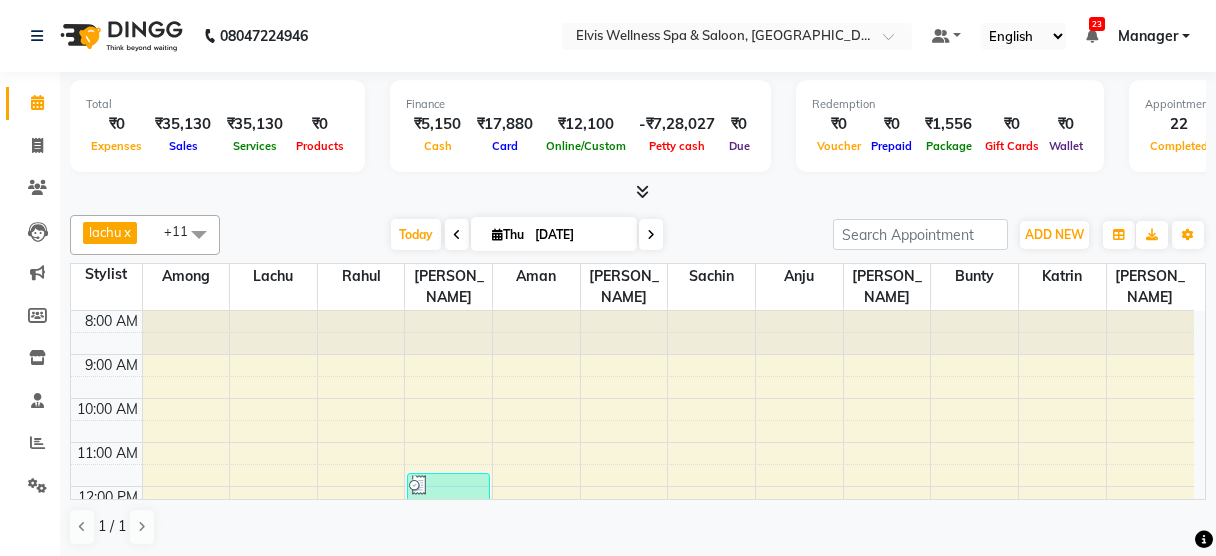 scroll, scrollTop: 0, scrollLeft: 0, axis: both 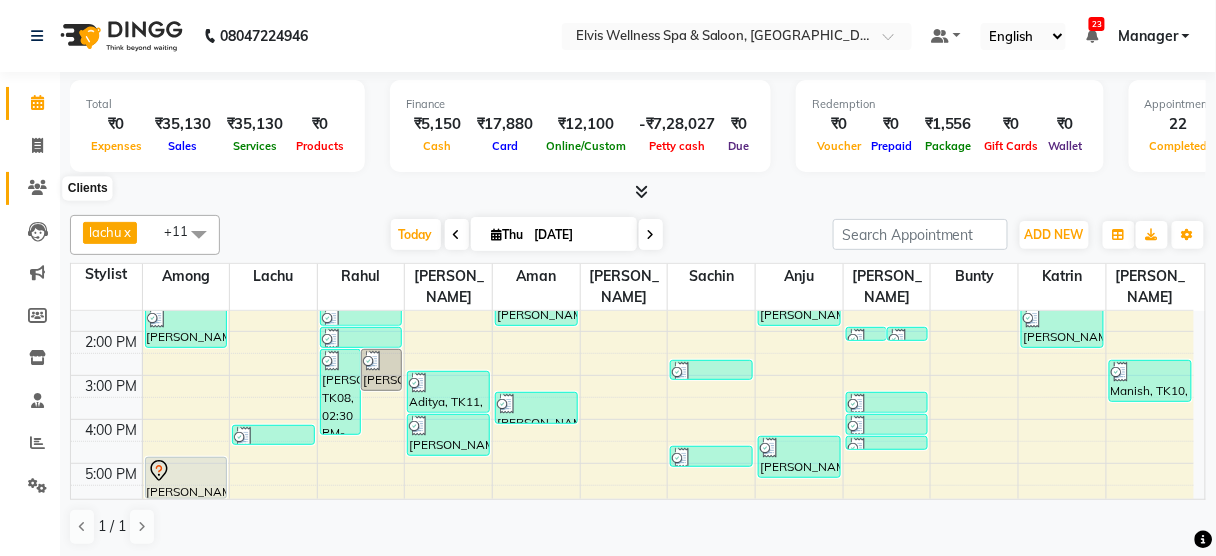 click 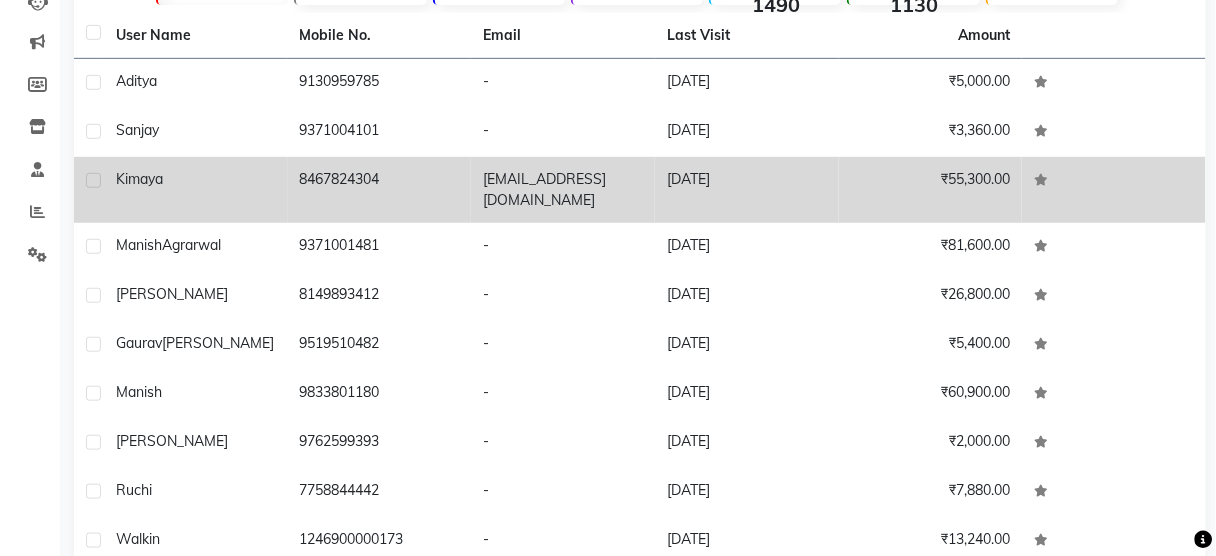 scroll, scrollTop: 223, scrollLeft: 0, axis: vertical 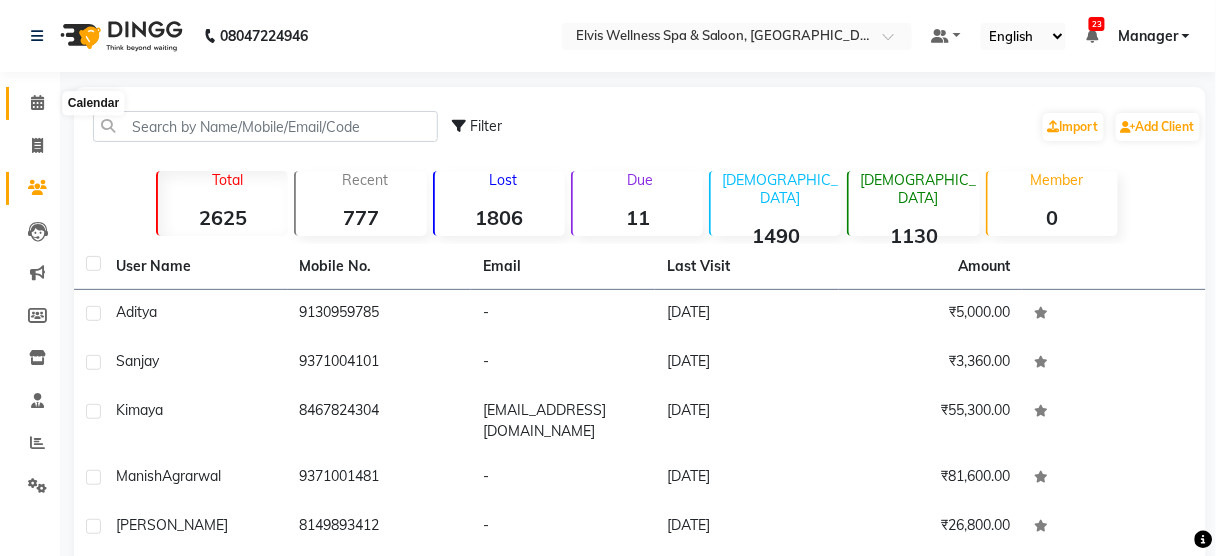 click 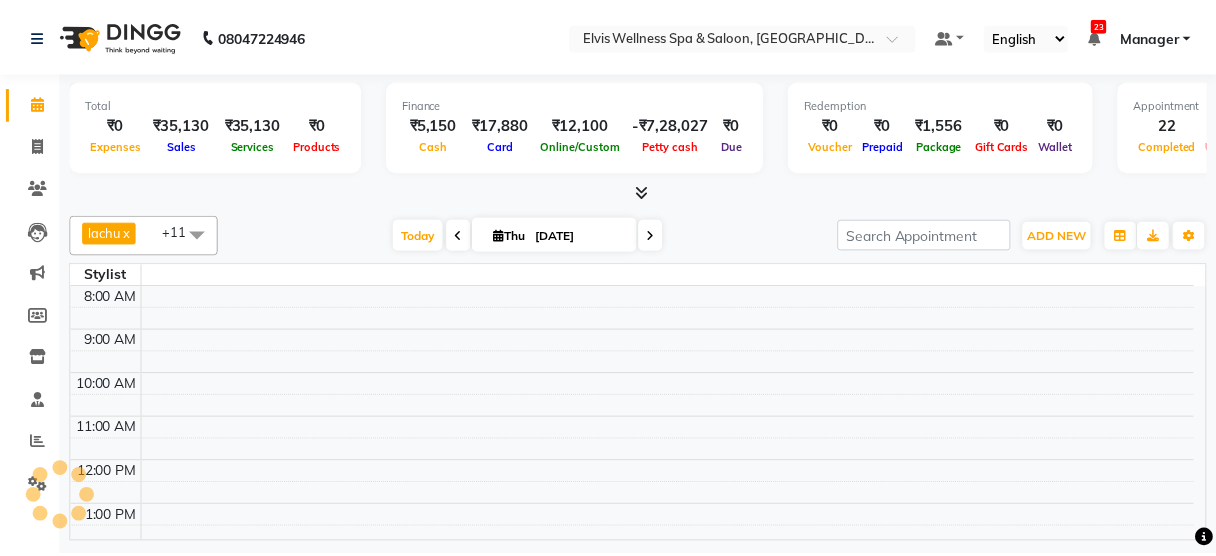 scroll, scrollTop: 0, scrollLeft: 0, axis: both 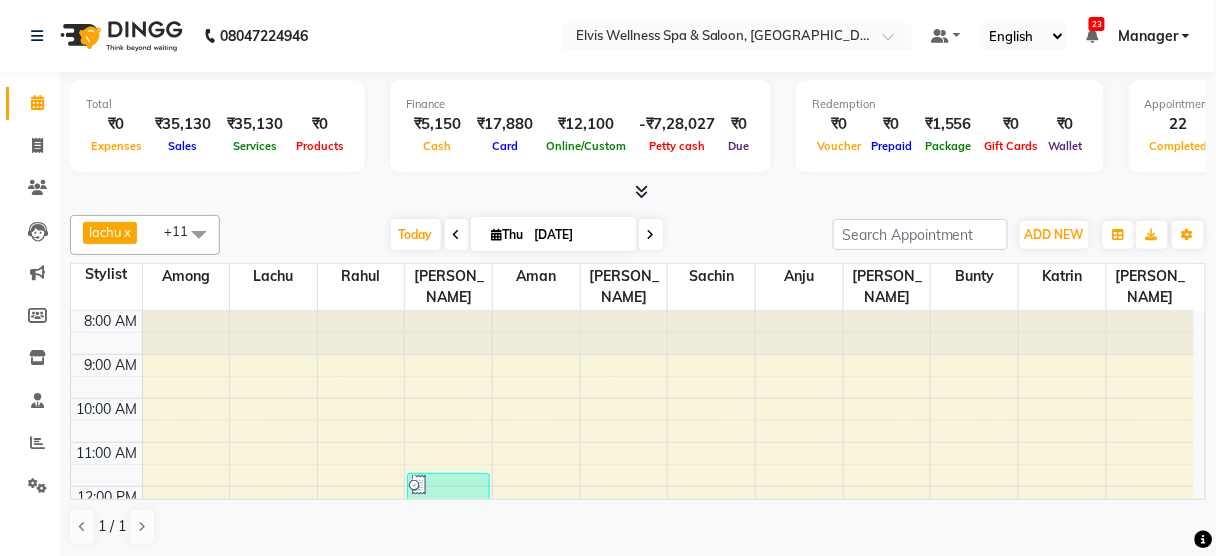 click at bounding box center [642, 191] 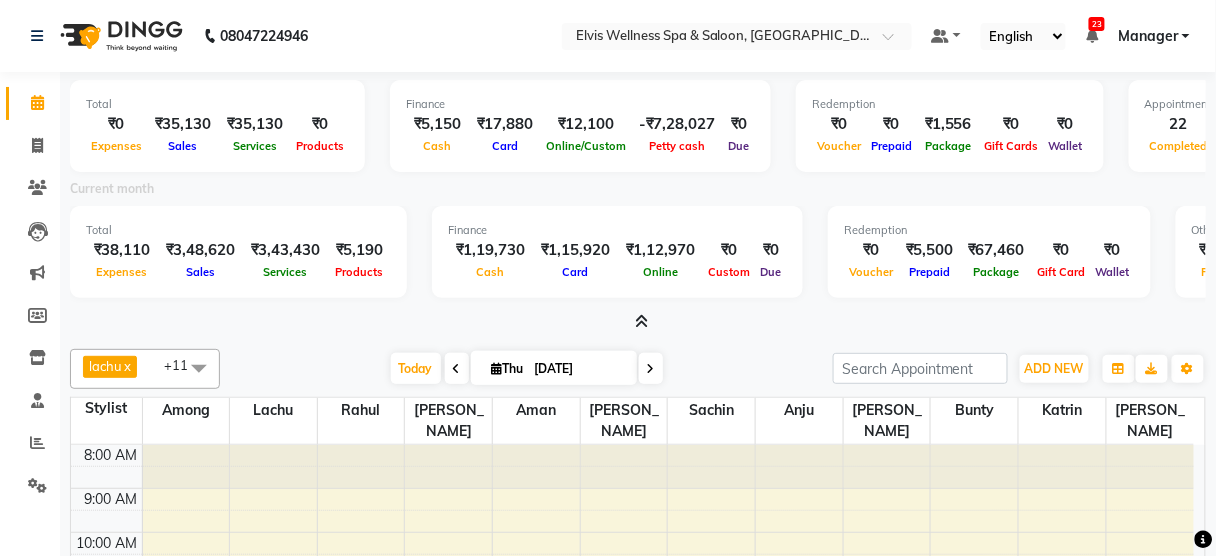 click at bounding box center (642, 321) 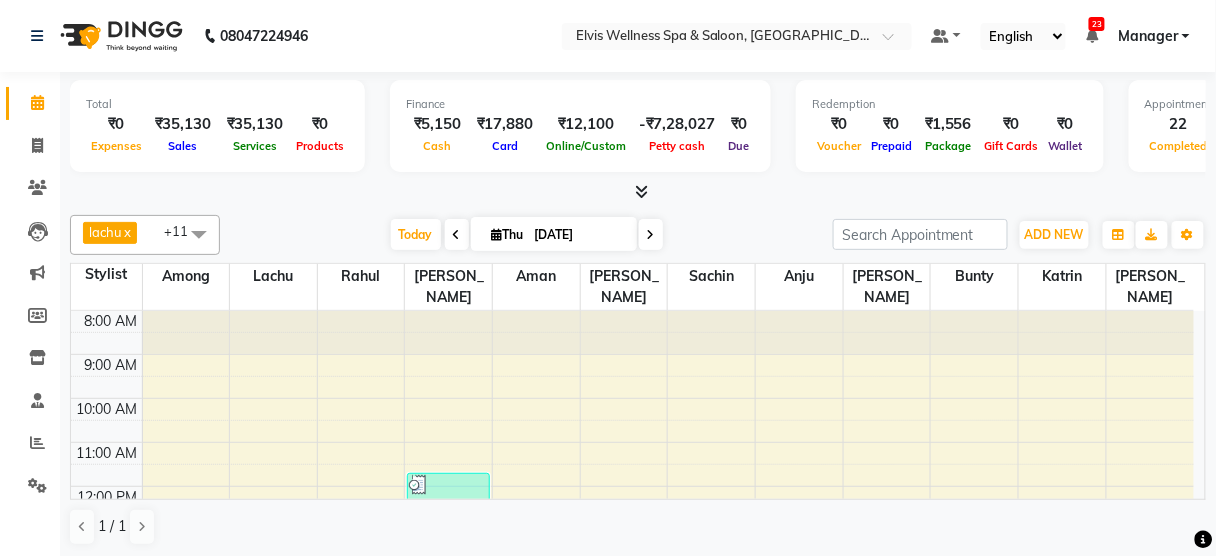 click on "8:00 AM 9:00 AM 10:00 AM 11:00 AM 12:00 PM 1:00 PM 2:00 PM 3:00 PM 4:00 PM 5:00 PM 6:00 PM 7:00 PM 8:00 PM 9:00 PM     [PERSON_NAME], TK06, 01:30 PM-02:30 PM, Massage - Swedish Massage (60 Min)             [PERSON_NAME], TK17, 05:00 PM-06:00 PM, Massage - Balinese Massage (60 Min)     [PERSON_NAME], TK14, 04:15 PM-04:45 PM, Head massage     [PERSON_NAME], TK08, 02:30 PM-04:30 PM, Hair Spa Treatments - L’Oreal Spa (₹1500)     [PERSON_NAME], TK08, 02:30 PM-03:30 PM, Coloring With Stylist Consult - Root Touch-Up     [PERSON_NAME], TK07, 01:30 PM-02:00 PM, Hair wash & Blow Dry     walkin, TK09, 02:00 PM-02:30 PM, Hair Cut - [DEMOGRAPHIC_DATA]     Amit, TK01, 11:45 AM-12:45 PM, Massage - Balinese Massage (60 Min)     Aditya, TK11, 03:00 PM-04:00 PM, Massage - Deeptisue Massage (60 Min)     Aditya, TK18, 04:00 PM-05:00 PM, Massage - Deeptisue Massage (60 Min)     [PERSON_NAME], TK05, 01:00 PM-02:00 PM, Massage - Couple Massage (60 Min)     [PERSON_NAME], TK12, 03:30 PM-04:15 PM, Massage- Swedish Massage (45min)" at bounding box center [632, 618] 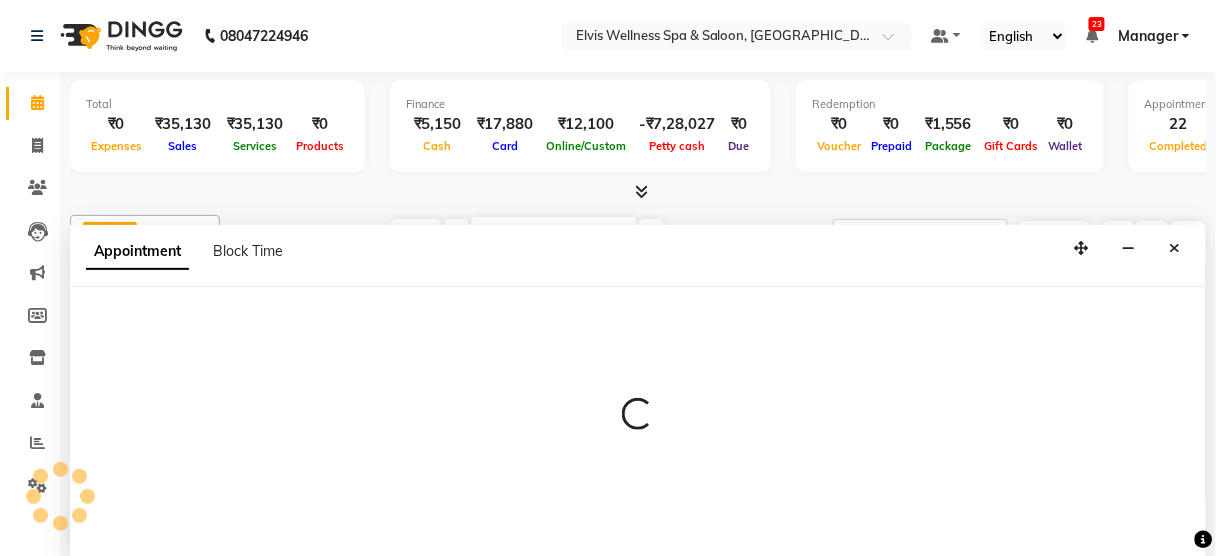 scroll, scrollTop: 0, scrollLeft: 0, axis: both 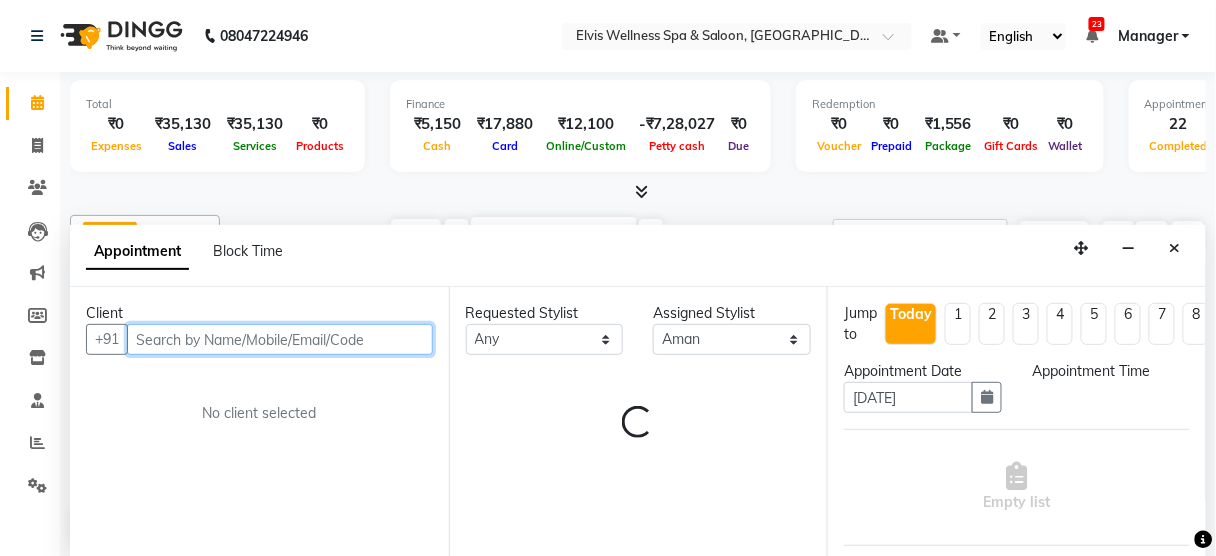 select on "630" 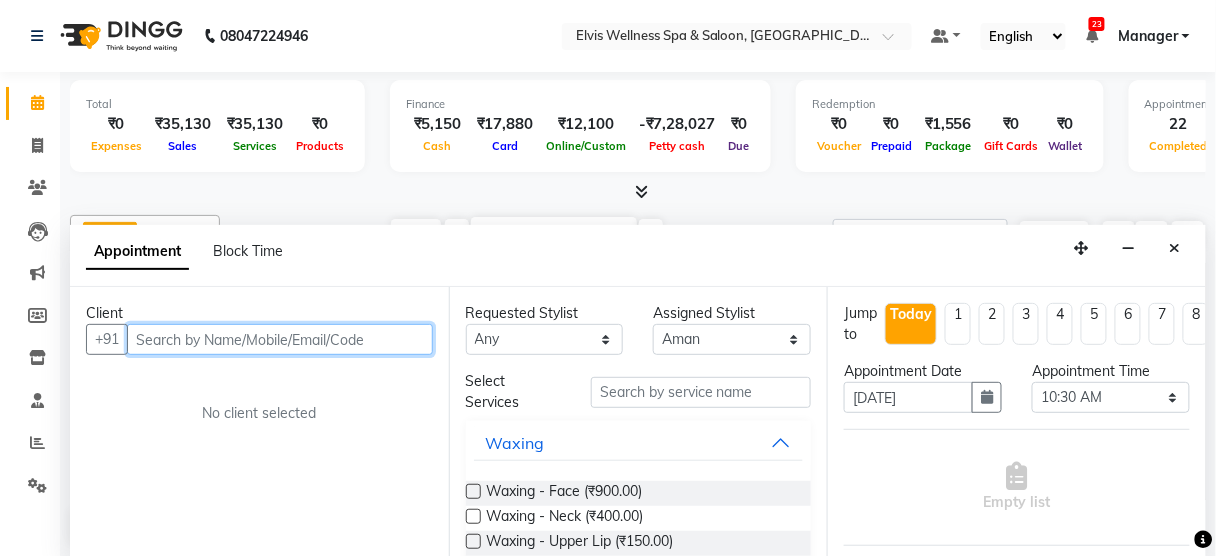 paste on "9028964648" 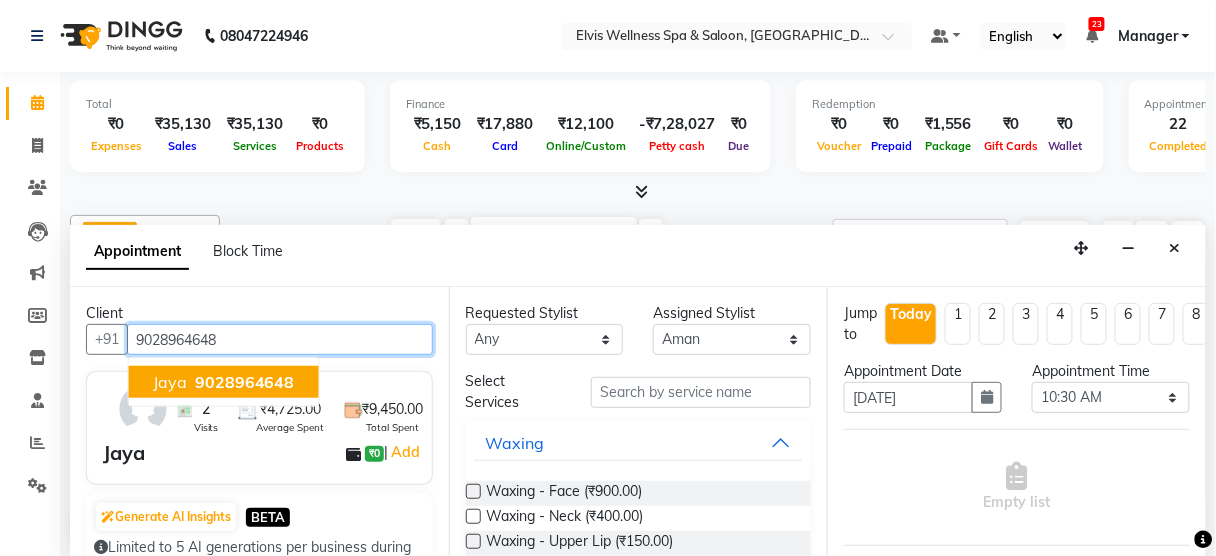 click on "9028964648" at bounding box center [245, 382] 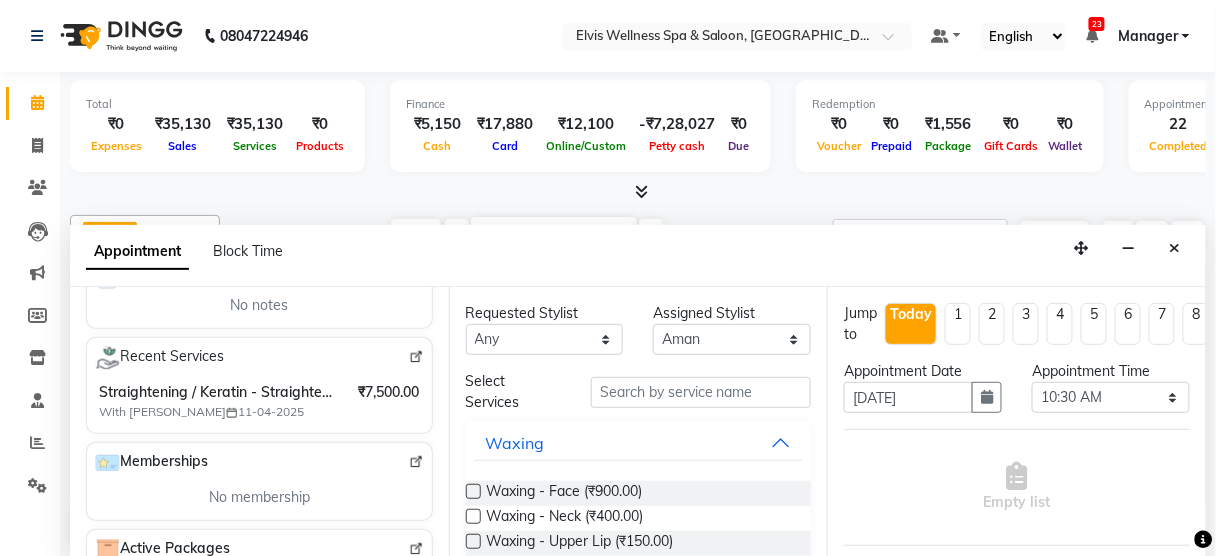 scroll, scrollTop: 339, scrollLeft: 0, axis: vertical 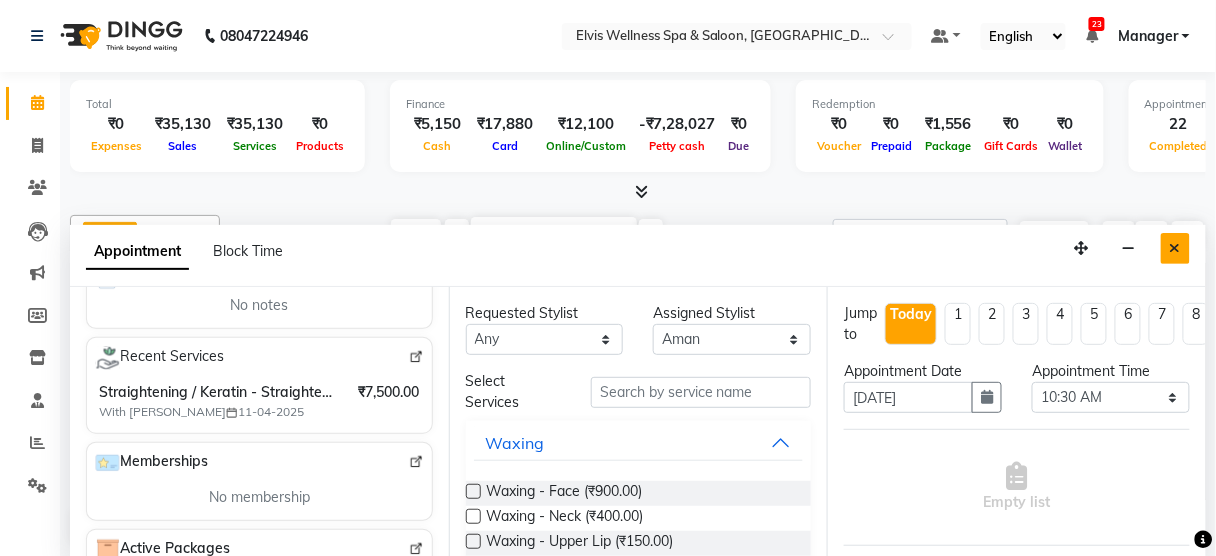 click at bounding box center [1175, 248] 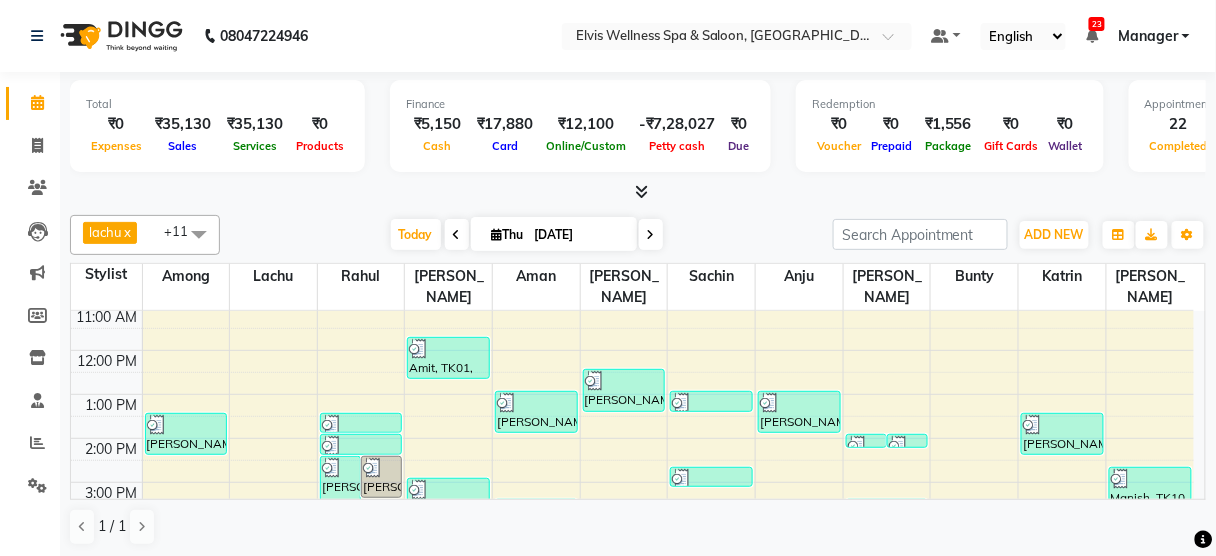 scroll, scrollTop: 135, scrollLeft: 0, axis: vertical 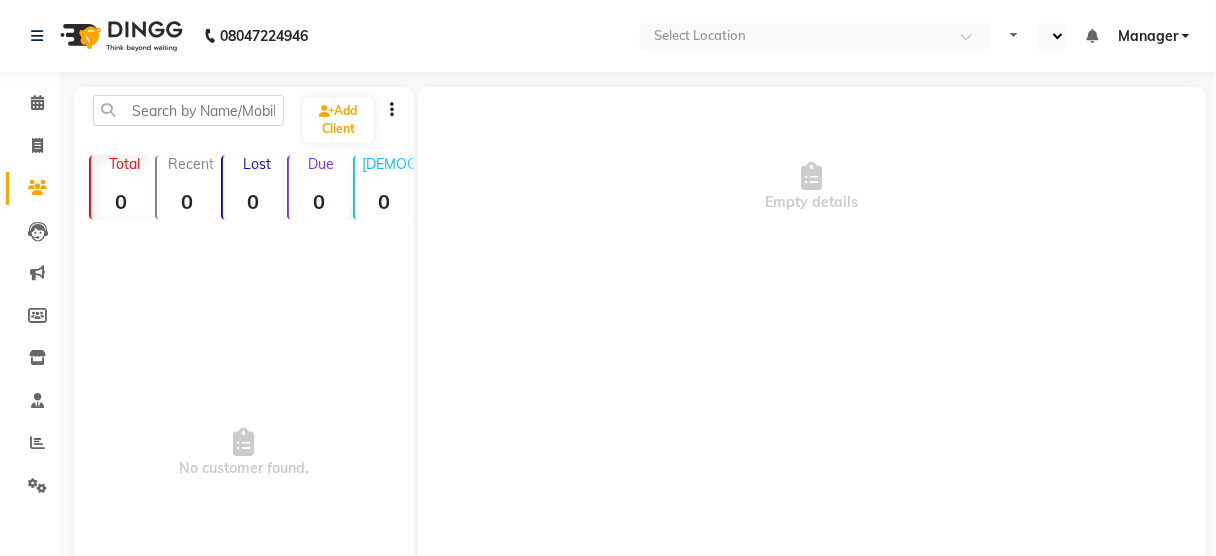select on "en" 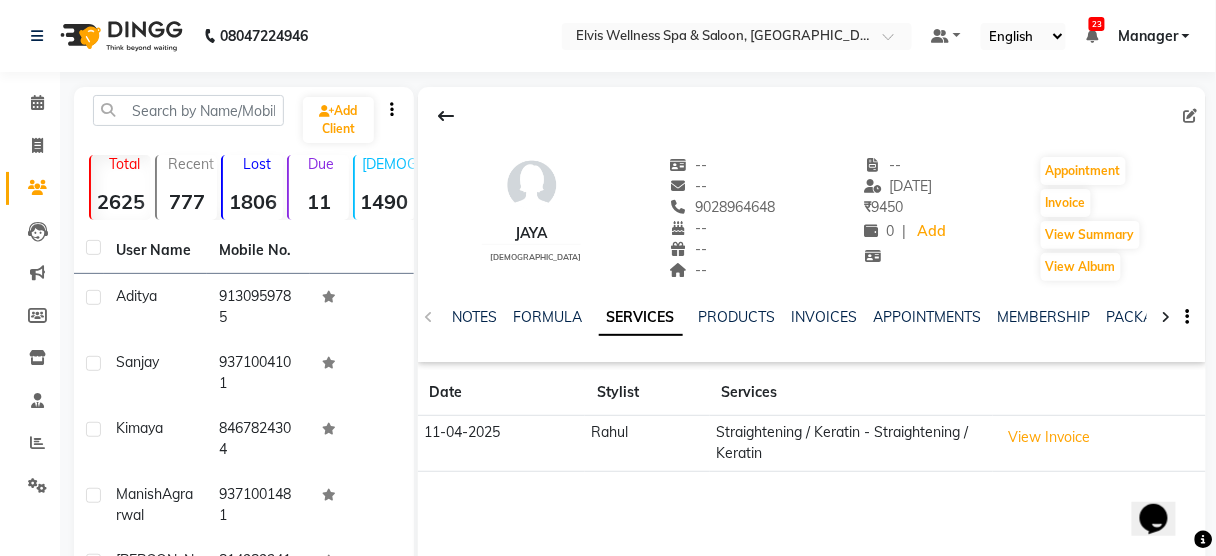 scroll, scrollTop: 0, scrollLeft: 0, axis: both 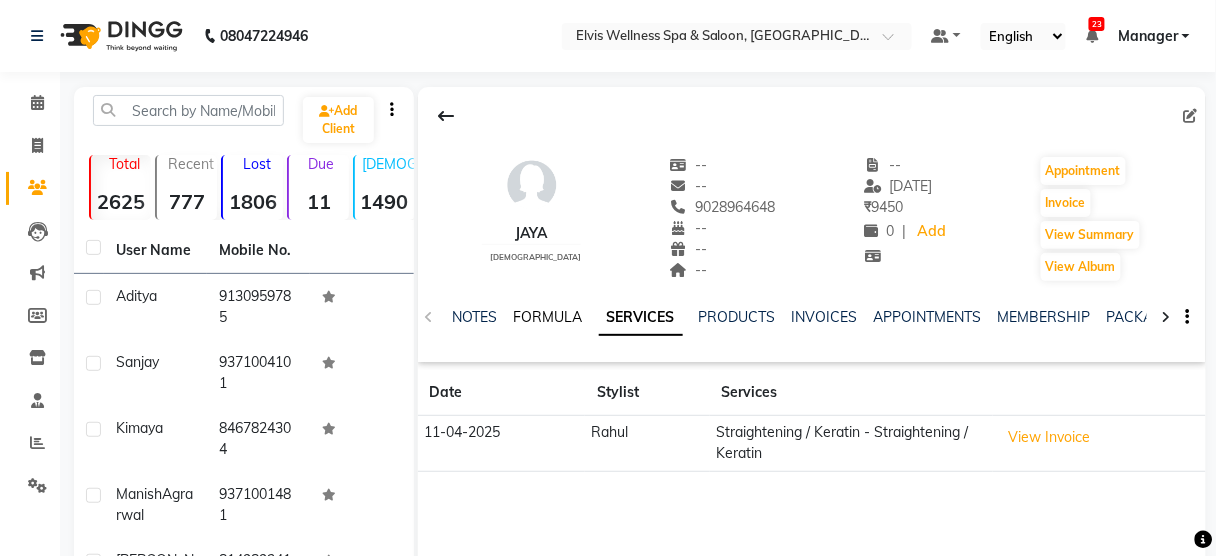 click on "FORMULA" 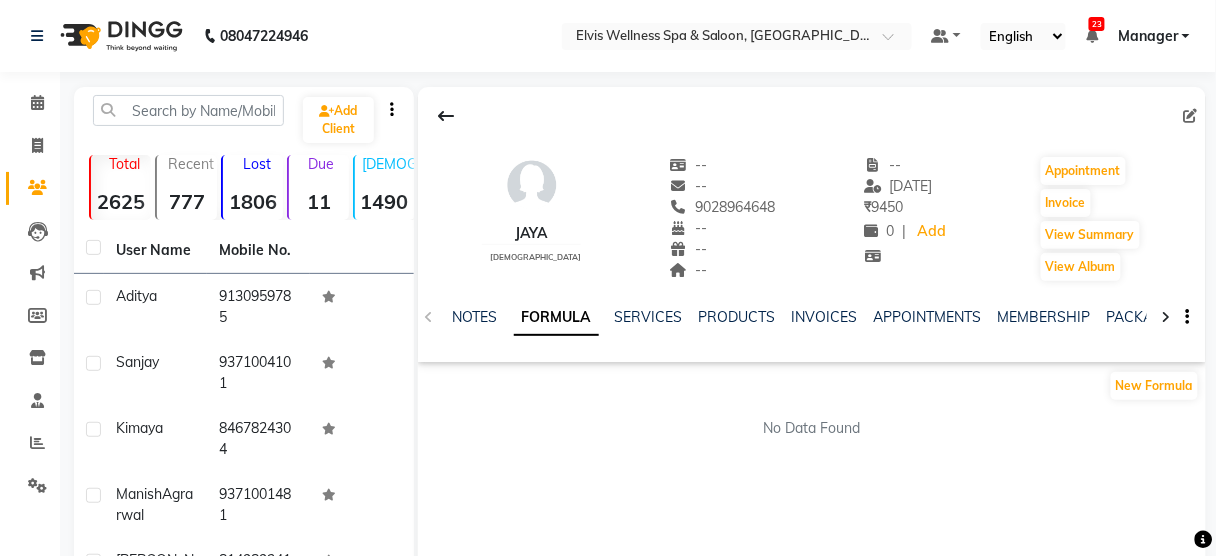 click on "FORMULA" 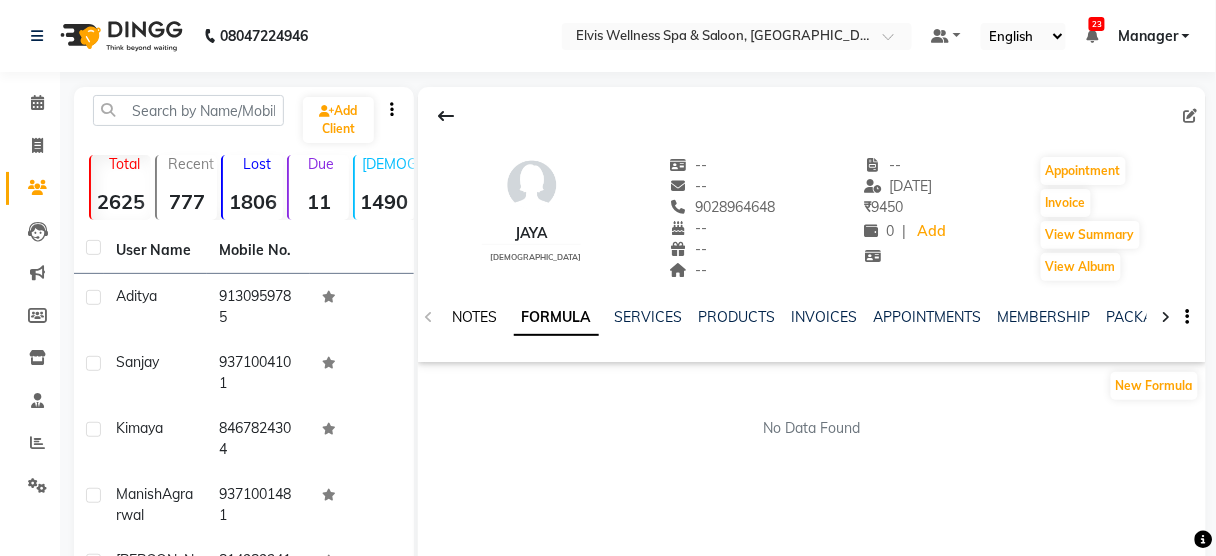 click on "NOTES" 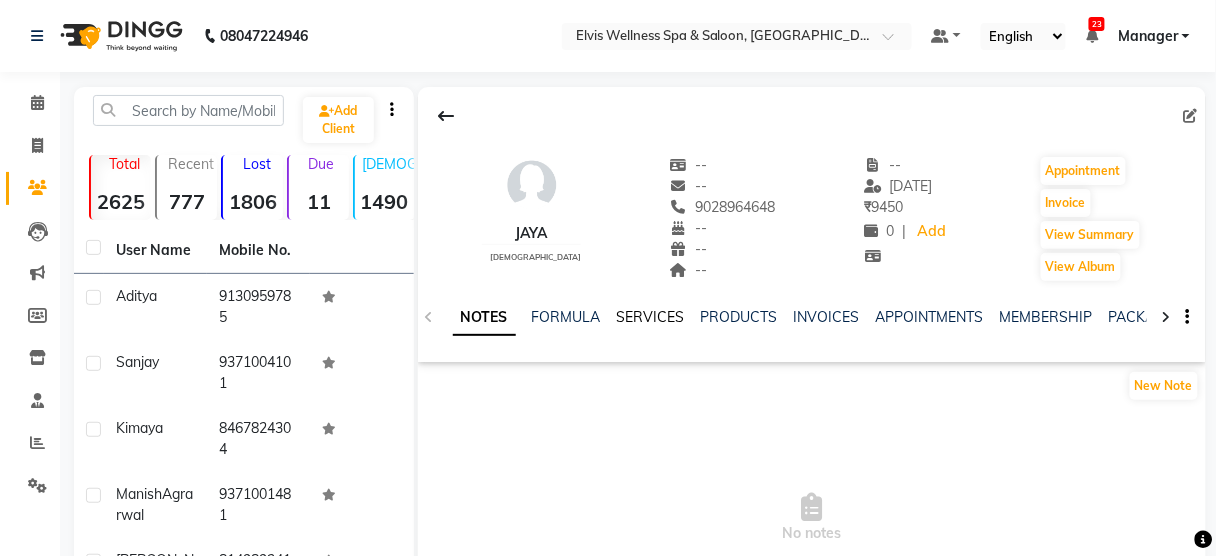 click on "SERVICES" 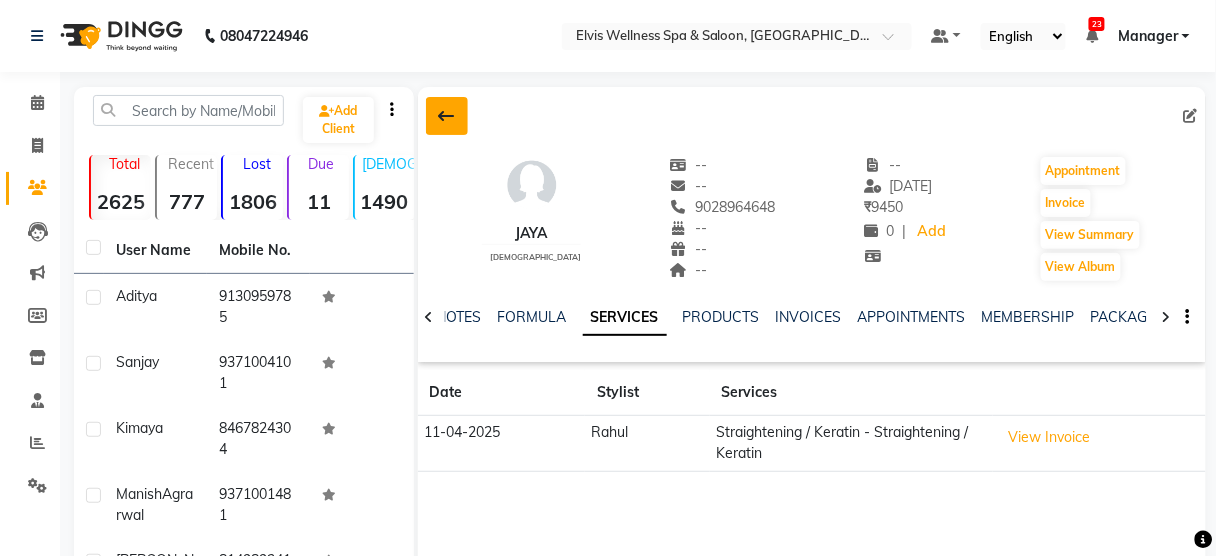 click 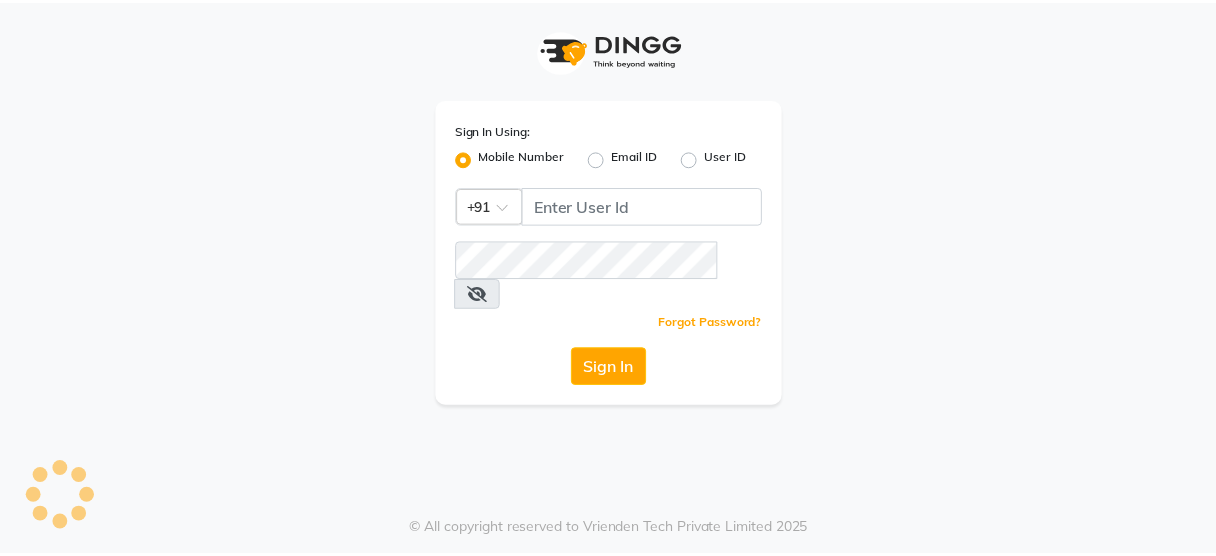 scroll, scrollTop: 0, scrollLeft: 0, axis: both 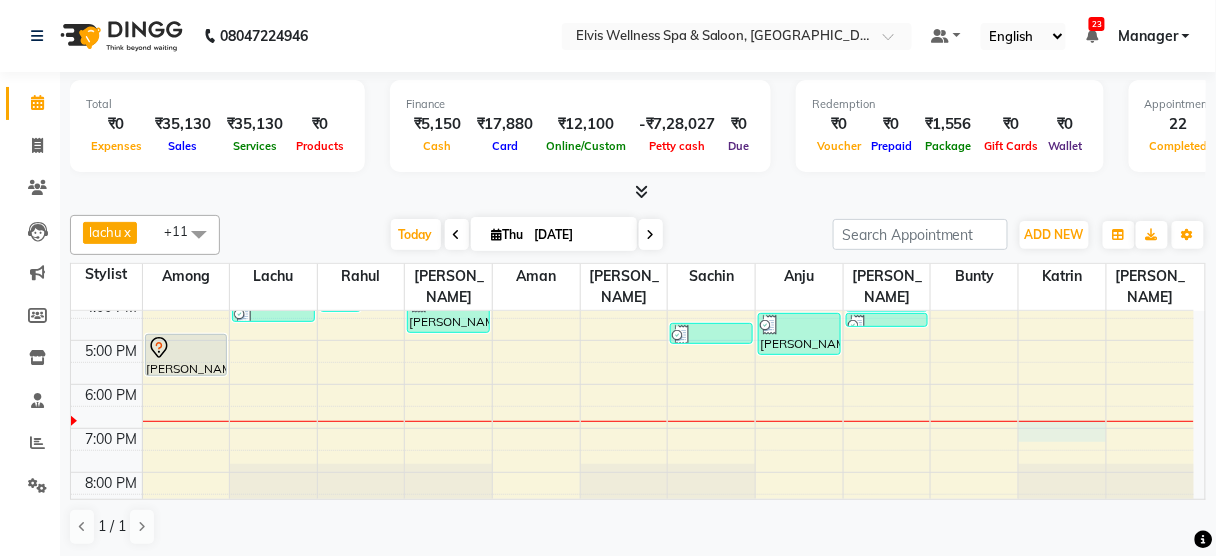 click on "8:00 AM 9:00 AM 10:00 AM 11:00 AM 12:00 PM 1:00 PM 2:00 PM 3:00 PM 4:00 PM 5:00 PM 6:00 PM 7:00 PM 8:00 PM 9:00 PM     [PERSON_NAME], TK06, 01:30 PM-02:30 PM, Massage - Swedish Massage (60 Min)             [PERSON_NAME], TK17, 05:00 PM-06:00 PM, Massage - Balinese Massage (60 Min)     [PERSON_NAME], TK14, 04:15 PM-04:45 PM, Head massage     [PERSON_NAME], TK08, 02:30 PM-04:30 PM, Hair Spa Treatments - L’Oreal Spa (₹1500)     [PERSON_NAME], TK08, 02:30 PM-03:30 PM, Coloring With Stylist Consult - Root Touch-Up     [PERSON_NAME], TK07, 01:30 PM-02:00 PM, Hair wash & Blow Dry     walkin, TK09, 02:00 PM-02:30 PM, Hair Cut - [DEMOGRAPHIC_DATA]     Amit, TK01, 11:45 AM-12:45 PM, Massage - Balinese Massage (60 Min)     Aditya, TK11, 03:00 PM-04:00 PM, Massage - Deeptisue Massage (60 Min)     Aditya, TK18, 04:00 PM-05:00 PM, Massage - Deeptisue Massage (60 Min)     [PERSON_NAME], TK05, 01:00 PM-02:00 PM, Massage - Couple Massage (60 Min)     [PERSON_NAME], TK12, 03:30 PM-04:15 PM, Massage- Swedish Massage (45min)" at bounding box center (632, 252) 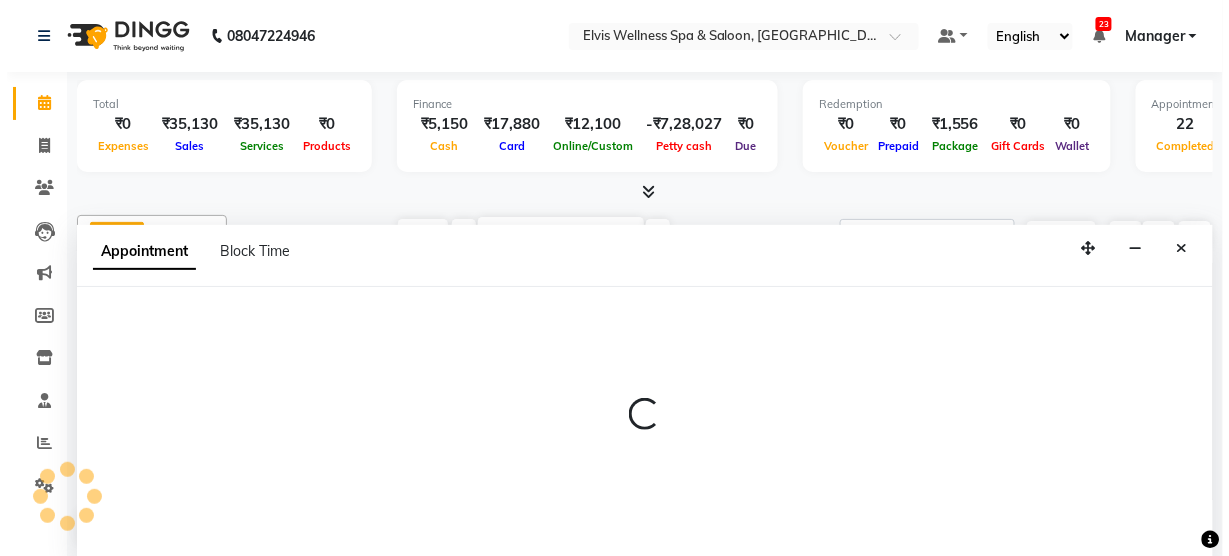 scroll, scrollTop: 0, scrollLeft: 0, axis: both 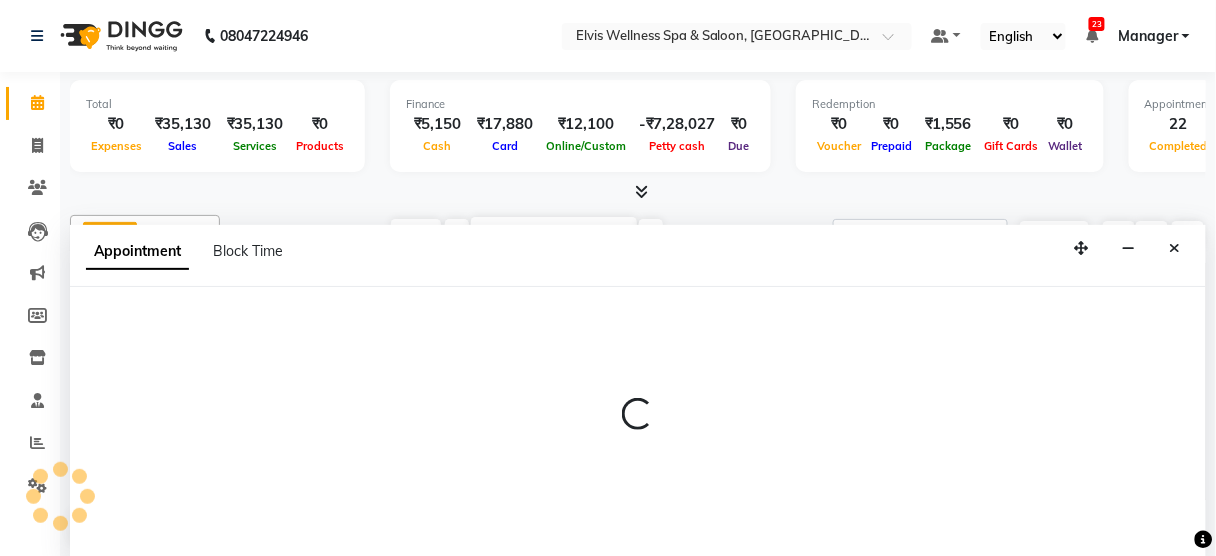 select on "67713" 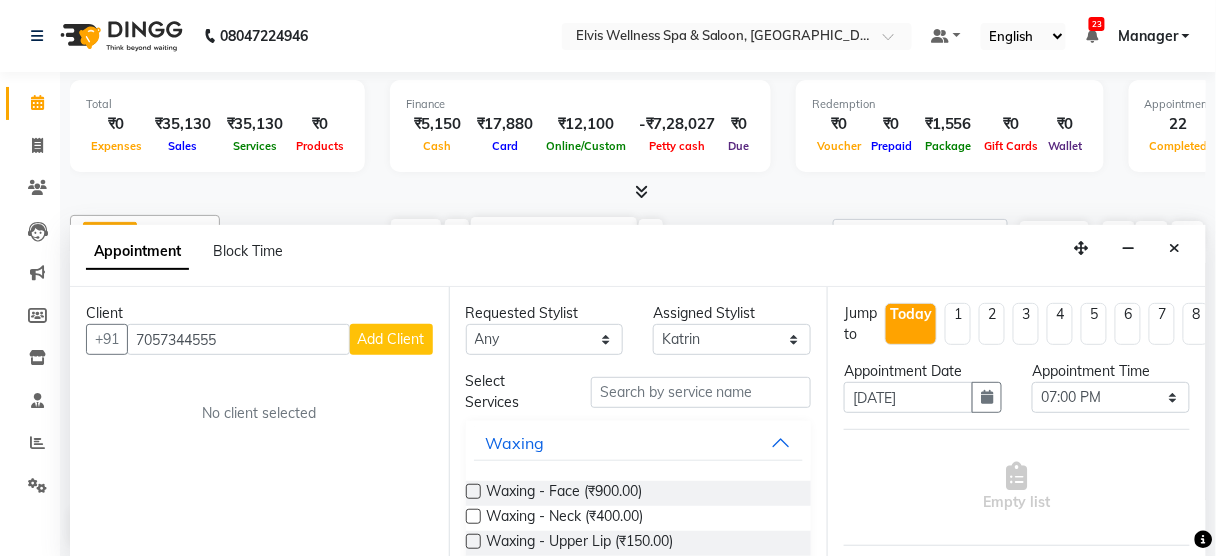 type on "7057344555" 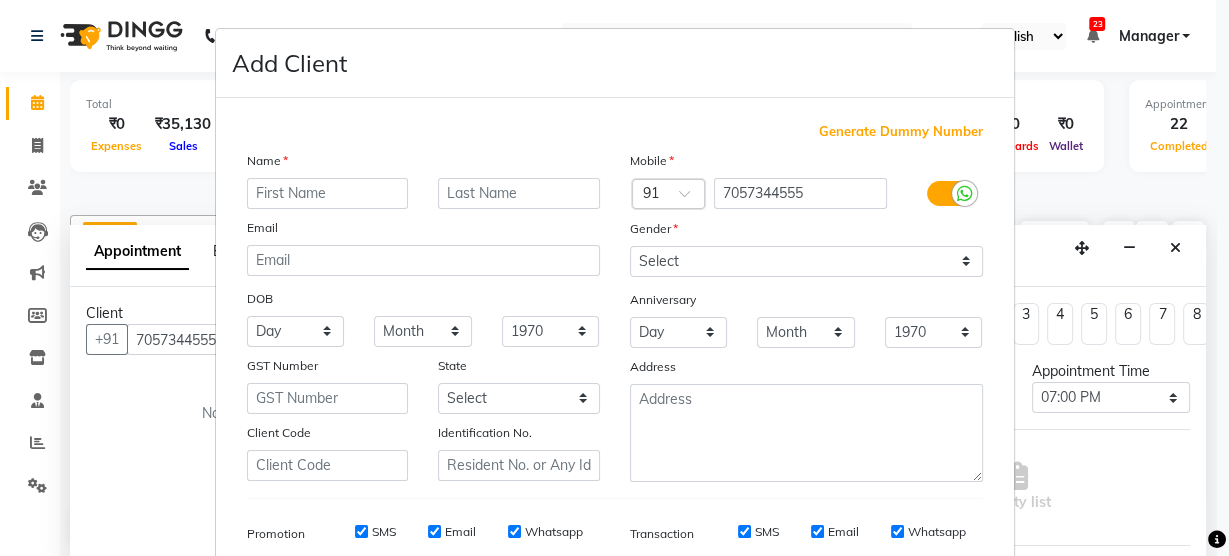 click at bounding box center (328, 193) 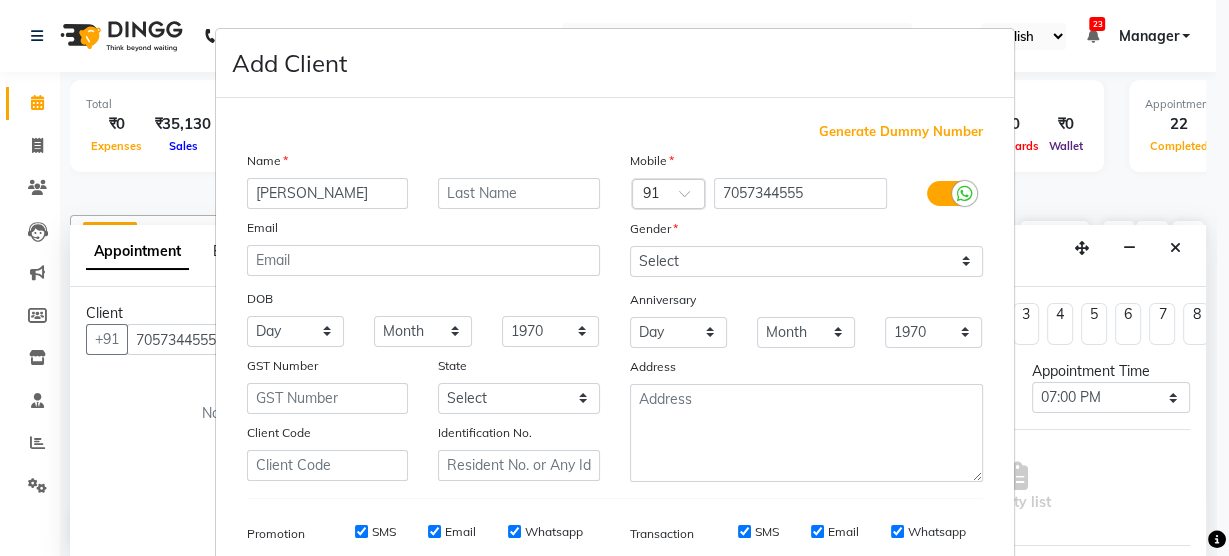 type on "[PERSON_NAME]" 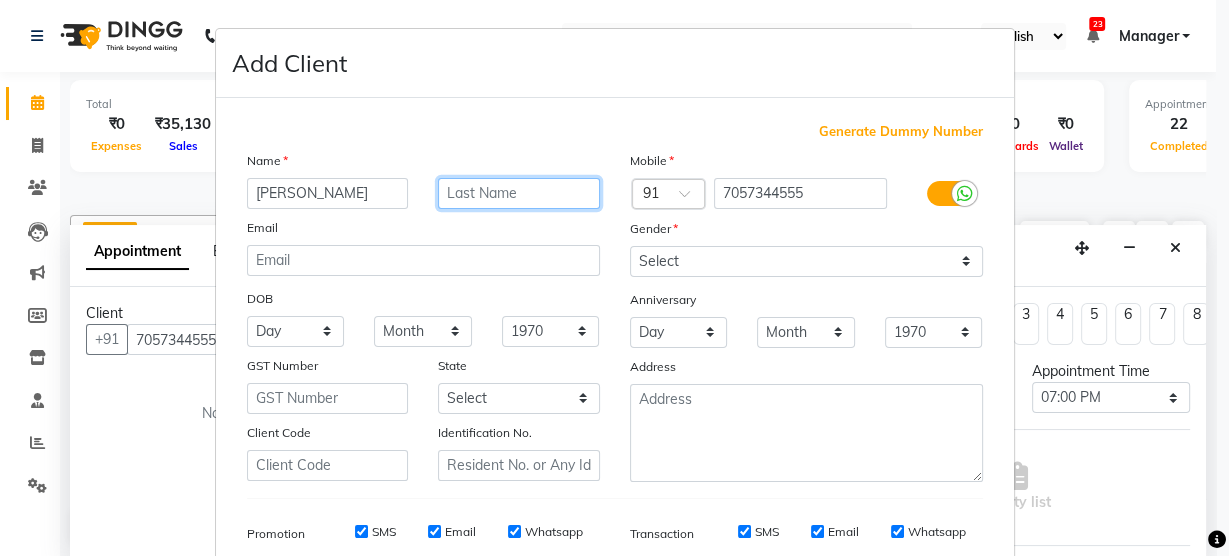click at bounding box center (519, 193) 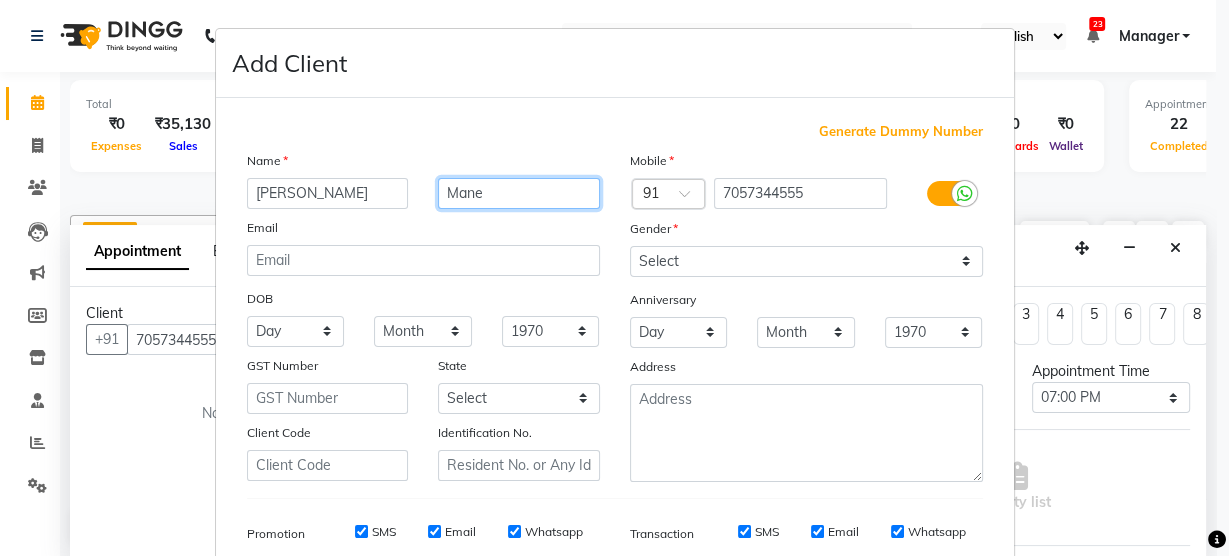 type on "Mane" 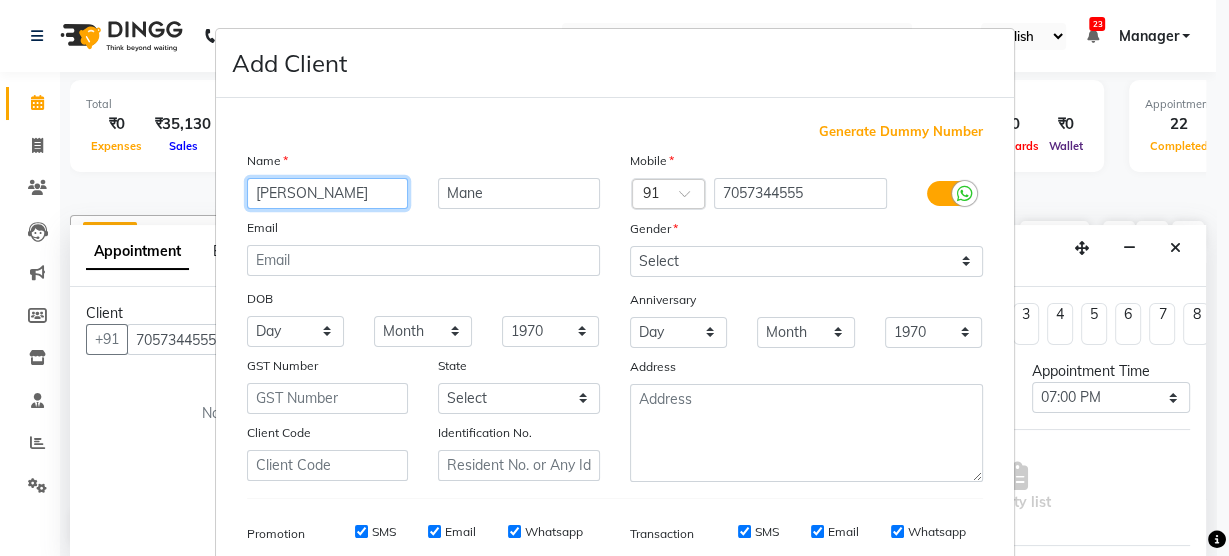 click on "mihir" at bounding box center [328, 193] 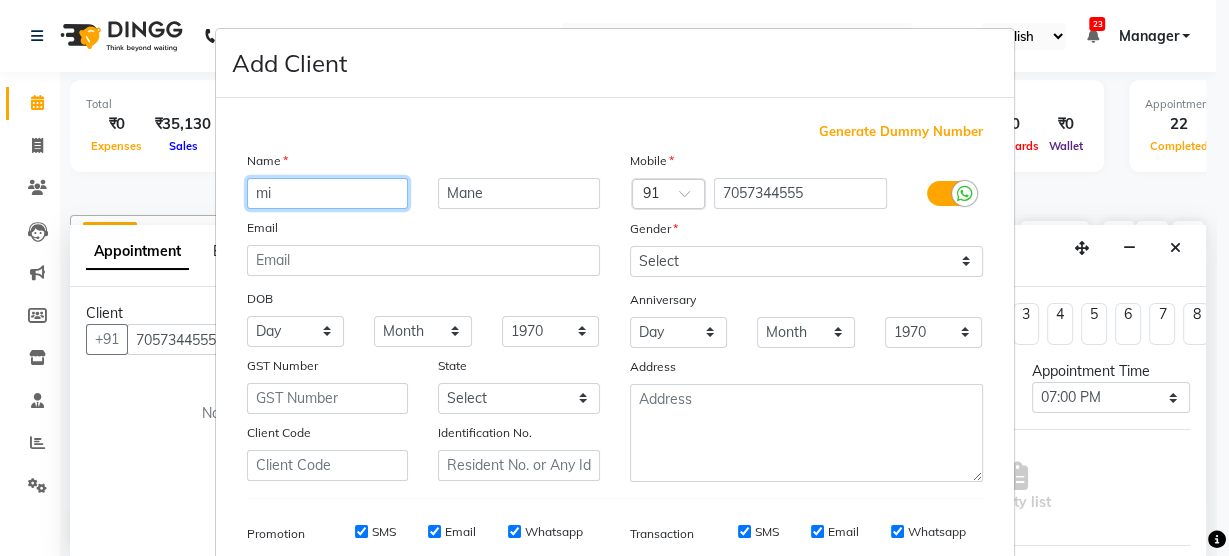 type on "m" 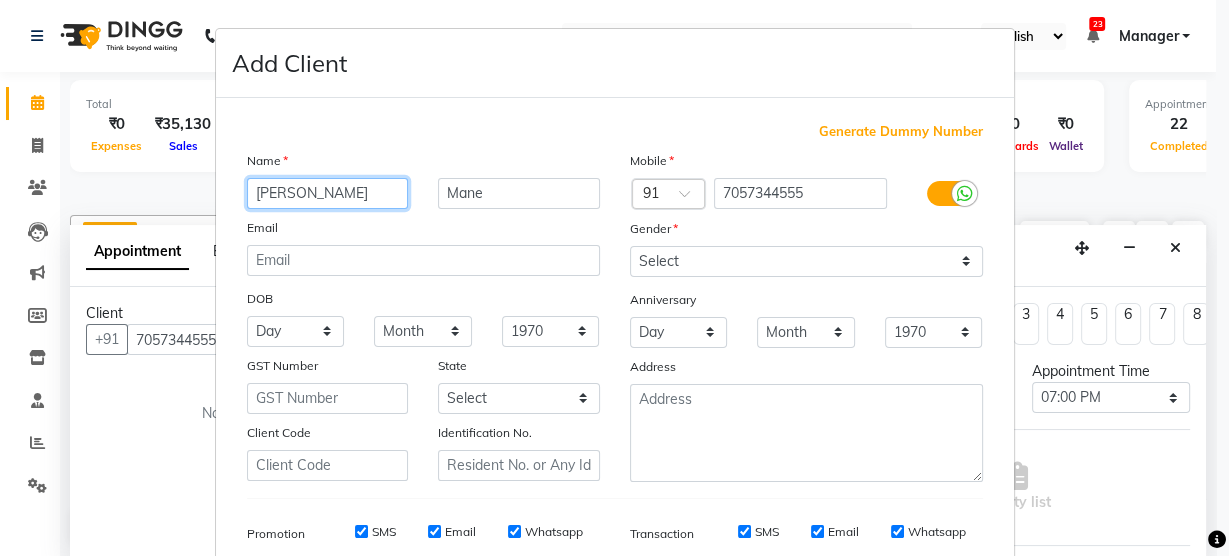 type on "Mihir" 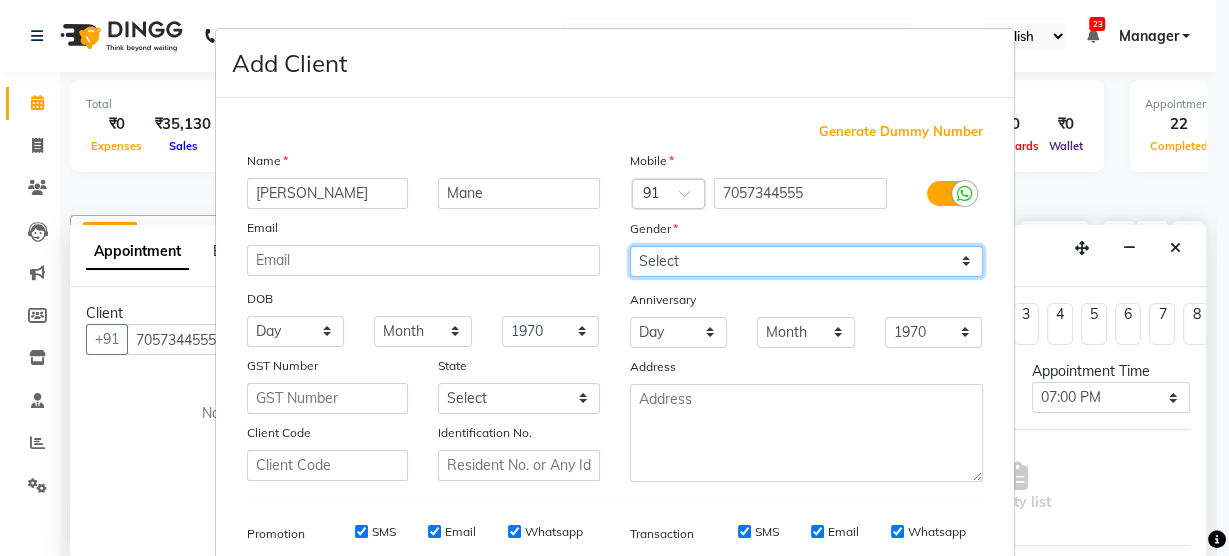 click on "Select Male Female Other Prefer Not To Say" at bounding box center [806, 261] 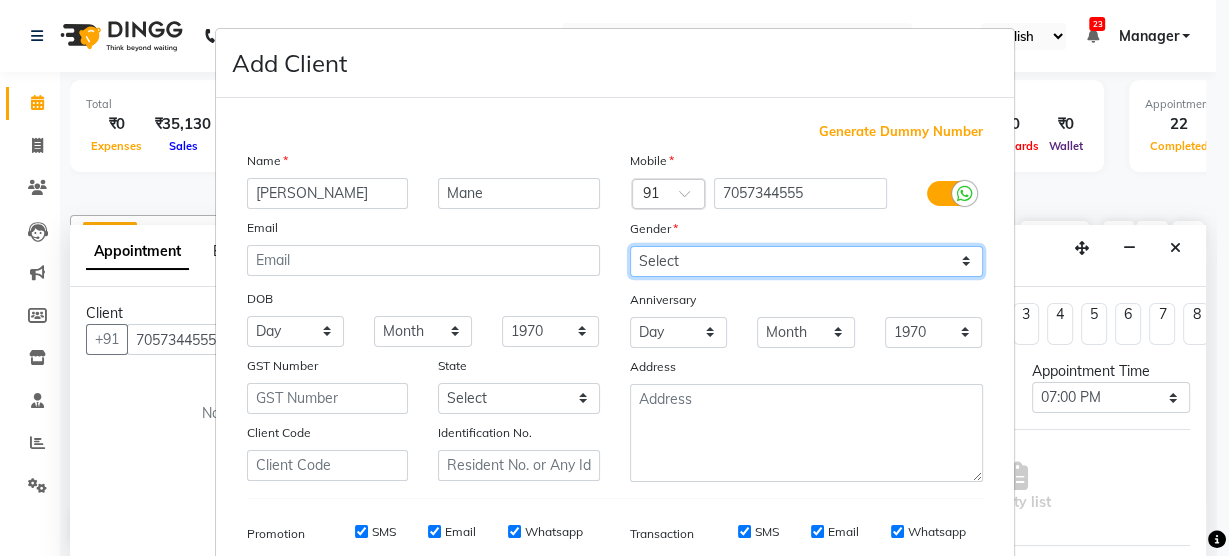 select on "male" 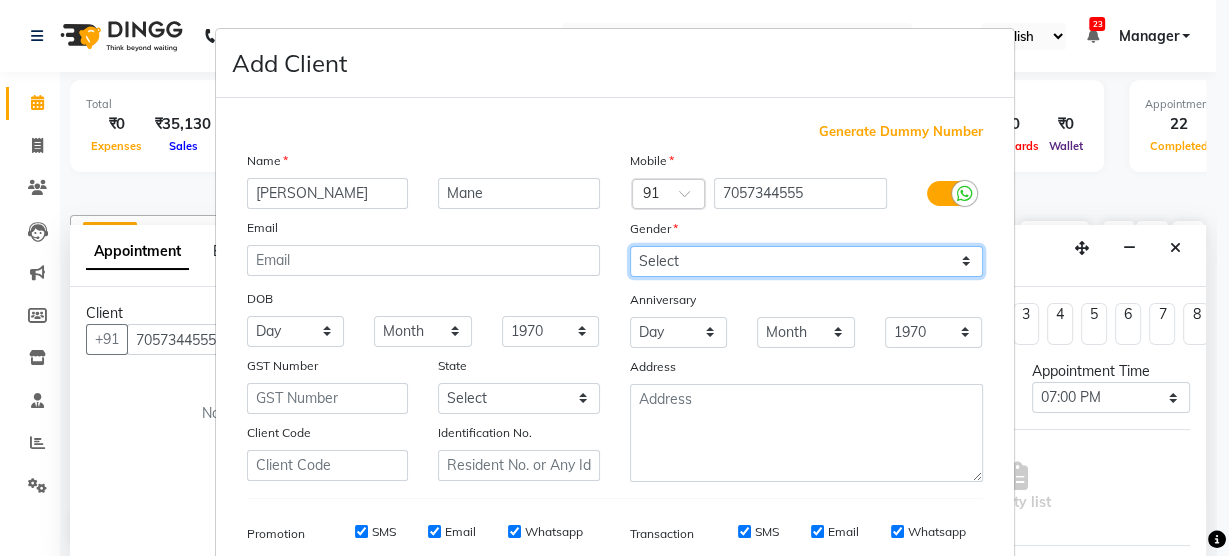 click on "Select Male Female Other Prefer Not To Say" at bounding box center (806, 261) 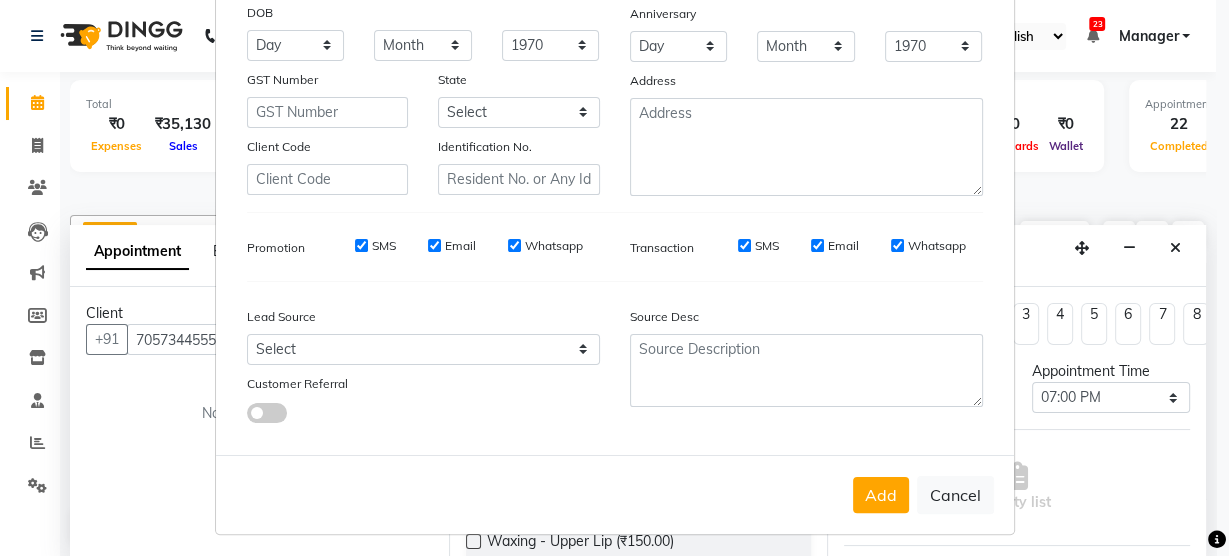 scroll, scrollTop: 288, scrollLeft: 0, axis: vertical 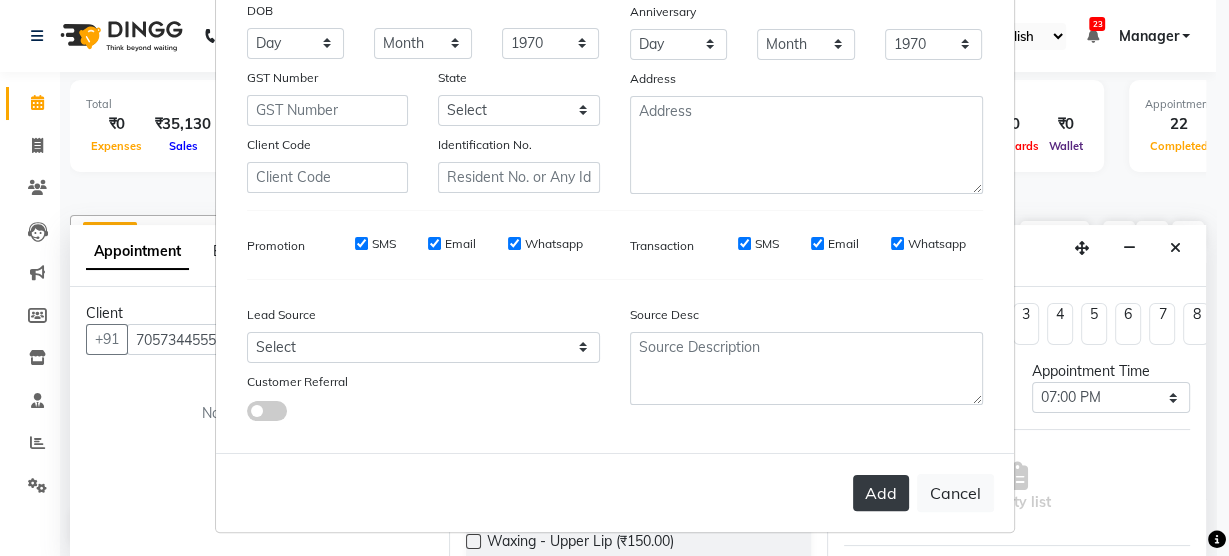 click on "Add" at bounding box center [881, 493] 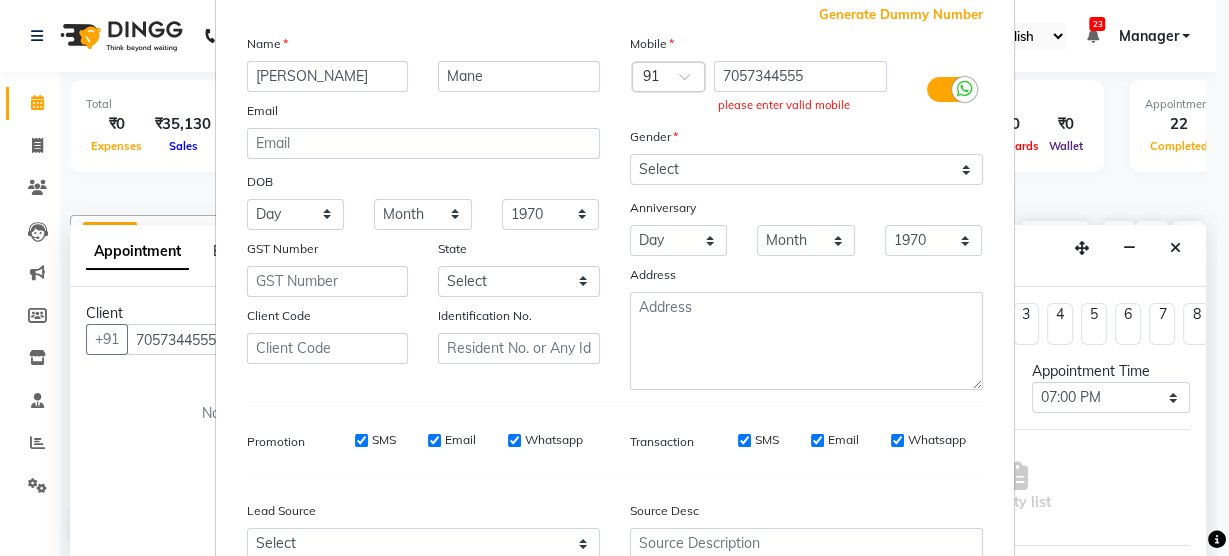 scroll, scrollTop: 113, scrollLeft: 0, axis: vertical 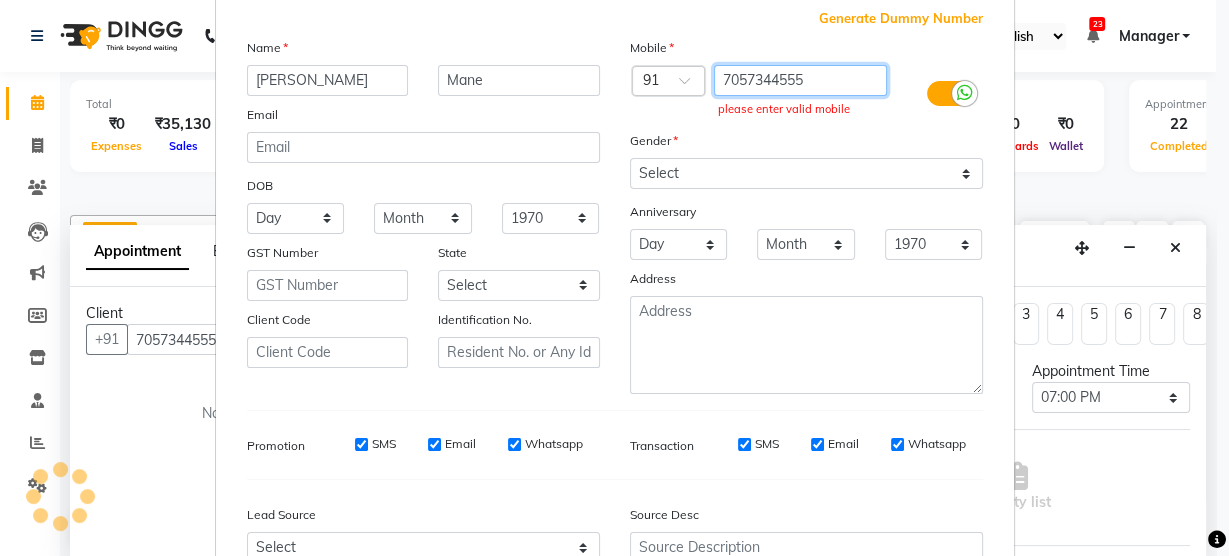 click on "7057344555" at bounding box center (800, 80) 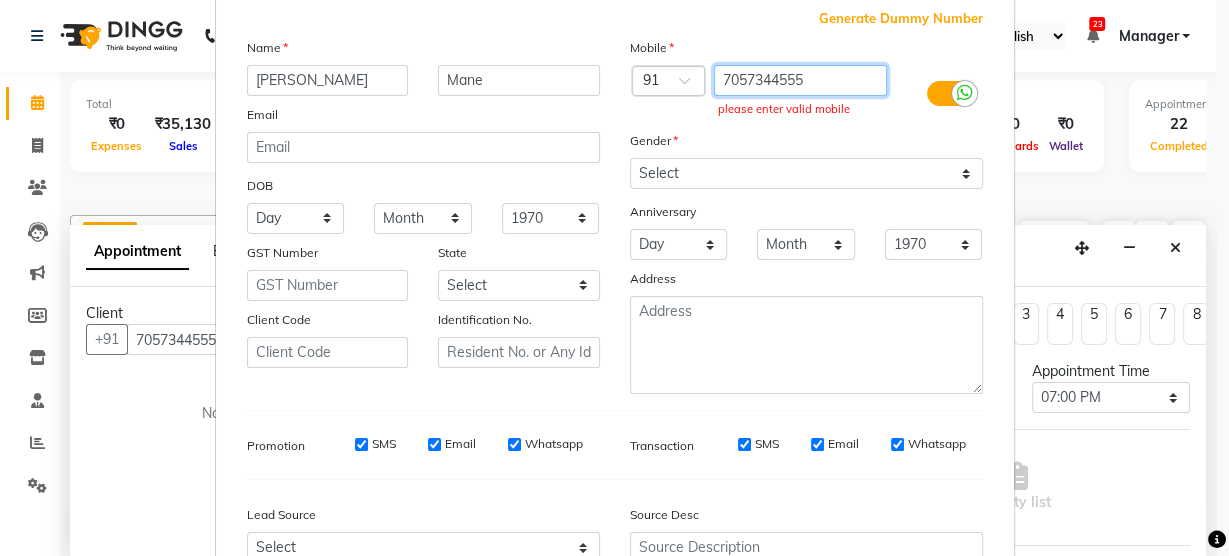 click on "7057344555" at bounding box center [800, 80] 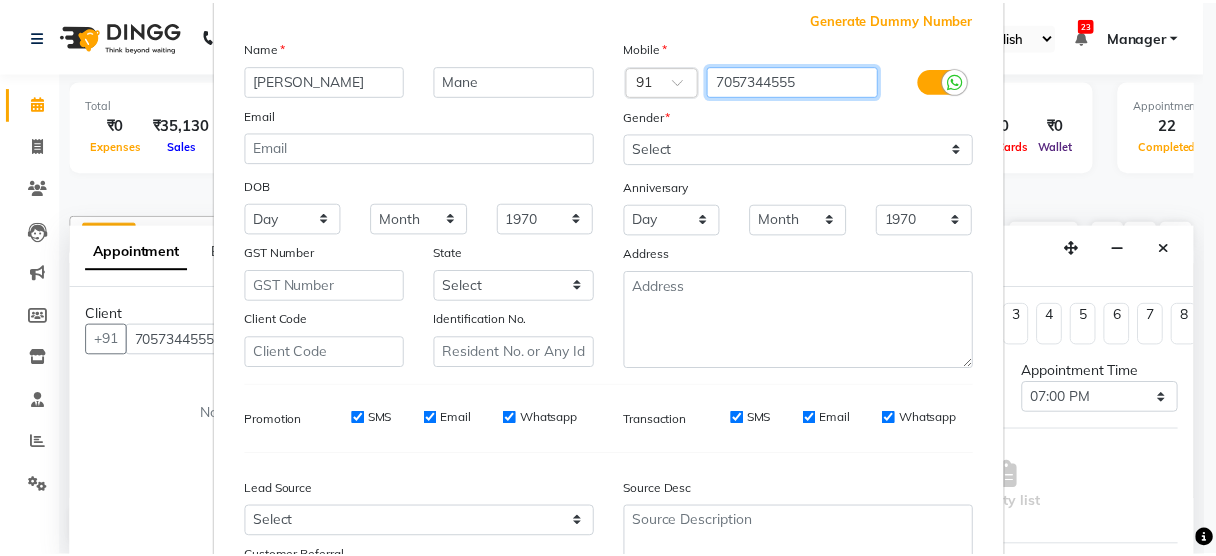 scroll, scrollTop: 288, scrollLeft: 0, axis: vertical 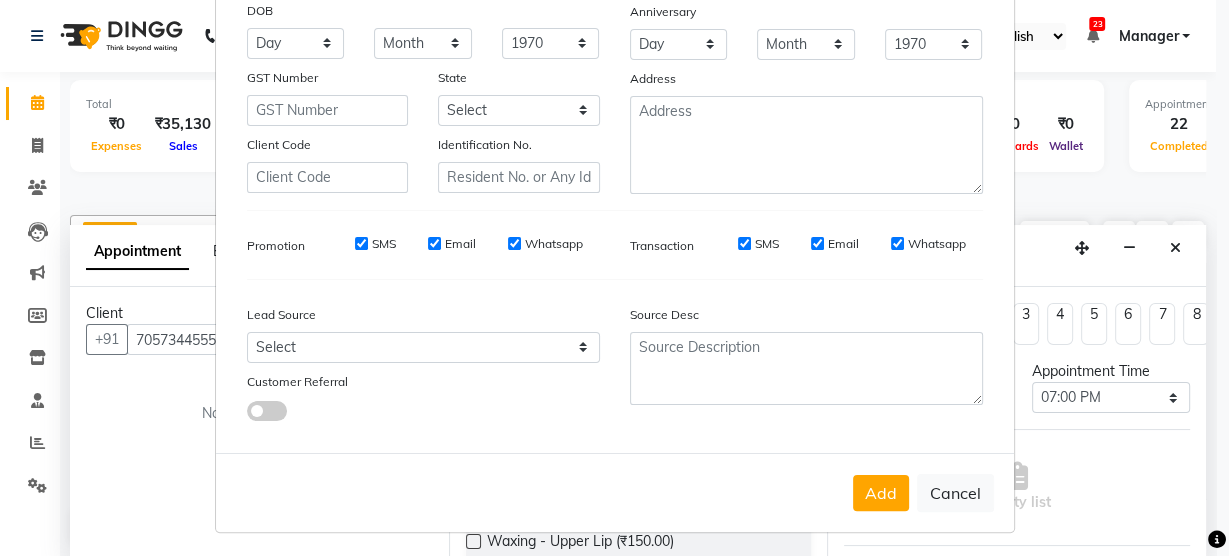 type on "7057344555" 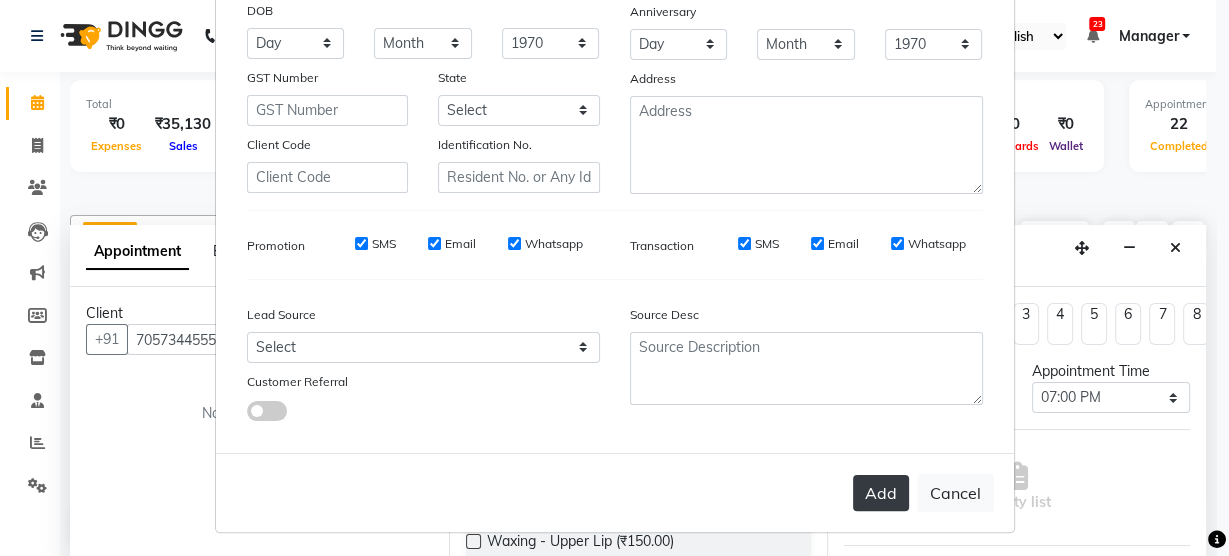 click on "Add" at bounding box center (881, 493) 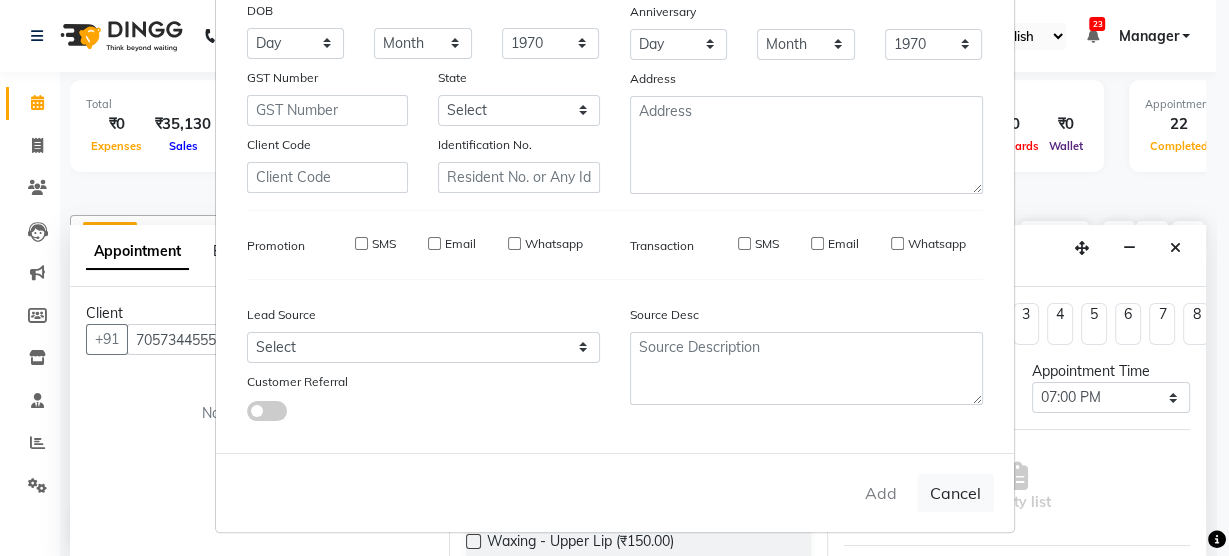 type on "7057344555" 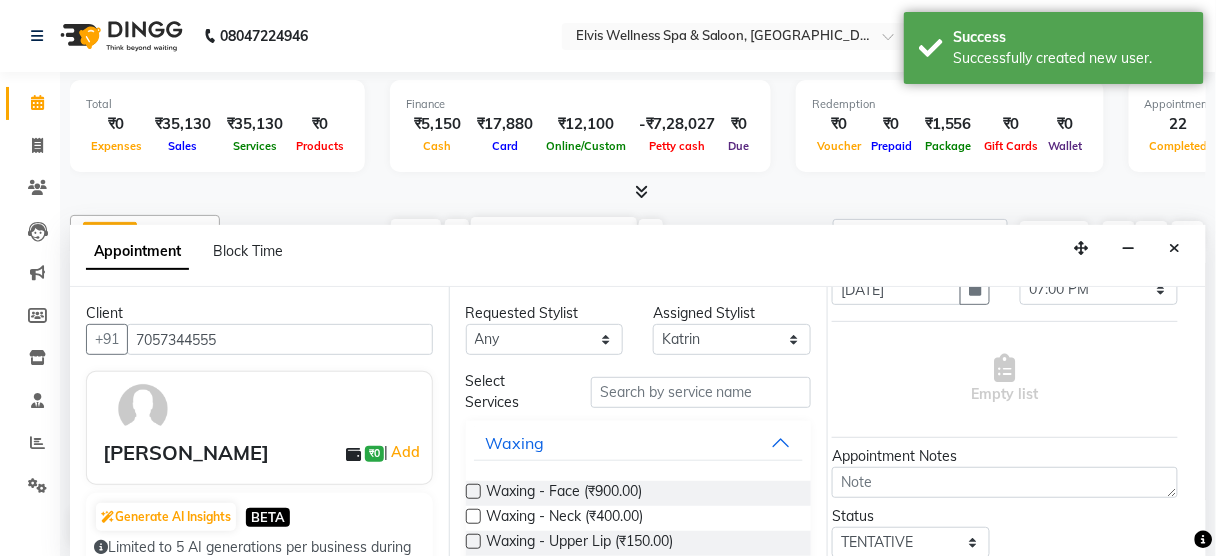 scroll, scrollTop: 108, scrollLeft: 12, axis: both 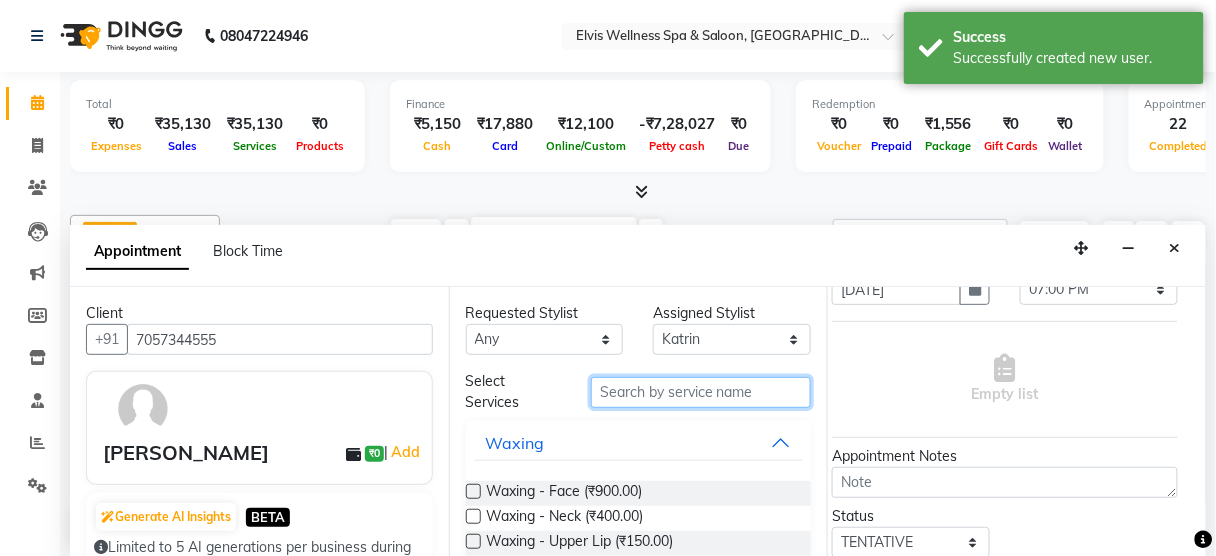 click at bounding box center [701, 392] 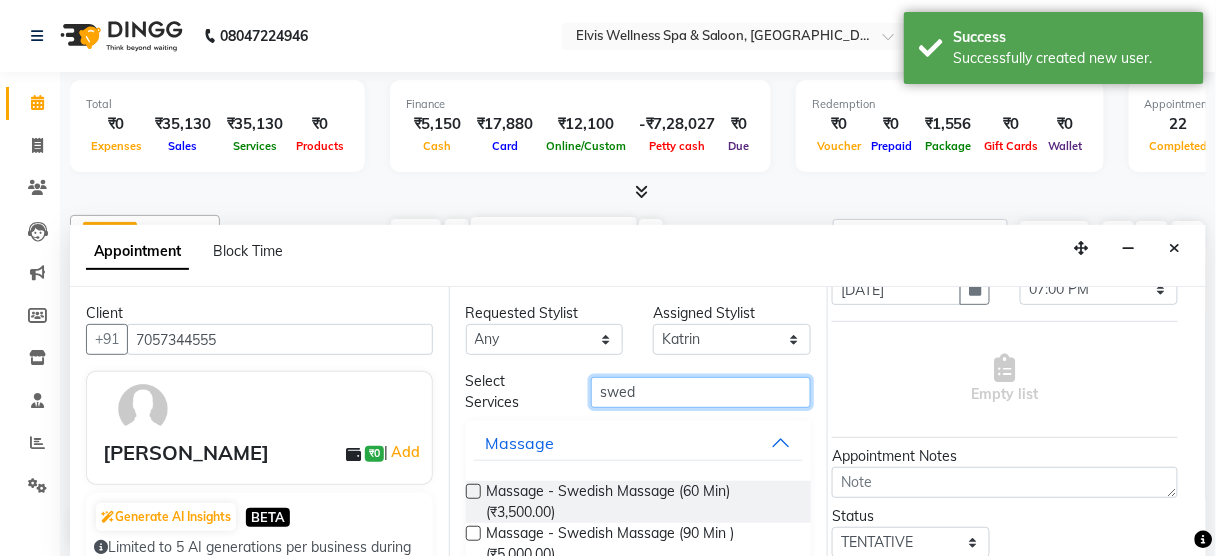 type on "swed" 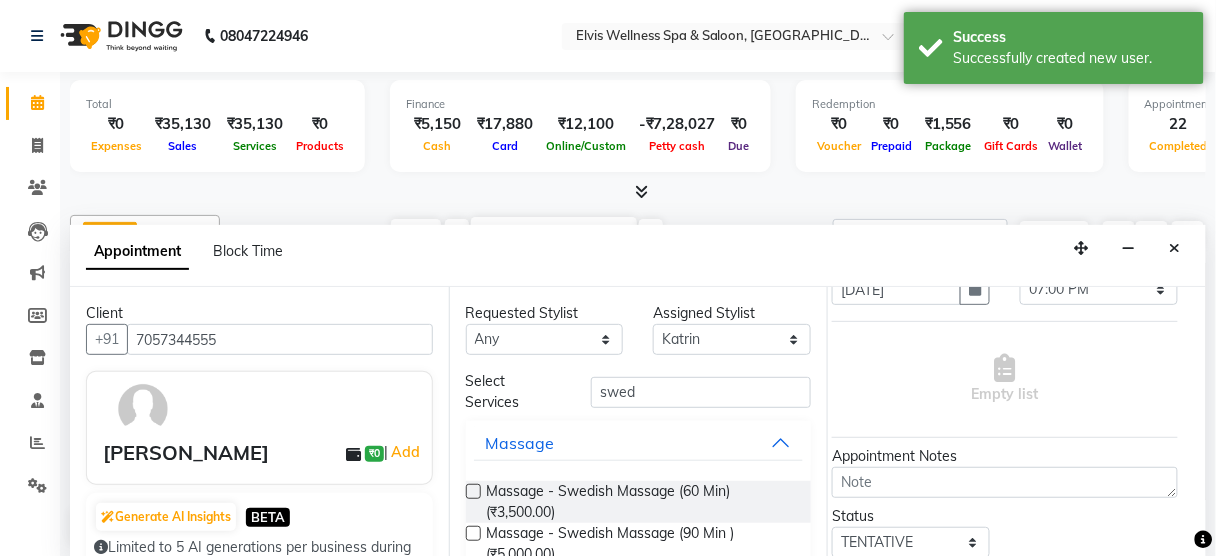 click at bounding box center [473, 491] 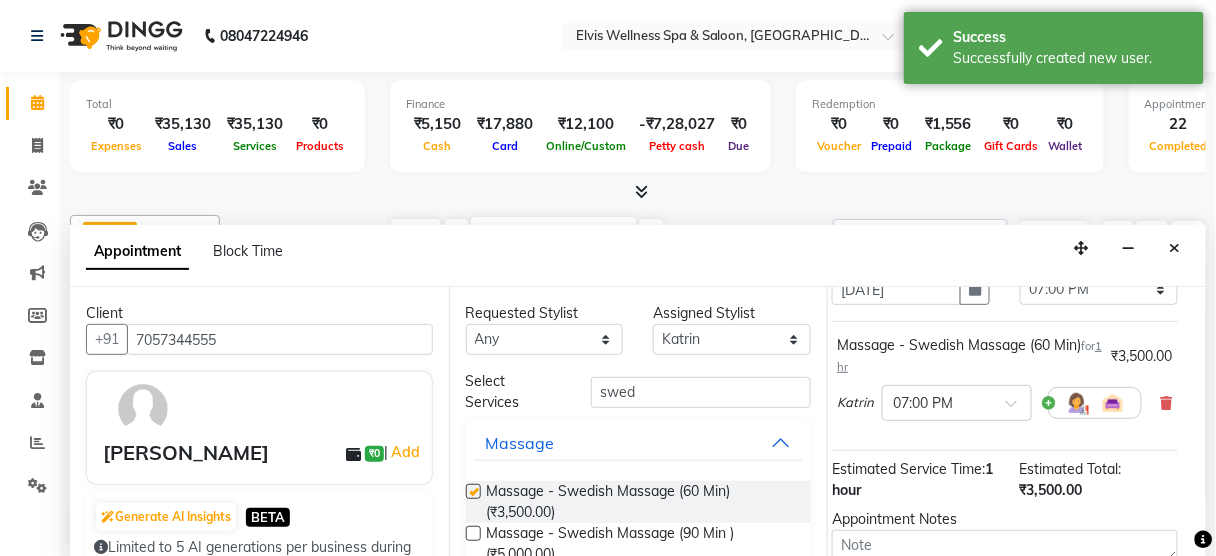 checkbox on "false" 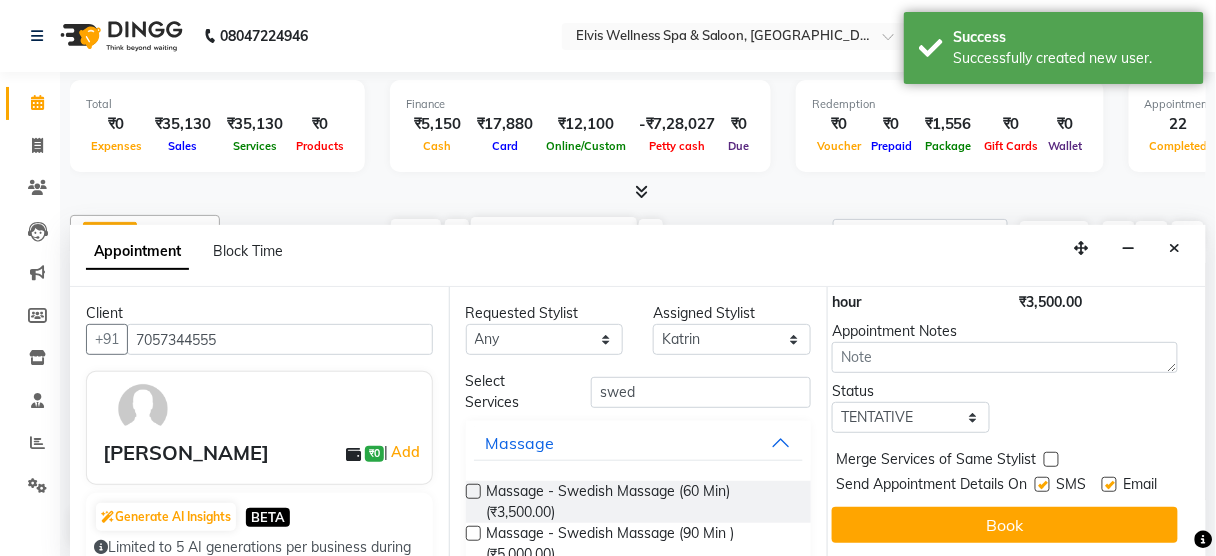 scroll, scrollTop: 323, scrollLeft: 12, axis: both 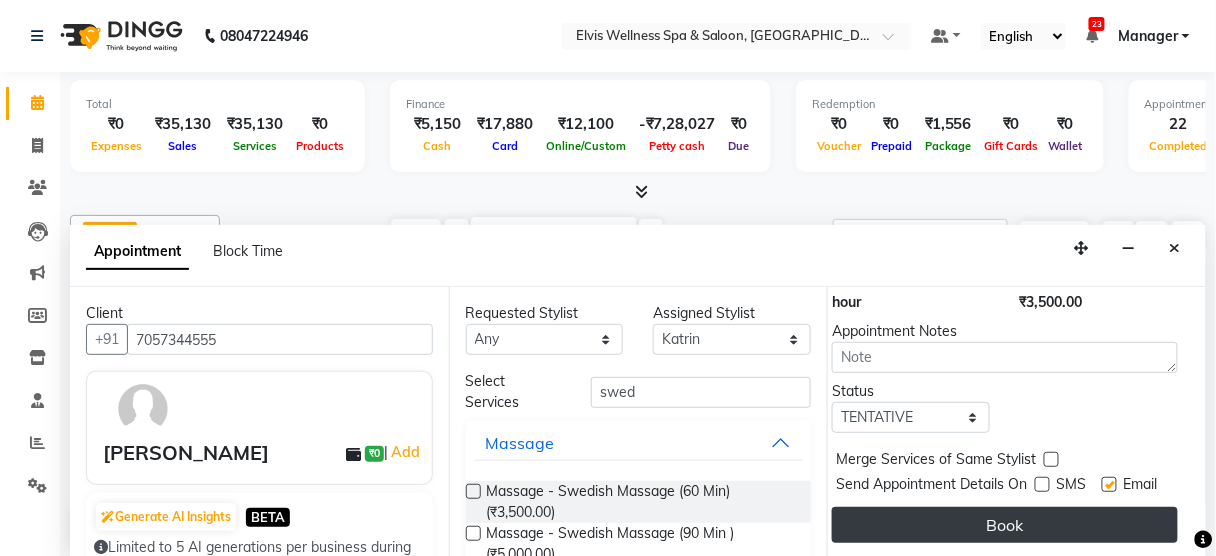 click on "Book" at bounding box center (1005, 525) 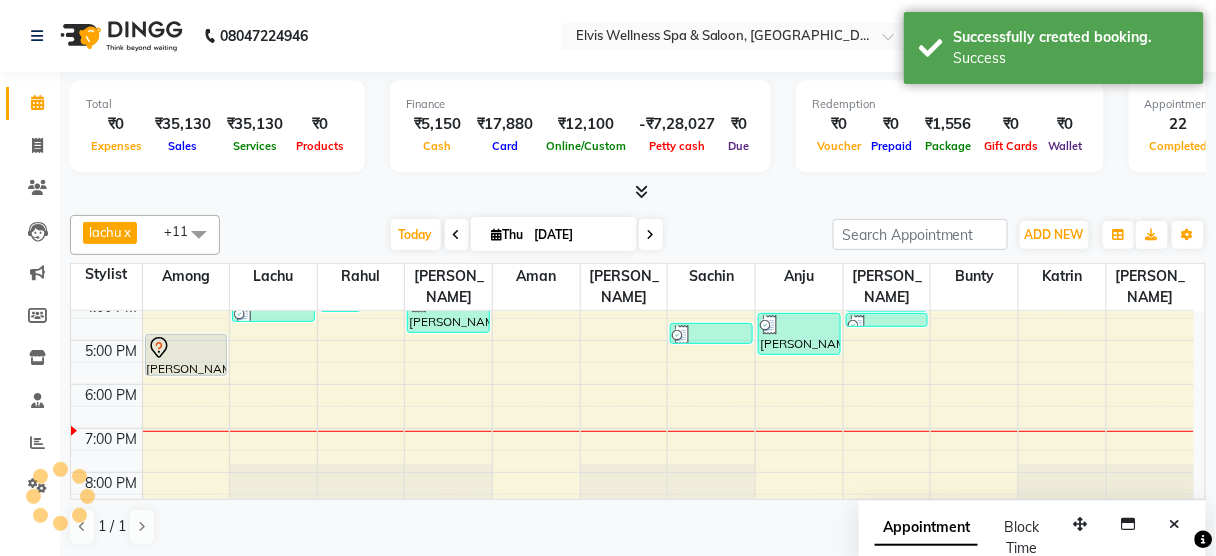 scroll, scrollTop: 0, scrollLeft: 0, axis: both 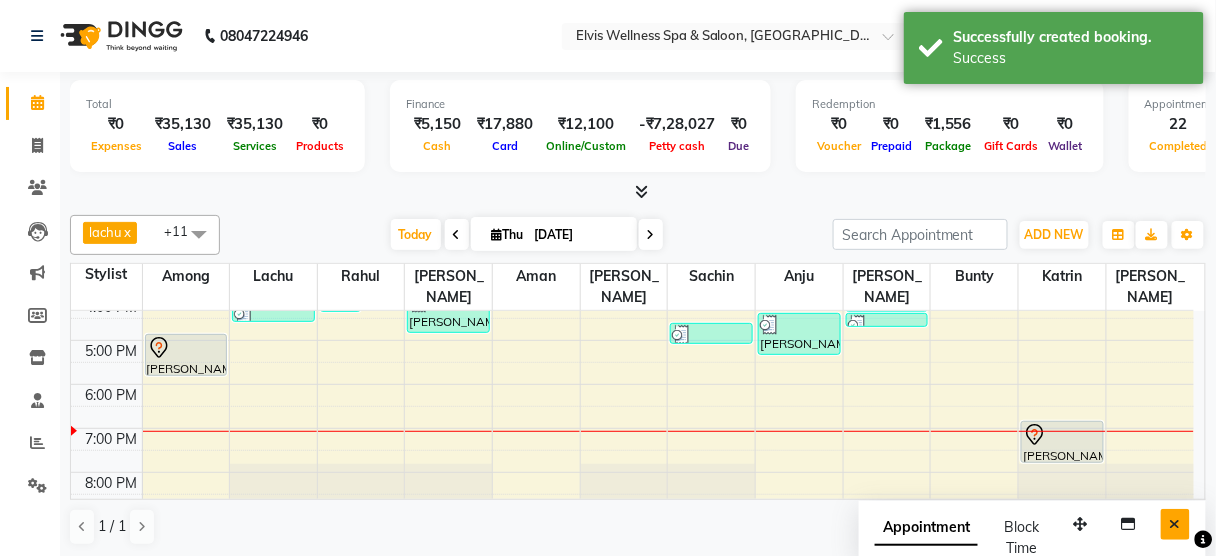 click at bounding box center [1175, 524] 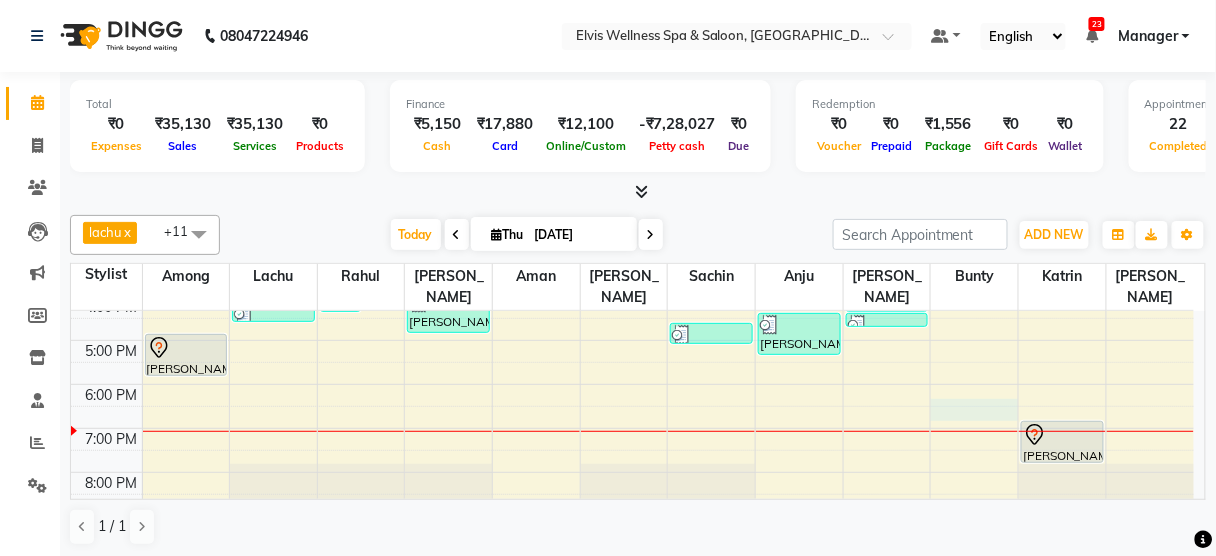 click on "8:00 AM 9:00 AM 10:00 AM 11:00 AM 12:00 PM 1:00 PM 2:00 PM 3:00 PM 4:00 PM 5:00 PM 6:00 PM 7:00 PM 8:00 PM 9:00 PM     Jagdish, TK06, 01:30 PM-02:30 PM, Massage - Swedish Massage (60 Min)             Sanjay, TK17, 05:00 PM-06:00 PM, Massage - Balinese Massage (60 Min)     Gaurav Singh, TK14, 04:15 PM-04:45 PM, Head massage     Pooja Desai, TK08, 02:30 PM-04:30 PM, Hair Spa Treatments - L’Oreal Spa (₹1500)     Pooja Desai, TK08, 02:30 PM-03:30 PM, Coloring With Stylist Consult - Root Touch-Up     Riddhi Hingorani, TK07, 01:30 PM-02:00 PM, Hair wash & Blow Dry     walkin, TK09, 02:00 PM-02:30 PM, Hair Cut - Male     Amit, TK01, 11:45 AM-12:45 PM, Massage - Balinese Massage (60 Min)     Aditya, TK11, 03:00 PM-04:00 PM, Massage - Deeptisue Massage (60 Min)     Aditya, TK18, 04:00 PM-05:00 PM, Massage - Deeptisue Massage (60 Min)     Ruchi, TK05, 01:00 PM-02:00 PM, Massage - Couple Massage (60 Min)     Pravin, TK12, 03:30 PM-04:15 PM, Massage- Swedish Massage (45min)" at bounding box center [632, 252] 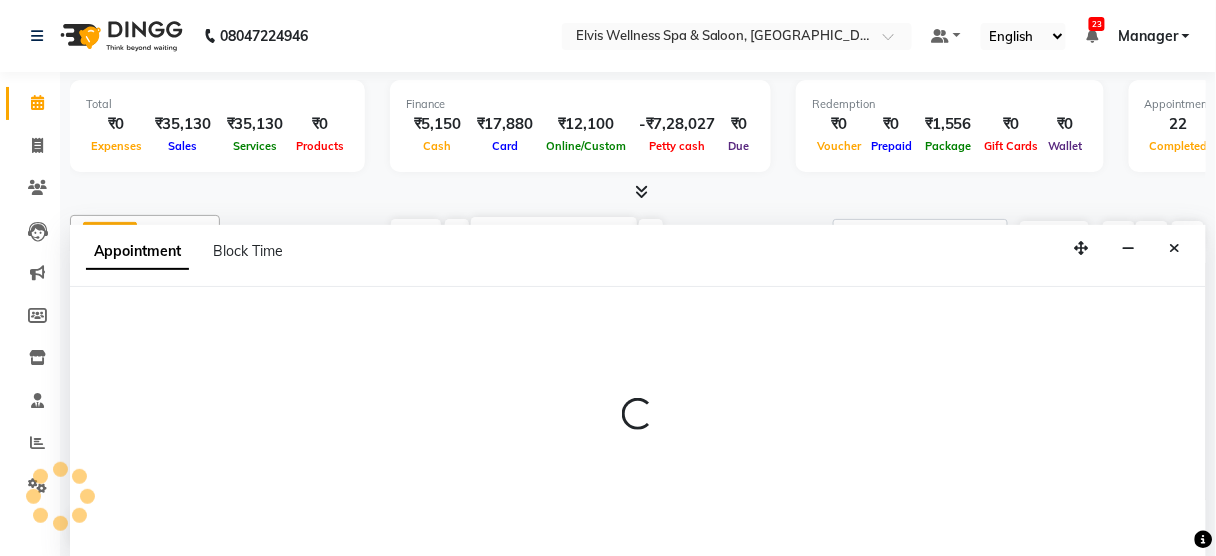 scroll, scrollTop: 0, scrollLeft: 0, axis: both 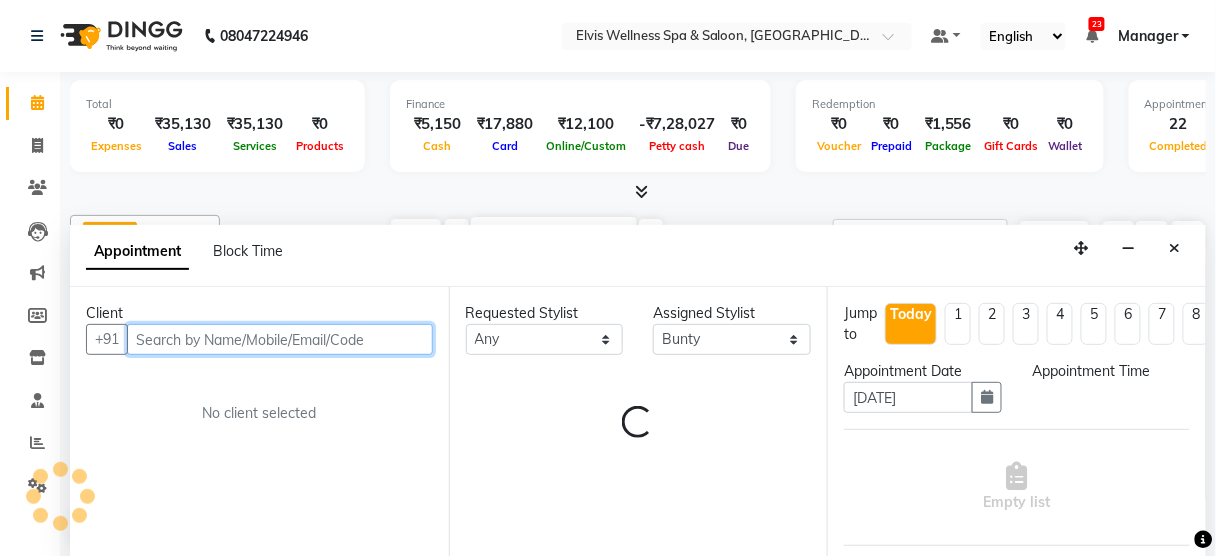 select on "1110" 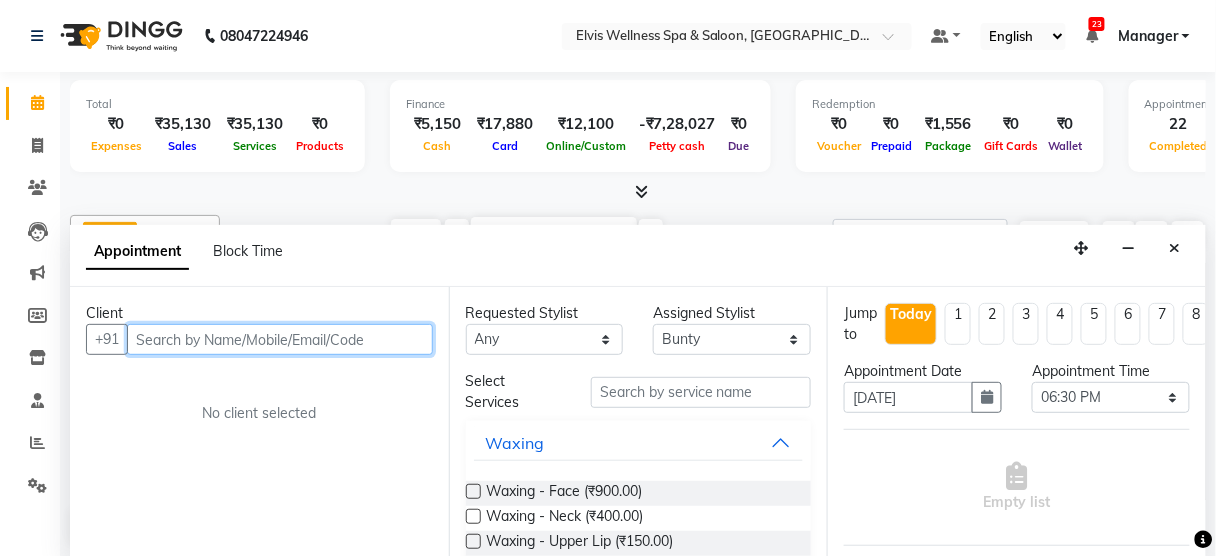 paste on "9049494949" 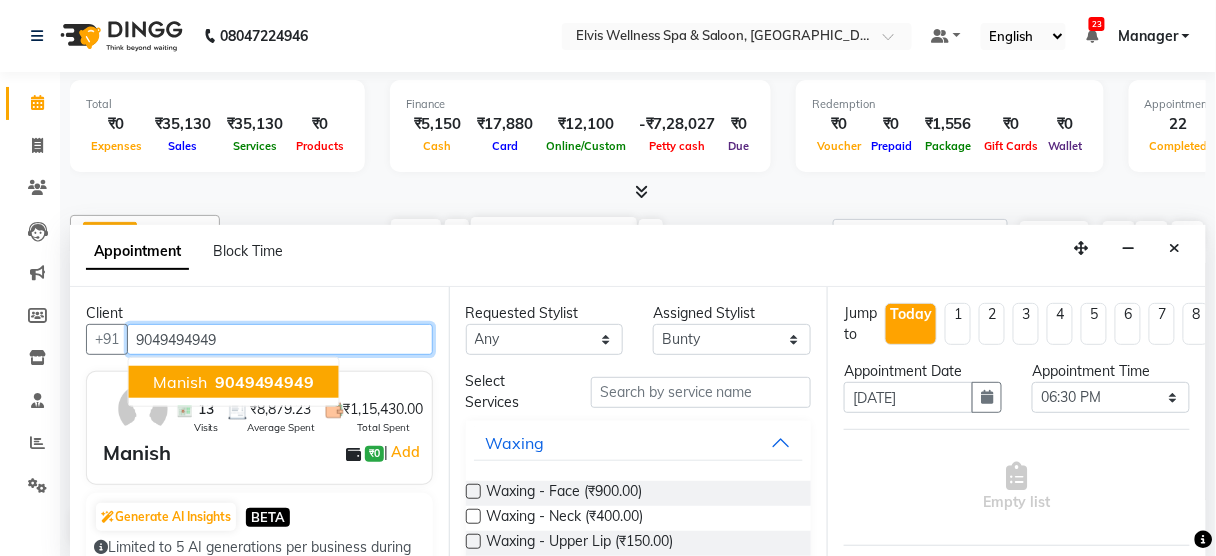 click on "9049494949" at bounding box center [265, 382] 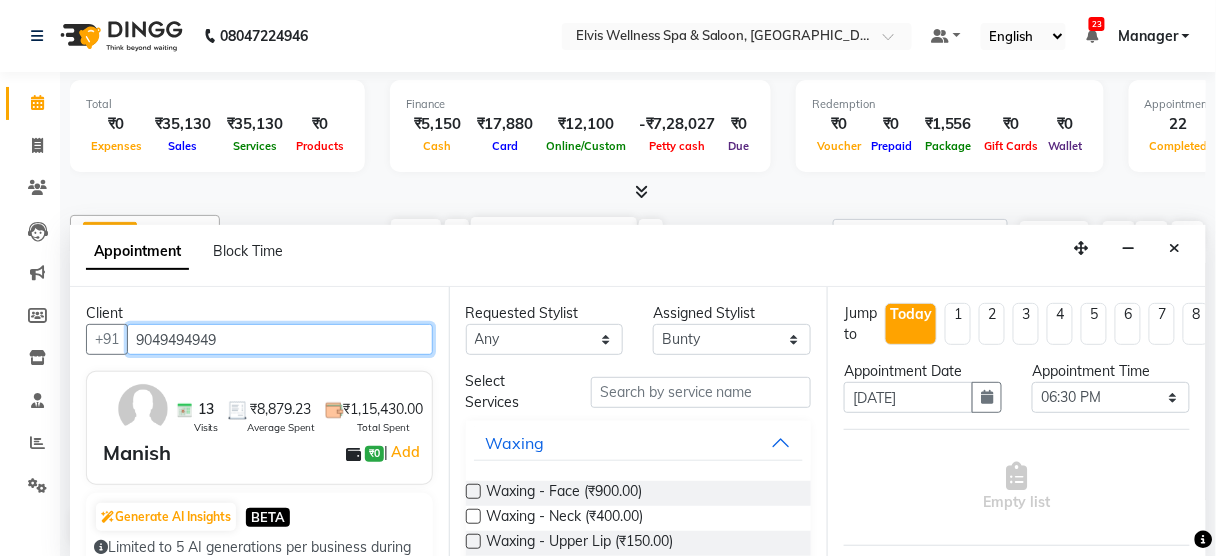 type on "9049494949" 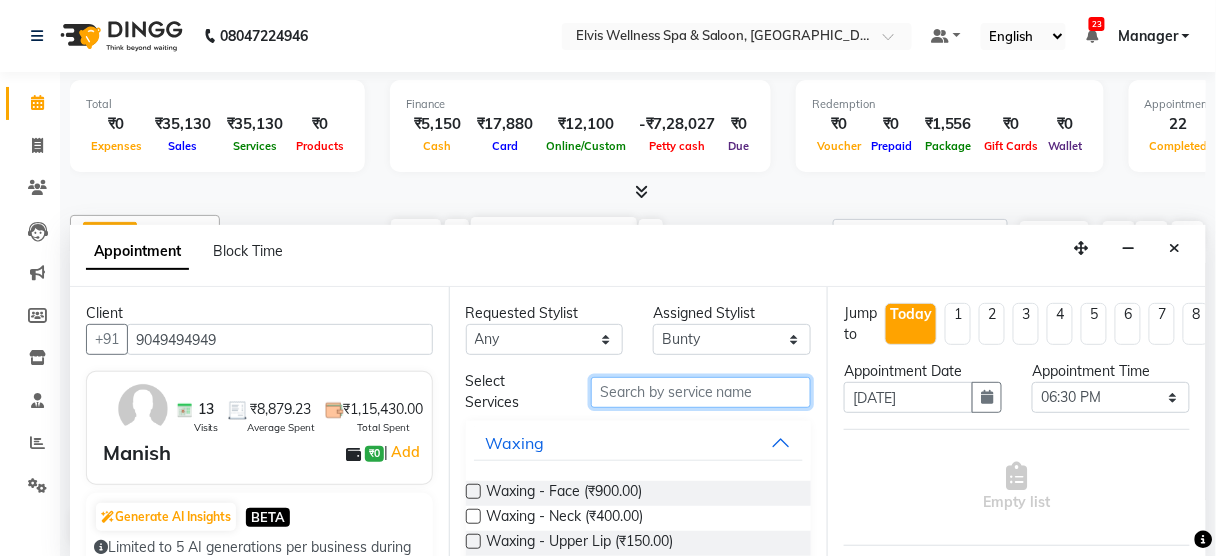 click at bounding box center (701, 392) 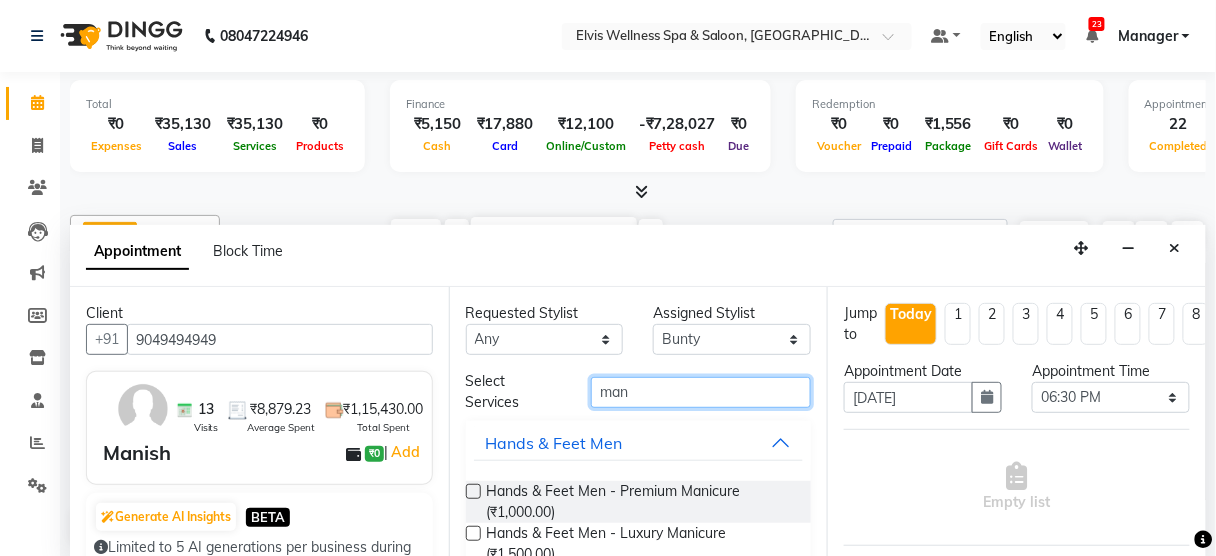 type on "man" 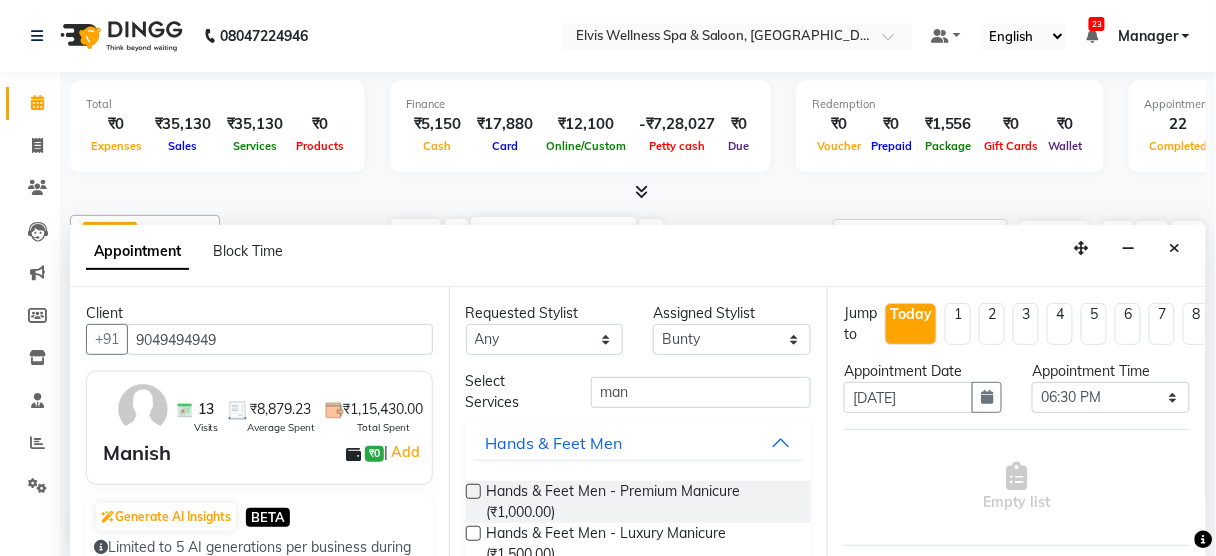 click at bounding box center (473, 491) 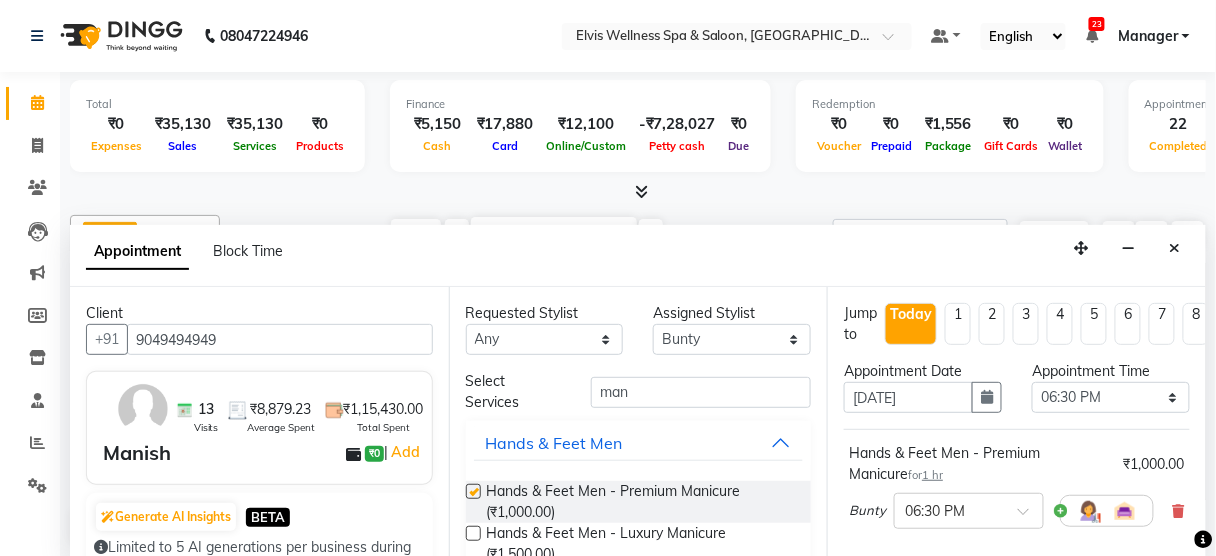 checkbox on "false" 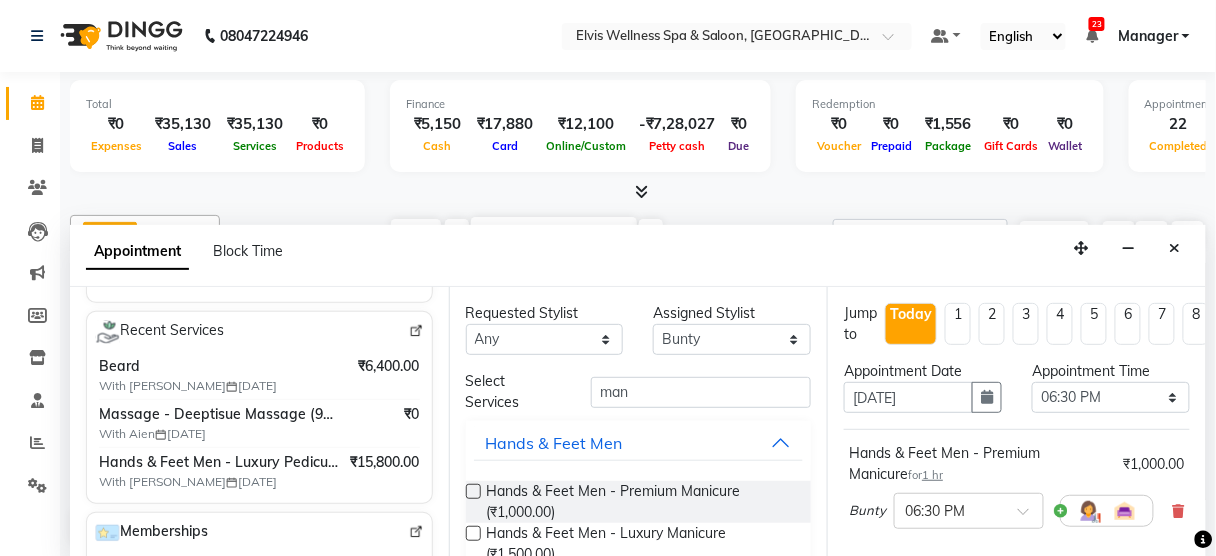 scroll, scrollTop: 367, scrollLeft: 0, axis: vertical 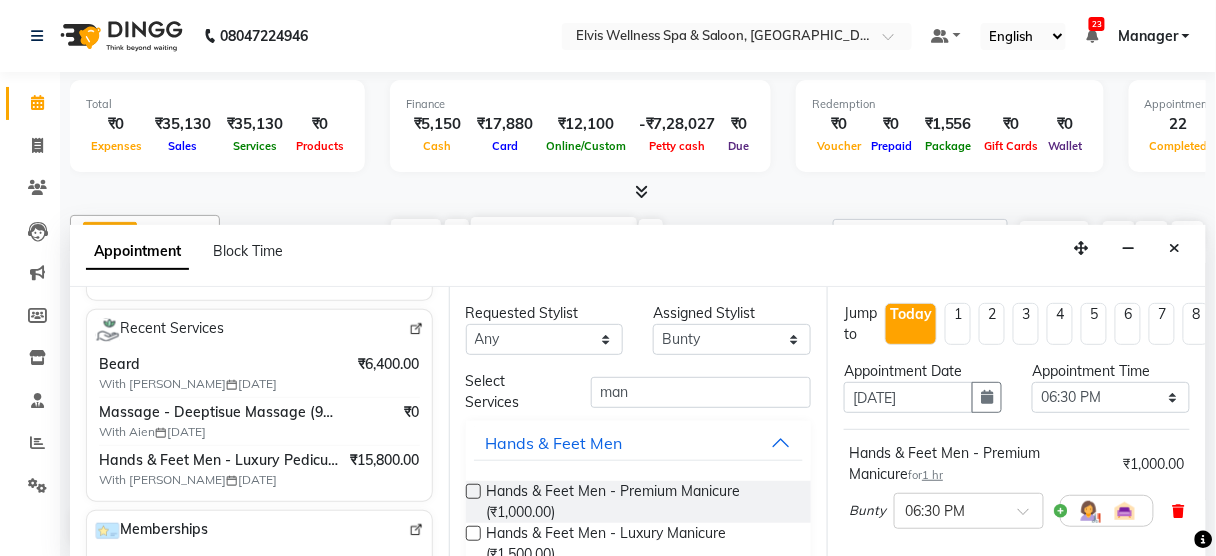 click at bounding box center (1179, 511) 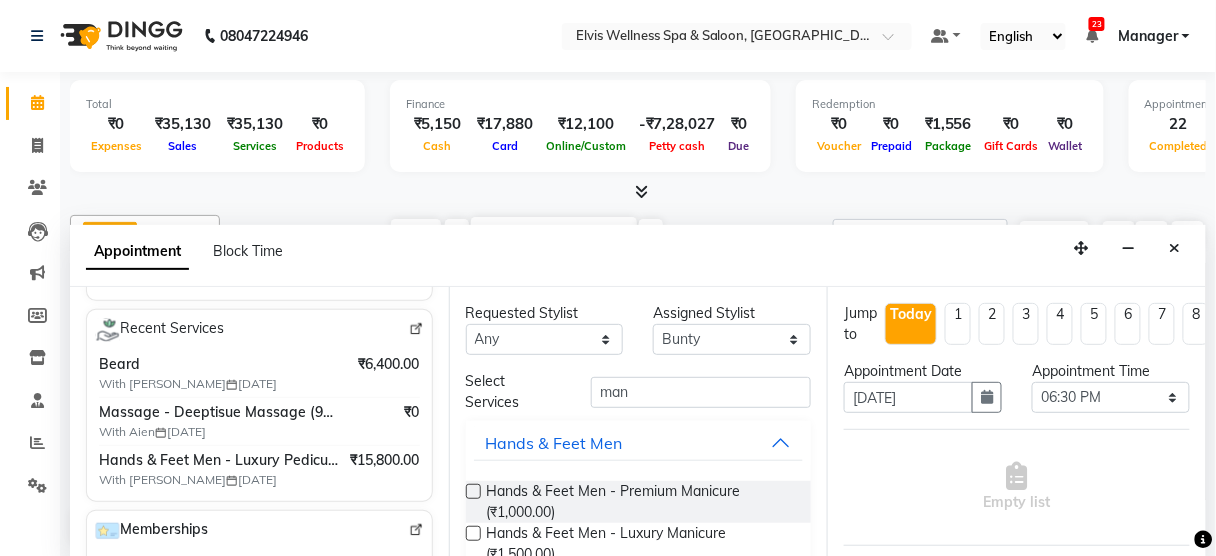 scroll, scrollTop: 65, scrollLeft: 0, axis: vertical 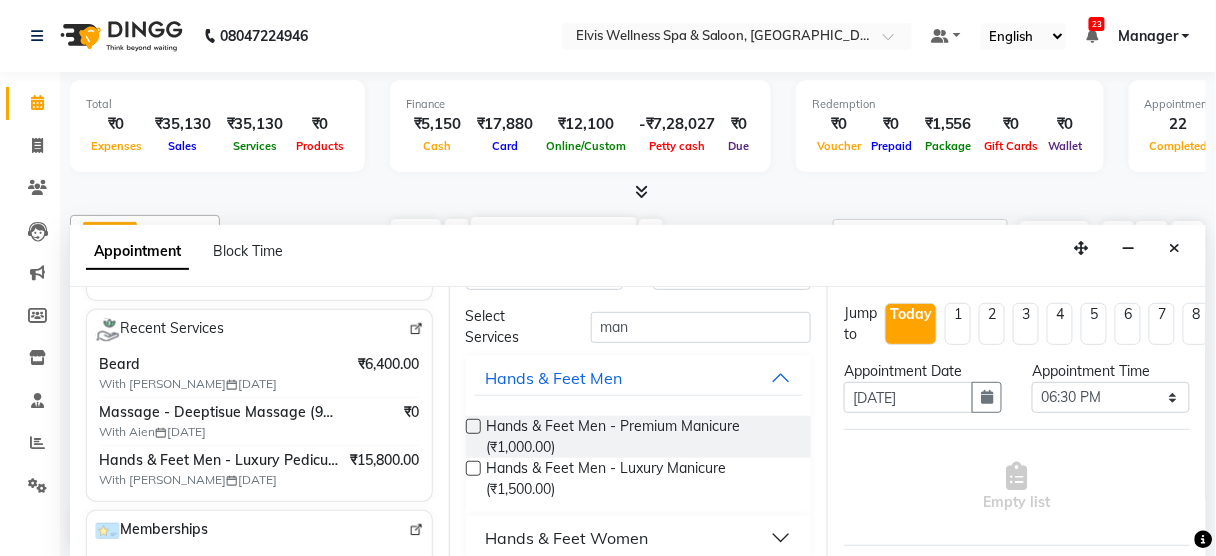click at bounding box center [473, 468] 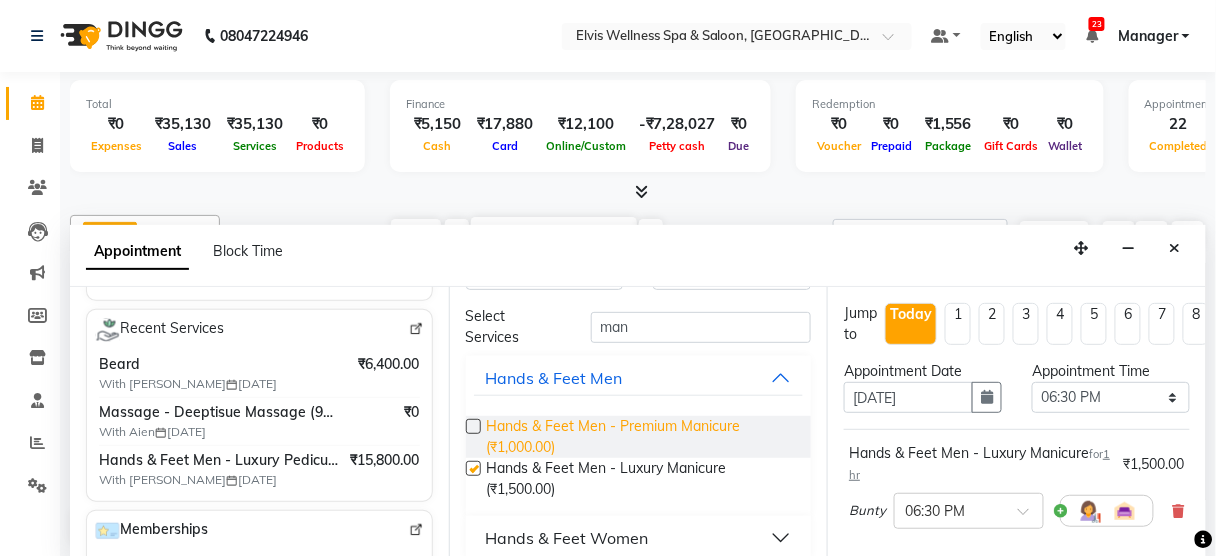 checkbox on "false" 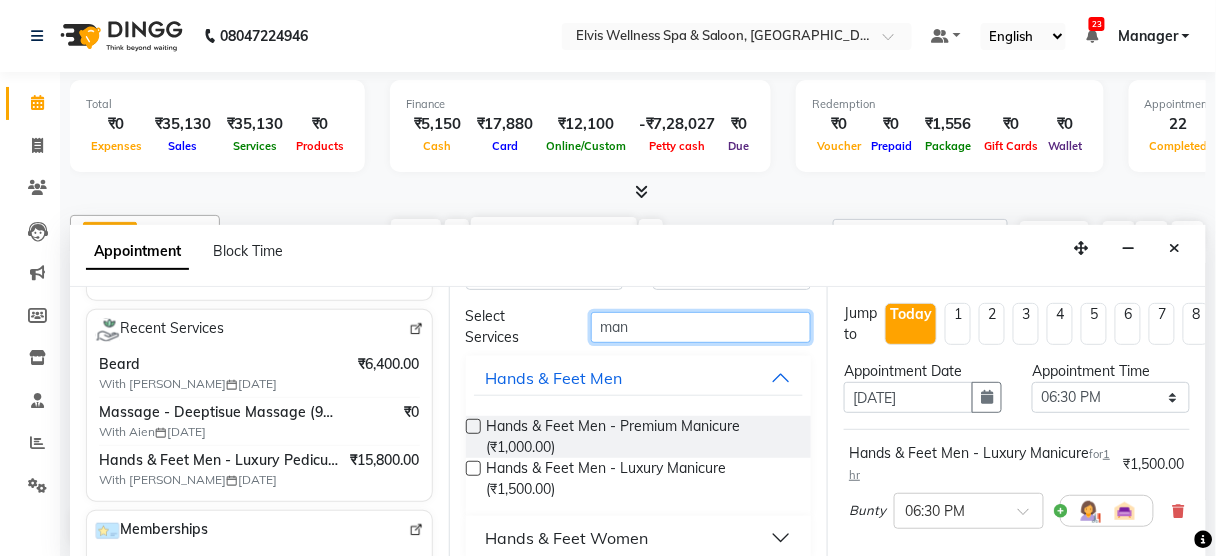 click on "man" at bounding box center [701, 327] 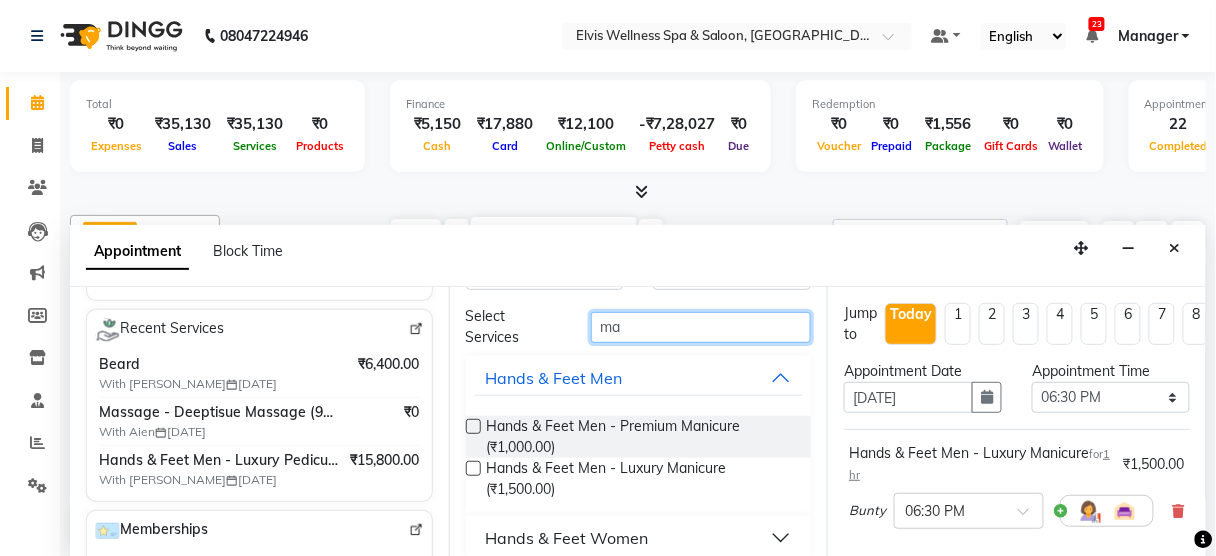 type on "m" 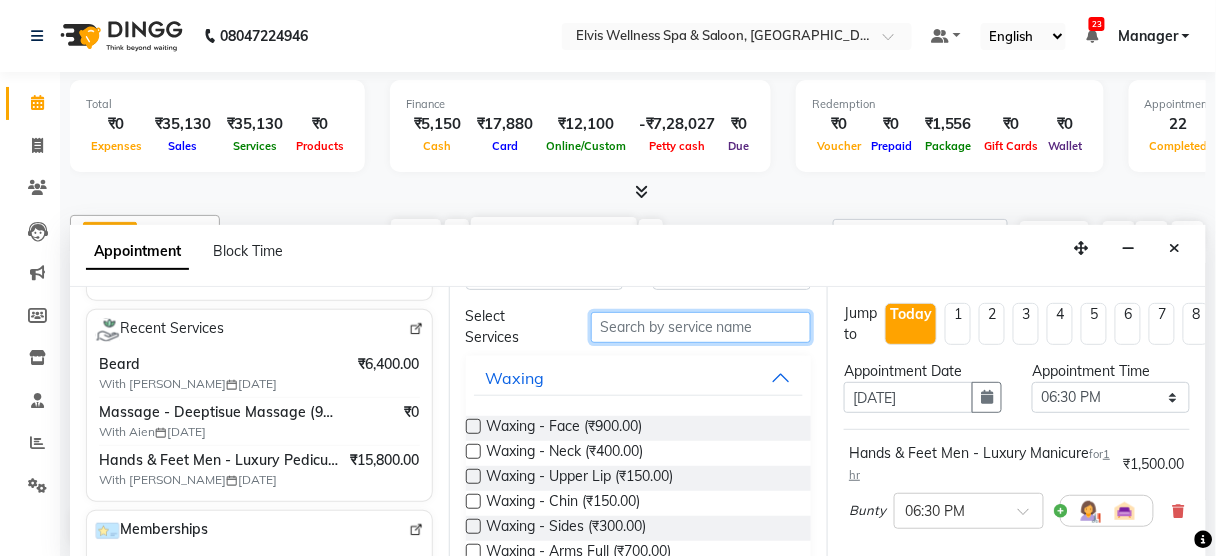 scroll, scrollTop: 0, scrollLeft: 0, axis: both 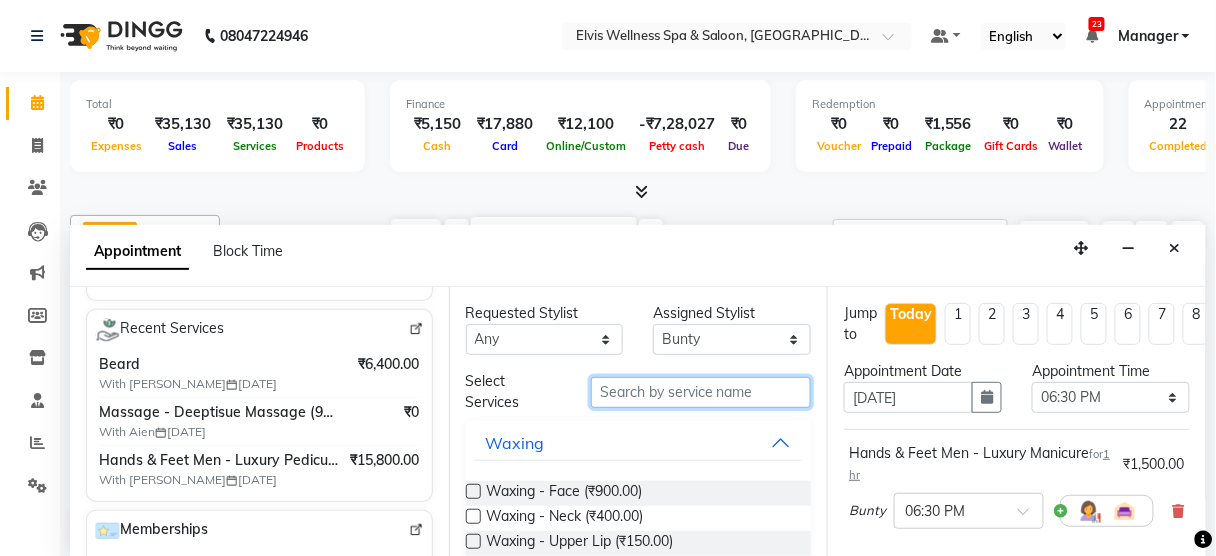 type 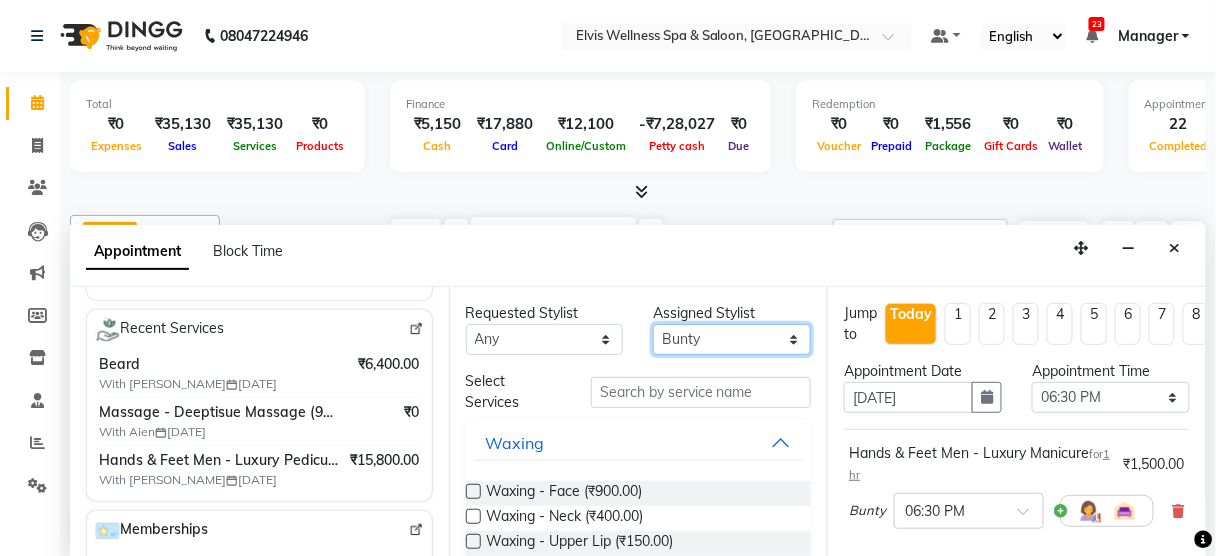click on "Select Aien Aman among Anju Anna baner staff Bepeto Bunty Chaitali Eunice Jay Katrin Khumpo kothrud staff KP staff Kundan lachu Lelen Lucy Manager Marvin Masoni mimin Ming nancy Noang Rahul RAMBO Reena Sachin sarla Savitri slita Sumitra Thon Viman nagar staff yanchen" at bounding box center [732, 339] 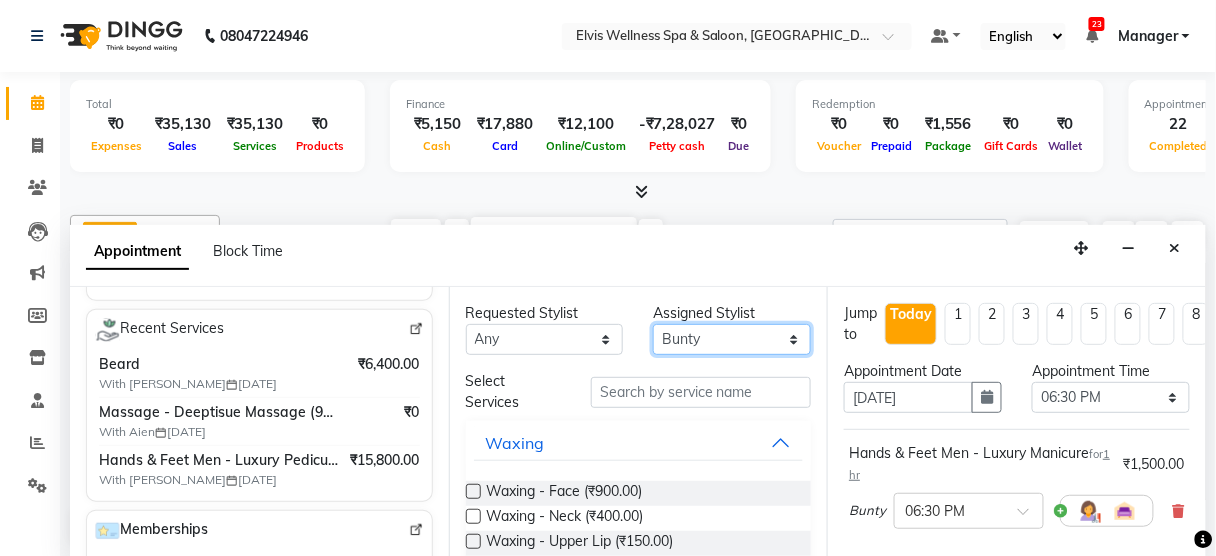 select on "47382" 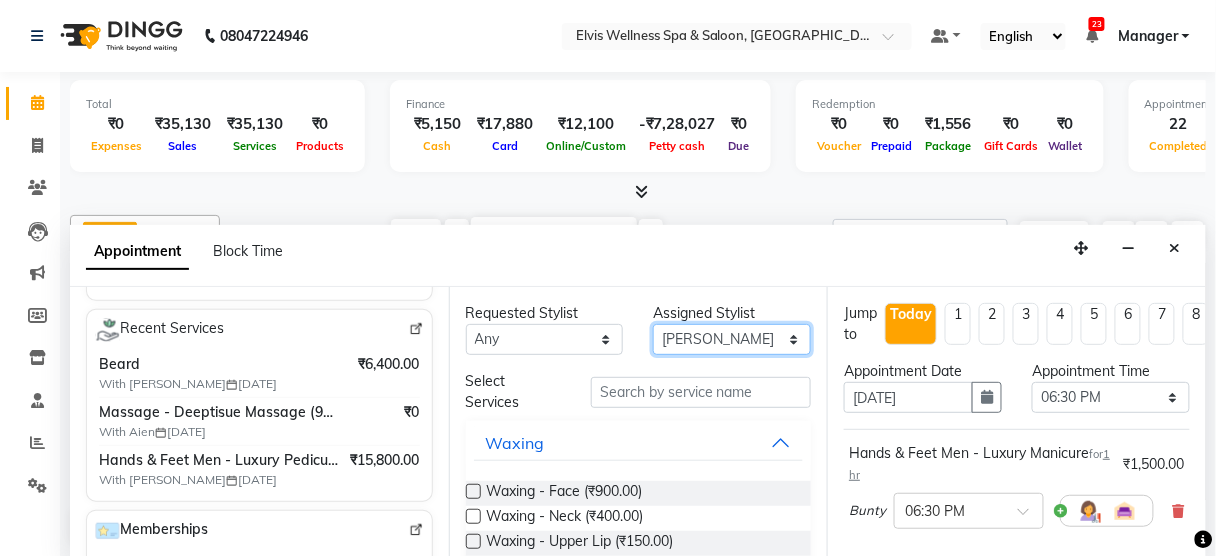 click on "Select Aien Aman among Anju Anna baner staff Bepeto Bunty Chaitali Eunice Jay Katrin Khumpo kothrud staff KP staff Kundan lachu Lelen Lucy Manager Marvin Masoni mimin Ming nancy Noang Rahul RAMBO Reena Sachin sarla Savitri slita Sumitra Thon Viman nagar staff yanchen" at bounding box center (732, 339) 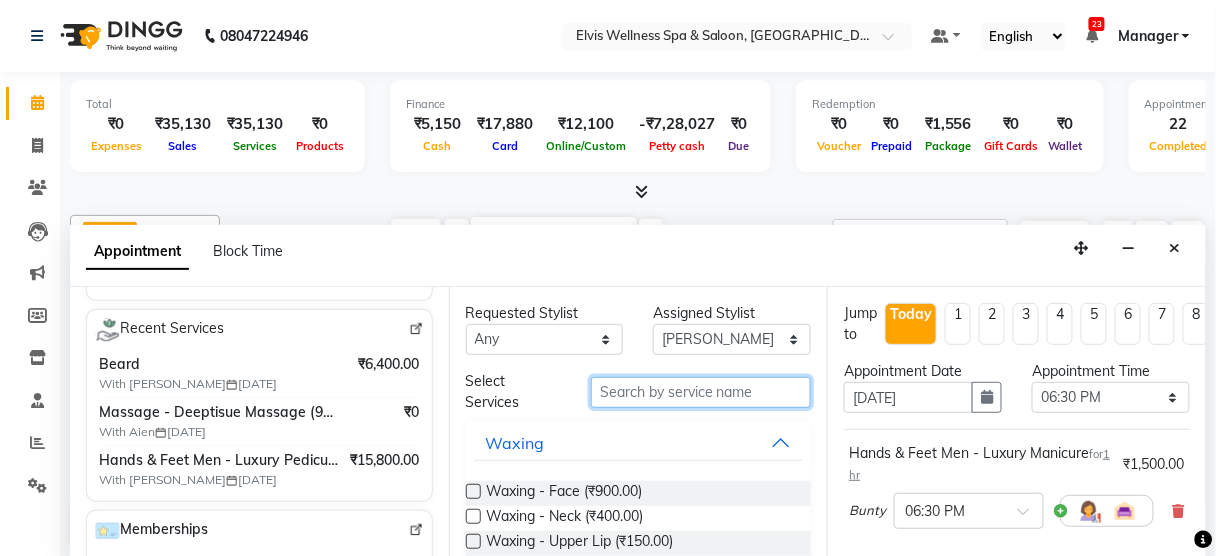 click at bounding box center [701, 392] 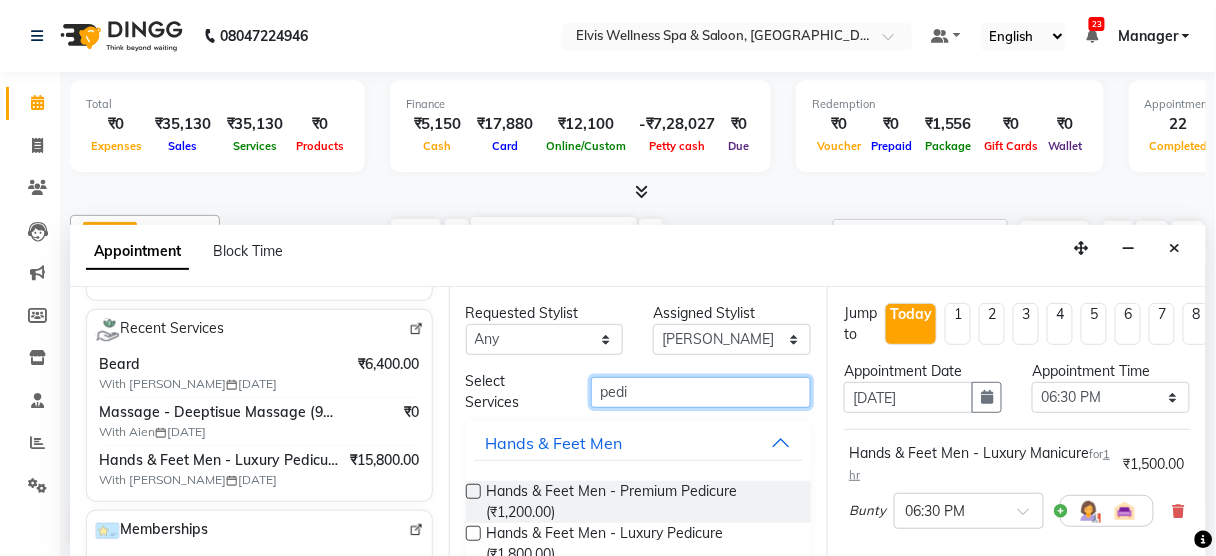 type on "pedi" 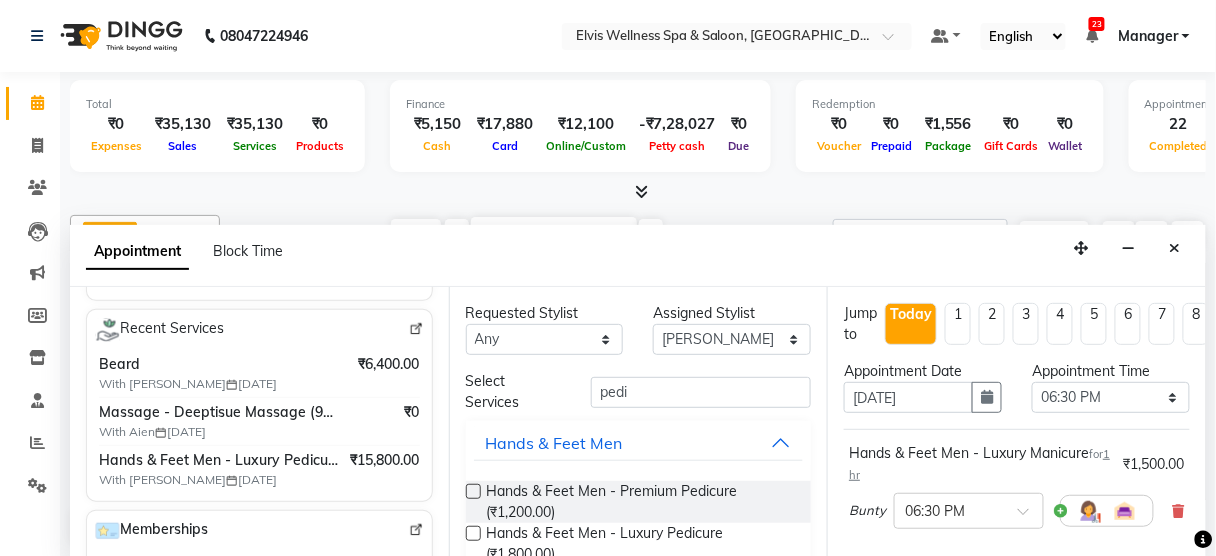 click at bounding box center [473, 533] 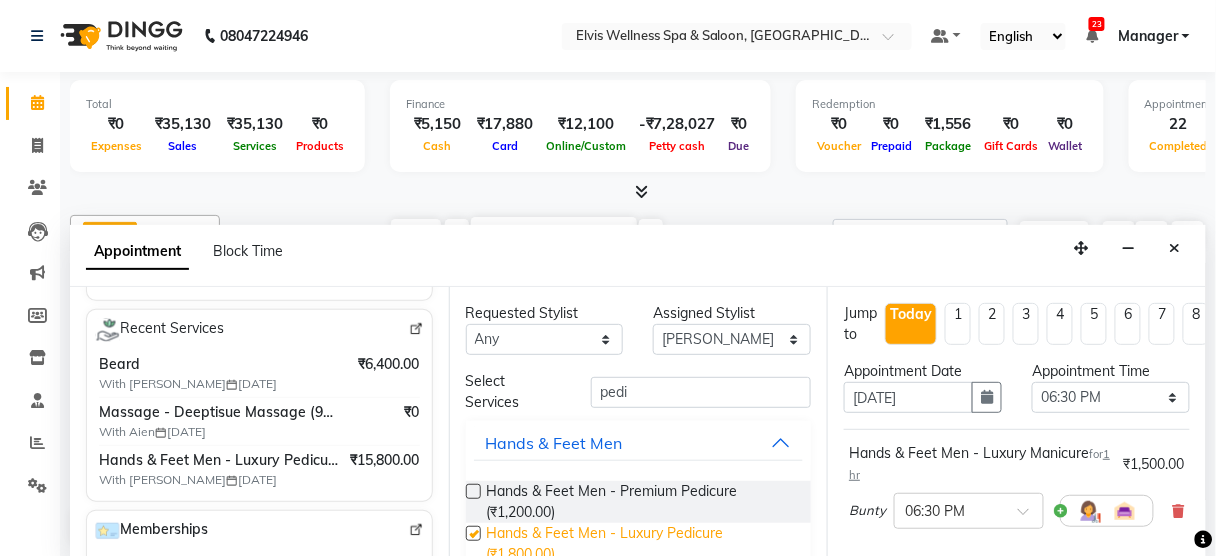 checkbox on "false" 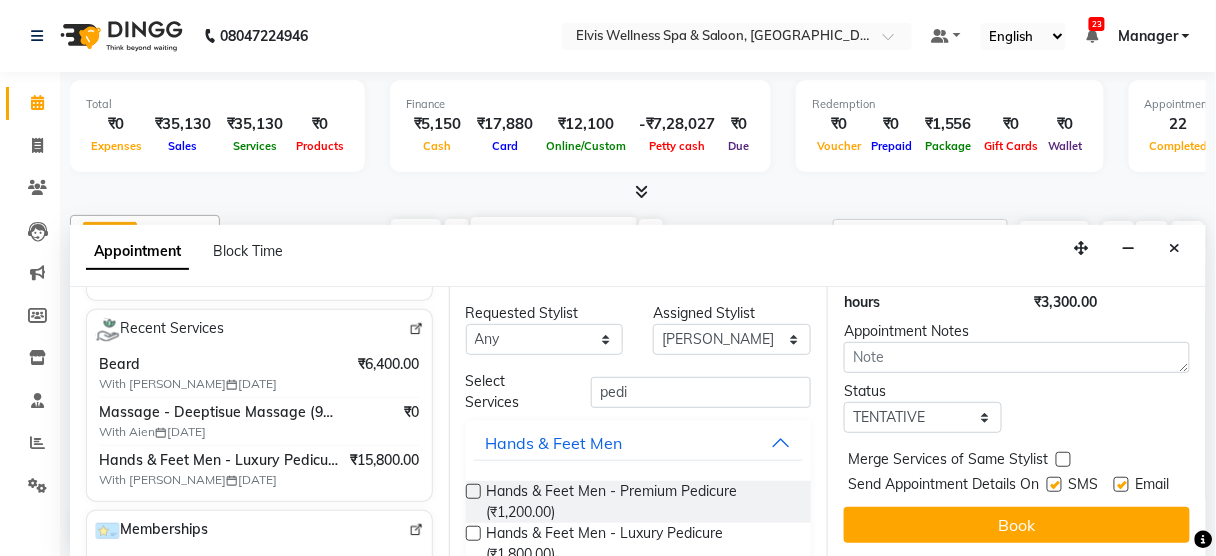 scroll, scrollTop: 436, scrollLeft: 0, axis: vertical 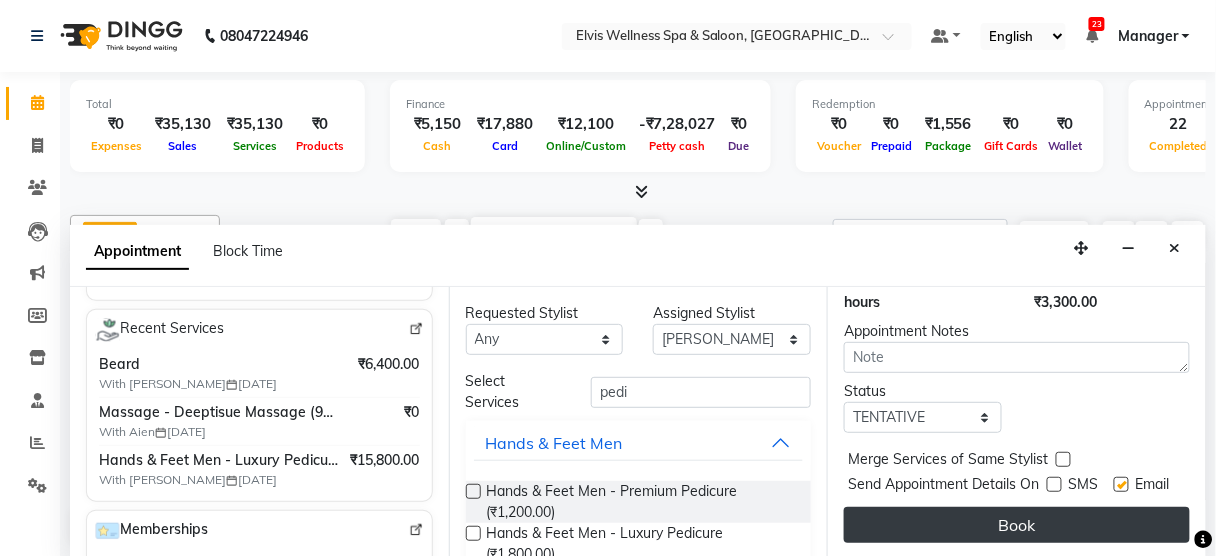 click on "Book" at bounding box center [1017, 525] 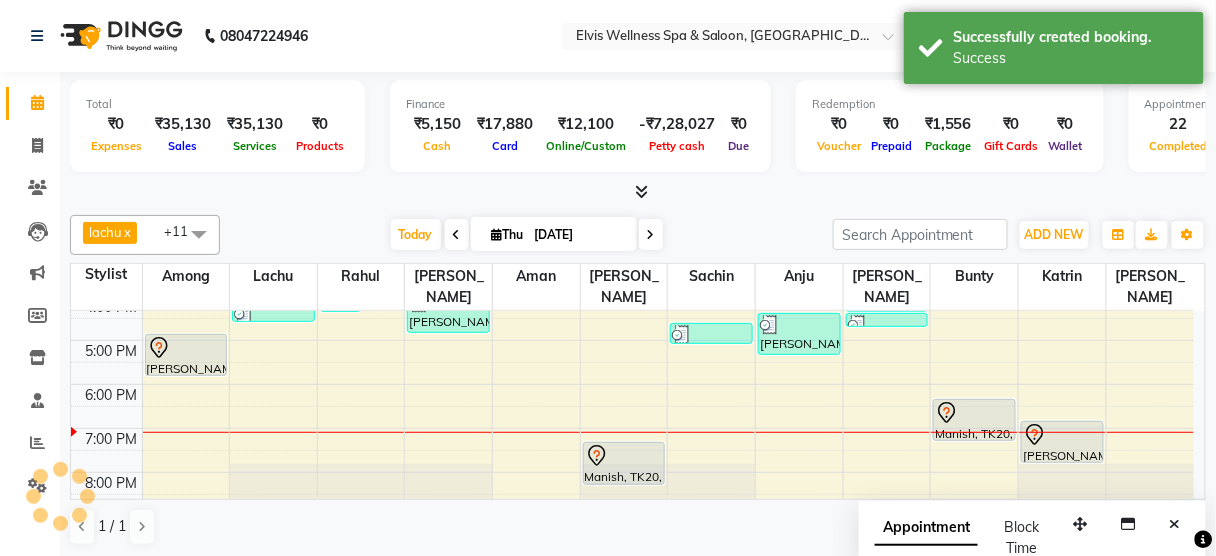 scroll, scrollTop: 0, scrollLeft: 0, axis: both 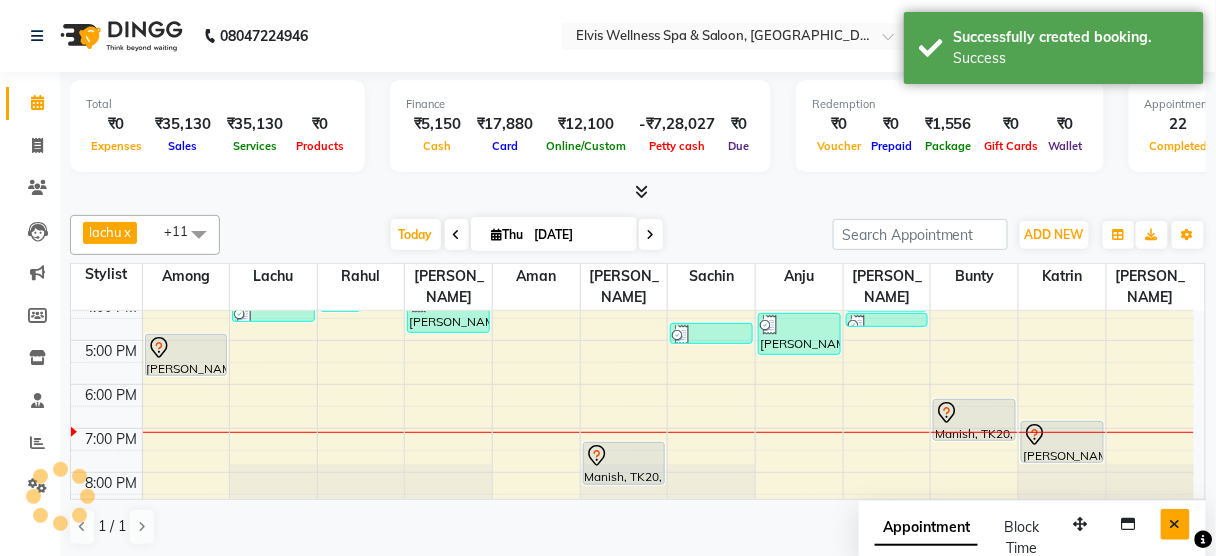 click at bounding box center [1175, 524] 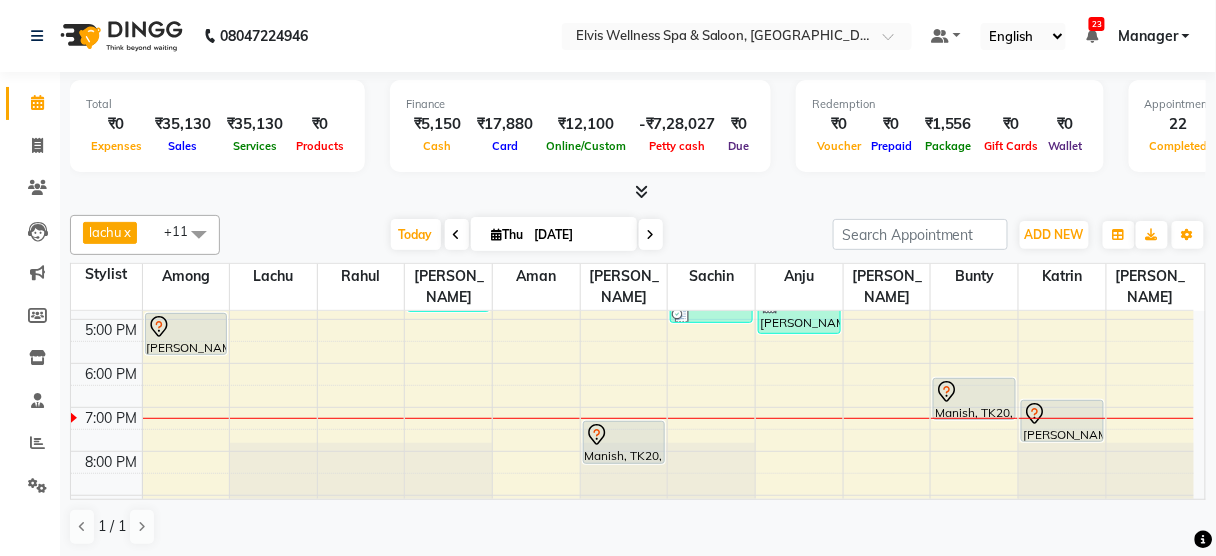 scroll, scrollTop: 389, scrollLeft: 0, axis: vertical 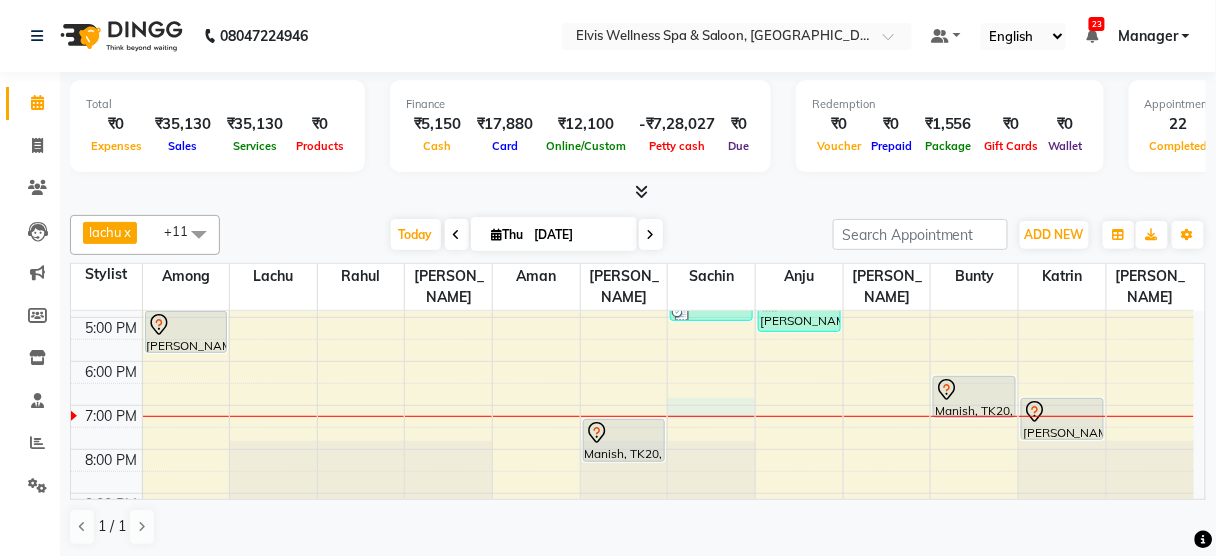 click on "8:00 AM 9:00 AM 10:00 AM 11:00 AM 12:00 PM 1:00 PM 2:00 PM 3:00 PM 4:00 PM 5:00 PM 6:00 PM 7:00 PM 8:00 PM 9:00 PM     Jagdish, TK06, 01:30 PM-02:30 PM, Massage - Swedish Massage (60 Min)             Sanjay, TK17, 05:00 PM-06:00 PM, Massage - Balinese Massage (60 Min)     Gaurav Singh, TK14, 04:15 PM-04:45 PM, Head massage     Pooja Desai, TK08, 02:30 PM-04:30 PM, Hair Spa Treatments - L’Oreal Spa (₹1500)     Pooja Desai, TK08, 02:30 PM-03:30 PM, Coloring With Stylist Consult - Root Touch-Up     Riddhi Hingorani, TK07, 01:30 PM-02:00 PM, Hair wash & Blow Dry     walkin, TK09, 02:00 PM-02:30 PM, Hair Cut - Male     Amit, TK01, 11:45 AM-12:45 PM, Massage - Balinese Massage (60 Min)     Aditya, TK11, 03:00 PM-04:00 PM, Massage - Deeptisue Massage (60 Min)     Aditya, TK18, 04:00 PM-05:00 PM, Massage - Deeptisue Massage (60 Min)     Ruchi, TK05, 01:00 PM-02:00 PM, Massage - Couple Massage (60 Min)     Pravin, TK12, 03:30 PM-04:15 PM, Massage- Swedish Massage (45min)" at bounding box center (632, 229) 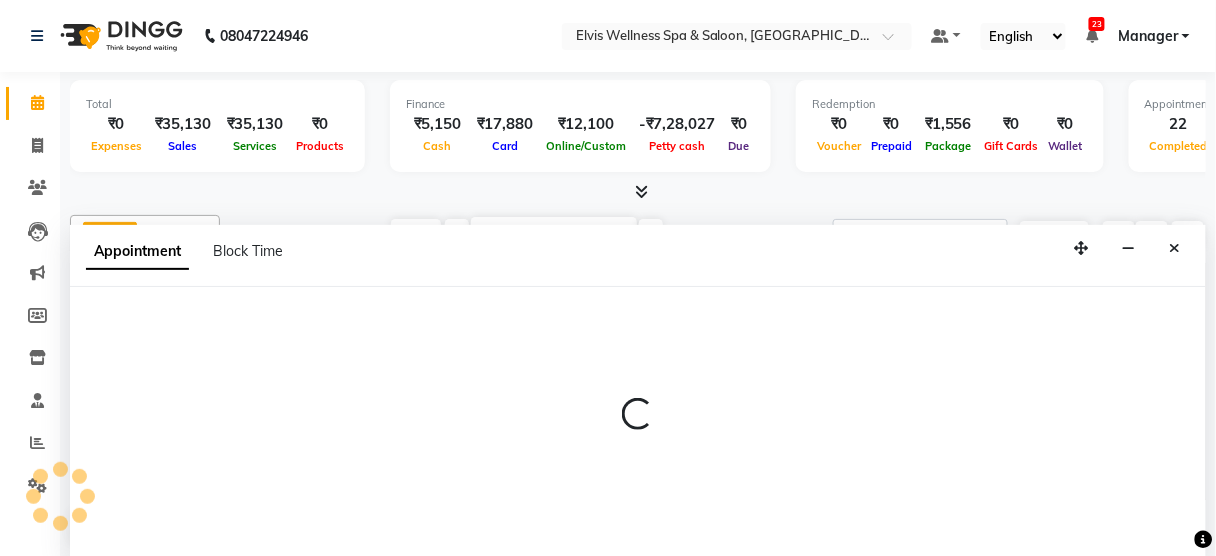 scroll, scrollTop: 0, scrollLeft: 0, axis: both 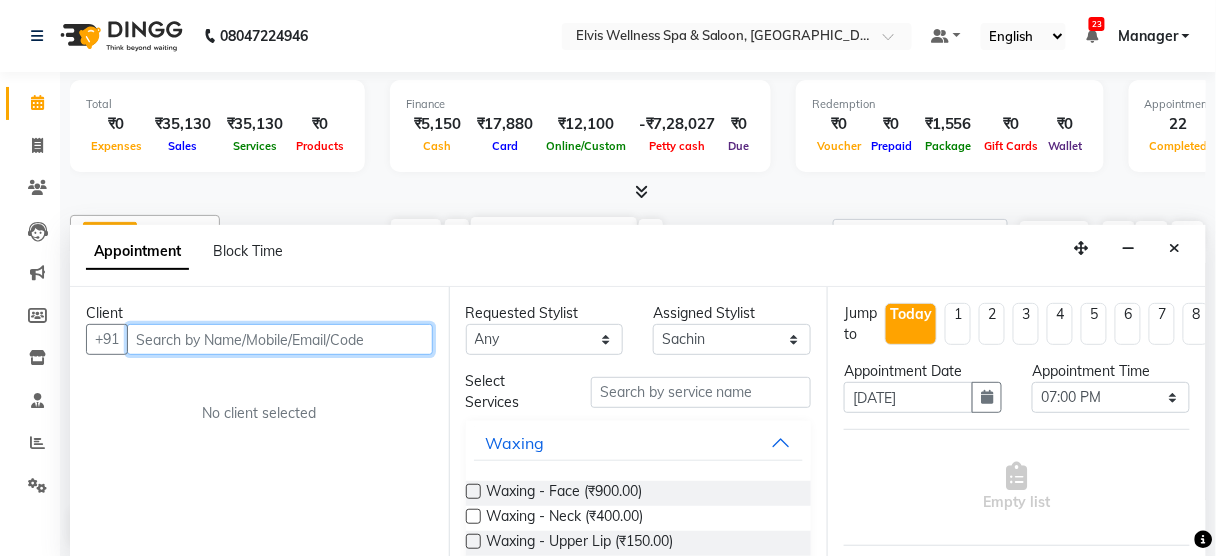 paste on "9028964648" 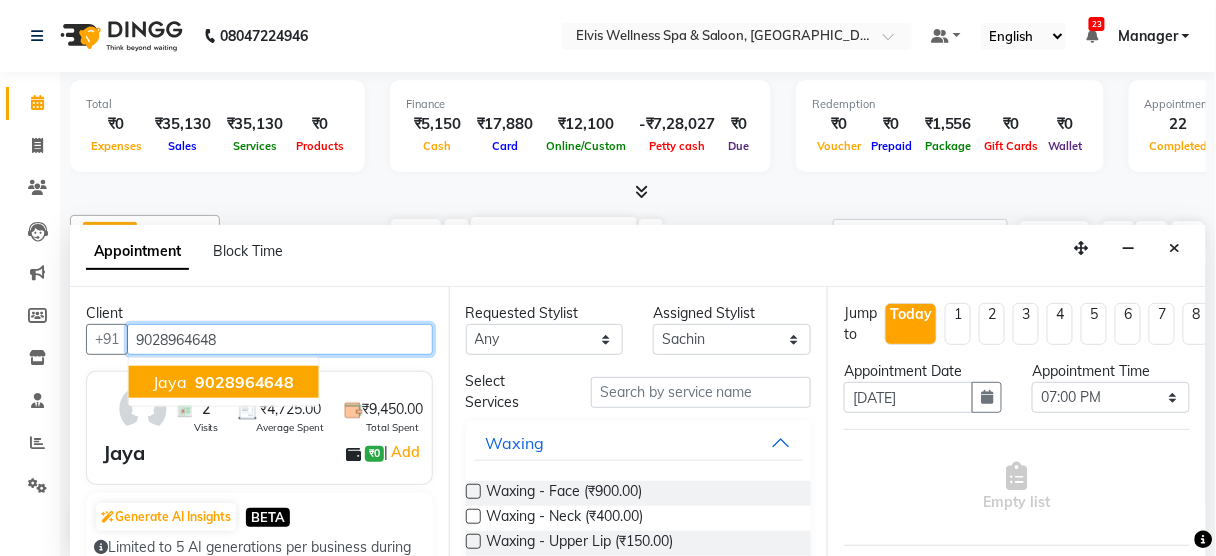 click on "Jaya   9028964648" at bounding box center [224, 382] 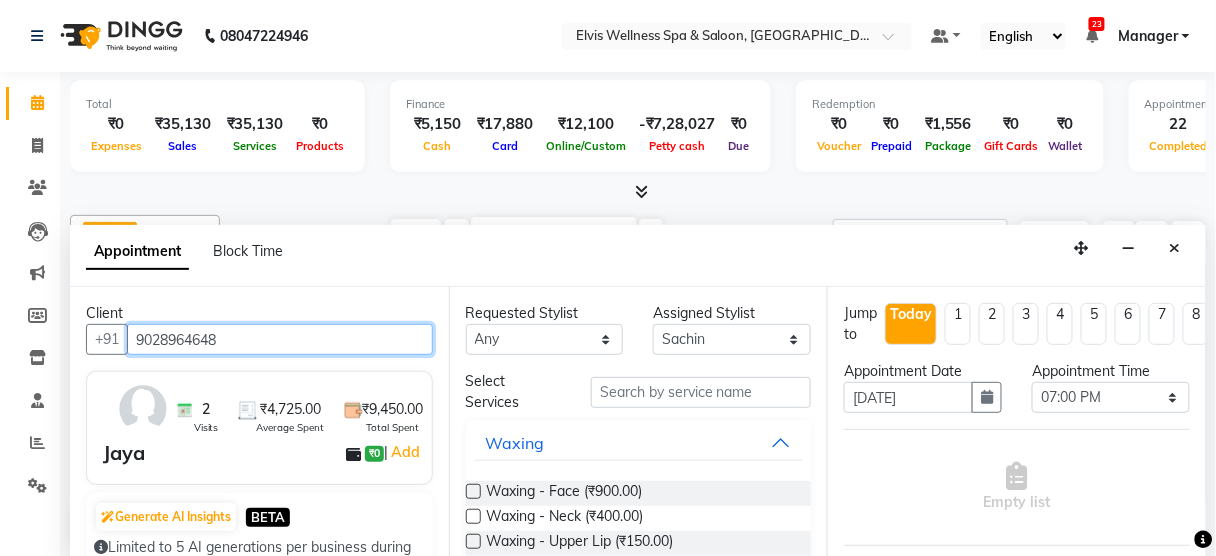 type on "9028964648" 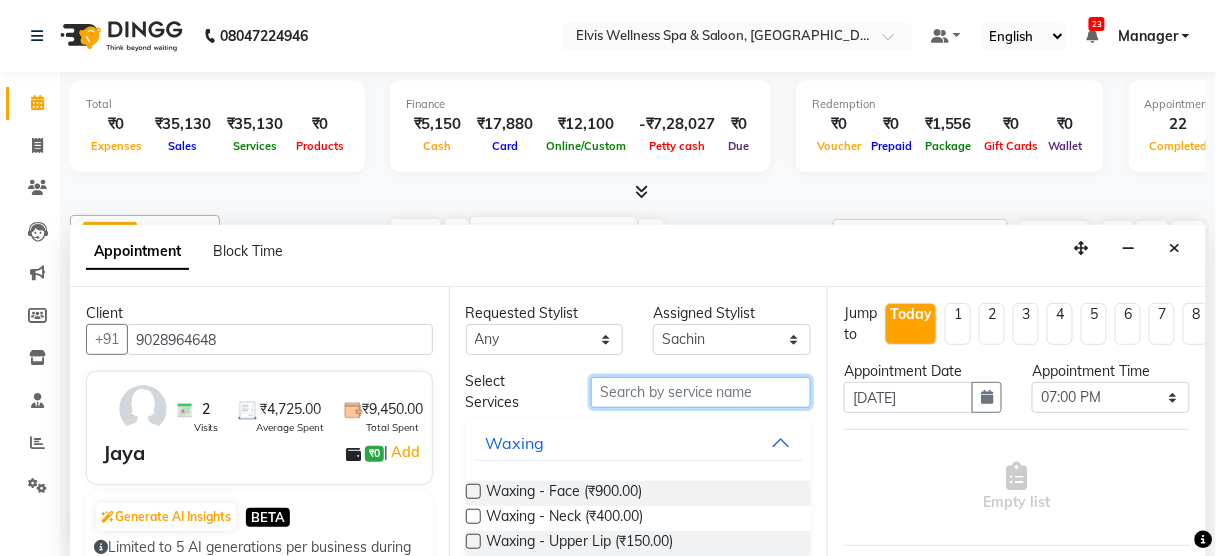 click at bounding box center (701, 392) 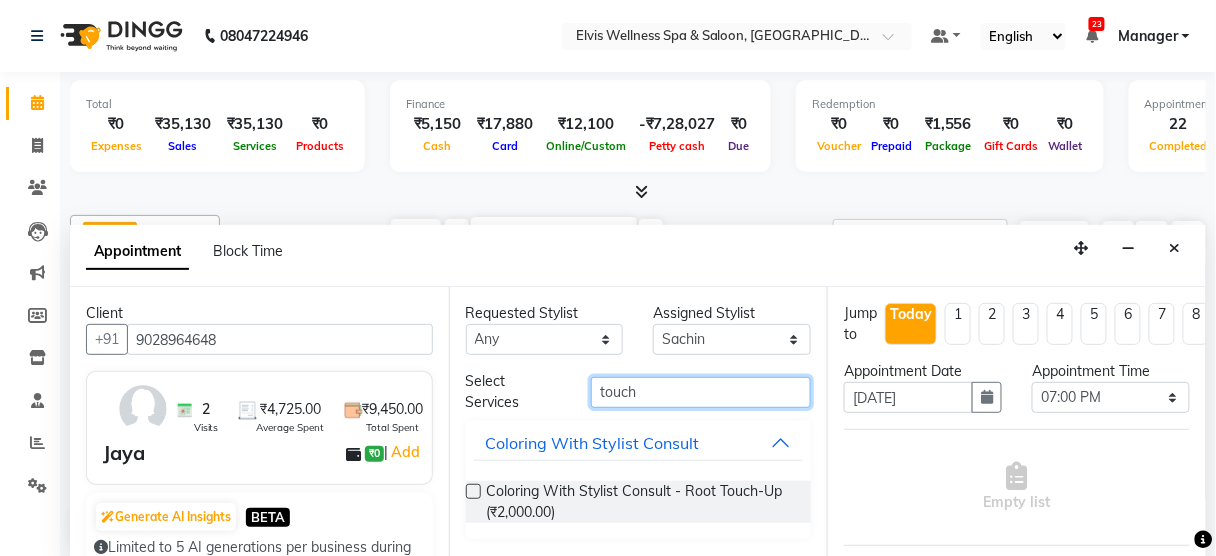 type on "touch" 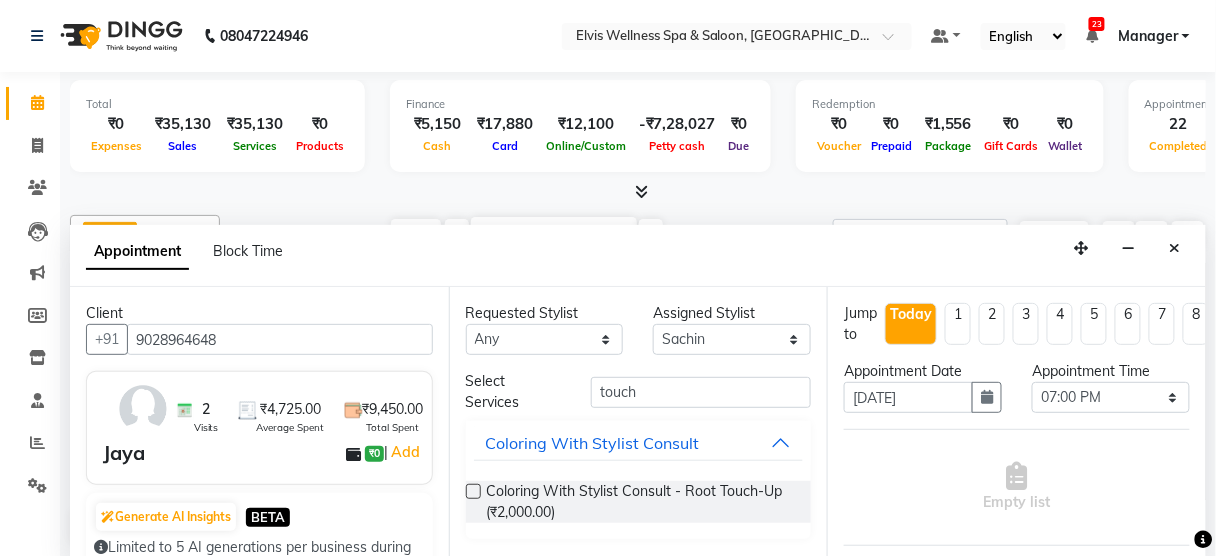 click at bounding box center (473, 491) 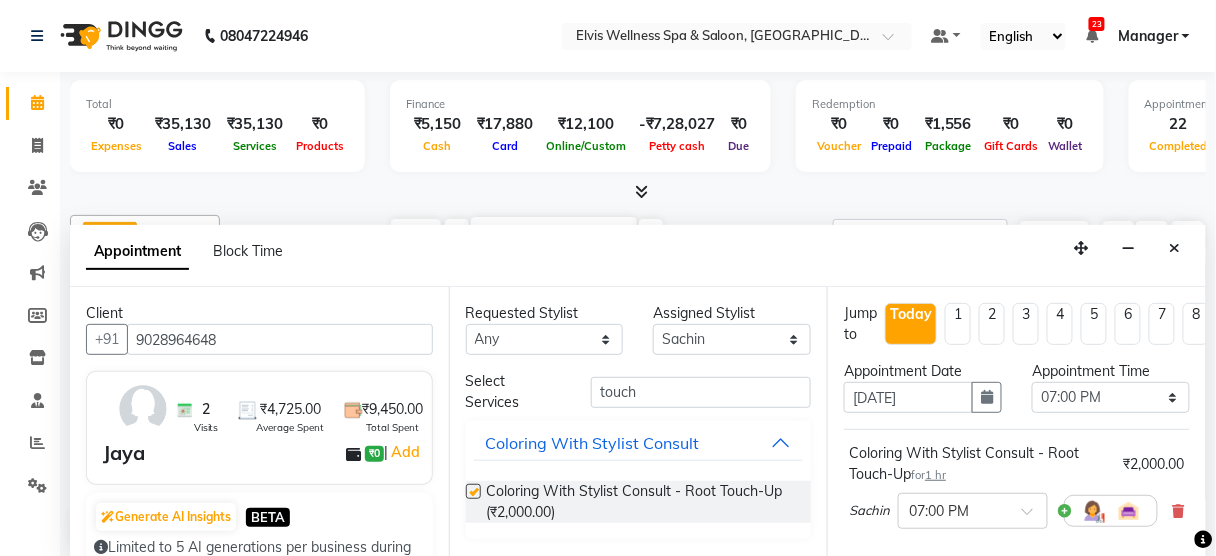 checkbox on "false" 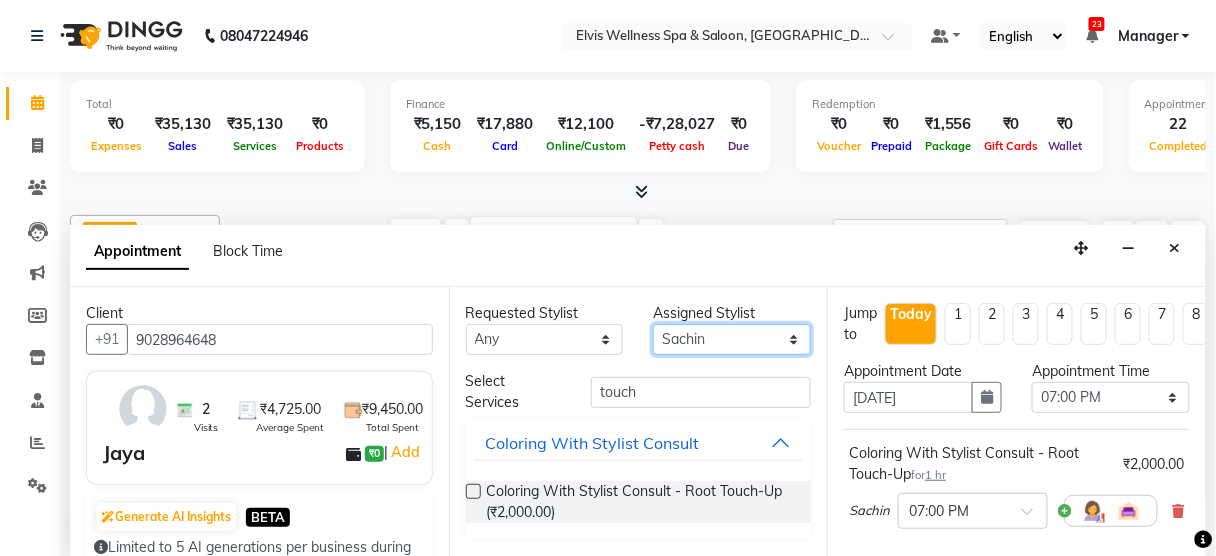 click on "Select Aien Aman among Anju Anna baner staff Bepeto Bunty Chaitali Eunice Jay Katrin Khumpo kothrud staff KP staff Kundan lachu Lelen Lucy Manager Marvin Masoni mimin Ming nancy Noang Rahul RAMBO Reena Sachin sarla Savitri slita Sumitra Thon Viman nagar staff yanchen" at bounding box center [732, 339] 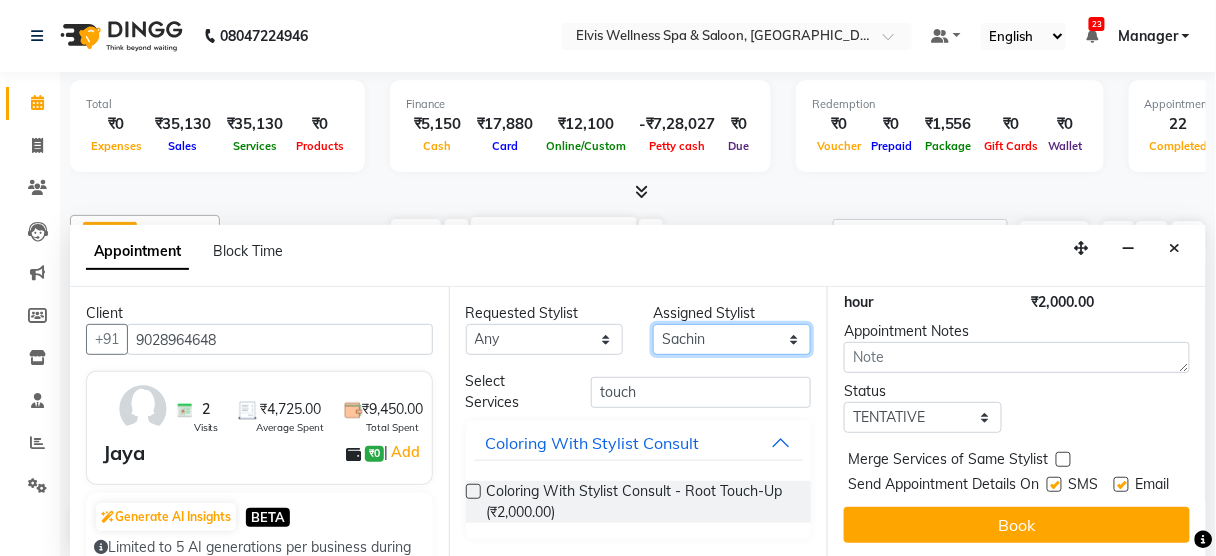 scroll, scrollTop: 309, scrollLeft: 0, axis: vertical 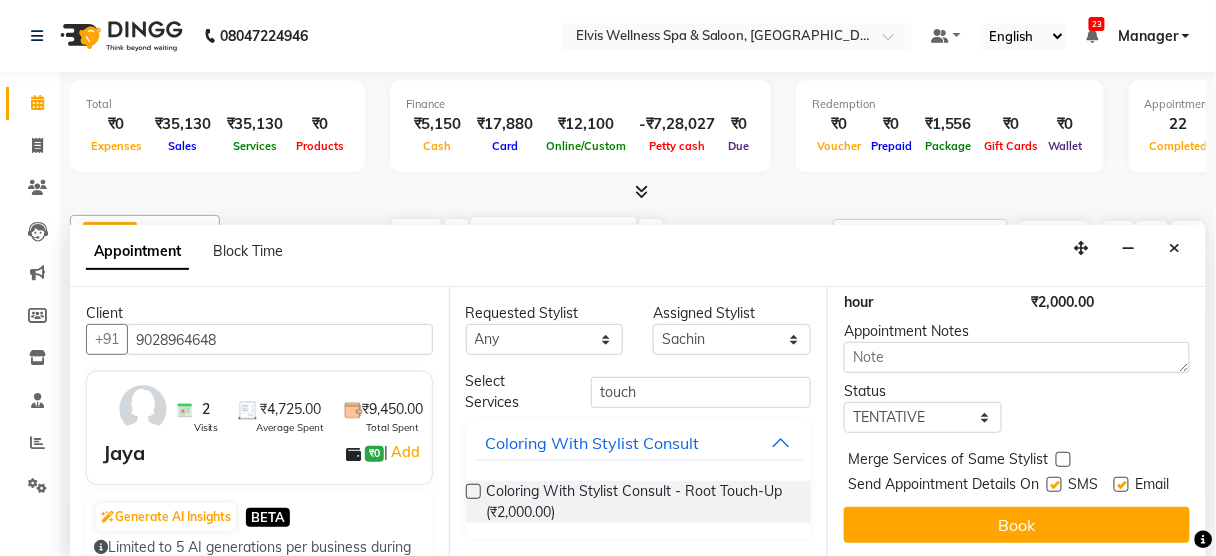 click at bounding box center [1054, 484] 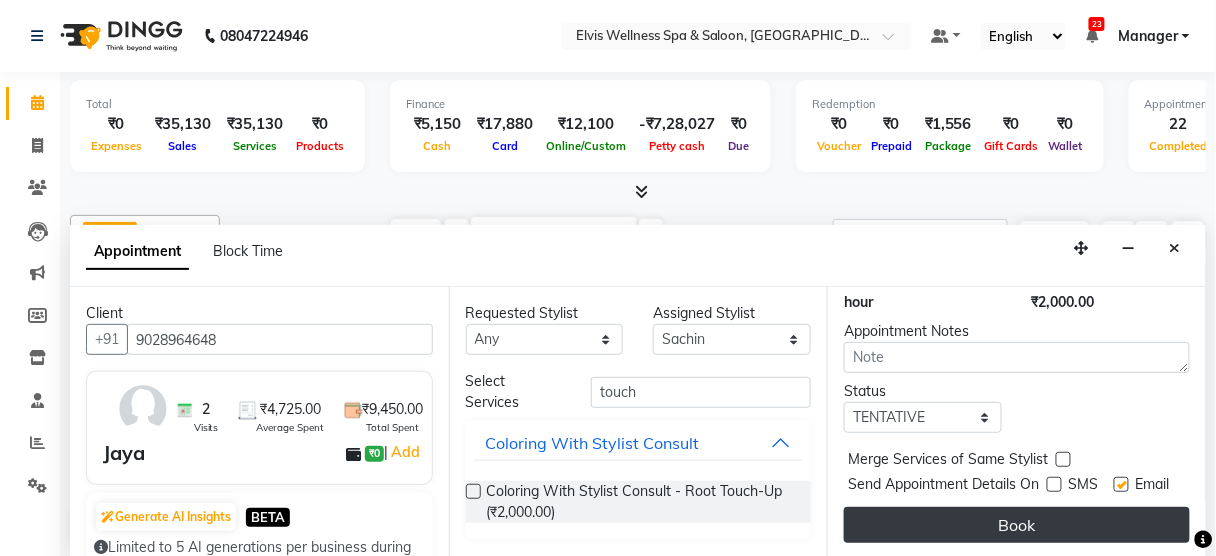 click on "Book" at bounding box center [1017, 525] 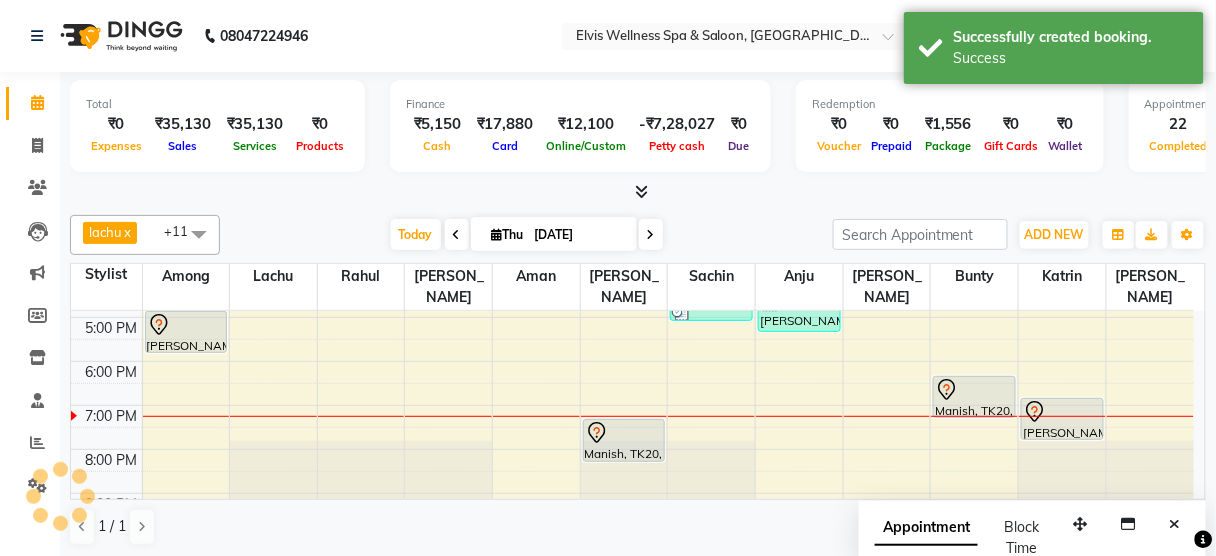 scroll, scrollTop: 0, scrollLeft: 0, axis: both 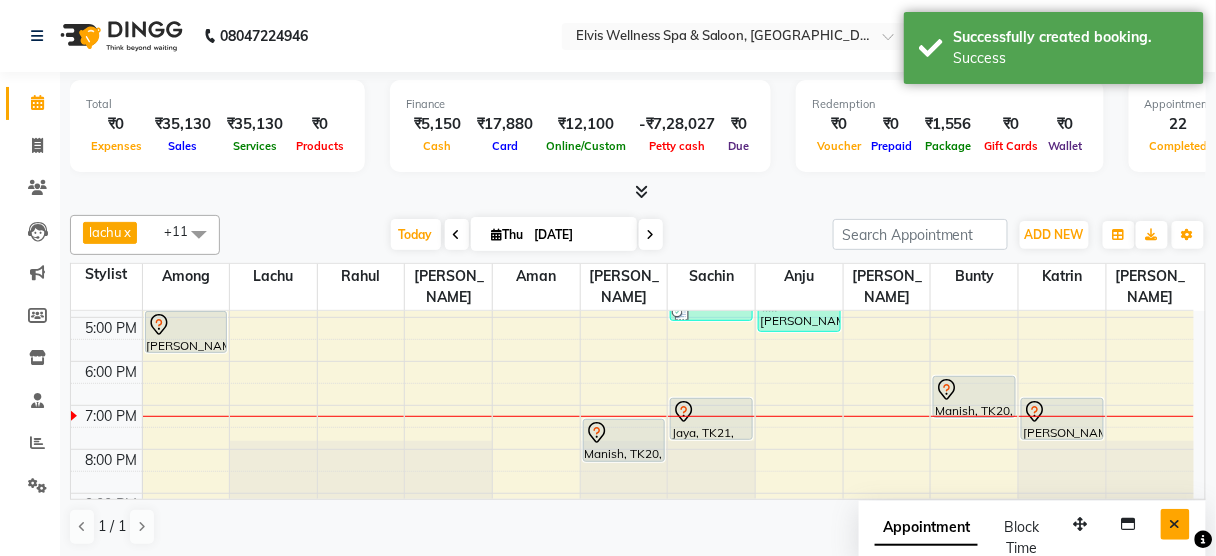 click at bounding box center (1175, 524) 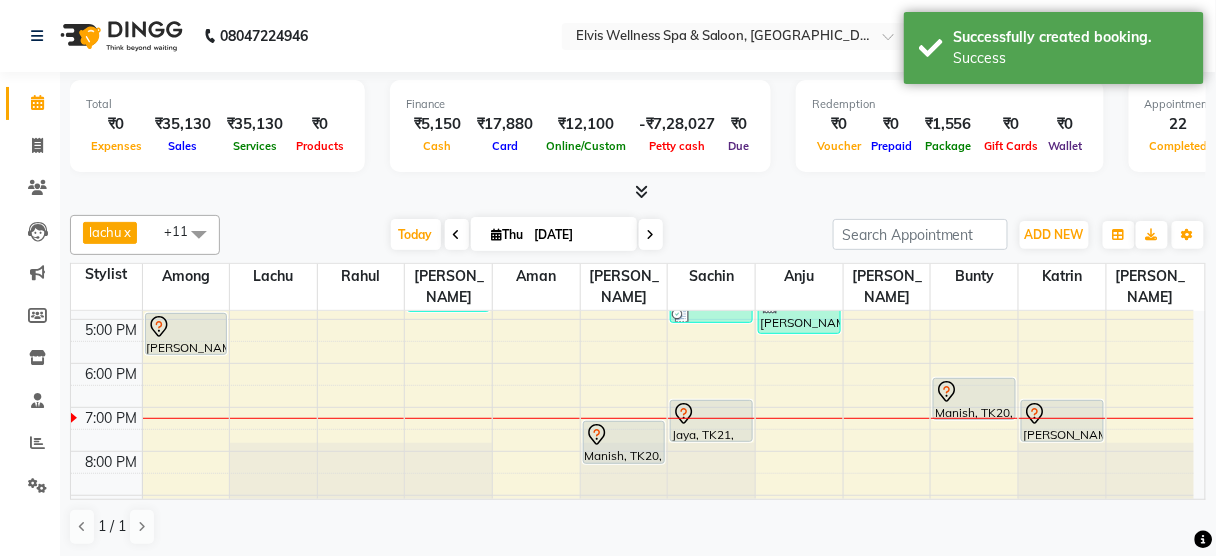 scroll, scrollTop: 391, scrollLeft: 0, axis: vertical 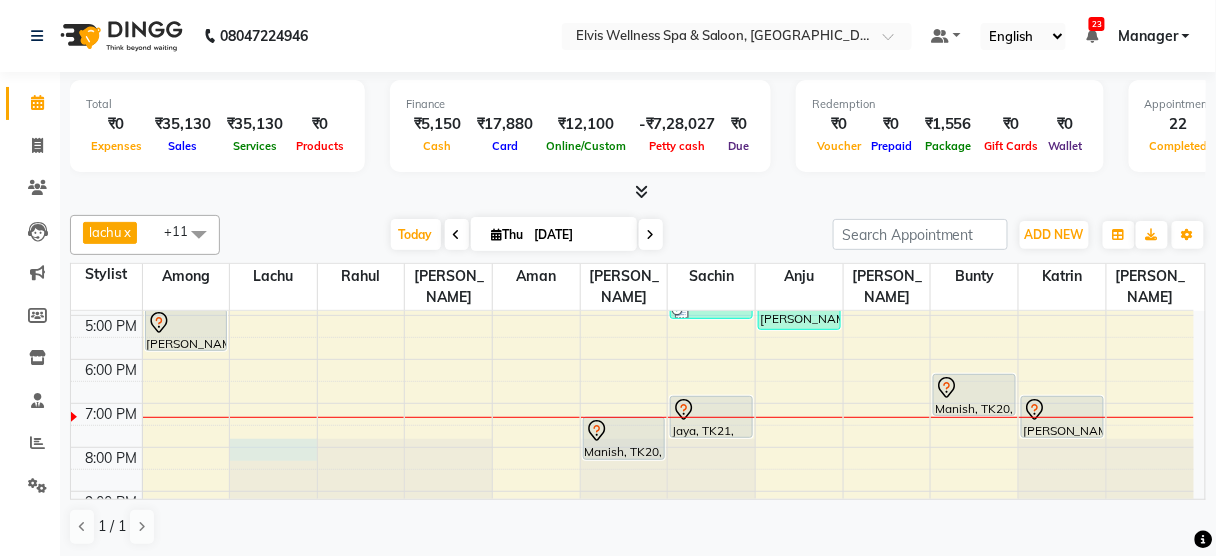click at bounding box center [273, -80] 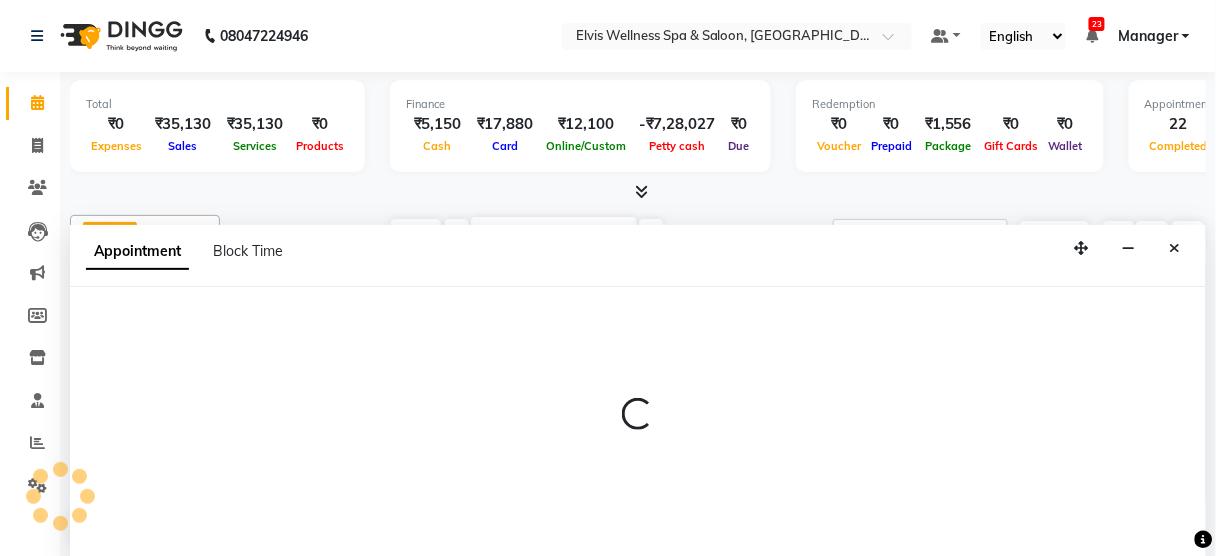 scroll, scrollTop: 0, scrollLeft: 0, axis: both 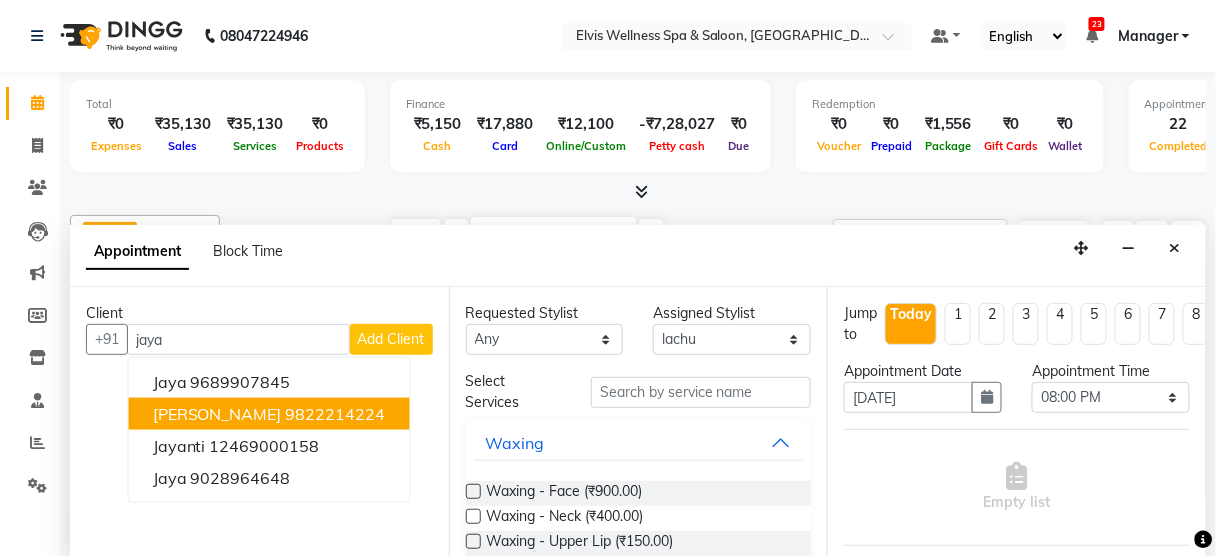 click on "Gupta Jaya  9822214224" at bounding box center (269, 414) 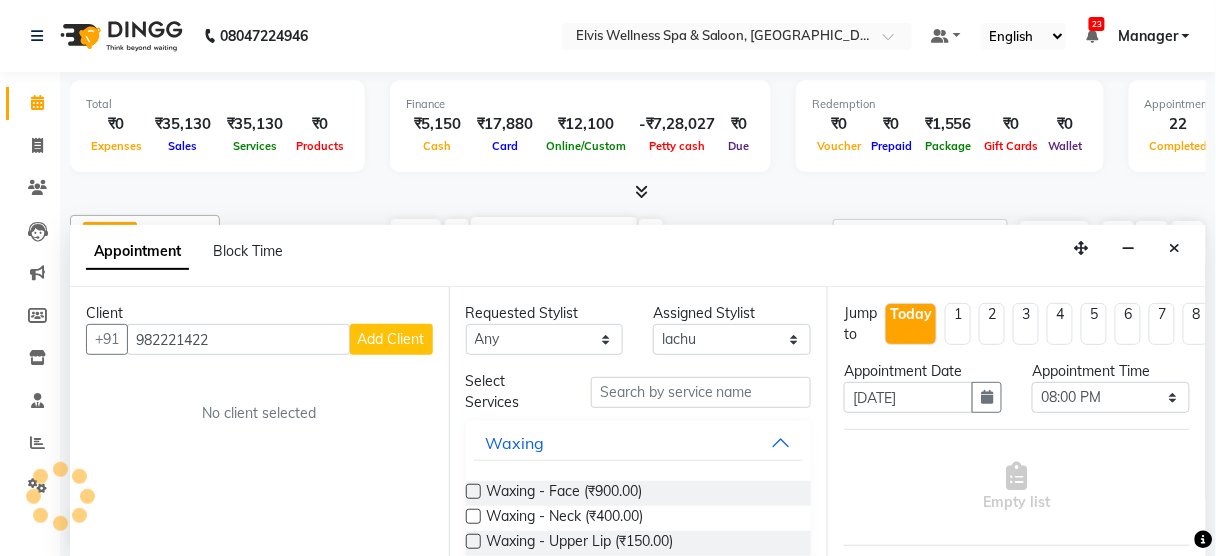 scroll, scrollTop: 0, scrollLeft: 0, axis: both 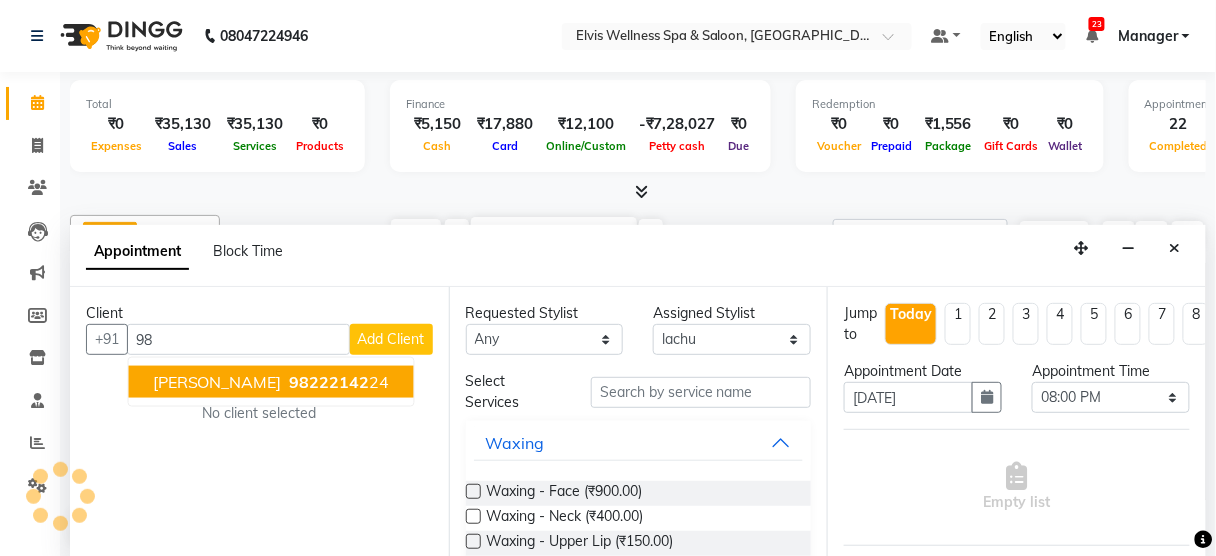 type on "9" 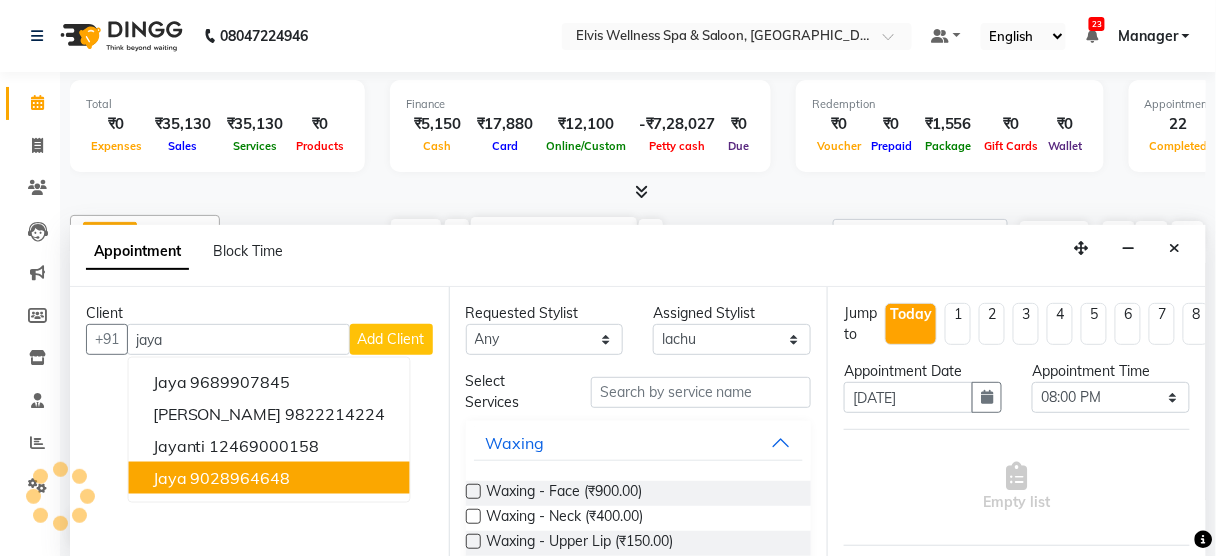 click on "9028964648" at bounding box center (241, 478) 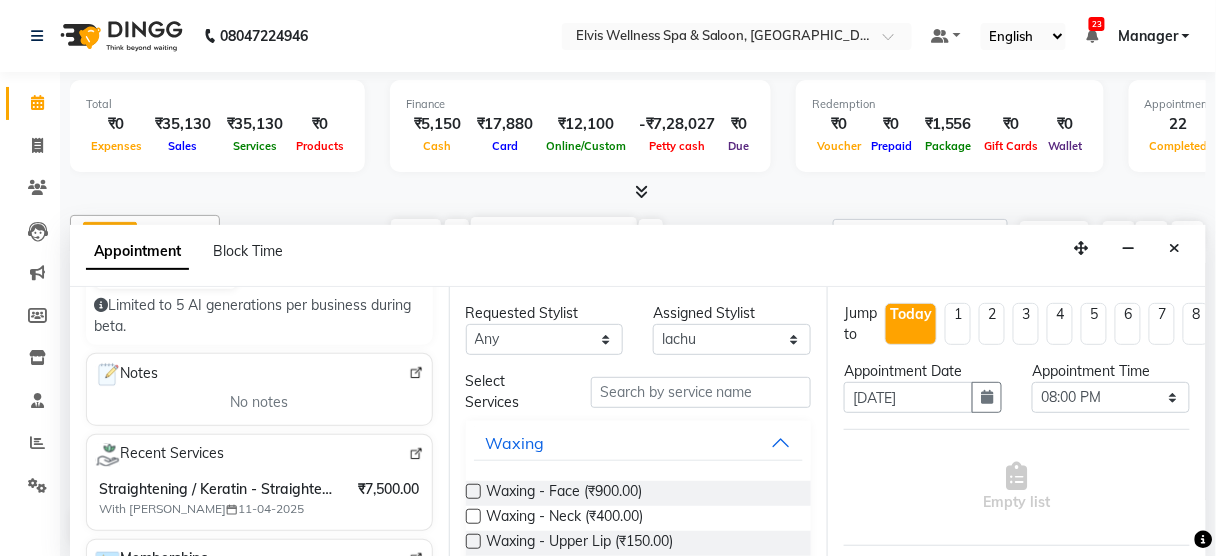 scroll, scrollTop: 270, scrollLeft: 0, axis: vertical 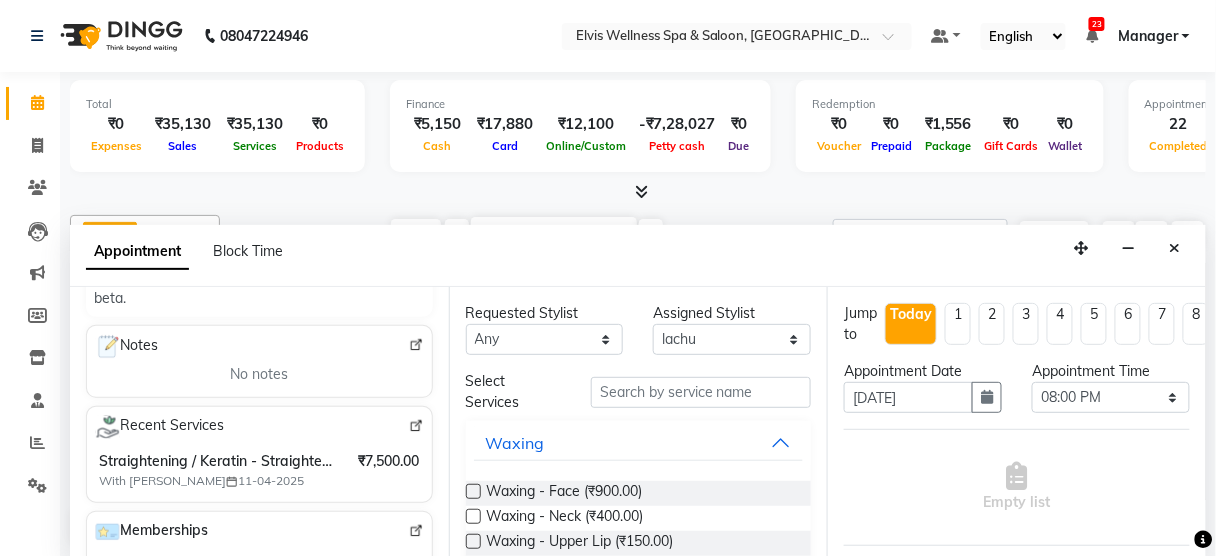 type on "9028964648" 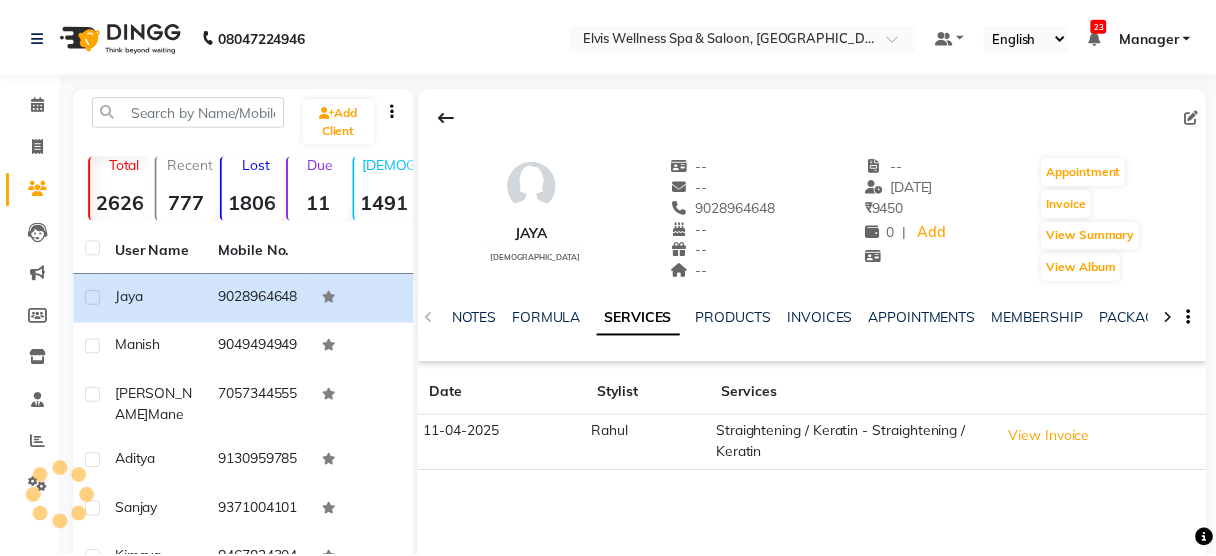 scroll, scrollTop: 0, scrollLeft: 0, axis: both 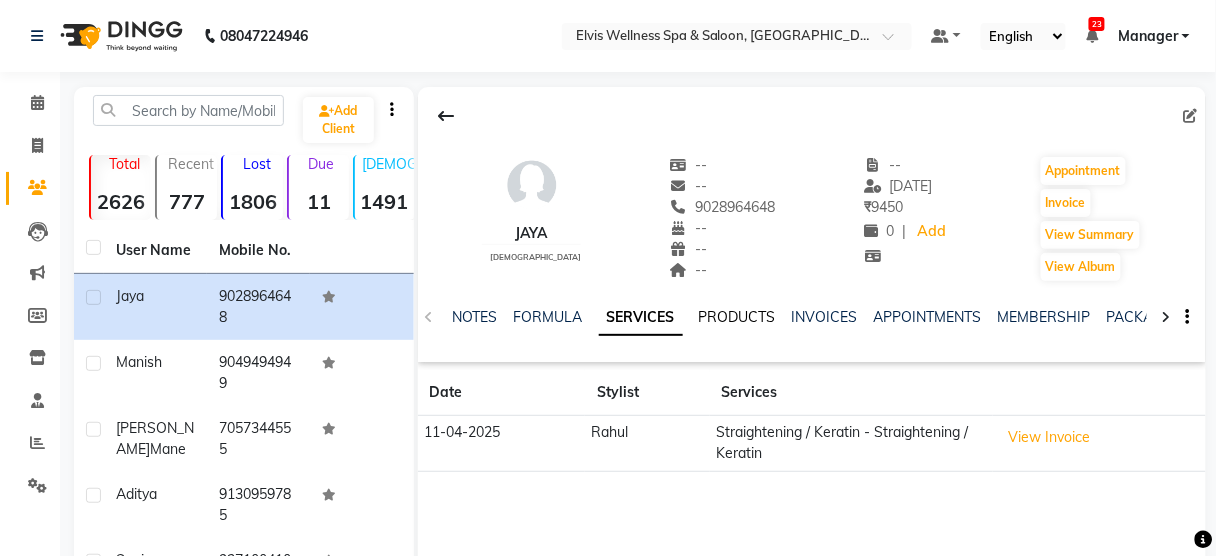 click on "PRODUCTS" 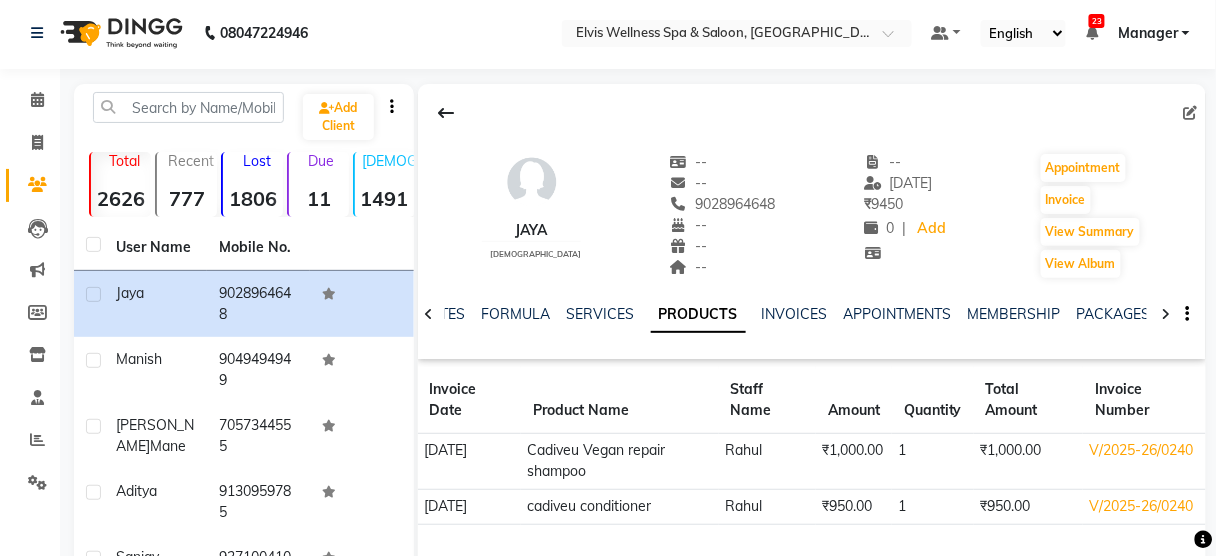 scroll, scrollTop: 0, scrollLeft: 0, axis: both 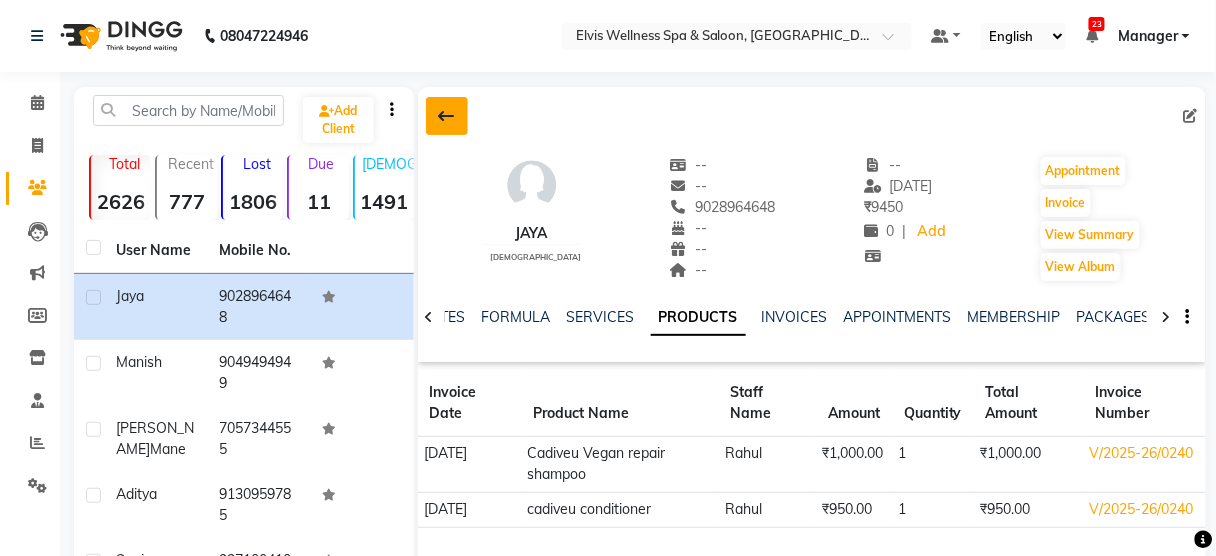 click 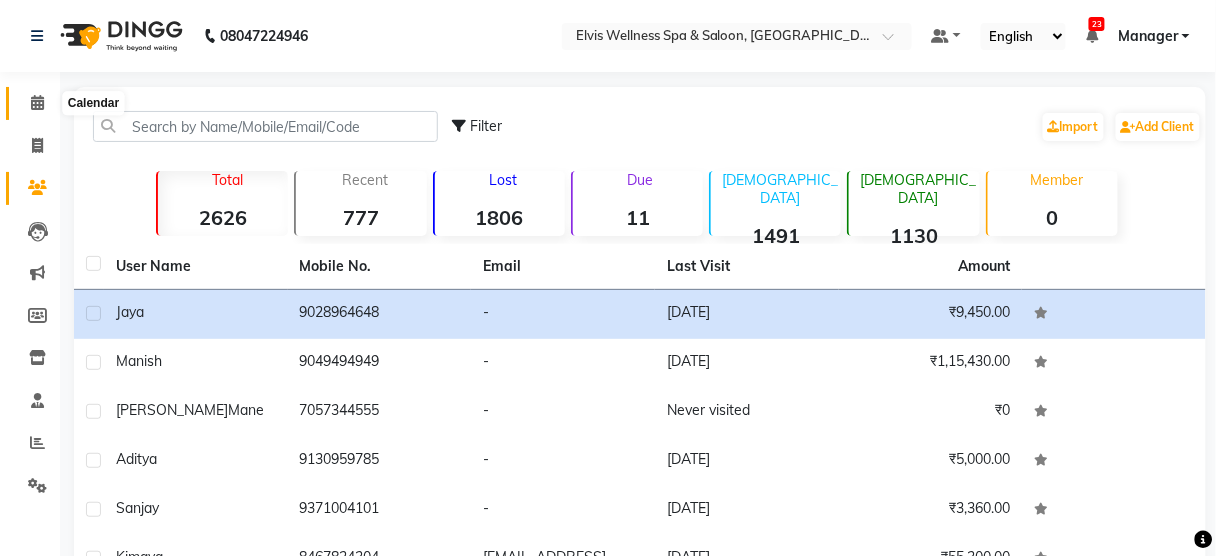 click 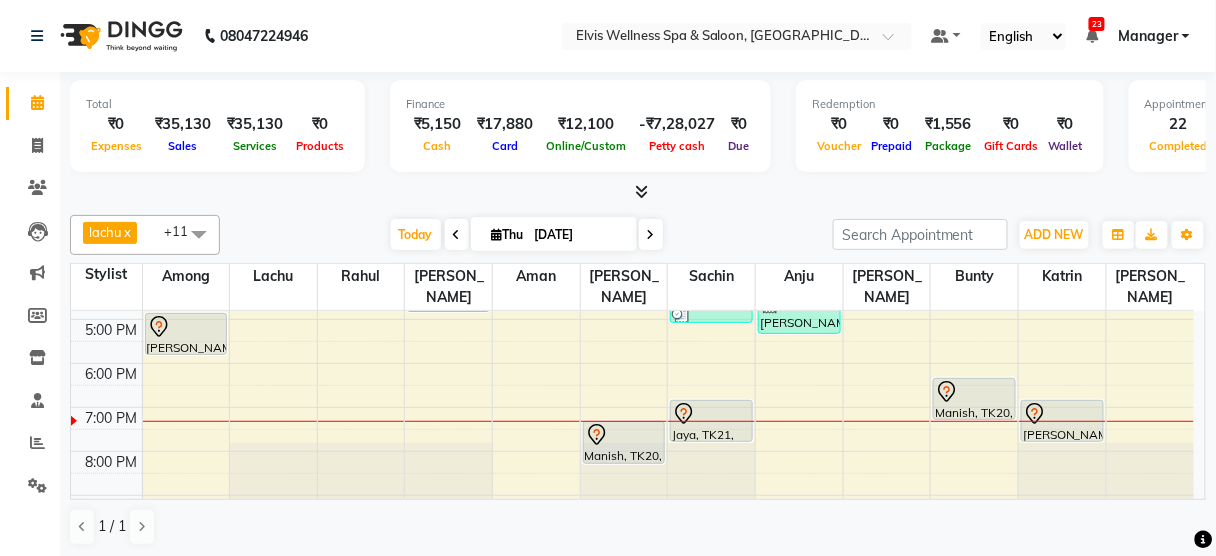 scroll, scrollTop: 395, scrollLeft: 0, axis: vertical 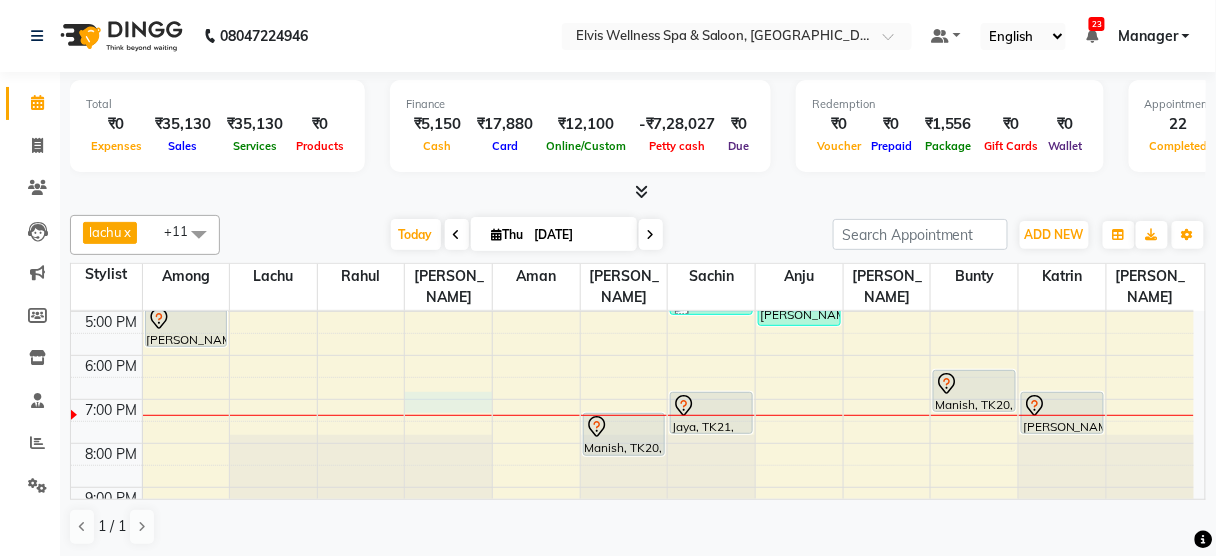 click on "8:00 AM 9:00 AM 10:00 AM 11:00 AM 12:00 PM 1:00 PM 2:00 PM 3:00 PM 4:00 PM 5:00 PM 6:00 PM 7:00 PM 8:00 PM 9:00 PM     [PERSON_NAME], TK06, 01:30 PM-02:30 PM, Massage - Swedish Massage (60 Min)             [PERSON_NAME], TK17, 05:00 PM-06:00 PM, Massage - Balinese Massage (60 Min)     [PERSON_NAME], TK14, 04:15 PM-04:45 PM, Head massage     [PERSON_NAME], TK08, 02:30 PM-04:30 PM, Hair Spa Treatments - L’Oreal Spa (₹1500)     [PERSON_NAME], TK08, 02:30 PM-03:30 PM, Coloring With Stylist Consult - Root Touch-Up     [PERSON_NAME], TK07, 01:30 PM-02:00 PM, Hair wash & Blow Dry     walkin, TK09, 02:00 PM-02:30 PM, Hair Cut - [DEMOGRAPHIC_DATA]     Amit, TK01, 11:45 AM-12:45 PM, Massage - Balinese Massage (60 Min)     Aditya, TK11, 03:00 PM-04:00 PM, Massage - Deeptisue Massage (60 Min)     Aditya, TK18, 04:00 PM-05:00 PM, Massage - Deeptisue Massage (60 Min)     [PERSON_NAME], TK05, 01:00 PM-02:00 PM, Massage - Couple Massage (60 Min)     [PERSON_NAME], TK12, 03:30 PM-04:15 PM, Massage- Swedish Massage (45min)" at bounding box center (632, 223) 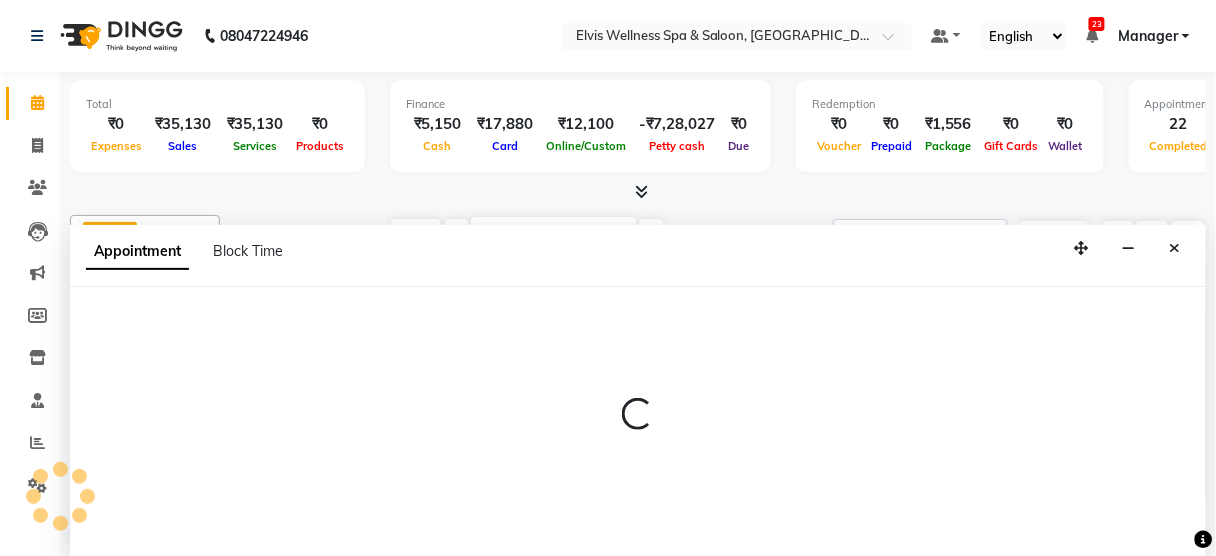 scroll, scrollTop: 0, scrollLeft: 0, axis: both 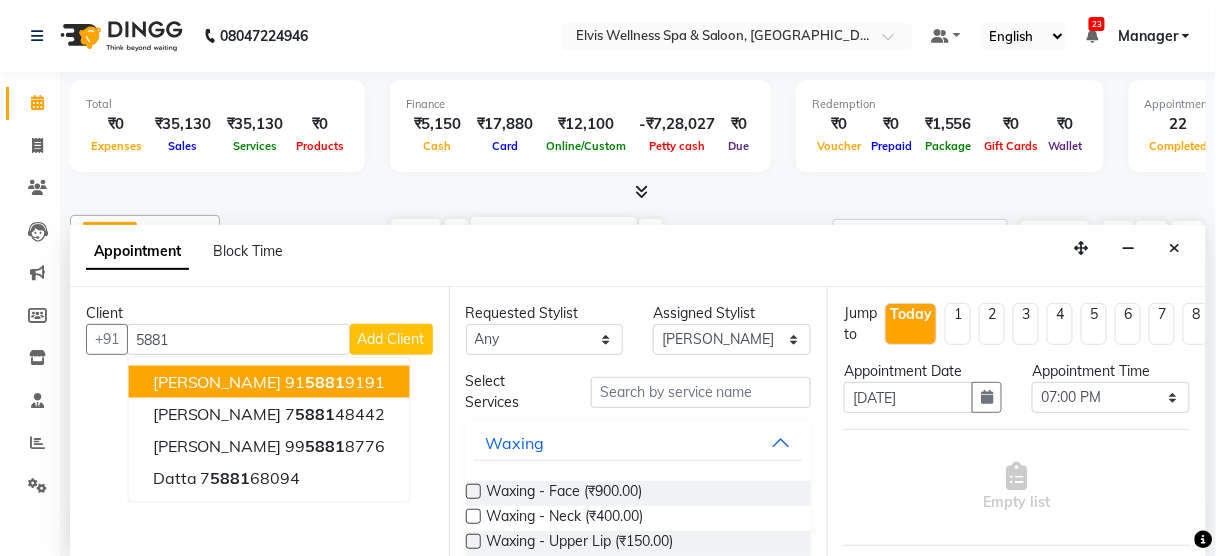 type on "5881" 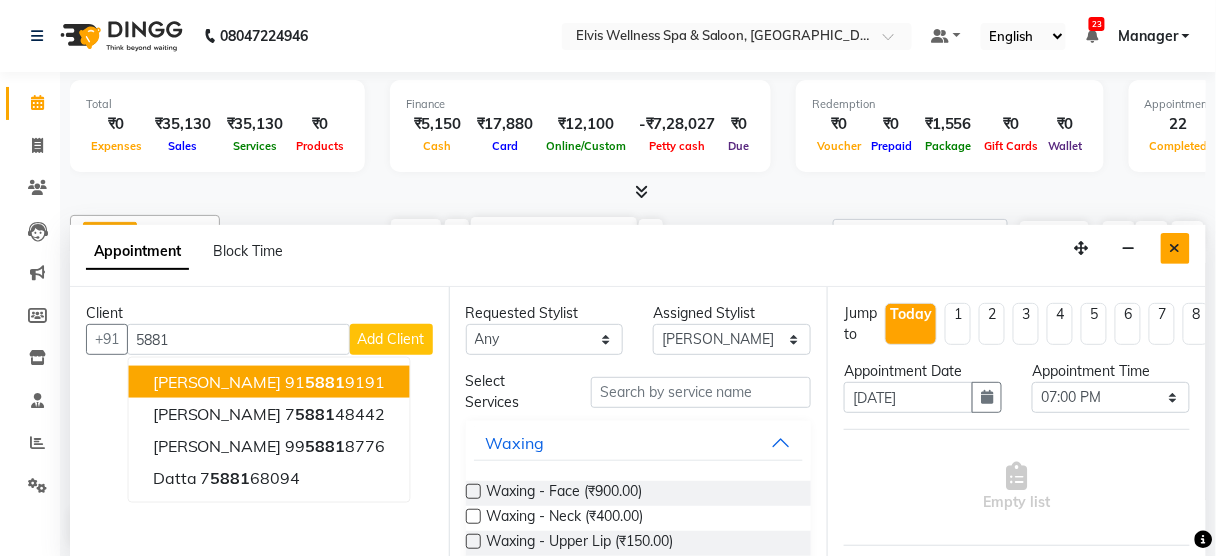 click at bounding box center [1175, 248] 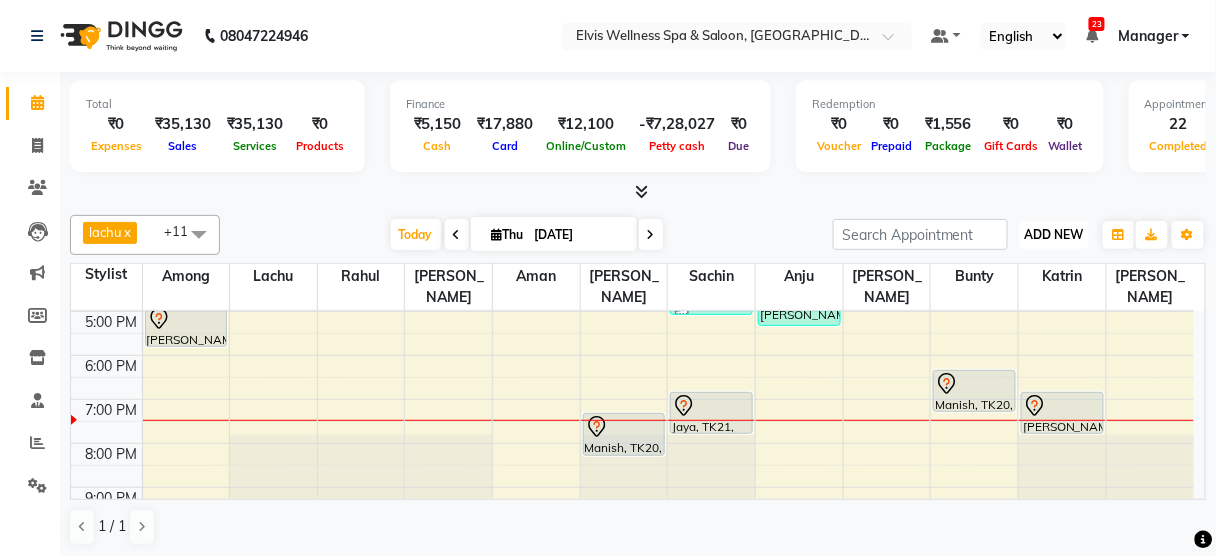 click on "ADD NEW" at bounding box center (1054, 234) 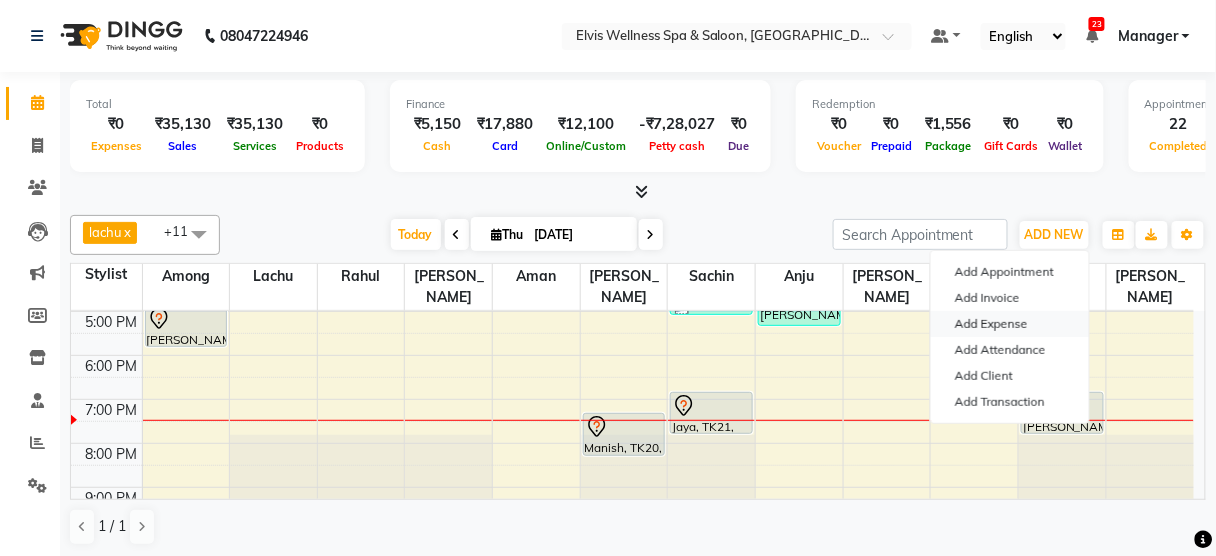 click on "Add Expense" at bounding box center (1010, 324) 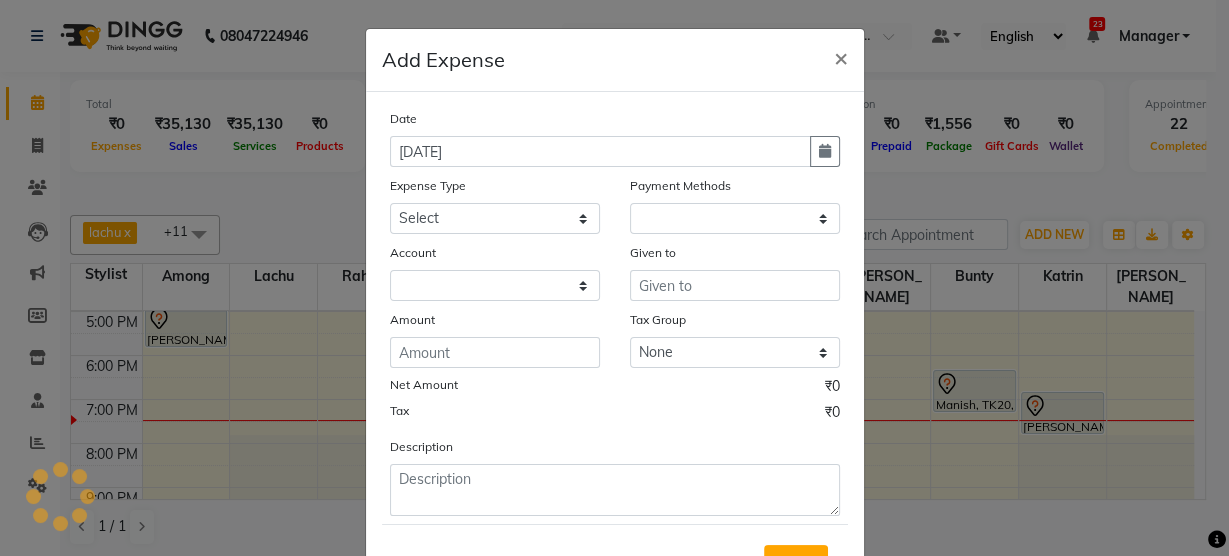 select on "1" 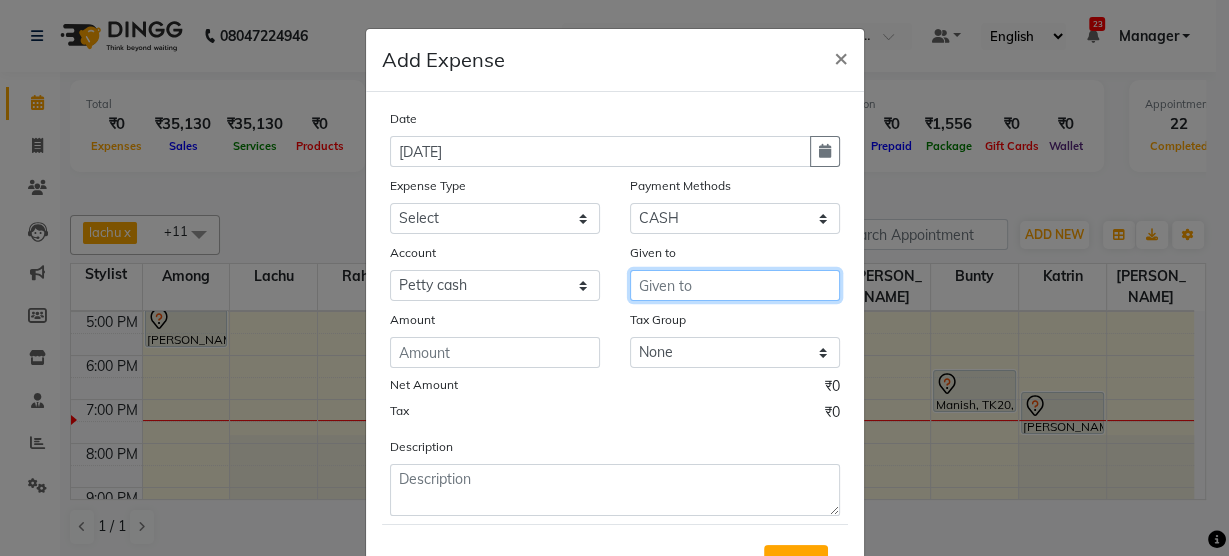click at bounding box center [735, 285] 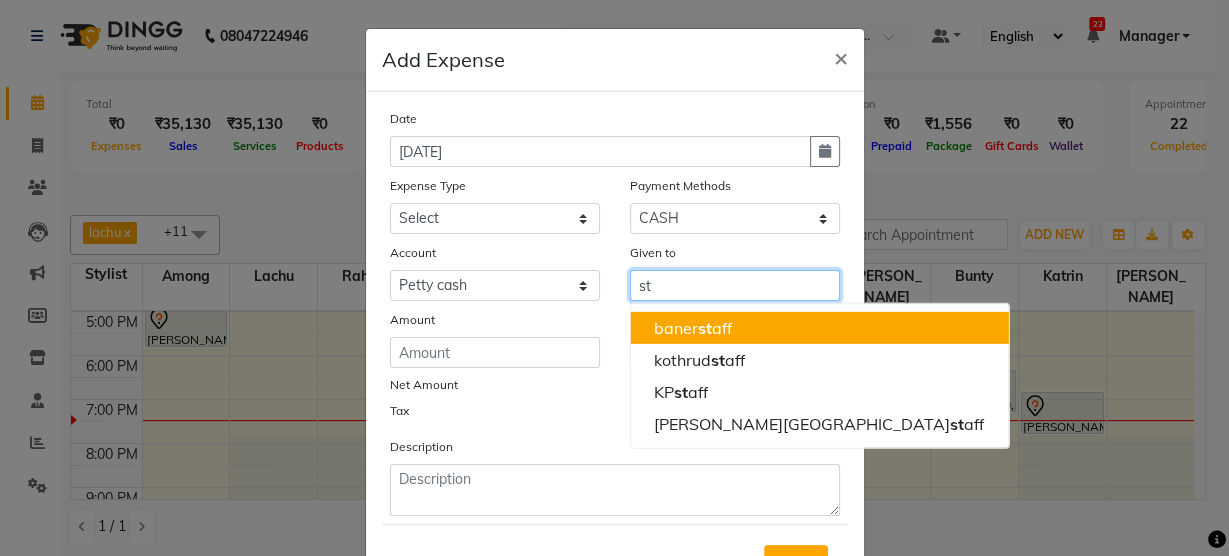 type on "s" 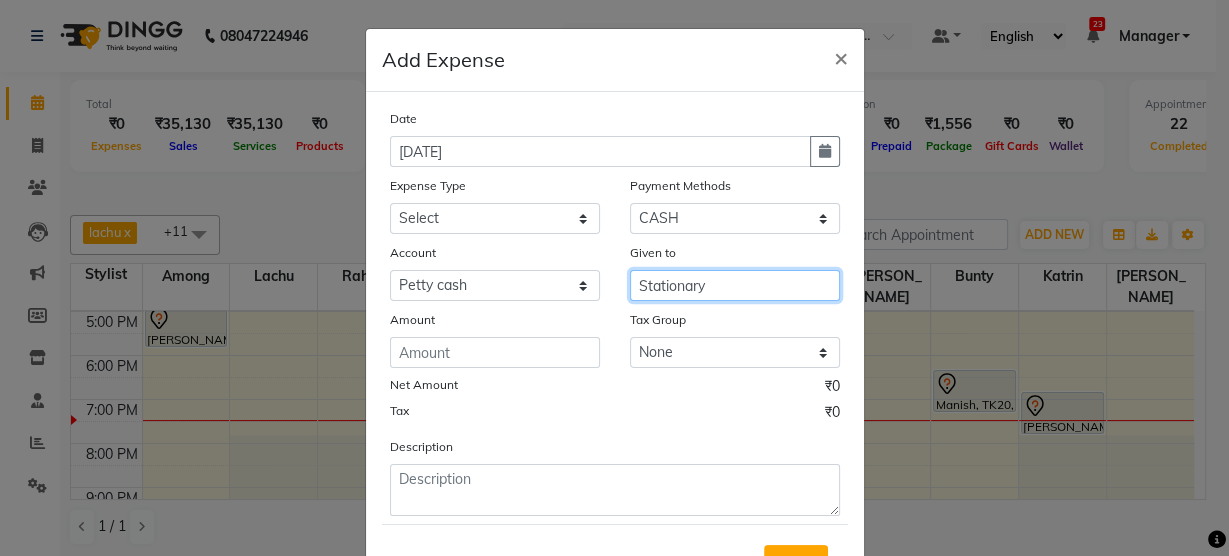 type on "Stationary" 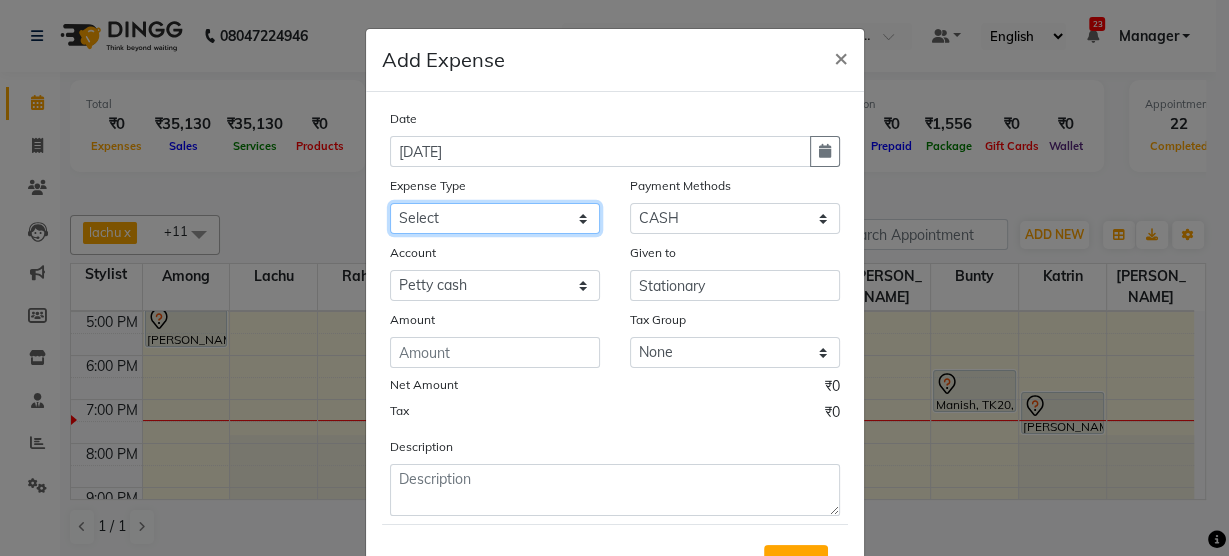 click on "Select Advance Salary Amandeep Carpainter Amma Bungalow Rent Cash Deposited to bank Cash Given to Owner Client Snacks Clinical charges Diffuser Dmart Electricity Equipment Expense Flowers for Decoration Fuel Garbage guy Gardener Uncle HK 100 food daily Laundry Maintenance Marketing Mintu Electrician Miscellaneous Mobile Recharge Other Porter POTLI Product Rent Room Freshner Salary Salary in cash Salon Bike Petrol Sonu plumber Staff Incentive Staff Snacks Statitionery Tea & Refreshment TIPS Travelling Water" 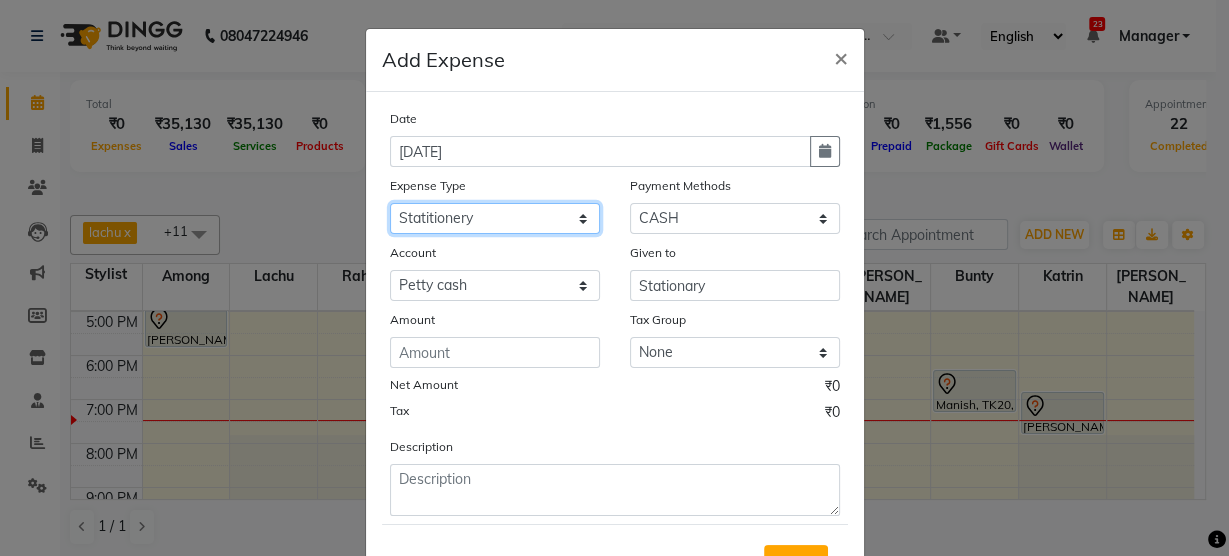 click on "Select Advance Salary Amandeep Carpainter Amma Bungalow Rent Cash Deposited to bank Cash Given to Owner Client Snacks Clinical charges Diffuser Dmart Electricity Equipment Expense Flowers for Decoration Fuel Garbage guy Gardener Uncle HK 100 food daily Laundry Maintenance Marketing Mintu Electrician Miscellaneous Mobile Recharge Other Porter POTLI Product Rent Room Freshner Salary Salary in cash Salon Bike Petrol Sonu plumber Staff Incentive Staff Snacks Statitionery Tea & Refreshment TIPS Travelling Water" 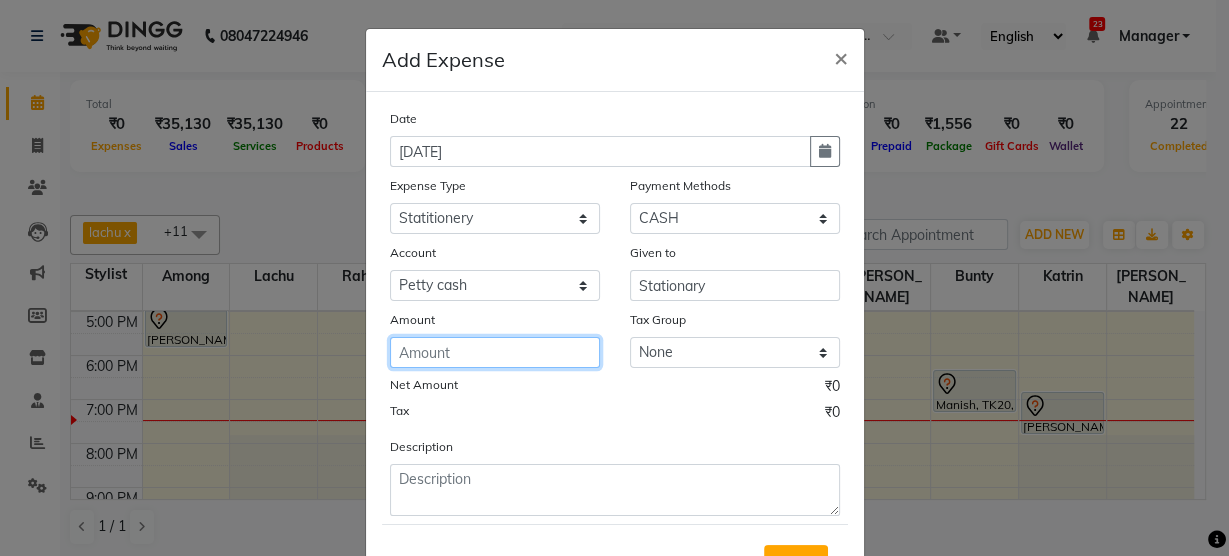 click 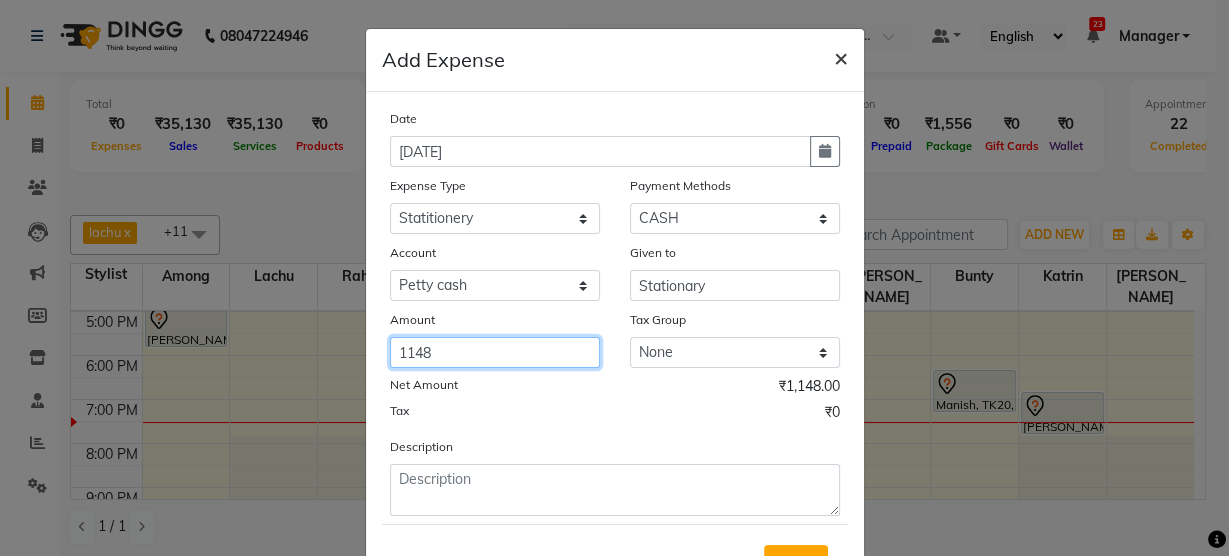 type on "1148" 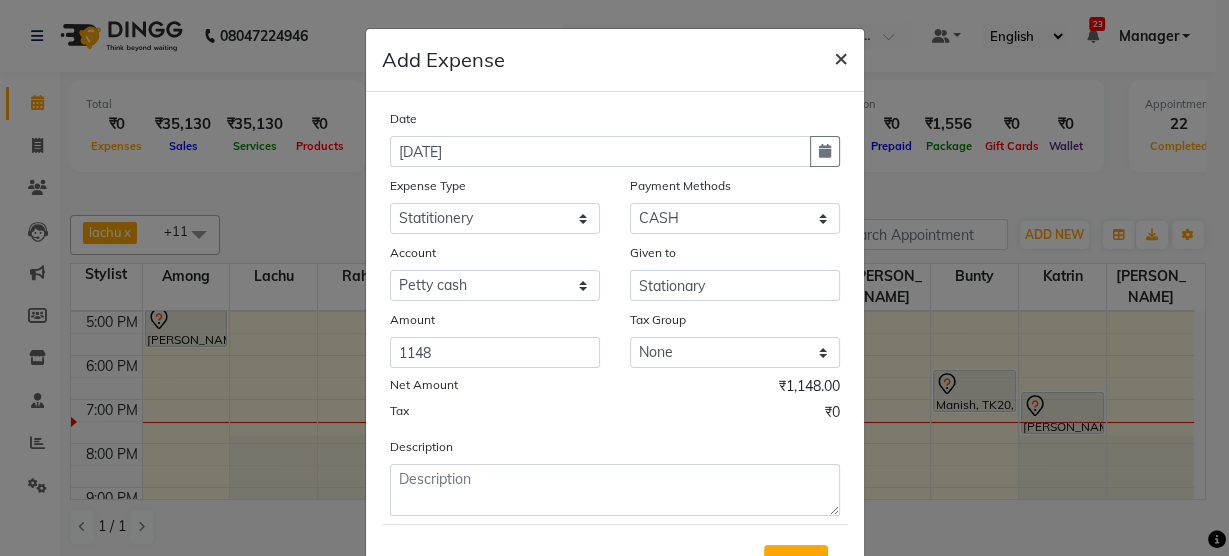 click on "×" 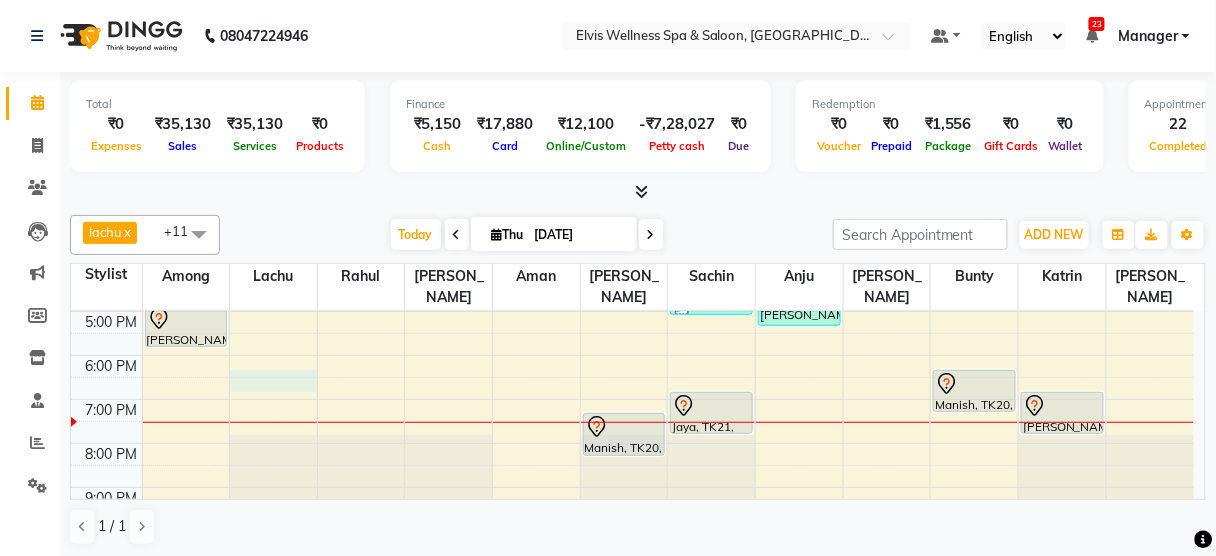 click on "8:00 AM 9:00 AM 10:00 AM 11:00 AM 12:00 PM 1:00 PM 2:00 PM 3:00 PM 4:00 PM 5:00 PM 6:00 PM 7:00 PM 8:00 PM 9:00 PM     Jagdish, TK06, 01:30 PM-02:30 PM, Massage - Swedish Massage (60 Min)             Sanjay, TK17, 05:00 PM-06:00 PM, Massage - Balinese Massage (60 Min)     Gaurav Singh, TK14, 04:15 PM-04:45 PM, Head massage     Pooja Desai, TK08, 02:30 PM-04:30 PM, Hair Spa Treatments - L’Oreal Spa (₹1500)     Pooja Desai, TK08, 02:30 PM-03:30 PM, Coloring With Stylist Consult - Root Touch-Up     Riddhi Hingorani, TK07, 01:30 PM-02:00 PM, Hair wash & Blow Dry     walkin, TK09, 02:00 PM-02:30 PM, Hair Cut - Male     Amit, TK01, 11:45 AM-12:45 PM, Massage - Balinese Massage (60 Min)     Aditya, TK11, 03:00 PM-04:00 PM, Massage - Deeptisue Massage (60 Min)     Aditya, TK18, 04:00 PM-05:00 PM, Massage - Deeptisue Massage (60 Min)     Ruchi, TK05, 01:00 PM-02:00 PM, Massage - Couple Massage (60 Min)     Pravin, TK12, 03:30 PM-04:15 PM, Massage- Swedish Massage (45min)" at bounding box center [632, 223] 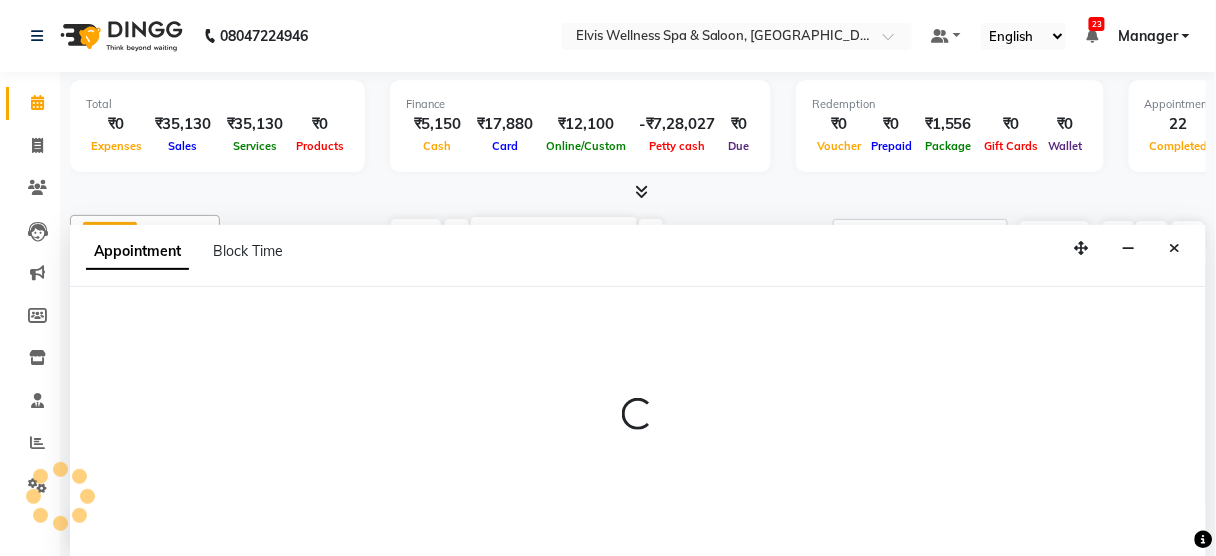 select on "39958" 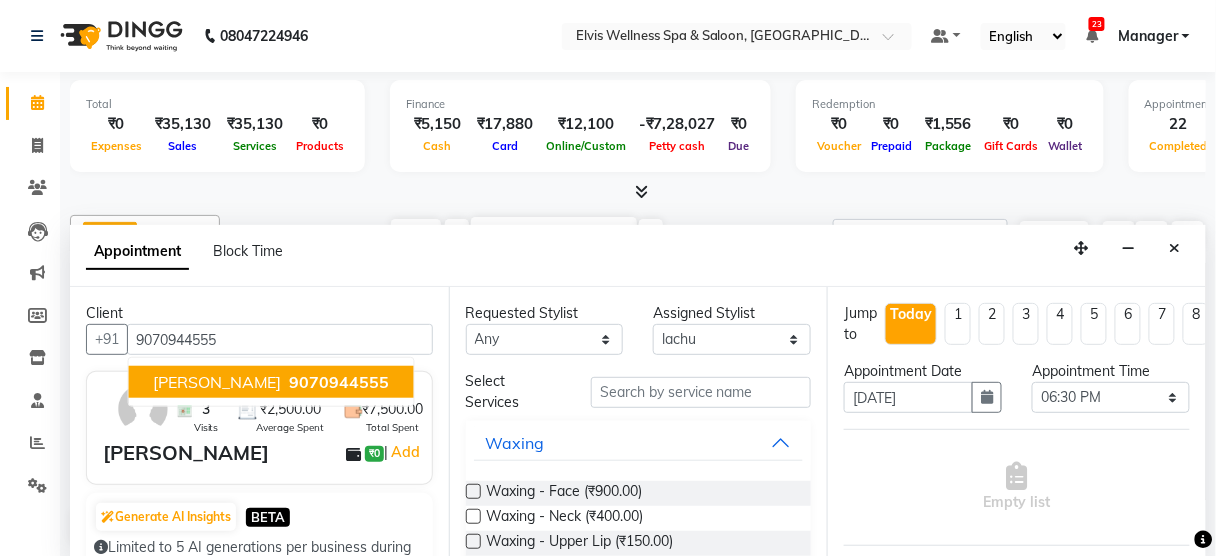 click on "Jimmy Bindra   9070944555" at bounding box center (271, 382) 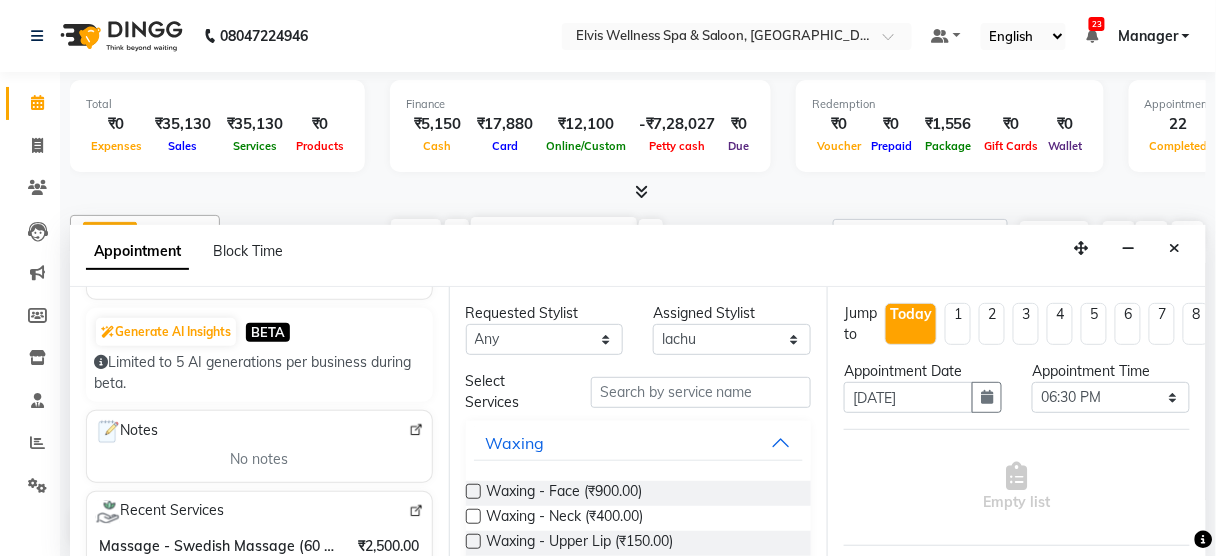 scroll, scrollTop: 261, scrollLeft: 0, axis: vertical 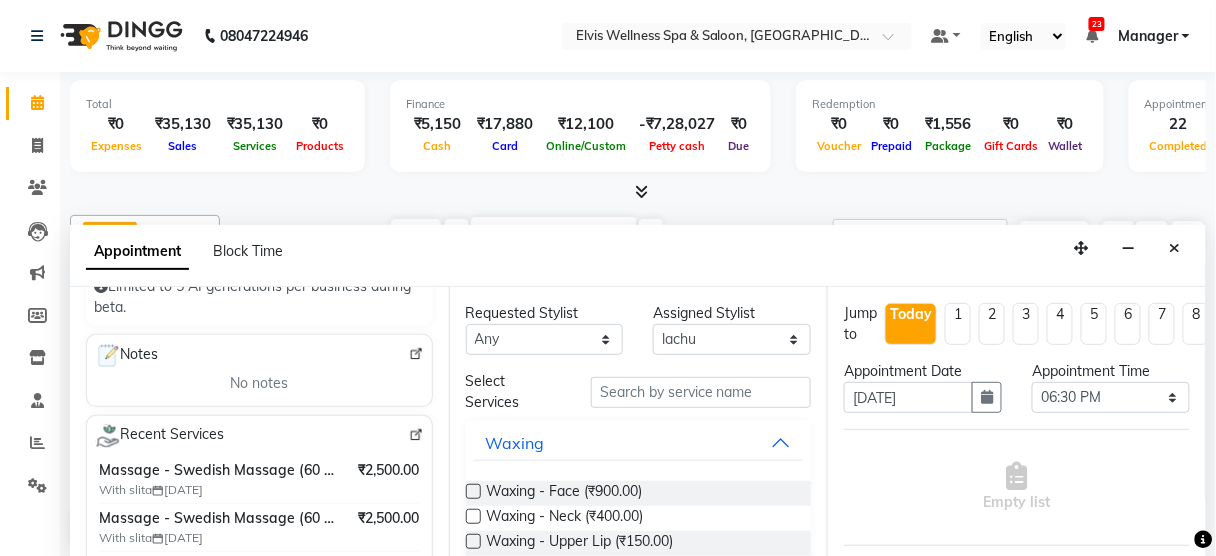 type on "9070944555" 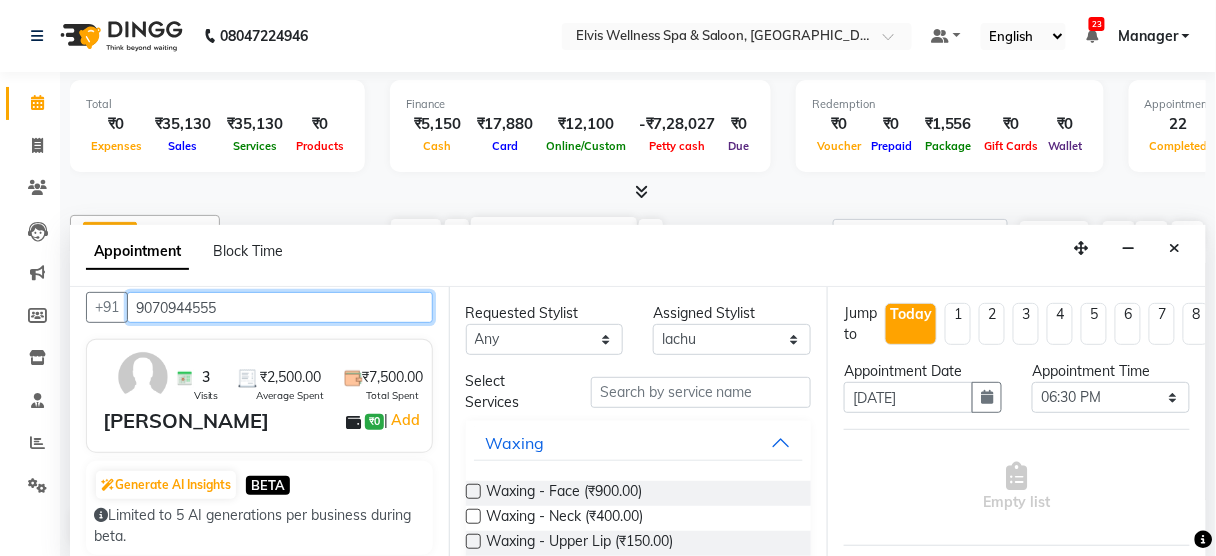 scroll, scrollTop: 29, scrollLeft: 0, axis: vertical 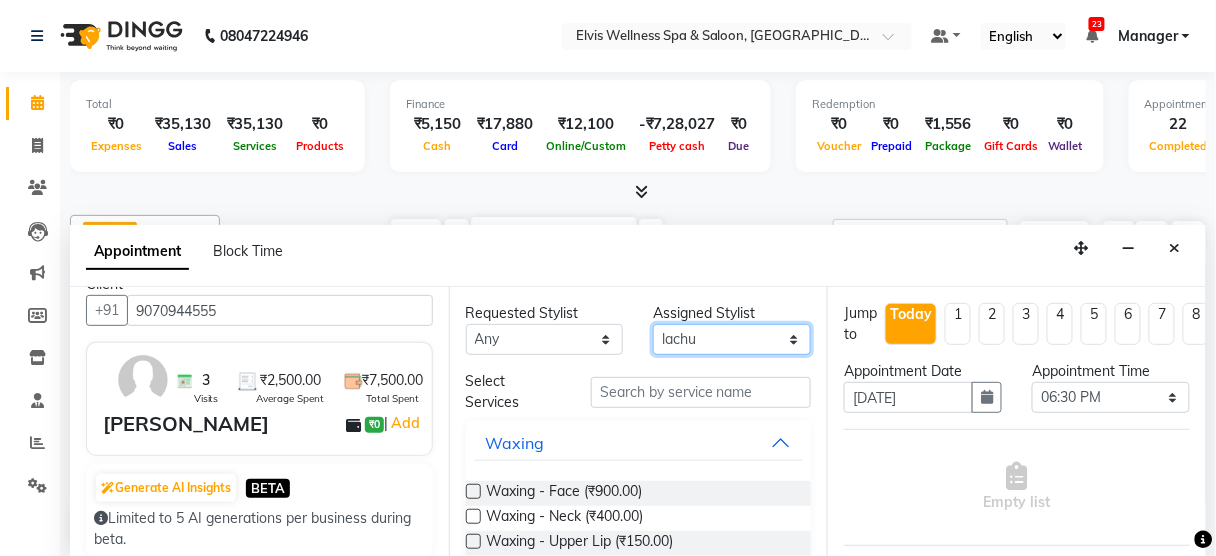 click on "Select Aien Aman among Anju Anna baner staff Bepeto Bunty Chaitali Eunice Jay Katrin Khumpo kothrud staff KP staff Kundan lachu Lelen Lucy Manager Marvin Masoni mimin Ming nancy Noang Rahul RAMBO Reena Sachin sarla Savitri slita Sumitra Thon Viman nagar staff yanchen" at bounding box center [732, 339] 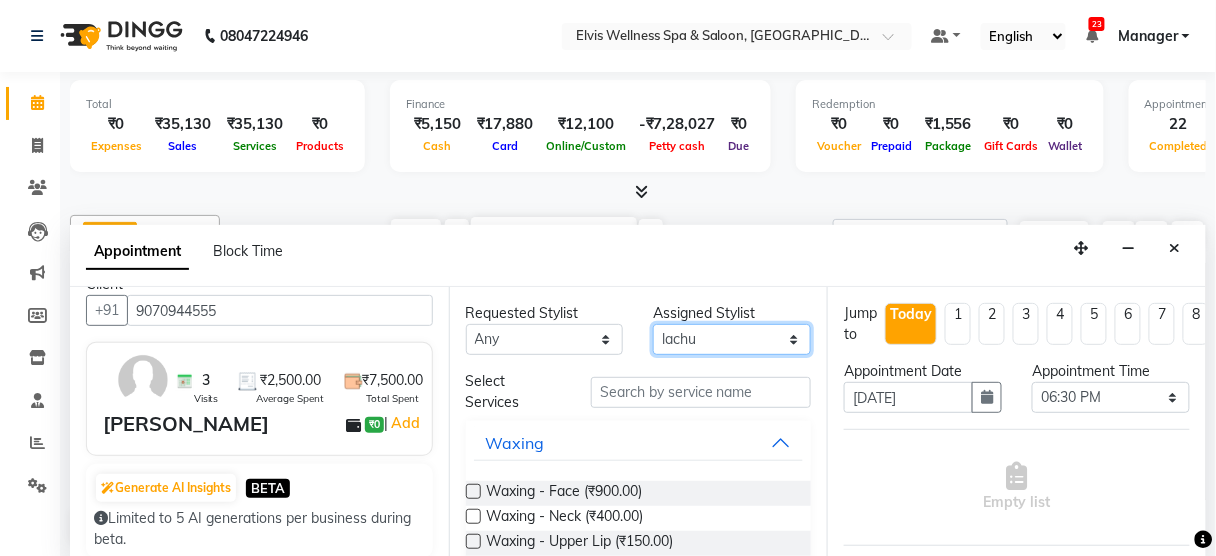 select on "45633" 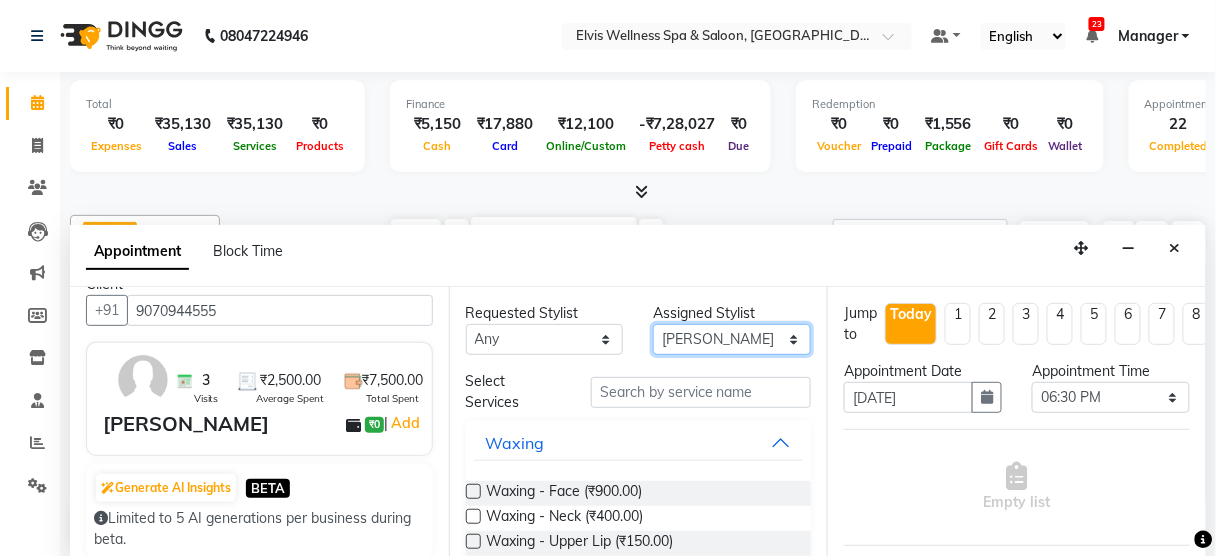 click on "Select Aien Aman among Anju Anna baner staff Bepeto Bunty Chaitali Eunice Jay Katrin Khumpo kothrud staff KP staff Kundan lachu Lelen Lucy Manager Marvin Masoni mimin Ming nancy Noang Rahul RAMBO Reena Sachin sarla Savitri slita Sumitra Thon Viman nagar staff yanchen" at bounding box center (732, 339) 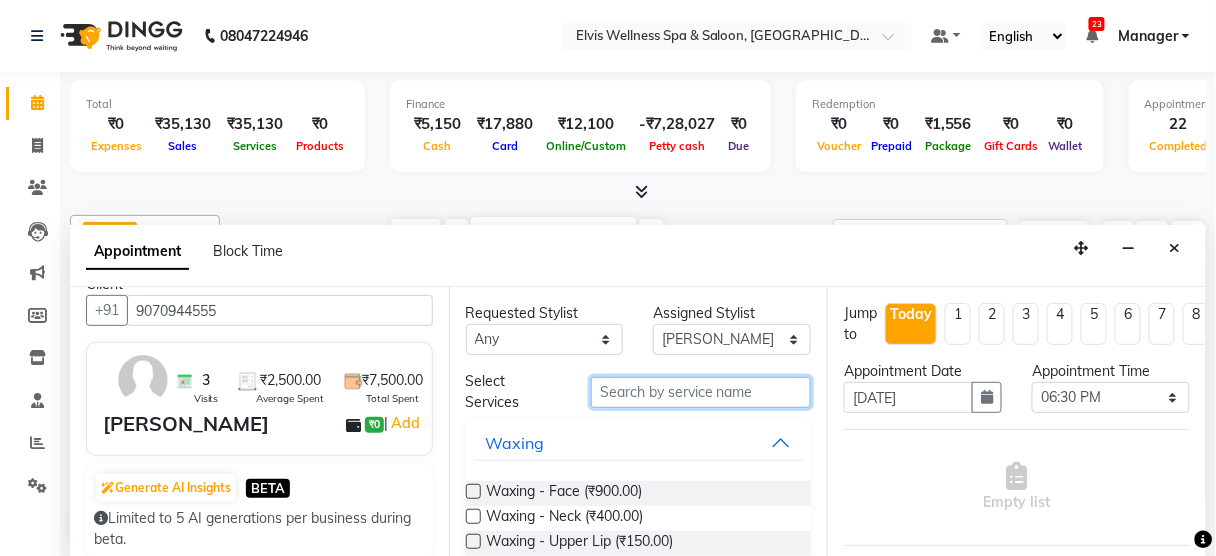 click at bounding box center (701, 392) 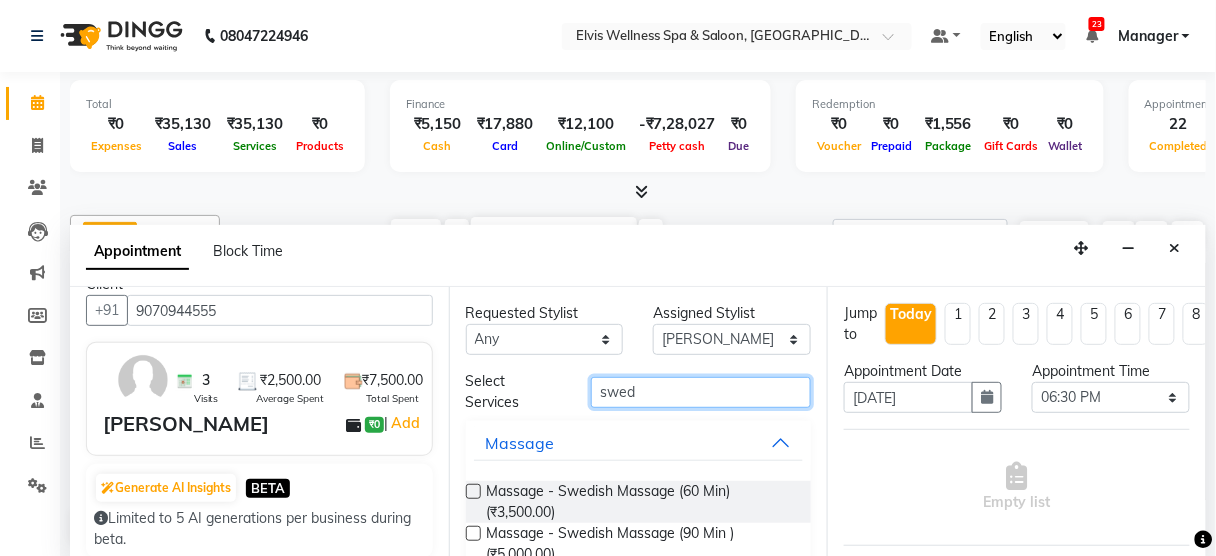 type on "swed" 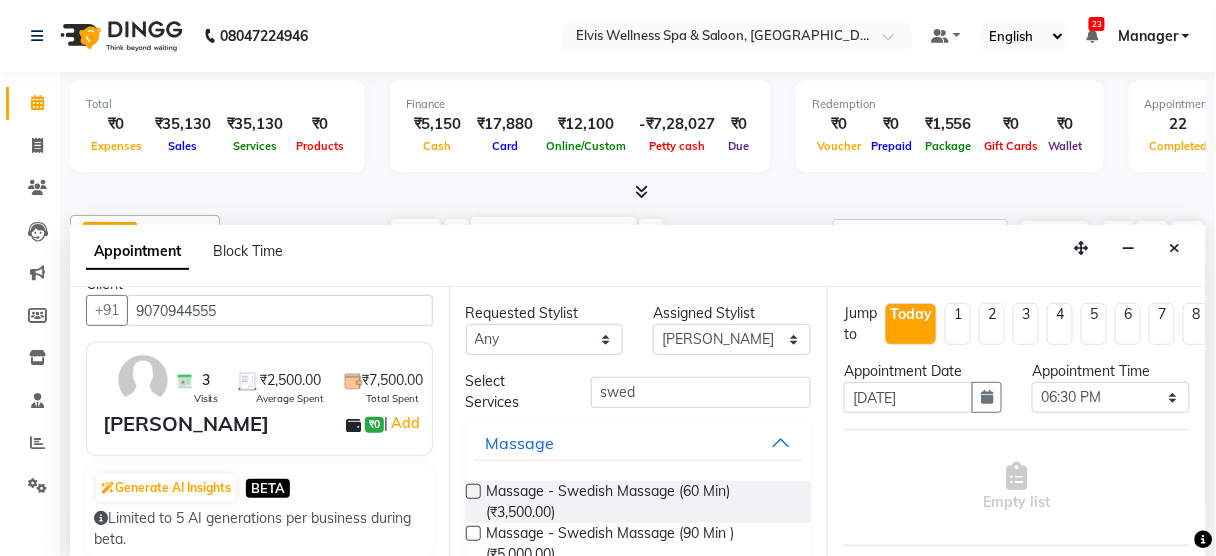 click at bounding box center [473, 491] 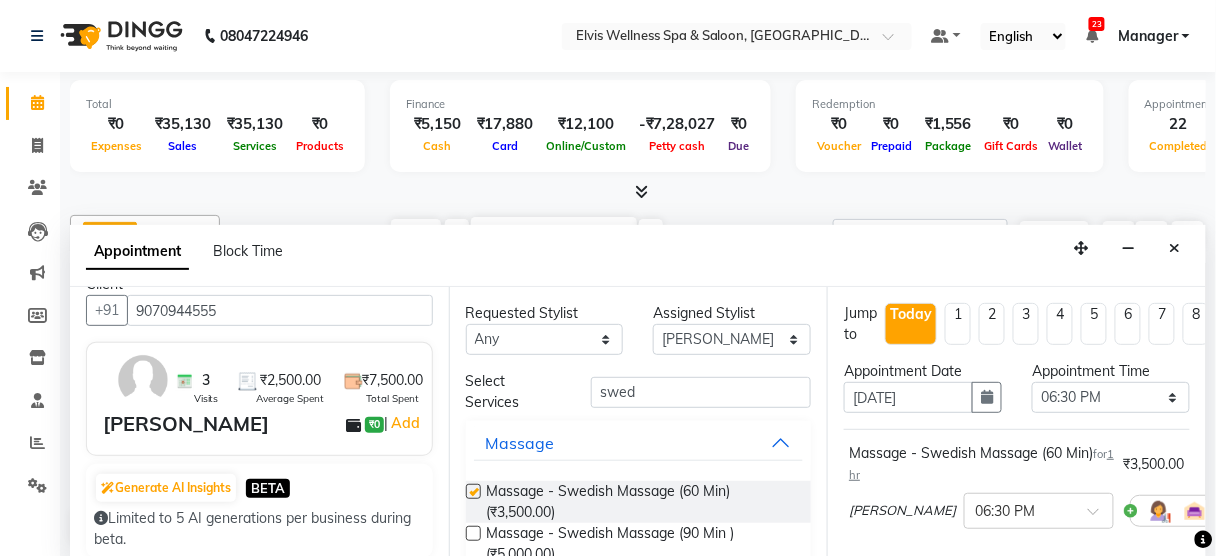checkbox on "false" 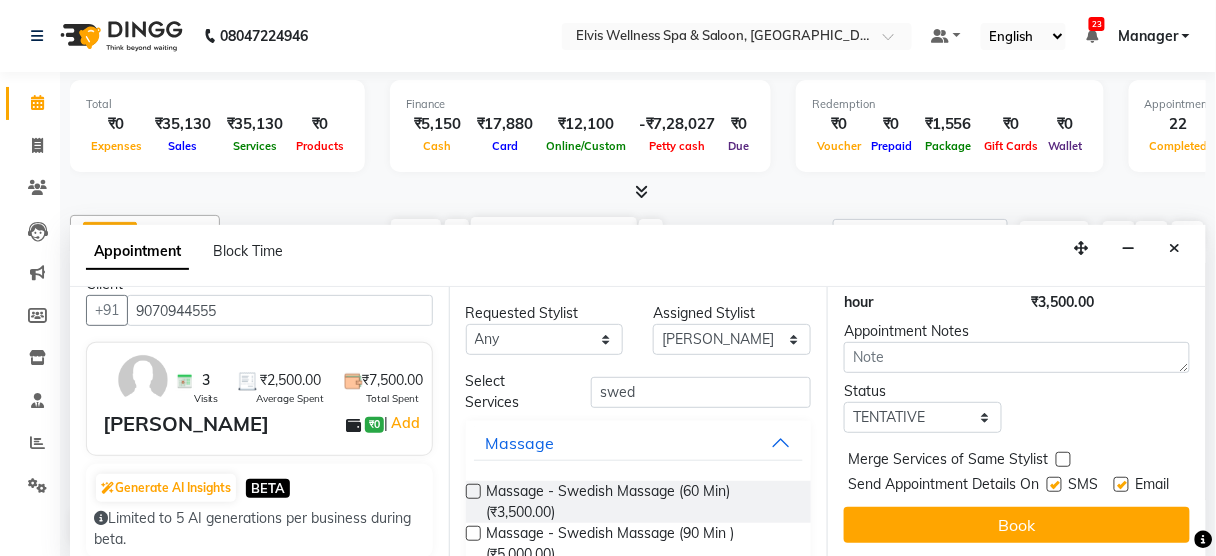 scroll, scrollTop: 324, scrollLeft: 0, axis: vertical 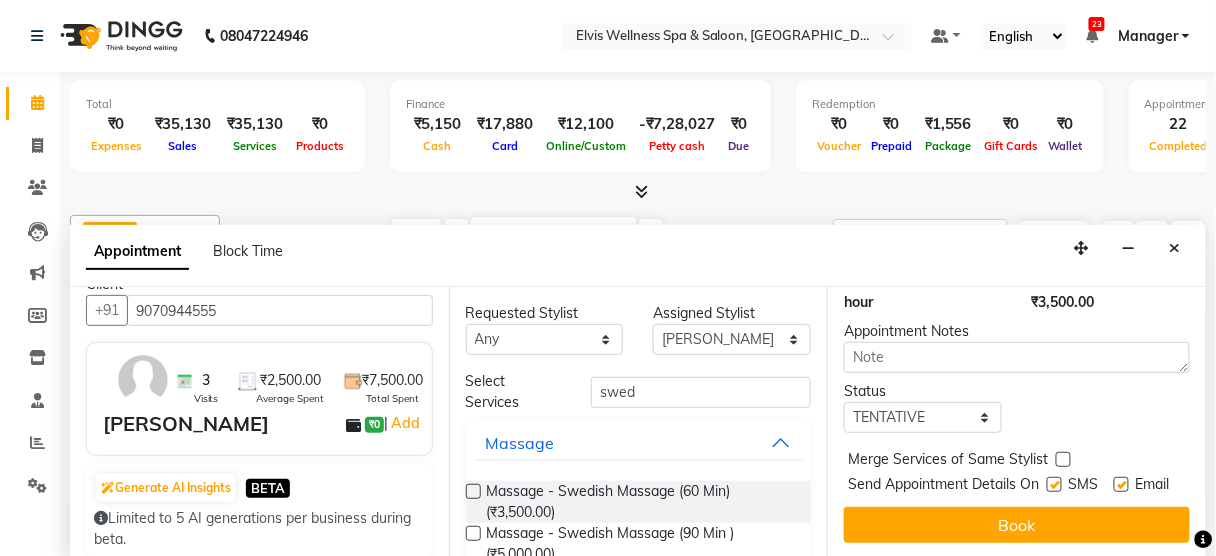 click at bounding box center (1054, 484) 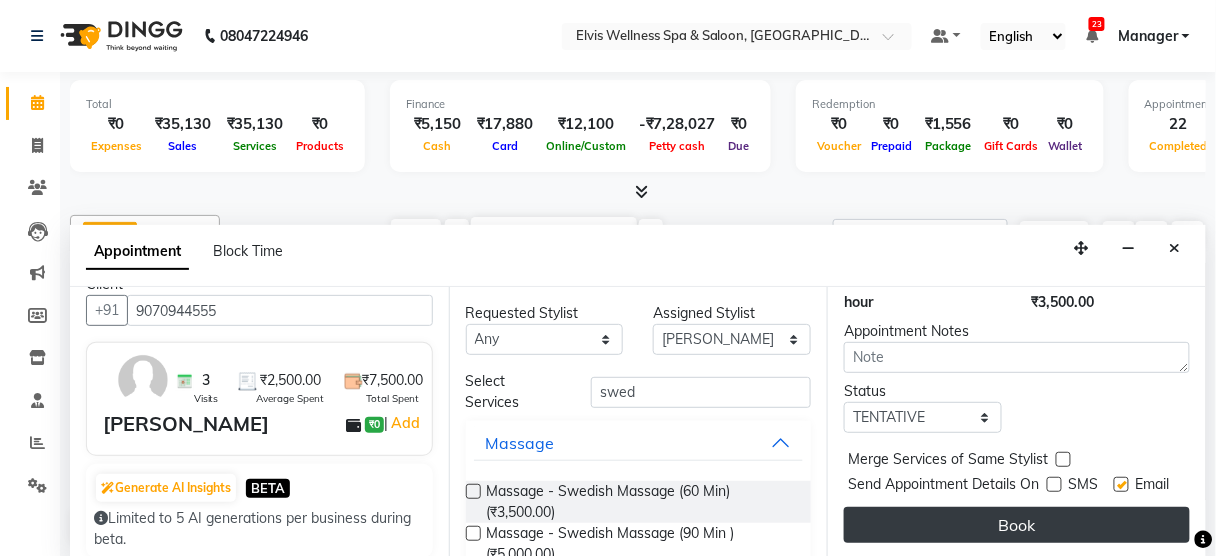 click on "Book" at bounding box center [1017, 525] 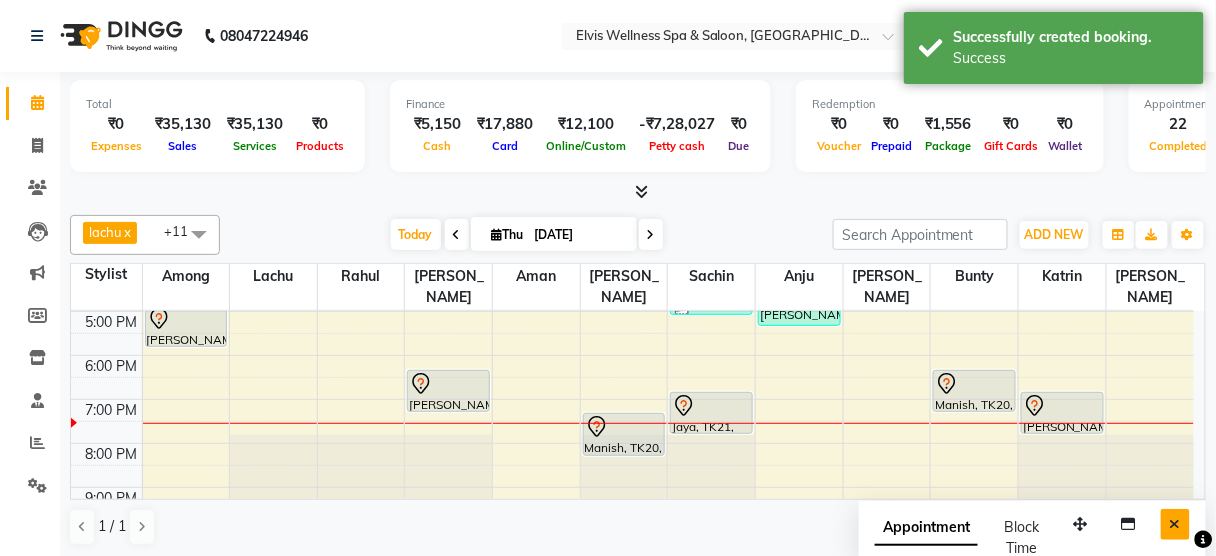 click at bounding box center (1175, 524) 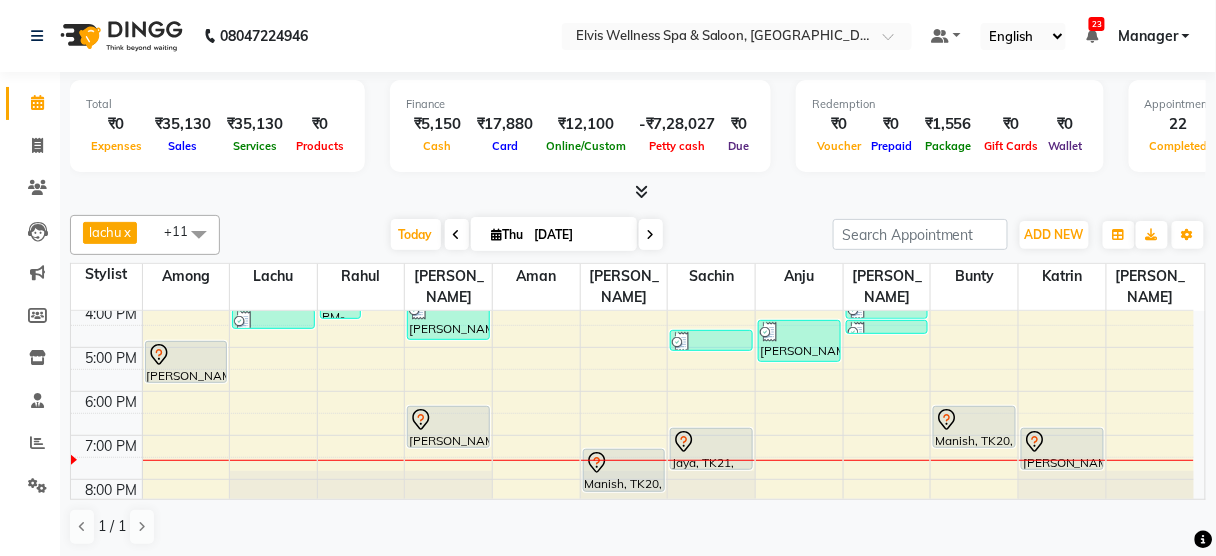 scroll, scrollTop: 357, scrollLeft: 0, axis: vertical 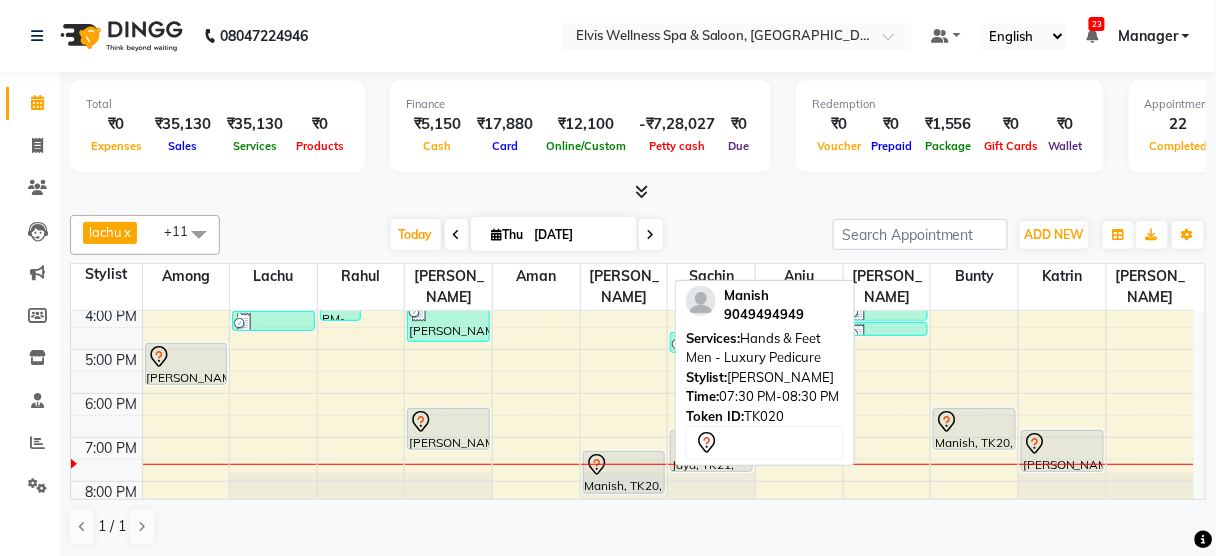 click at bounding box center [624, 465] 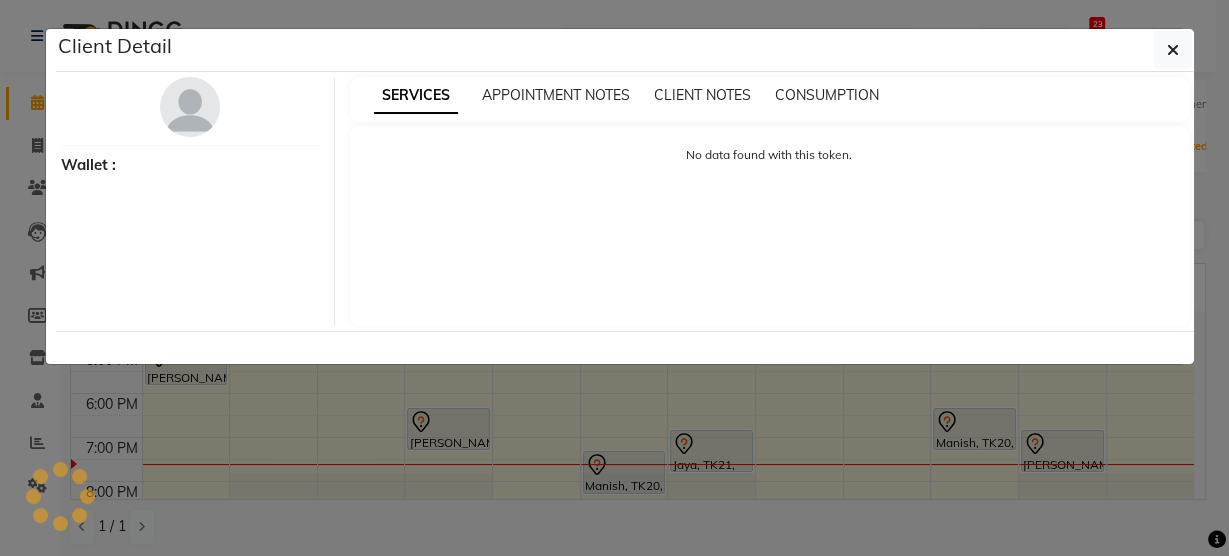 select on "7" 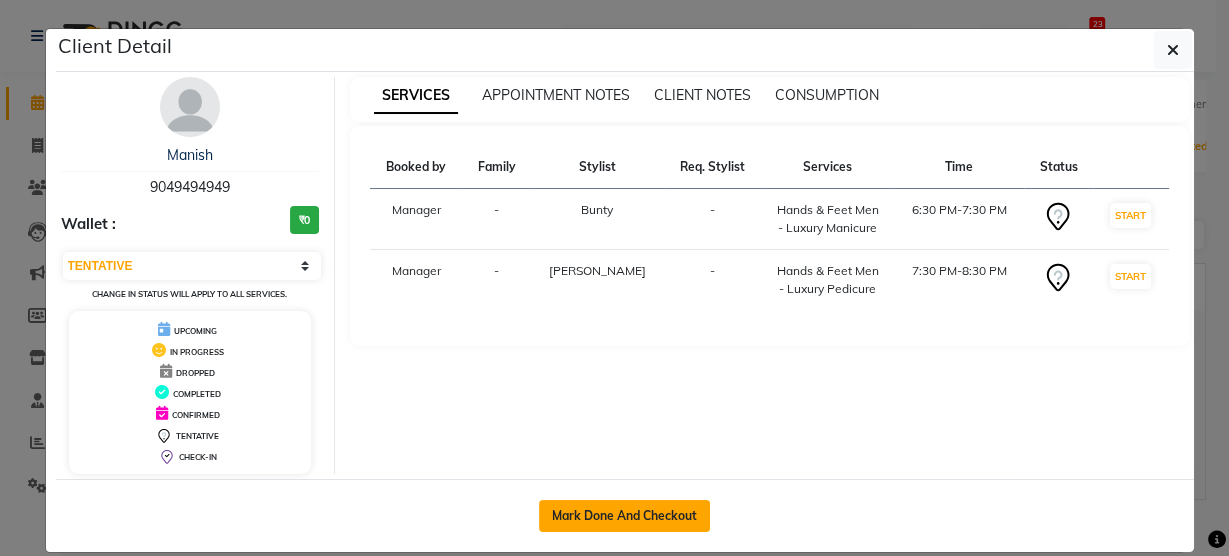 click on "Mark Done And Checkout" 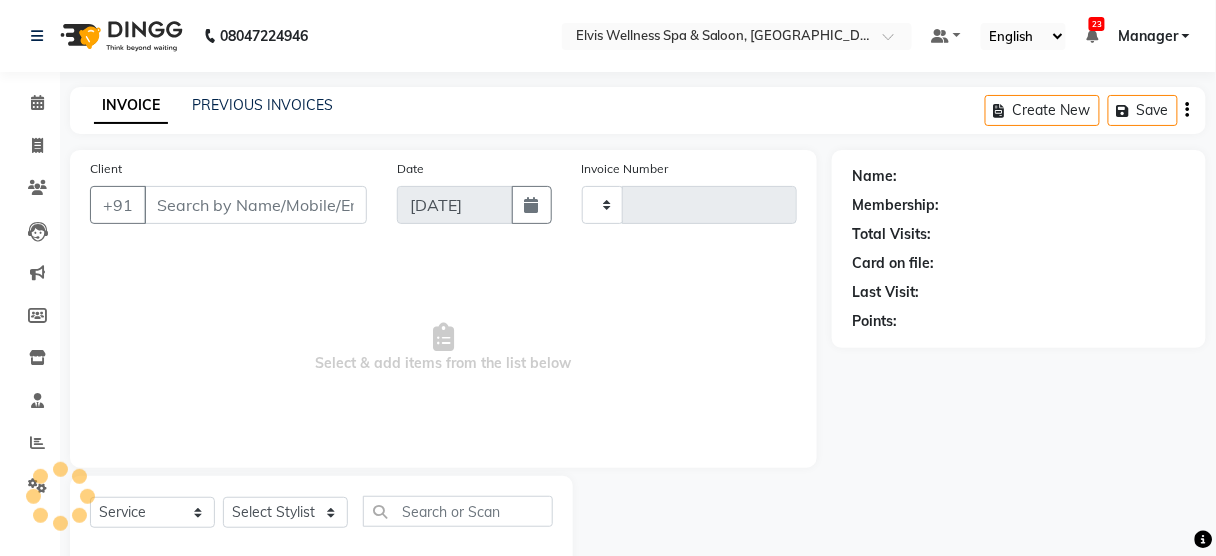 type on "1929" 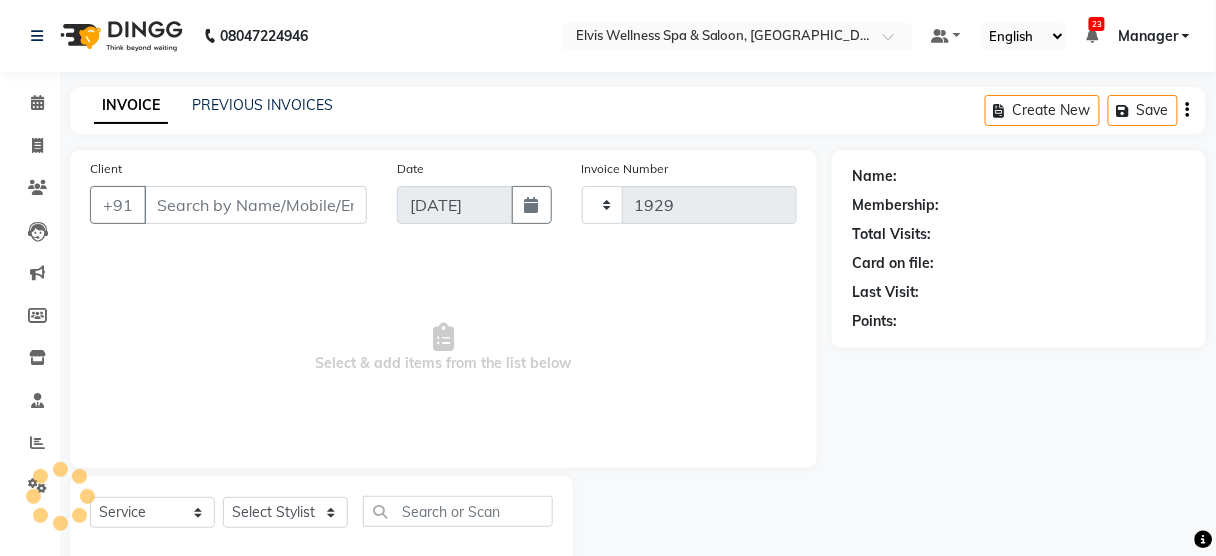 select on "5733" 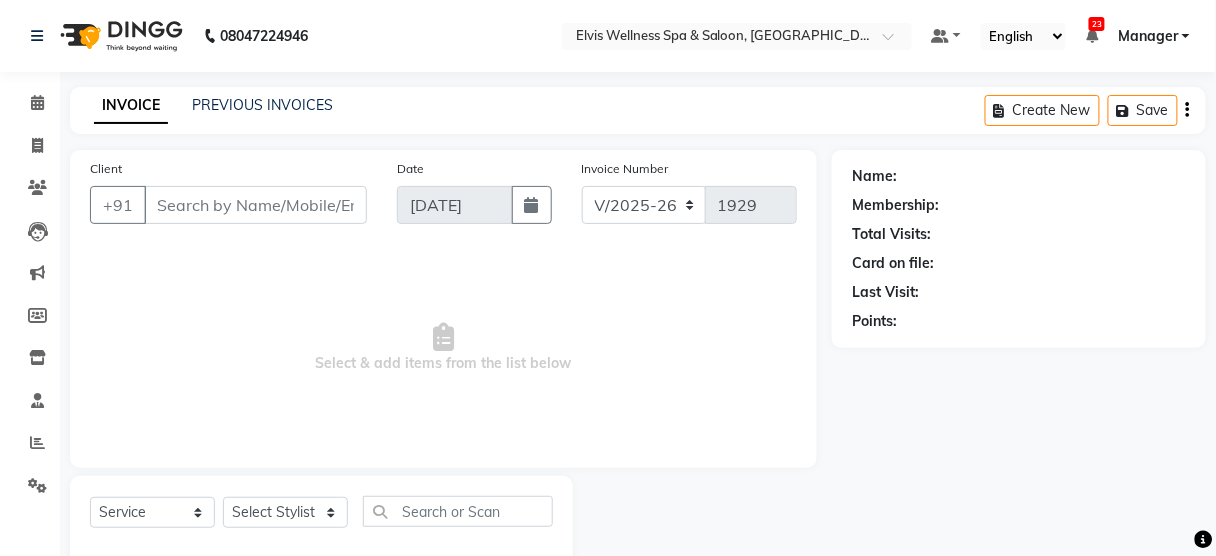 type on "9049494949" 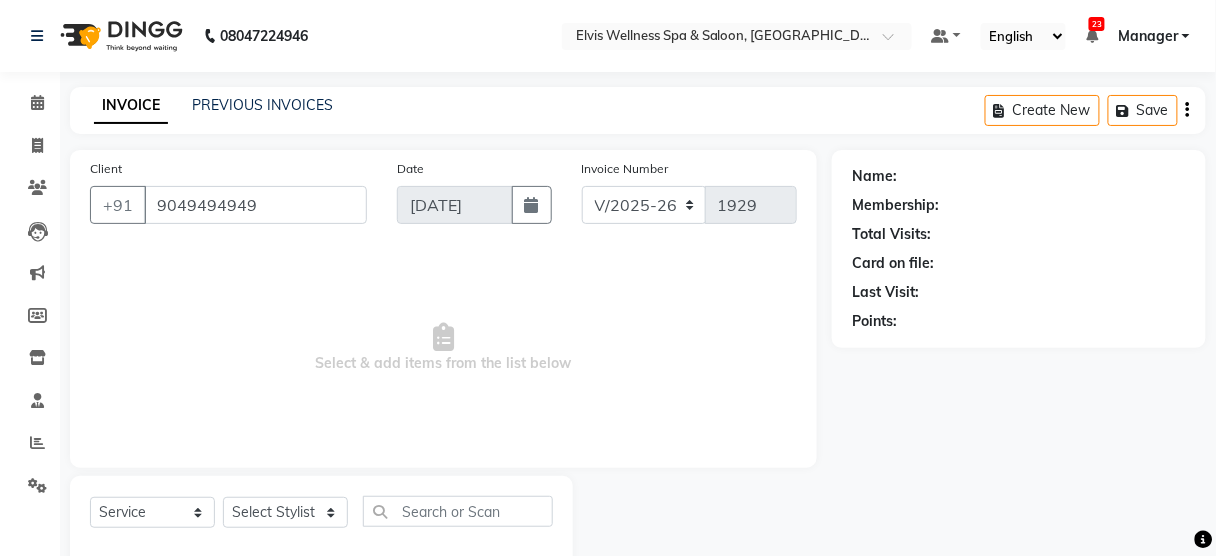 select on "59835" 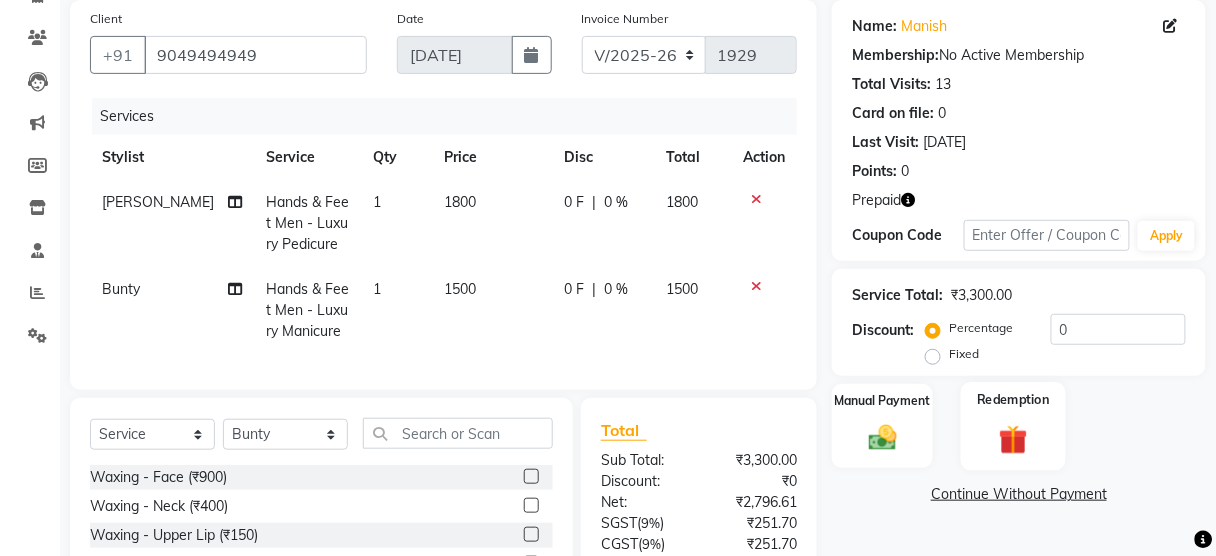scroll, scrollTop: 151, scrollLeft: 0, axis: vertical 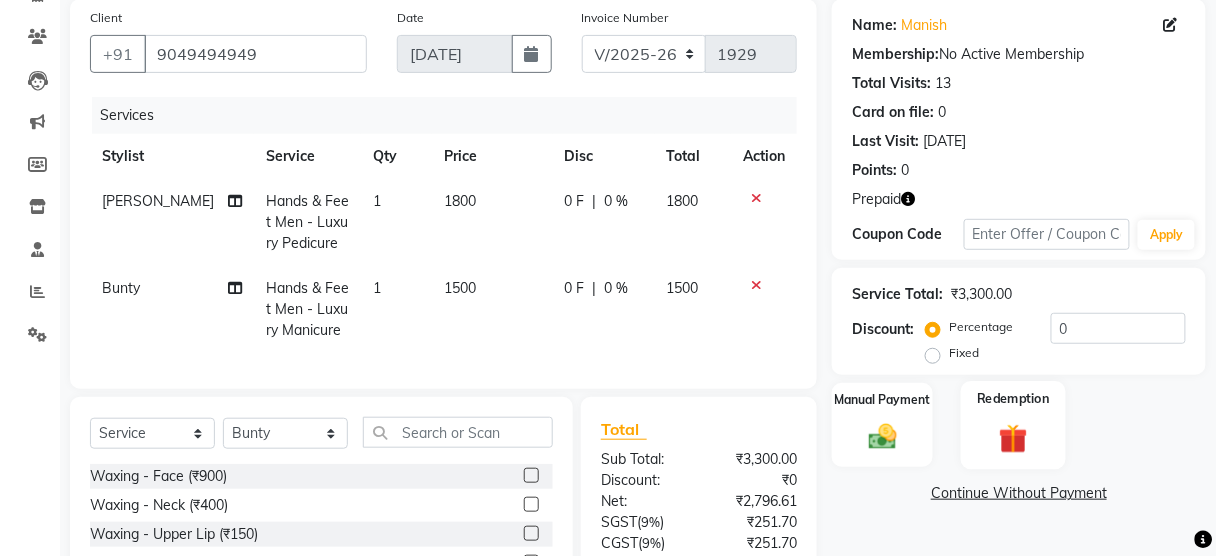 click 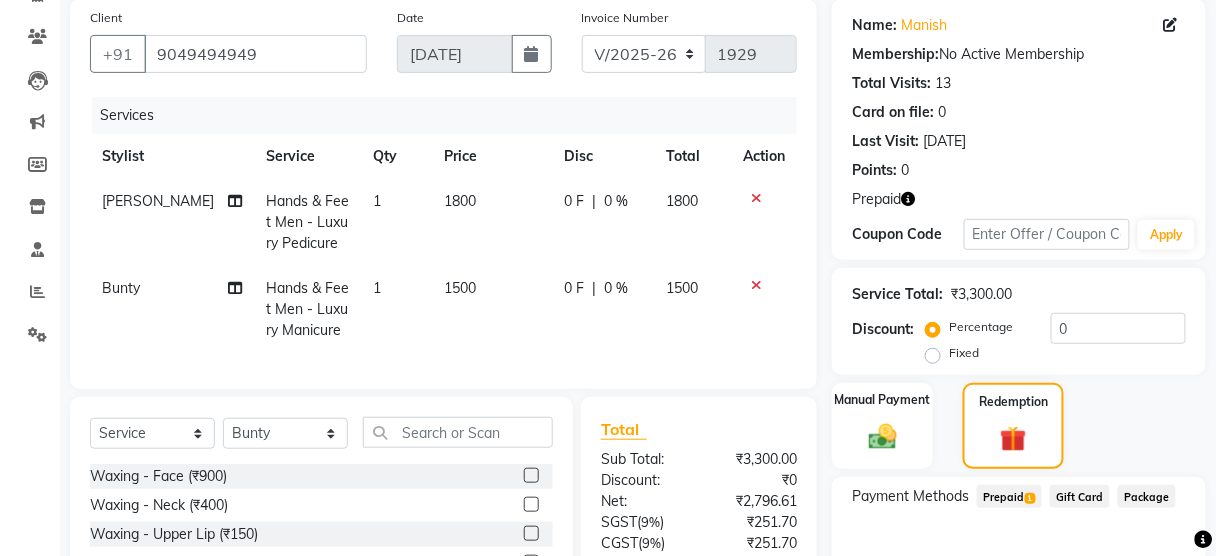 click on "Prepaid  1" 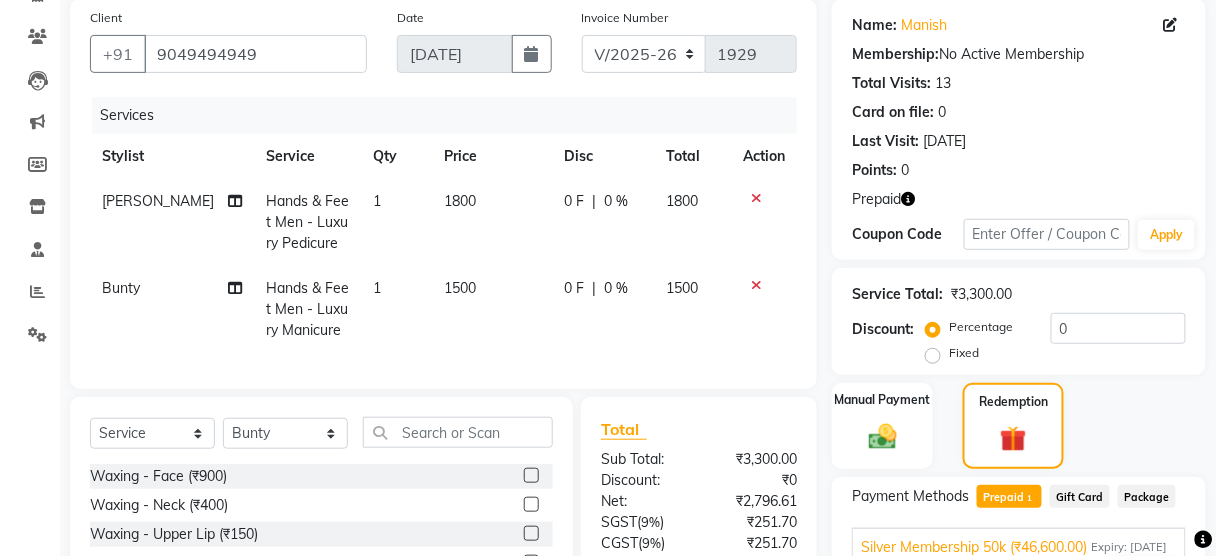 scroll, scrollTop: 328, scrollLeft: 0, axis: vertical 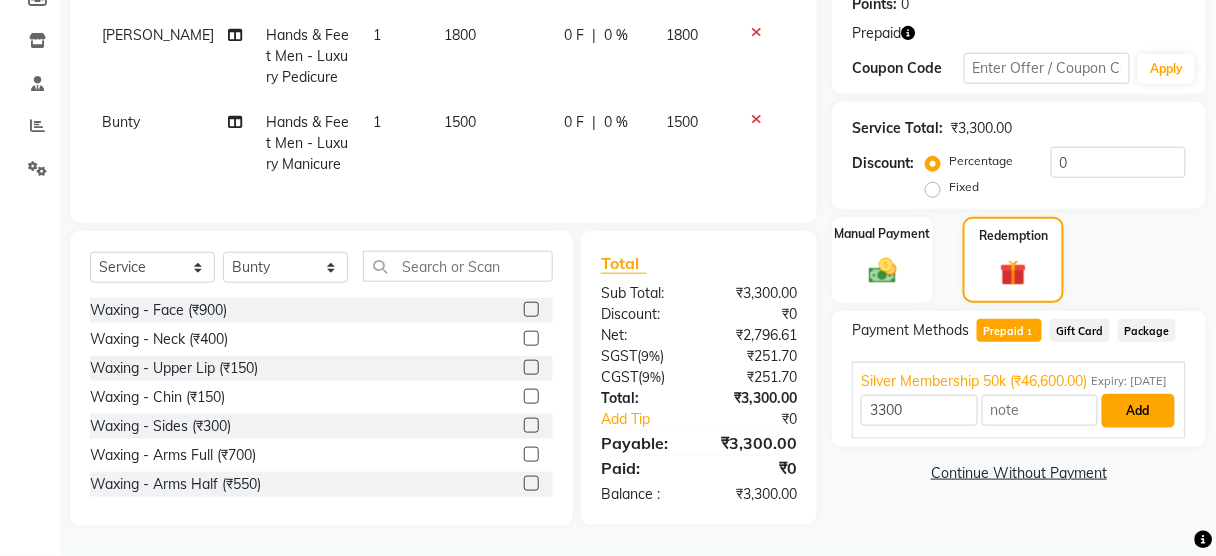 click on "Add" at bounding box center [1138, 411] 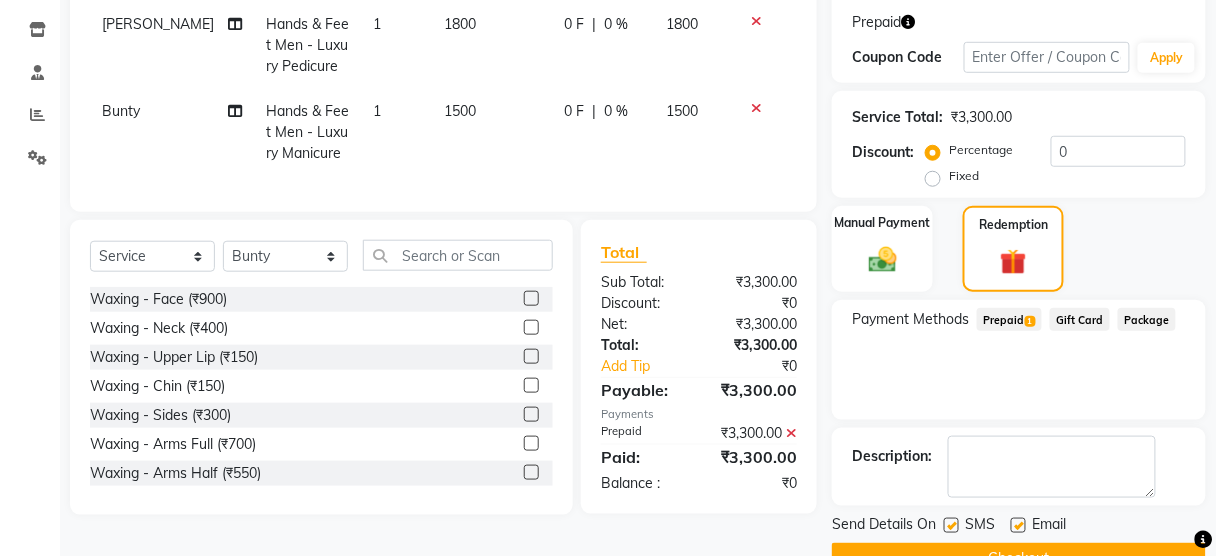 scroll, scrollTop: 374, scrollLeft: 0, axis: vertical 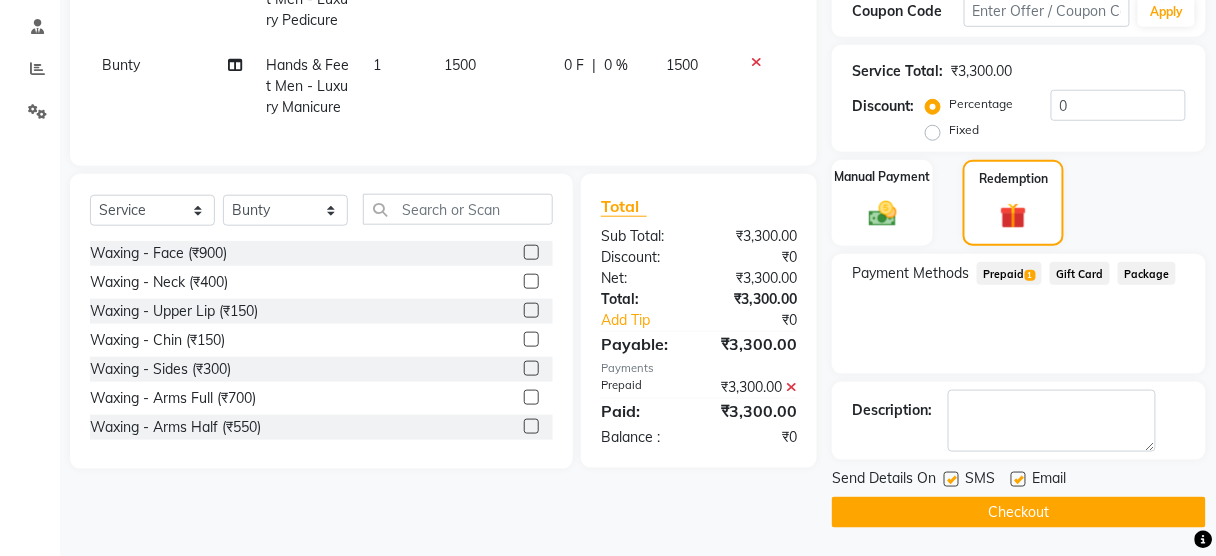click 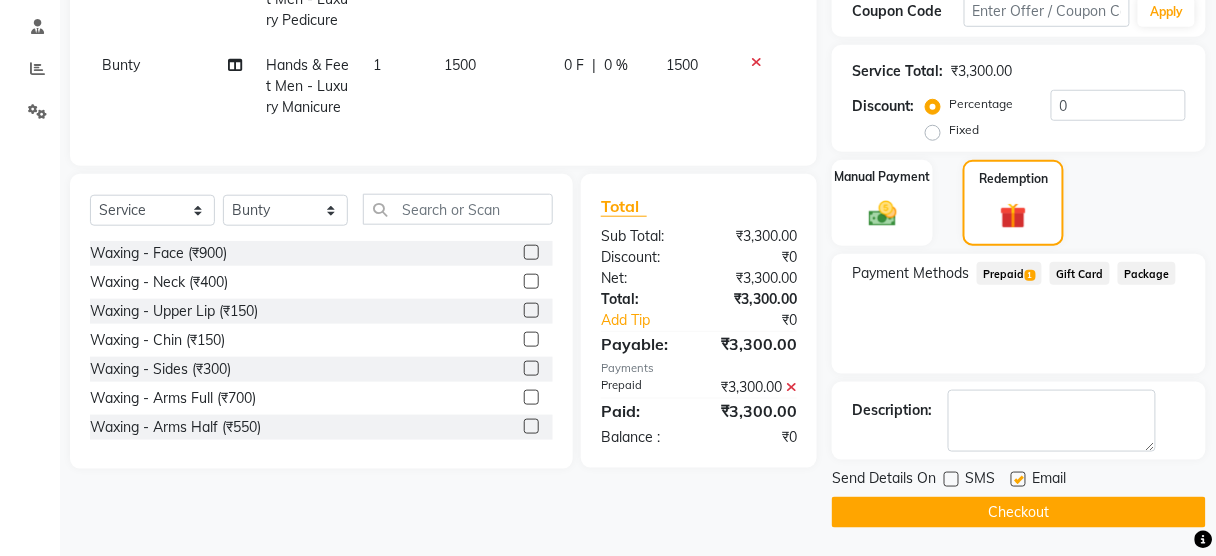 click on "Checkout" 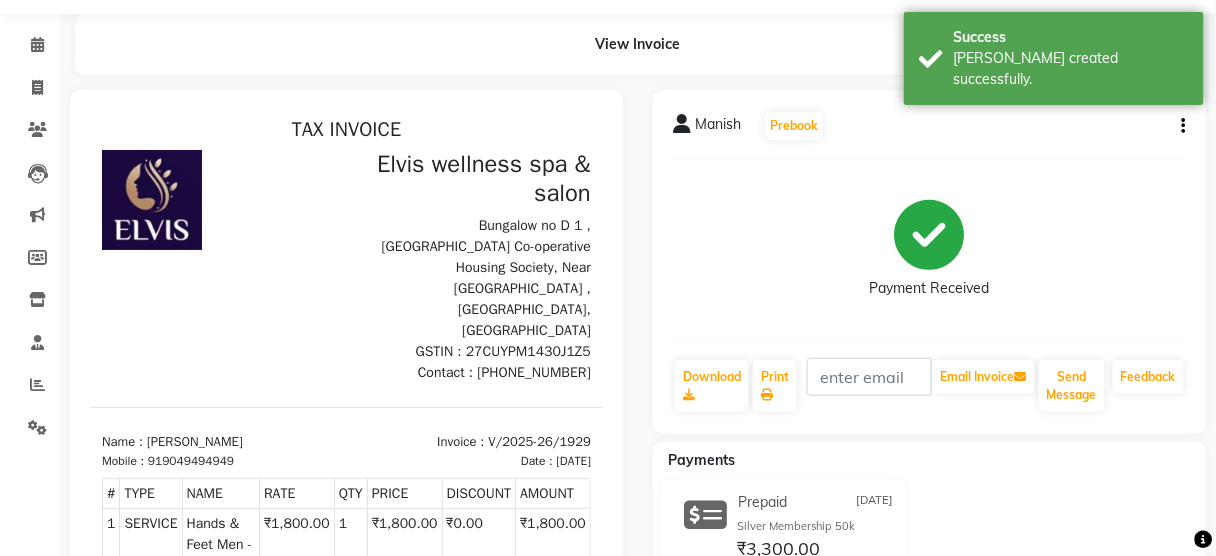 scroll, scrollTop: 56, scrollLeft: 0, axis: vertical 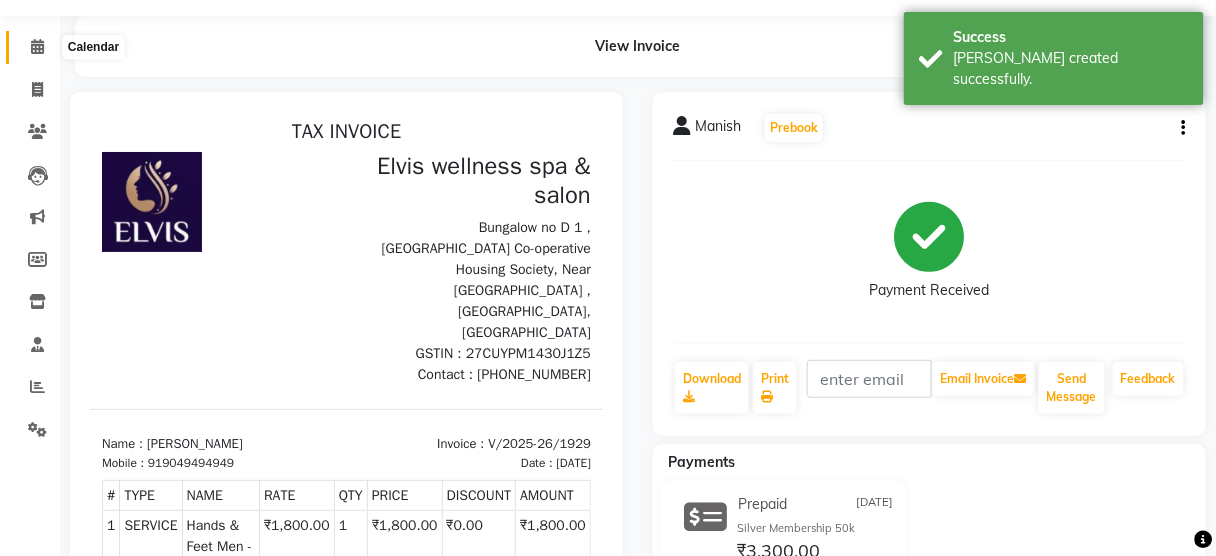 click 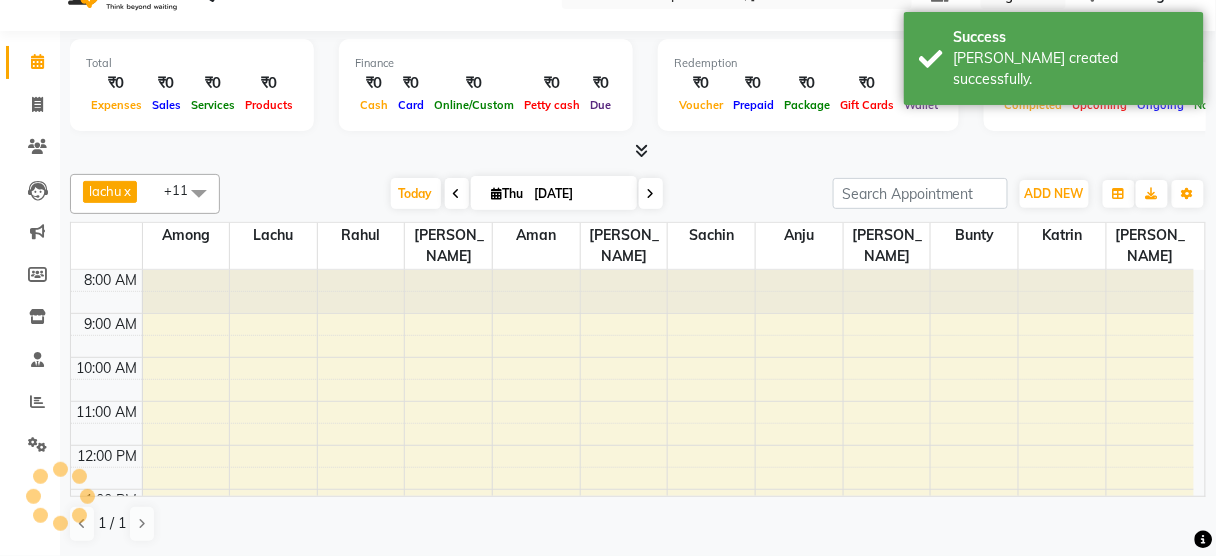 scroll, scrollTop: 0, scrollLeft: 0, axis: both 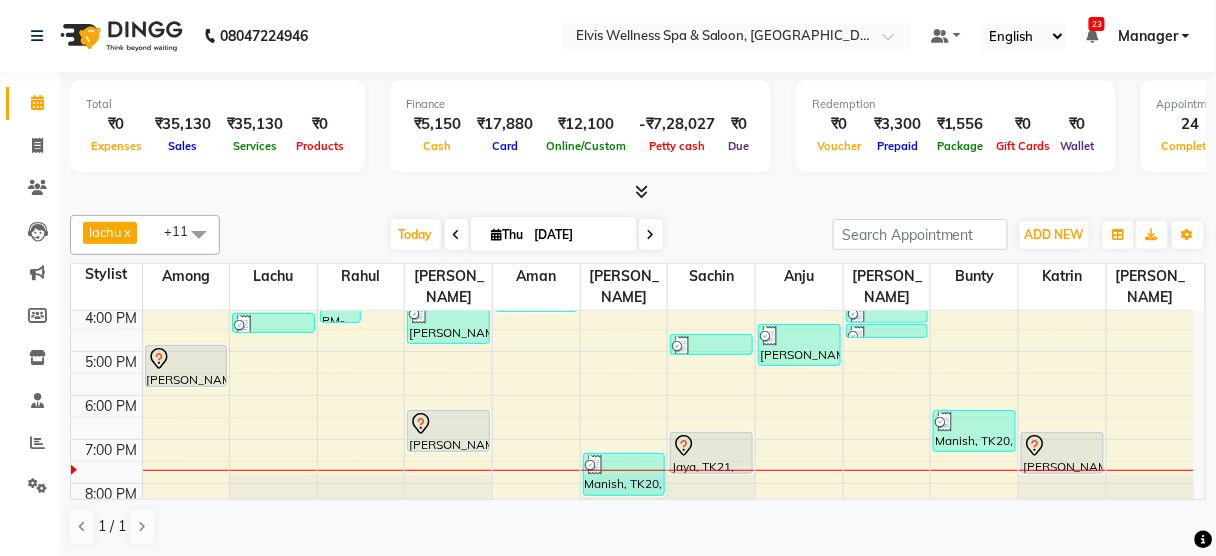 click on "8:00 AM 9:00 AM 10:00 AM 11:00 AM 12:00 PM 1:00 PM 2:00 PM 3:00 PM 4:00 PM 5:00 PM 6:00 PM 7:00 PM 8:00 PM 9:00 PM     Jagdish, TK06, 01:30 PM-02:30 PM, Massage - Swedish Massage (60 Min)             Sanjay, TK17, 05:00 PM-06:00 PM, Massage - Balinese Massage (60 Min)     Gaurav Singh, TK14, 04:15 PM-04:45 PM, Head massage     Pooja Desai, TK08, 02:30 PM-04:30 PM, Hair Spa Treatments - L’Oreal Spa (₹1500)     Pooja Desai, TK08, 02:30 PM-03:30 PM, Coloring With Stylist Consult - Root Touch-Up     Riddhi Hingorani, TK07, 01:30 PM-02:00 PM, Hair wash & Blow Dry     walkin, TK09, 02:00 PM-02:30 PM, Hair Cut - Male     Amit, TK01, 11:45 AM-12:45 PM, Massage - Balinese Massage (60 Min)     Aditya, TK11, 03:00 PM-04:00 PM, Massage - Deeptisue Massage (60 Min)     Aditya, TK18, 04:00 PM-05:00 PM, Massage - Deeptisue Massage (60 Min)             Jimmy Bindra, TK22, 06:30 PM-07:30 PM, Massage - Swedish Massage (60 Min)     Ruchi, TK05, 01:00 PM-02:00 PM, Massage - Couple Massage (60 Min)" at bounding box center [632, 263] 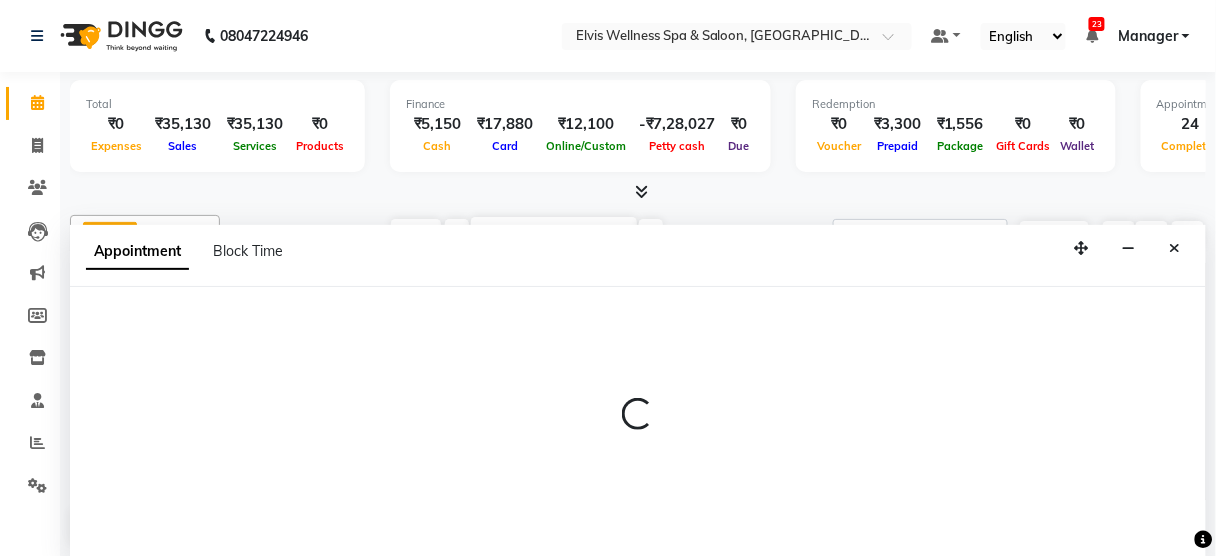 scroll, scrollTop: 0, scrollLeft: 0, axis: both 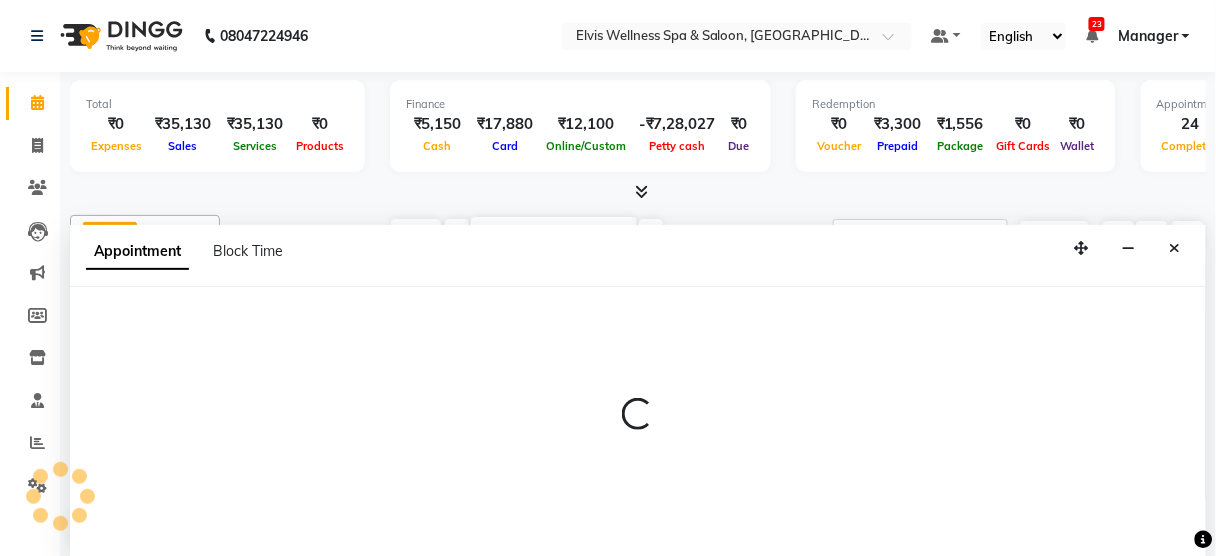 select on "39958" 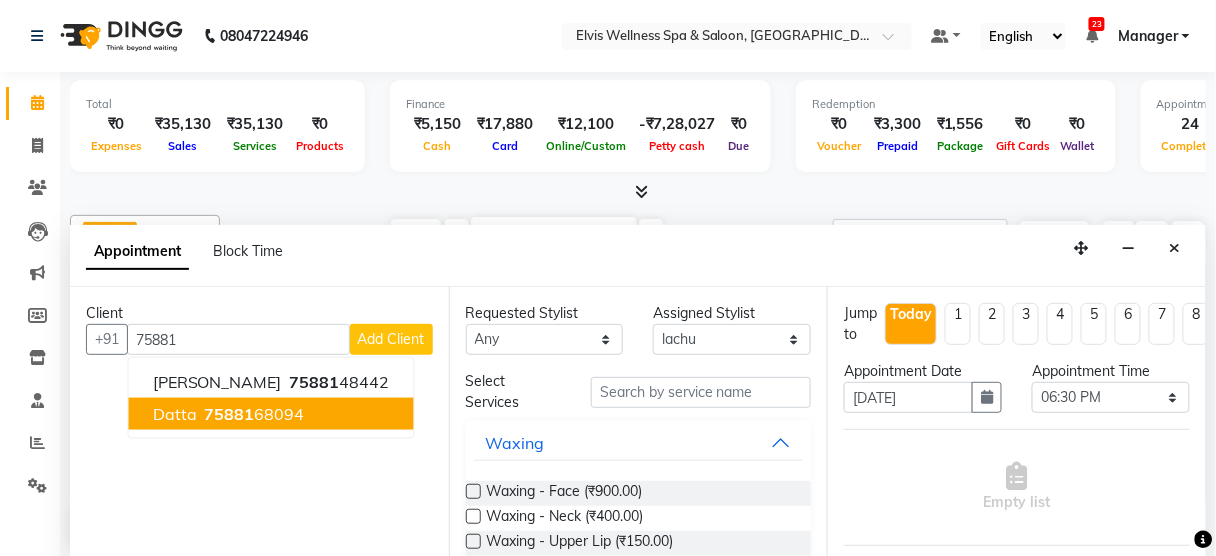 click on "75881 68094" at bounding box center (253, 414) 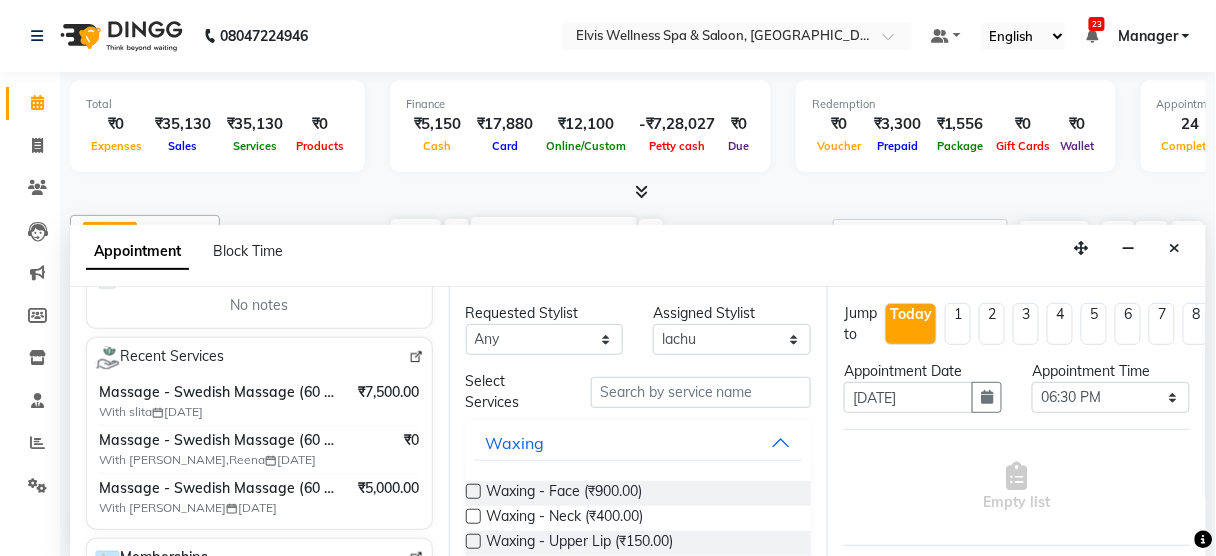 scroll, scrollTop: 341, scrollLeft: 0, axis: vertical 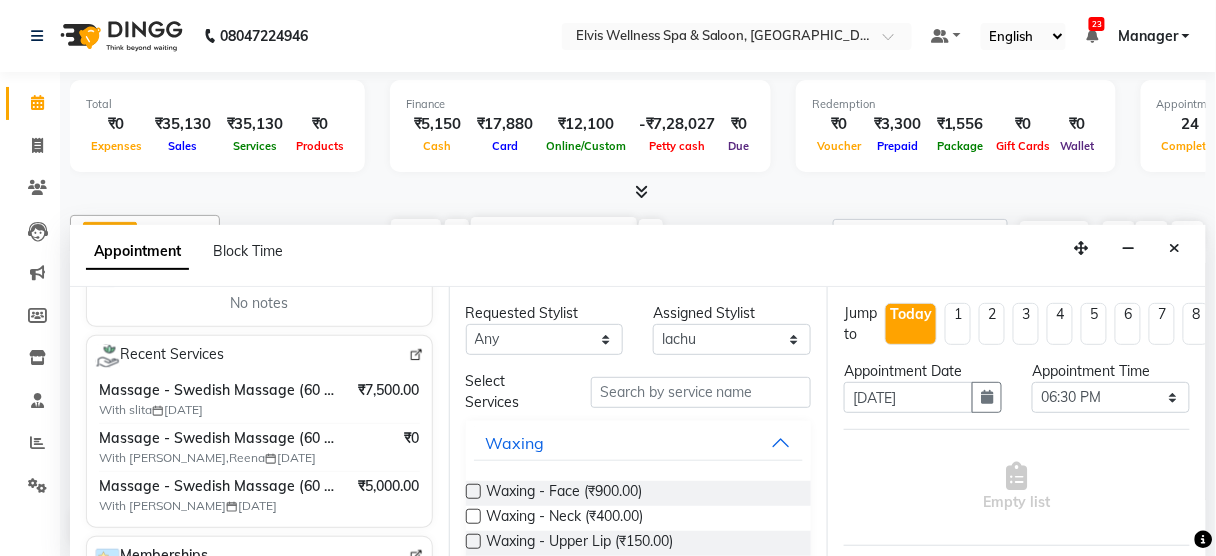 type on "7588168094" 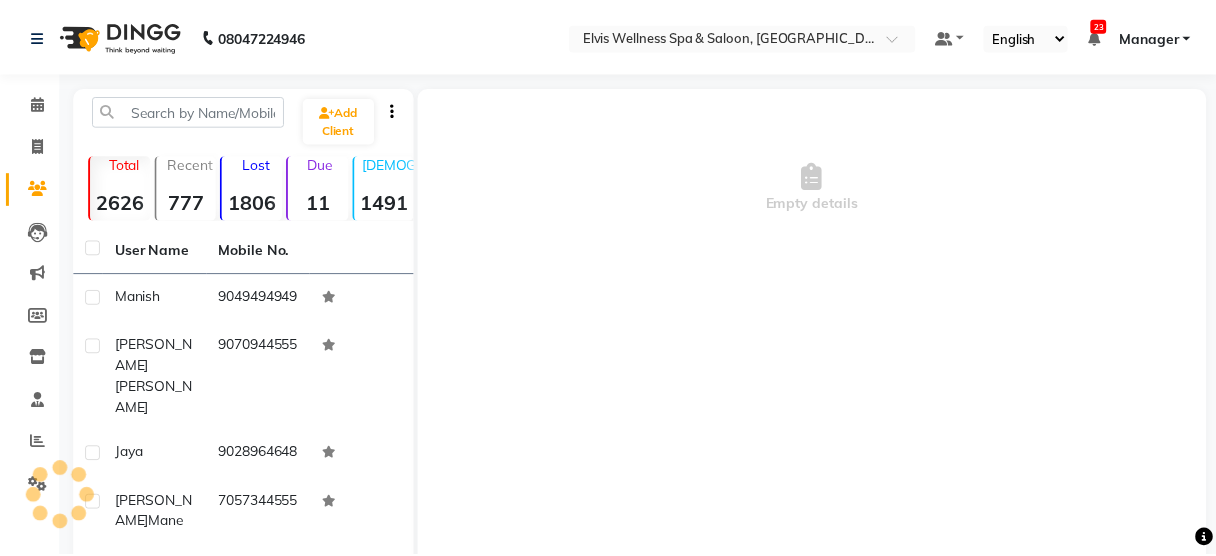 scroll, scrollTop: 0, scrollLeft: 0, axis: both 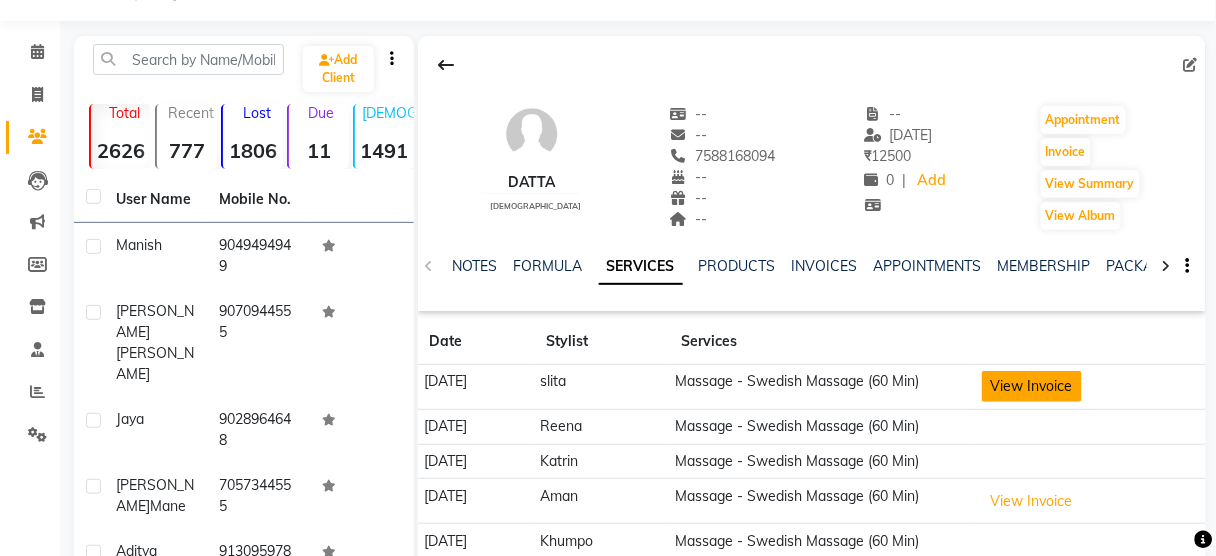 click on "View Invoice" 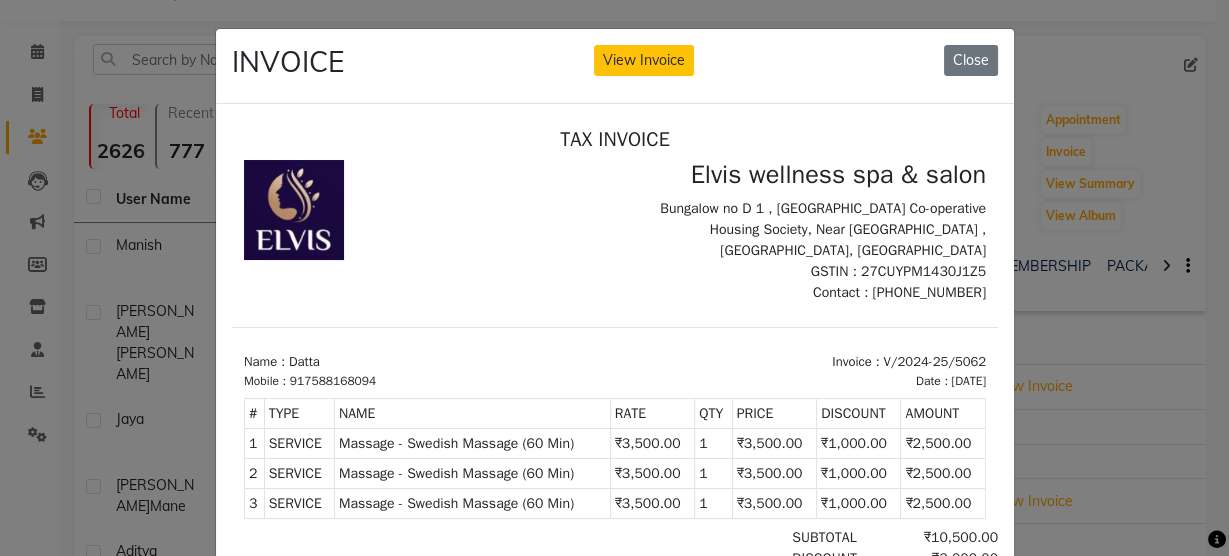 scroll, scrollTop: 16, scrollLeft: 0, axis: vertical 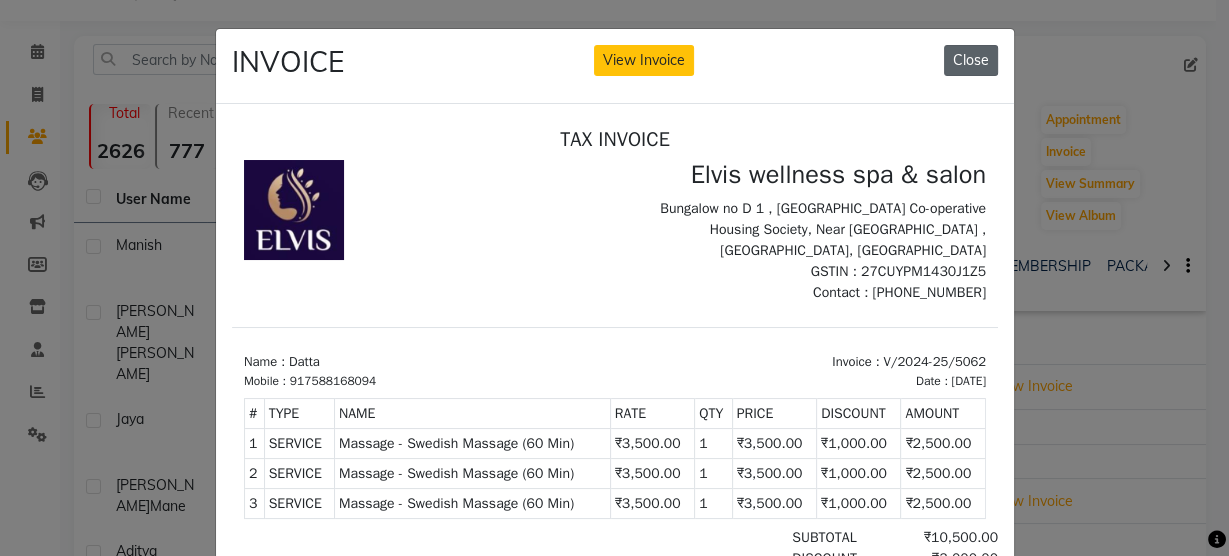 click on "Close" 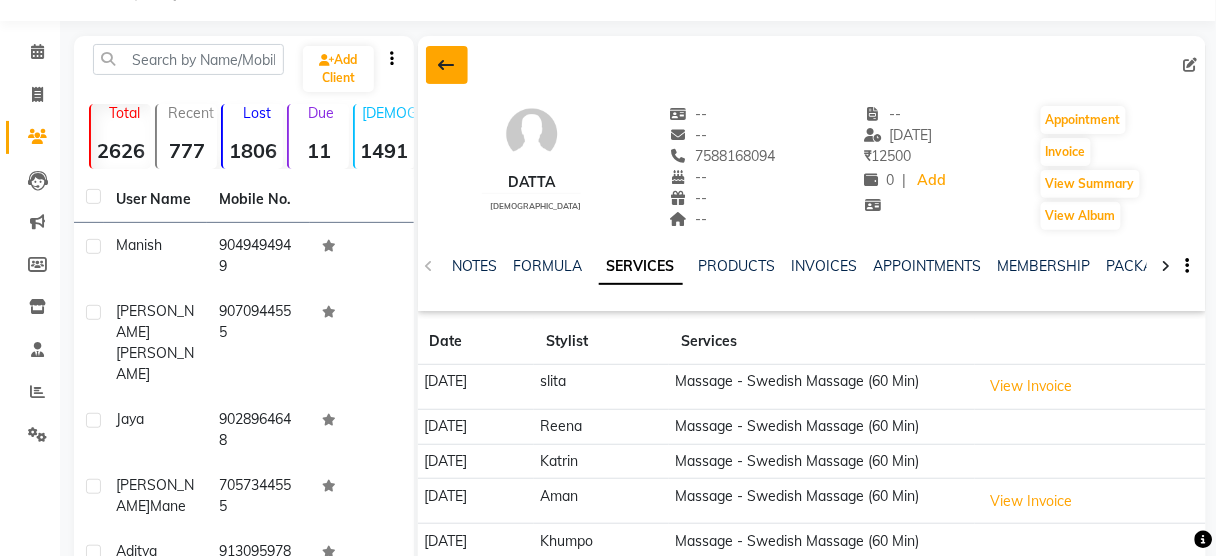 click 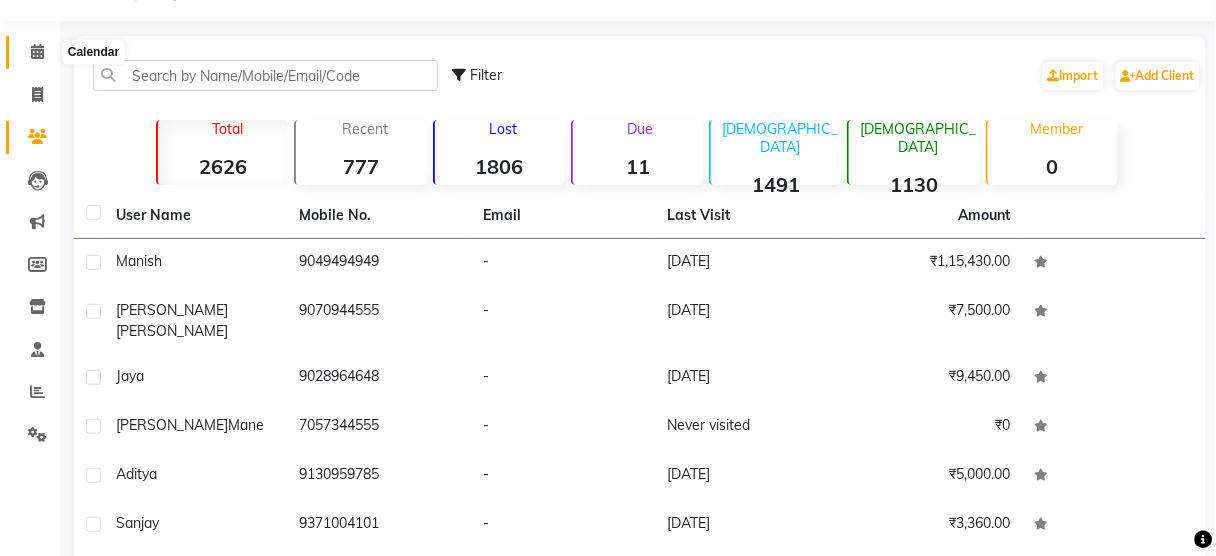 click 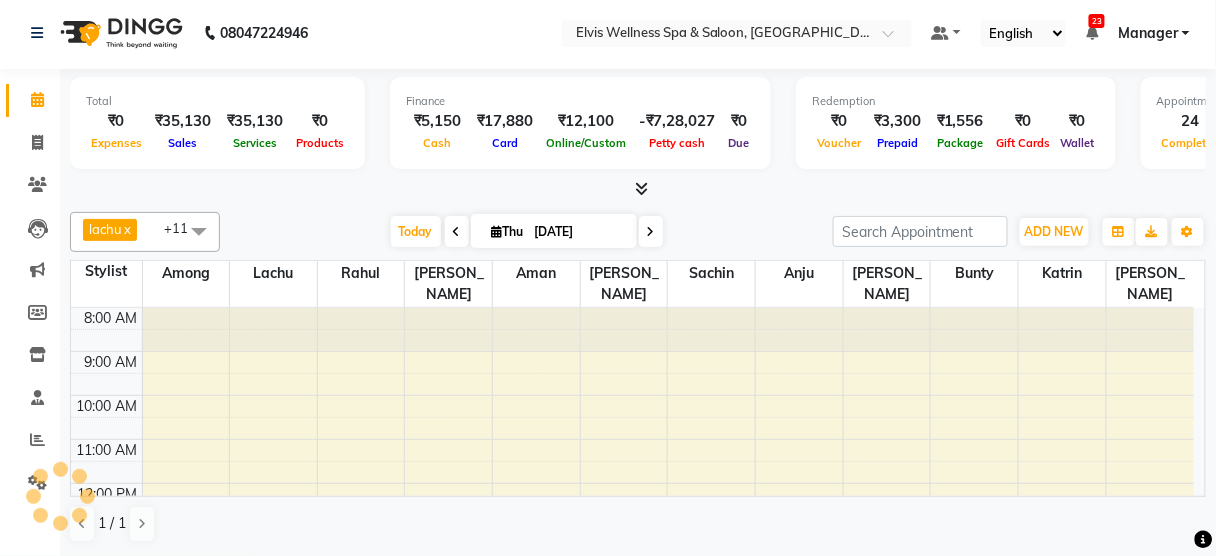 scroll, scrollTop: 0, scrollLeft: 0, axis: both 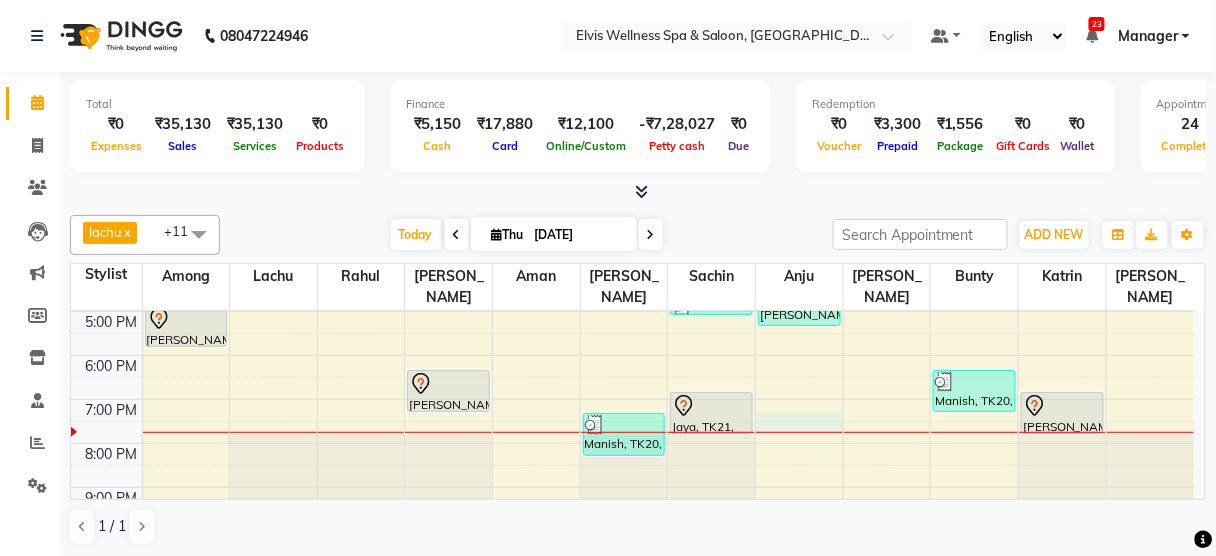 click on "8:00 AM 9:00 AM 10:00 AM 11:00 AM 12:00 PM 1:00 PM 2:00 PM 3:00 PM 4:00 PM 5:00 PM 6:00 PM 7:00 PM 8:00 PM 9:00 PM     Jagdish, TK06, 01:30 PM-02:30 PM, Massage - Swedish Massage (60 Min)             Sanjay, TK17, 05:00 PM-06:00 PM, Massage - Balinese Massage (60 Min)     Gaurav Singh, TK14, 04:15 PM-04:45 PM, Head massage     Pooja Desai, TK08, 02:30 PM-04:30 PM, Hair Spa Treatments - L’Oreal Spa (₹1500)     Pooja Desai, TK08, 02:30 PM-03:30 PM, Coloring With Stylist Consult - Root Touch-Up     Riddhi Hingorani, TK07, 01:30 PM-02:00 PM, Hair wash & Blow Dry     walkin, TK09, 02:00 PM-02:30 PM, Hair Cut - Male     Amit, TK01, 11:45 AM-12:45 PM, Massage - Balinese Massage (60 Min)     Aditya, TK11, 03:00 PM-04:00 PM, Massage - Deeptisue Massage (60 Min)     Aditya, TK18, 04:00 PM-05:00 PM, Massage - Deeptisue Massage (60 Min)             Jimmy Bindra, TK22, 06:30 PM-07:30 PM, Massage - Swedish Massage (60 Min)     Ruchi, TK05, 01:00 PM-02:00 PM, Massage - Couple Massage (60 Min)" at bounding box center [632, 223] 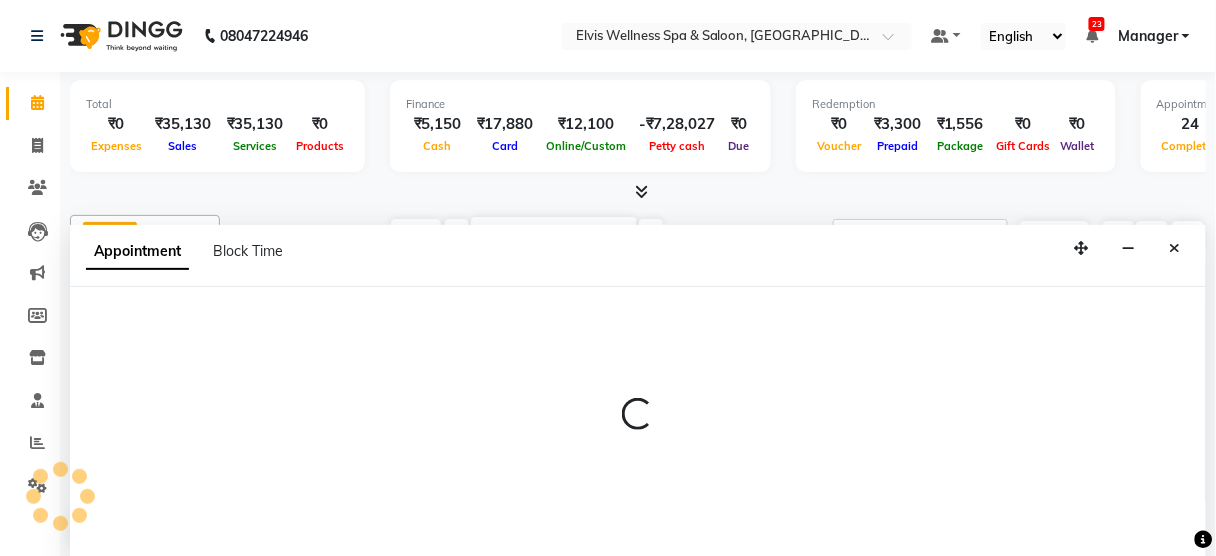 scroll, scrollTop: 0, scrollLeft: 0, axis: both 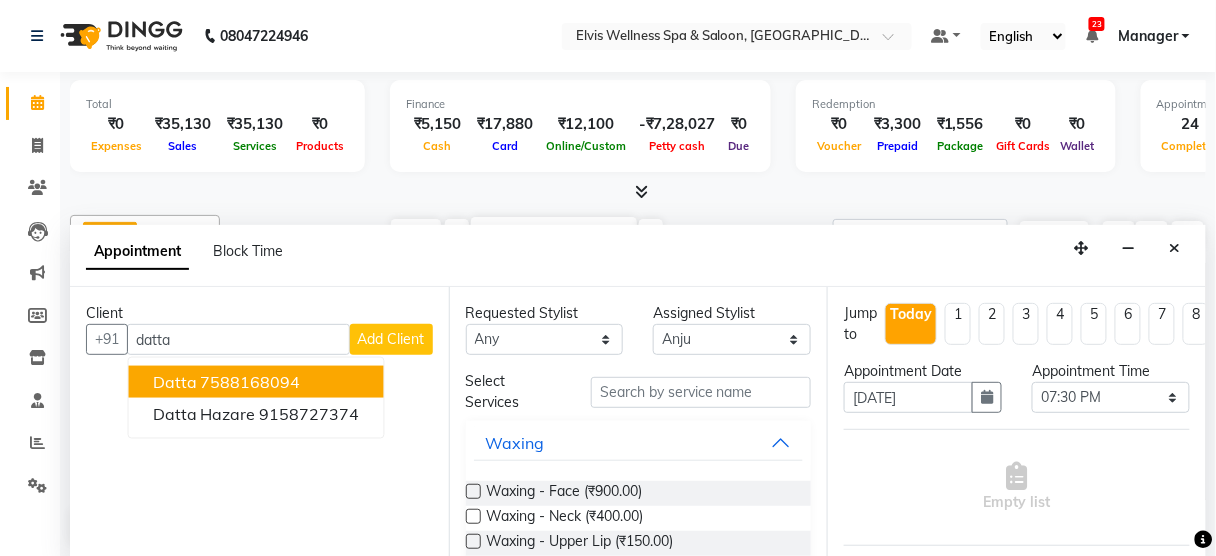 click on "Datta  7588168094" at bounding box center [256, 382] 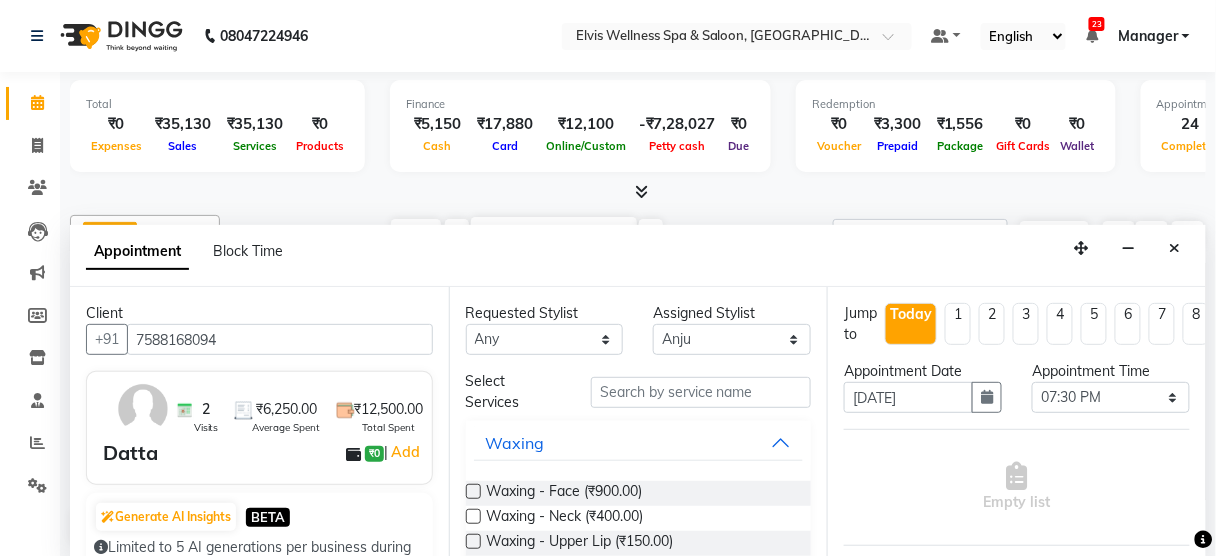type on "7588168094" 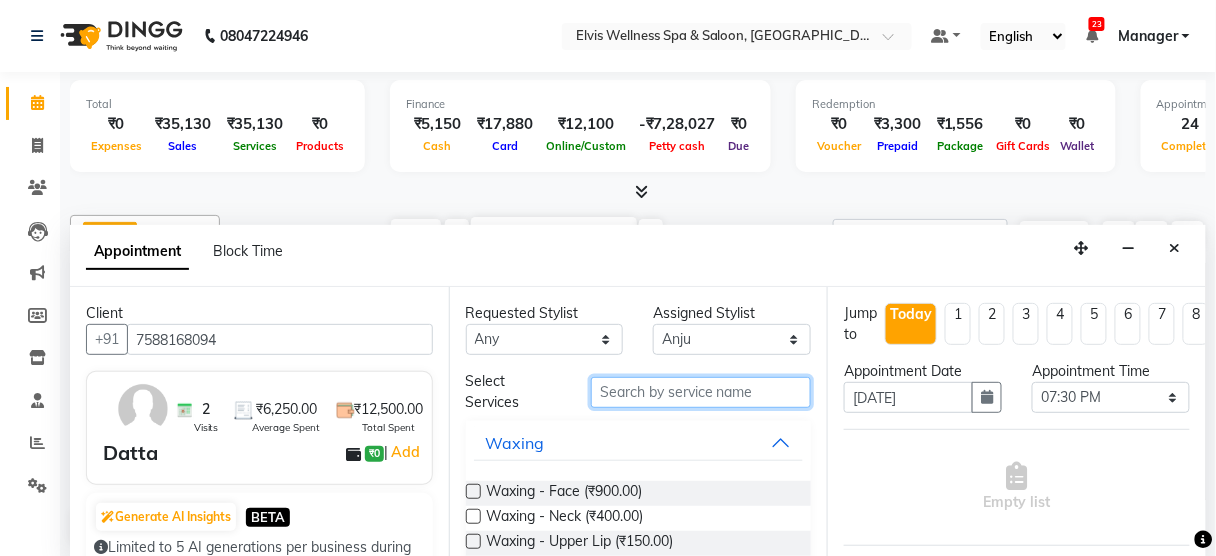click at bounding box center [701, 392] 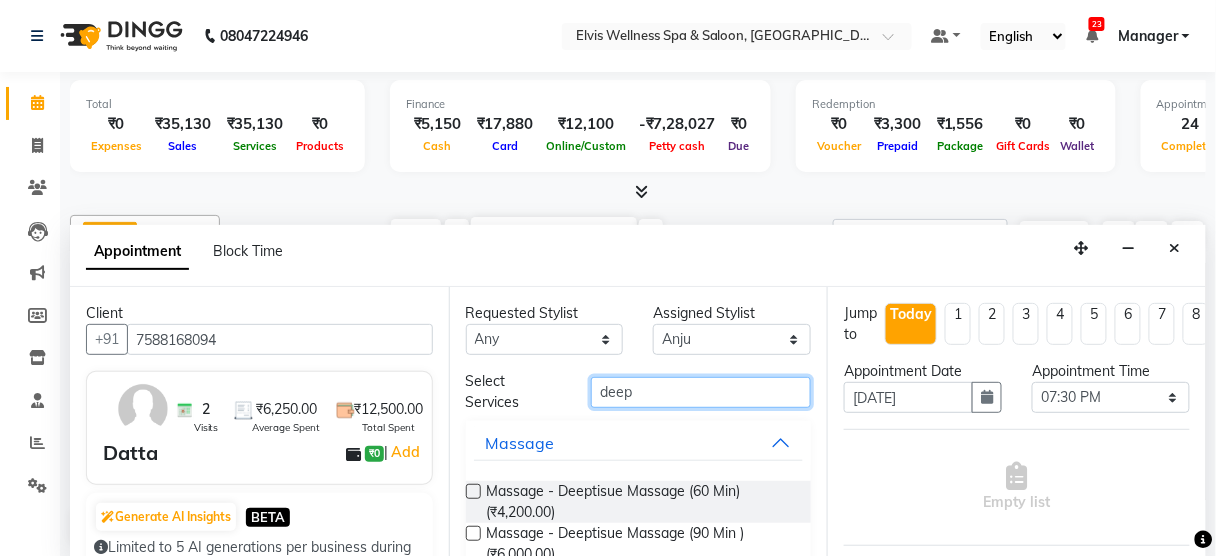 type on "deep" 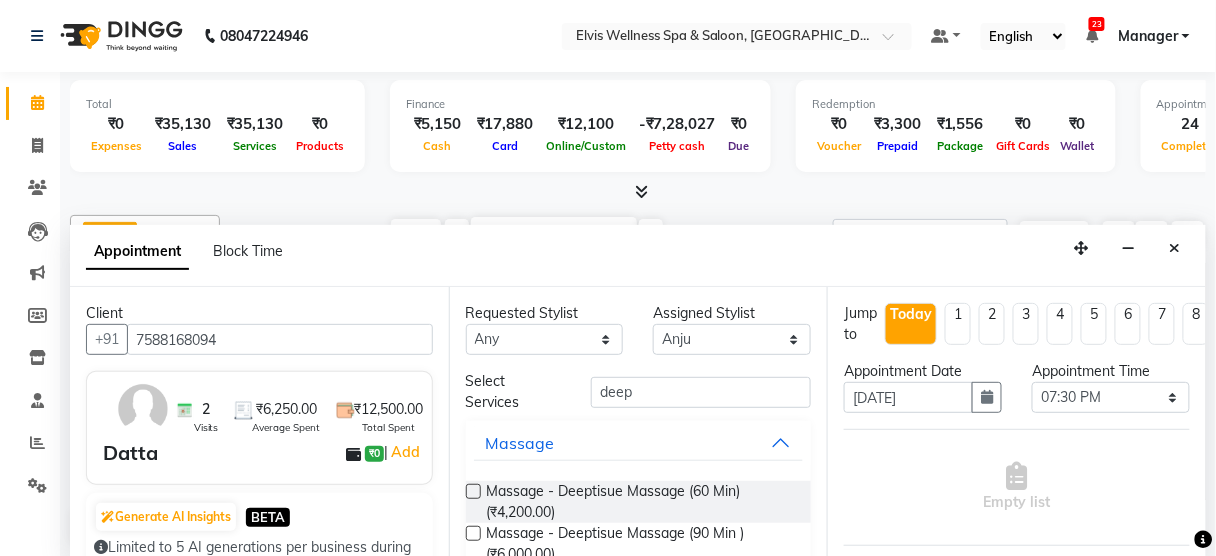 click at bounding box center (473, 491) 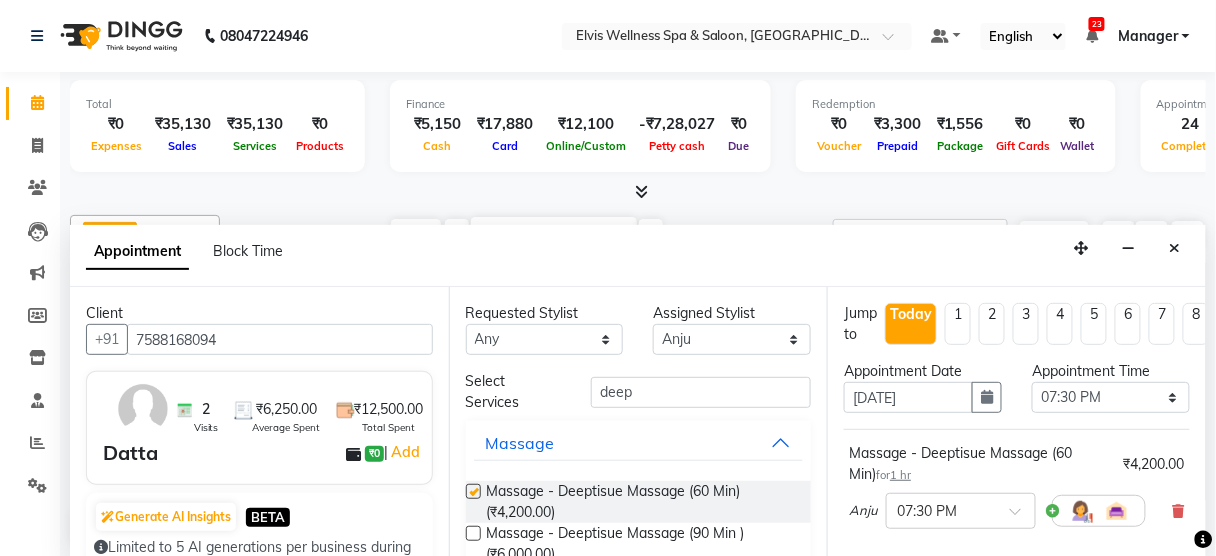 checkbox on "false" 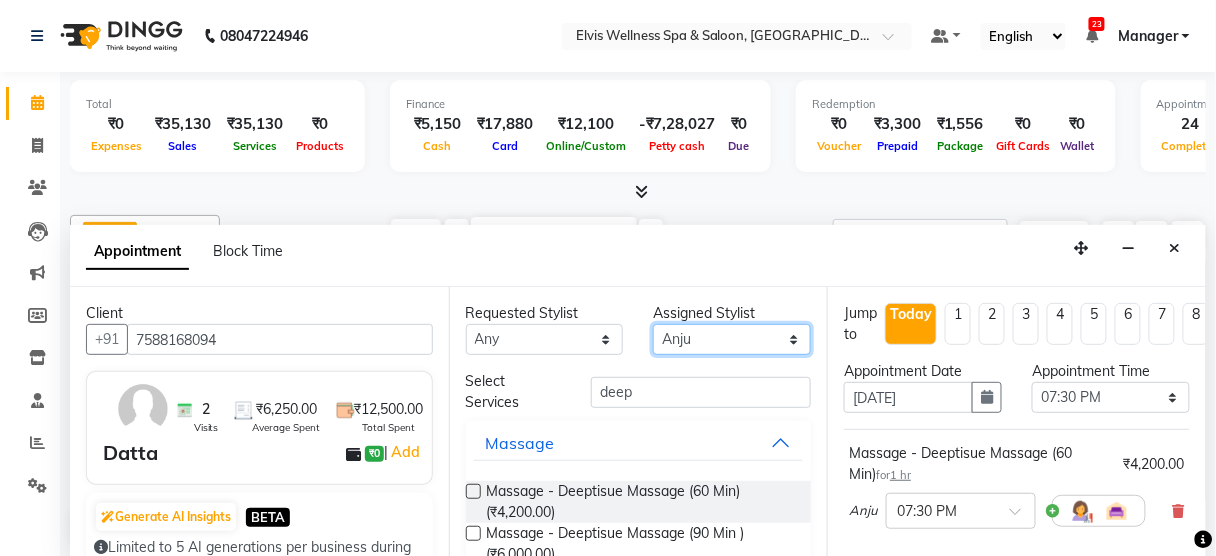 click on "Select Aien Aman among Anju Anna baner staff Bepeto Bunty Chaitali Eunice Jay Katrin Khumpo kothrud staff KP staff Kundan lachu Lelen Lucy Manager Marvin Masoni mimin Ming nancy Noang Rahul RAMBO Reena Sachin sarla Savitri slita Sumitra Thon Viman nagar staff yanchen" at bounding box center [732, 339] 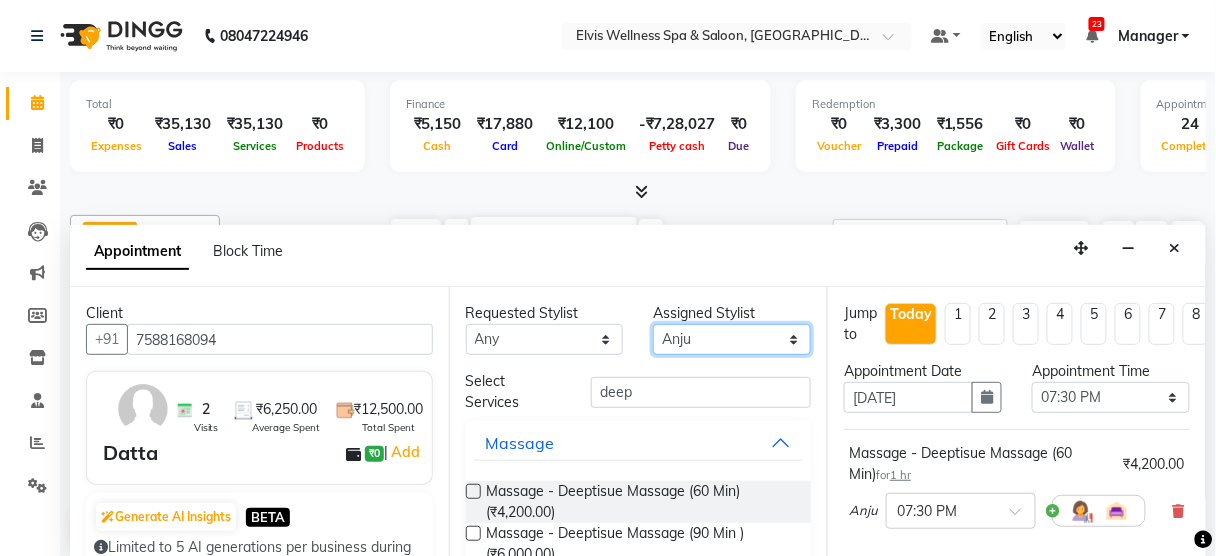 select on "39957" 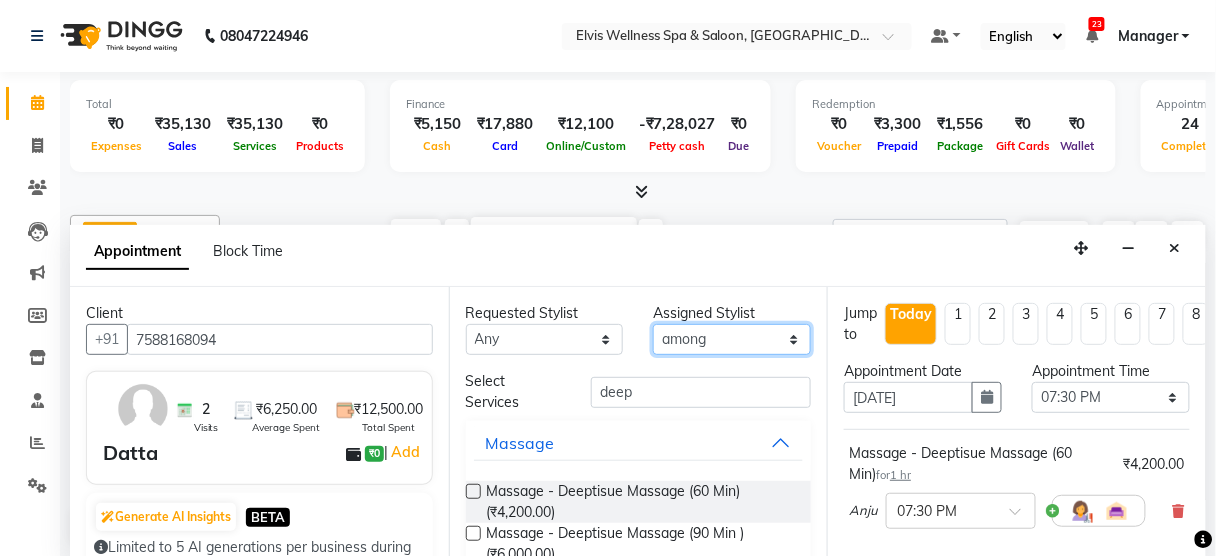 click on "Select Aien Aman among Anju Anna baner staff Bepeto Bunty Chaitali Eunice Jay Katrin Khumpo kothrud staff KP staff Kundan lachu Lelen Lucy Manager Marvin Masoni mimin Ming nancy Noang Rahul RAMBO Reena Sachin sarla Savitri slita Sumitra Thon Viman nagar staff yanchen" at bounding box center (732, 339) 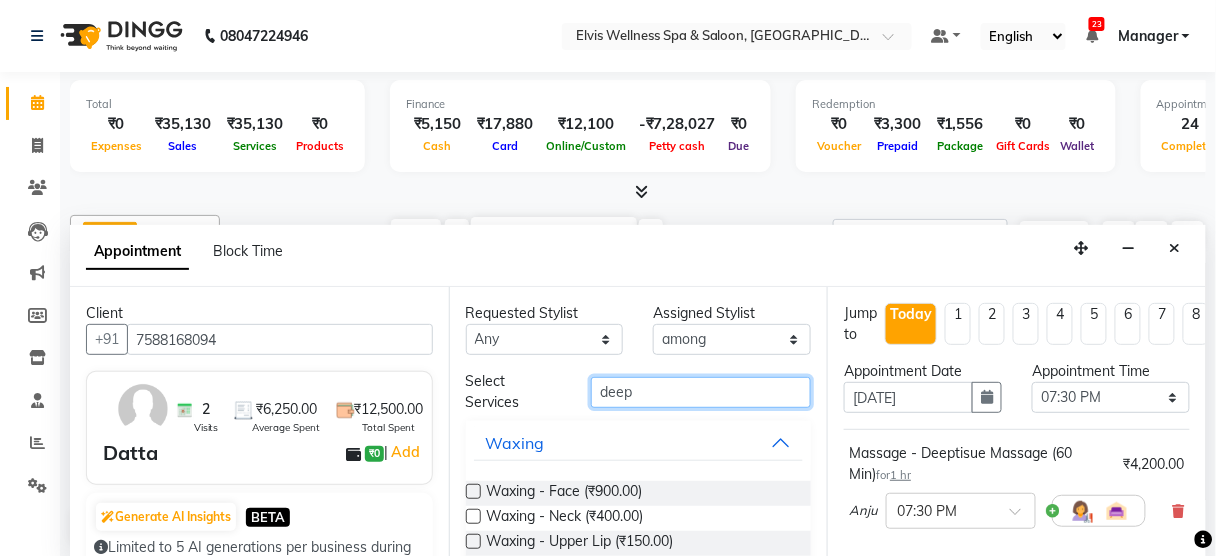 click on "deep" at bounding box center (701, 392) 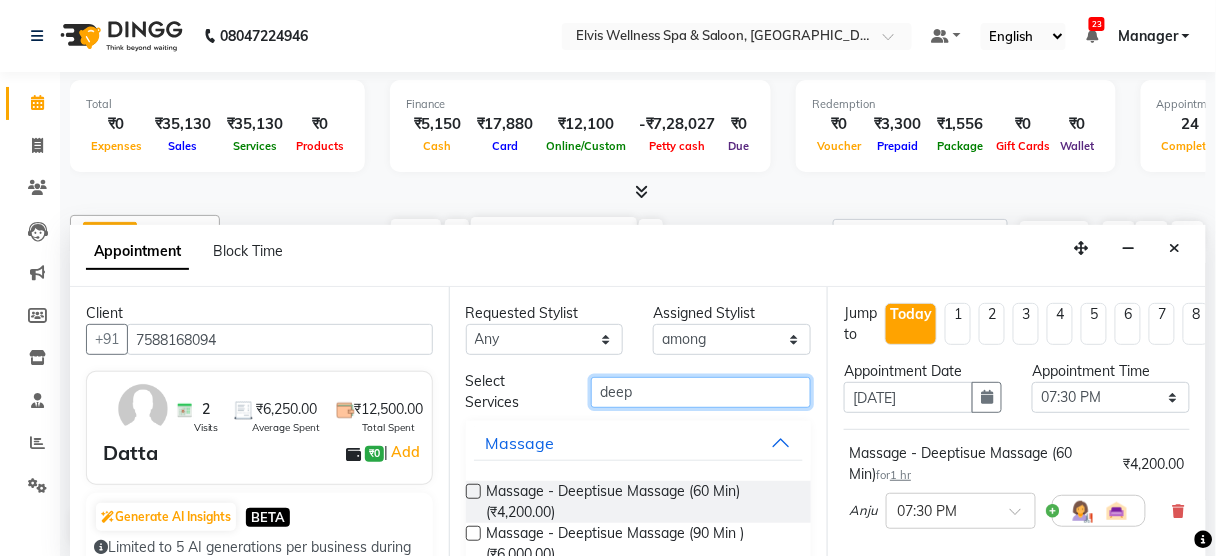 type on "deep" 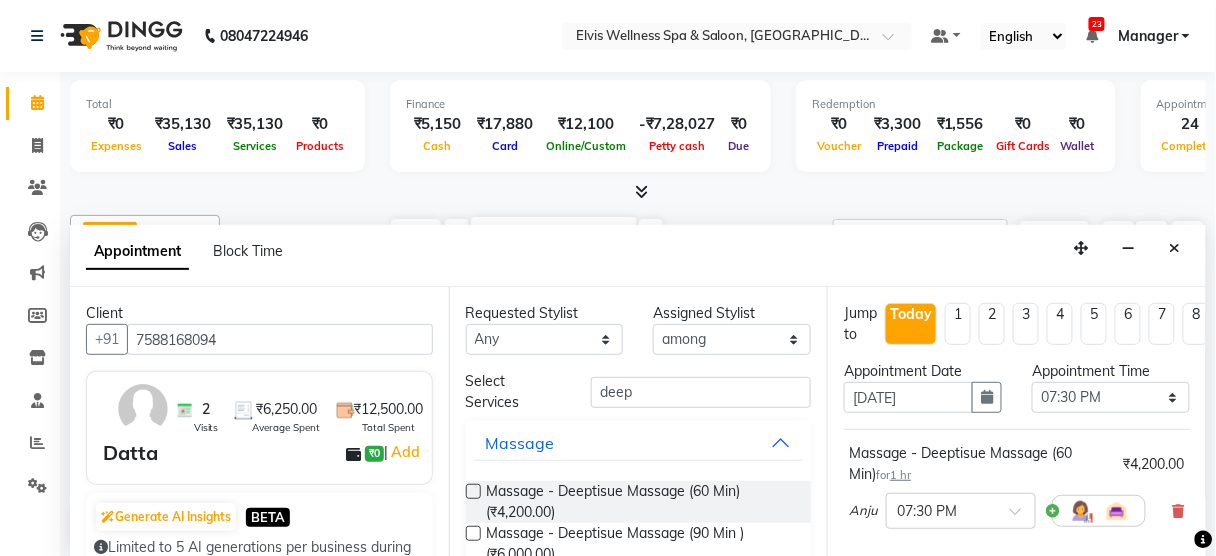click at bounding box center [473, 491] 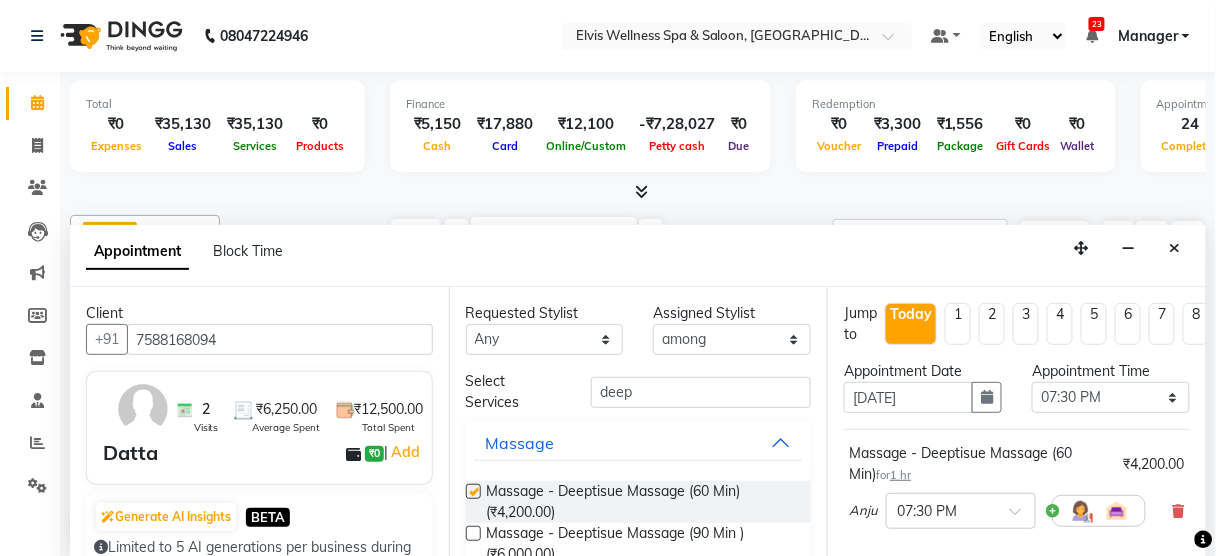 checkbox on "false" 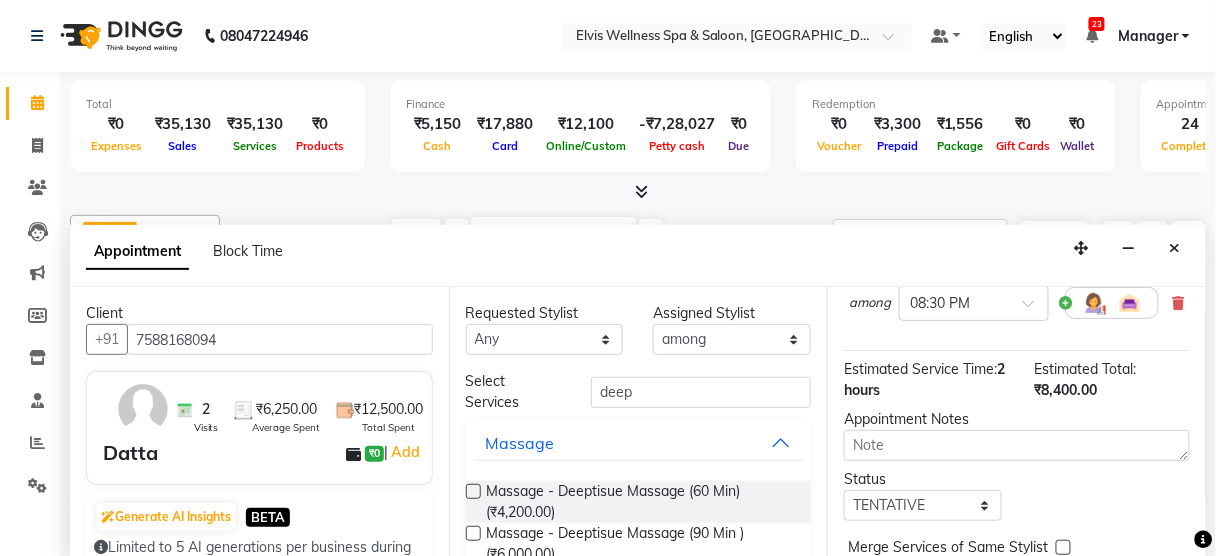 scroll, scrollTop: 436, scrollLeft: 0, axis: vertical 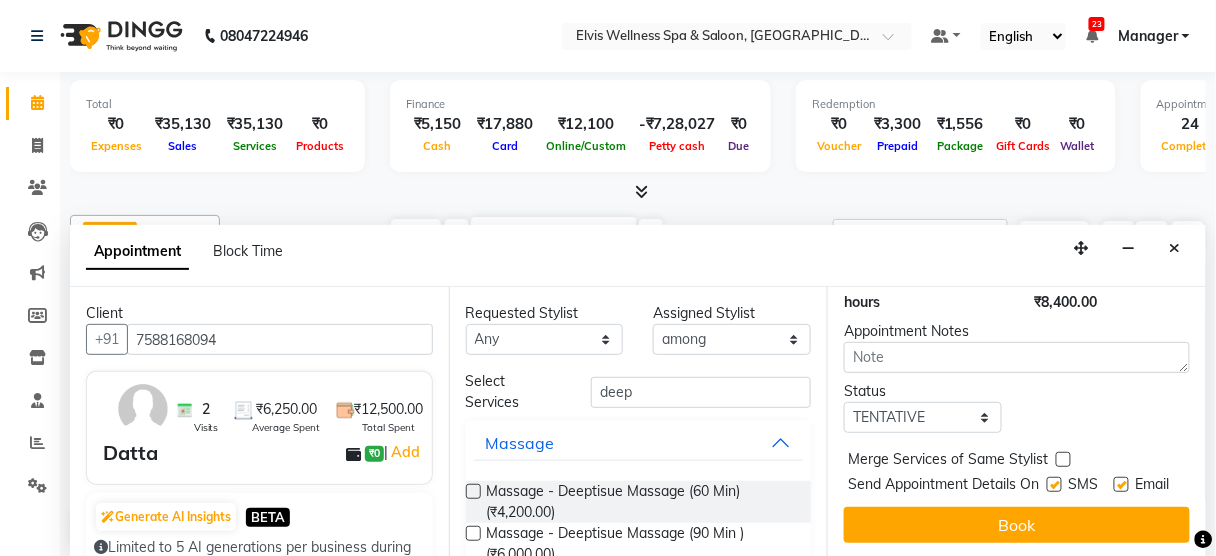 click at bounding box center [1054, 484] 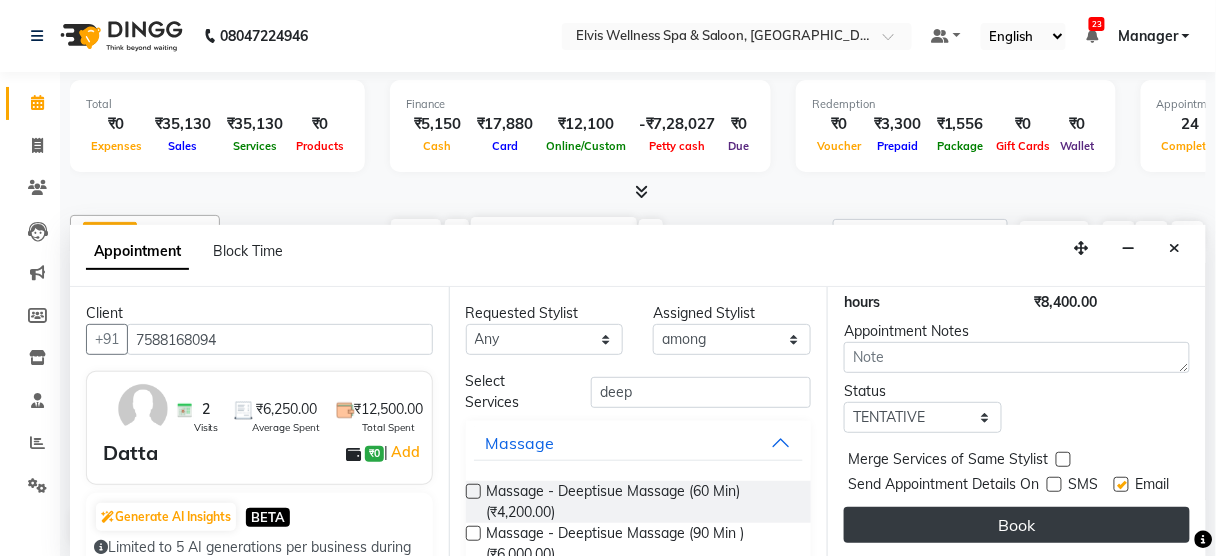 click on "Book" at bounding box center (1017, 525) 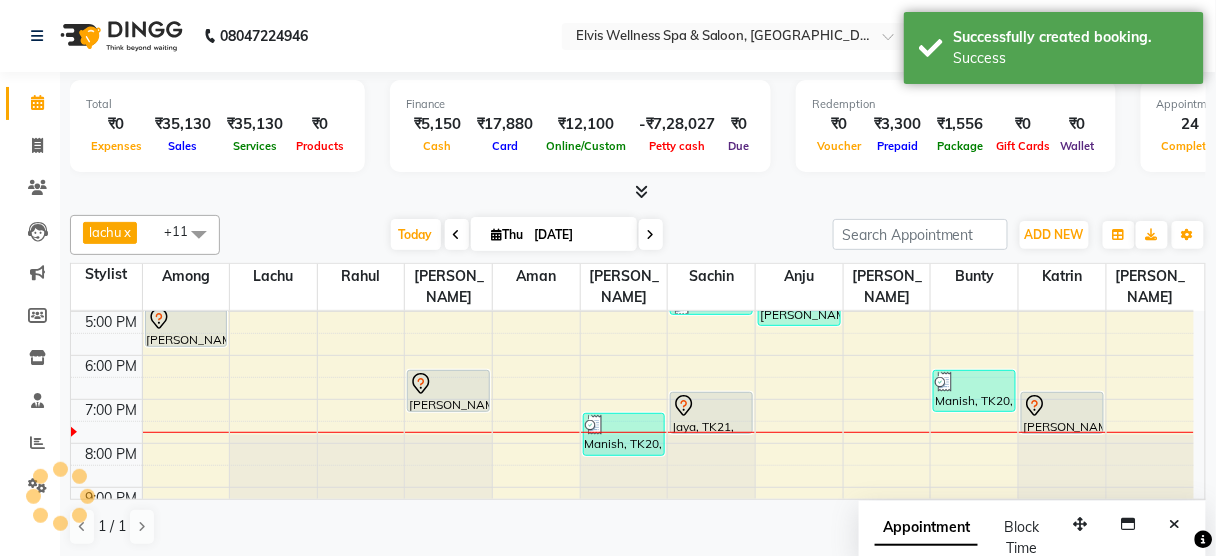 scroll, scrollTop: 0, scrollLeft: 0, axis: both 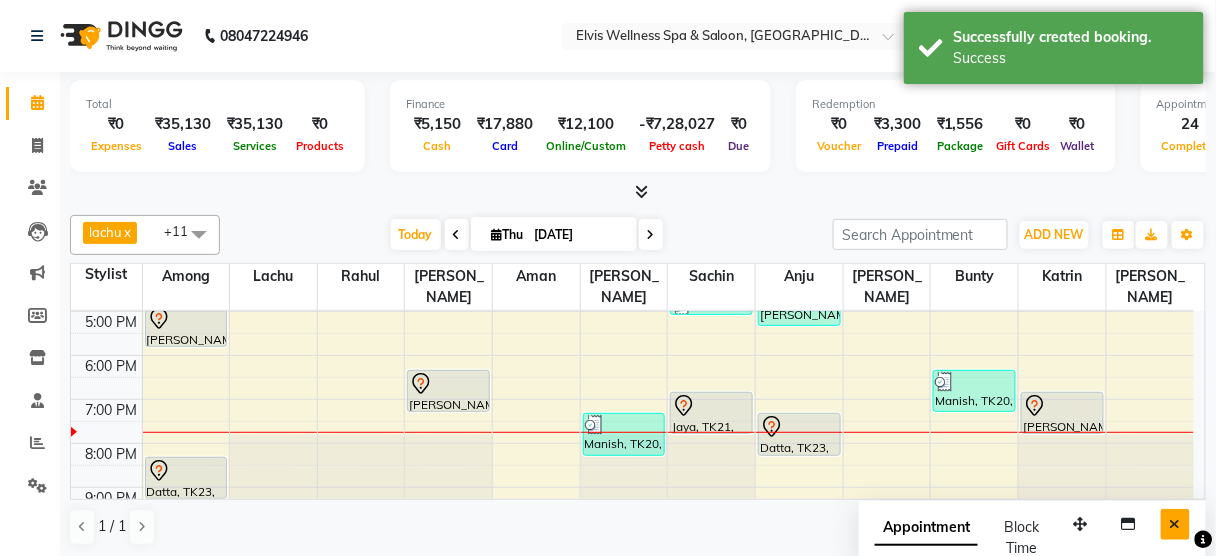 click at bounding box center [1175, 524] 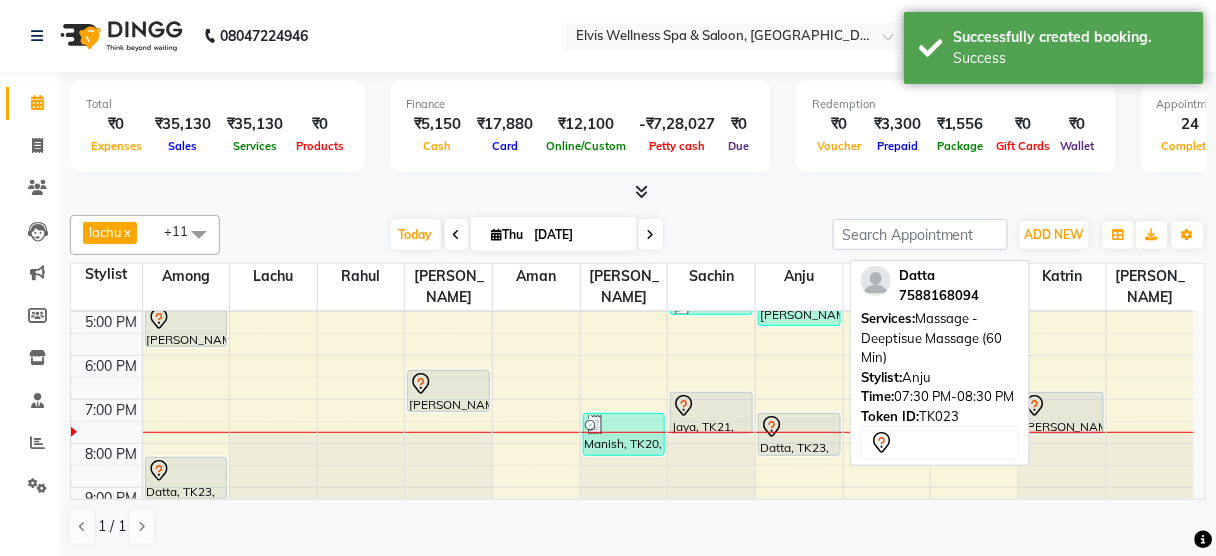 click at bounding box center (799, 427) 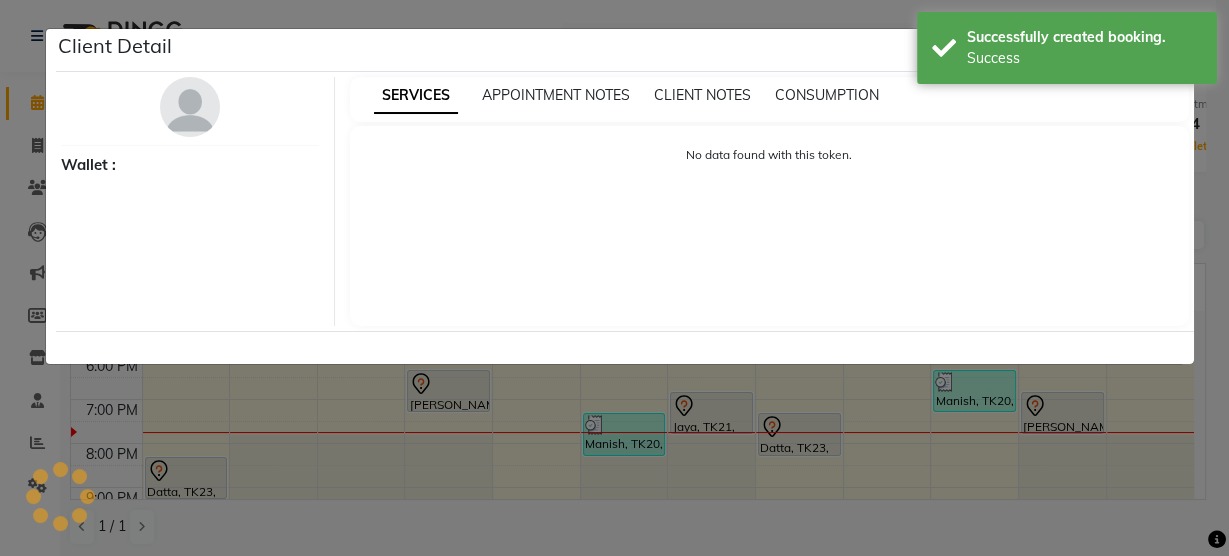 select on "7" 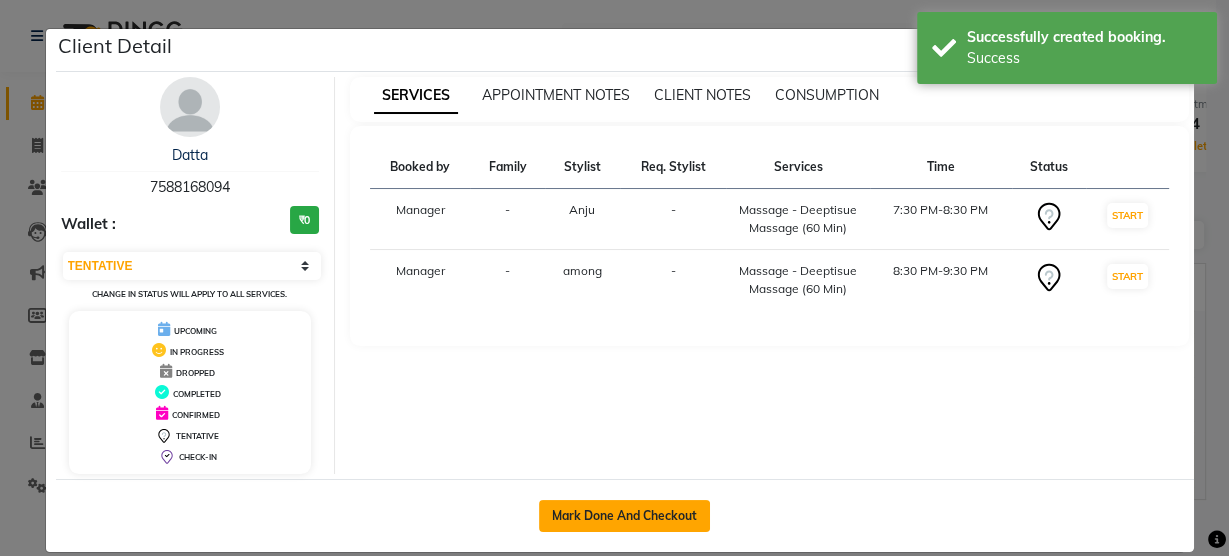 click on "Mark Done And Checkout" 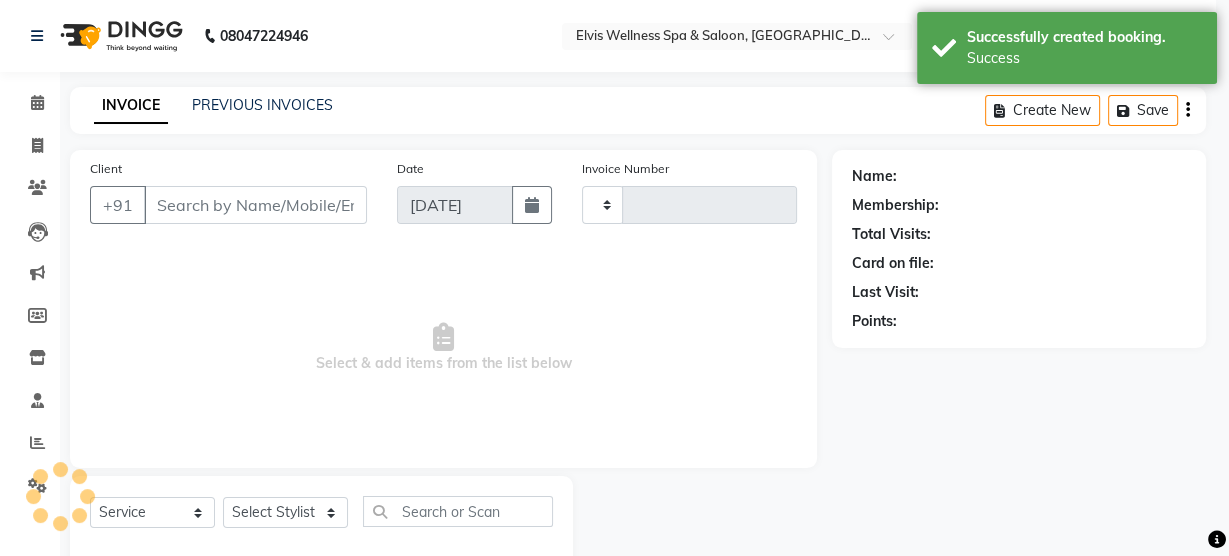 type on "1930" 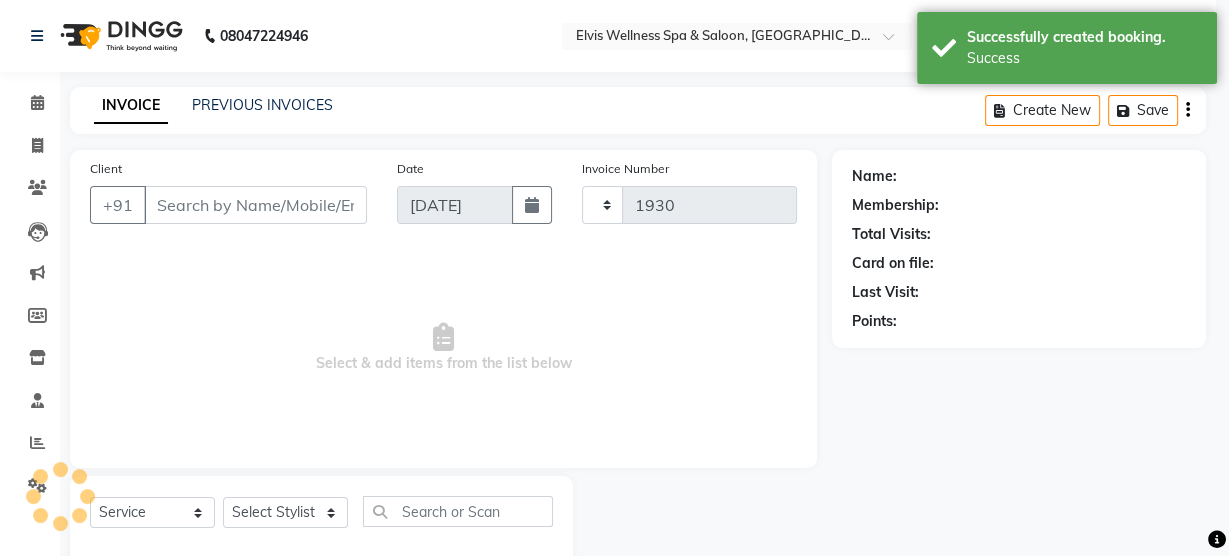 select on "5733" 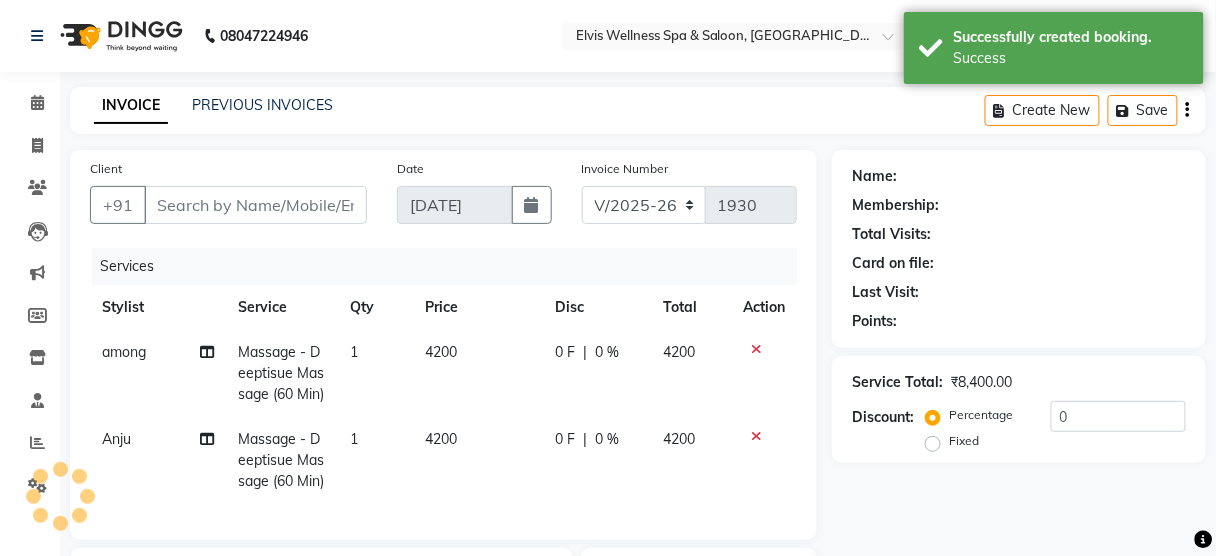 type on "7588168094" 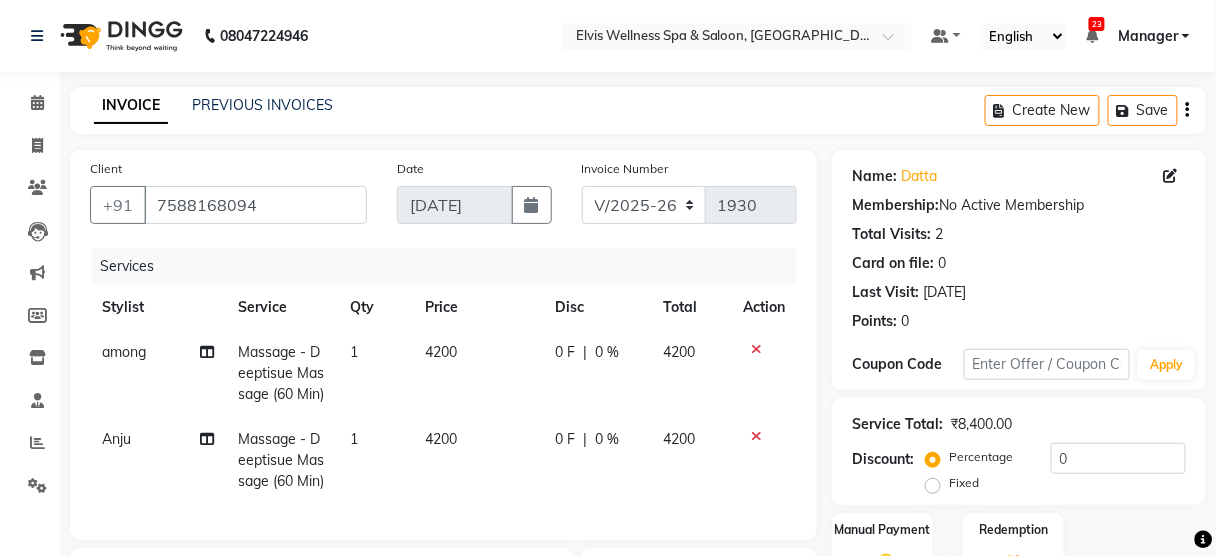 click on "Fixed" 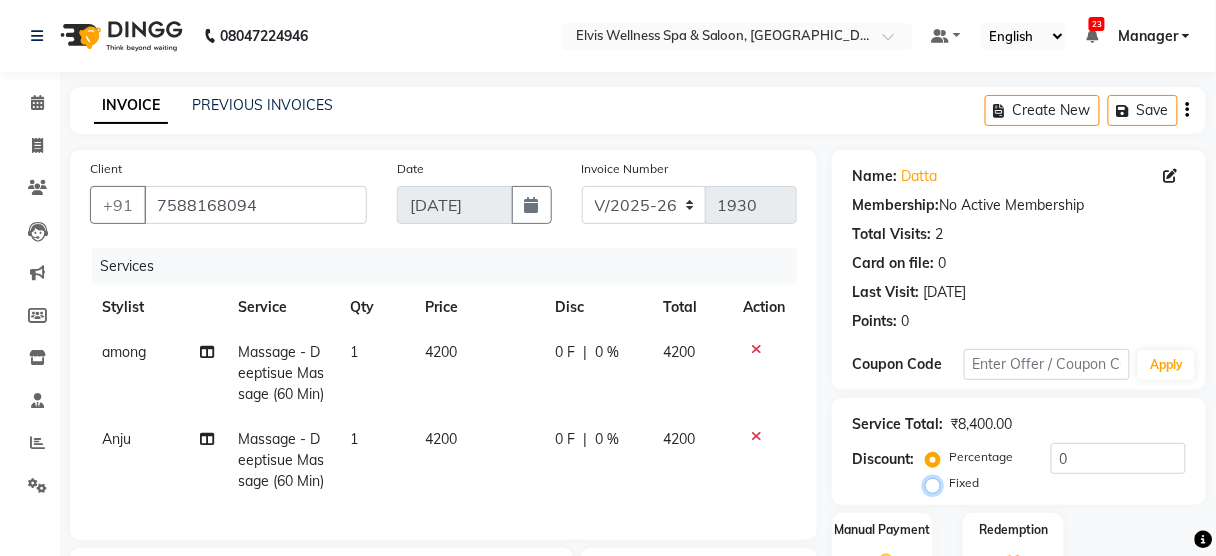 click on "Fixed" at bounding box center [937, 483] 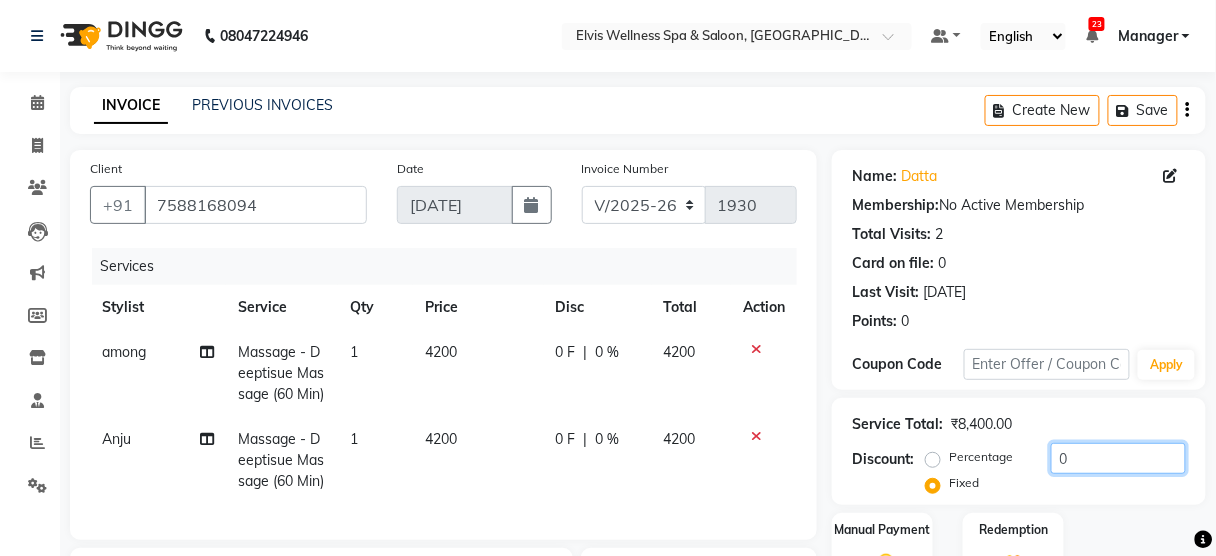 click on "0" 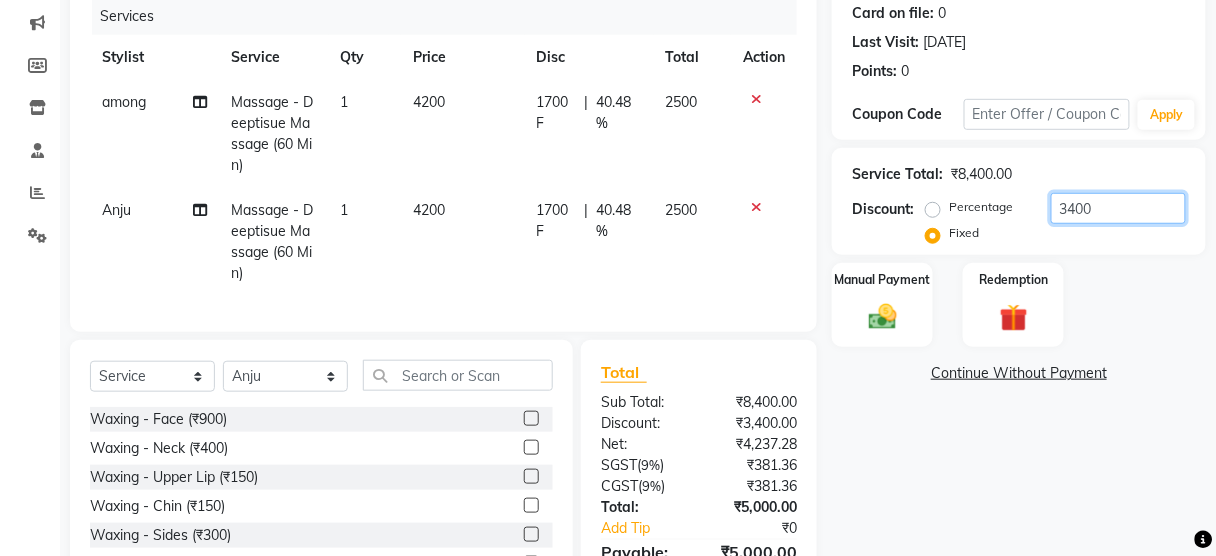 scroll, scrollTop: 369, scrollLeft: 0, axis: vertical 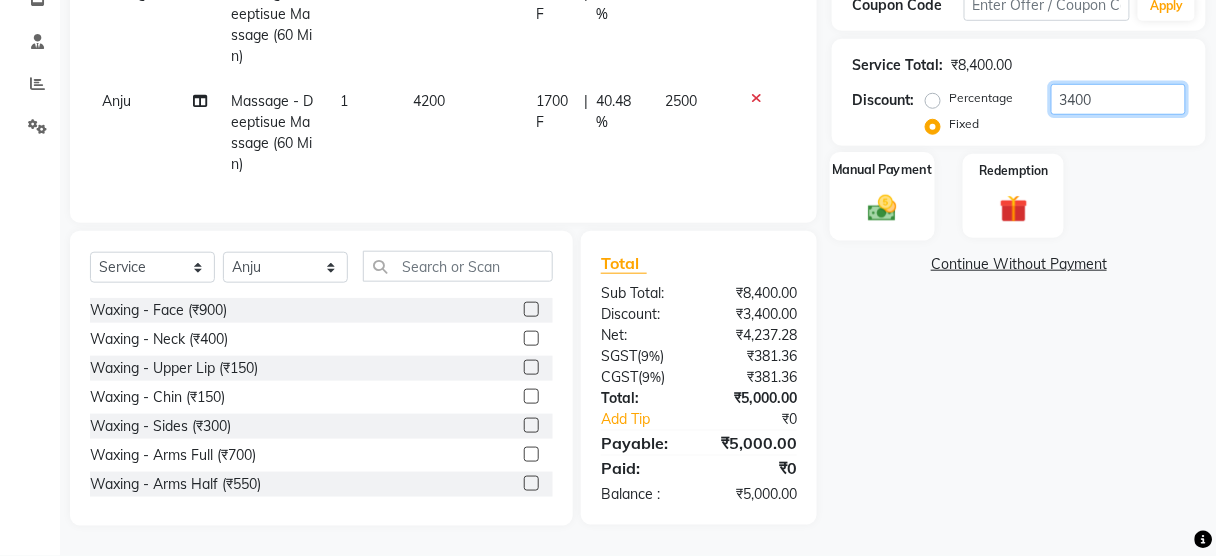 type on "3400" 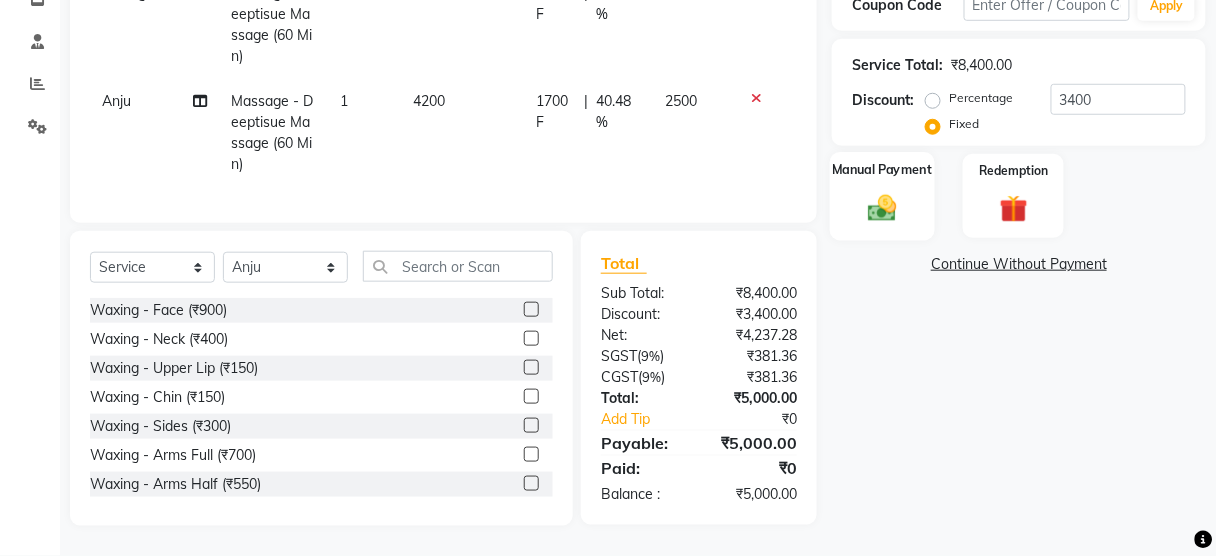 click 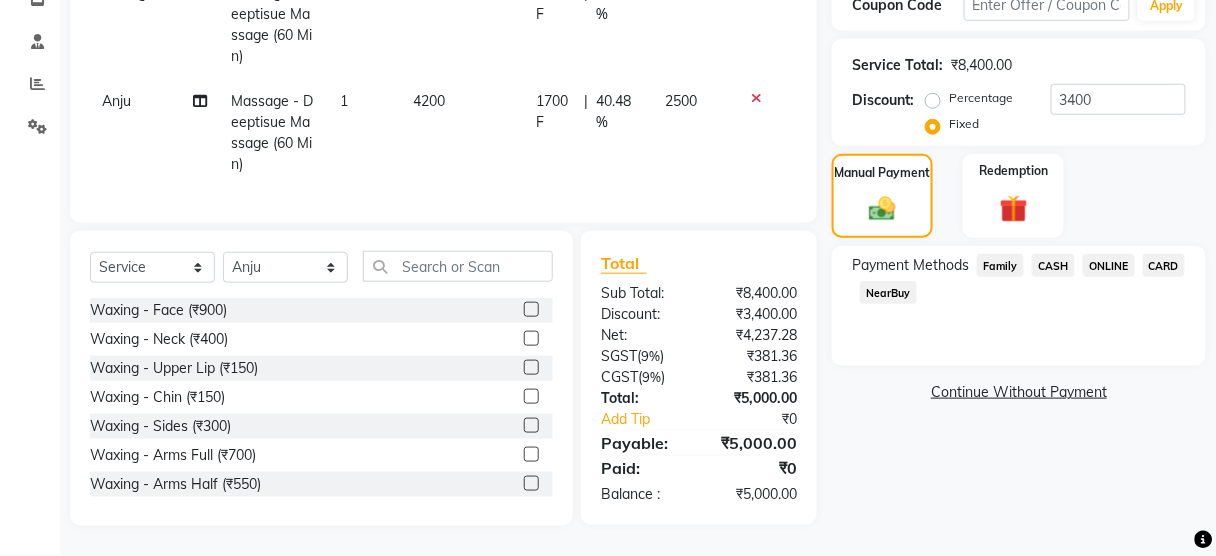 click on "CASH" 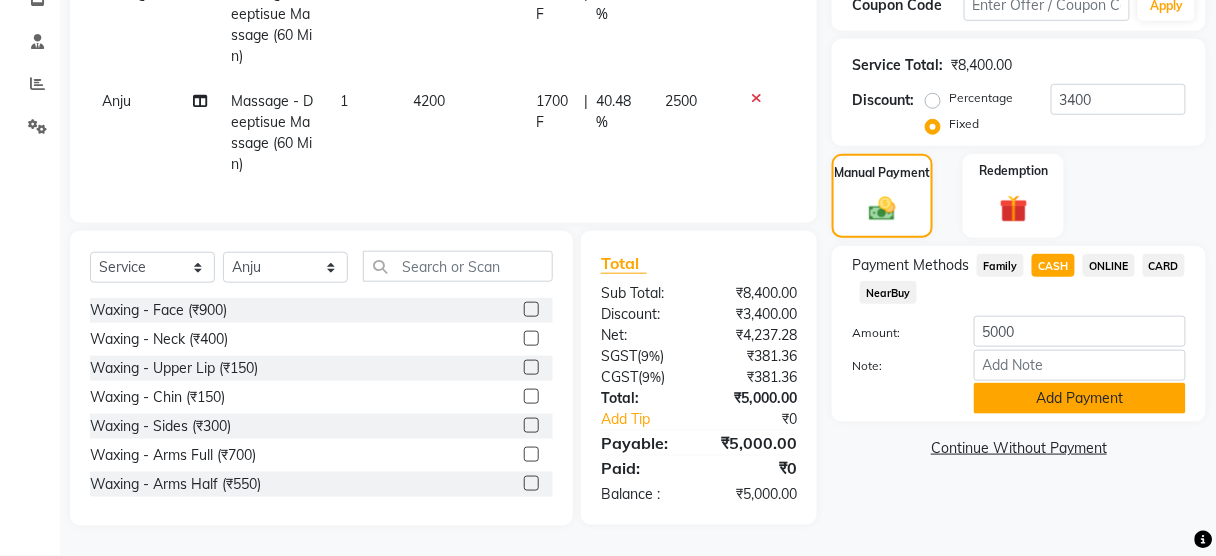 click on "Add Payment" 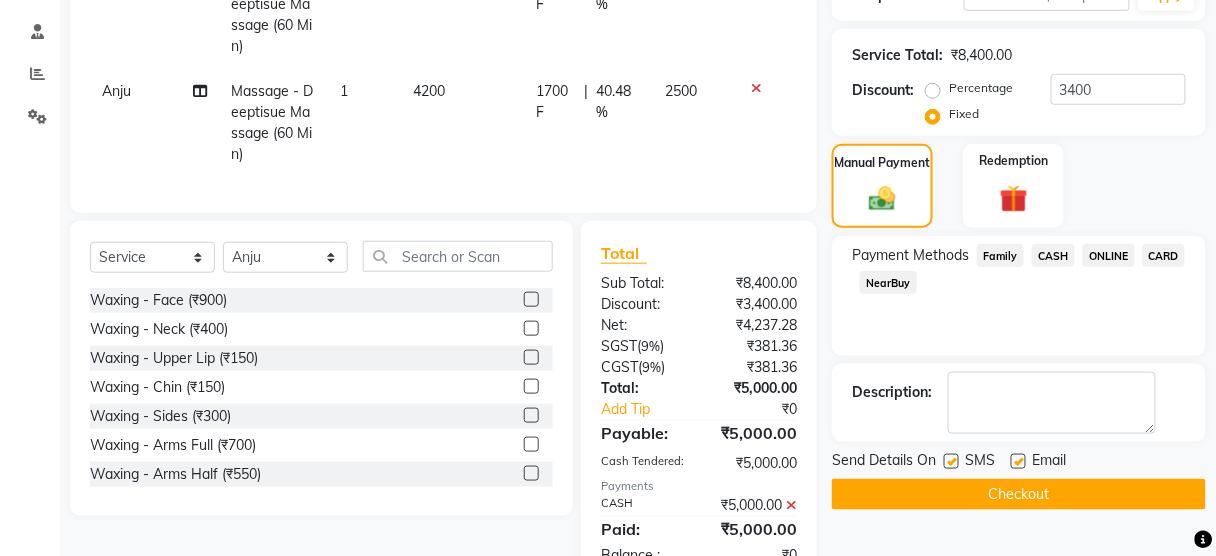 scroll, scrollTop: 460, scrollLeft: 0, axis: vertical 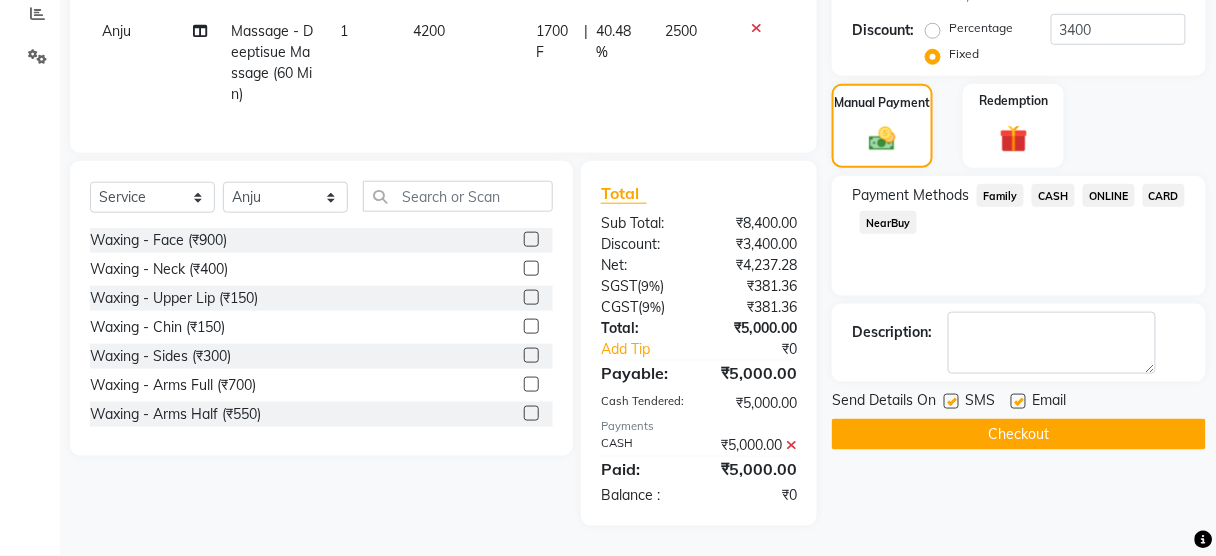 click 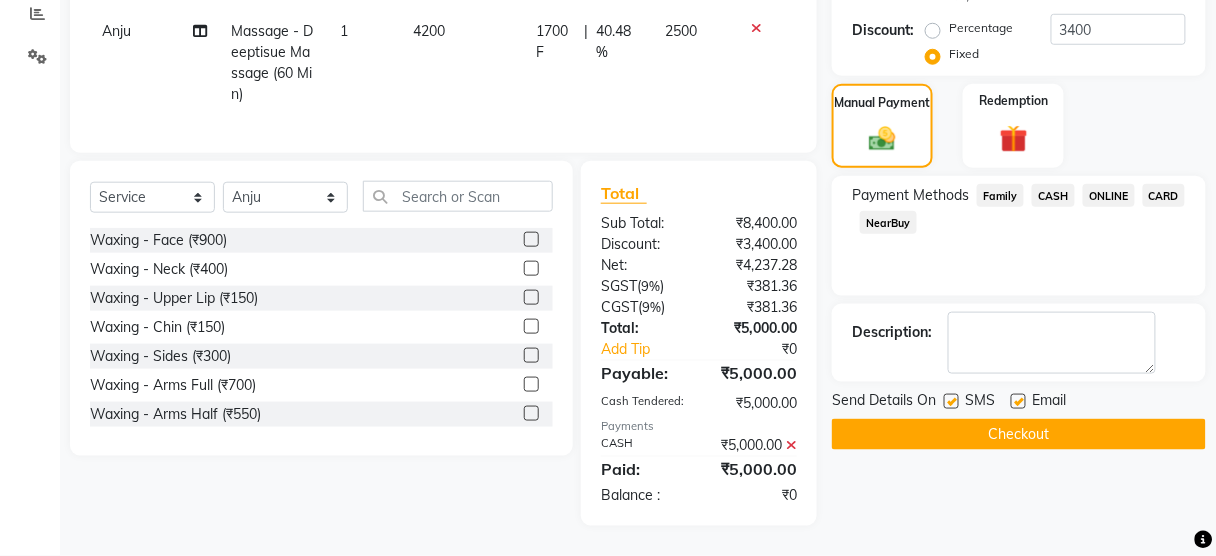 click at bounding box center (950, 402) 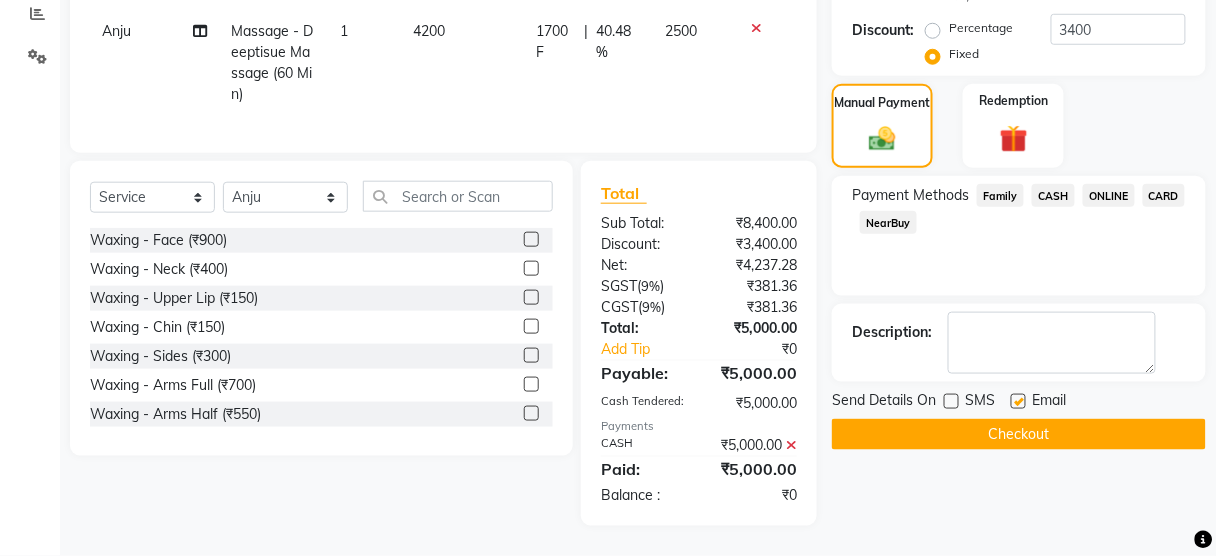 click on "Checkout" 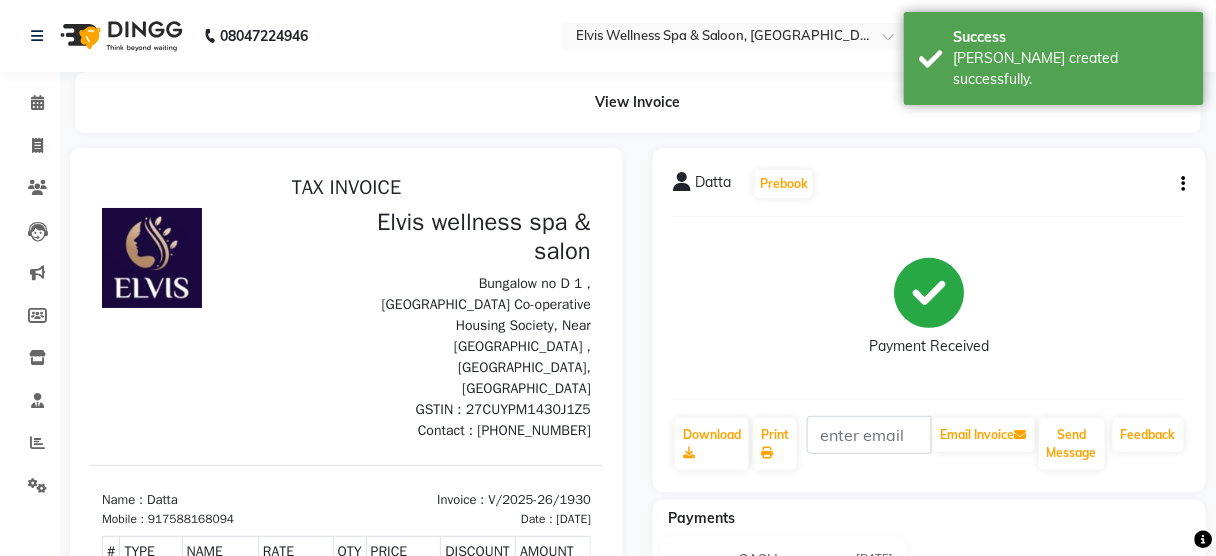scroll, scrollTop: 0, scrollLeft: 0, axis: both 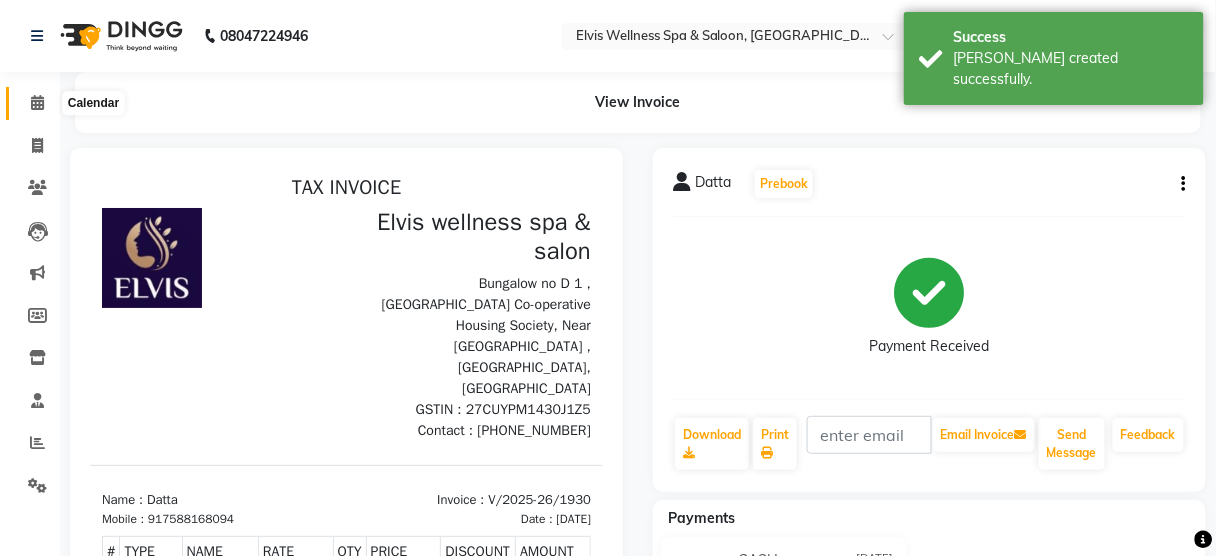 click 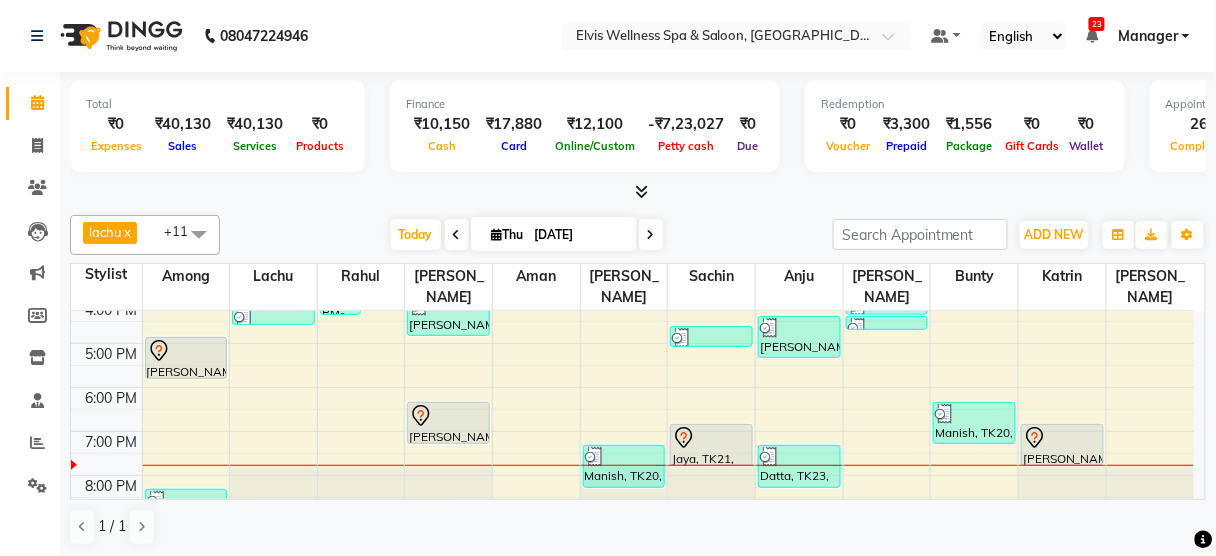 scroll, scrollTop: 395, scrollLeft: 0, axis: vertical 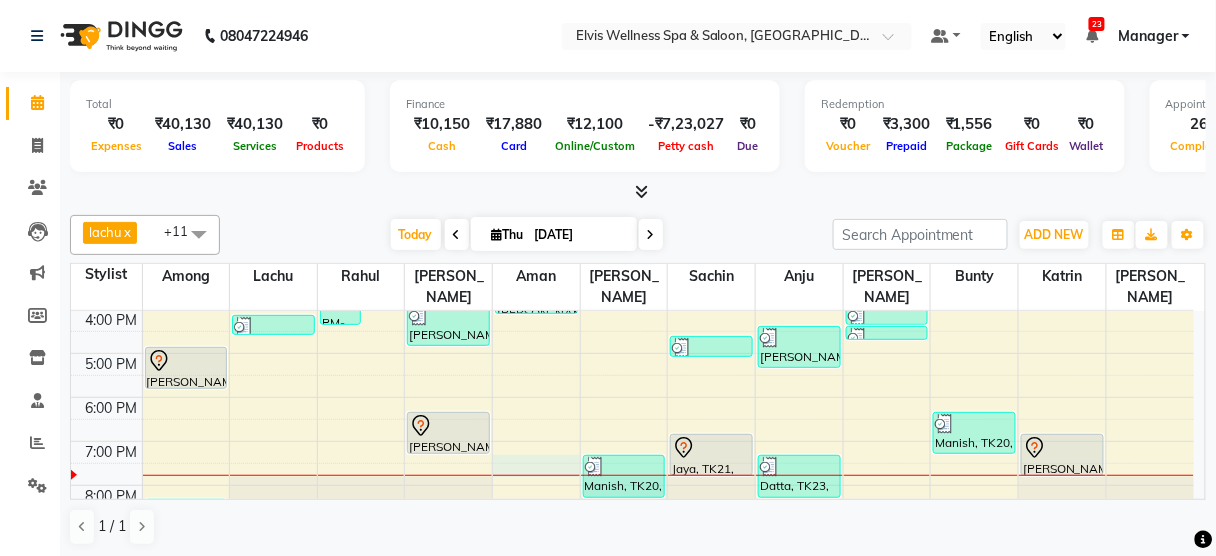 click on "8:00 AM 9:00 AM 10:00 AM 11:00 AM 12:00 PM 1:00 PM 2:00 PM 3:00 PM 4:00 PM 5:00 PM 6:00 PM 7:00 PM 8:00 PM 9:00 PM     Jagdish, TK06, 01:30 PM-02:30 PM, Massage - Swedish Massage (60 Min)             Sanjay, TK17, 05:00 PM-06:00 PM, Massage - Balinese Massage (60 Min)     Datta, TK23, 08:30 PM-09:30 PM, Massage - Deeptisue Massage (60 Min)     Gaurav Singh, TK14, 04:15 PM-04:45 PM, Head massage     Pooja Desai, TK08, 02:30 PM-04:30 PM, Hair Spa Treatments - L’Oreal Spa (₹1500)     Pooja Desai, TK08, 02:30 PM-03:30 PM, Coloring With Stylist Consult - Root Touch-Up     Riddhi Hingorani, TK07, 01:30 PM-02:00 PM, Hair wash & Blow Dry     walkin, TK09, 02:00 PM-02:30 PM, Hair Cut - Male     Amit, TK01, 11:45 AM-12:45 PM, Massage - Balinese Massage (60 Min)     Aditya, TK11, 03:00 PM-04:00 PM, Massage - Deeptisue Massage (60 Min)     Aditya, TK18, 04:00 PM-05:00 PM, Massage - Deeptisue Massage (60 Min)             Jimmy Bindra, TK22, 06:30 PM-07:30 PM, Massage - Swedish Massage (60 Min)" at bounding box center (632, 265) 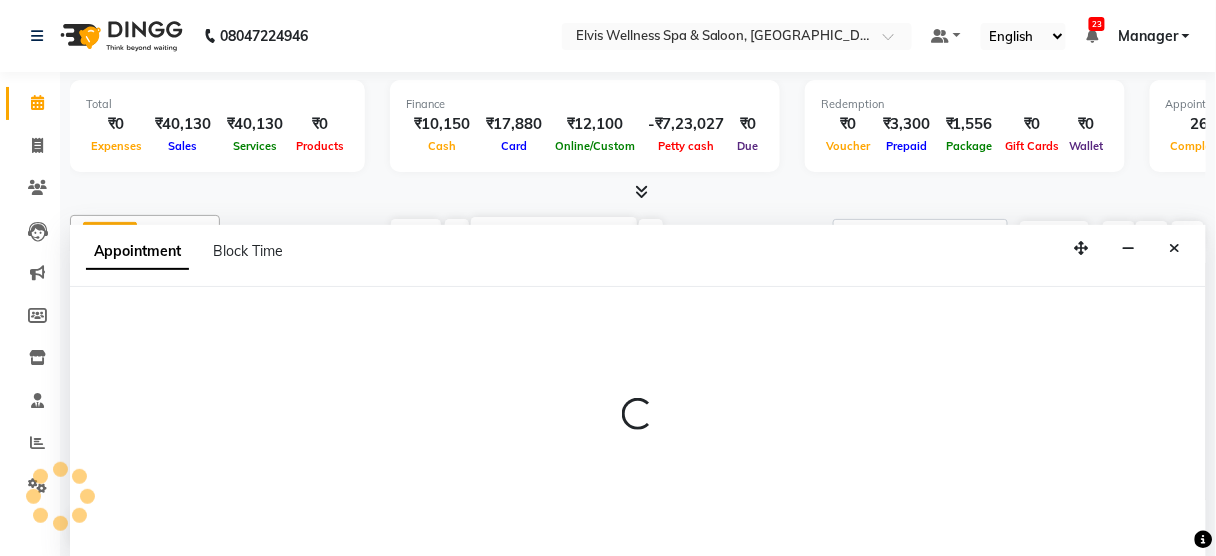 select on "46426" 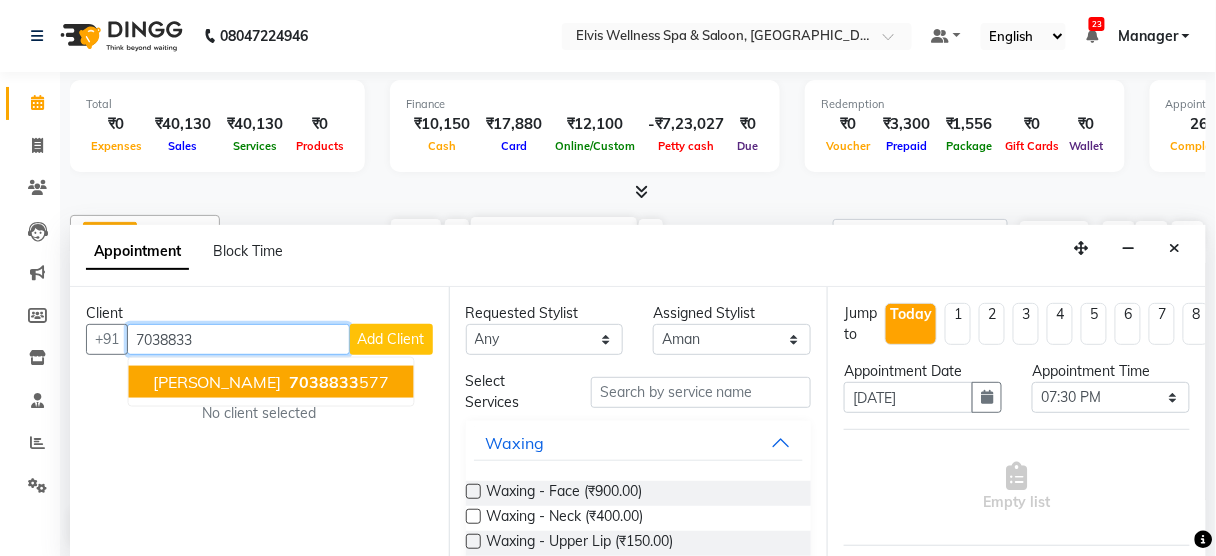 click on "7038833 577" at bounding box center (338, 382) 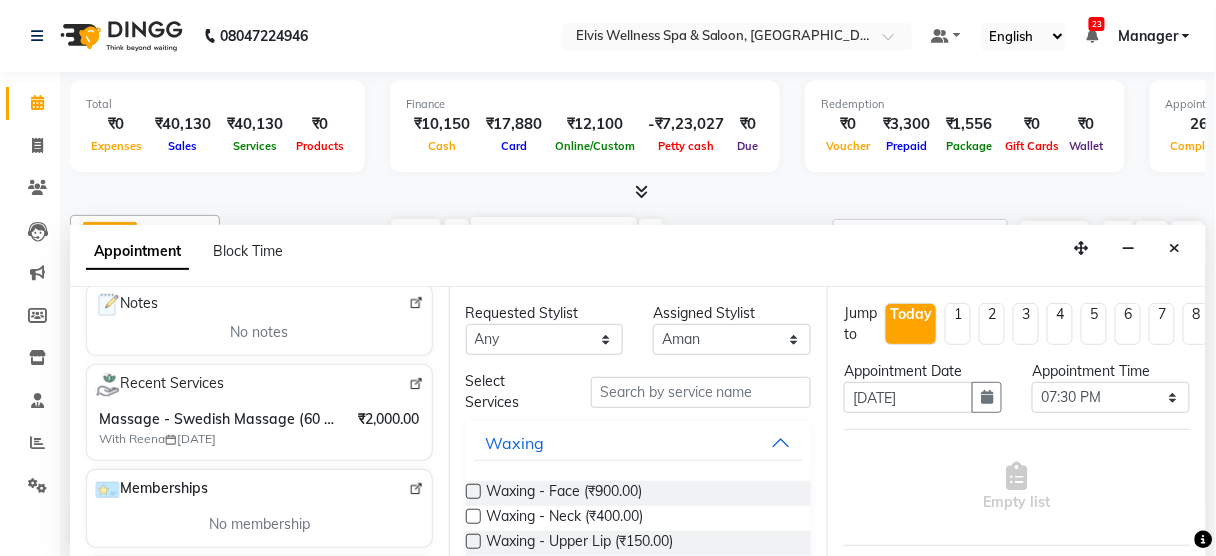 scroll, scrollTop: 313, scrollLeft: 0, axis: vertical 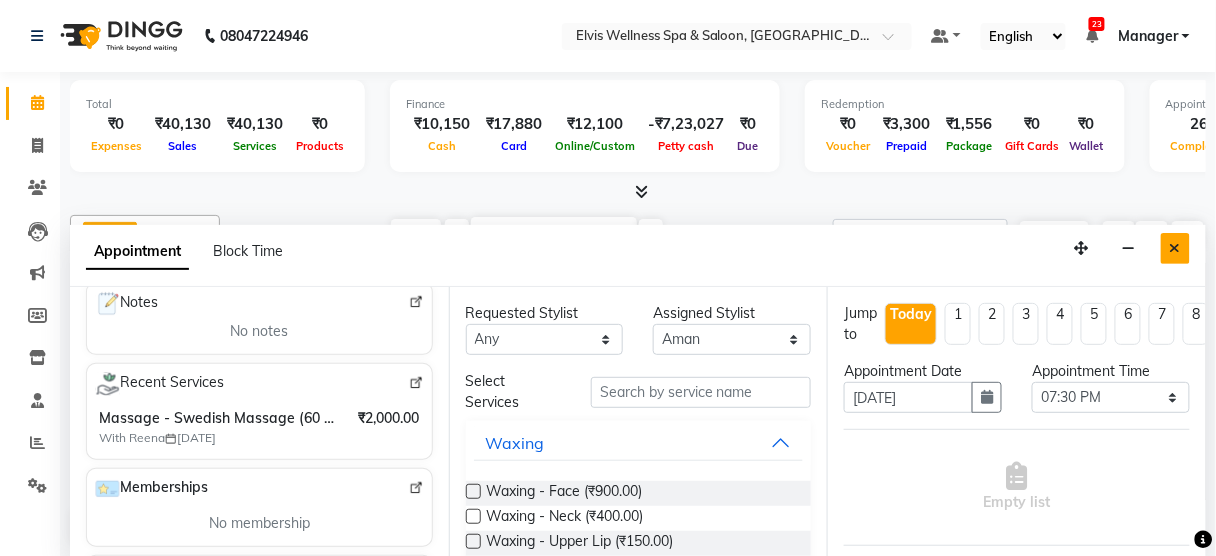 type on "7038833577" 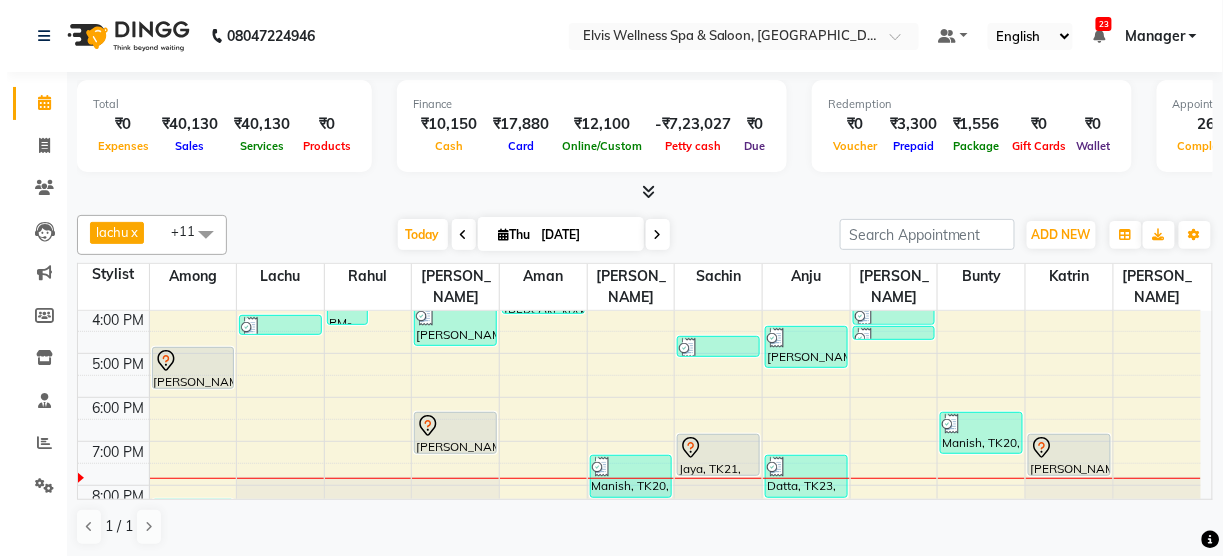 scroll, scrollTop: 395, scrollLeft: 0, axis: vertical 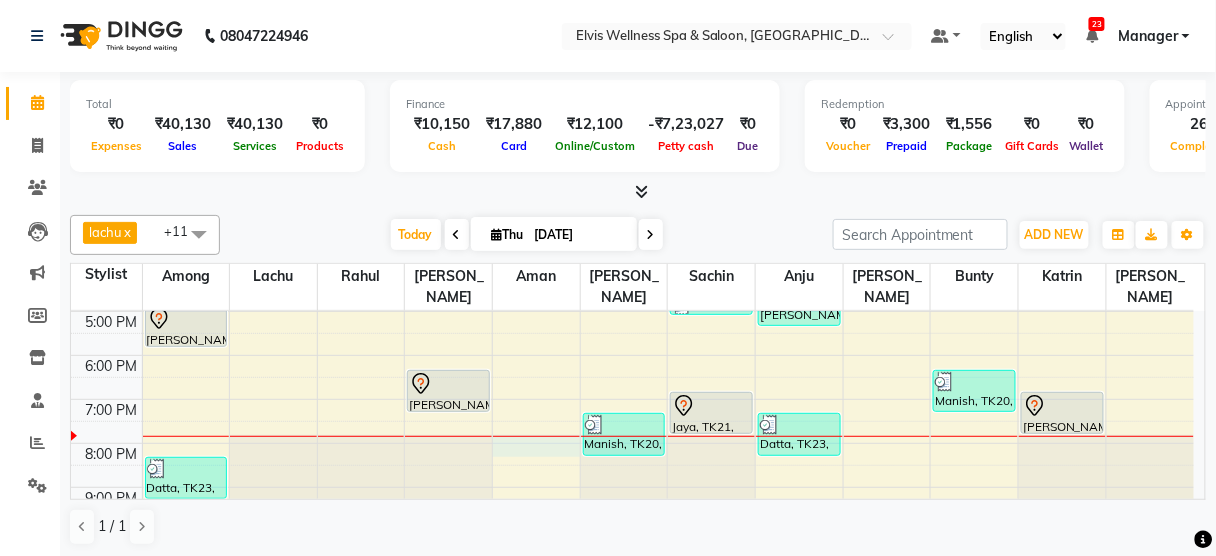 click at bounding box center [536, 436] 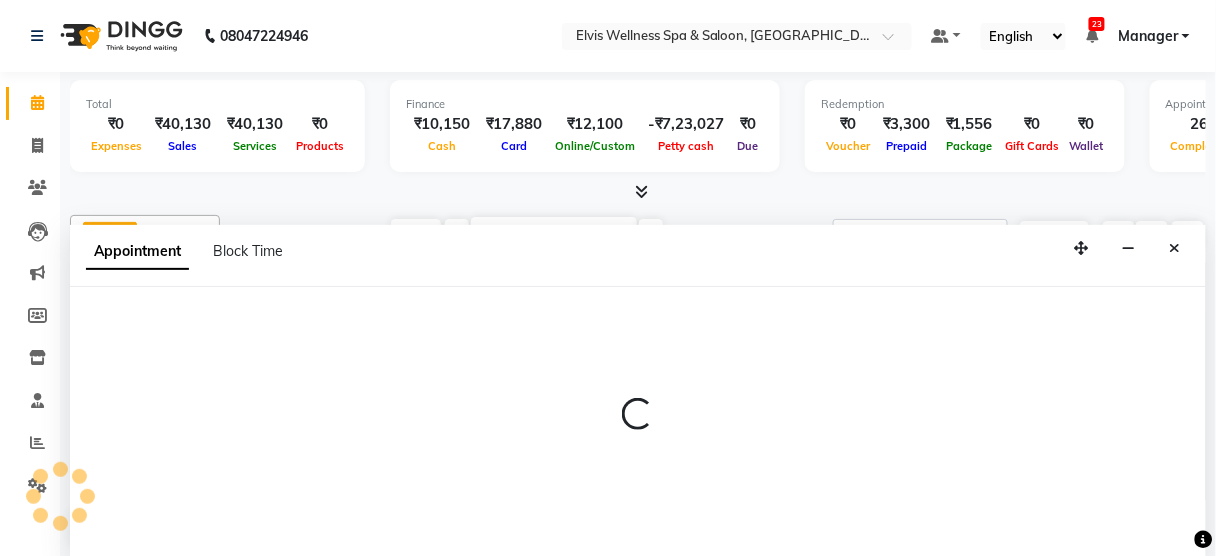 select on "46426" 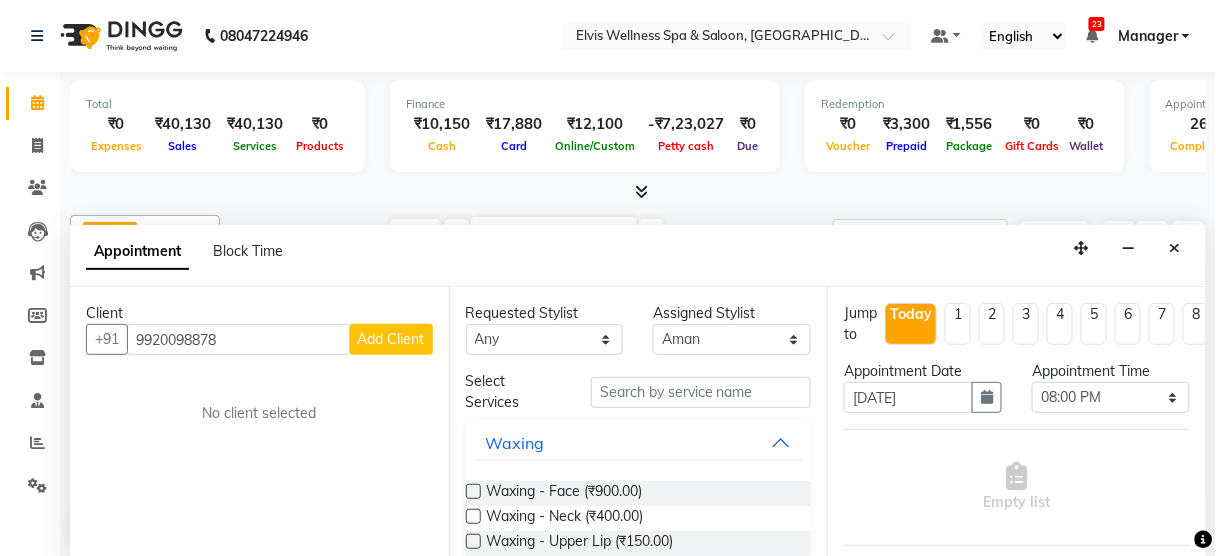 type on "9920098878" 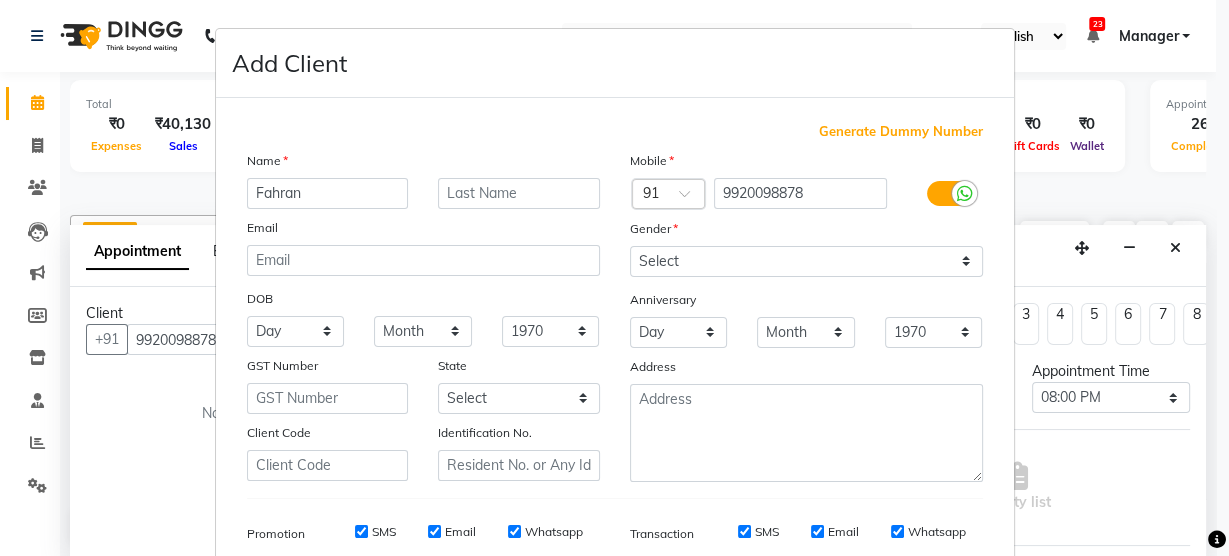 type on "Fahran" 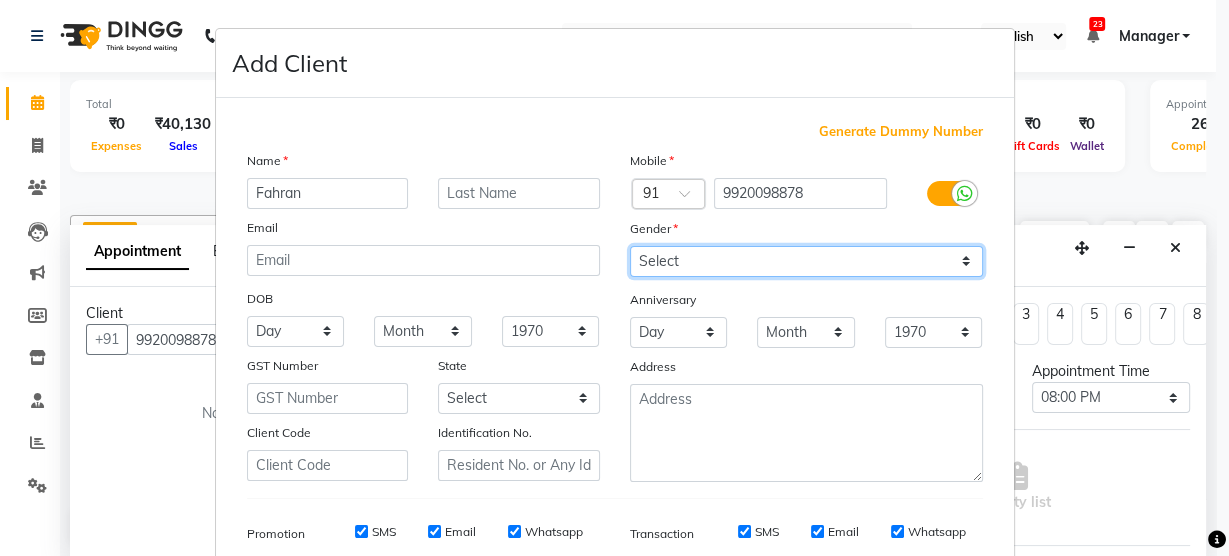 click on "Select Male Female Other Prefer Not To Say" at bounding box center [806, 261] 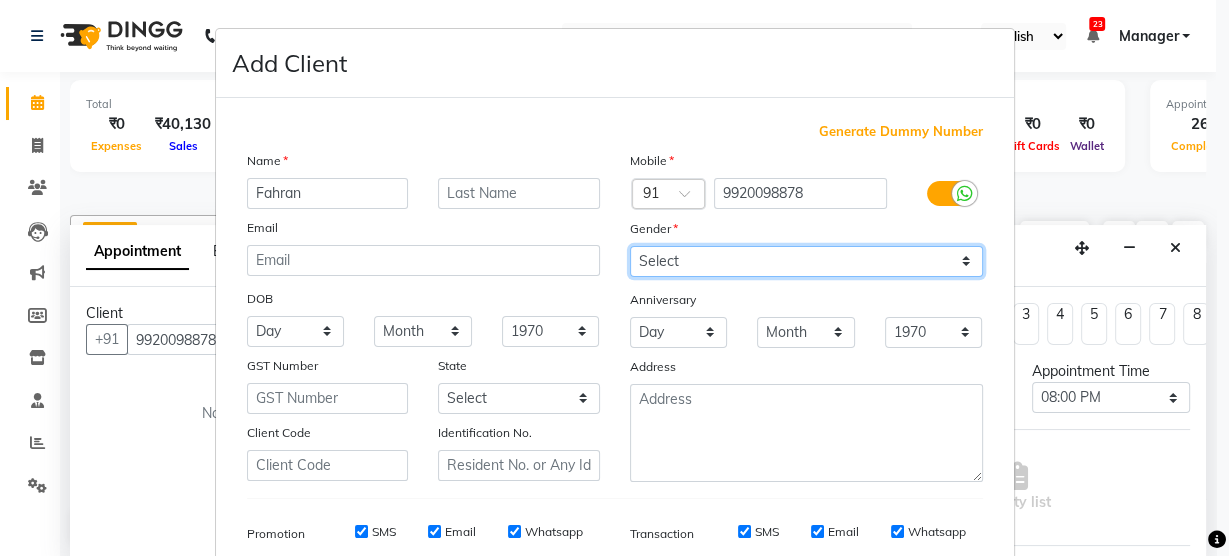 select on "male" 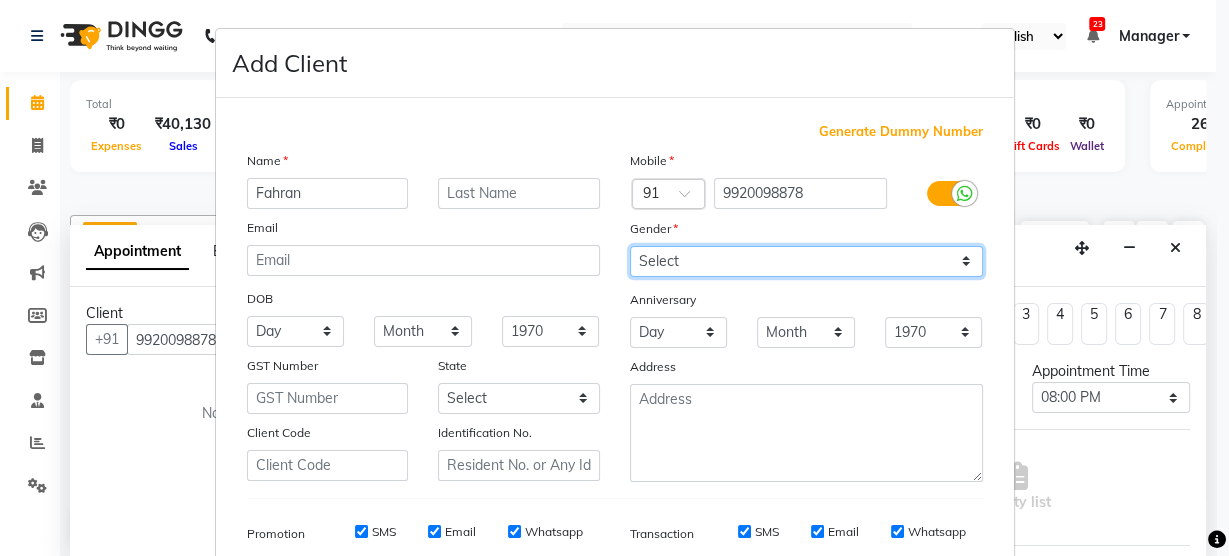 click on "Select Male Female Other Prefer Not To Say" at bounding box center [806, 261] 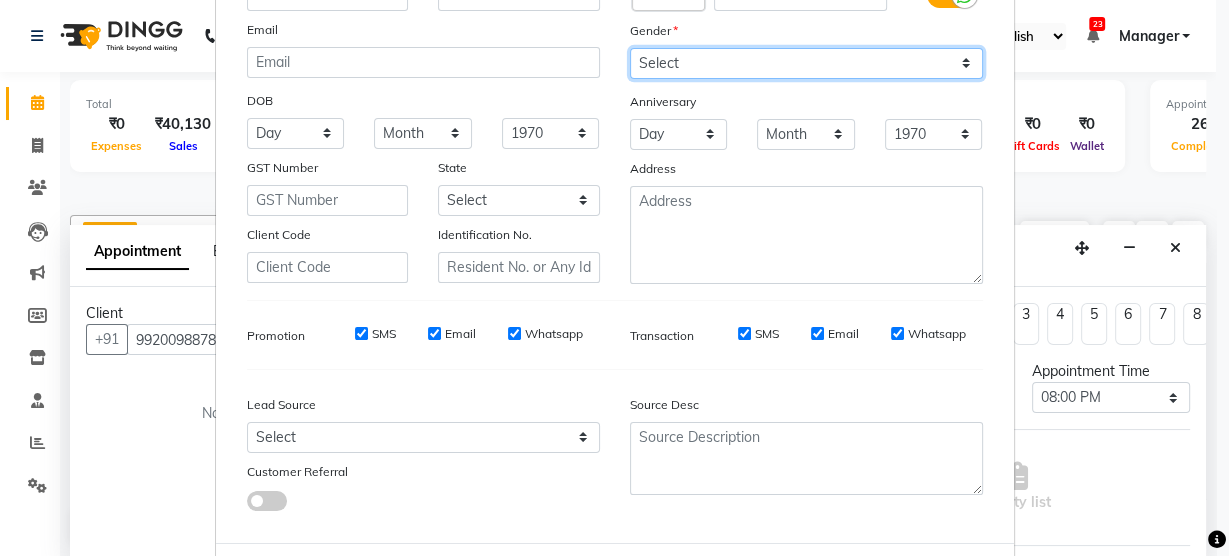 scroll, scrollTop: 288, scrollLeft: 0, axis: vertical 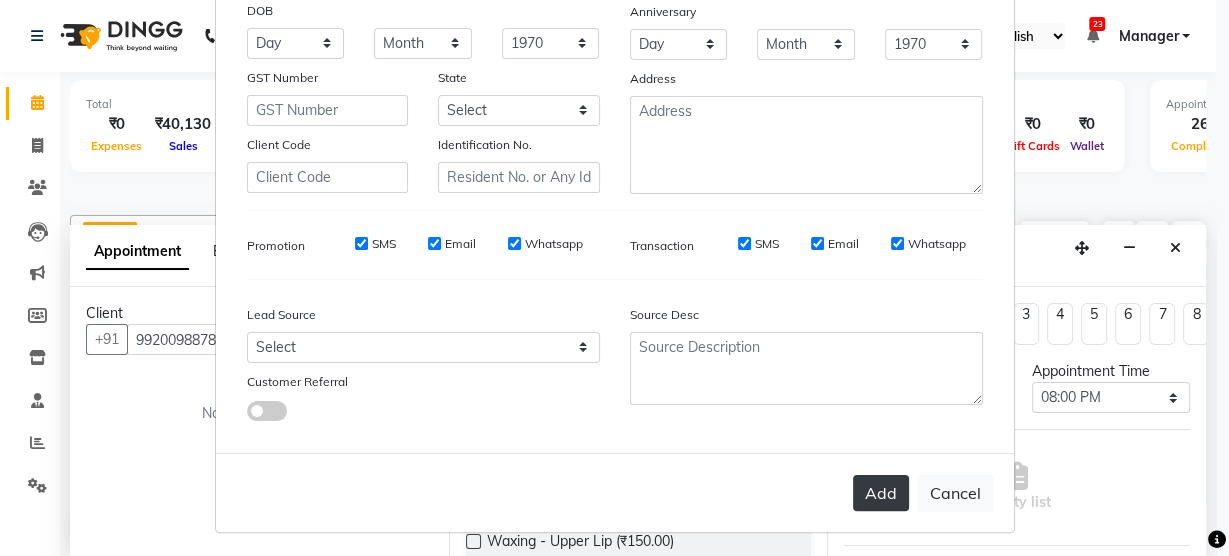 click on "Add" at bounding box center [881, 493] 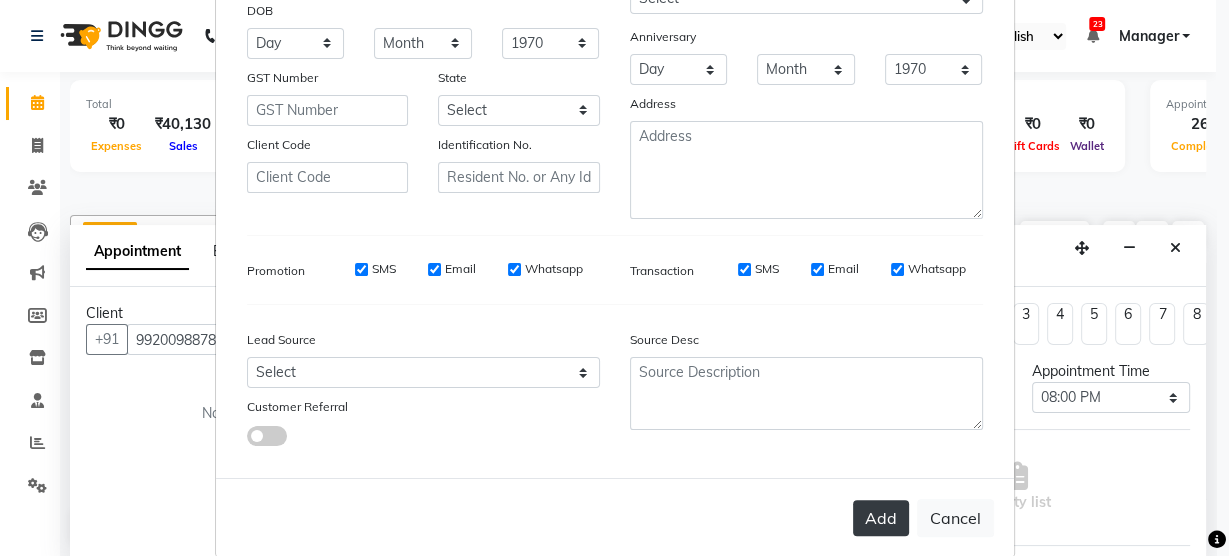 click on "Add" at bounding box center [881, 518] 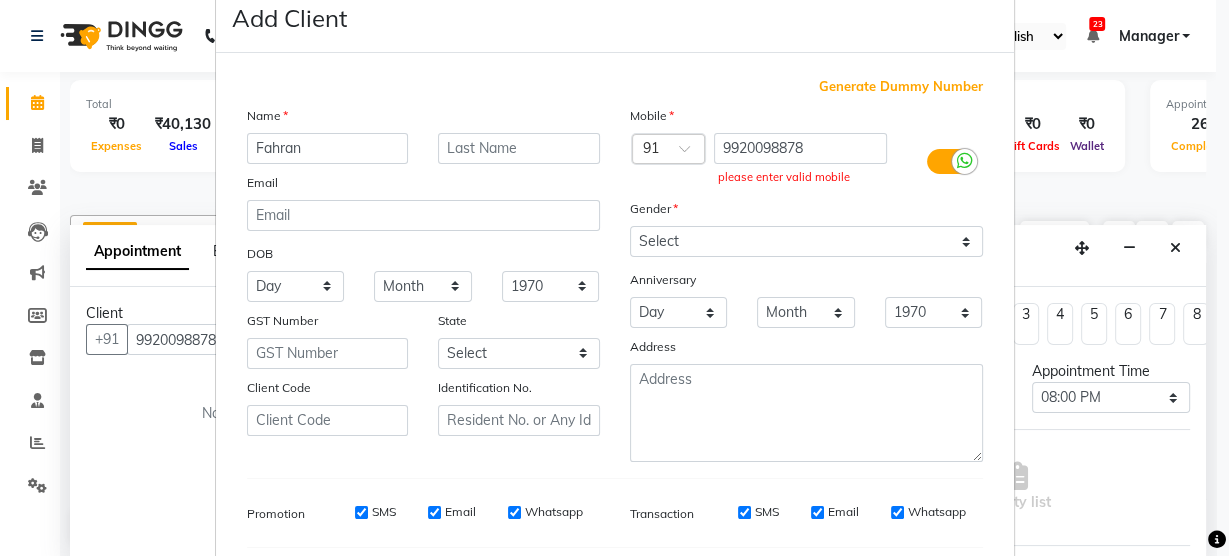scroll, scrollTop: 44, scrollLeft: 0, axis: vertical 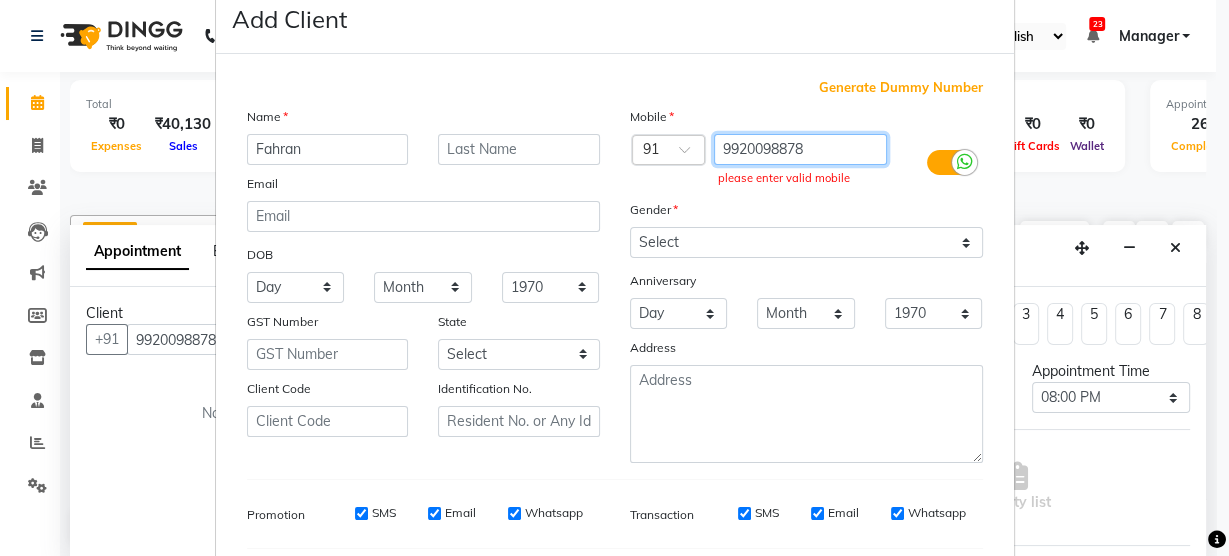 click on "9920098878" at bounding box center (800, 149) 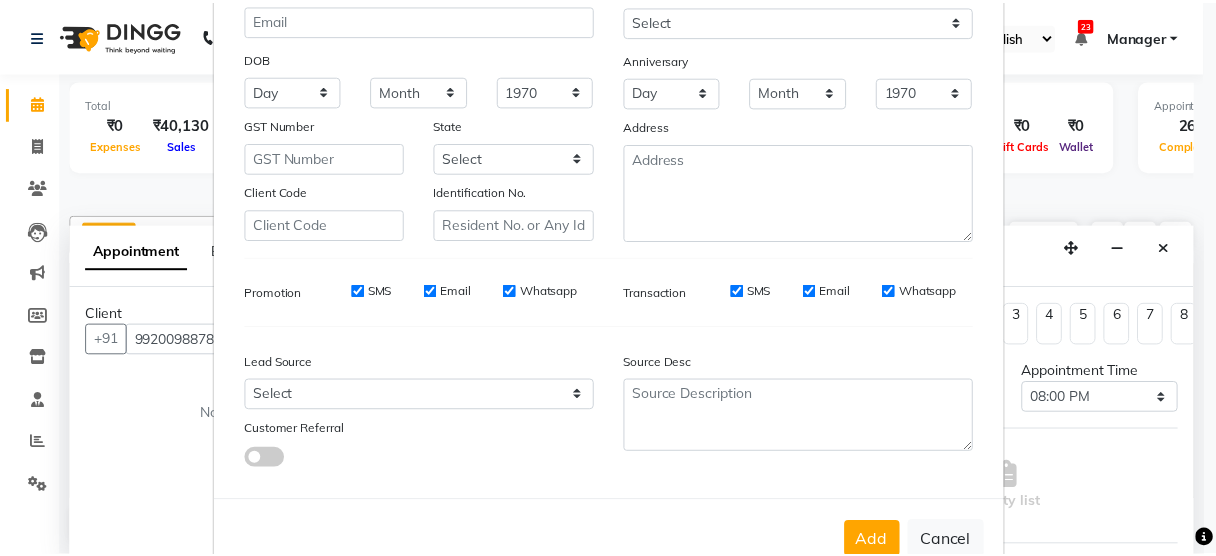 scroll, scrollTop: 288, scrollLeft: 0, axis: vertical 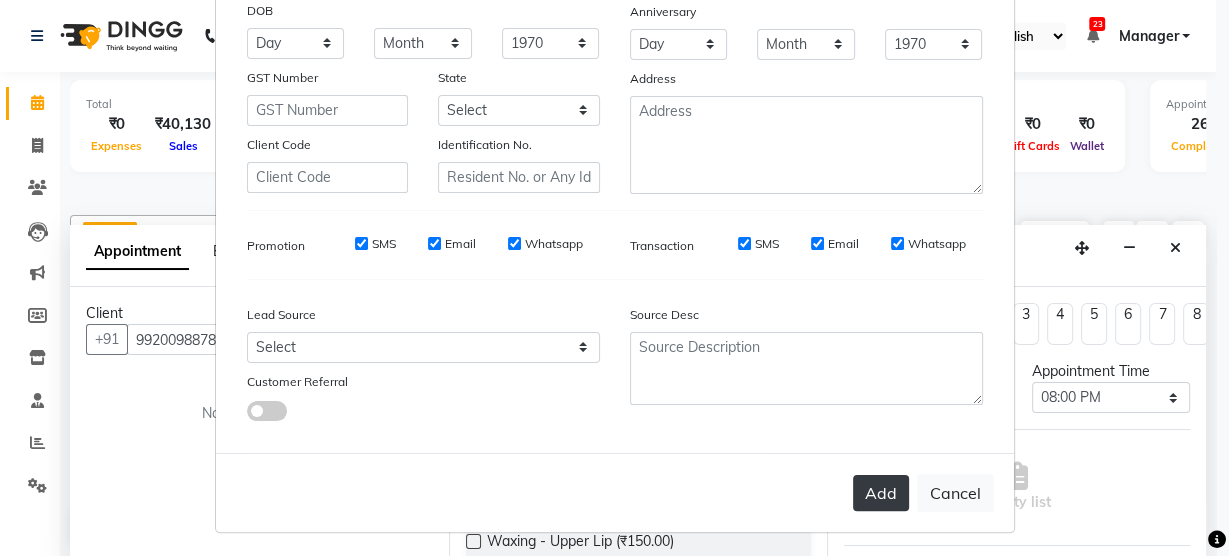type on "9920098878" 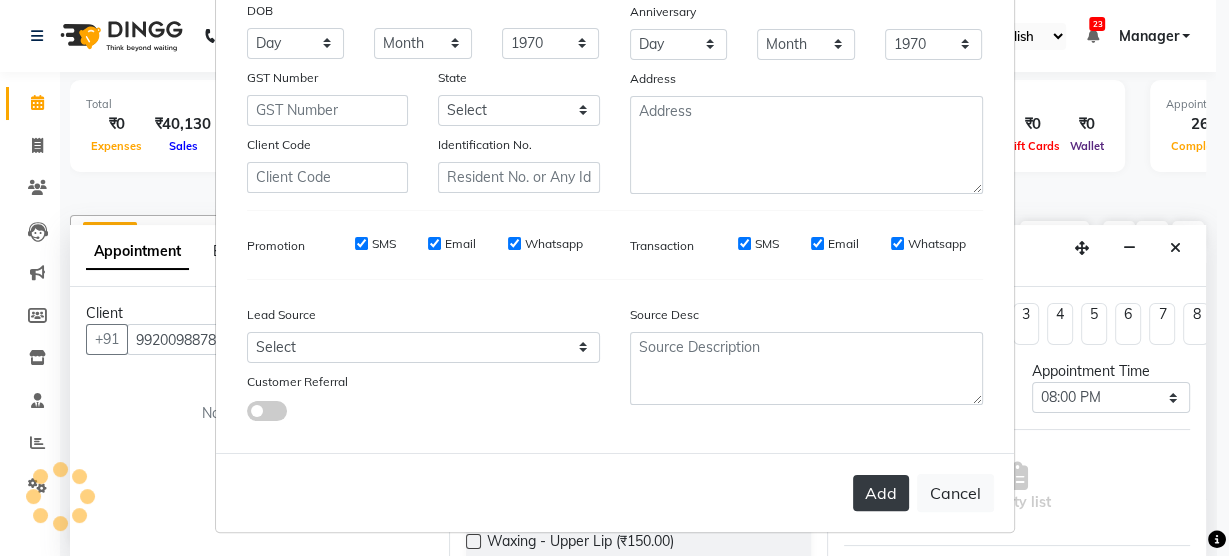 click on "Add" at bounding box center [881, 493] 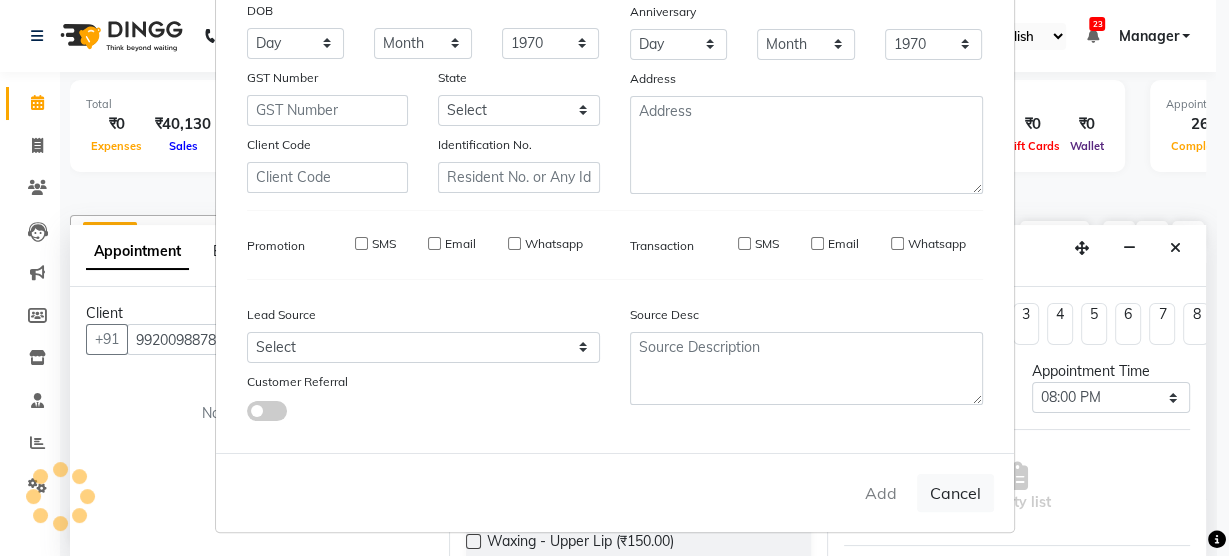type on "9920098878" 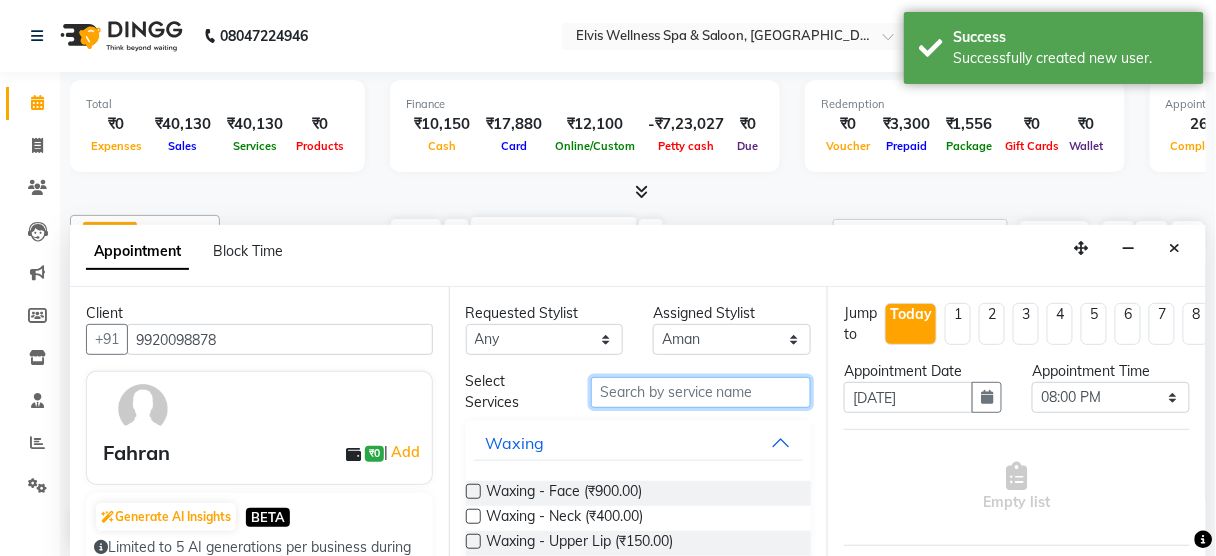 click at bounding box center (701, 392) 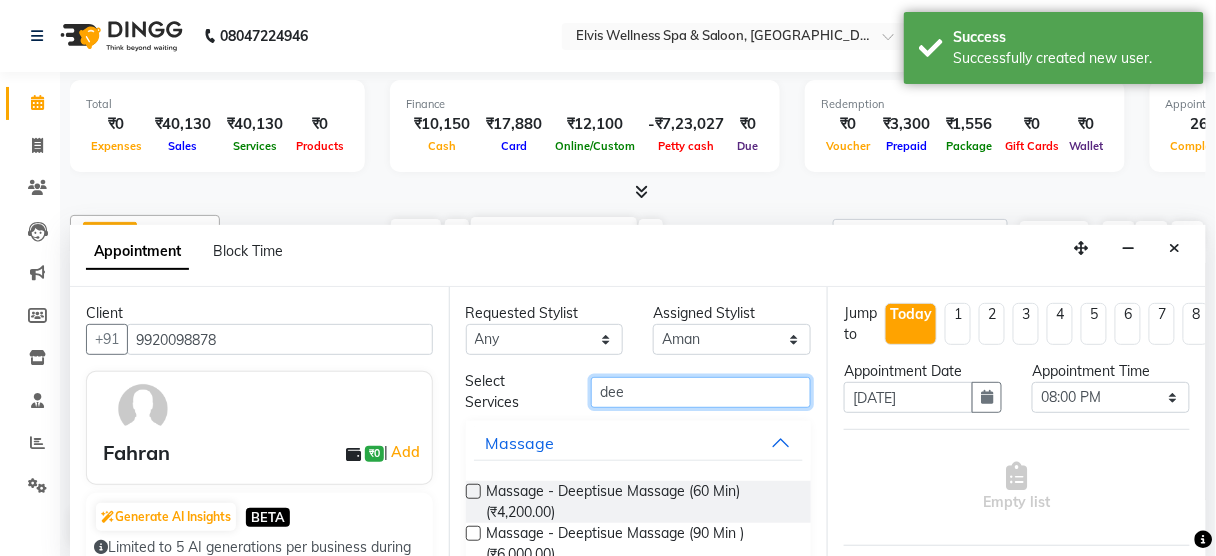 type on "dee" 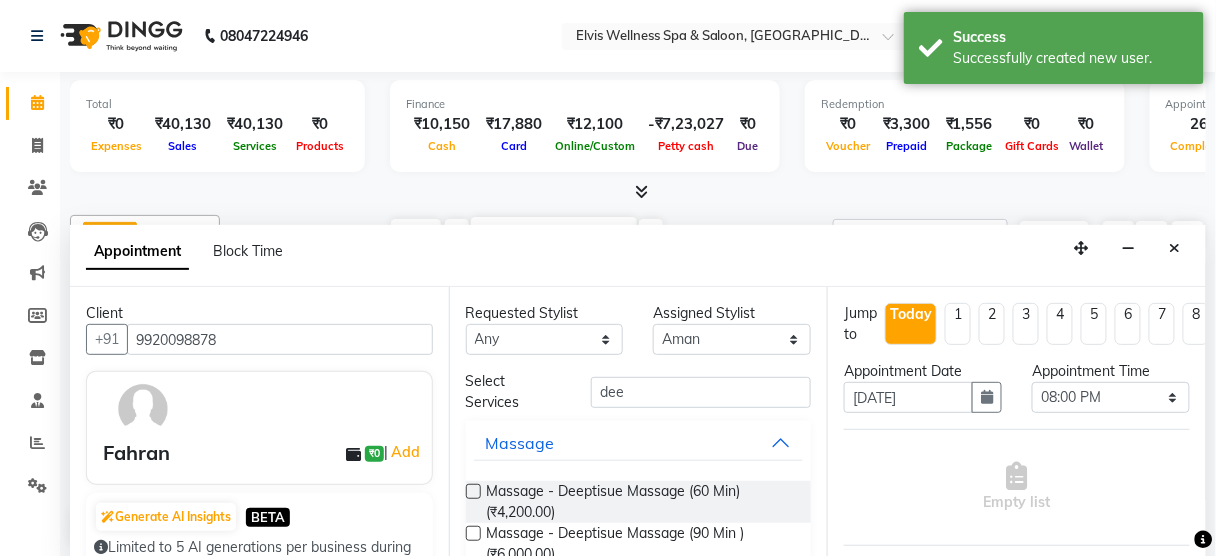 click at bounding box center [473, 491] 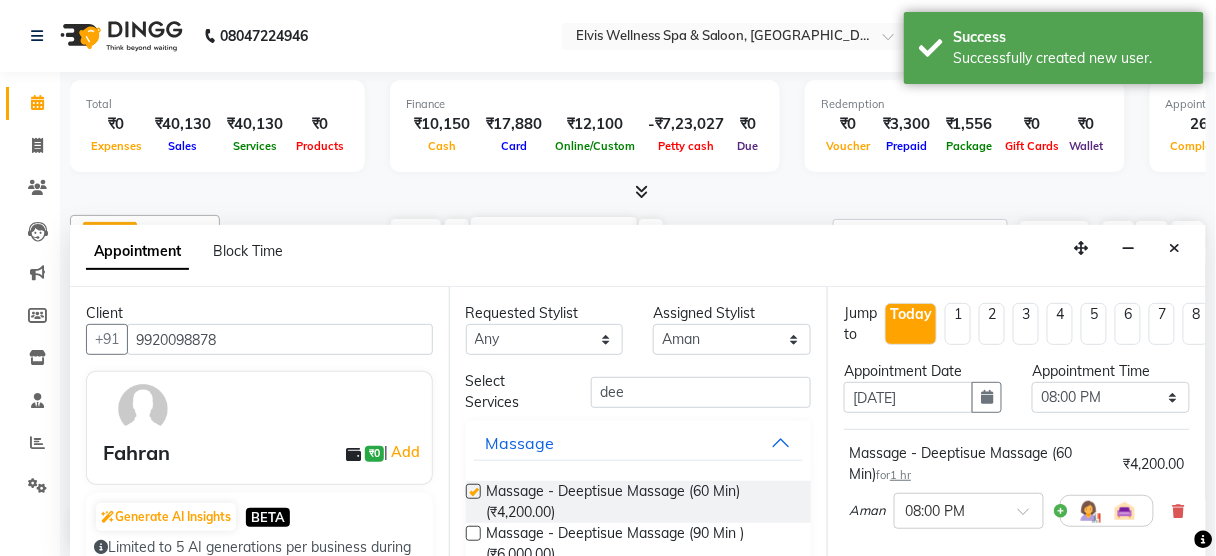 checkbox on "false" 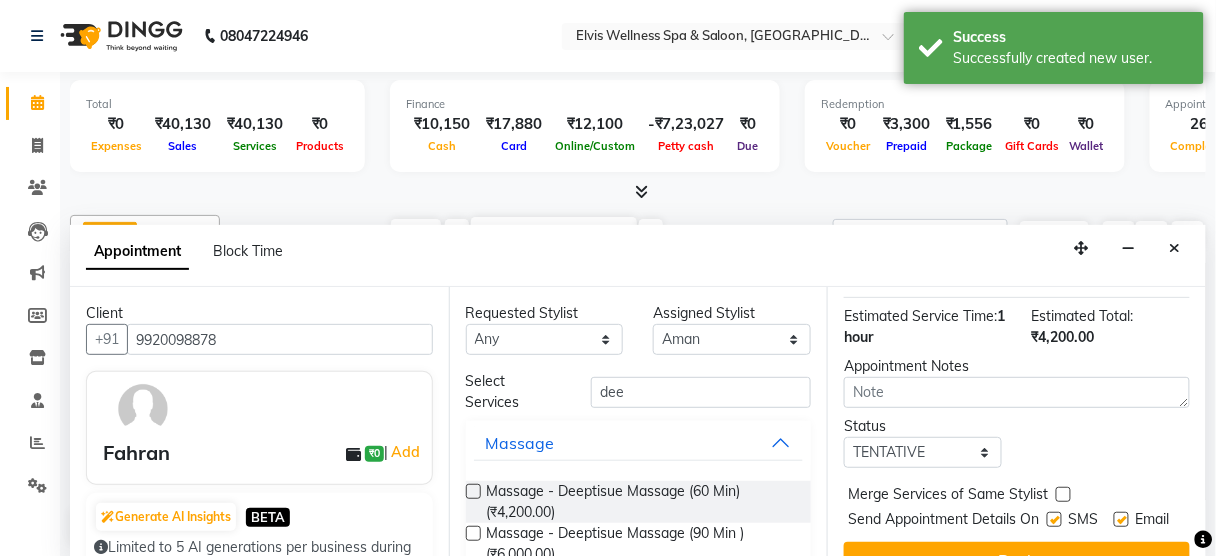 scroll, scrollTop: 324, scrollLeft: 0, axis: vertical 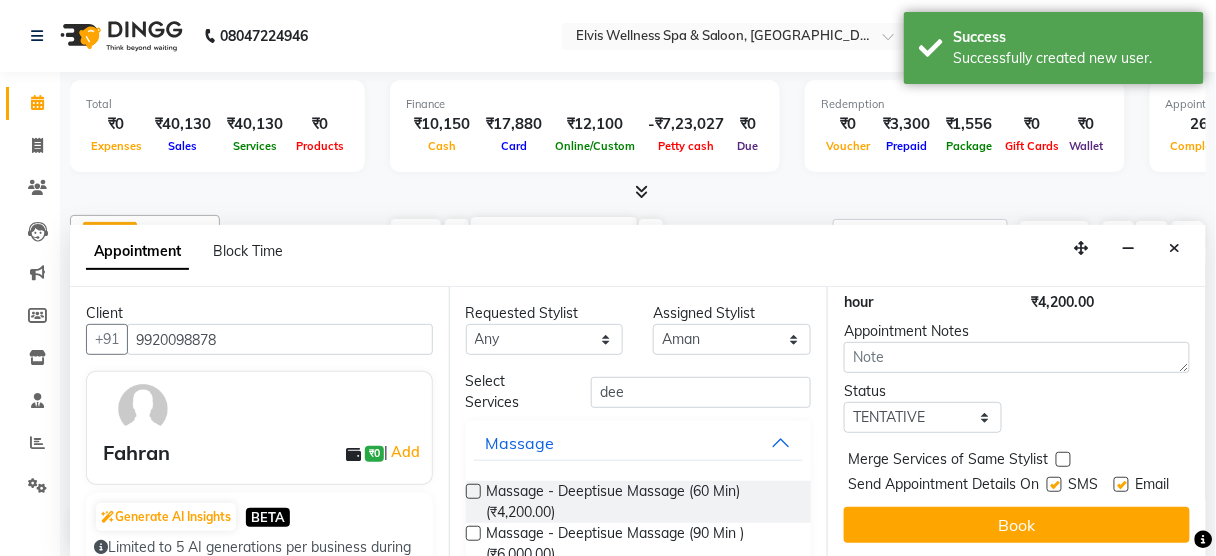 click at bounding box center (1054, 484) 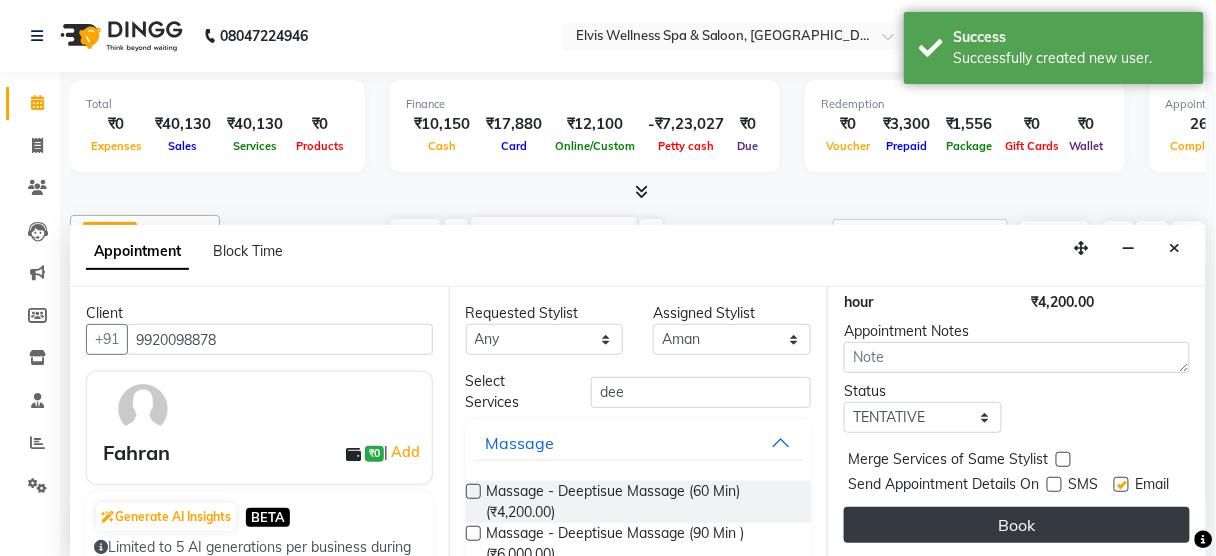 click on "Book" at bounding box center (1017, 525) 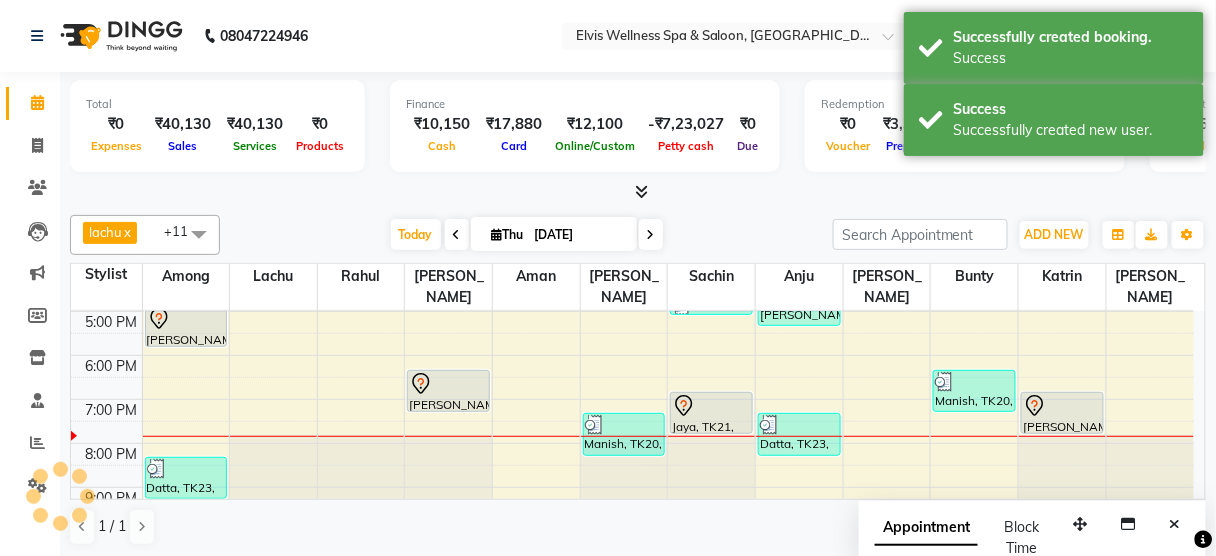 scroll, scrollTop: 0, scrollLeft: 0, axis: both 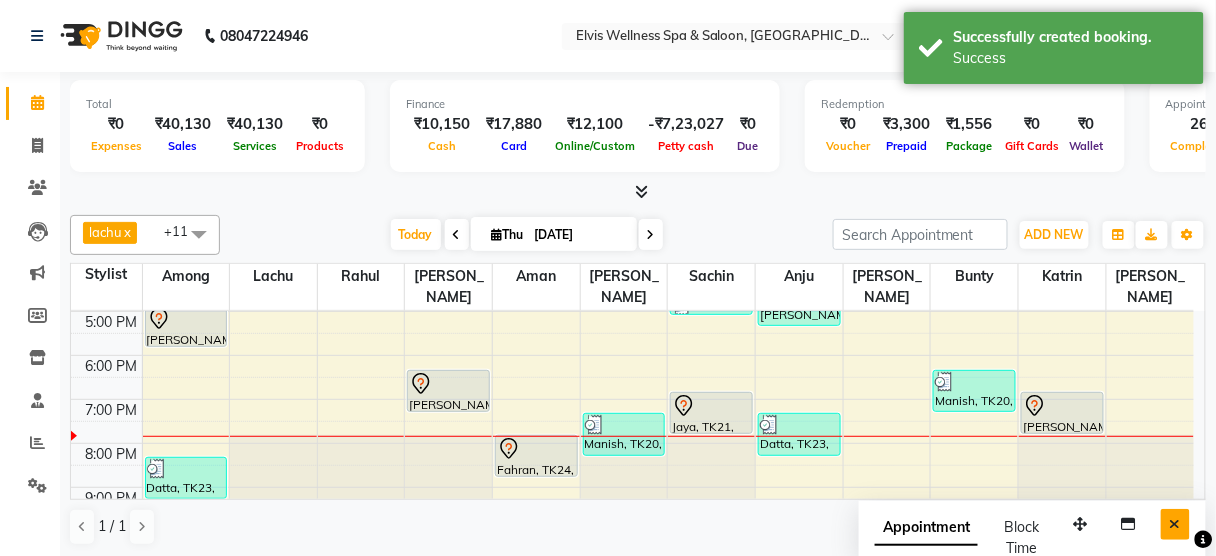 click at bounding box center (1175, 524) 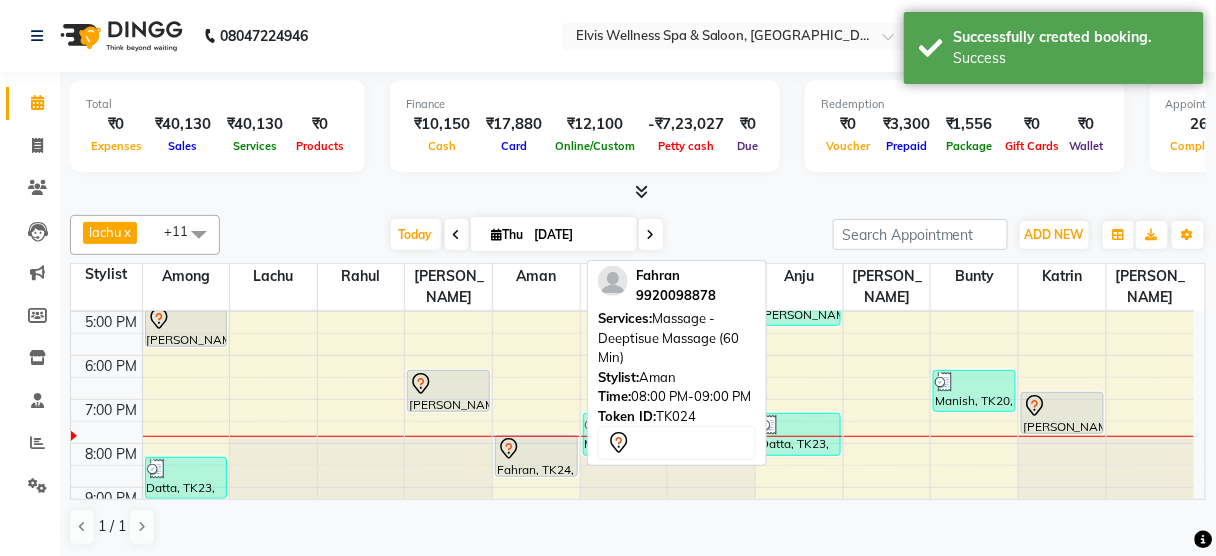 click at bounding box center [536, 449] 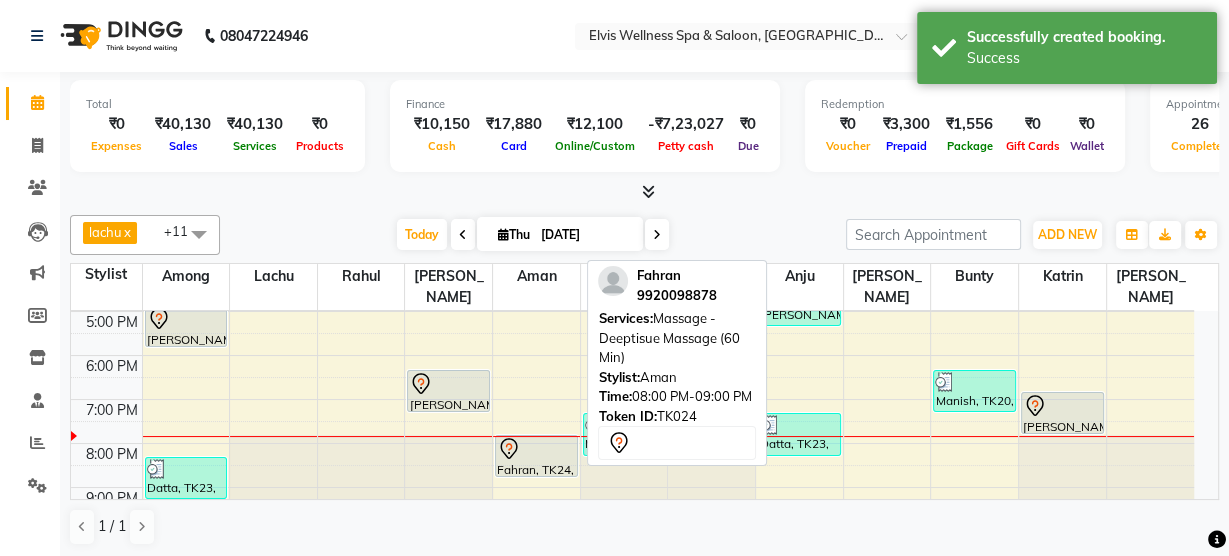select on "7" 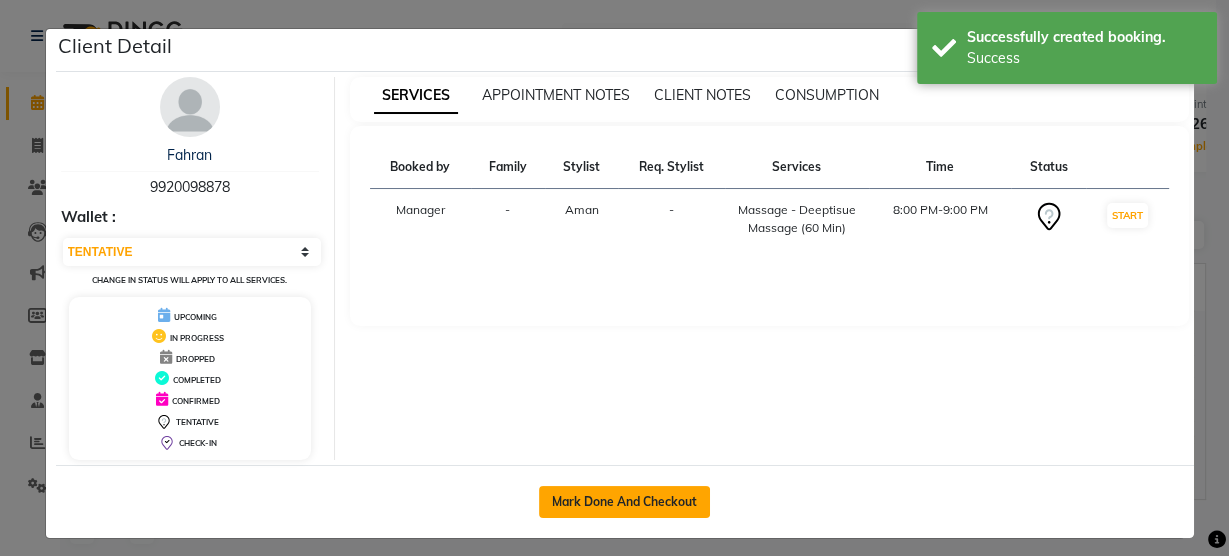 click on "Mark Done And Checkout" 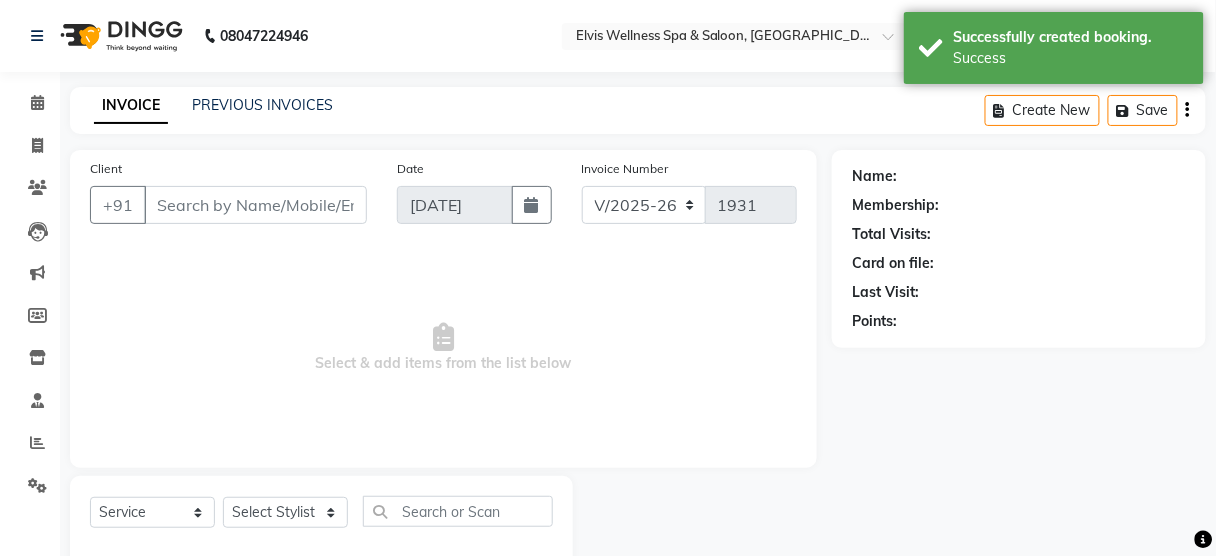 type on "9920098878" 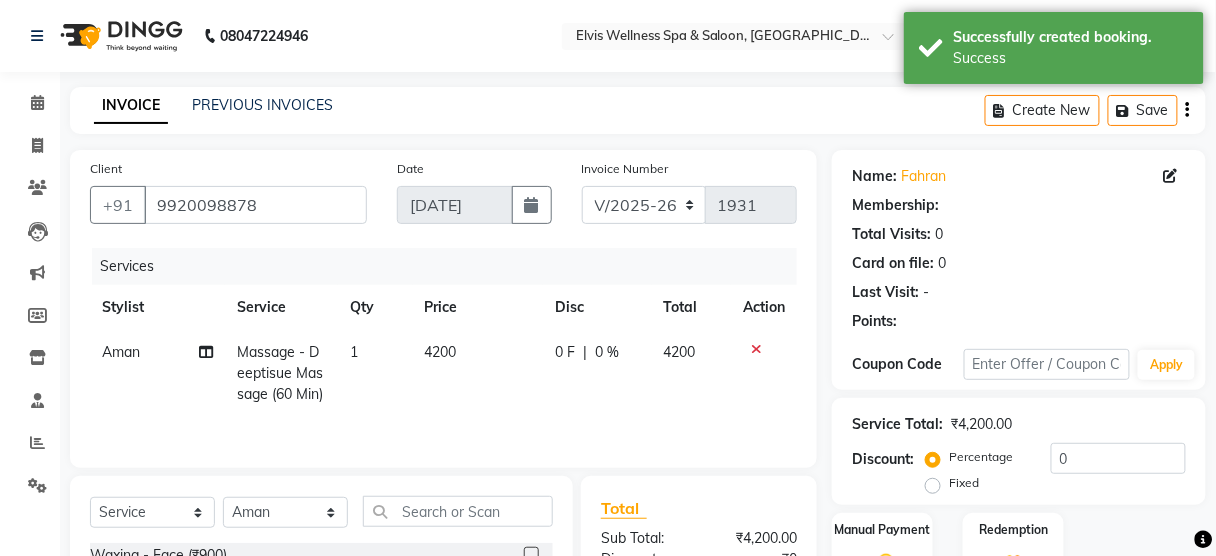 scroll, scrollTop: 243, scrollLeft: 0, axis: vertical 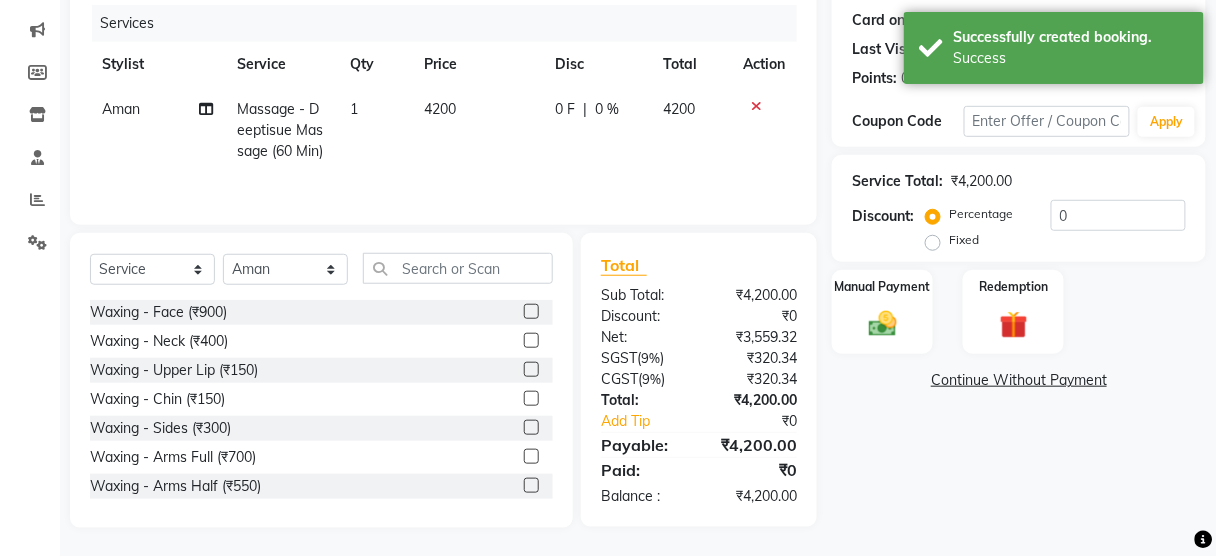 click on "Fixed" 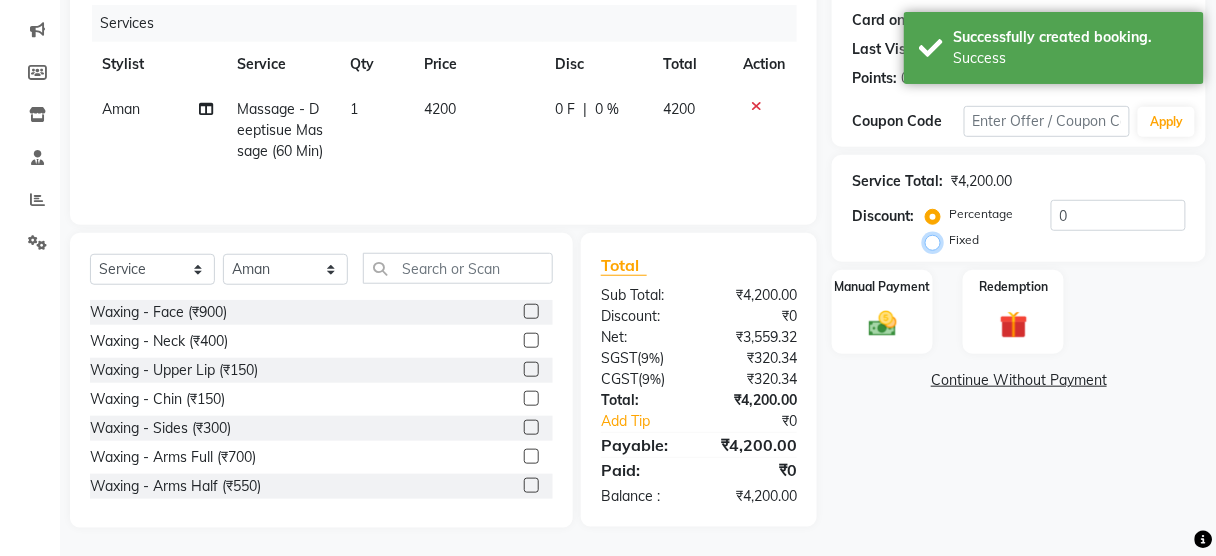 click on "Fixed" at bounding box center [937, 240] 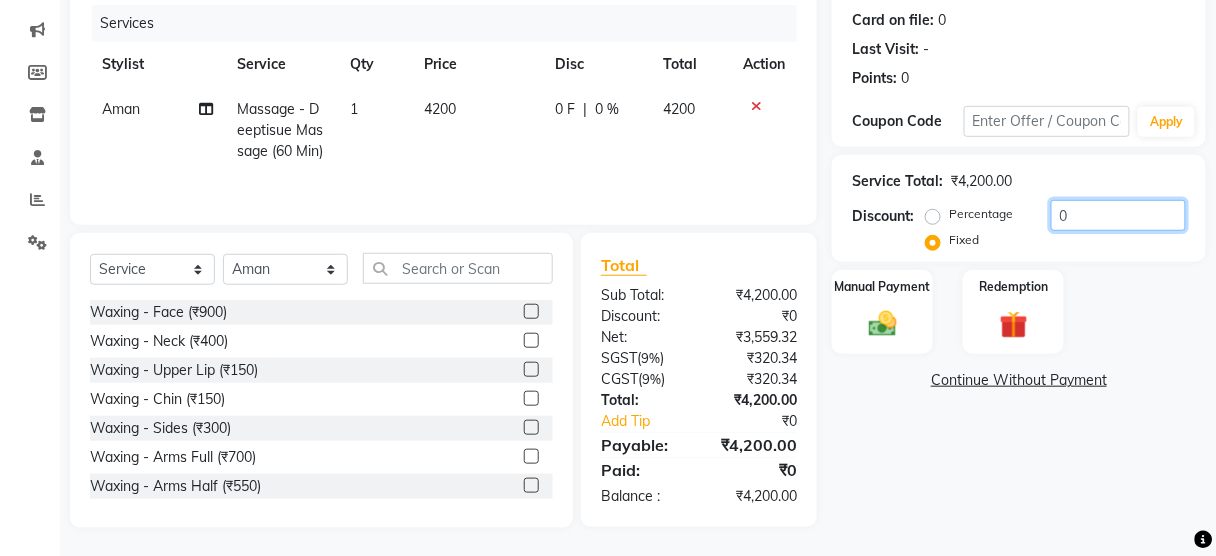 click on "0" 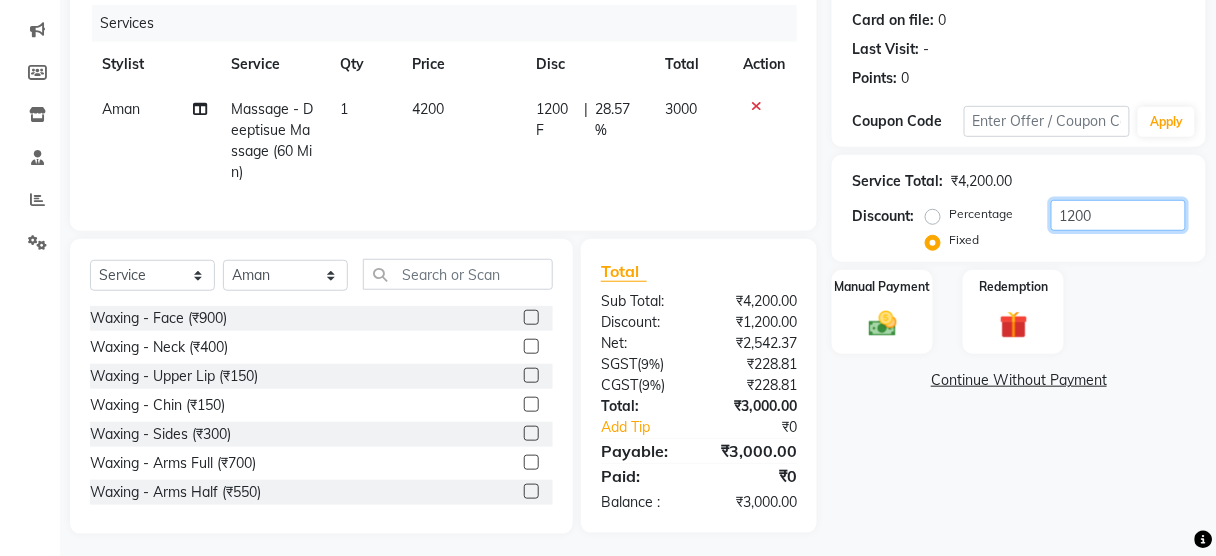 type on "1200" 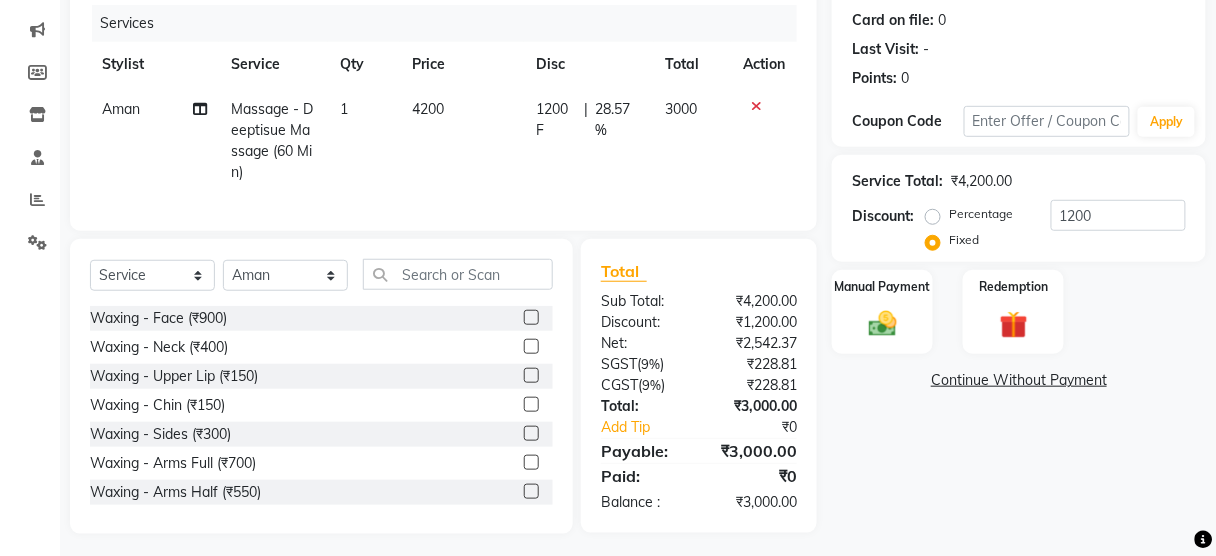 click on "Name: Fahran  Membership:  No Active Membership  Total Visits:  0 Card on file:  0 Last Visit:   - Points:   0  Coupon Code Apply Service Total:  ₹4,200.00  Discount:  Percentage   Fixed  1200 Manual Payment Redemption  Continue Without Payment" 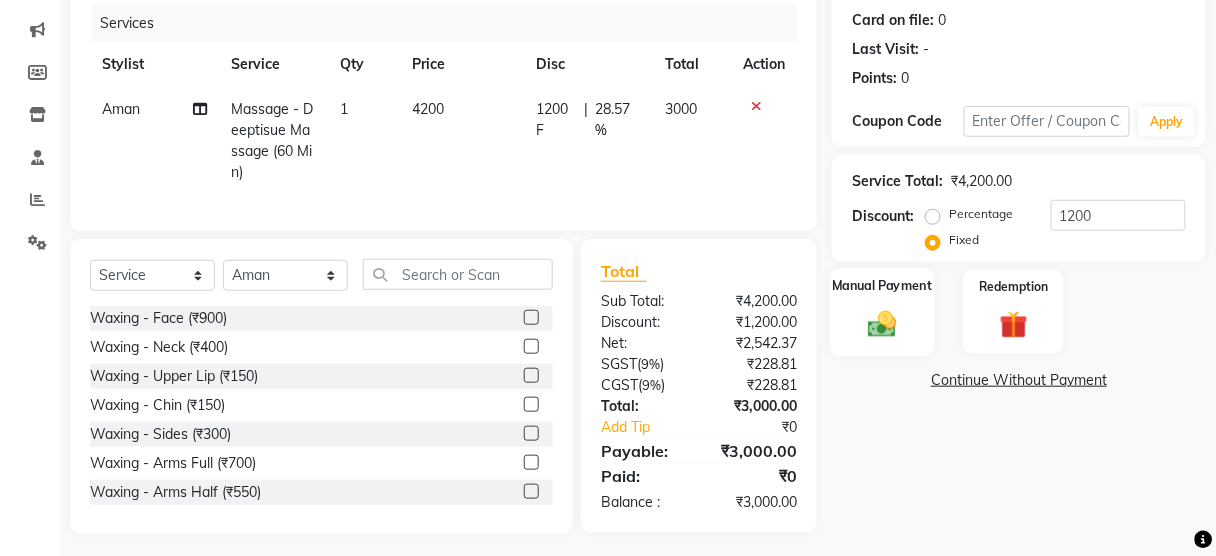 click 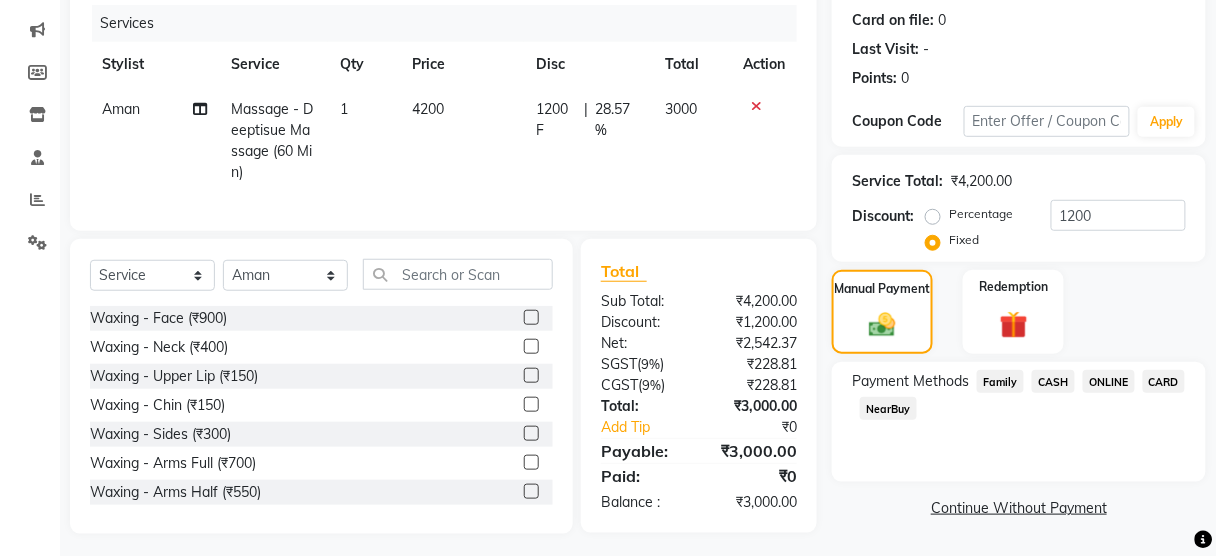 click on "CARD" 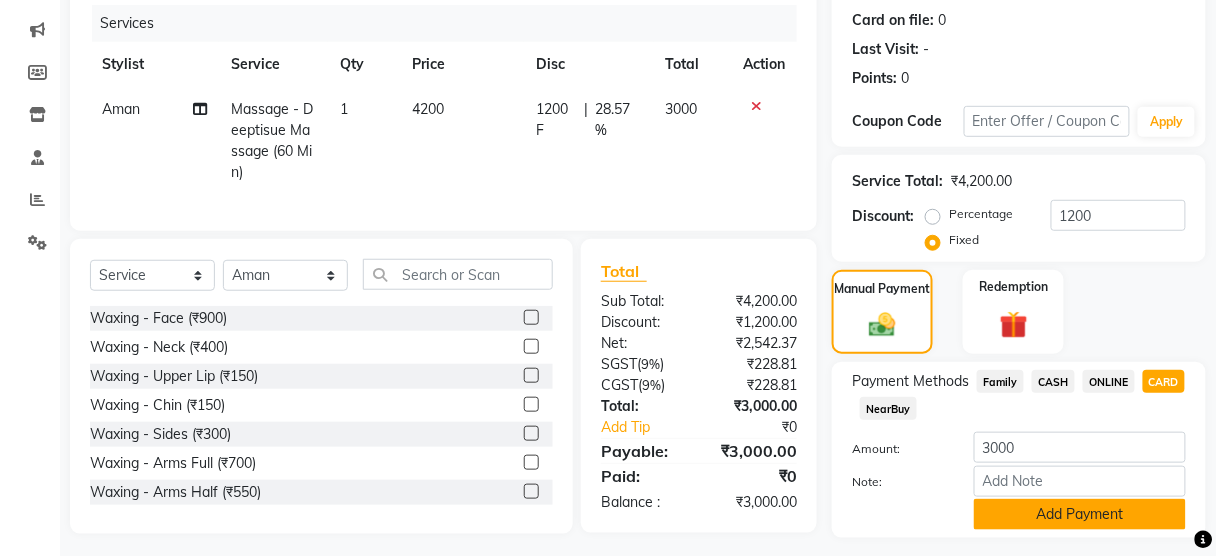 click on "Add Payment" 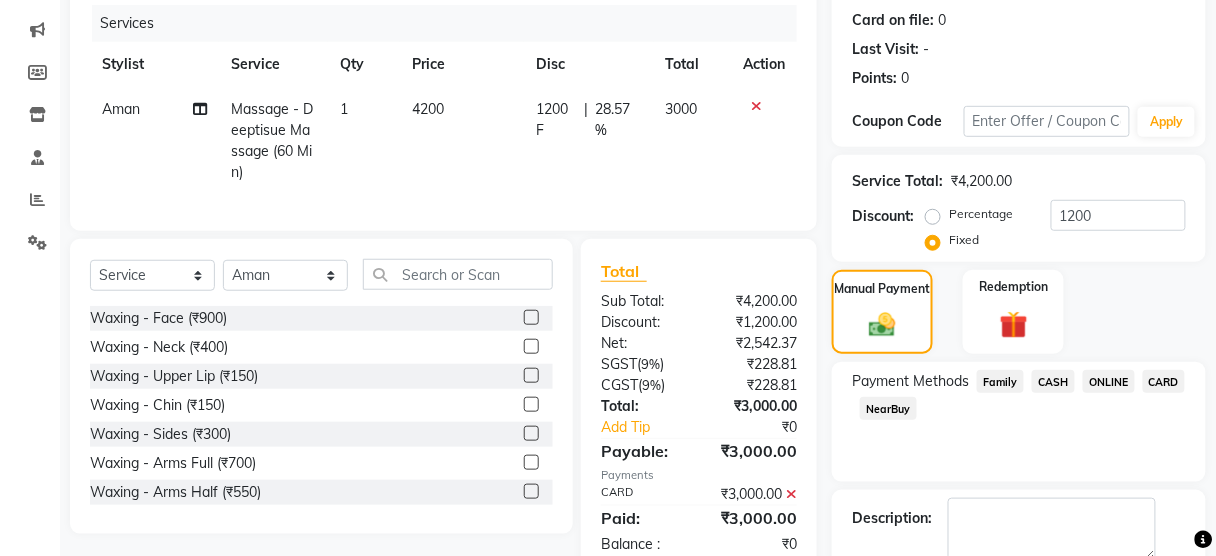 scroll, scrollTop: 351, scrollLeft: 0, axis: vertical 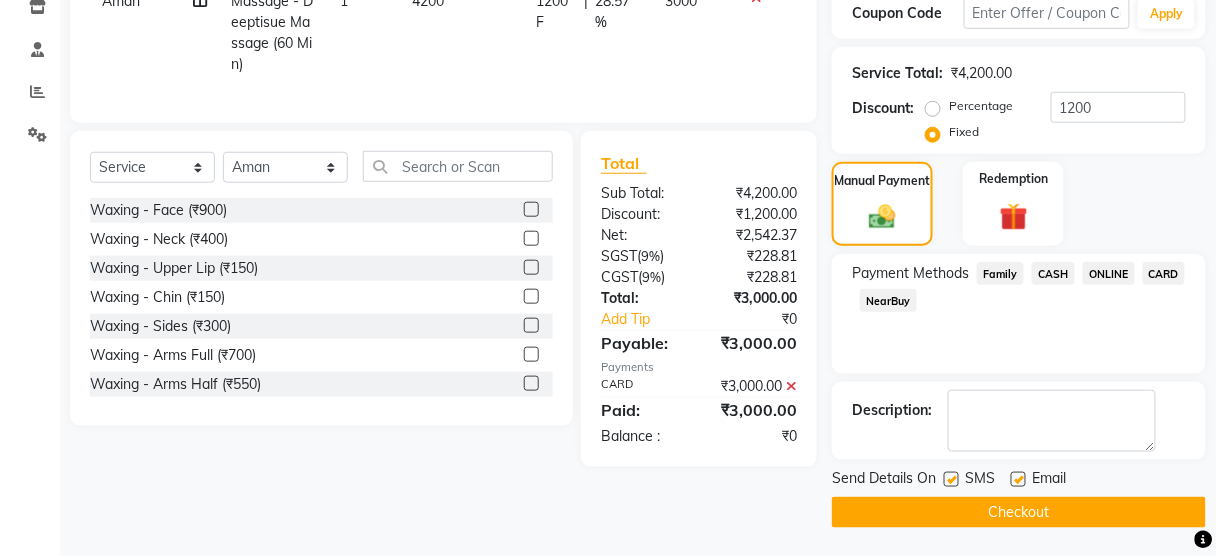 drag, startPoint x: 961, startPoint y: 481, endPoint x: 950, endPoint y: 481, distance: 11 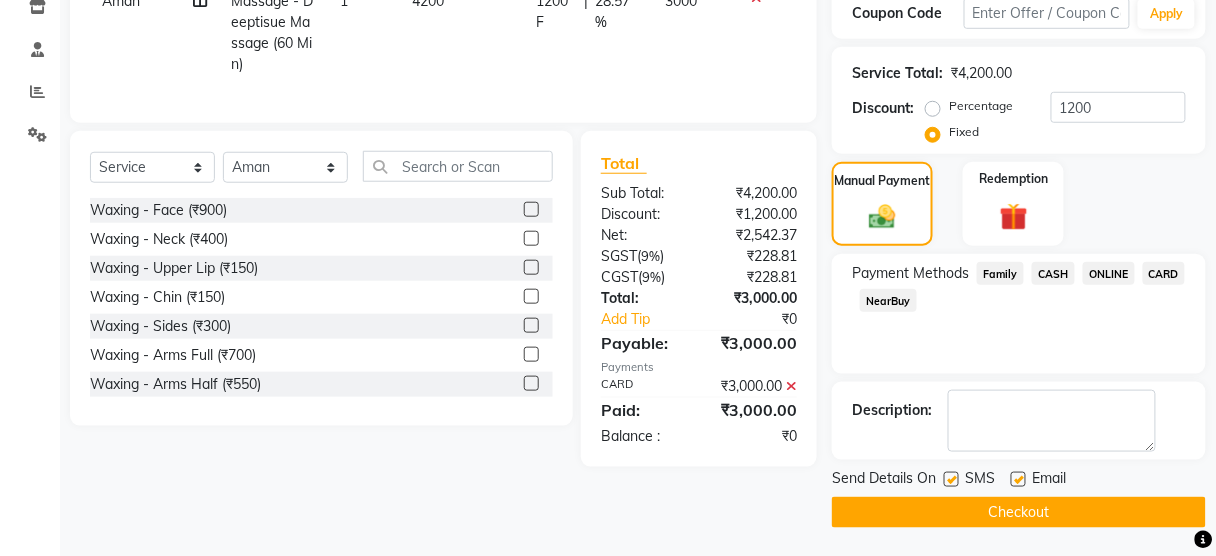 click on "SMS" 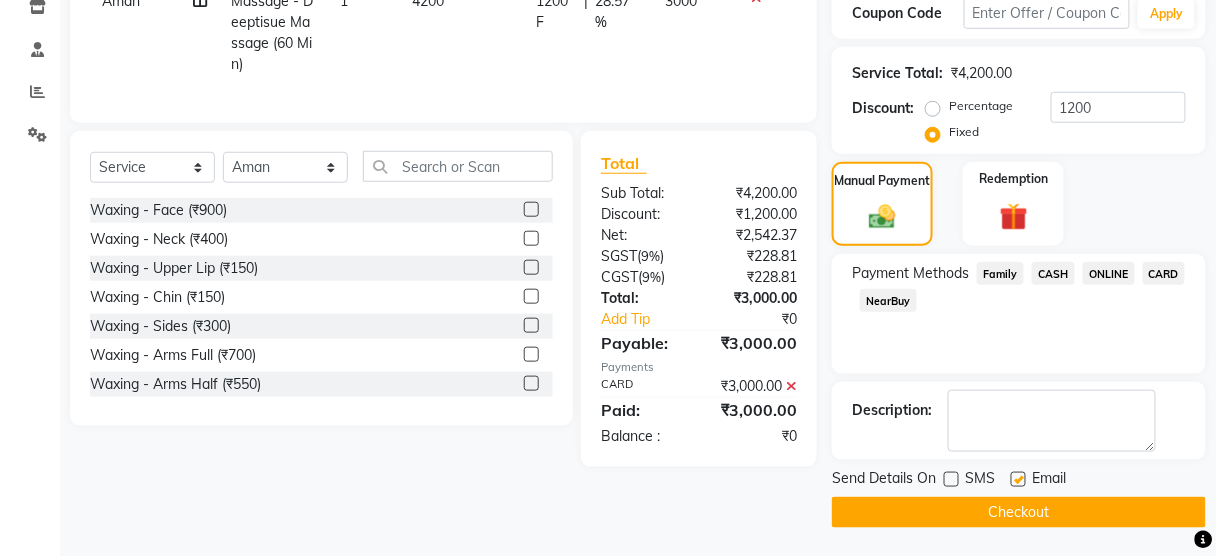click on "Checkout" 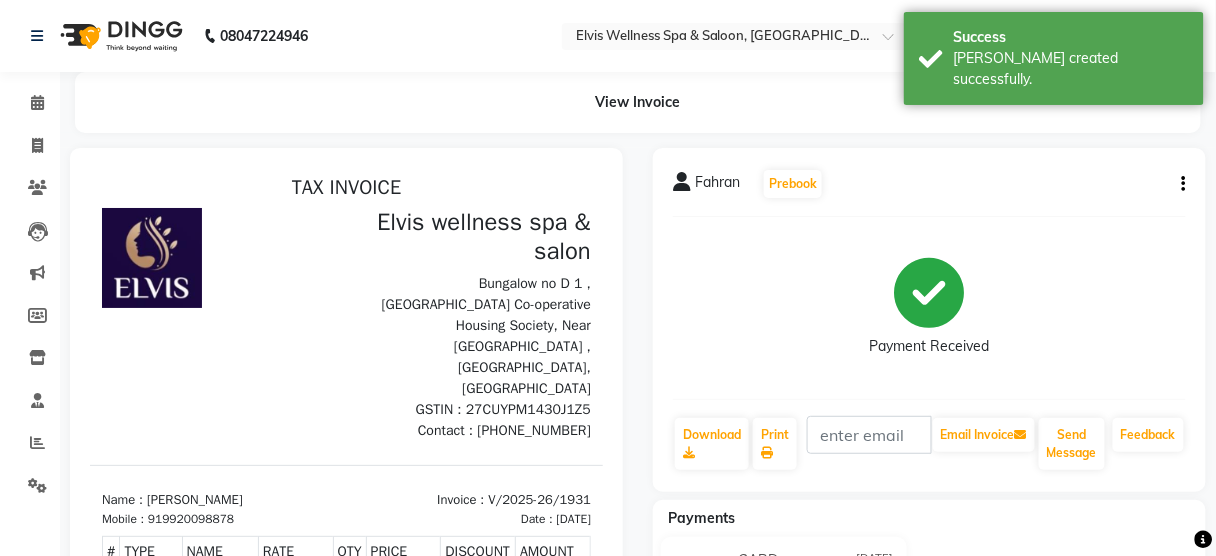 scroll, scrollTop: 0, scrollLeft: 0, axis: both 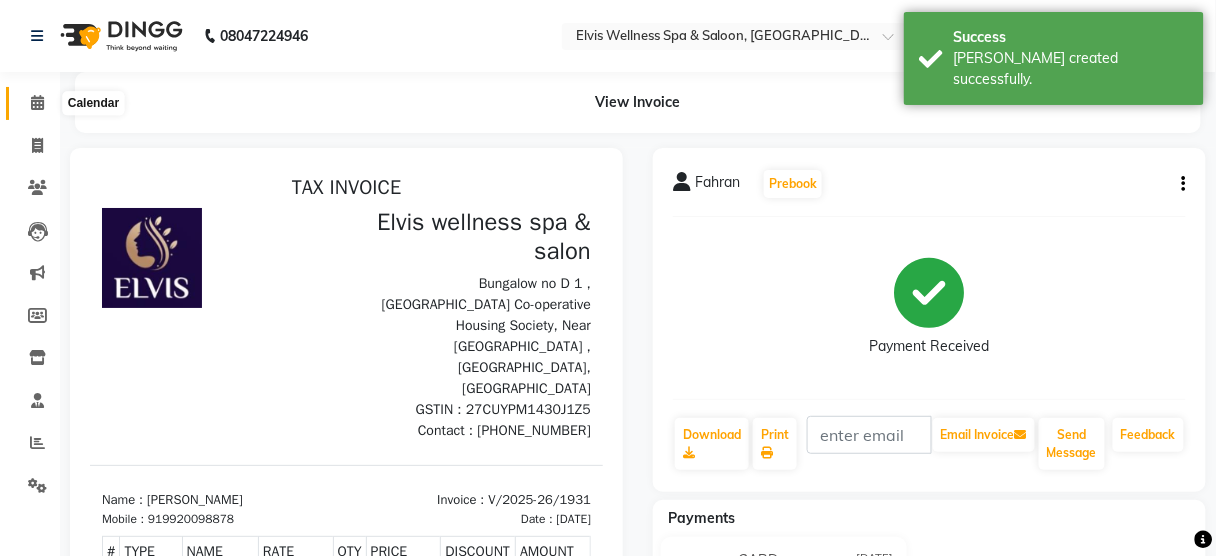 click 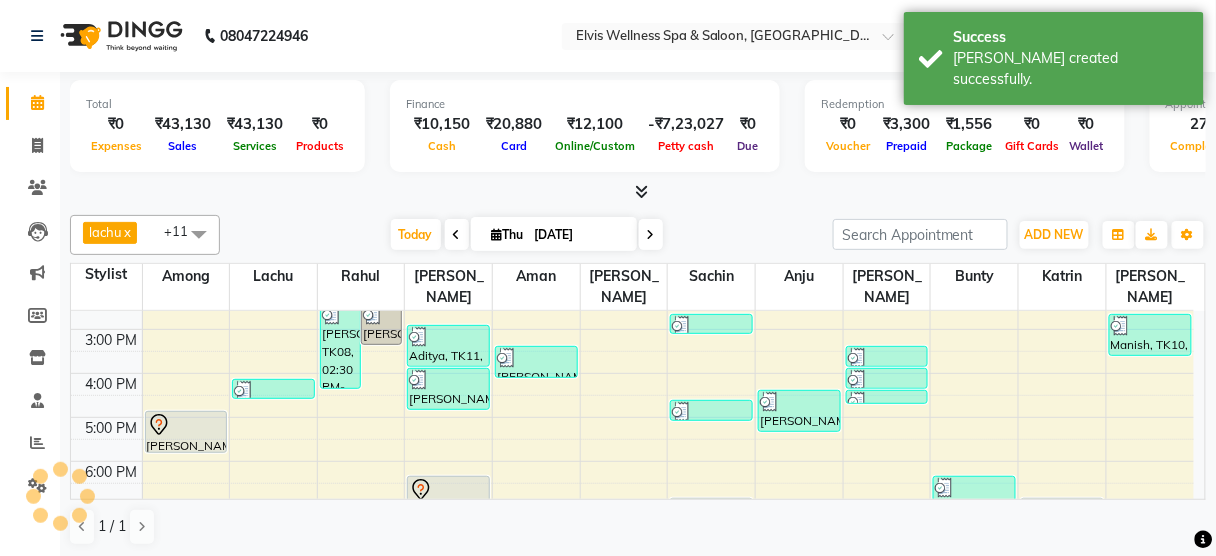 scroll, scrollTop: 395, scrollLeft: 0, axis: vertical 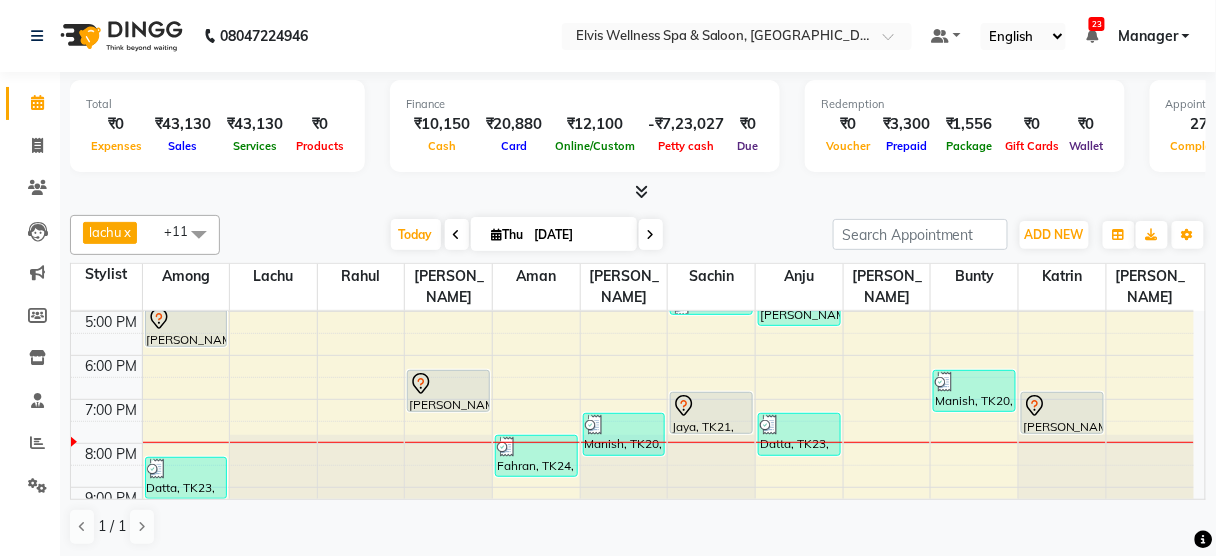 click at bounding box center [1062, -84] 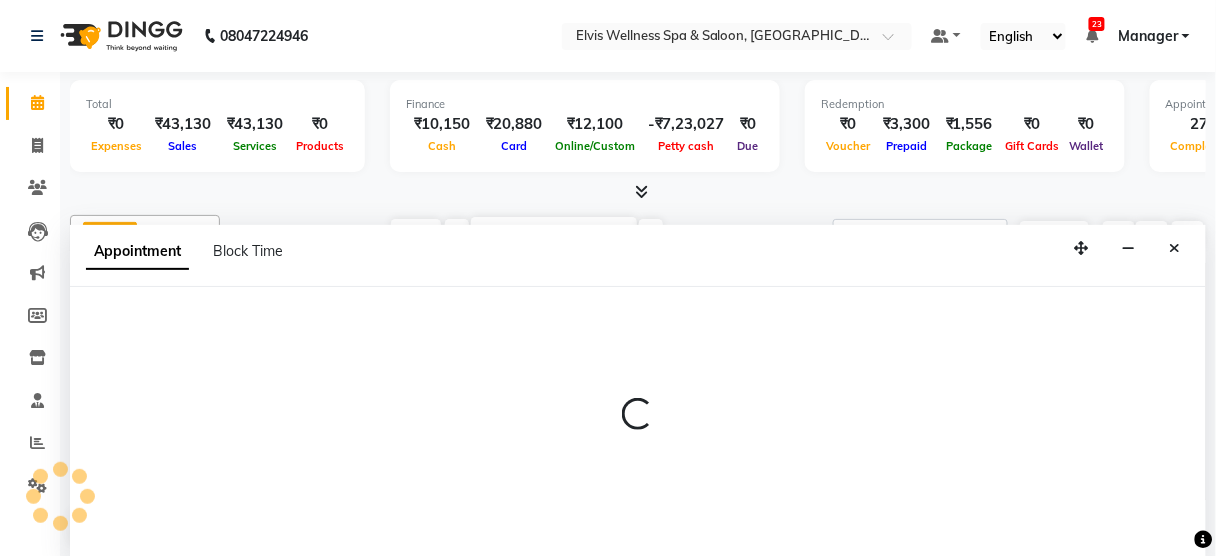 select on "67713" 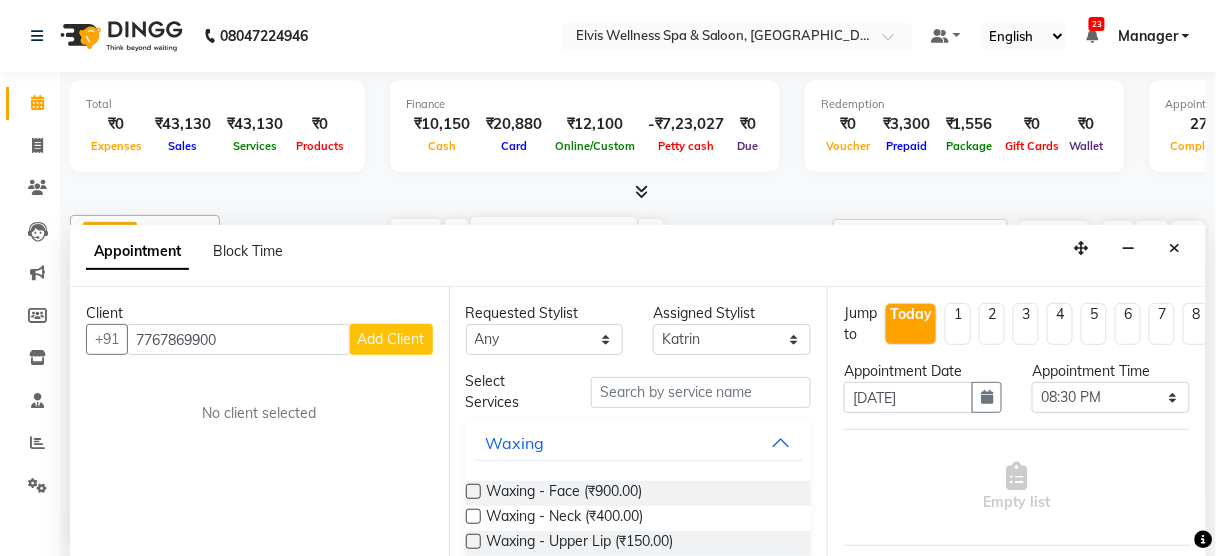 type on "7767869900" 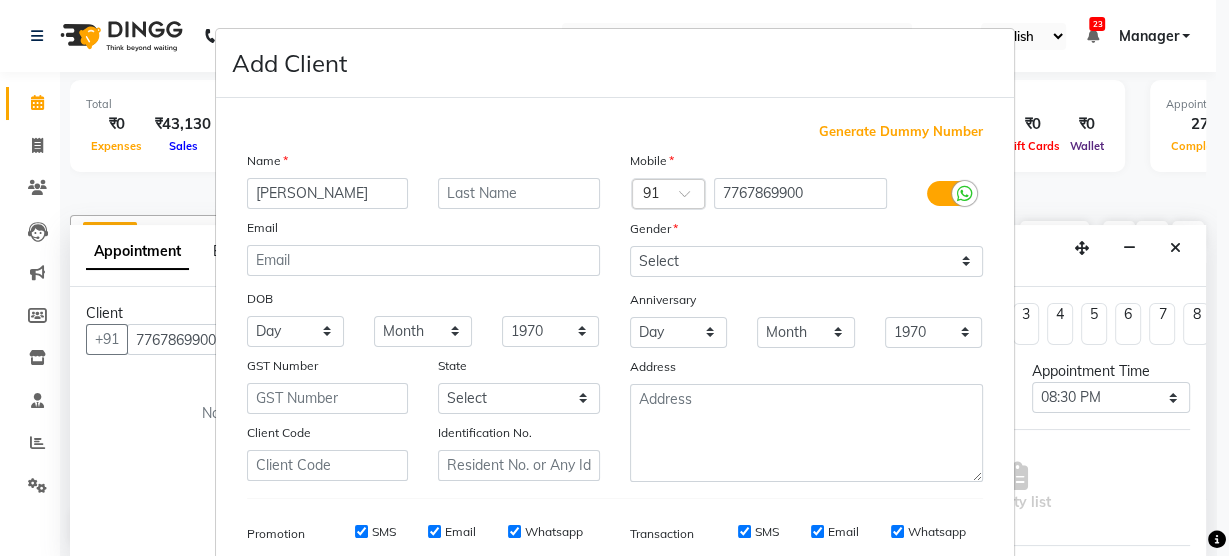 type on "[PERSON_NAME]" 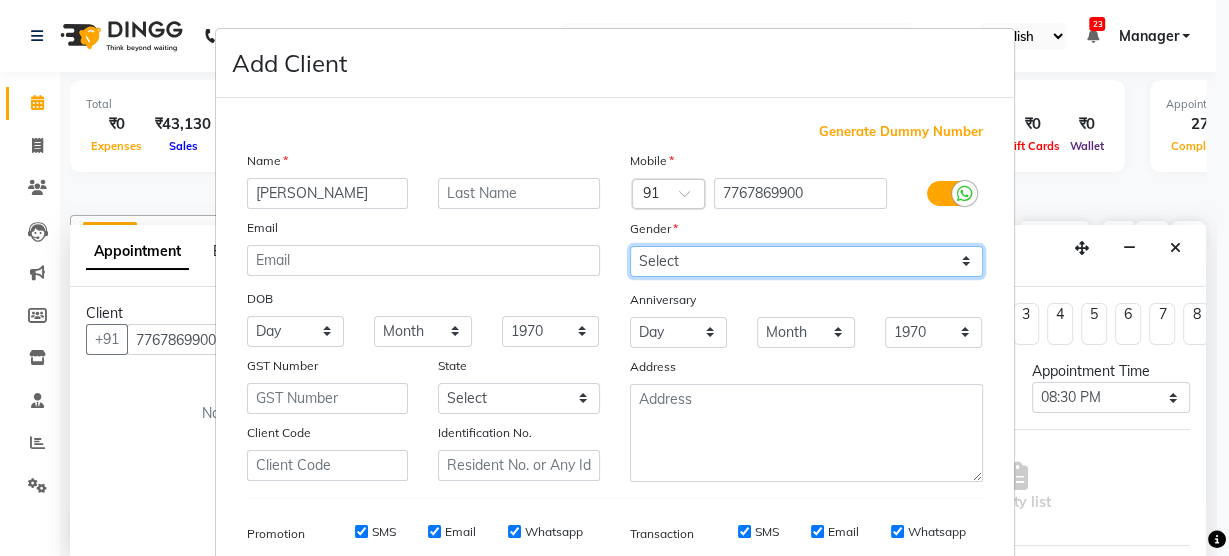 click on "Select Male Female Other Prefer Not To Say" at bounding box center [806, 261] 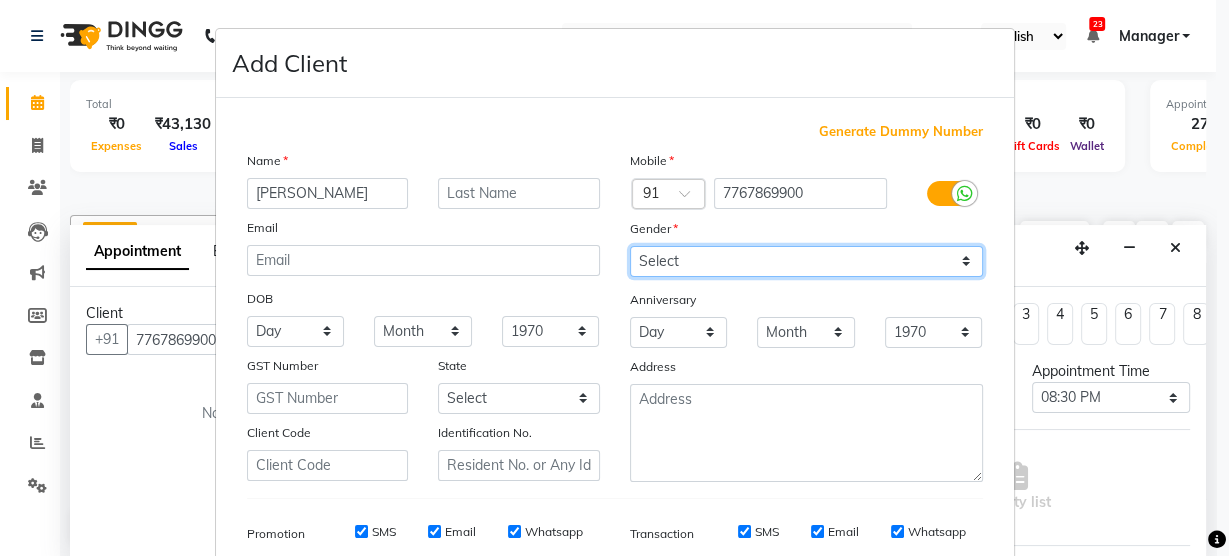 select on "male" 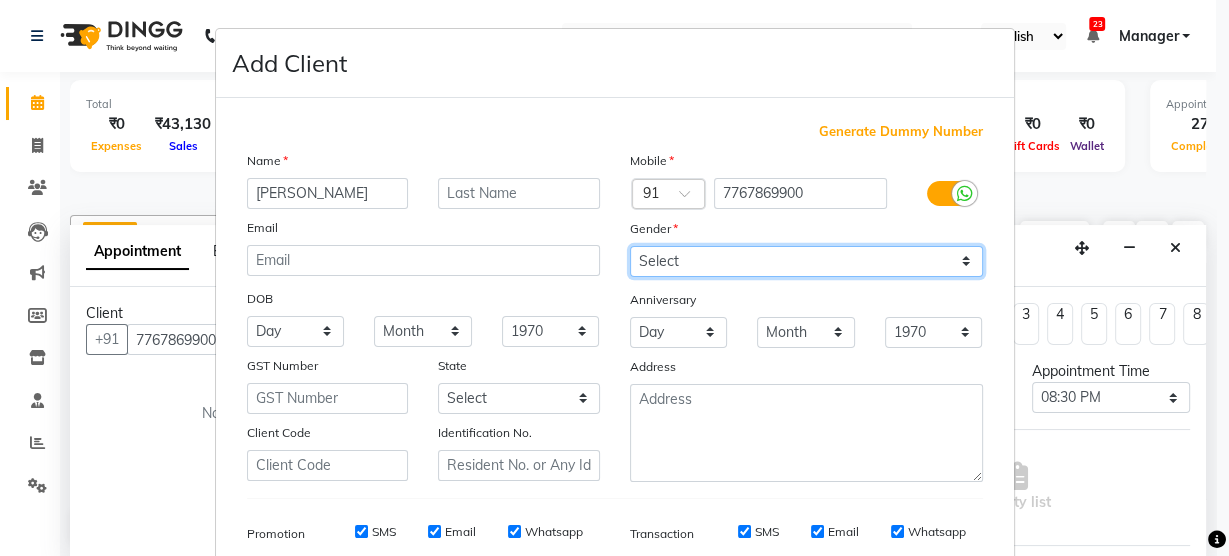 click on "Select Male Female Other Prefer Not To Say" at bounding box center (806, 261) 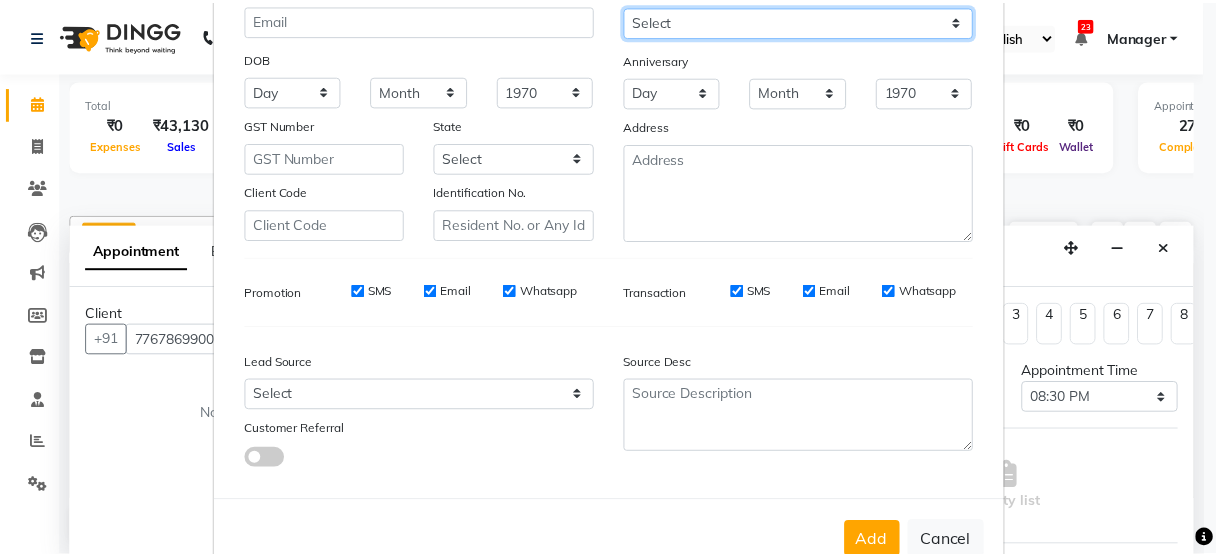 scroll, scrollTop: 288, scrollLeft: 0, axis: vertical 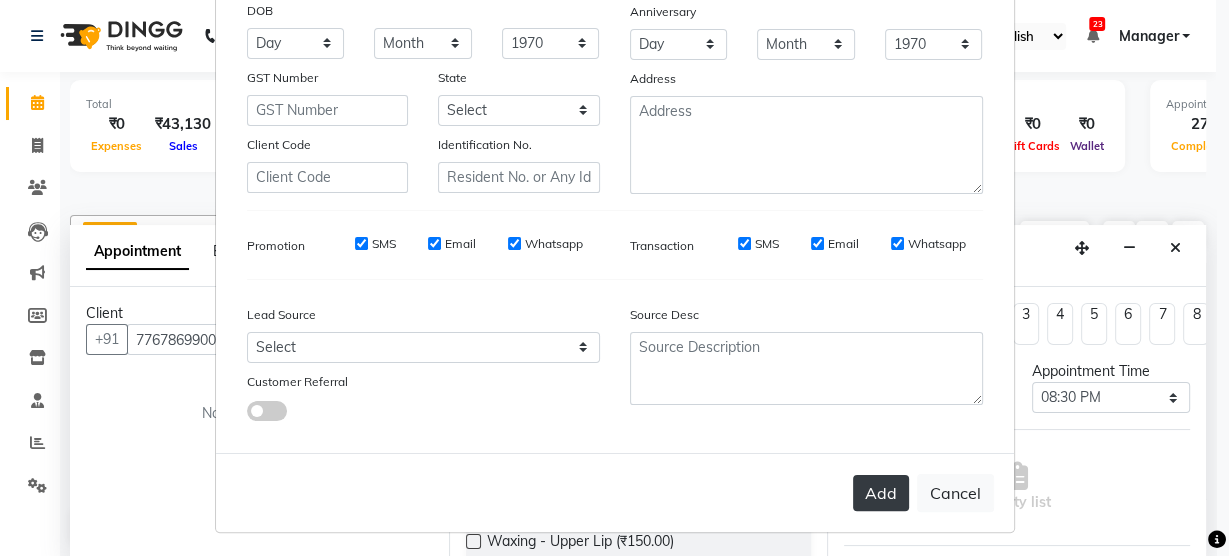 click on "Add" at bounding box center [881, 493] 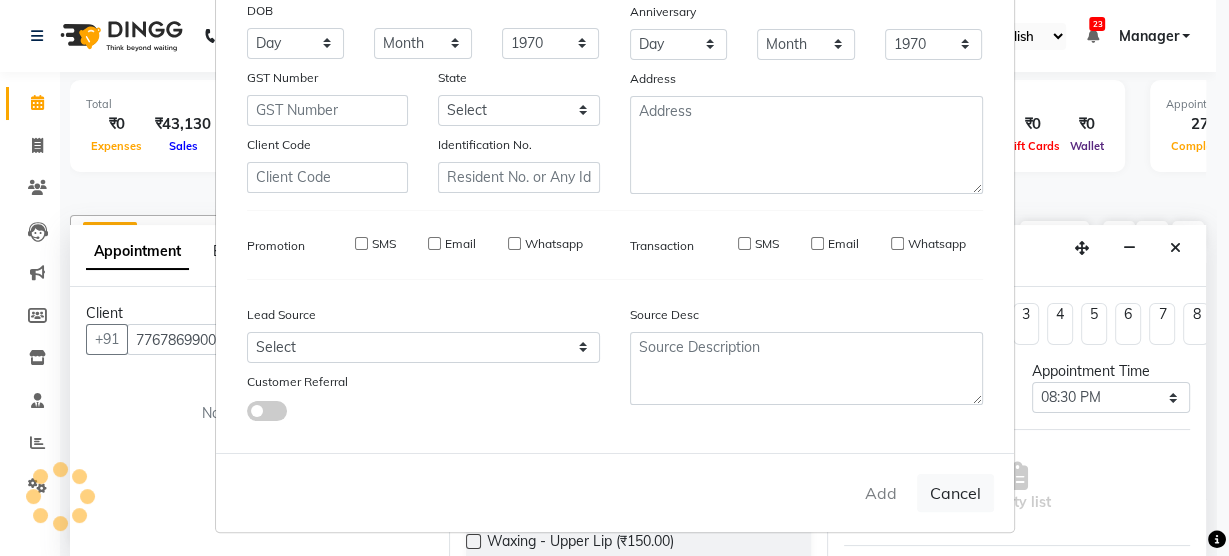 type 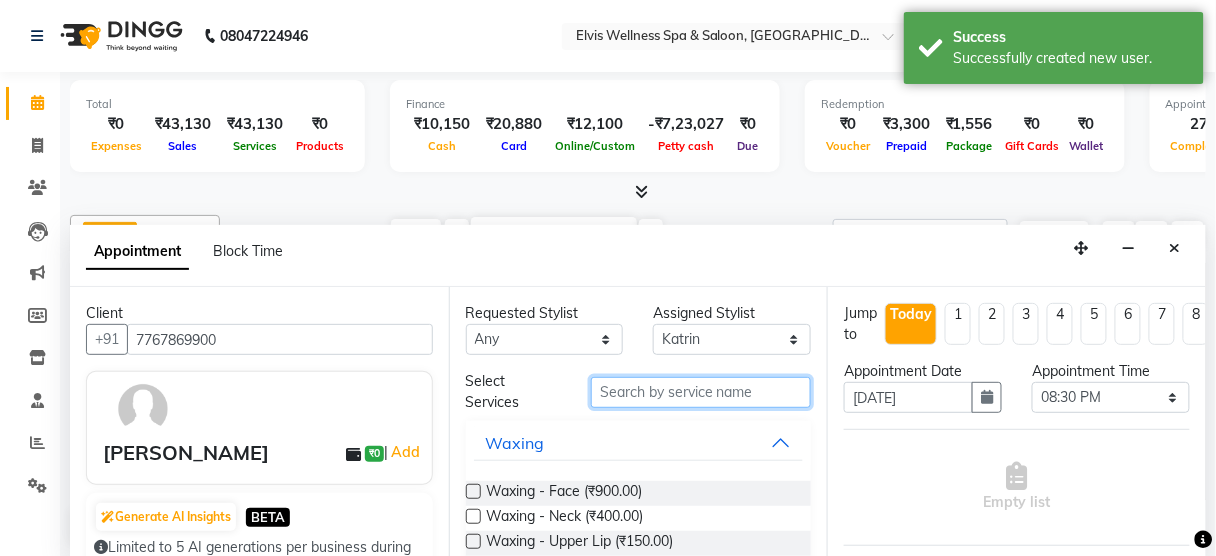 click at bounding box center (701, 392) 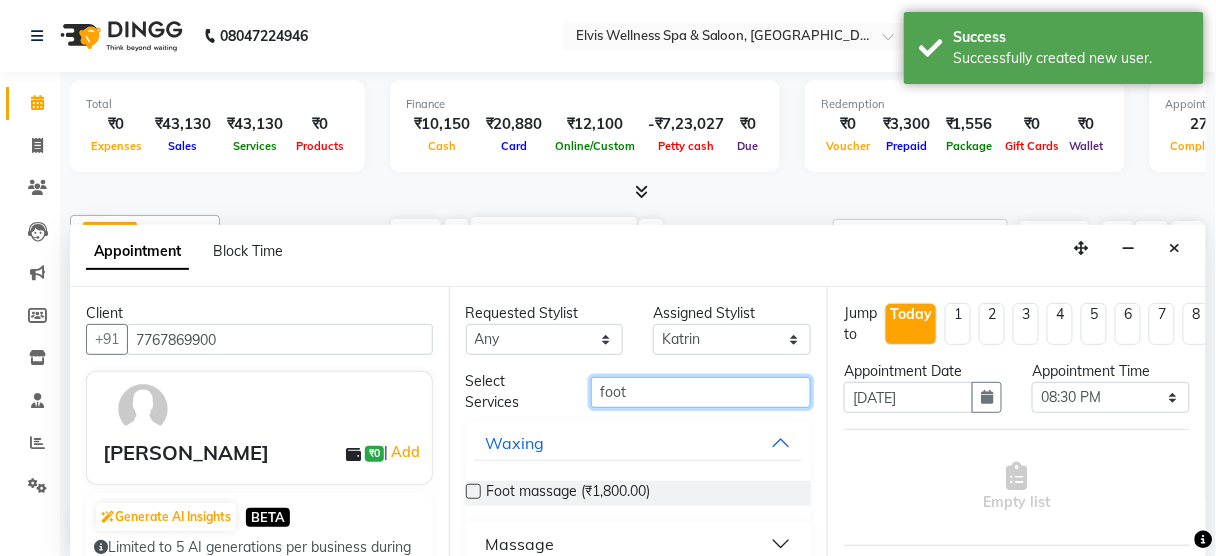 scroll, scrollTop: 110, scrollLeft: 0, axis: vertical 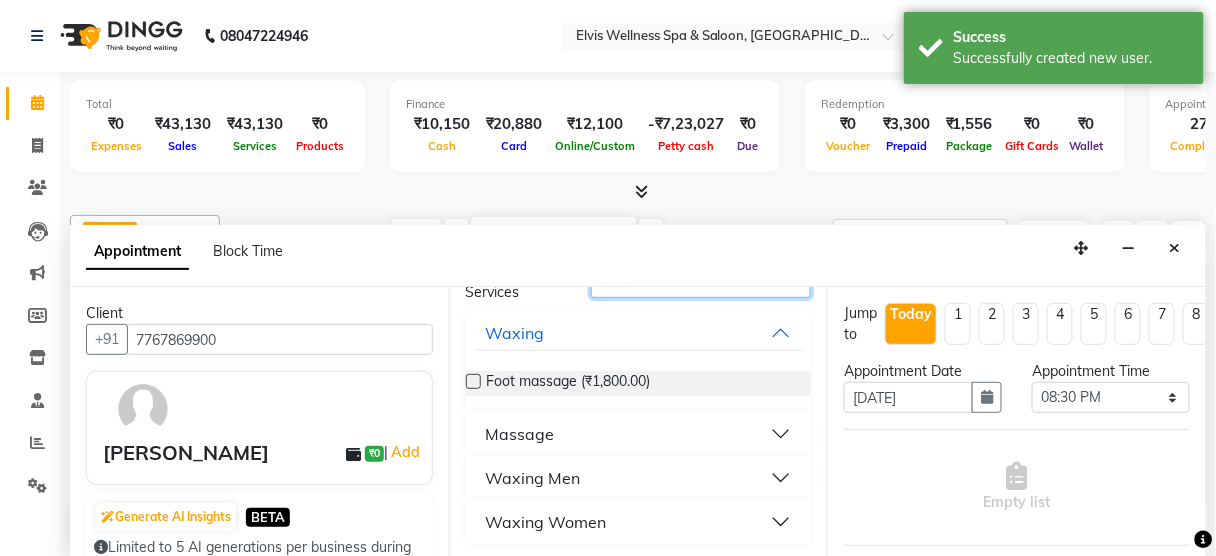 type on "foot" 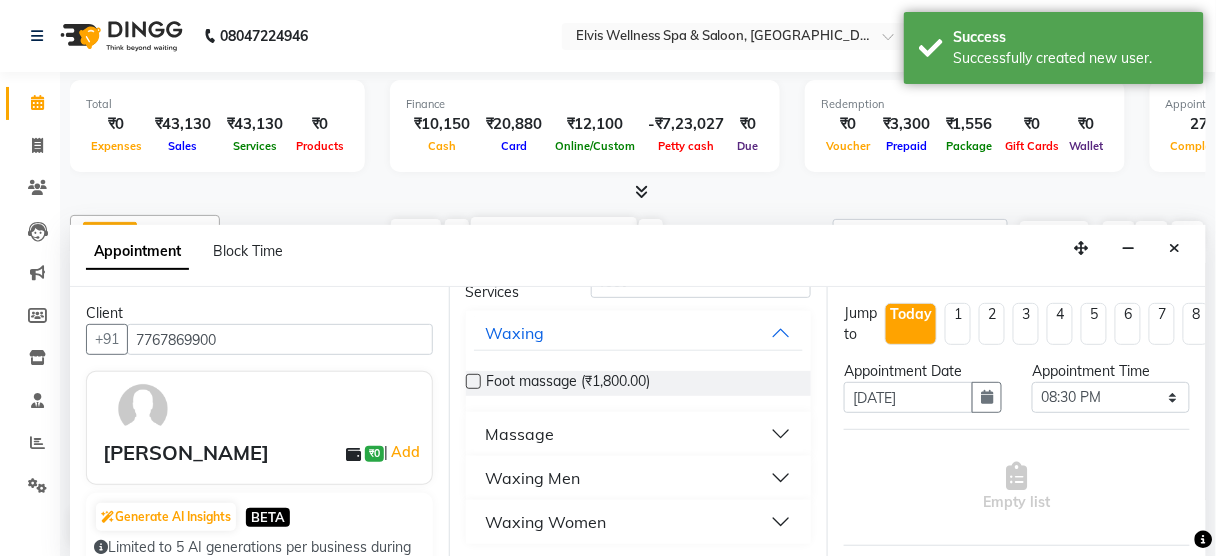 click on "Massage" at bounding box center (639, 434) 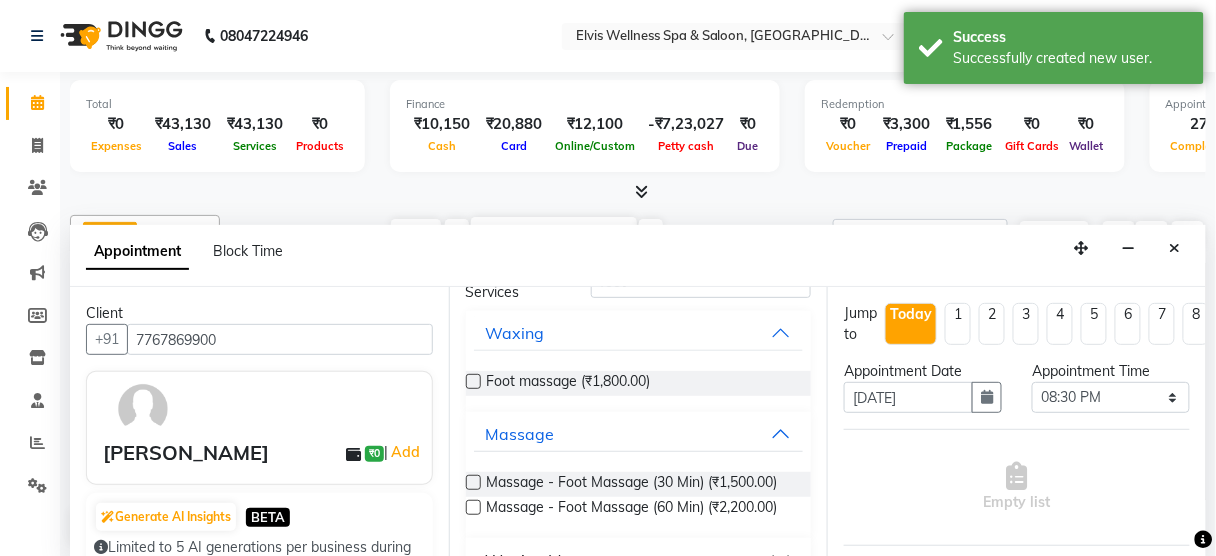 click at bounding box center [473, 507] 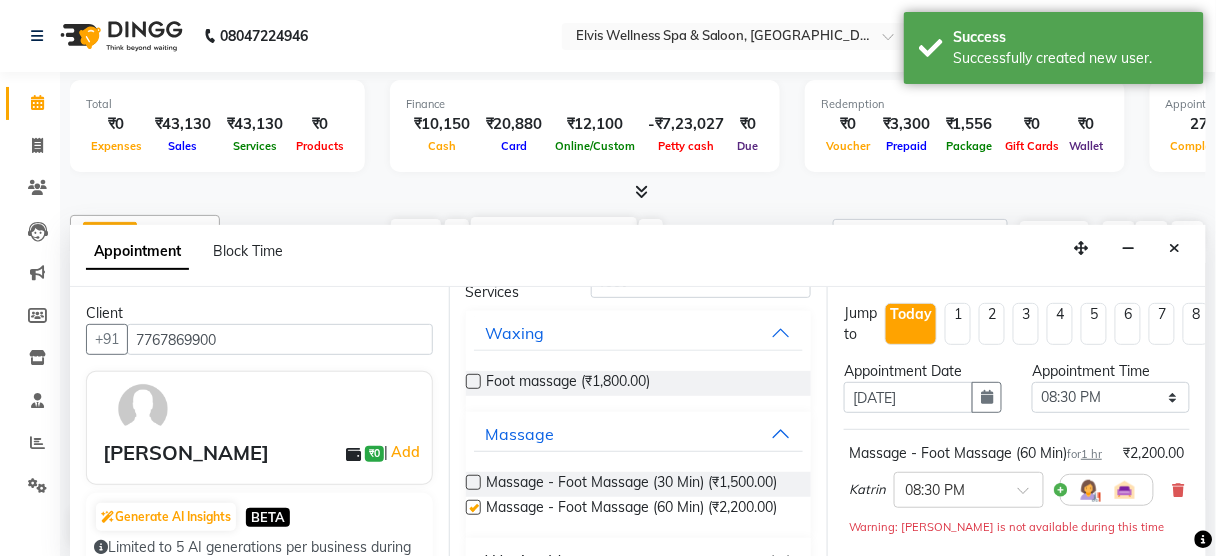 checkbox on "false" 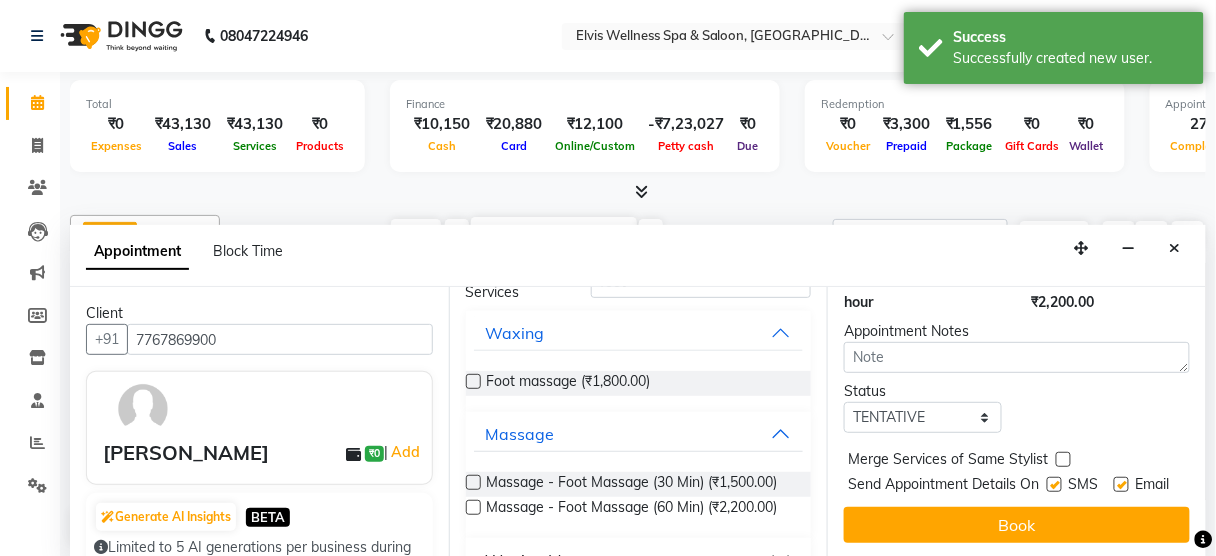 scroll, scrollTop: 345, scrollLeft: 0, axis: vertical 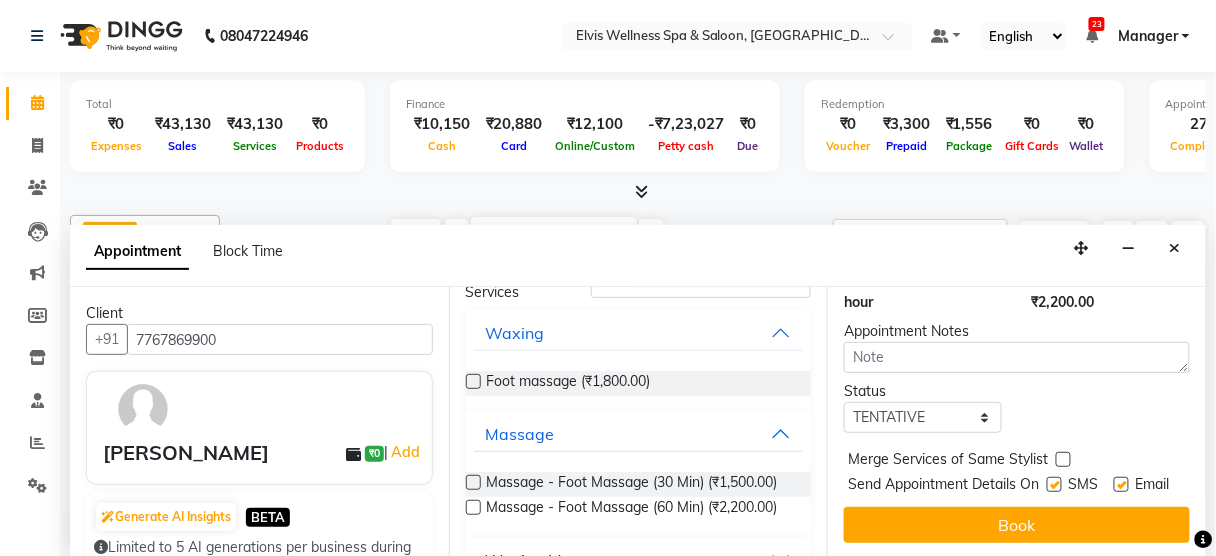 click at bounding box center [1054, 484] 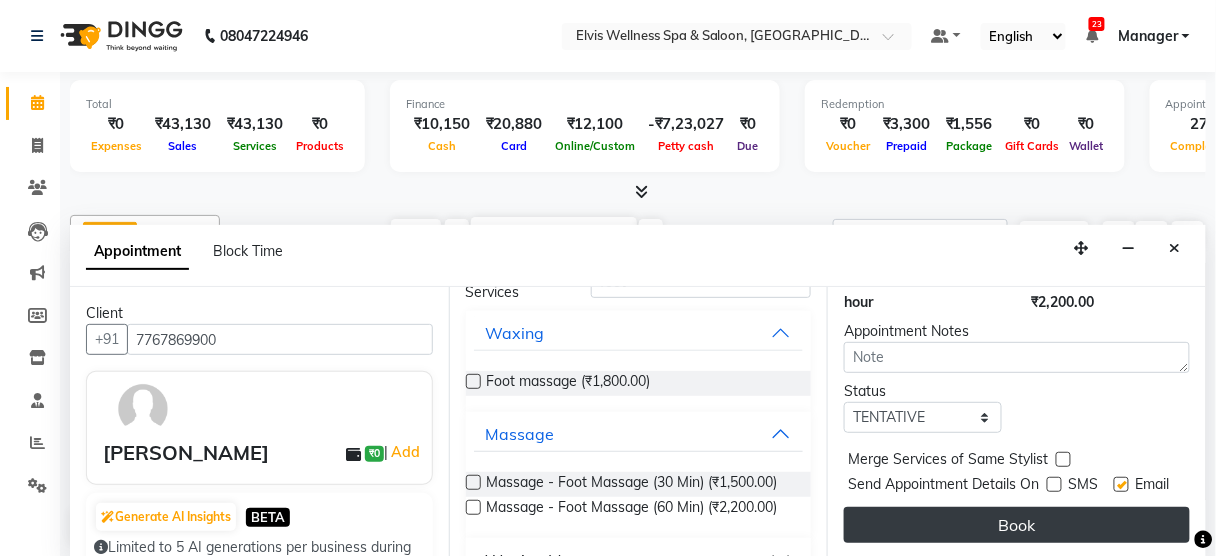 click on "Book" at bounding box center (1017, 525) 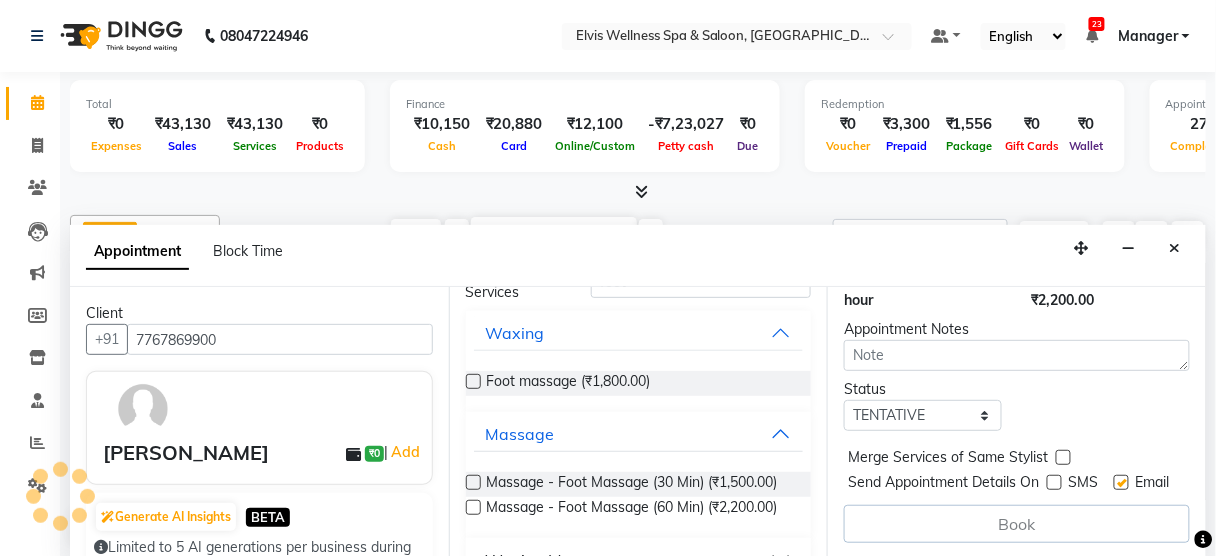 scroll, scrollTop: 0, scrollLeft: 0, axis: both 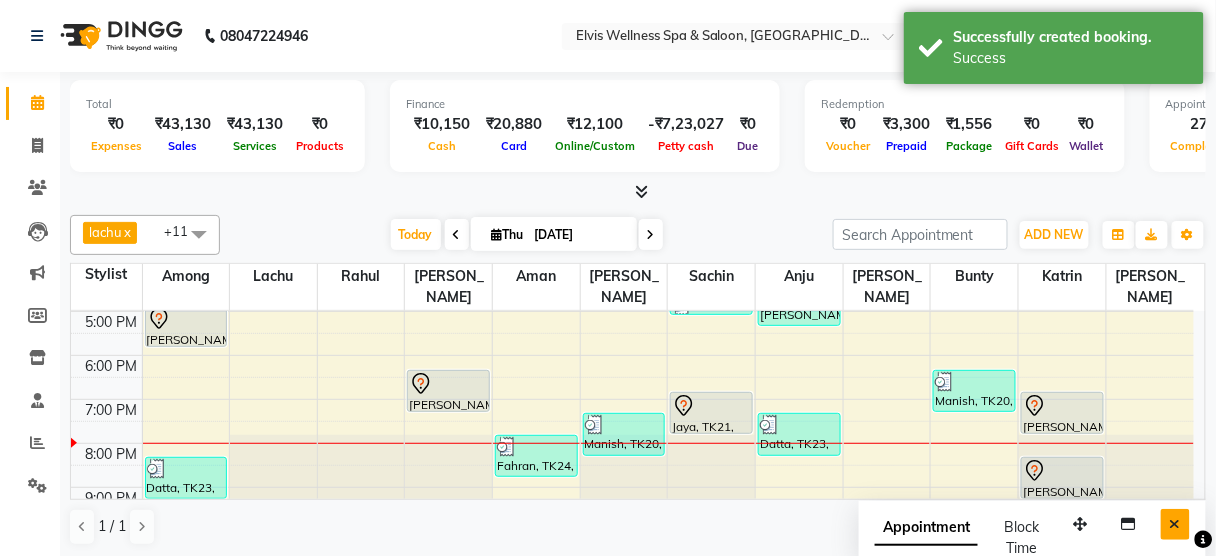 click at bounding box center (1175, 524) 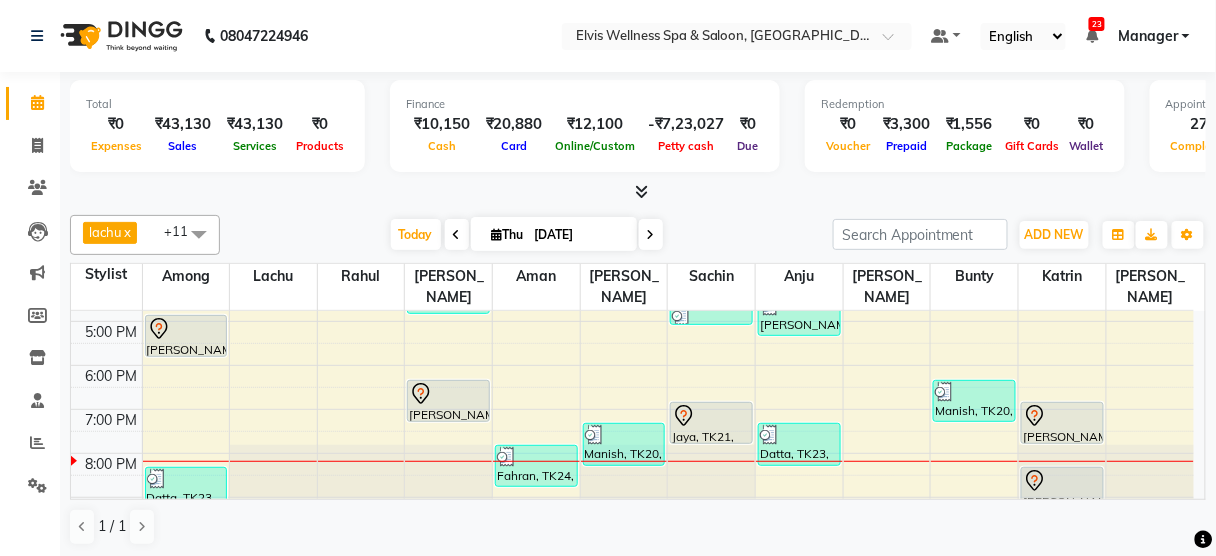 scroll, scrollTop: 395, scrollLeft: 0, axis: vertical 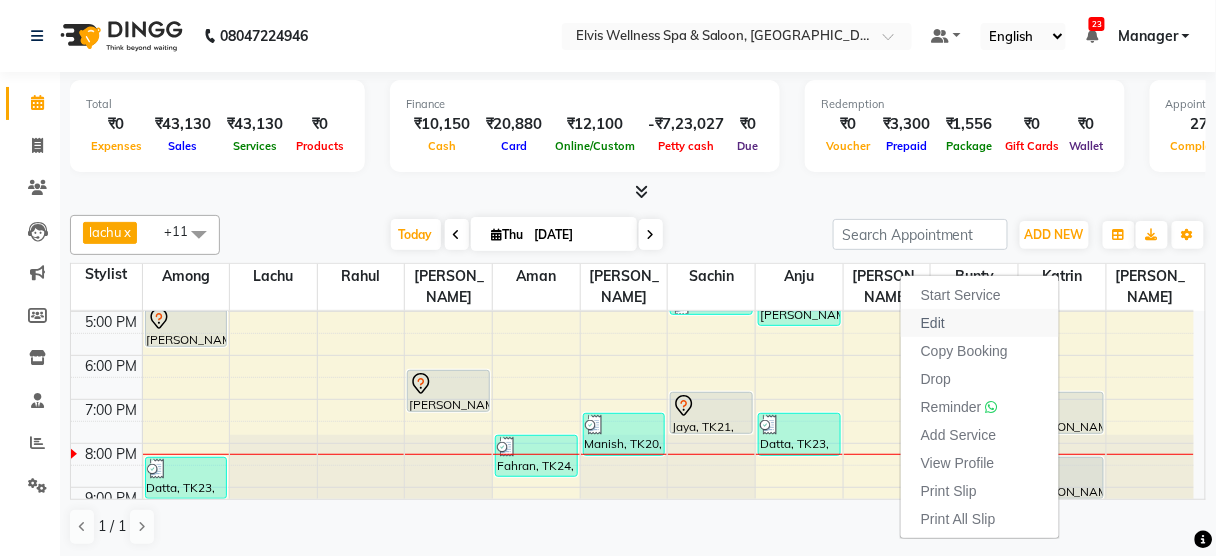 click on "Edit" at bounding box center (980, 323) 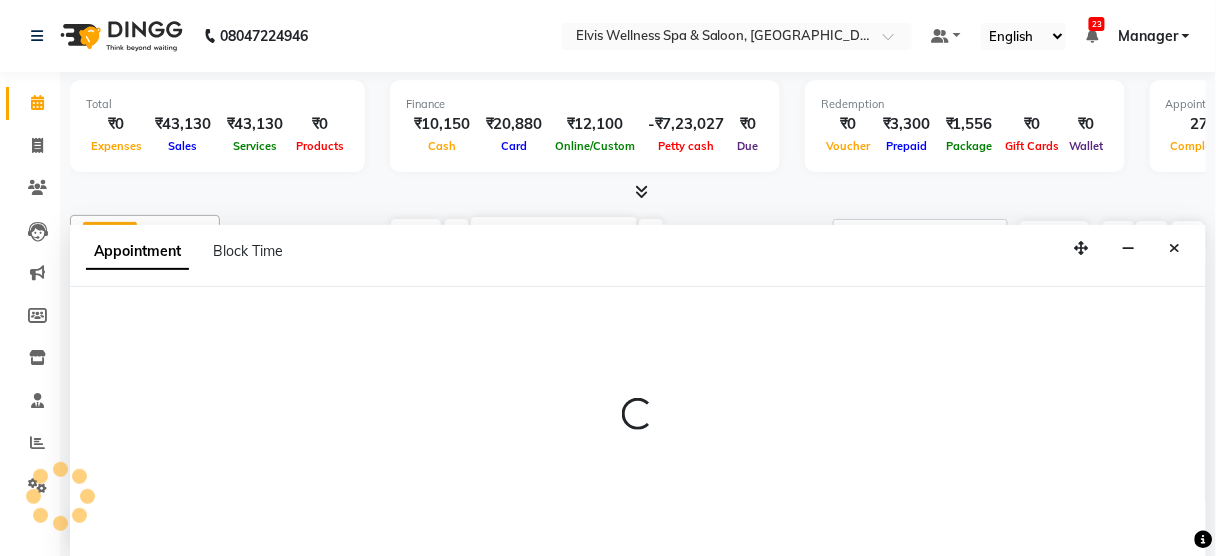 select on "tentative" 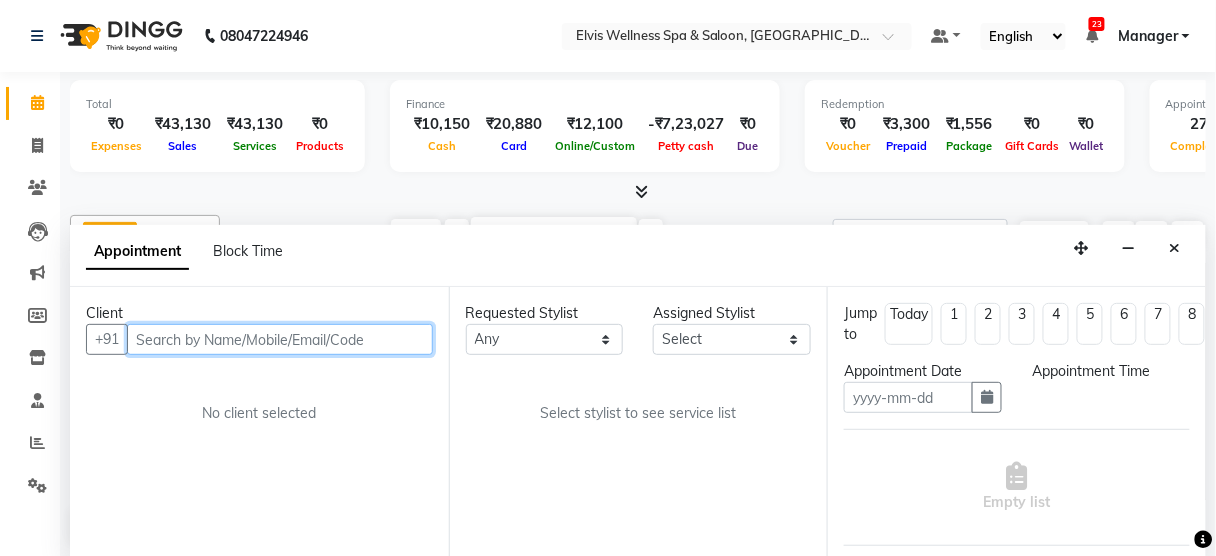 type on "[DATE]" 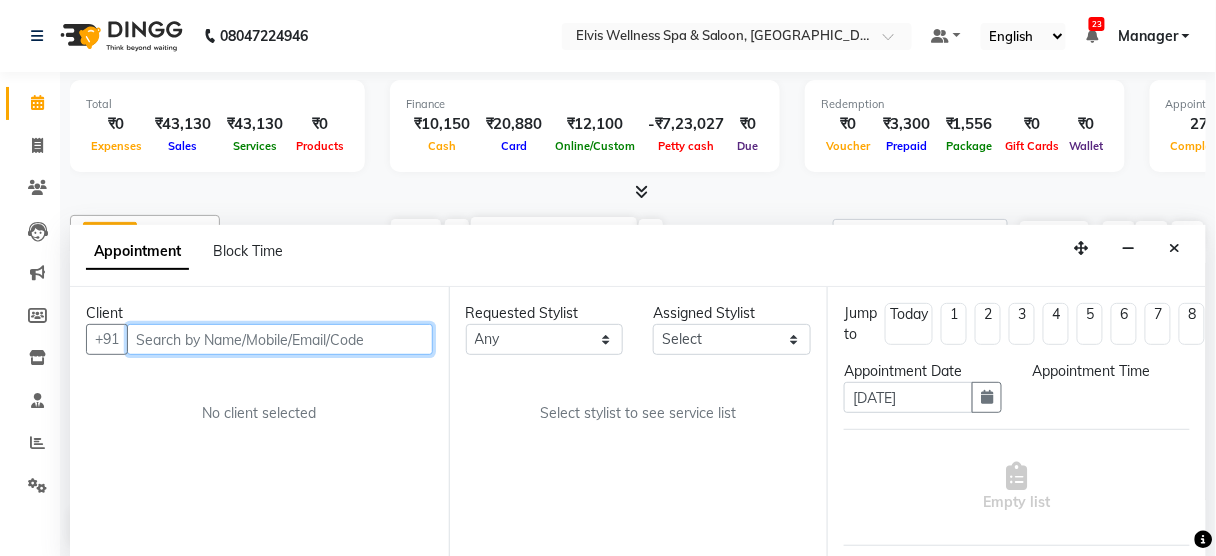 select on "1140" 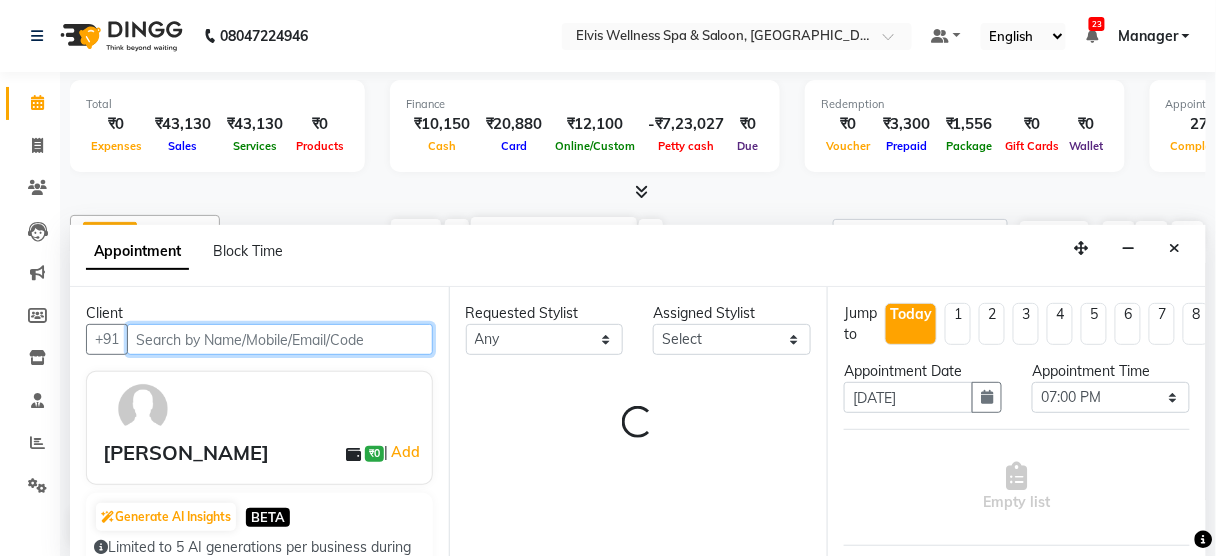 select on "67713" 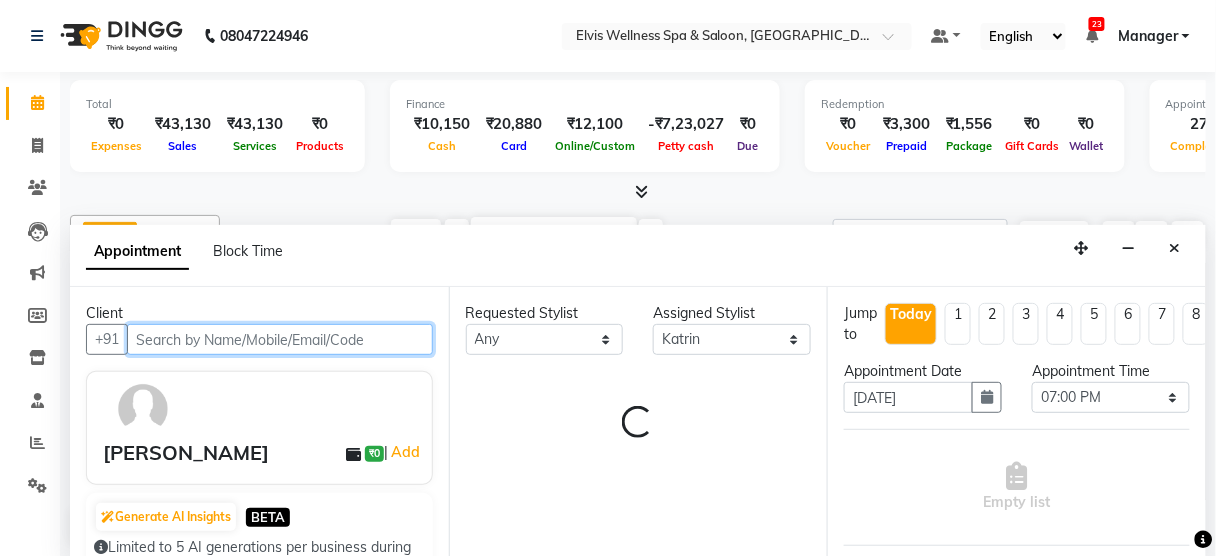 scroll, scrollTop: 395, scrollLeft: 0, axis: vertical 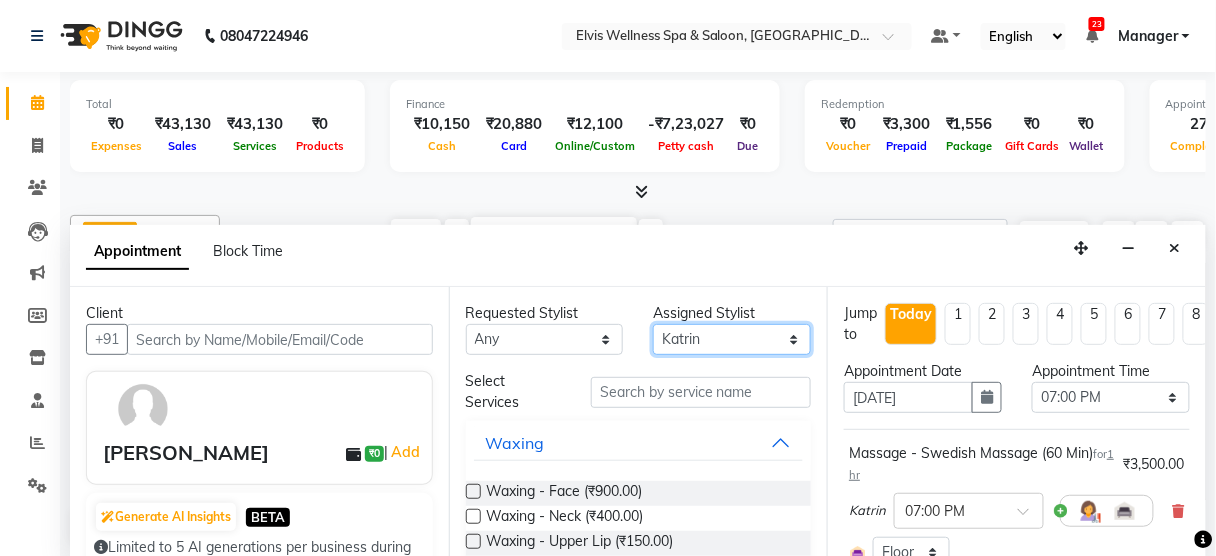 click on "Select Aien Aman among Anju Anna baner staff Bepeto Bunty Chaitali Eunice Jay Katrin Khumpo kothrud staff KP staff Kundan lachu Lelen Lucy Manager Marvin Masoni mimin Ming nancy Noang Rahul RAMBO Reena Sachin sarla Savitri slita Sumitra Thon Viman nagar staff yanchen" at bounding box center (732, 339) 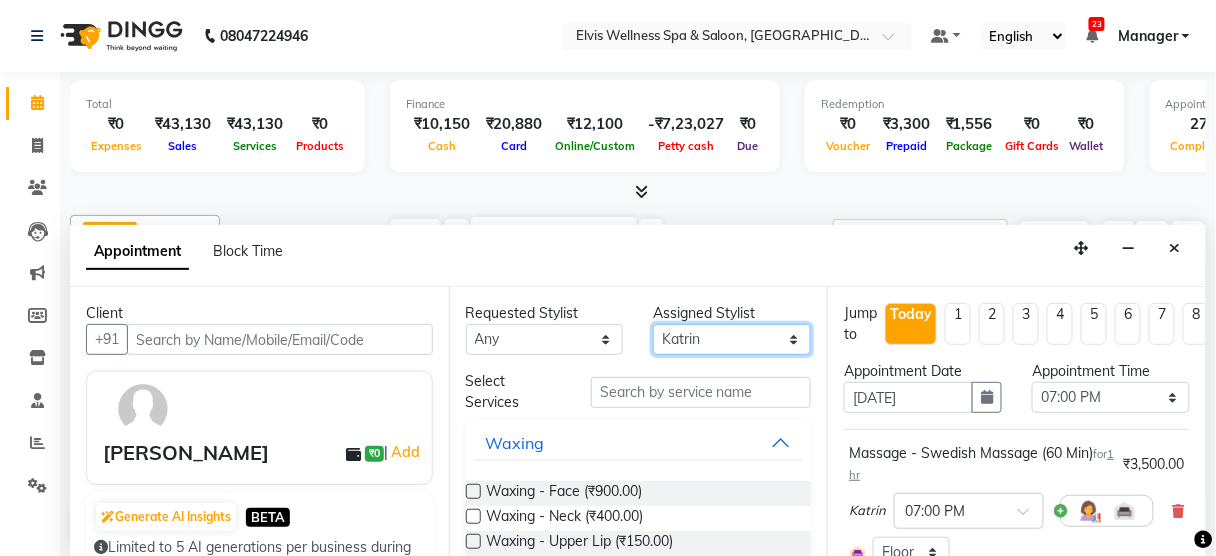 select on "39958" 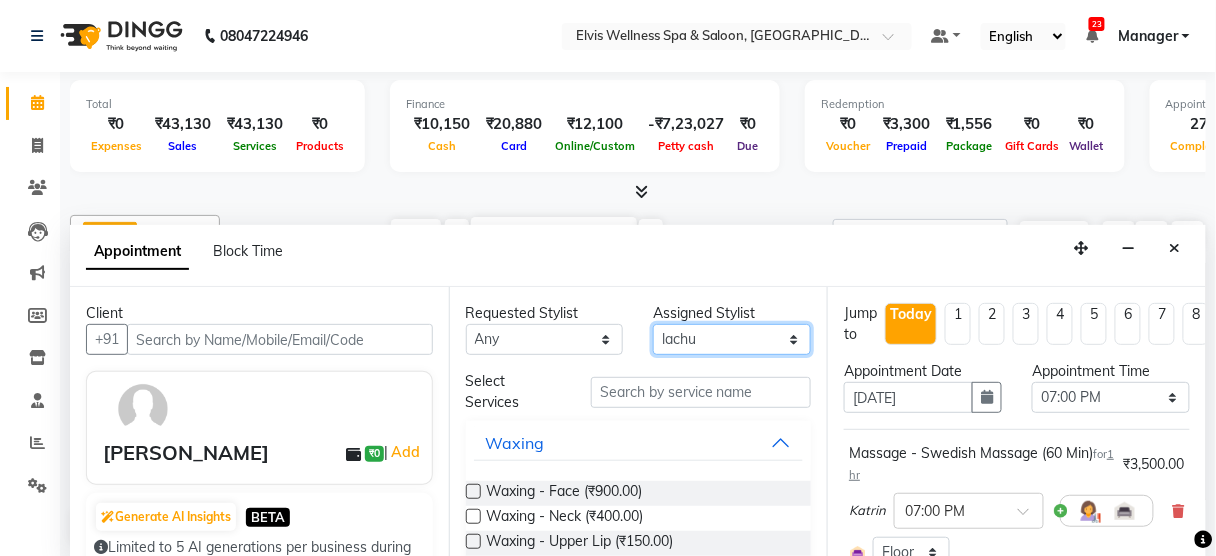 click on "Select Aien Aman among Anju Anna baner staff Bepeto Bunty Chaitali Eunice Jay Katrin Khumpo kothrud staff KP staff Kundan lachu Lelen Lucy Manager Marvin Masoni mimin Ming nancy Noang Rahul RAMBO Reena Sachin sarla Savitri slita Sumitra Thon Viman nagar staff yanchen" at bounding box center [732, 339] 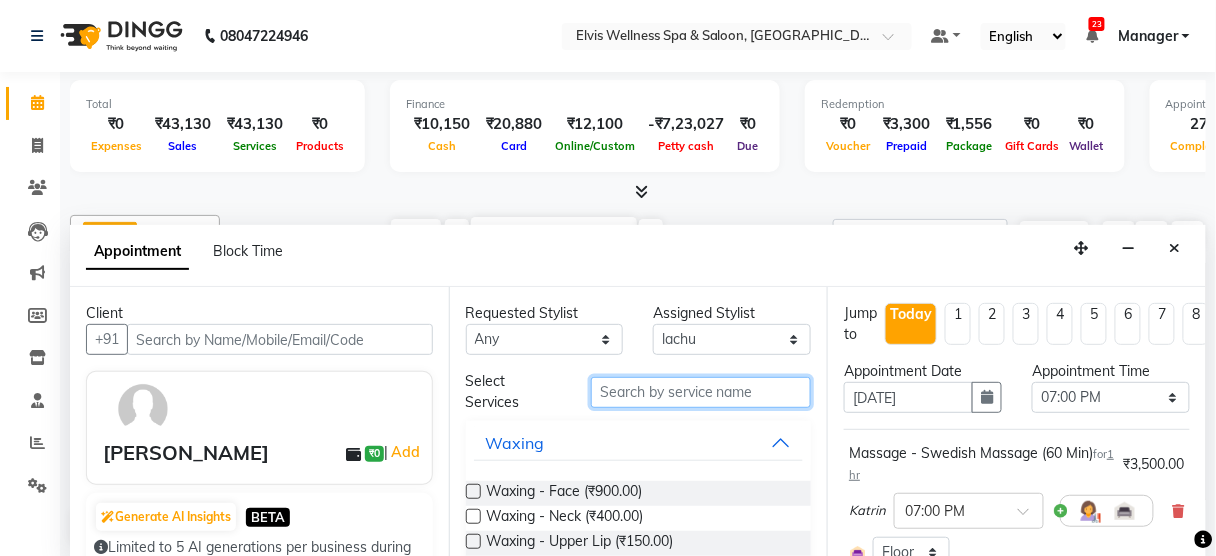 click at bounding box center [701, 392] 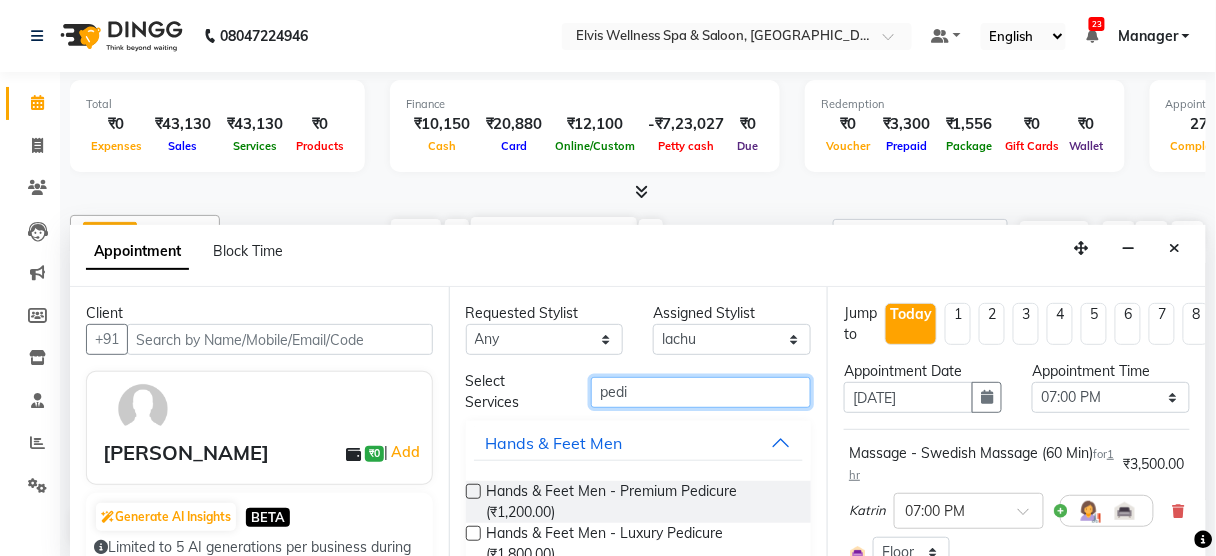 type on "pedi" 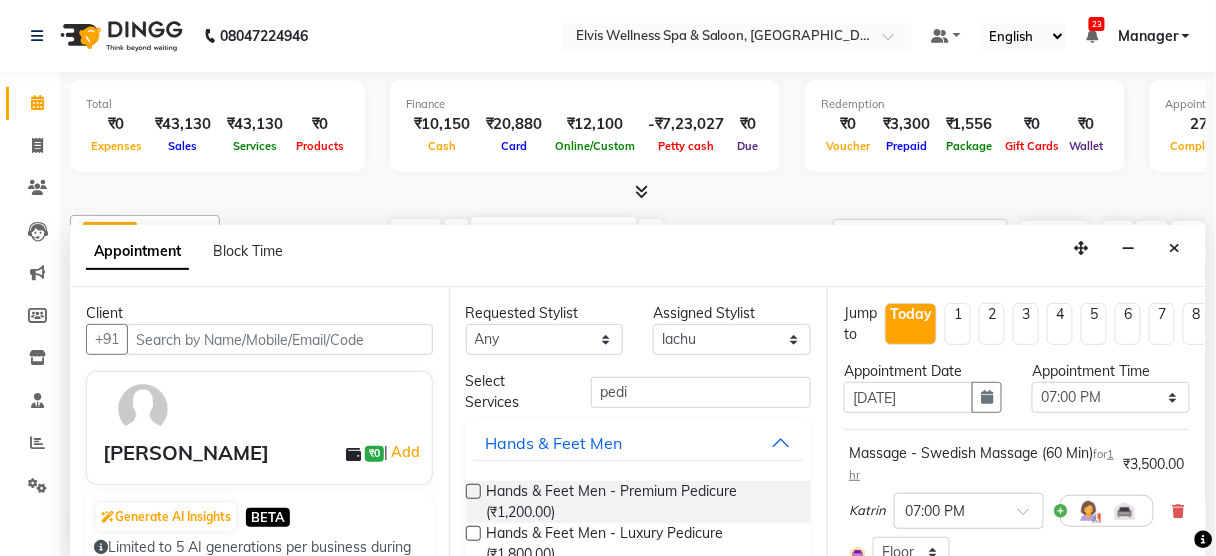 click at bounding box center [473, 533] 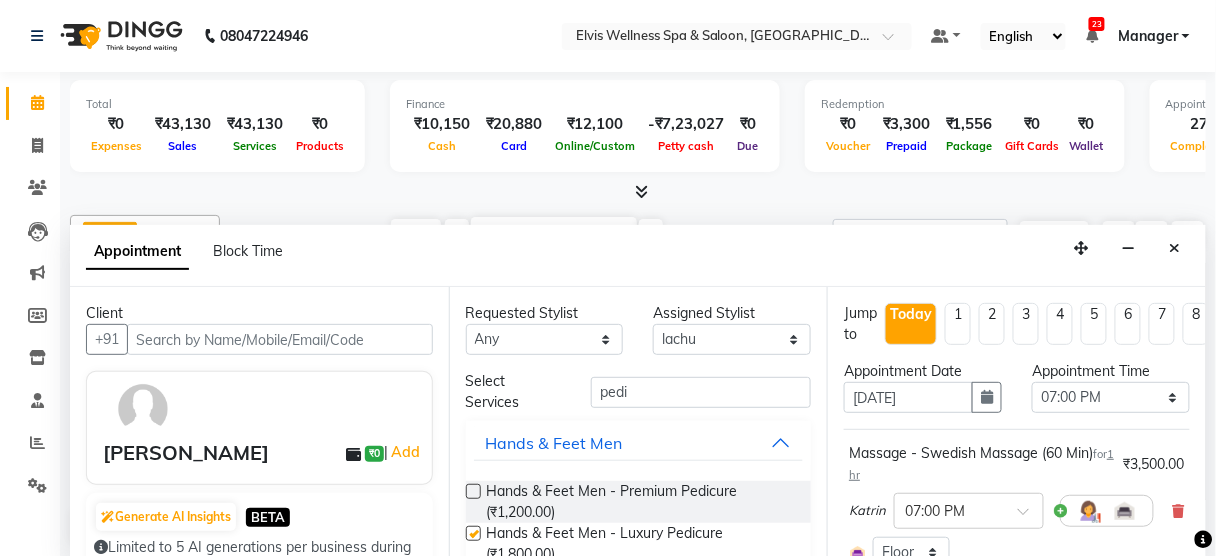 checkbox on "false" 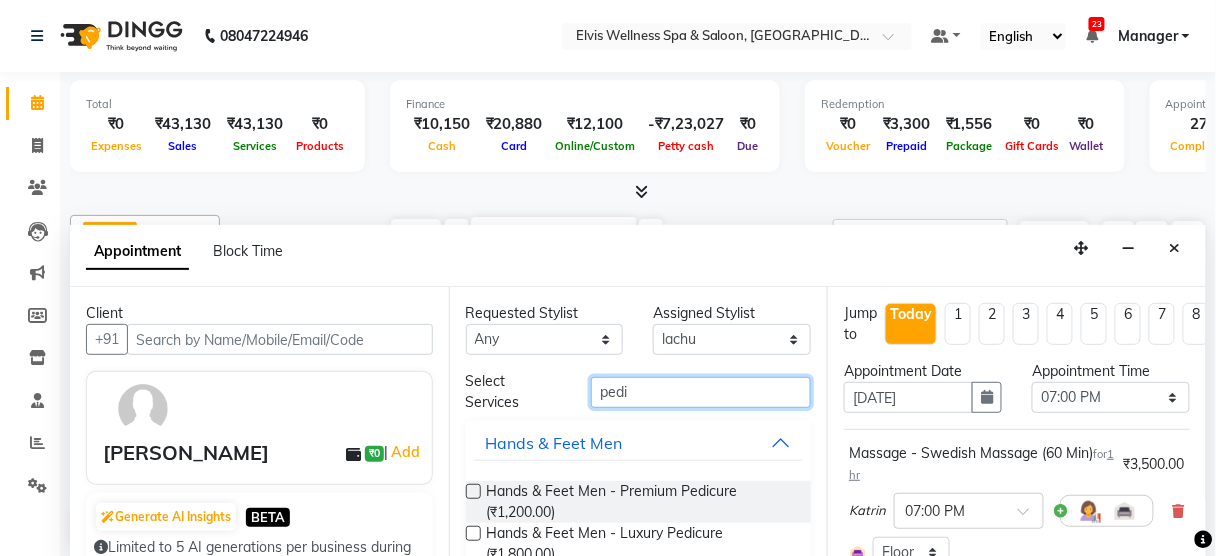 click on "pedi" at bounding box center [701, 392] 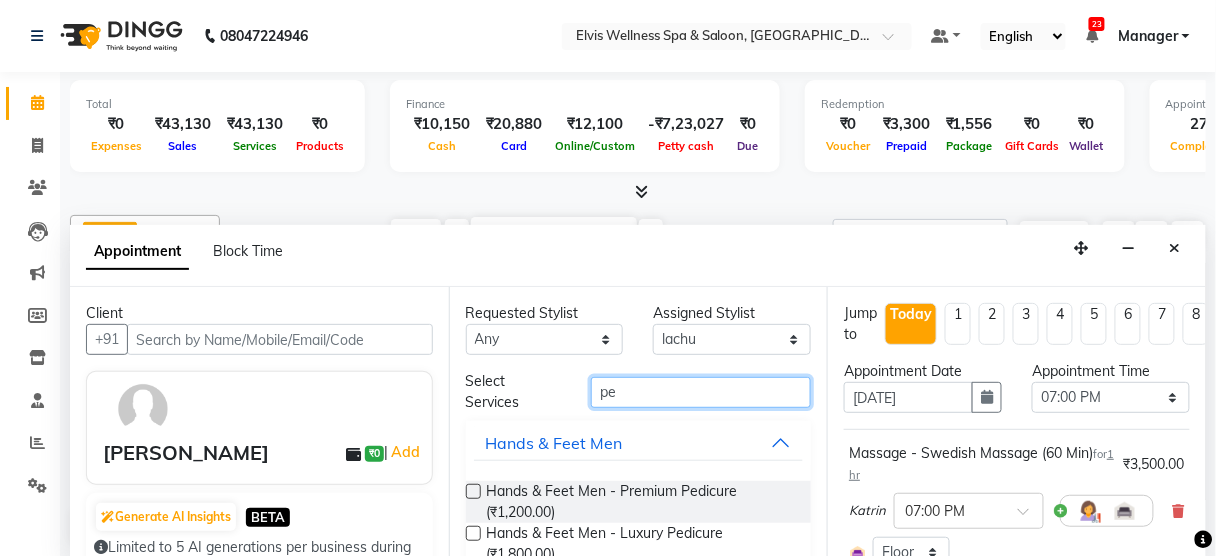 type on "p" 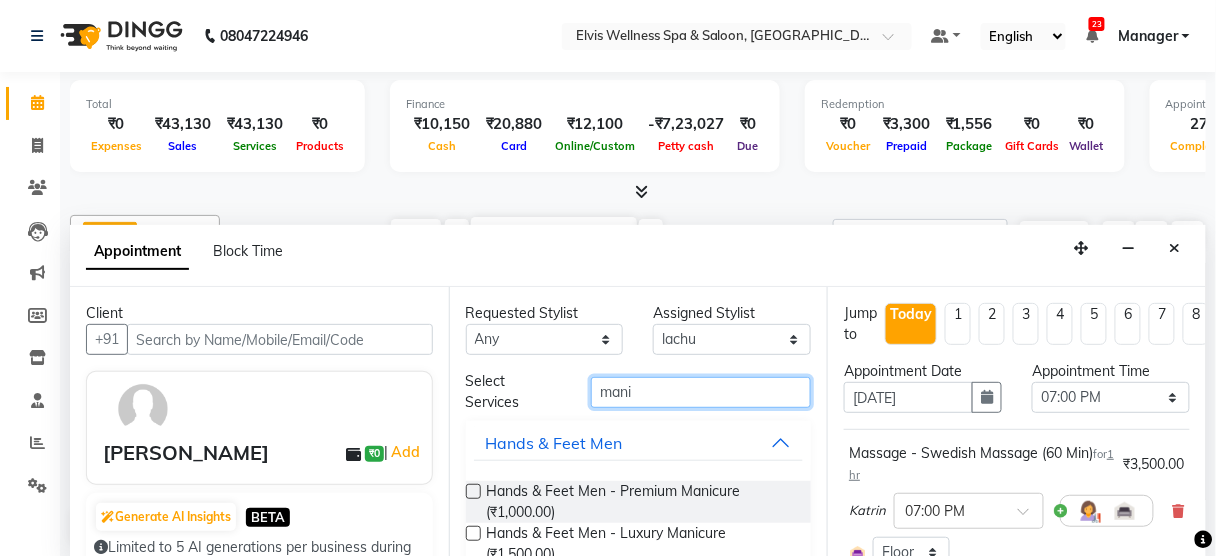 type on "mani" 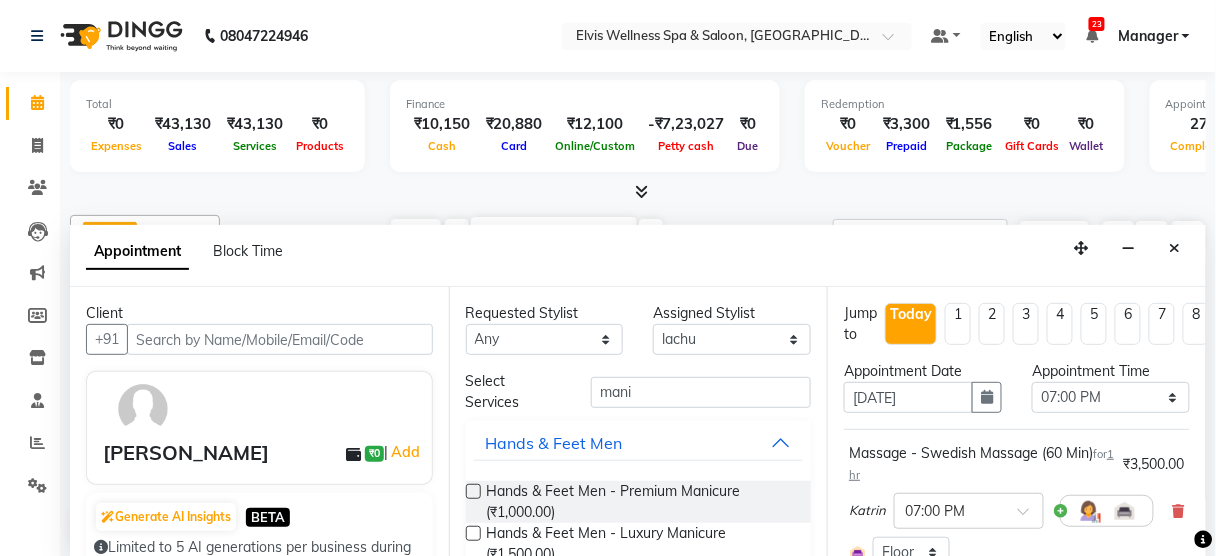 click at bounding box center (473, 533) 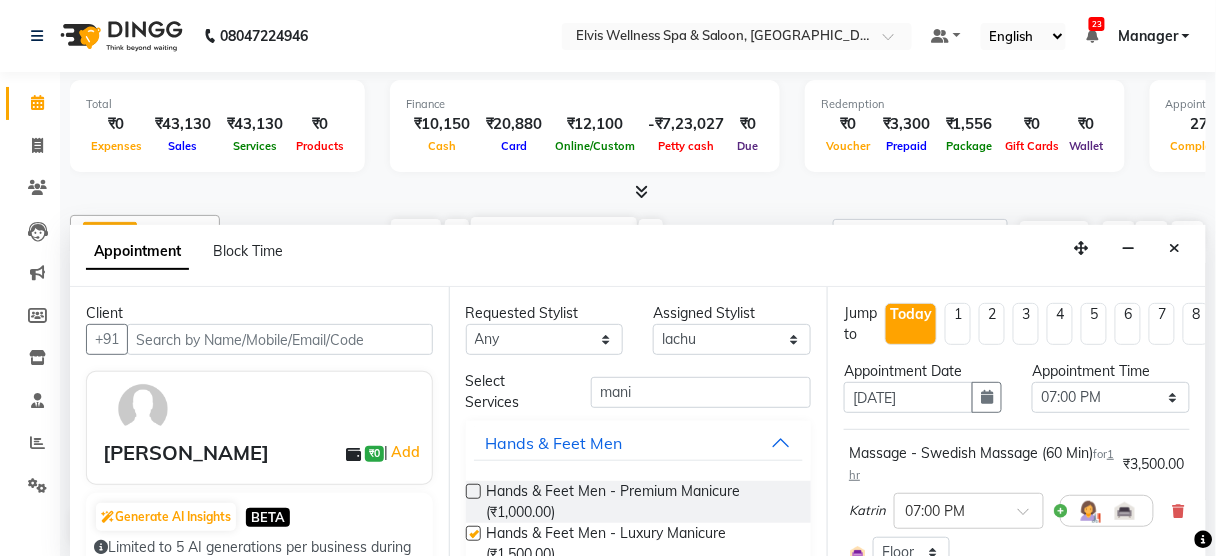 checkbox on "false" 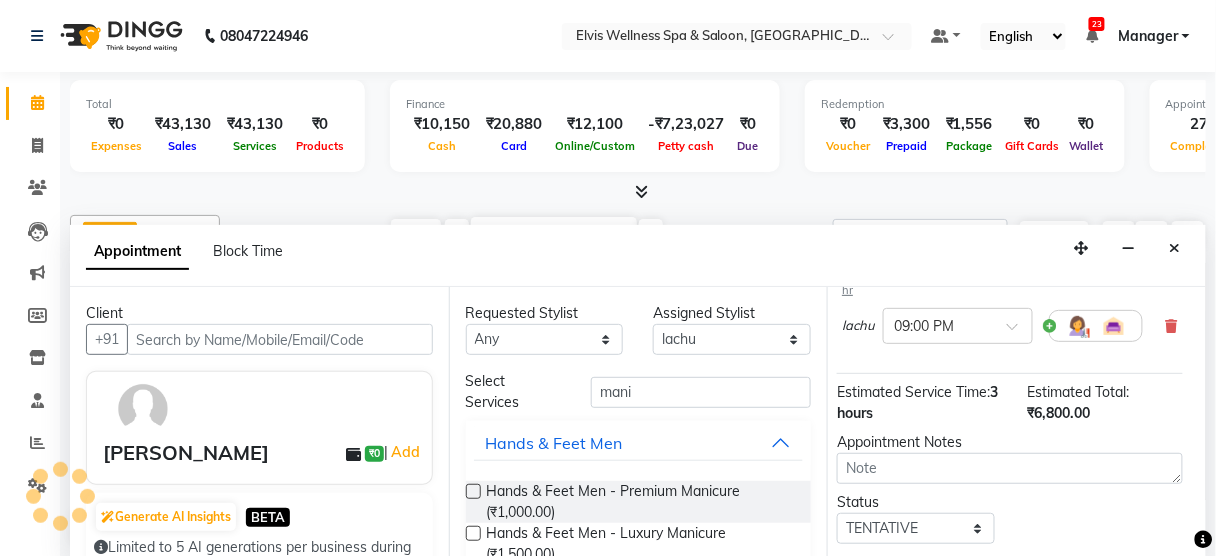 scroll, scrollTop: 504, scrollLeft: 7, axis: both 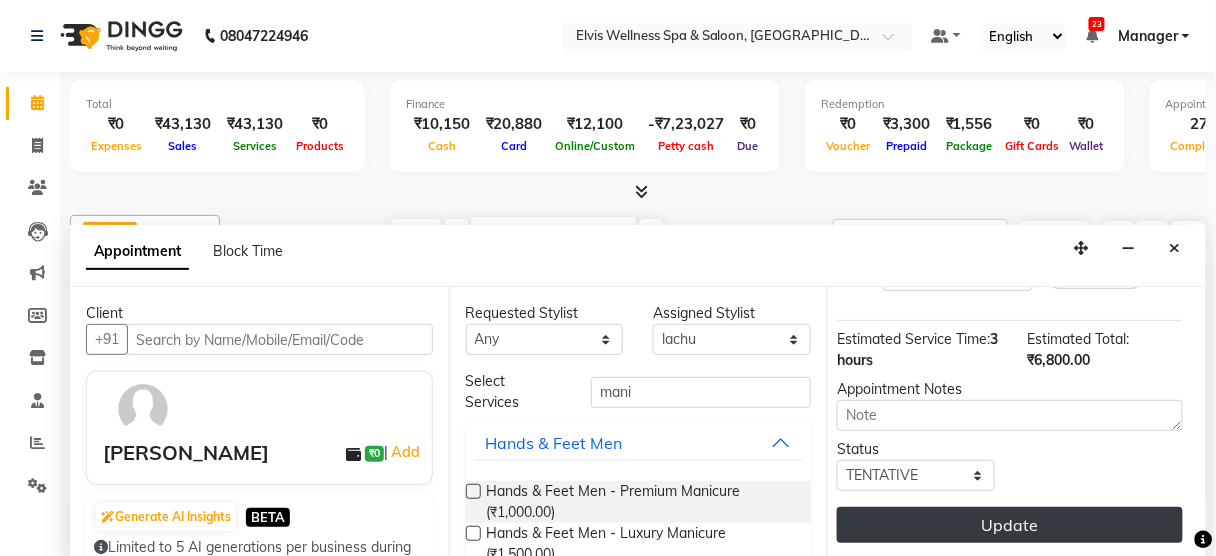 click on "Update" at bounding box center [1010, 525] 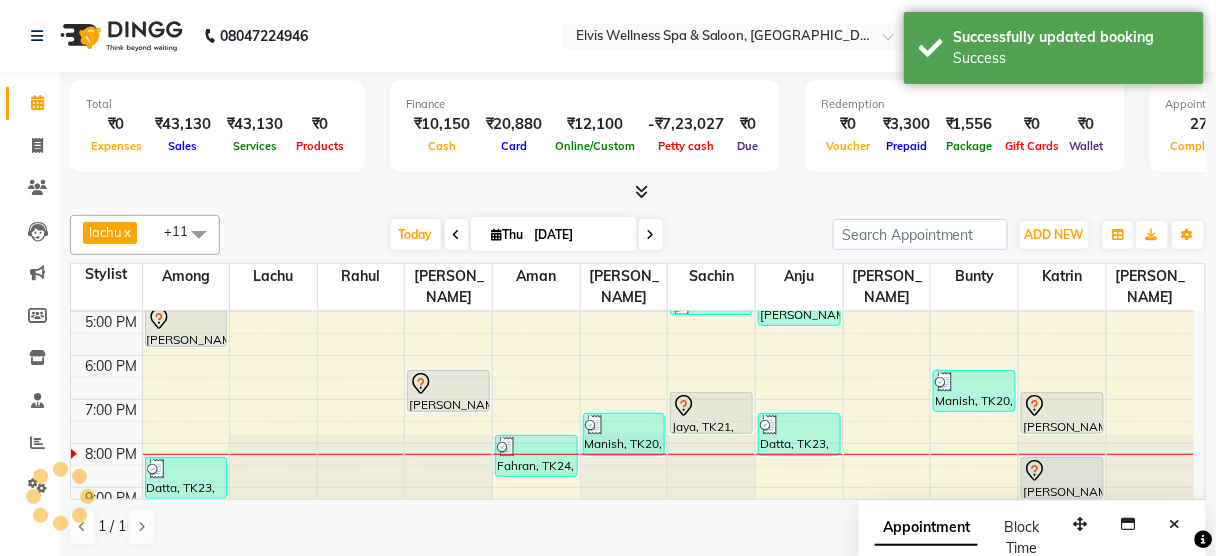 scroll, scrollTop: 0, scrollLeft: 0, axis: both 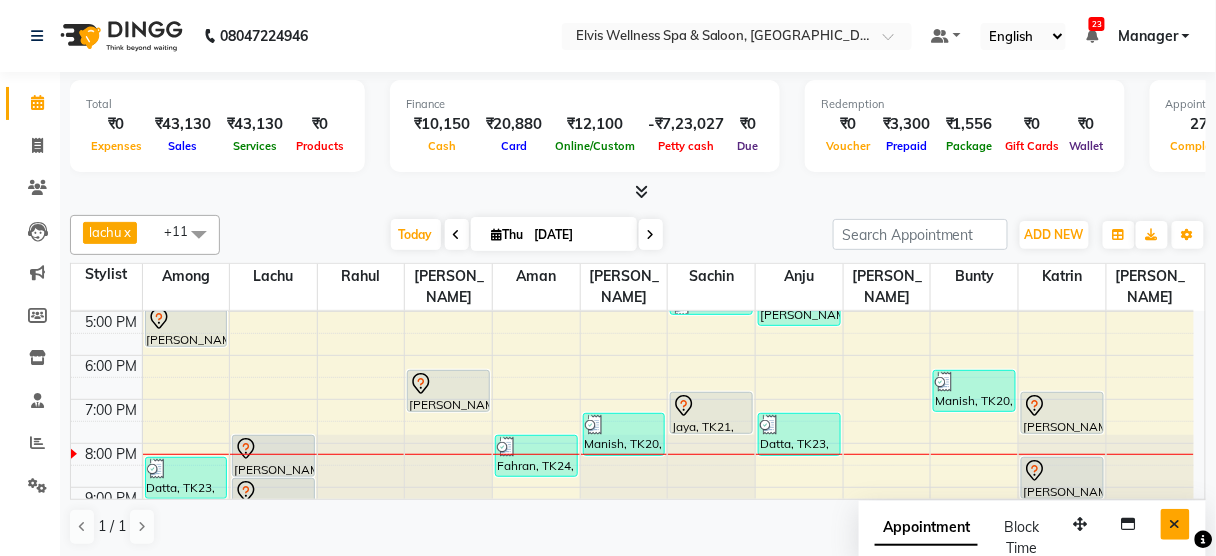 click at bounding box center [1175, 524] 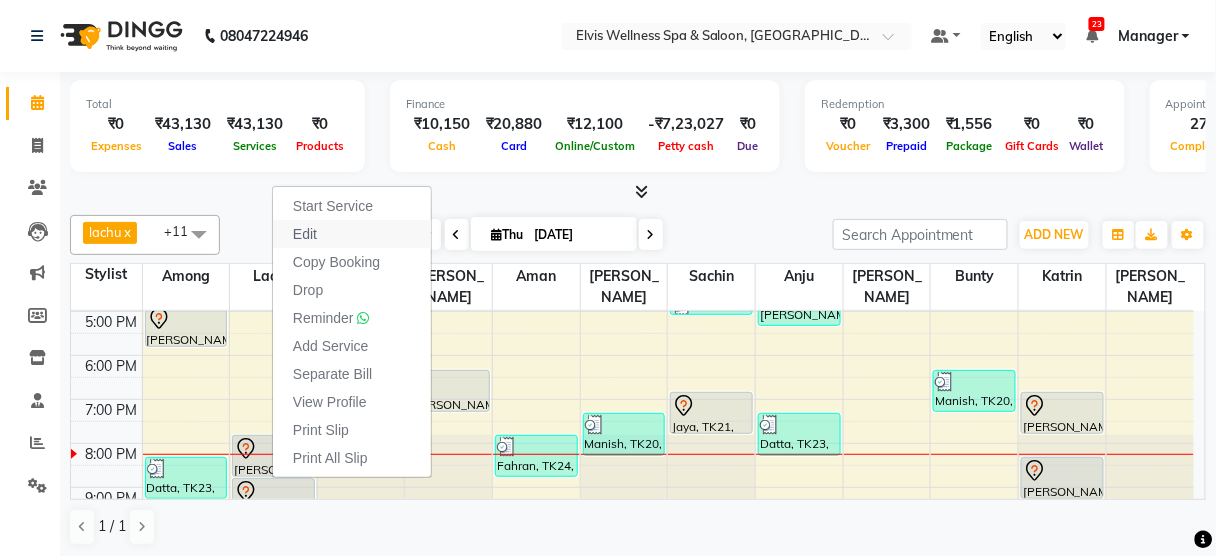 click on "Edit" at bounding box center [352, 234] 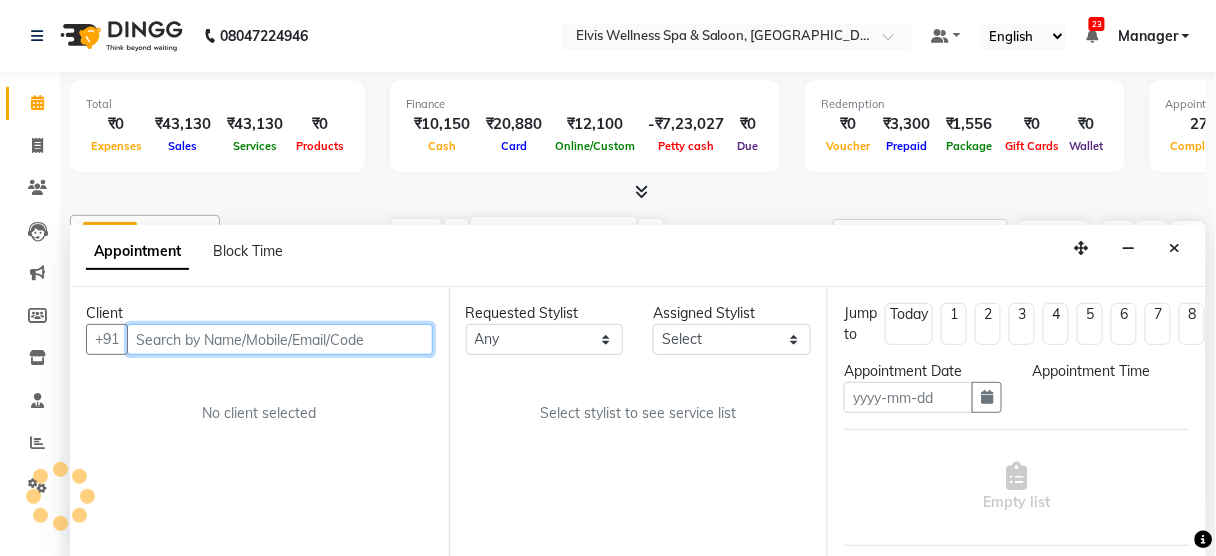 scroll, scrollTop: 0, scrollLeft: 0, axis: both 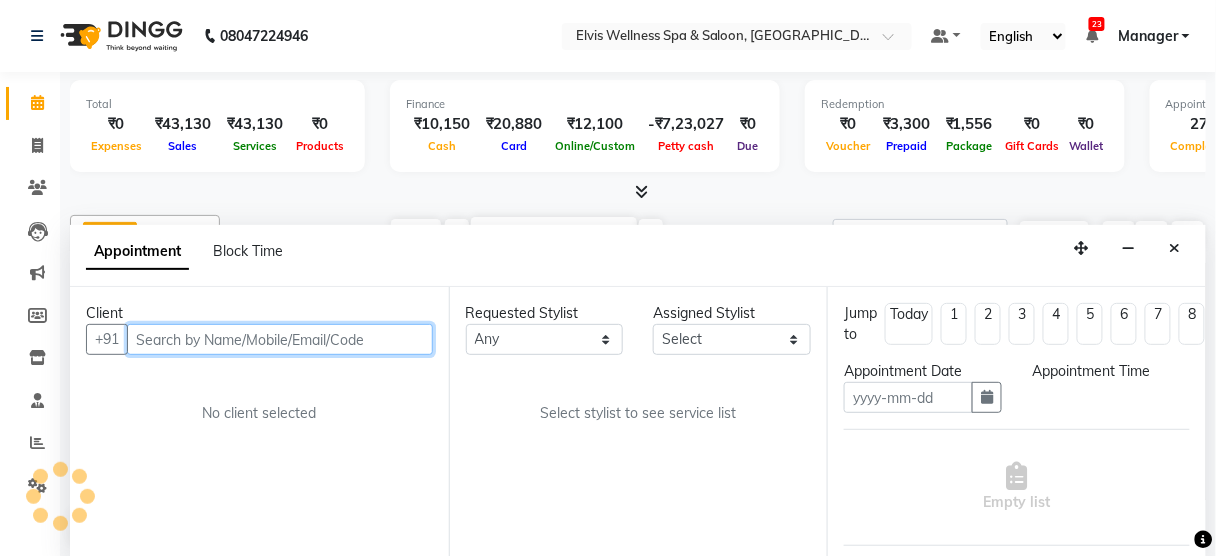 type on "[DATE]" 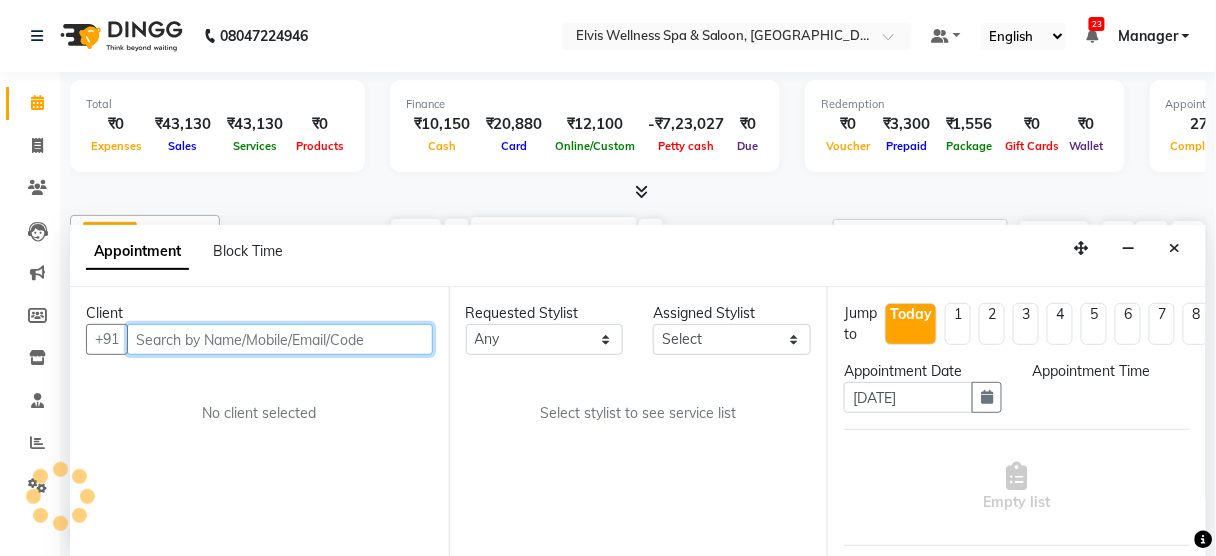 select on "39958" 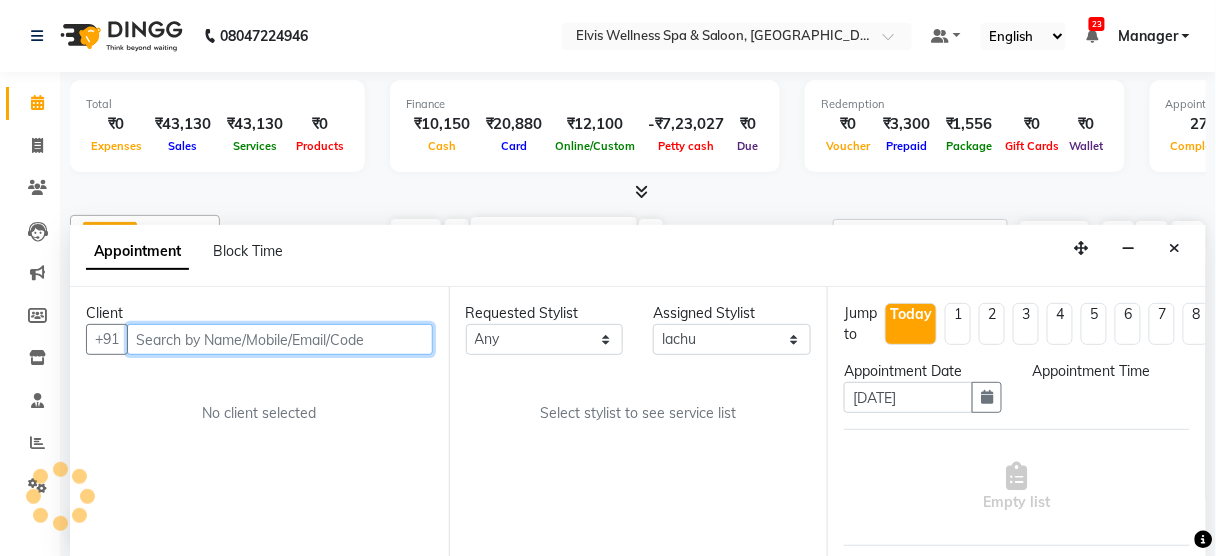 scroll, scrollTop: 395, scrollLeft: 0, axis: vertical 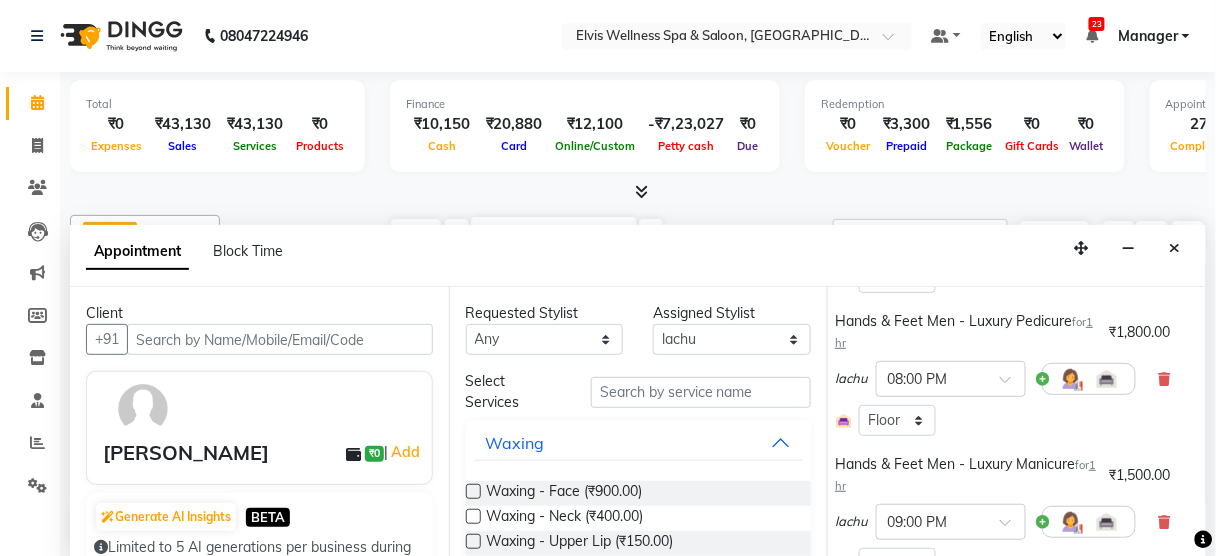 click on "Hands & Feet Men - Luxury Manicure   for  1 hr ₹1,500.00 lachu × 09:00 PM Select Room Floor" at bounding box center (1003, 516) 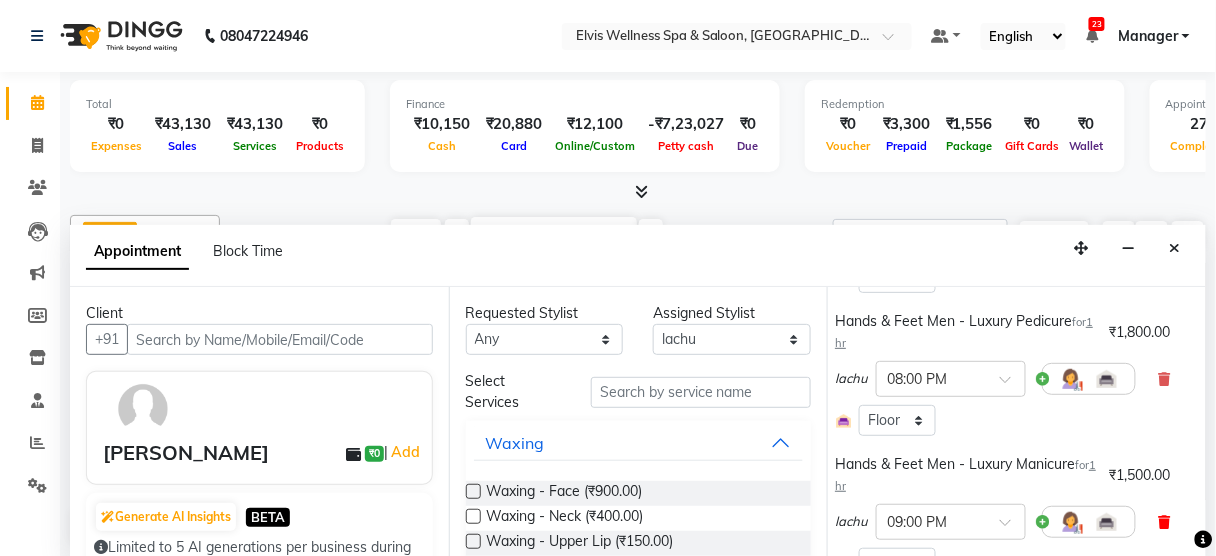 click at bounding box center (1165, 522) 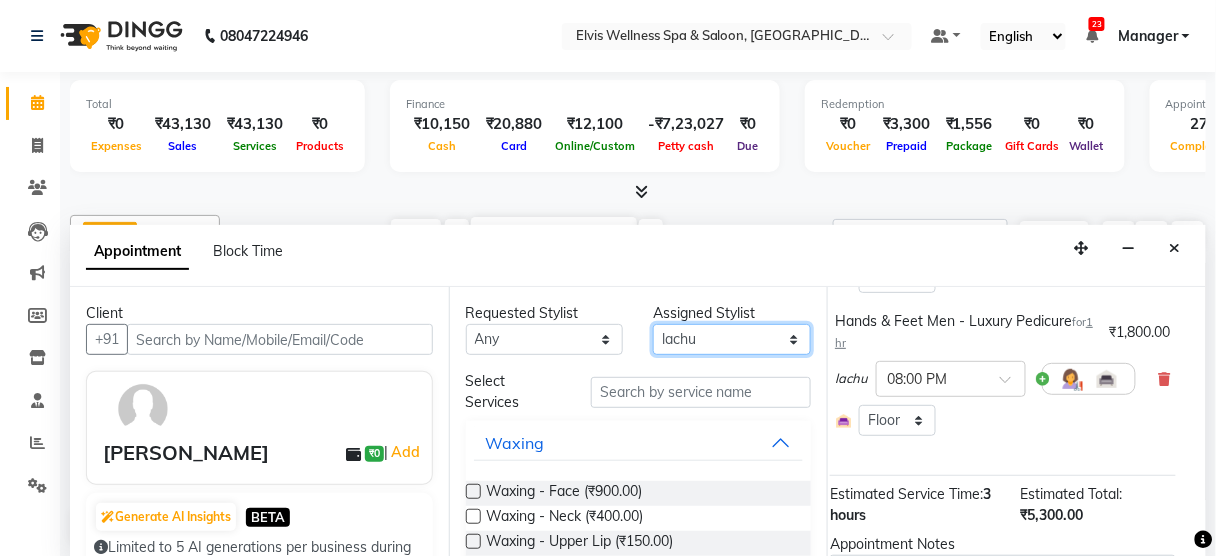 click on "Select Aien Aman among Anju Anna baner staff Bepeto Bunty Chaitali Eunice Jay Katrin Khumpo kothrud staff KP staff Kundan lachu Lelen Lucy Manager Marvin Masoni mimin Ming nancy Noang Rahul RAMBO Reena Sachin sarla Savitri slita Sumitra Thon Viman nagar staff yanchen" at bounding box center (732, 339) 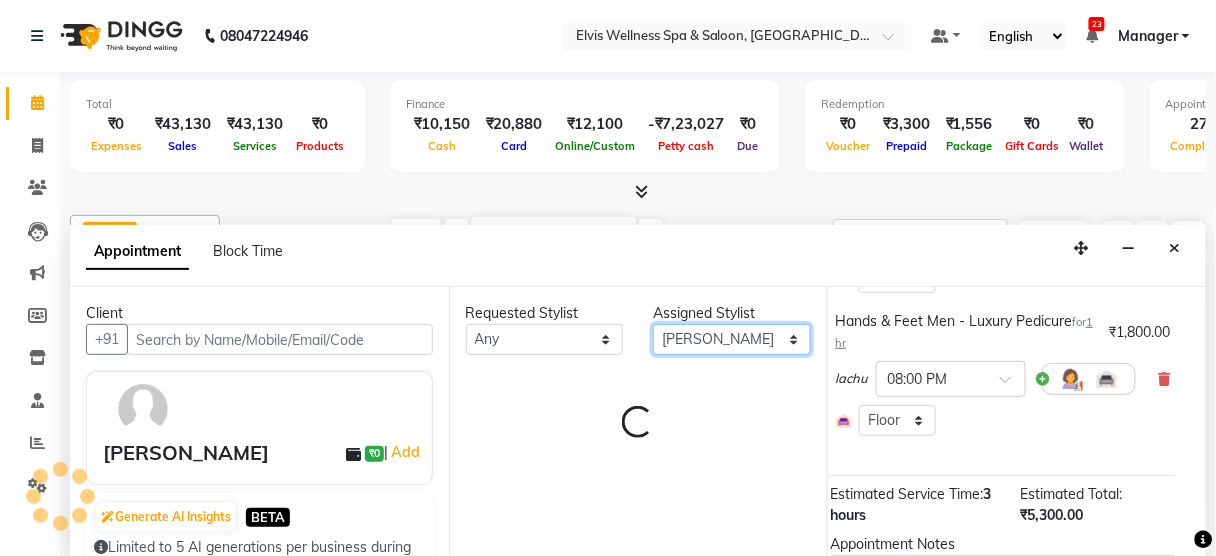 click on "Select Aien Aman among Anju Anna baner staff Bepeto Bunty Chaitali Eunice Jay Katrin Khumpo kothrud staff KP staff Kundan lachu Lelen Lucy Manager Marvin Masoni mimin Ming nancy Noang Rahul RAMBO Reena Sachin sarla Savitri slita Sumitra Thon Viman nagar staff yanchen" at bounding box center (732, 339) 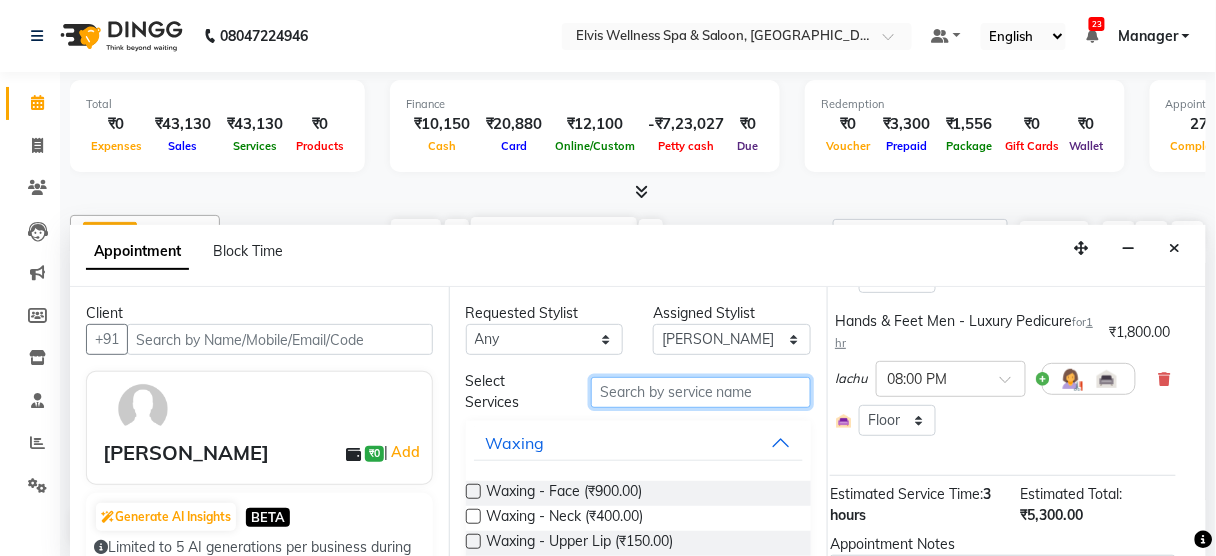 click at bounding box center [701, 392] 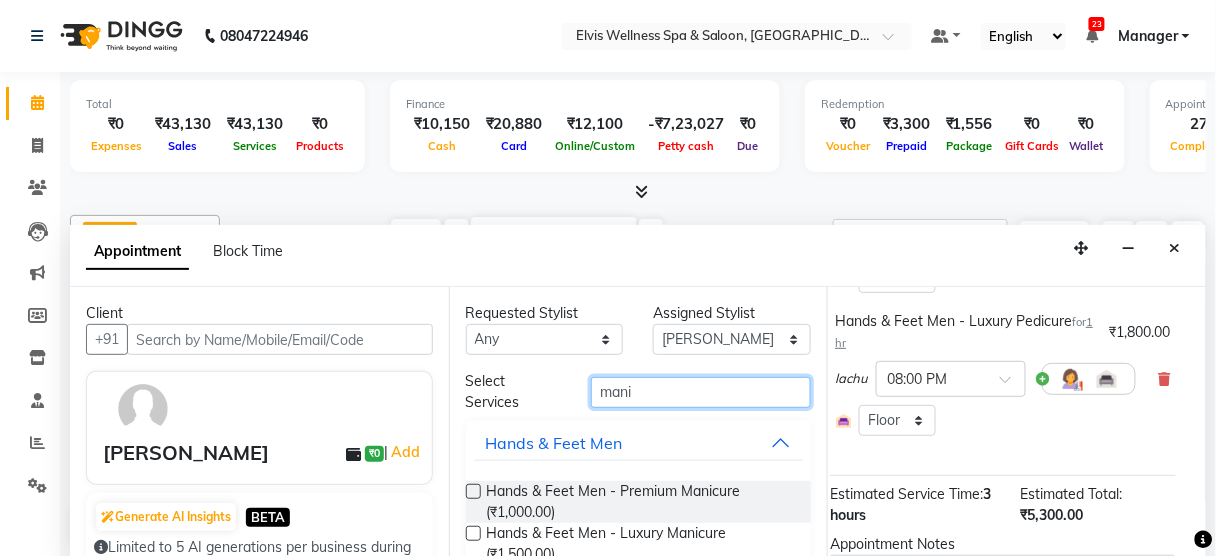 type on "mani" 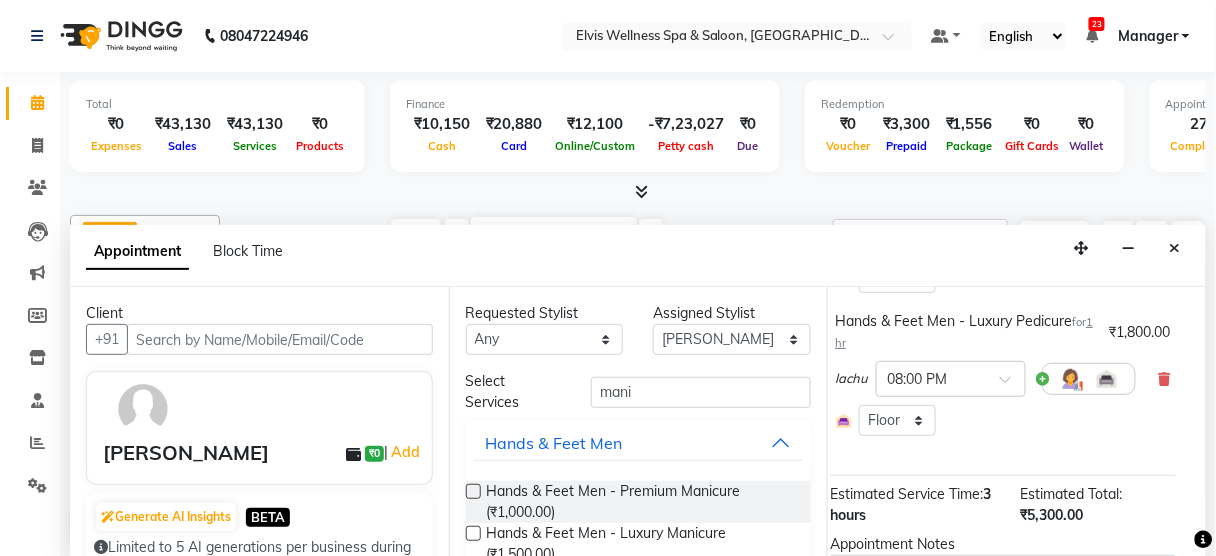 click at bounding box center (473, 533) 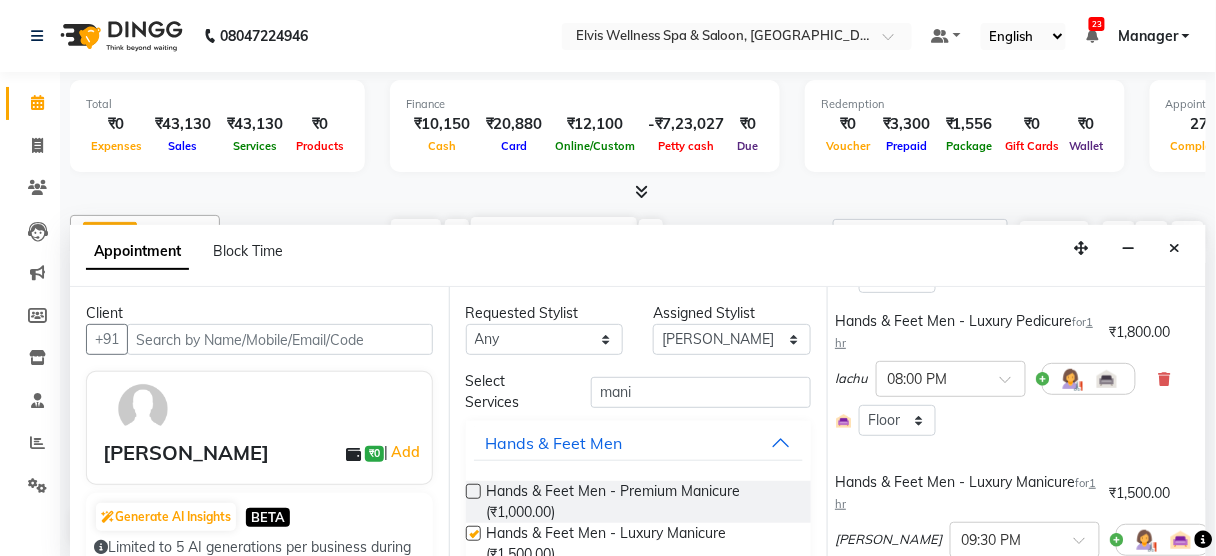 checkbox on "false" 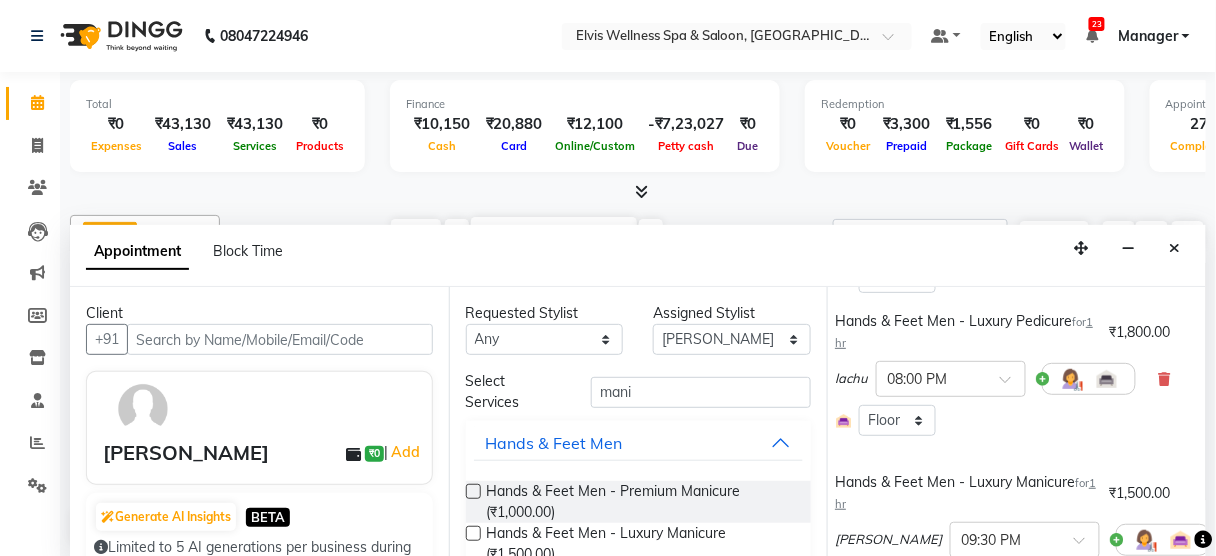 scroll, scrollTop: 553, scrollLeft: 14, axis: both 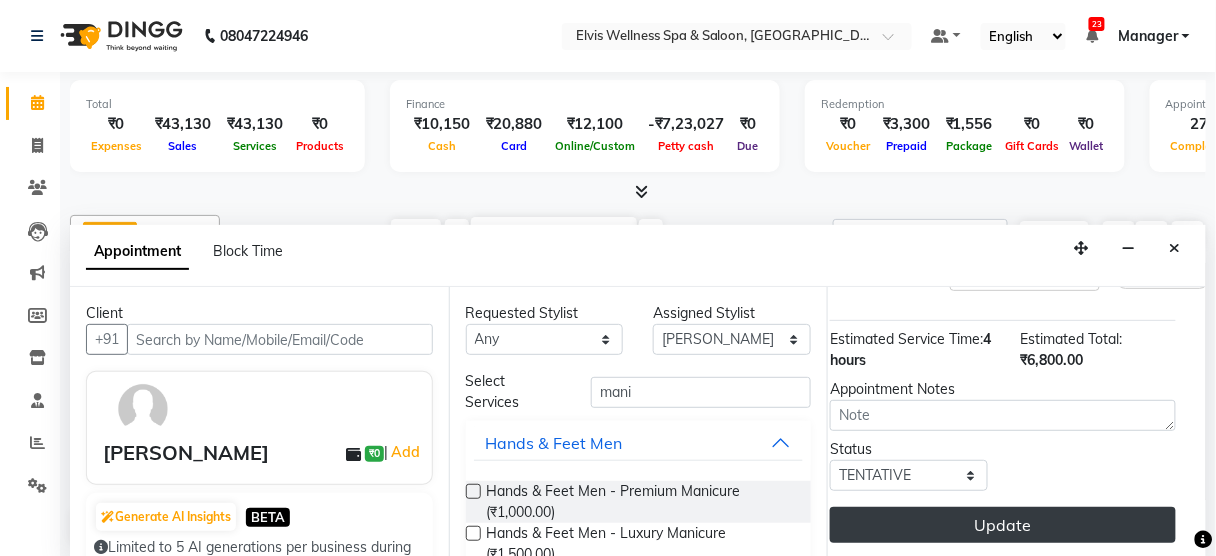 click on "Update" at bounding box center [1003, 525] 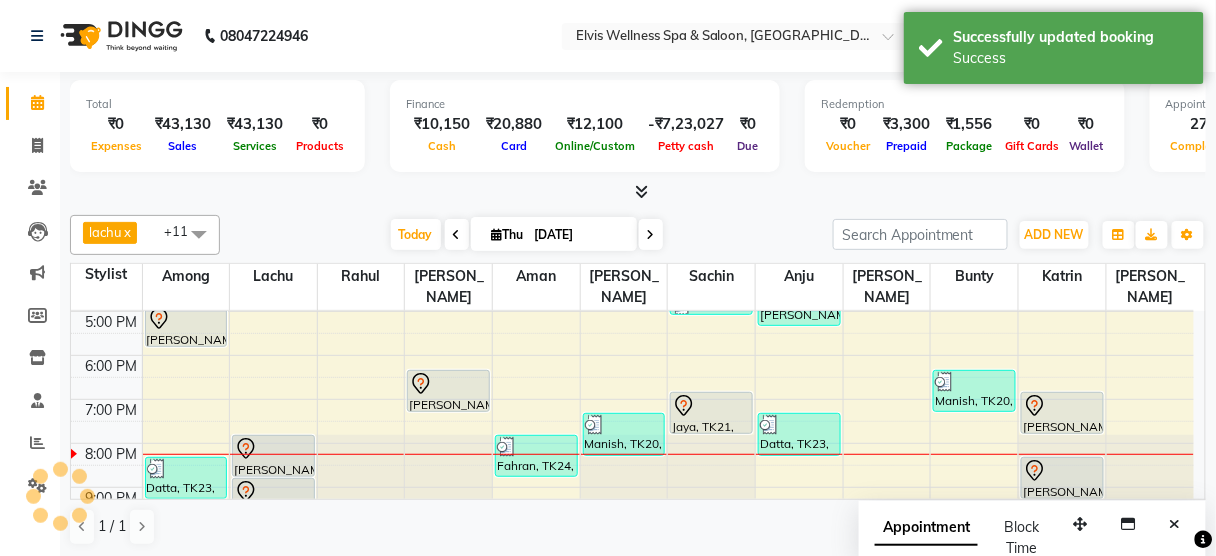scroll, scrollTop: 0, scrollLeft: 0, axis: both 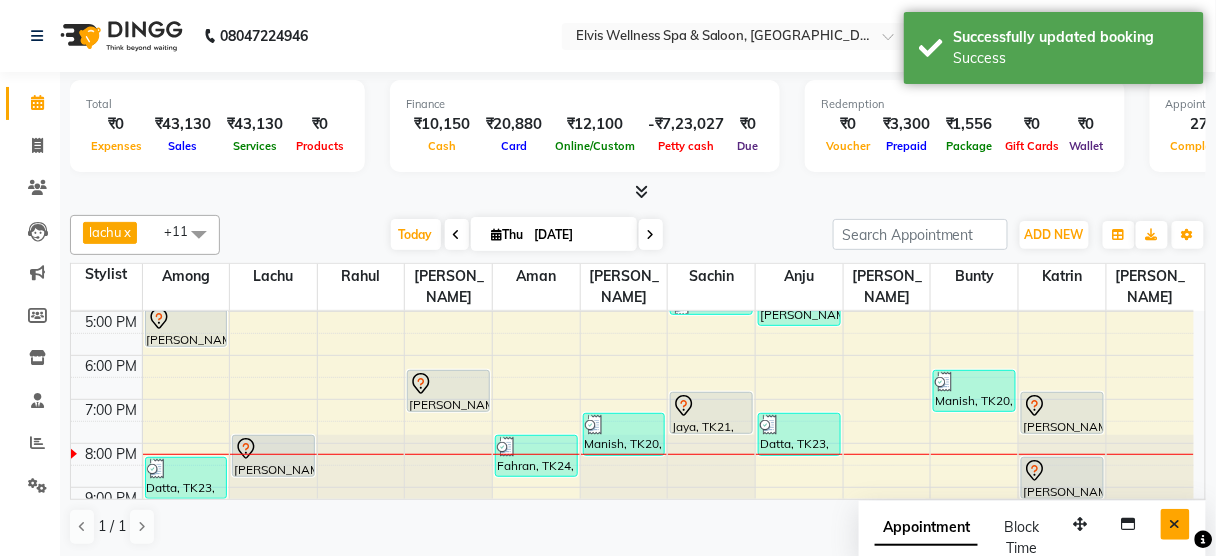 click at bounding box center [1175, 524] 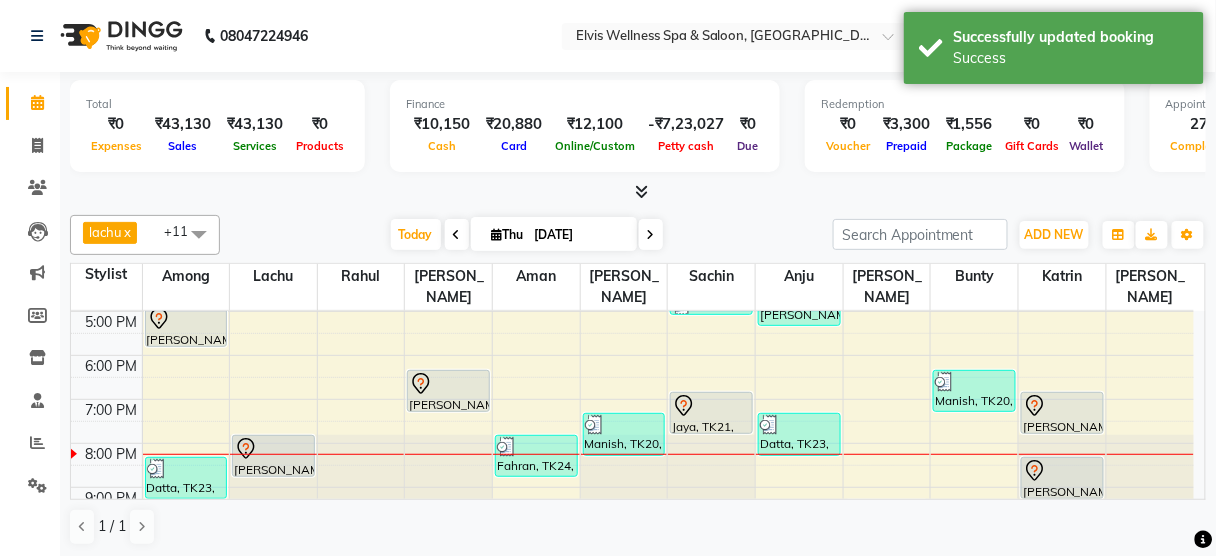 scroll, scrollTop: 0, scrollLeft: 0, axis: both 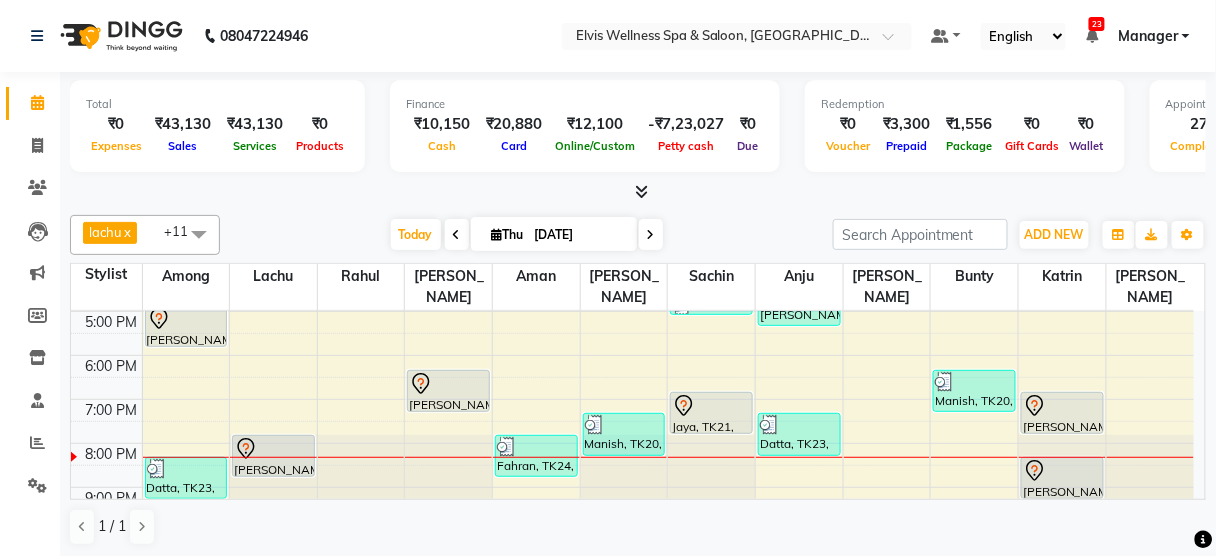 click on "8:00 AM 9:00 AM 10:00 AM 11:00 AM 12:00 PM 1:00 PM 2:00 PM 3:00 PM 4:00 PM 5:00 PM 6:00 PM 7:00 PM 8:00 PM 9:00 PM     Jagdish, TK06, 01:30 PM-02:30 PM, Massage - Swedish Massage (60 Min)             Sanjay, TK17, 05:00 PM-06:00 PM, Massage - Balinese Massage (60 Min)     Datta, TK23, 08:30 PM-09:30 PM, Massage - Deeptisue Massage (60 Min)     Gaurav Singh, TK14, 04:15 PM-04:45 PM, Head massage             Mihir Mane, TK19, 08:00 PM-09:00 PM, Hands & Feet Men - Luxury Pedicure     Pooja Desai, TK08, 02:30 PM-04:30 PM, Hair Spa Treatments - L’Oreal Spa (₹1500)     Pooja Desai, TK08, 02:30 PM-03:30 PM, Coloring With Stylist Consult - Root Touch-Up     Riddhi Hingorani, TK07, 01:30 PM-02:00 PM, Hair wash & Blow Dry     walkin, TK09, 02:00 PM-02:30 PM, Hair Cut - Male     Amit, TK01, 11:45 AM-12:45 PM, Massage - Balinese Massage (60 Min)     Aditya, TK11, 03:00 PM-04:00 PM, Massage - Deeptisue Massage (60 Min)     Aditya, TK18, 04:00 PM-05:00 PM, Massage - Deeptisue Massage (60 Min)" at bounding box center (632, 223) 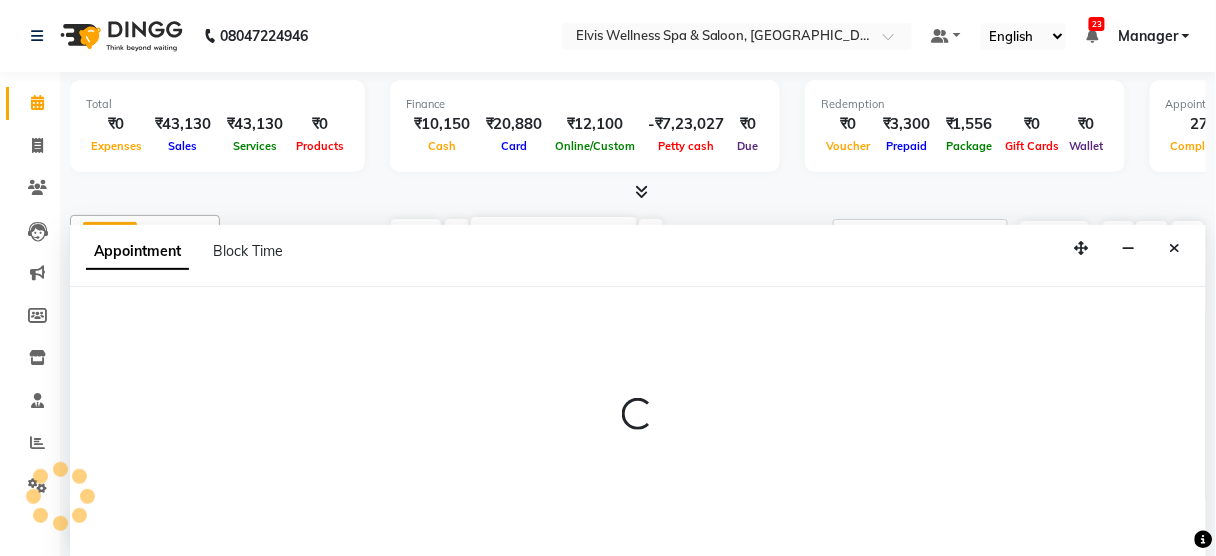select on "59835" 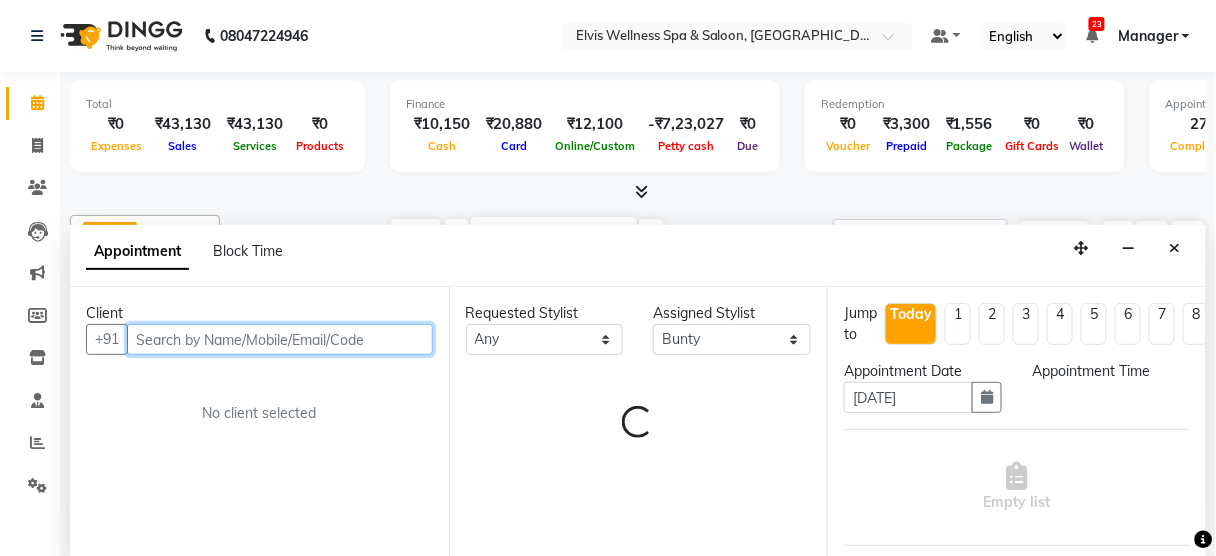 select on "1230" 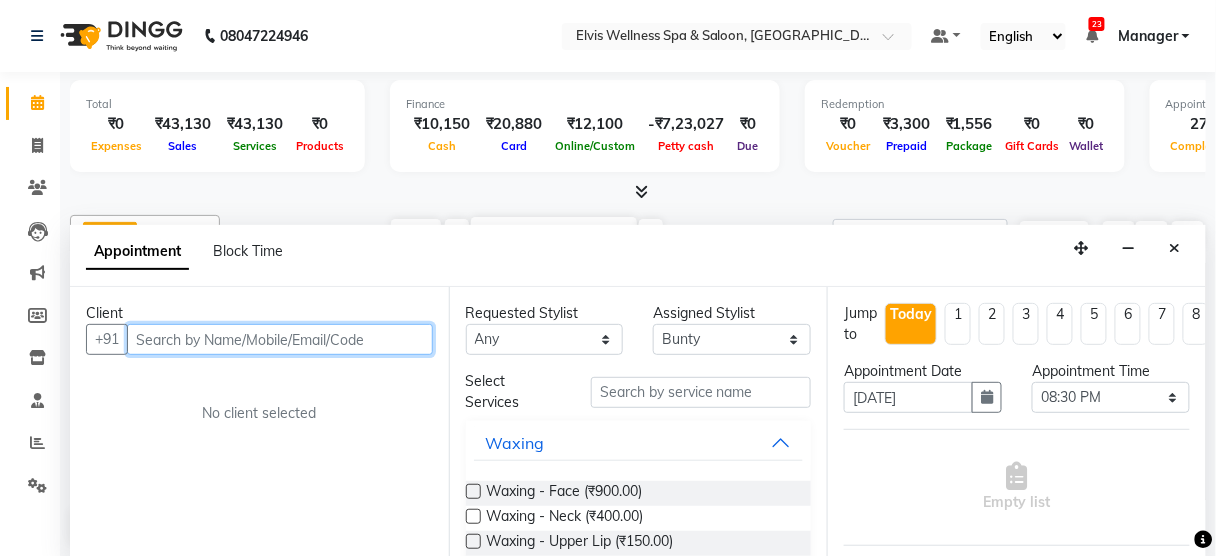 paste on "7030276699" 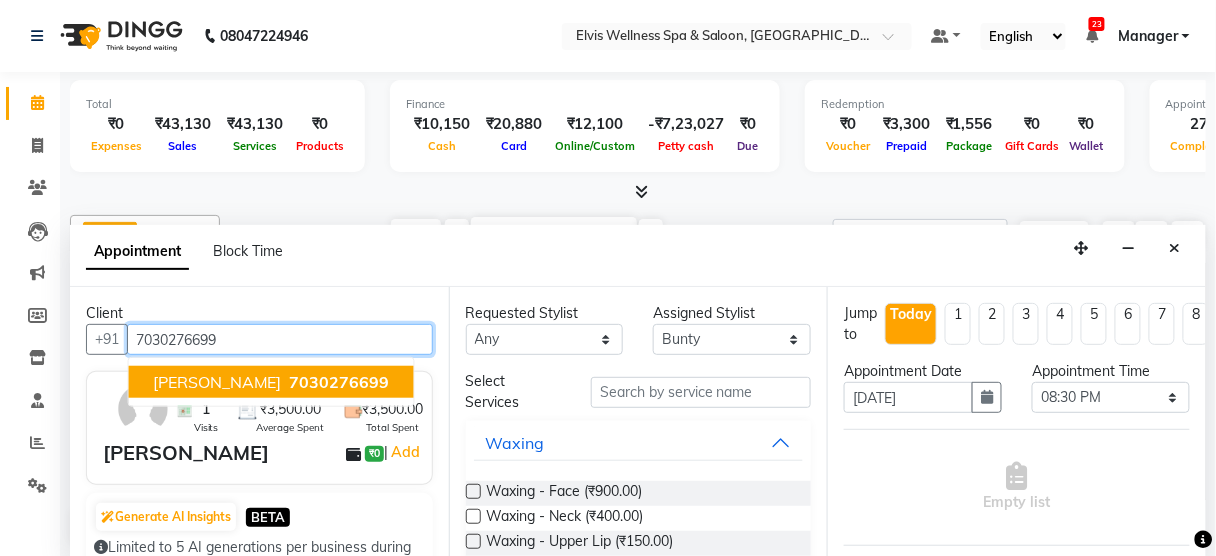 click on "Allen   7030276699" at bounding box center [271, 382] 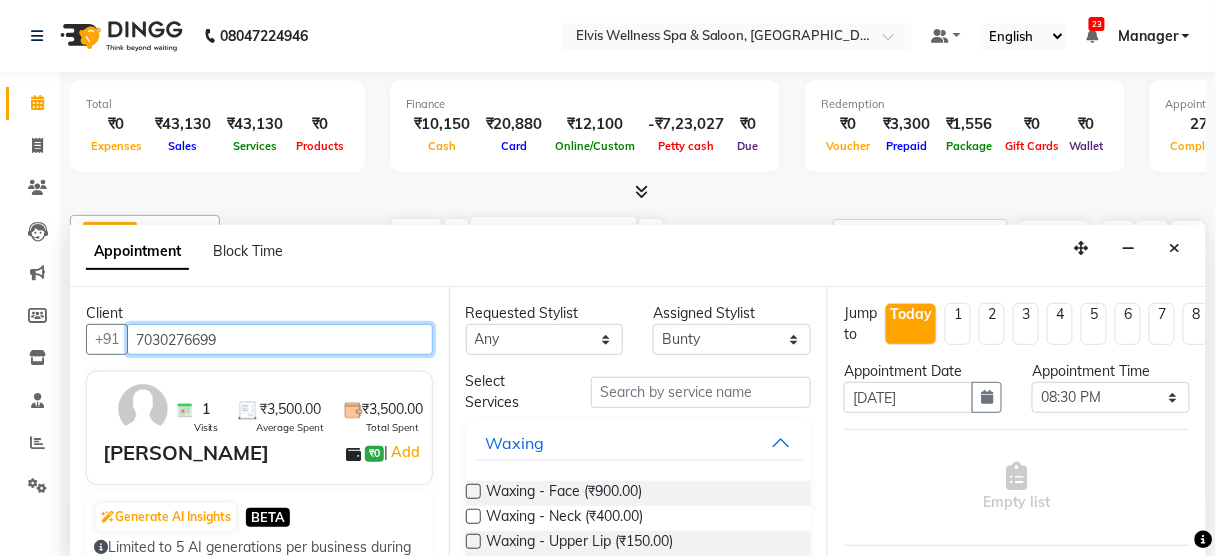 type on "7030276699" 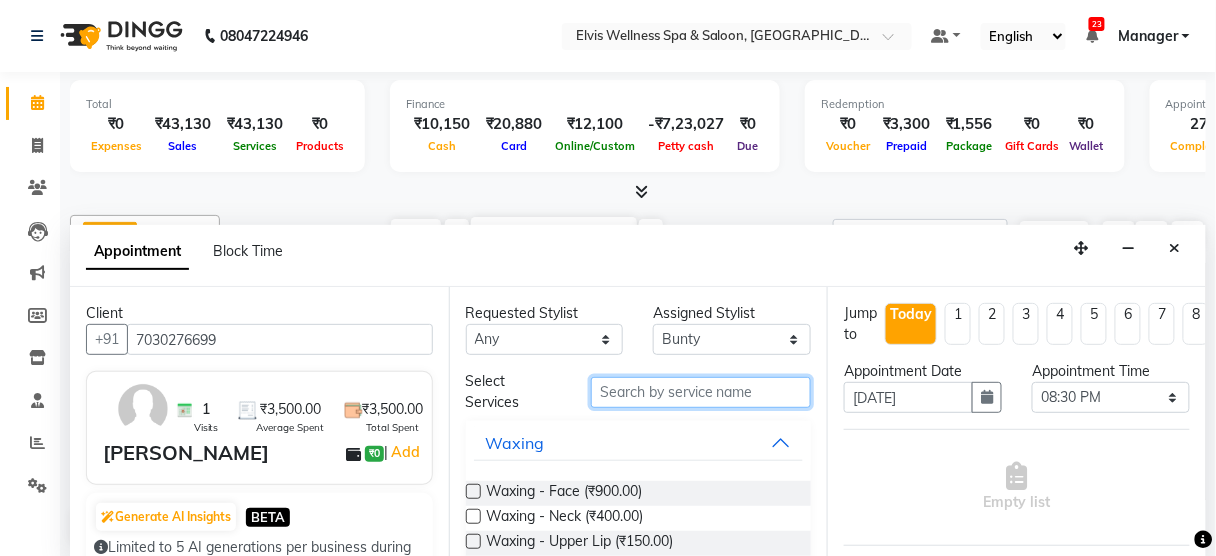 click at bounding box center (701, 392) 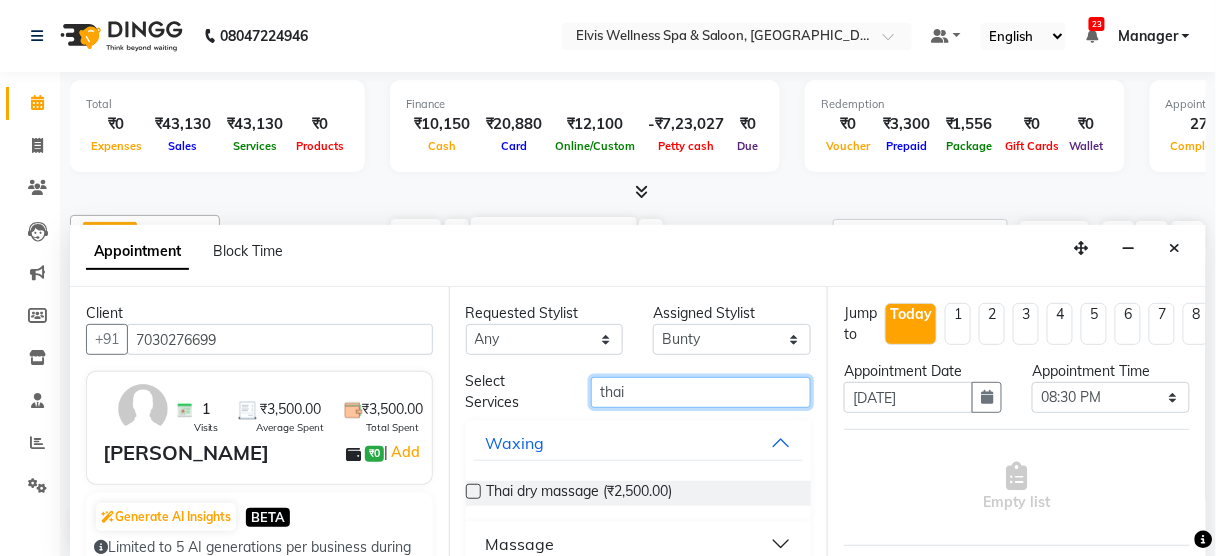 type on "thai" 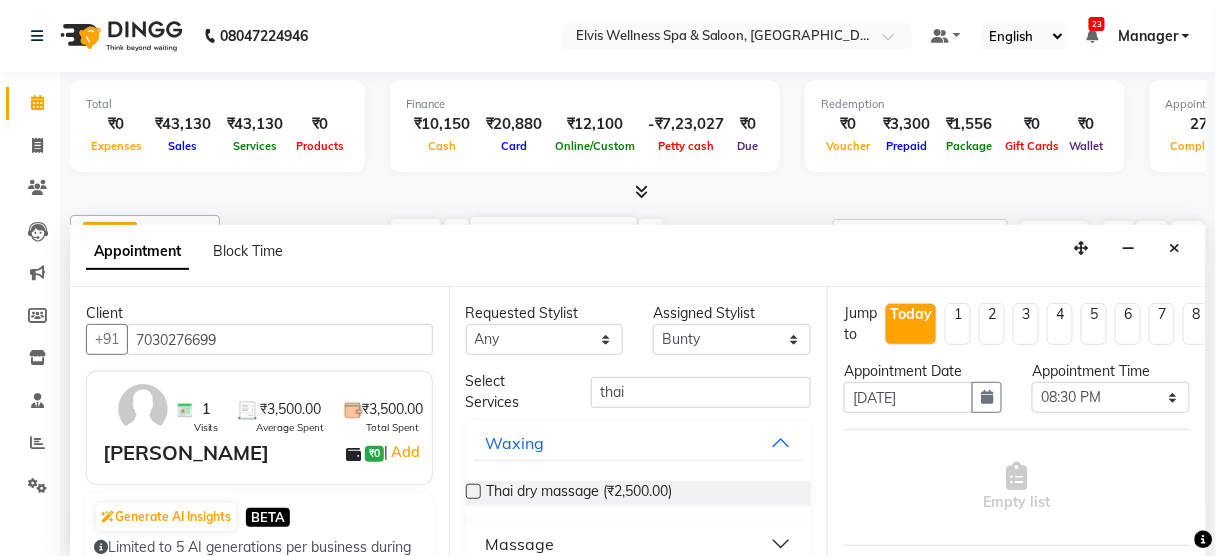 click at bounding box center (473, 491) 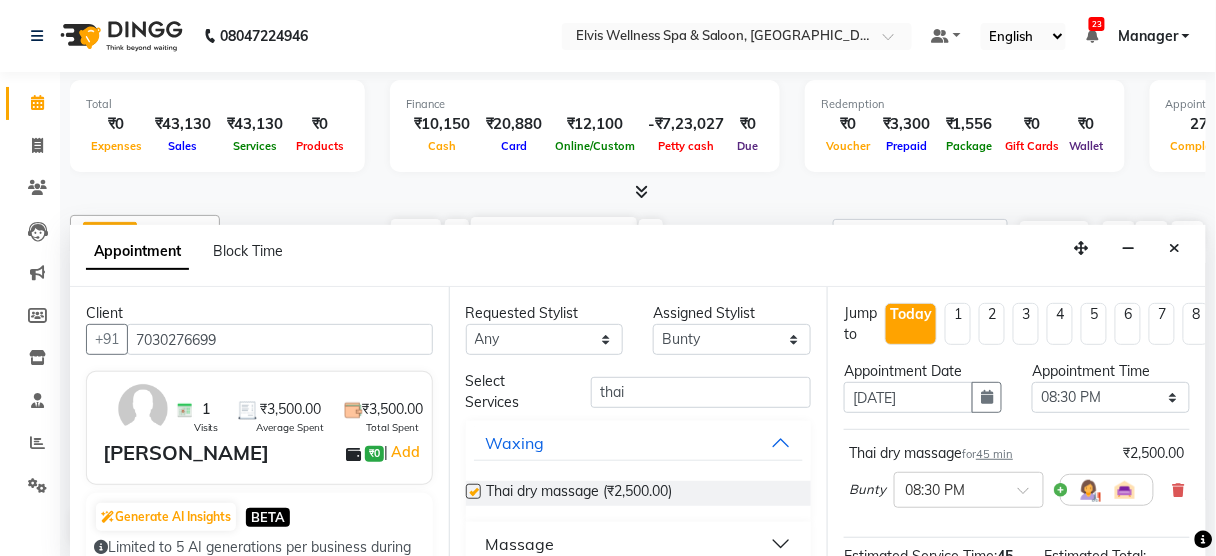 checkbox on "false" 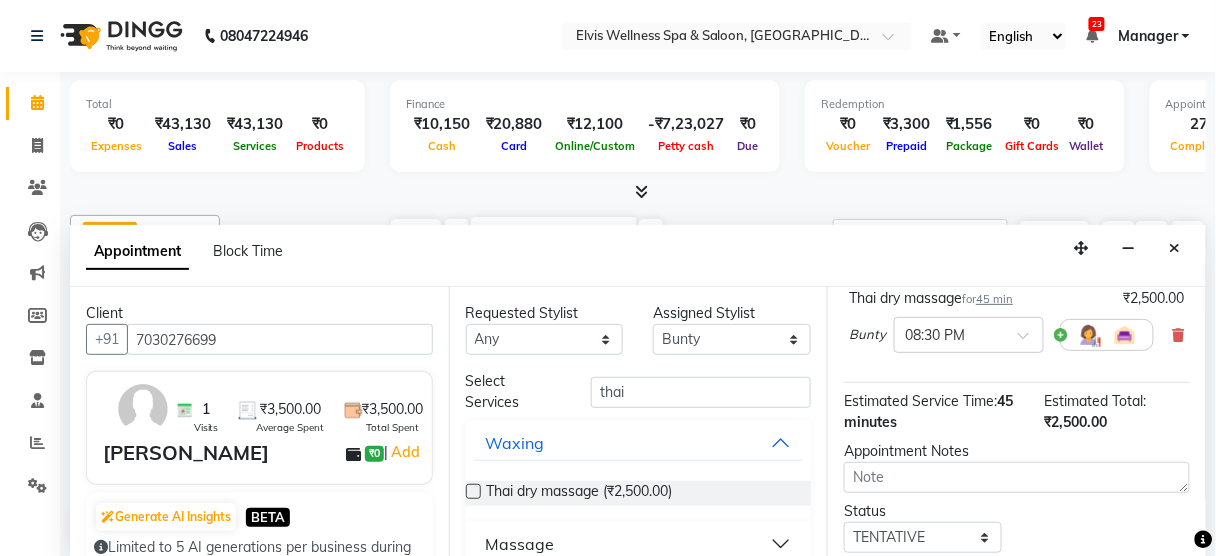 scroll, scrollTop: 152, scrollLeft: 0, axis: vertical 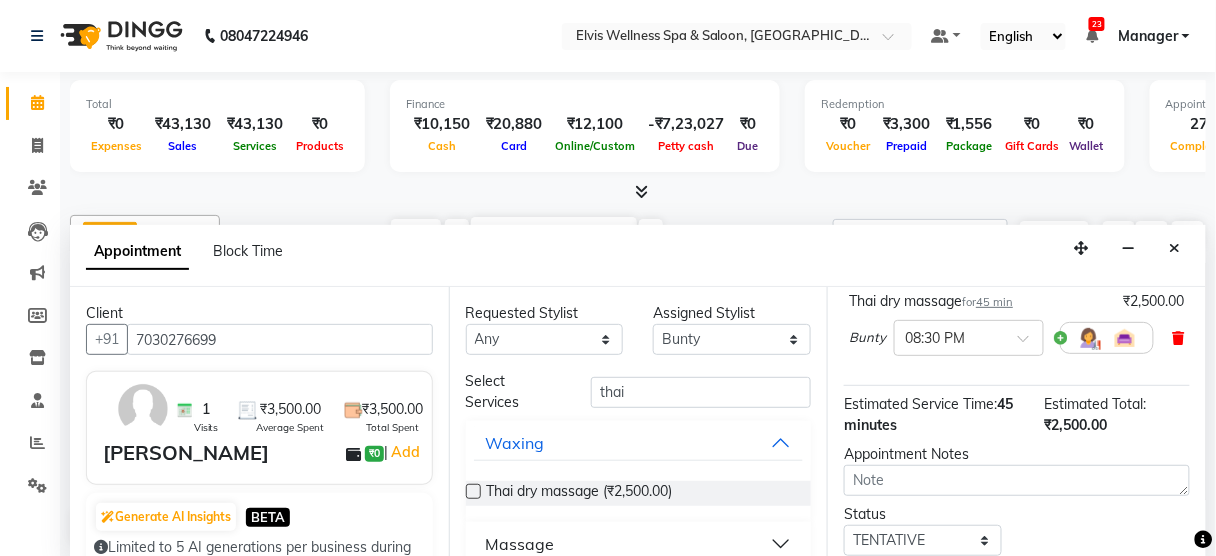 click at bounding box center [1179, 338] 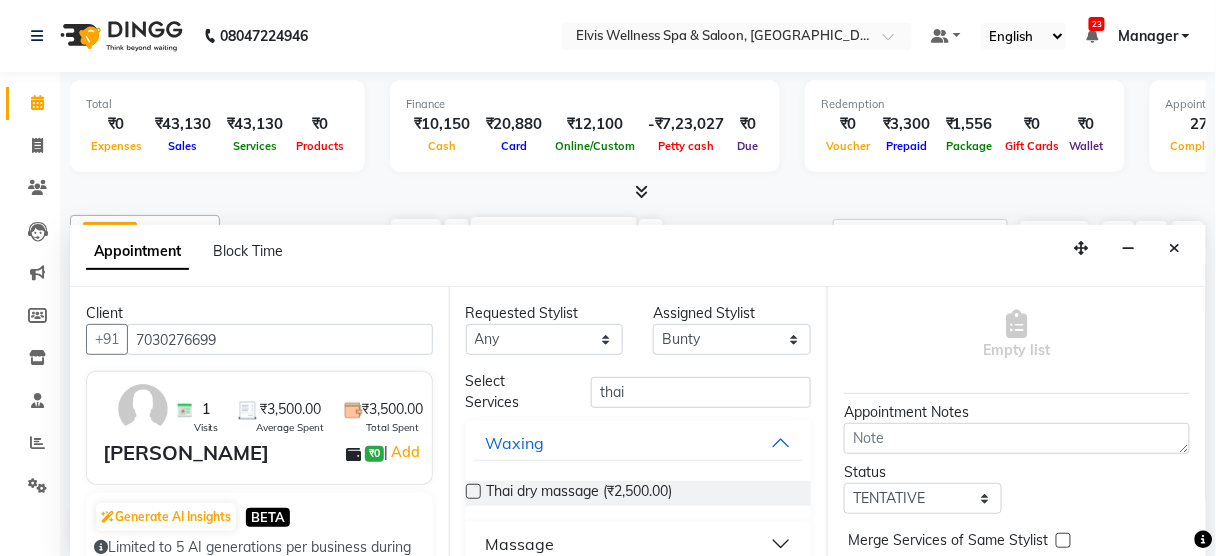 scroll, scrollTop: 23, scrollLeft: 0, axis: vertical 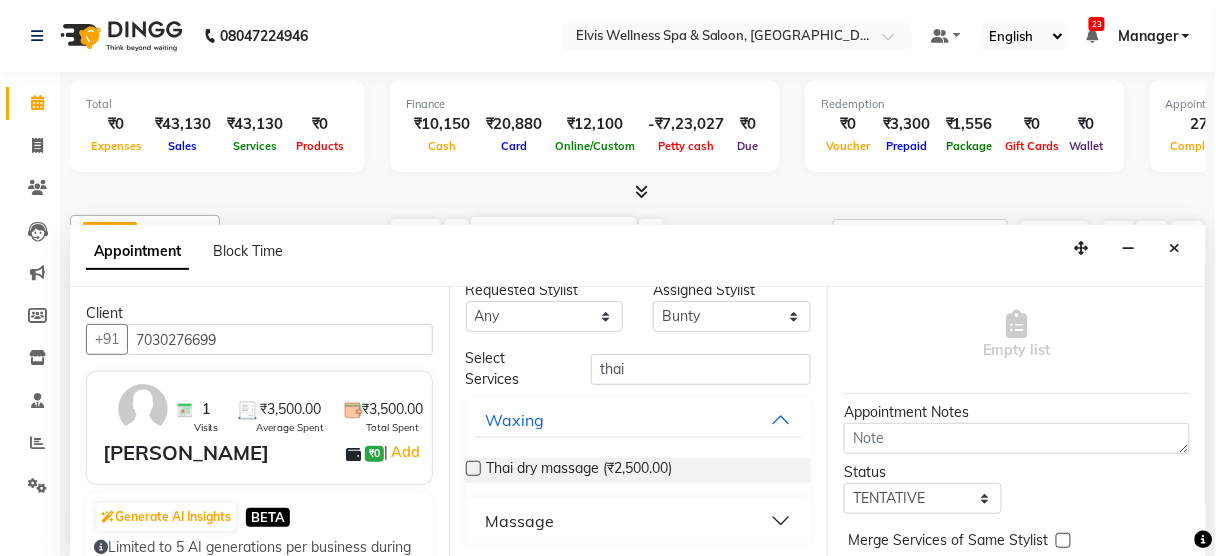 click on "Massage" at bounding box center [639, 521] 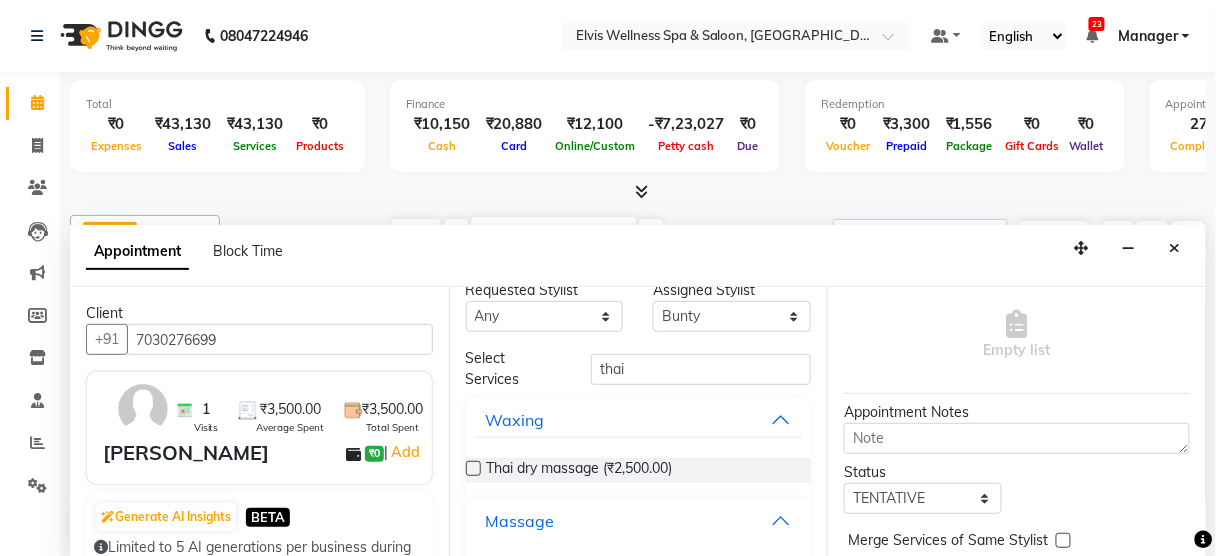 scroll, scrollTop: 138, scrollLeft: 0, axis: vertical 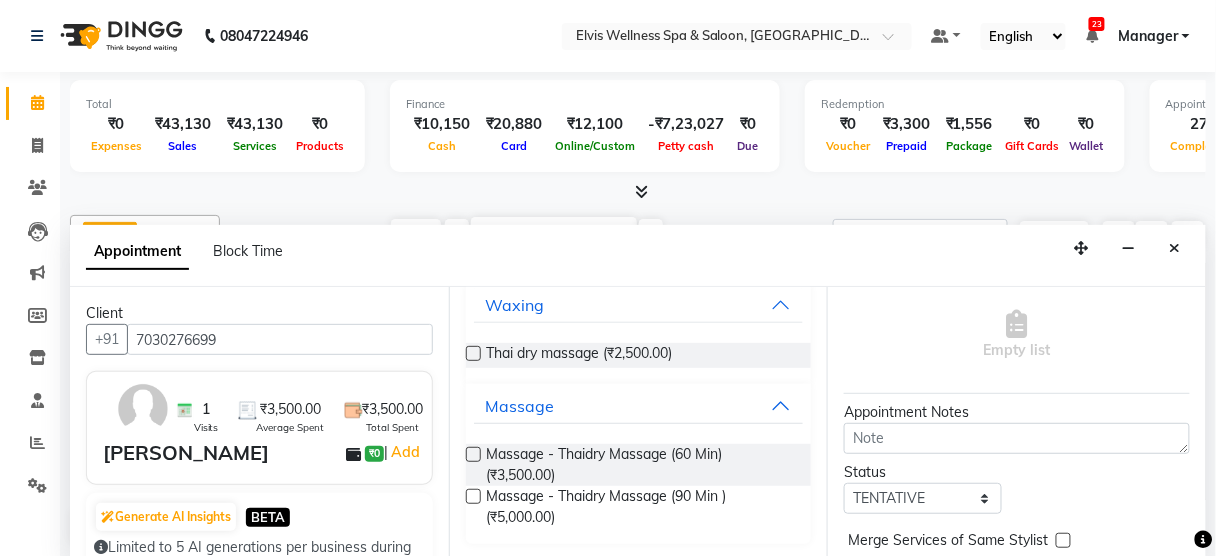 click at bounding box center [473, 454] 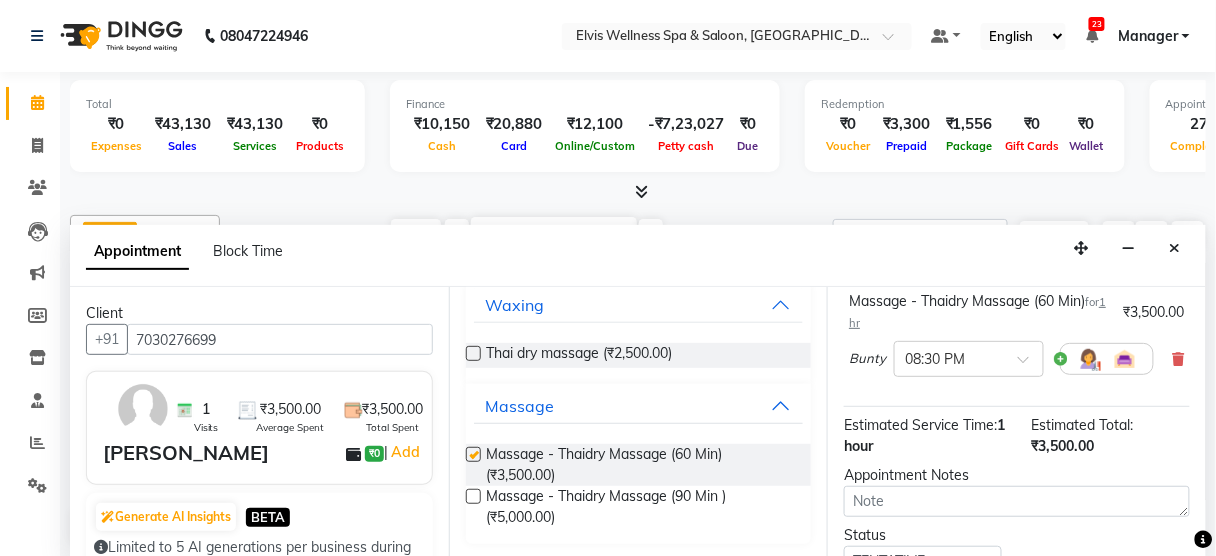 checkbox on "false" 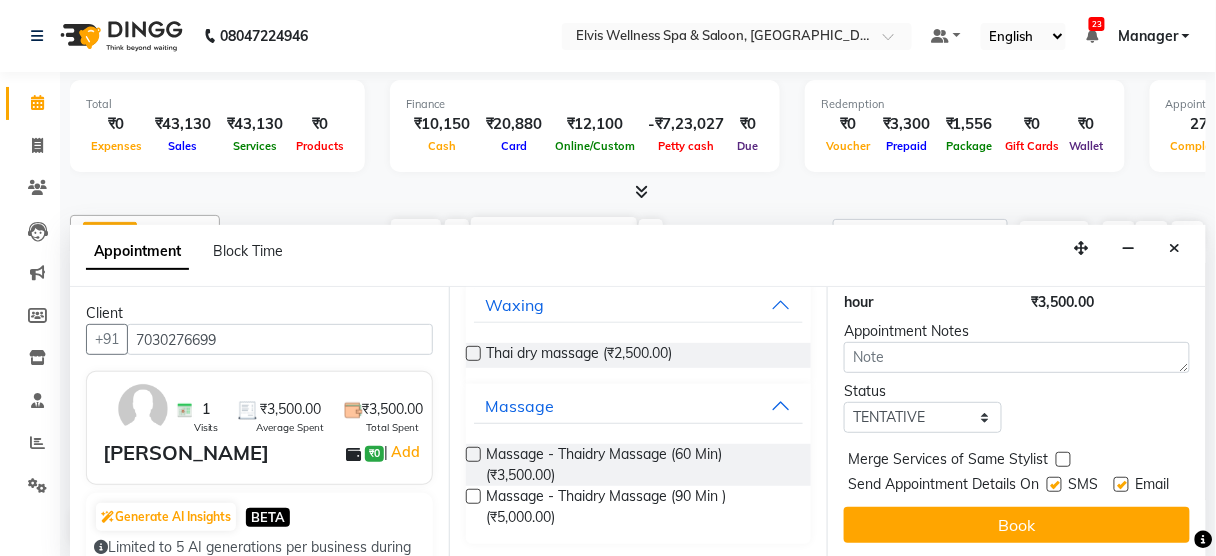 scroll, scrollTop: 324, scrollLeft: 0, axis: vertical 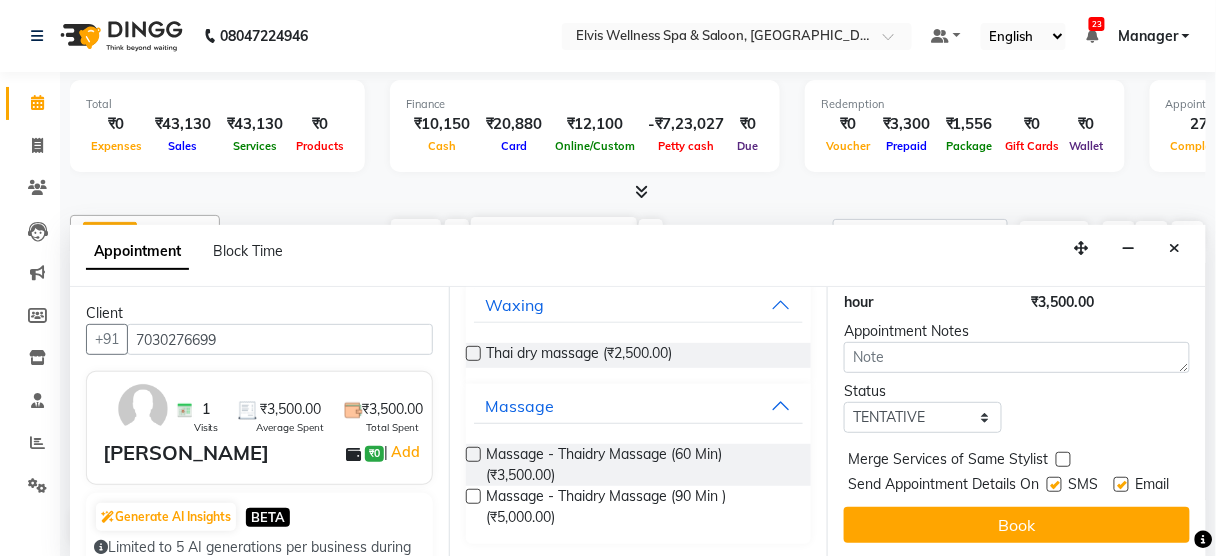 click at bounding box center (1054, 484) 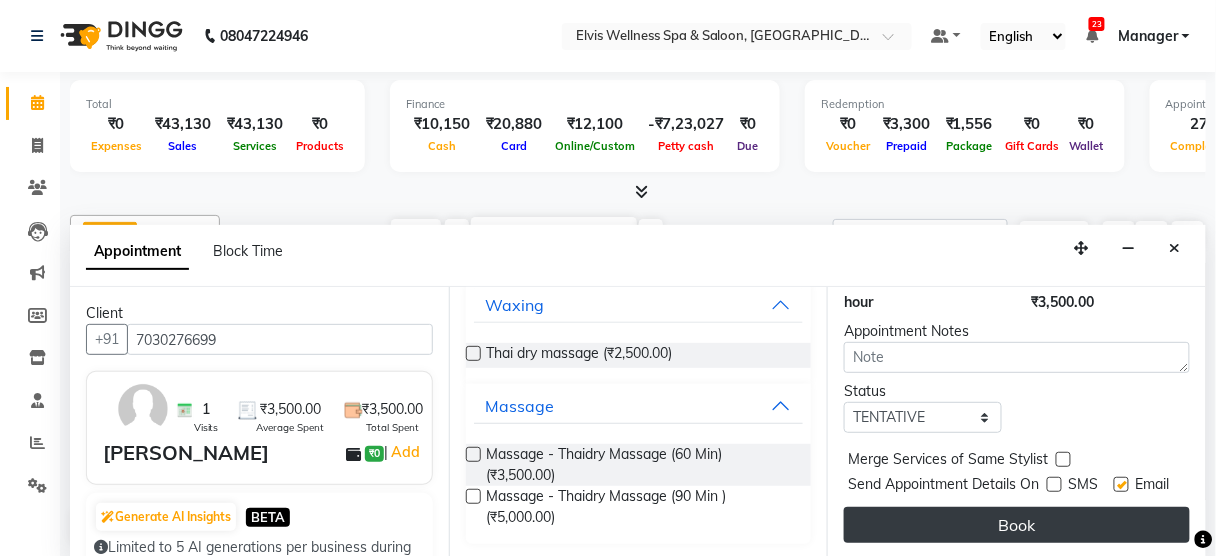 click on "Book" at bounding box center (1017, 525) 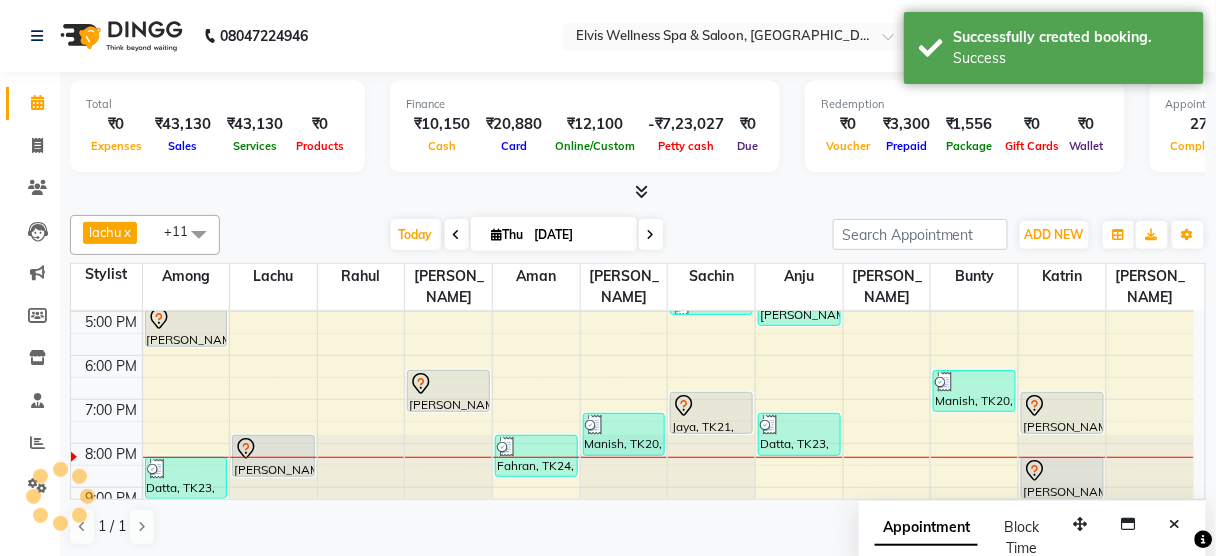 scroll, scrollTop: 0, scrollLeft: 0, axis: both 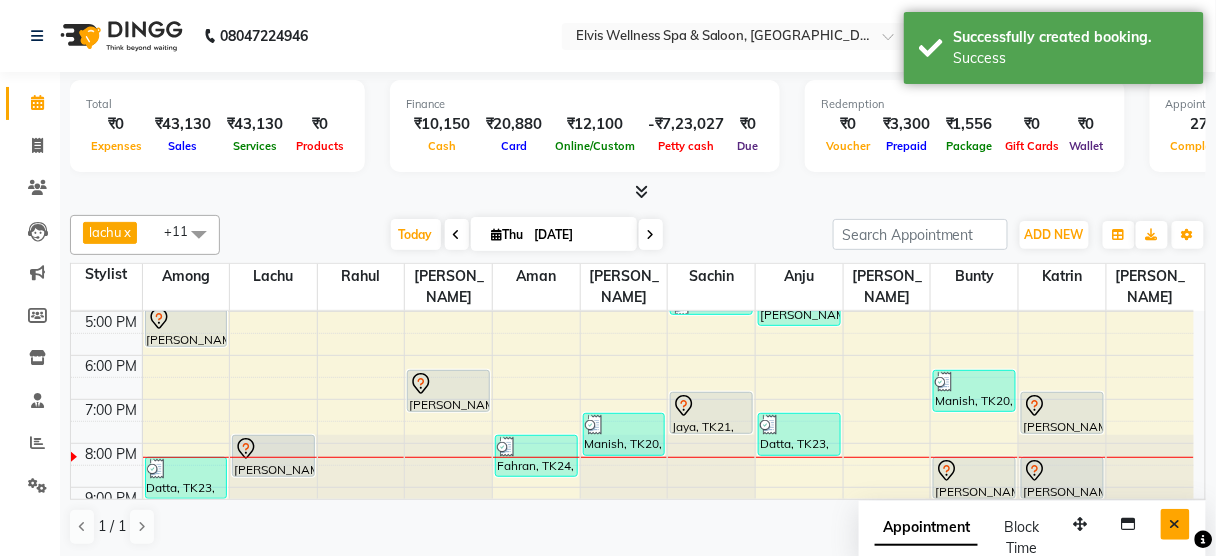 click at bounding box center [1175, 524] 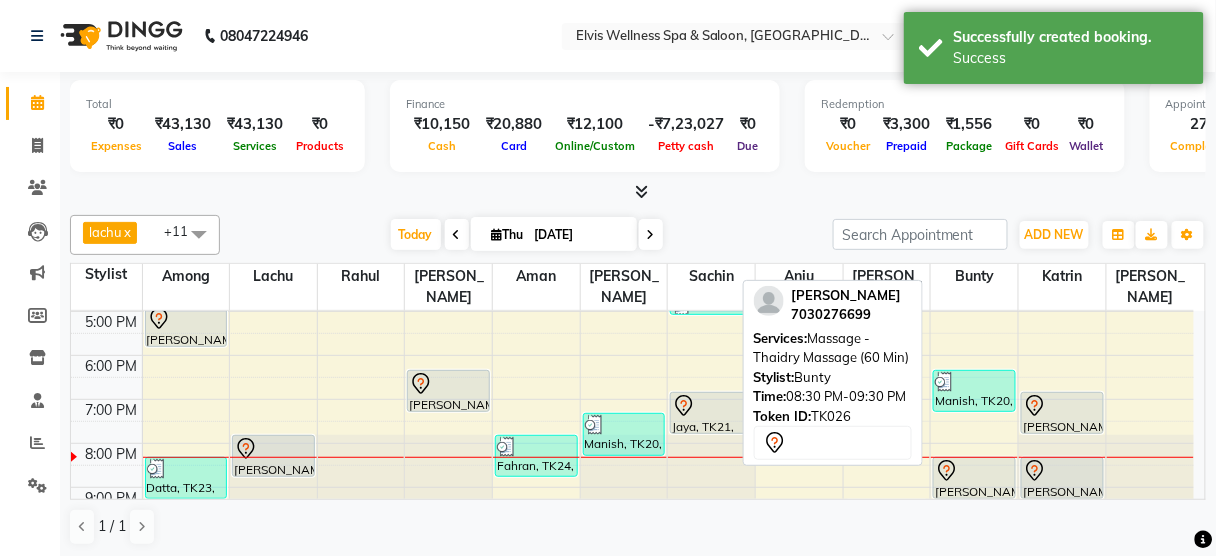 click at bounding box center (974, 471) 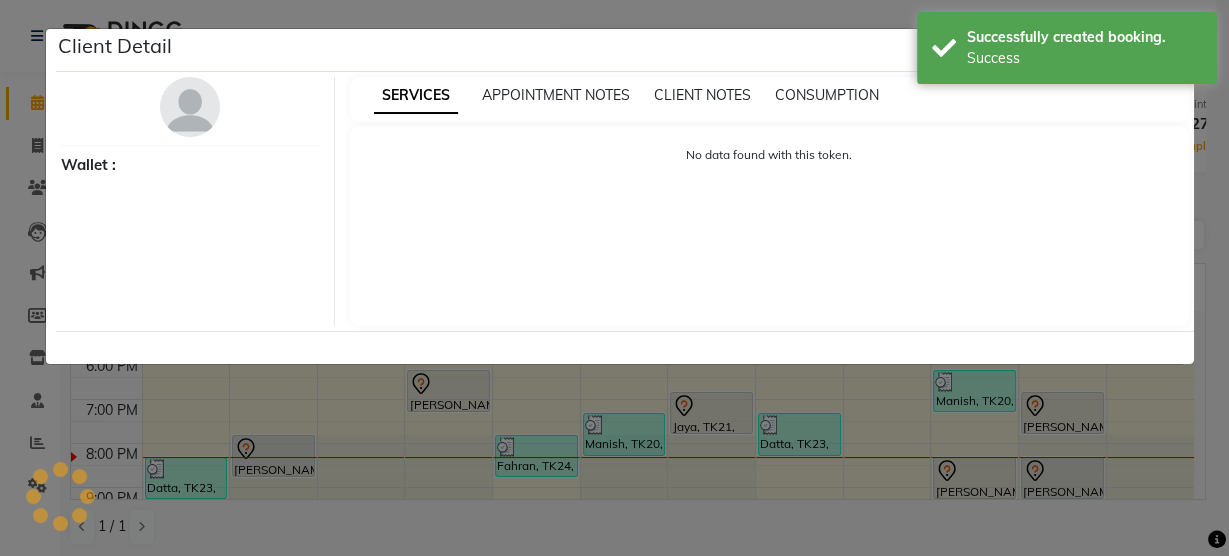 select on "7" 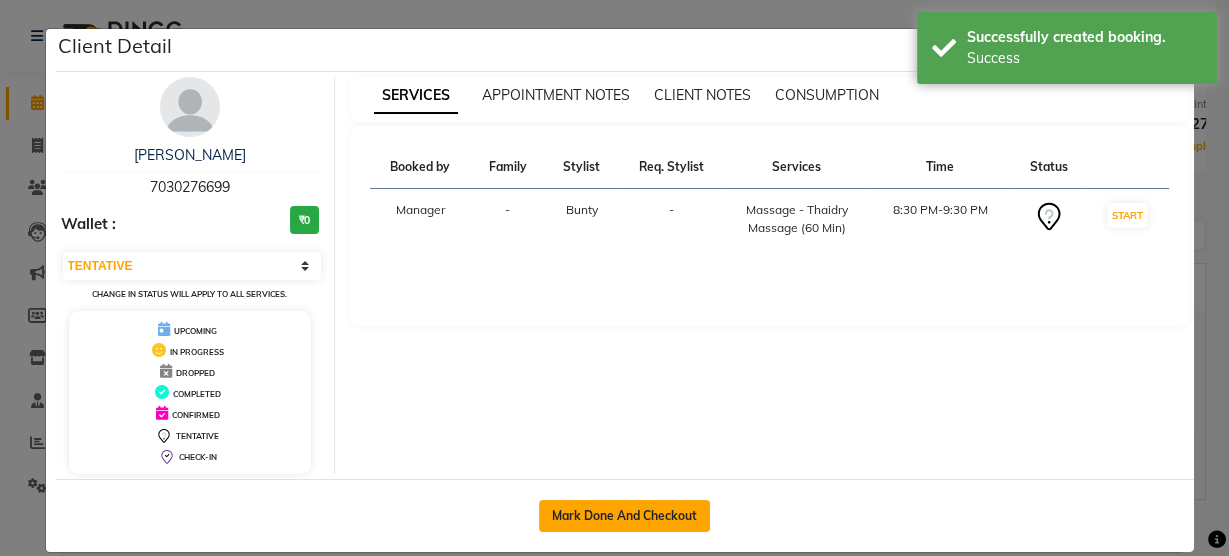 click on "Mark Done And Checkout" 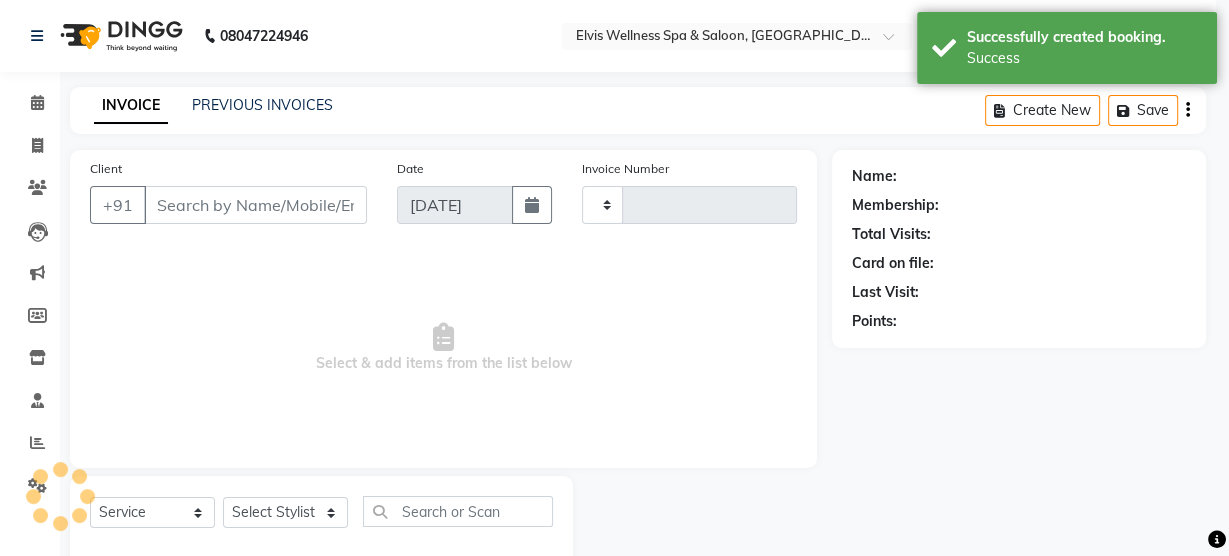 type on "1932" 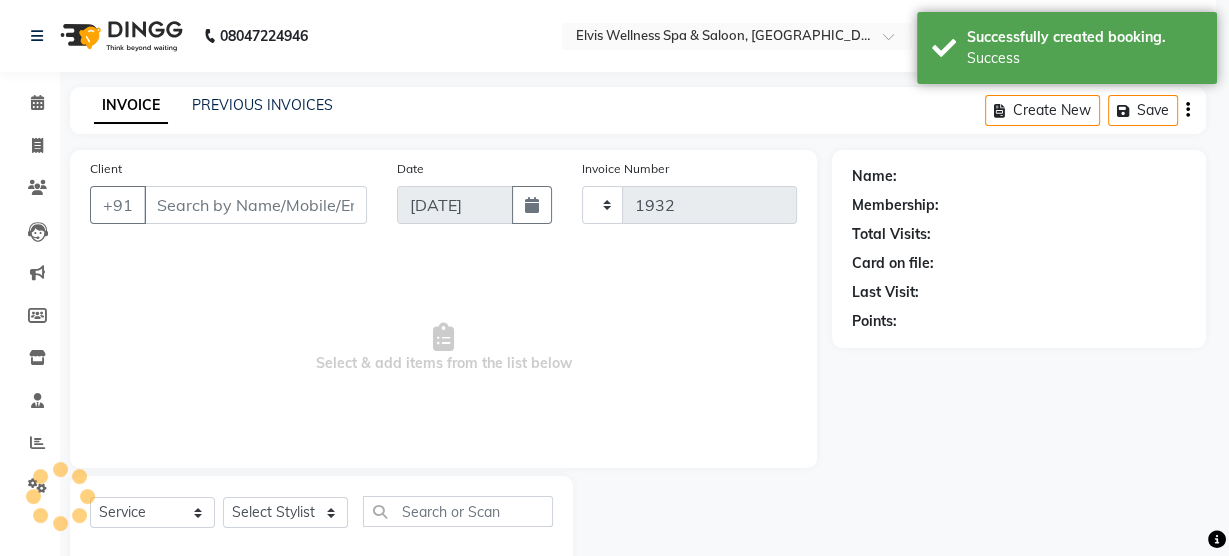 select on "3" 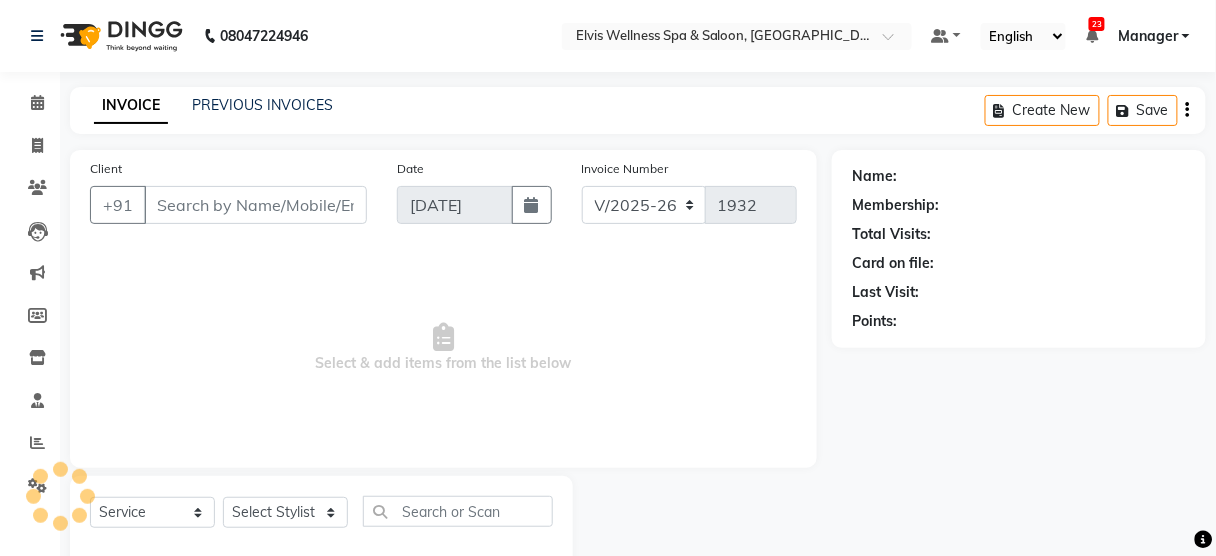 type on "7030276699" 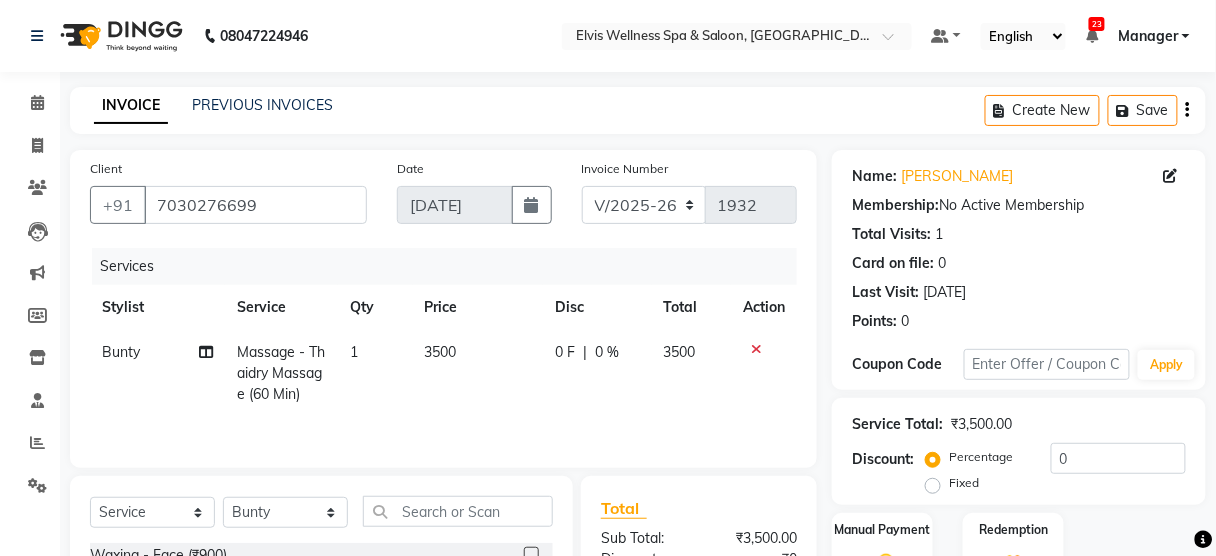click on "Fixed" 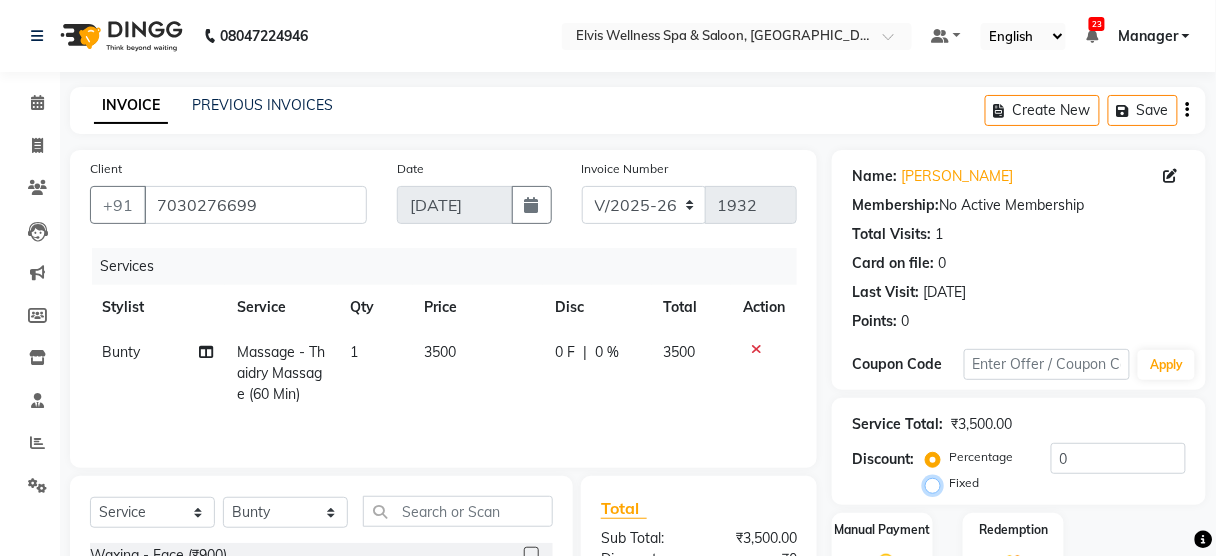 click on "Fixed" at bounding box center [937, 483] 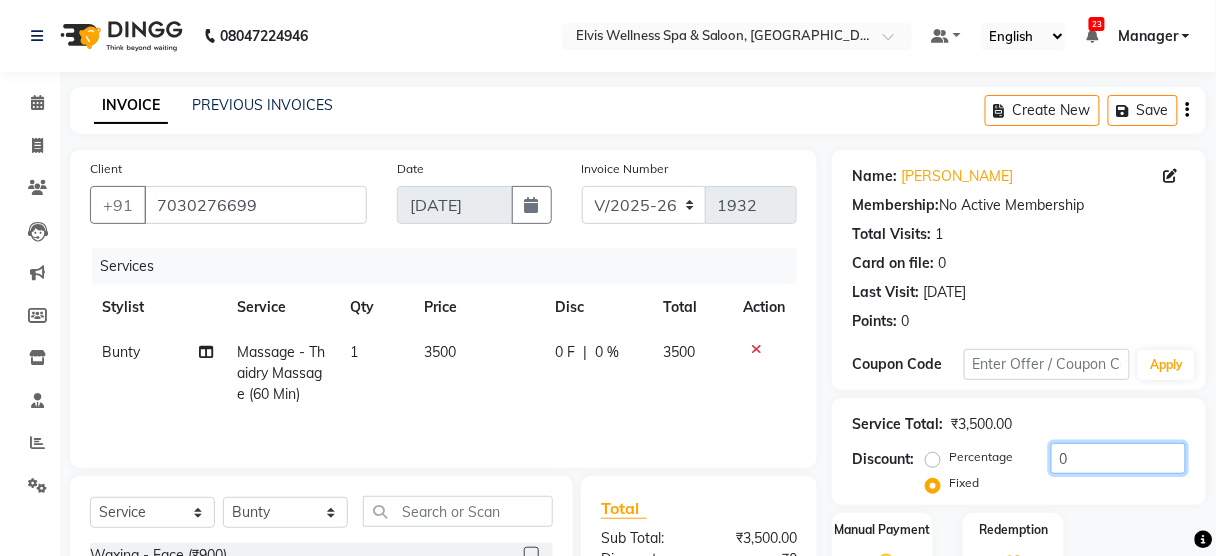 click on "0" 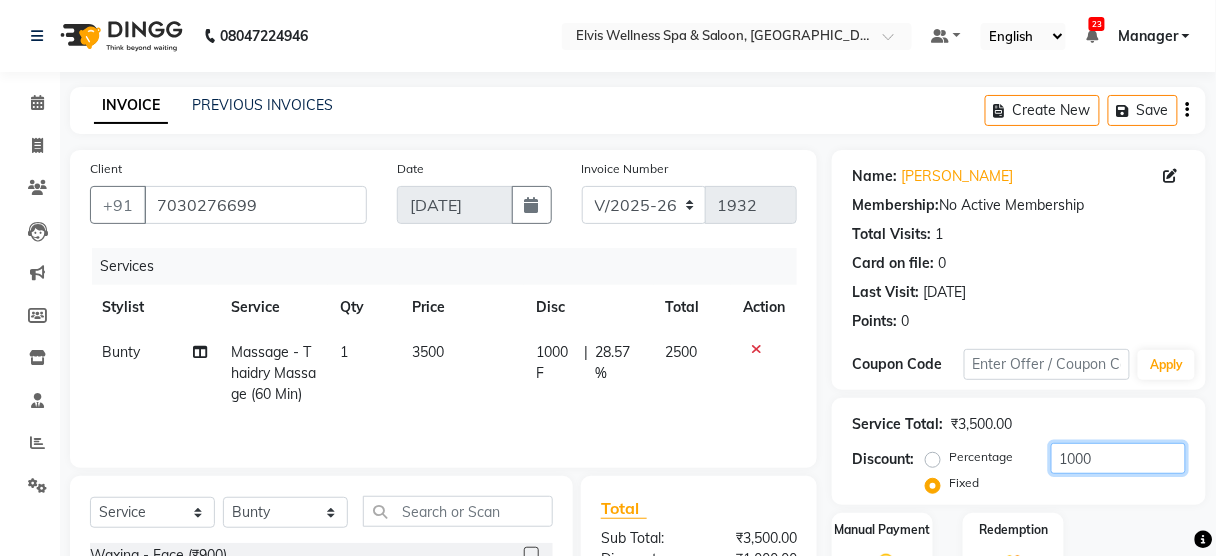 scroll, scrollTop: 243, scrollLeft: 0, axis: vertical 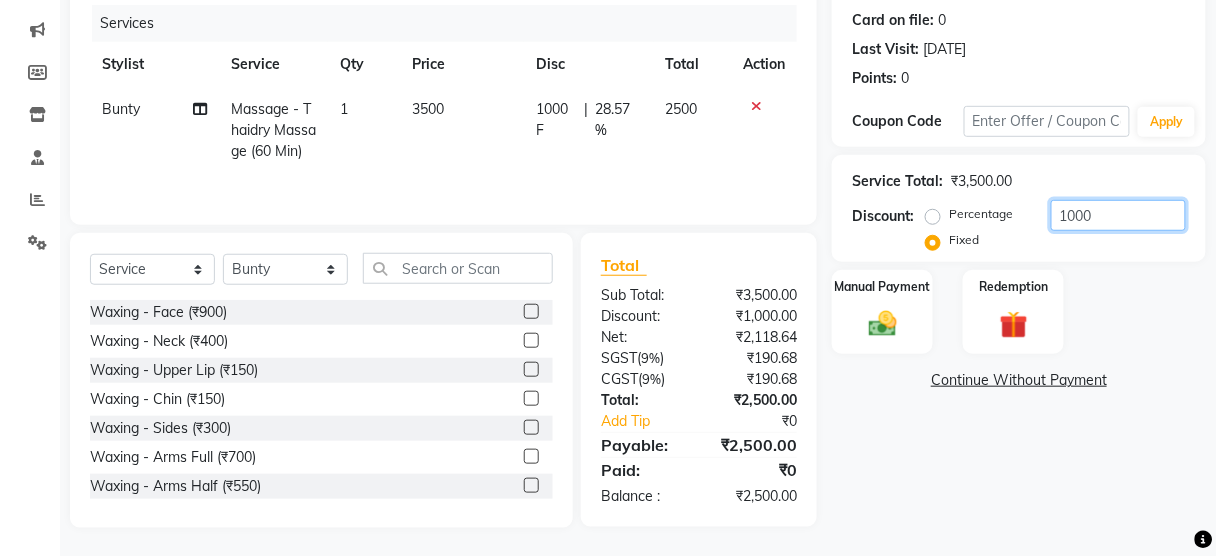 type on "1000" 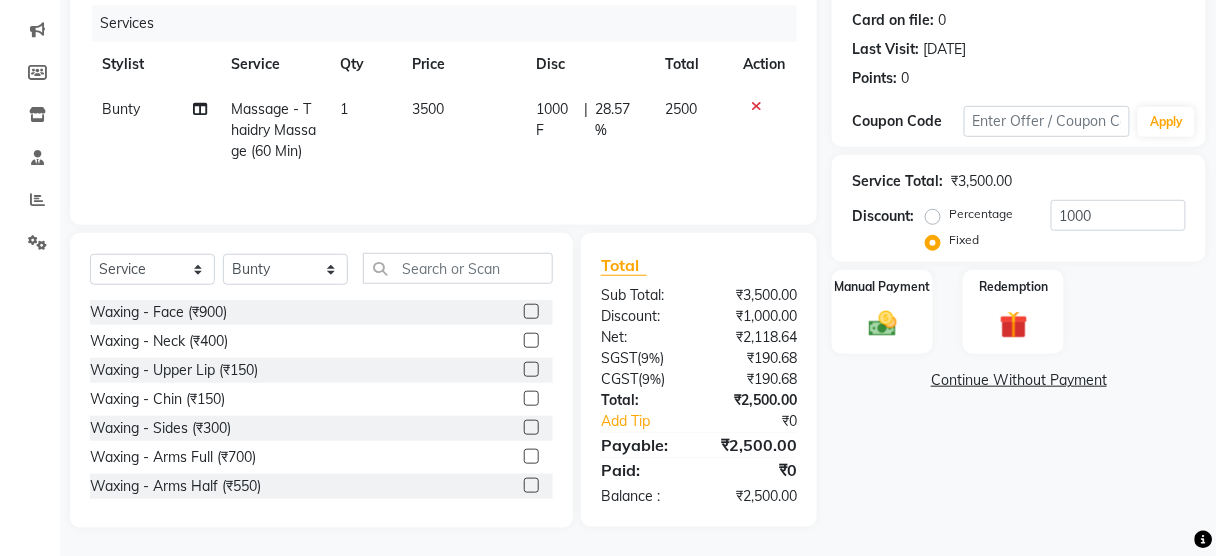 click on "Name: Allen  Membership:  No Active Membership  Total Visits:  1 Card on file:  0 Last Visit:   19-02-2025 Points:   0  Coupon Code Apply Service Total:  ₹3,500.00  Discount:  Percentage   Fixed  1000 Manual Payment Redemption  Continue Without Payment" 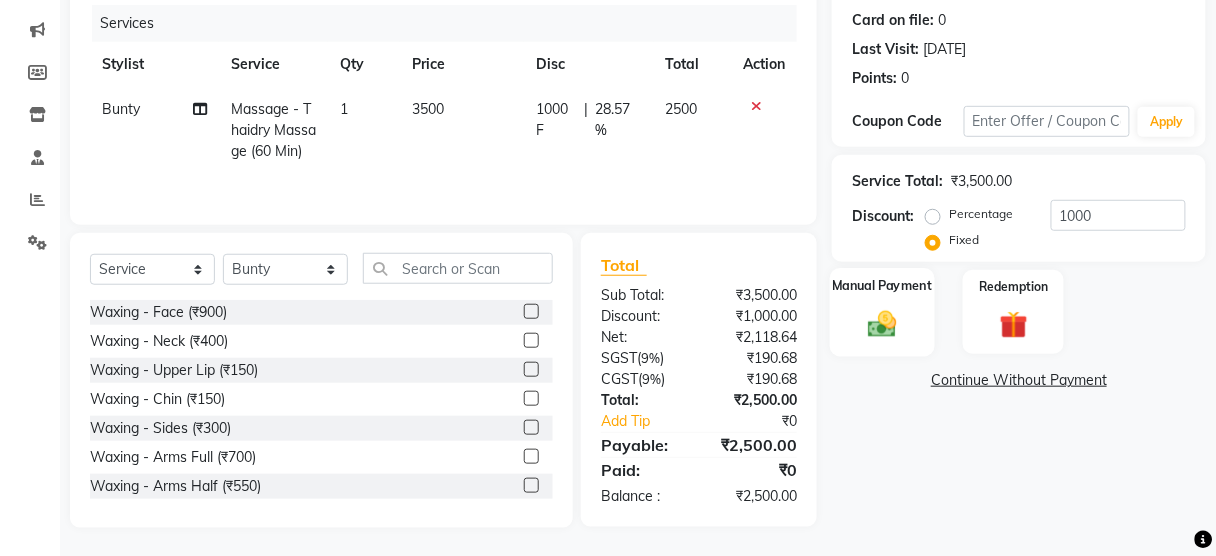 click 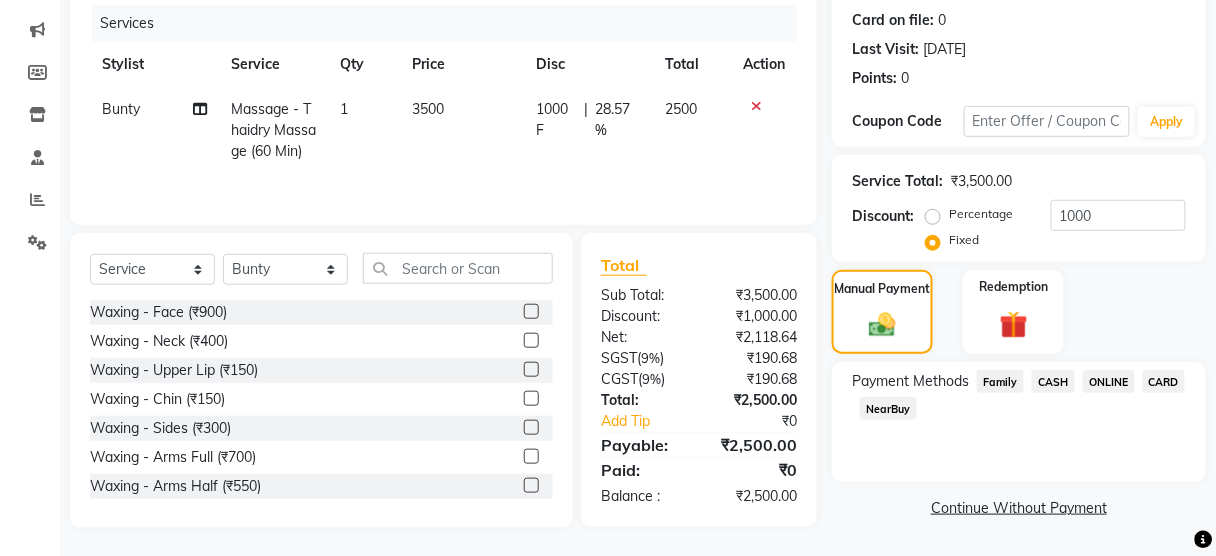 click on "ONLINE" 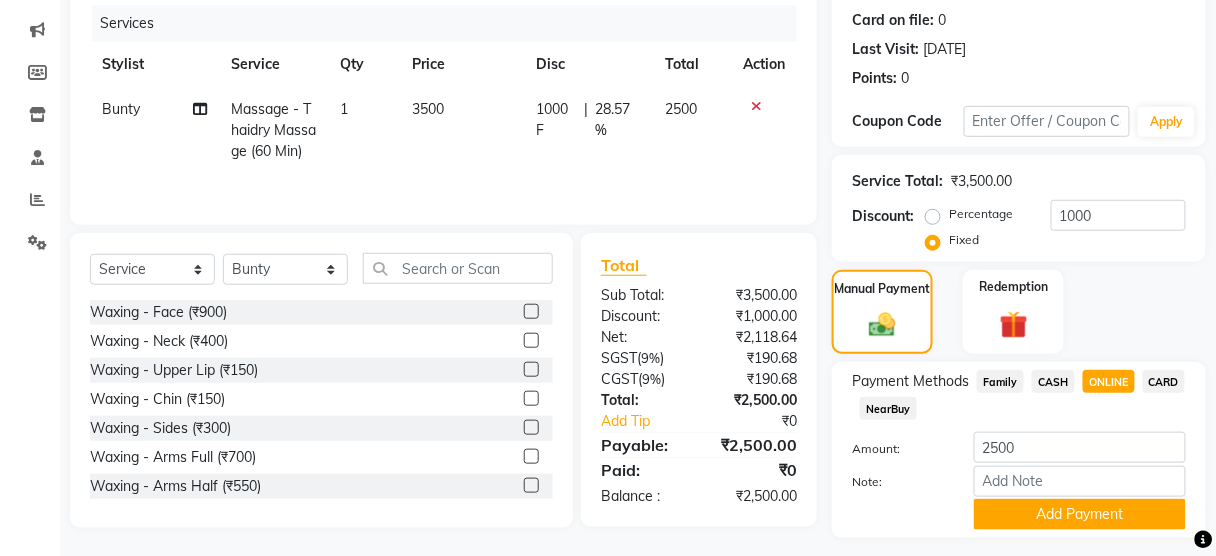 scroll, scrollTop: 295, scrollLeft: 0, axis: vertical 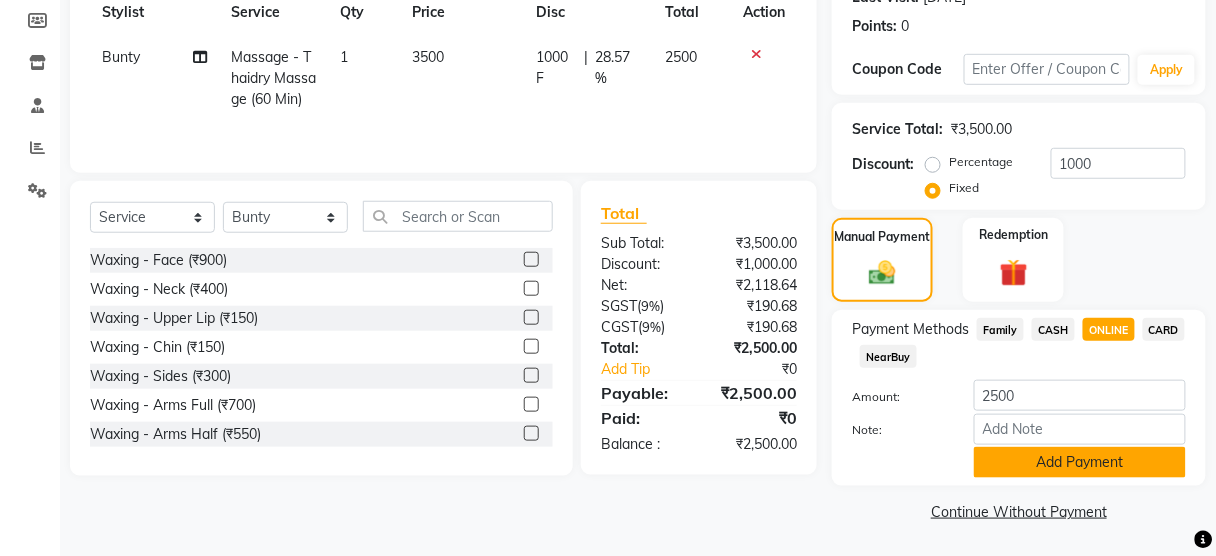 click on "Add Payment" 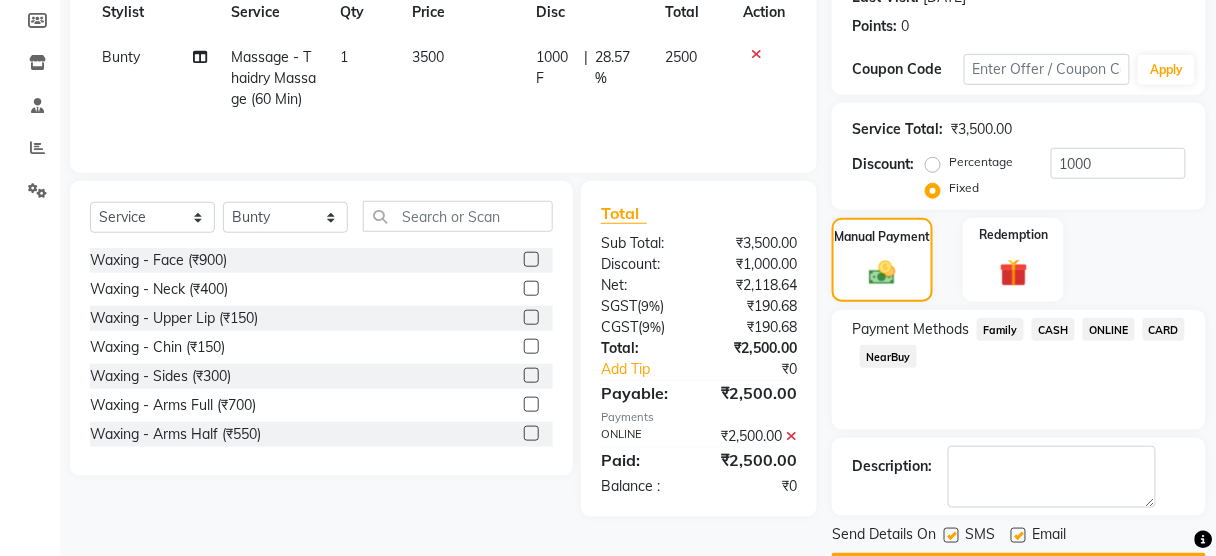 scroll, scrollTop: 351, scrollLeft: 0, axis: vertical 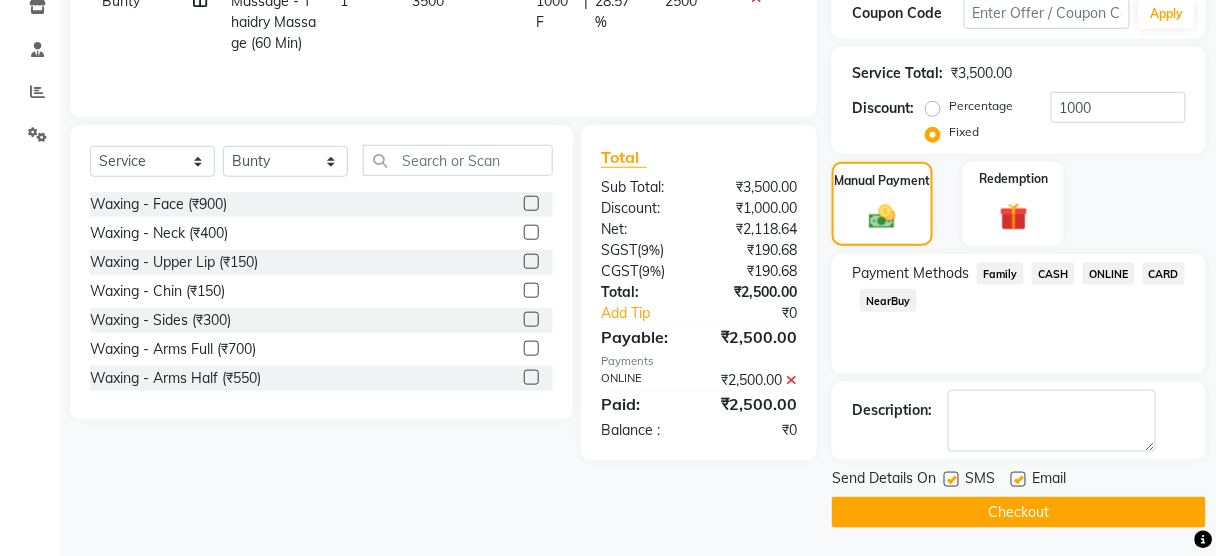 click 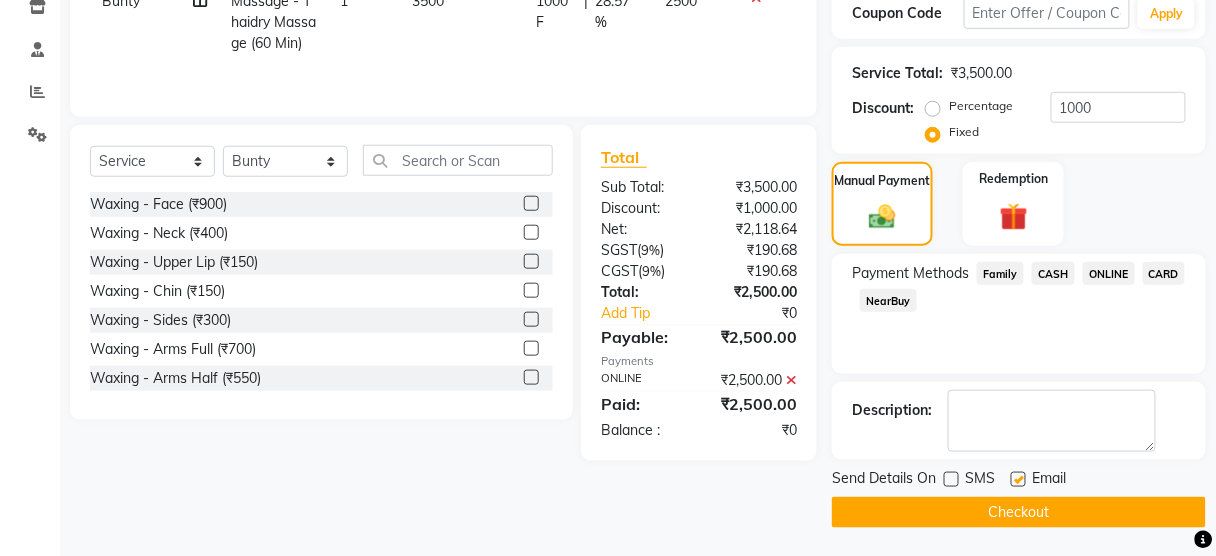 click on "Checkout" 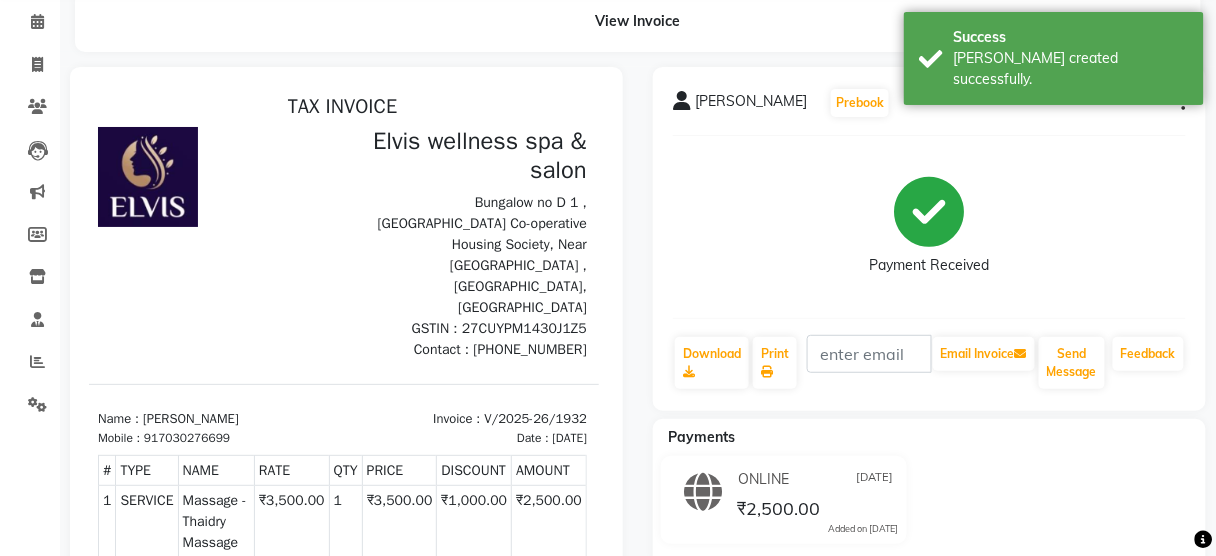 scroll, scrollTop: 0, scrollLeft: 0, axis: both 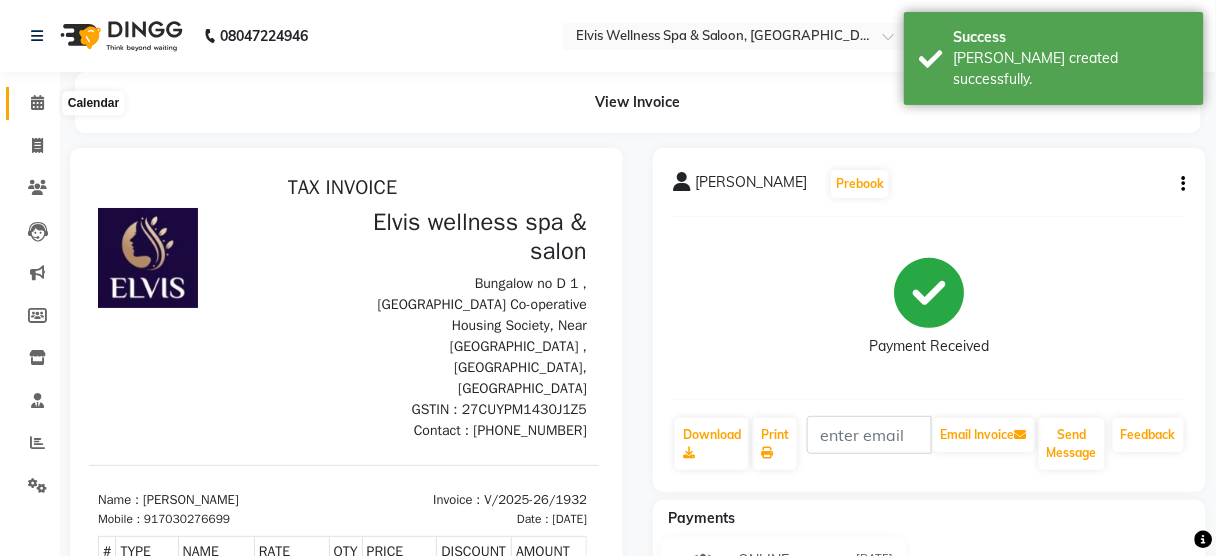 click 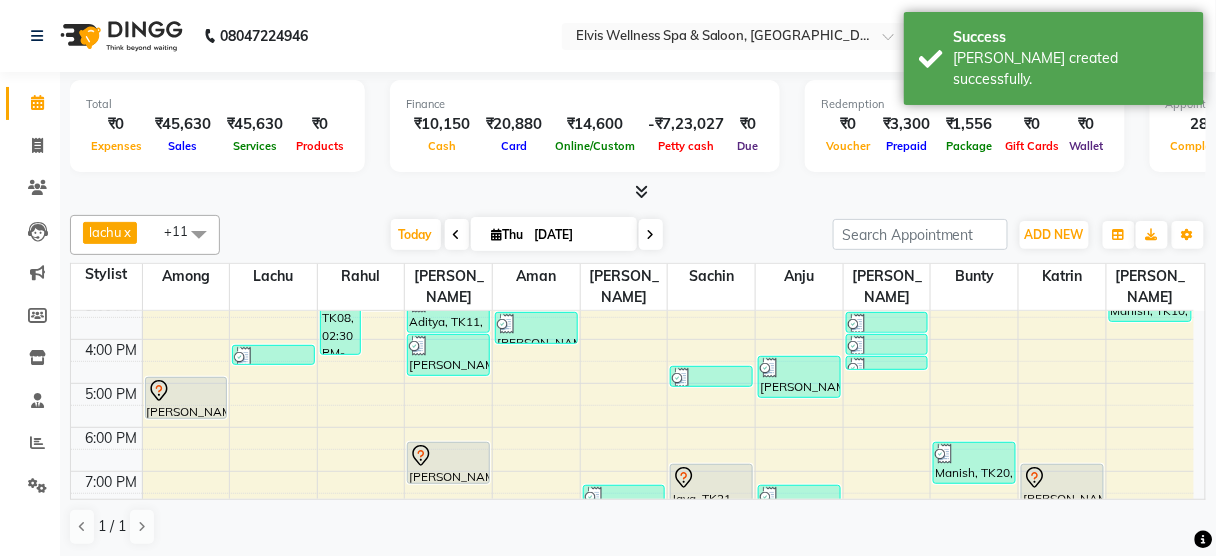 scroll, scrollTop: 395, scrollLeft: 0, axis: vertical 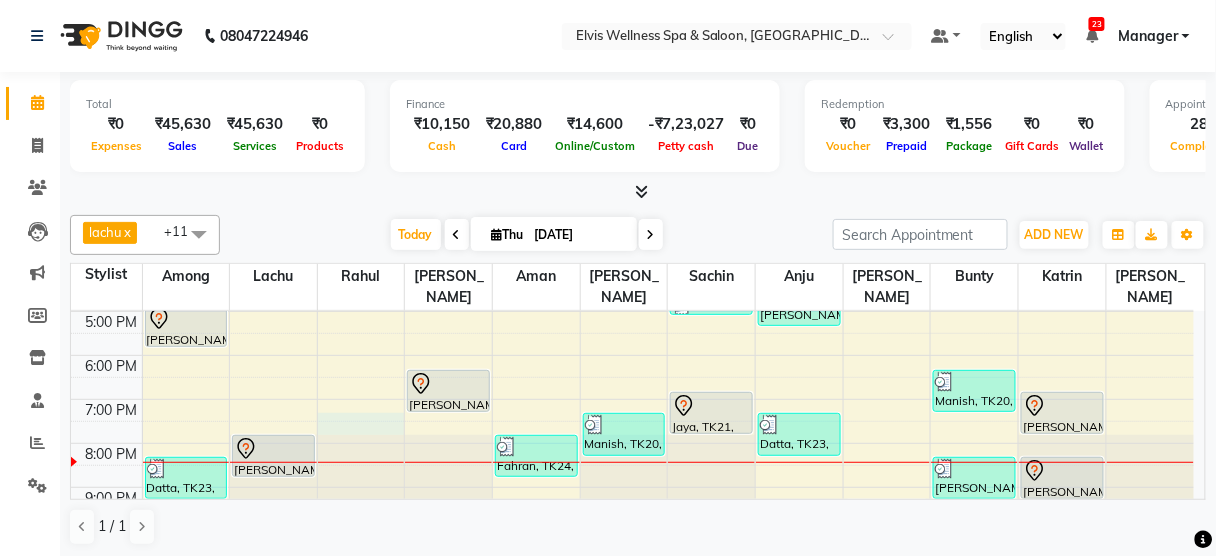click on "8:00 AM 9:00 AM 10:00 AM 11:00 AM 12:00 PM 1:00 PM 2:00 PM 3:00 PM 4:00 PM 5:00 PM 6:00 PM 7:00 PM 8:00 PM 9:00 PM     Jagdish, TK06, 01:30 PM-02:30 PM, Massage - Swedish Massage (60 Min)             Sanjay, TK17, 05:00 PM-06:00 PM, Massage - Balinese Massage (60 Min)     Datta, TK23, 08:30 PM-09:30 PM, Massage - Deeptisue Massage (60 Min)     Gaurav Singh, TK14, 04:15 PM-04:45 PM, Head massage             Mihir Mane, TK19, 08:00 PM-09:00 PM, Hands & Feet Men - Luxury Pedicure     Pooja Desai, TK08, 02:30 PM-04:30 PM, Hair Spa Treatments - L’Oreal Spa (₹1500)     Pooja Desai, TK08, 02:30 PM-03:30 PM, Coloring With Stylist Consult - Root Touch-Up     Riddhi Hingorani, TK07, 01:30 PM-02:00 PM, Hair wash & Blow Dry     walkin, TK09, 02:00 PM-02:30 PM, Hair Cut - Male     Amit, TK01, 11:45 AM-12:45 PM, Massage - Balinese Massage (60 Min)     Aditya, TK11, 03:00 PM-04:00 PM, Massage - Deeptisue Massage (60 Min)     Aditya, TK18, 04:00 PM-05:00 PM, Massage - Deeptisue Massage (60 Min)" at bounding box center (632, 223) 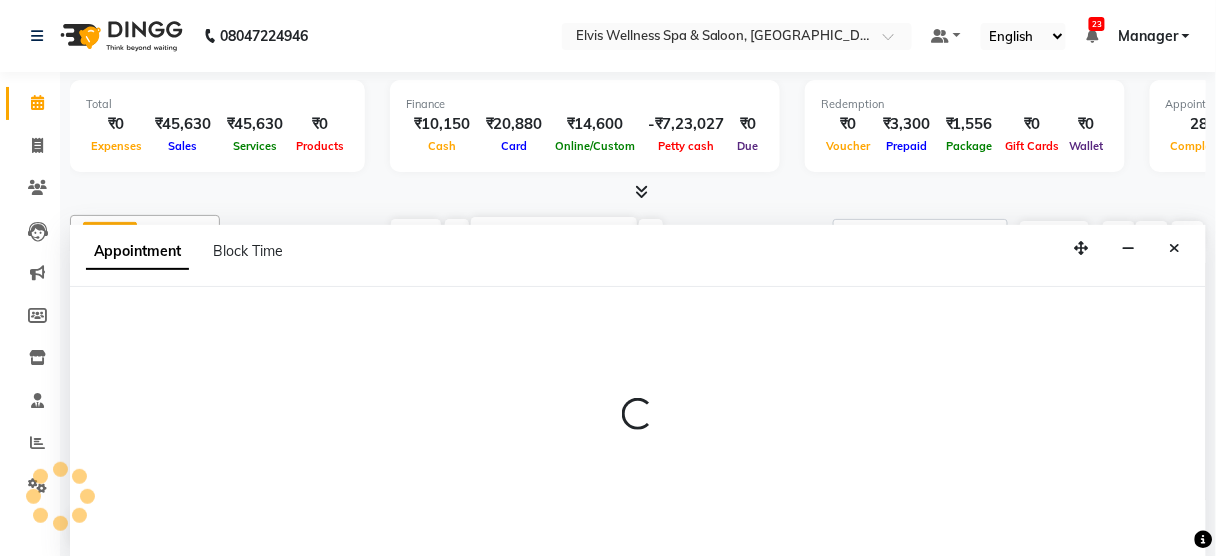 select on "40552" 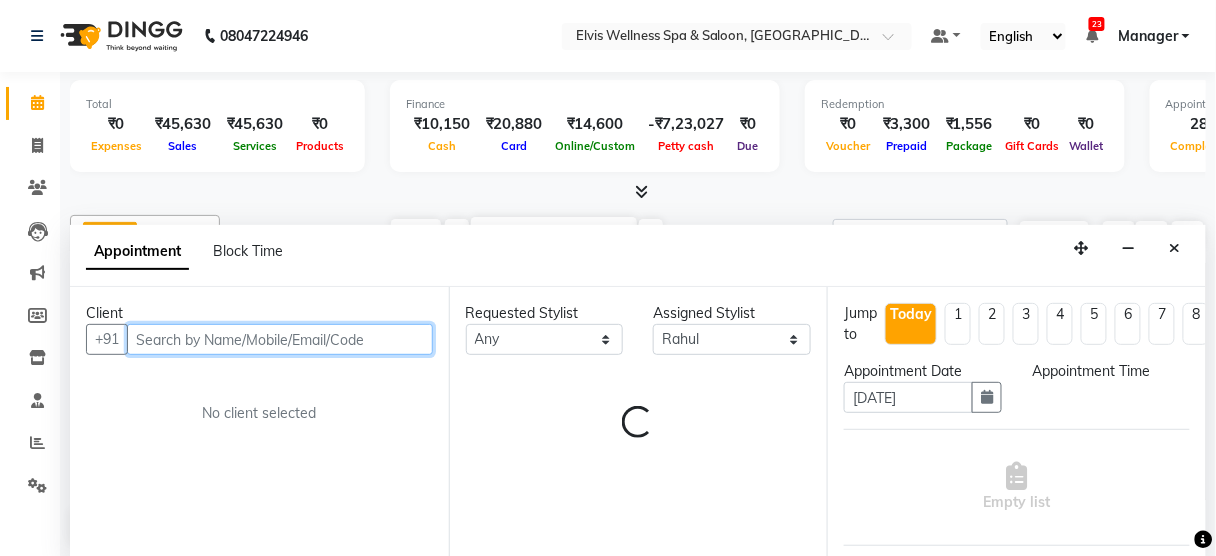 select on "1170" 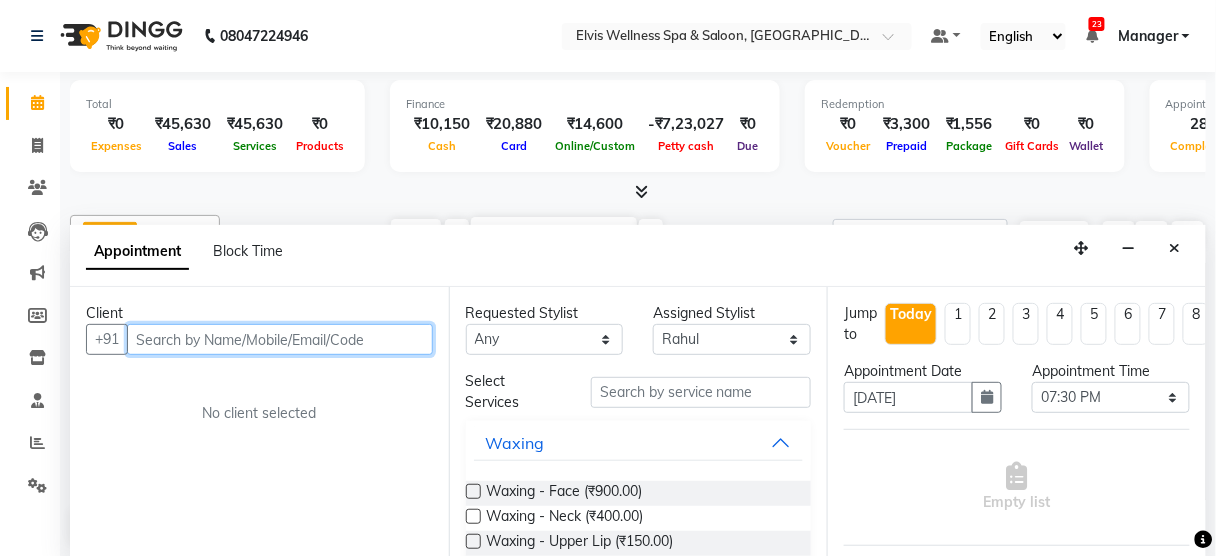 paste on "9823287223" 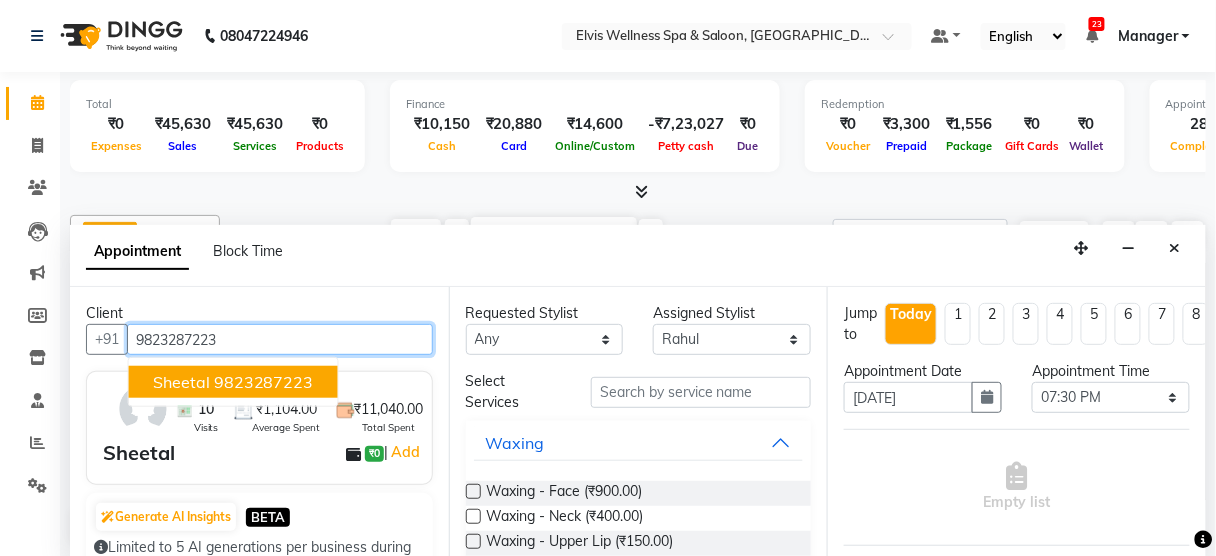 click on "9823287223" at bounding box center (264, 382) 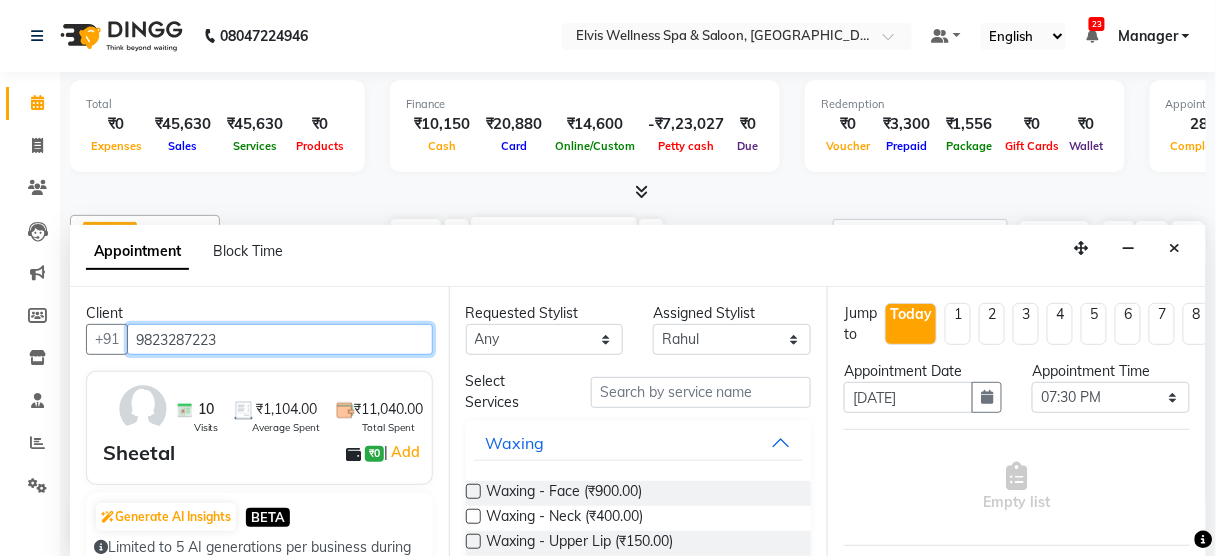 type on "9823287223" 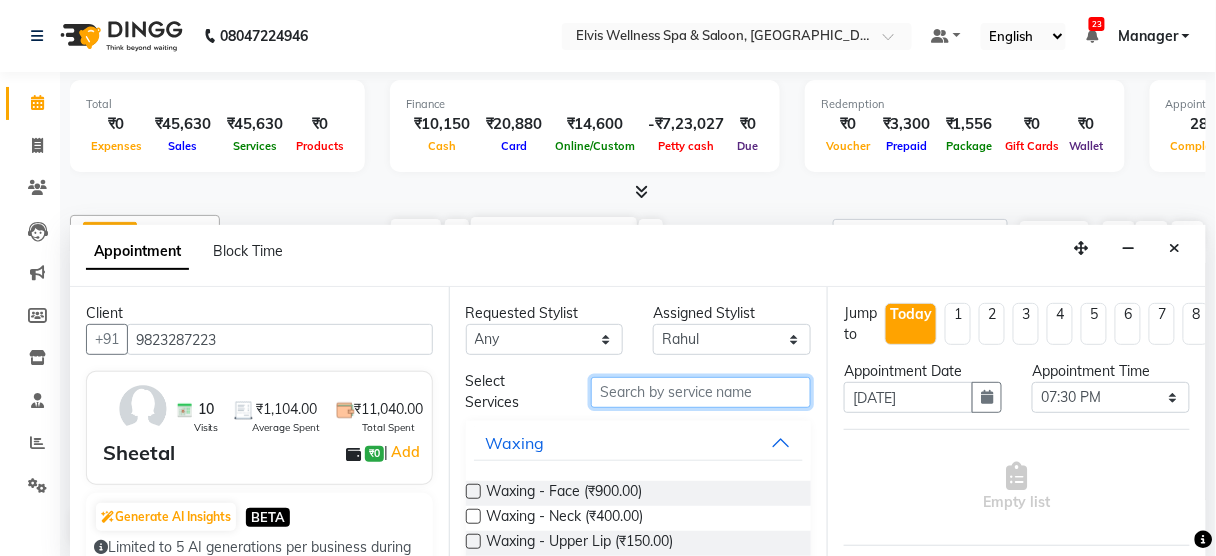 click at bounding box center [701, 392] 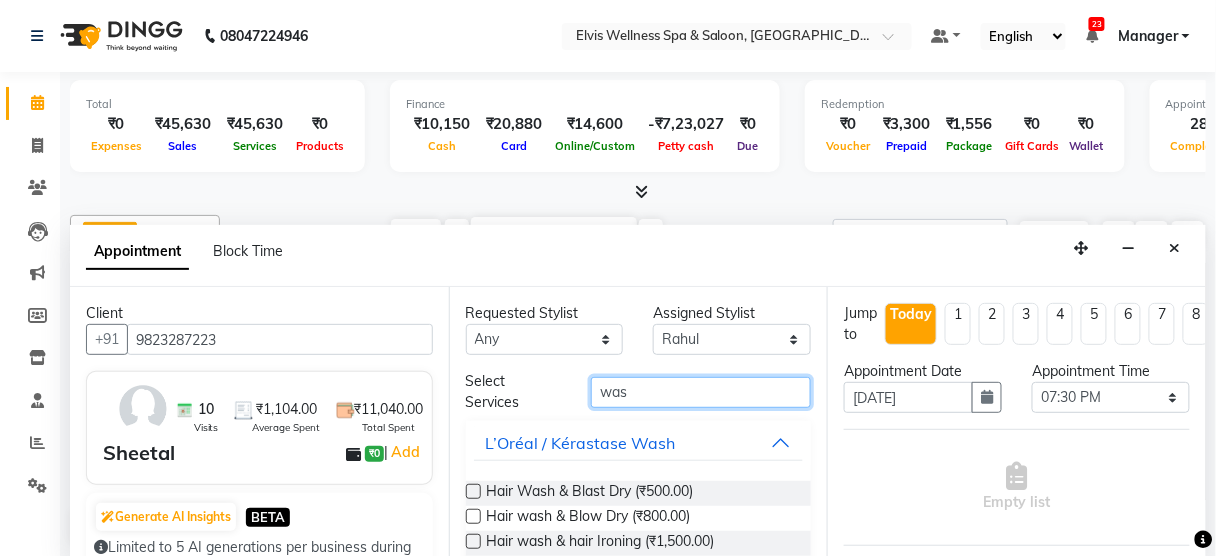 type on "was" 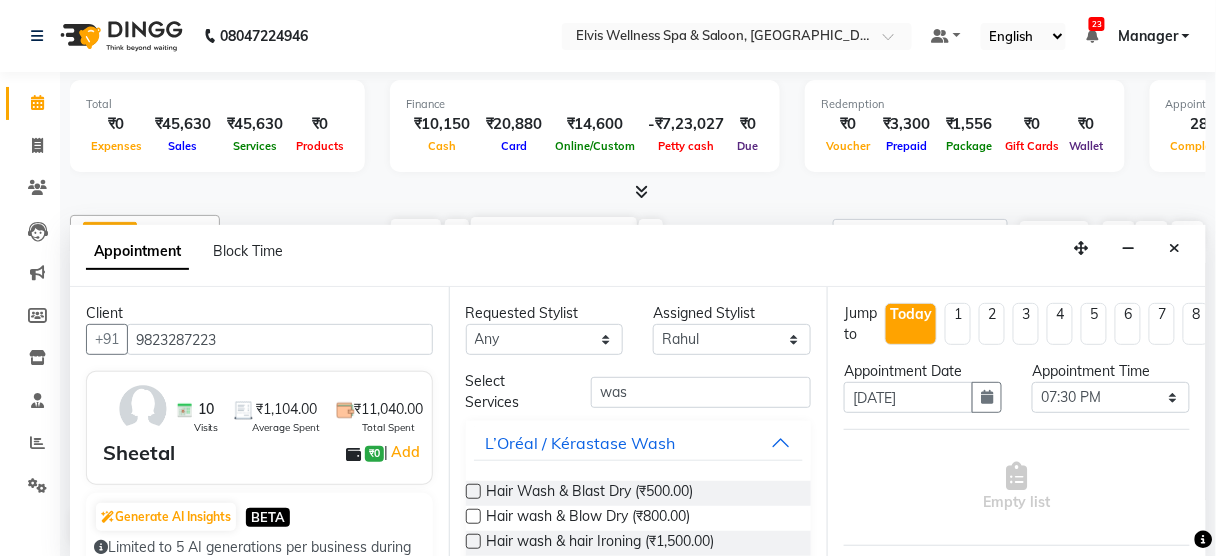 click at bounding box center [473, 516] 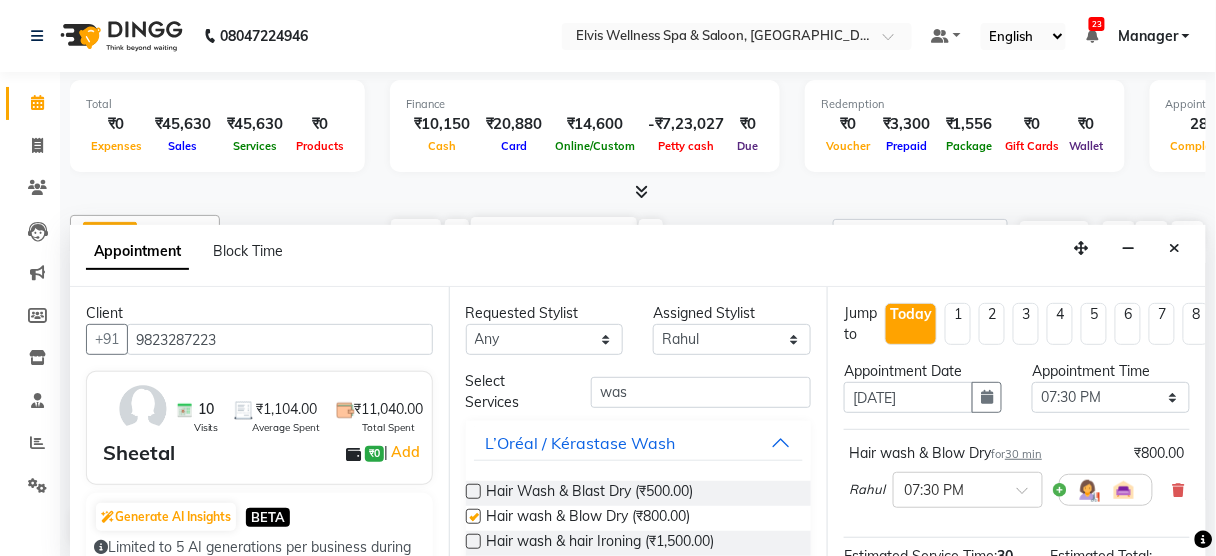 checkbox on "false" 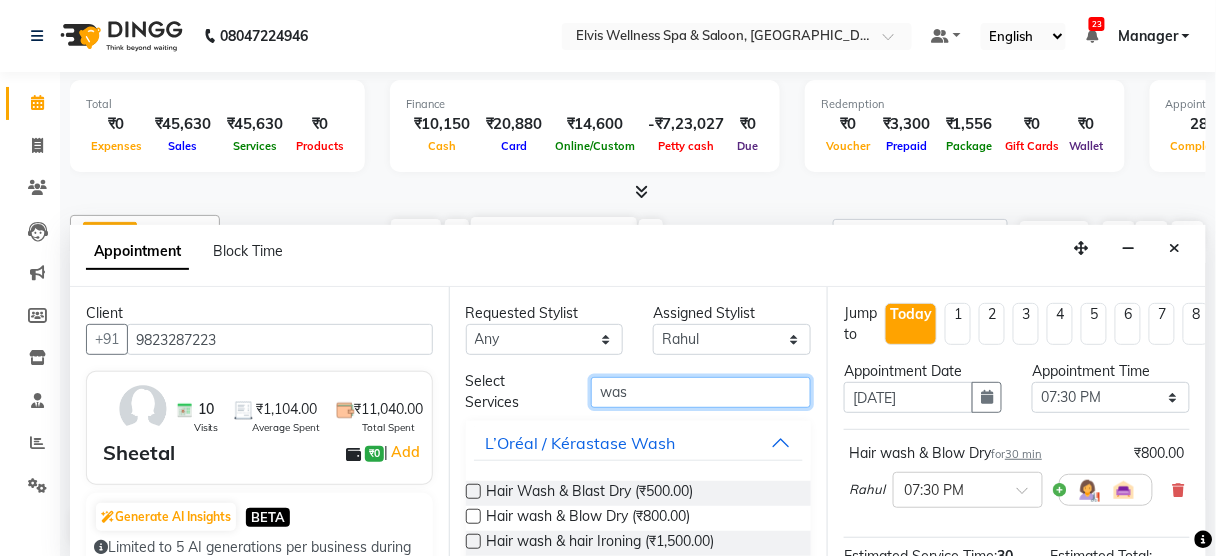 click on "was" at bounding box center [701, 392] 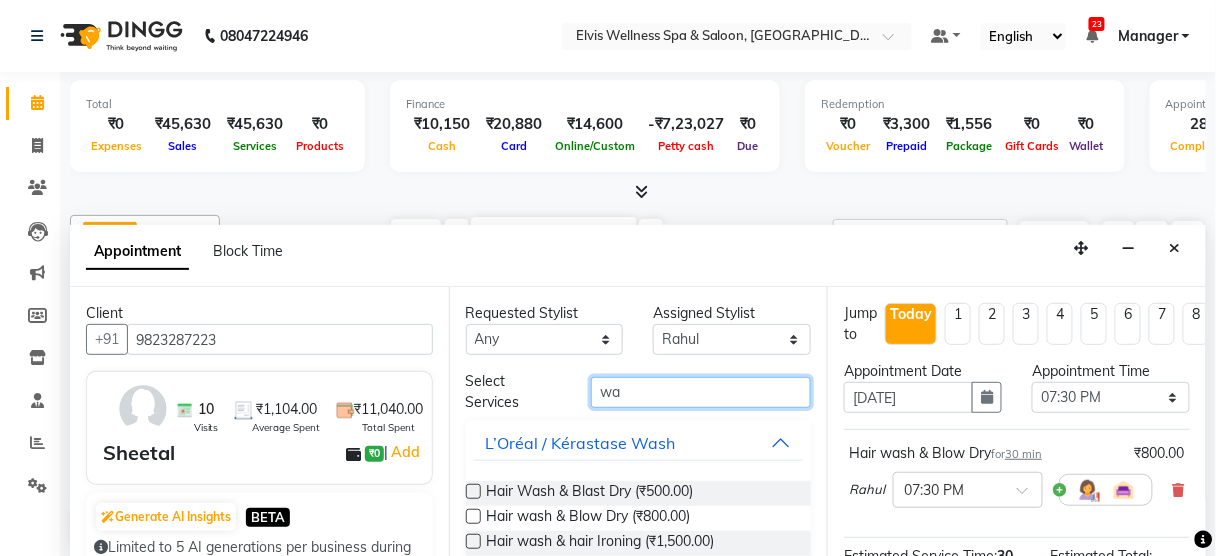 type on "w" 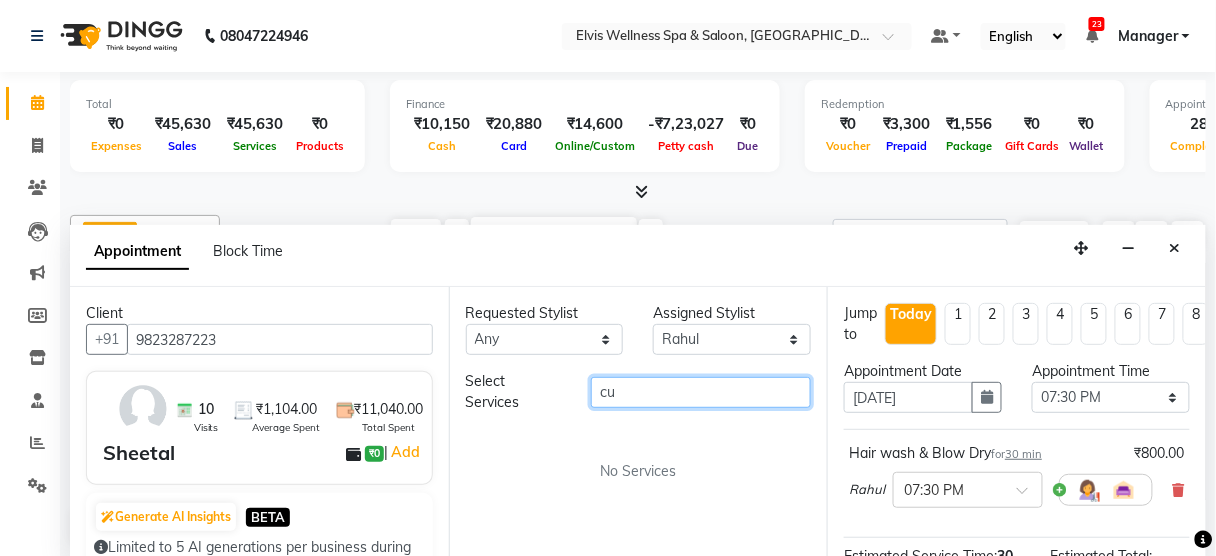 type on "c" 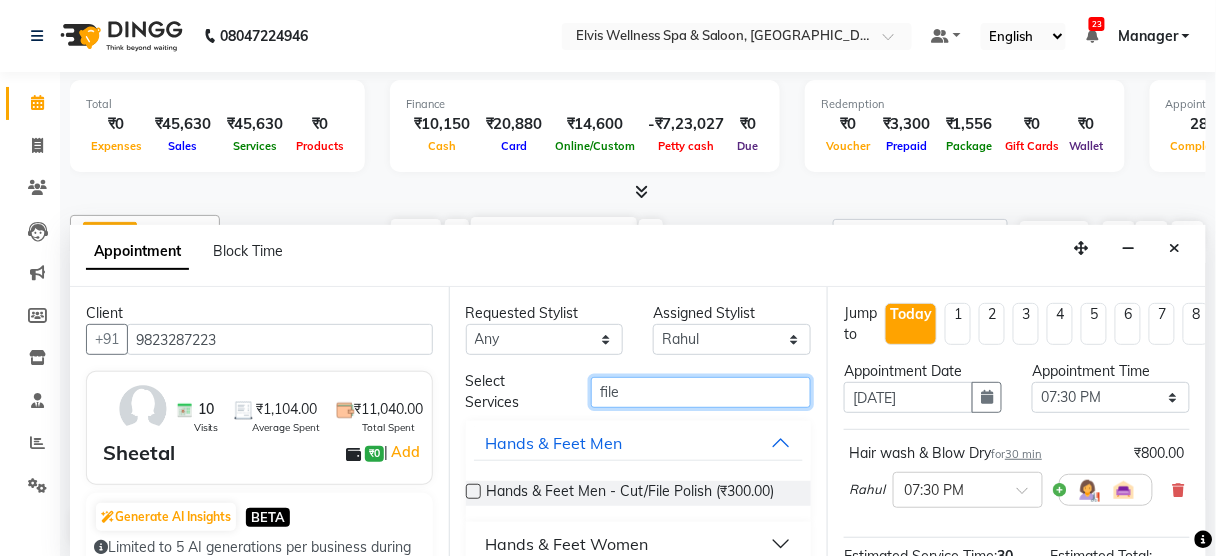 type on "file" 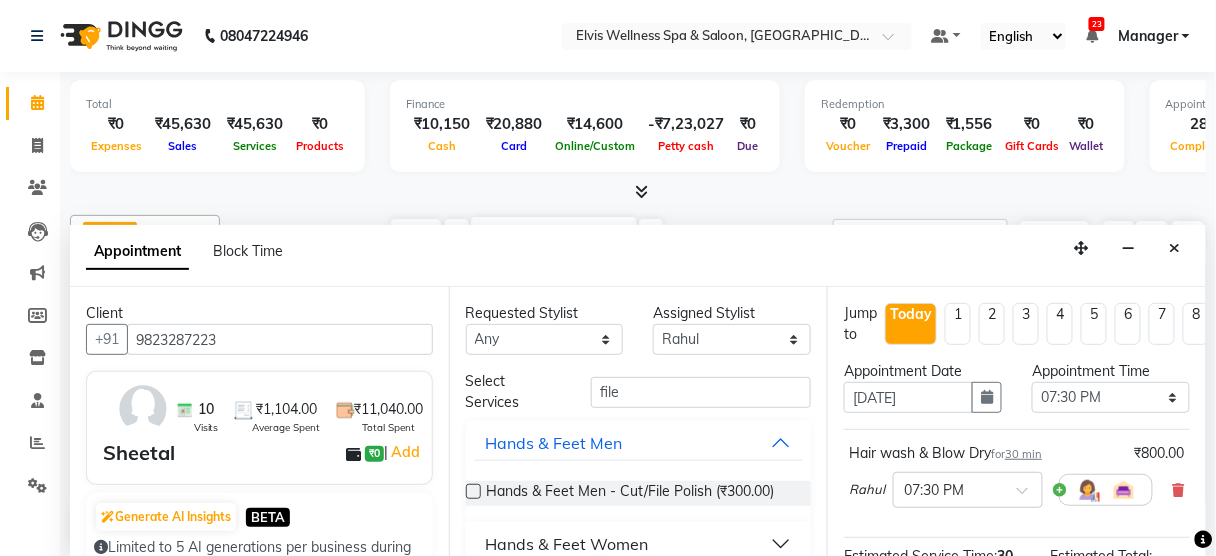 click at bounding box center [473, 491] 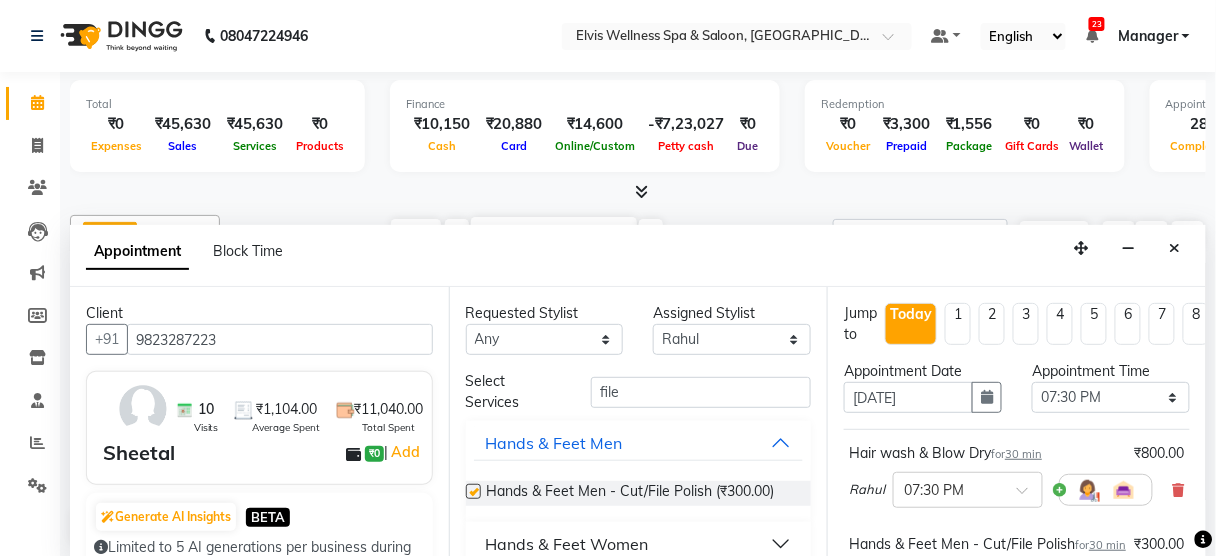 checkbox on "false" 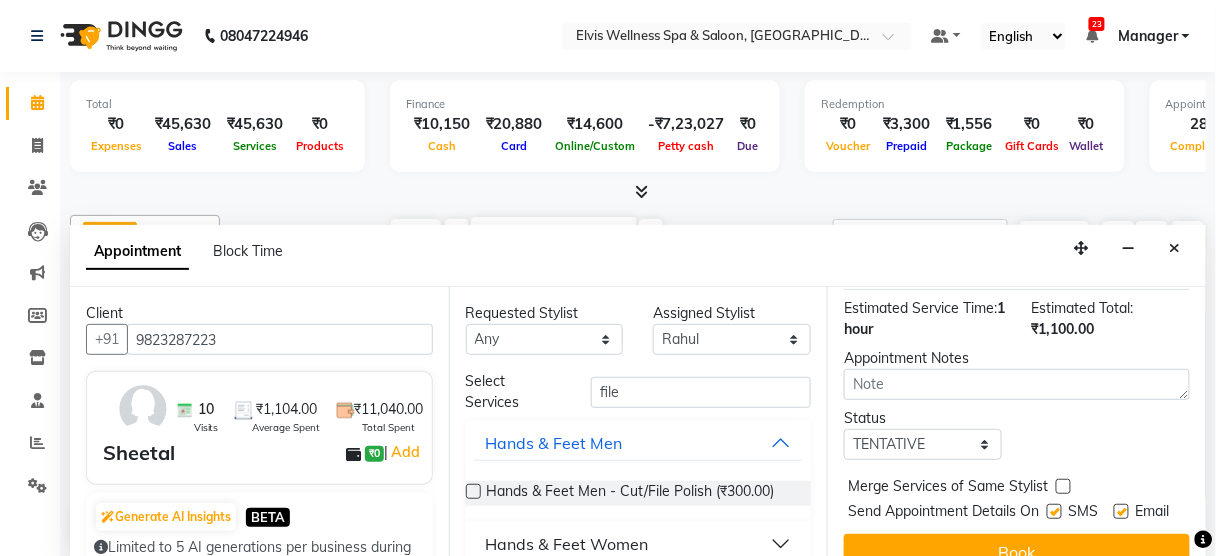 scroll, scrollTop: 415, scrollLeft: 0, axis: vertical 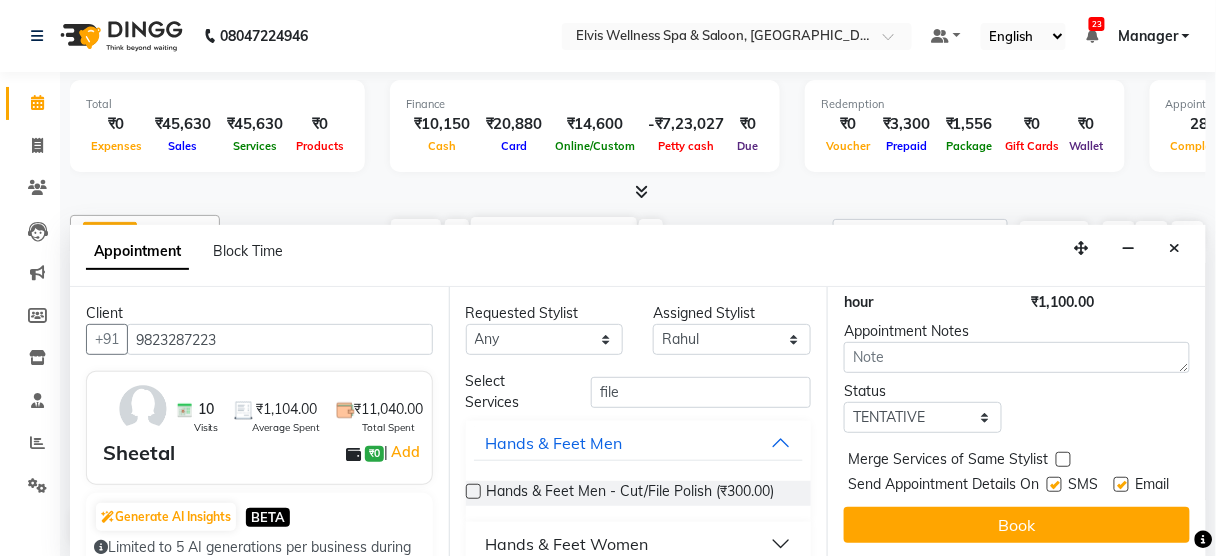 click at bounding box center (1054, 484) 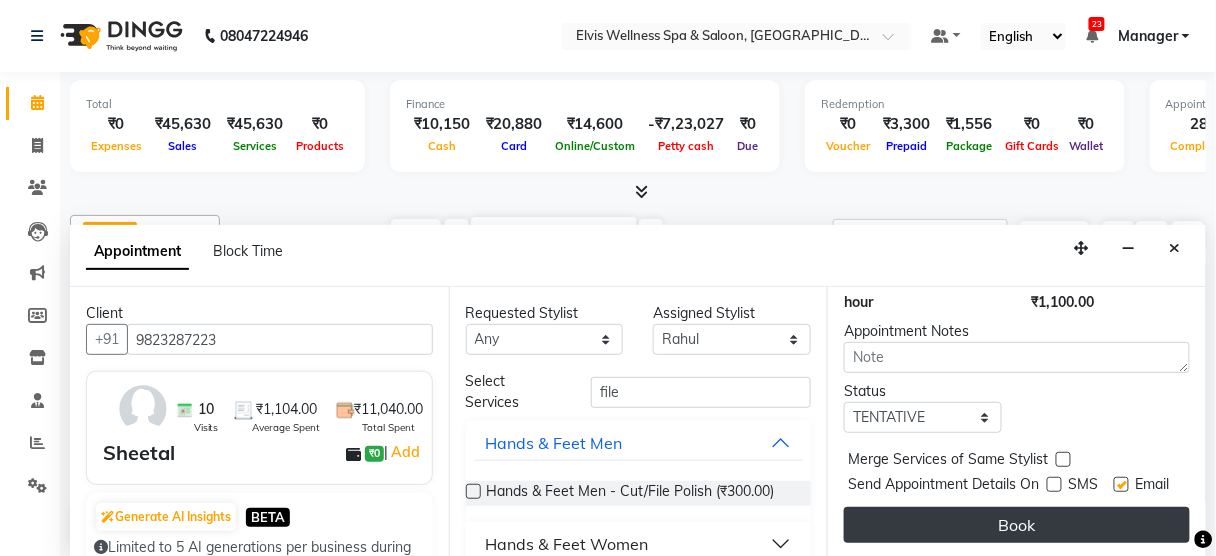 click on "Book" at bounding box center [1017, 525] 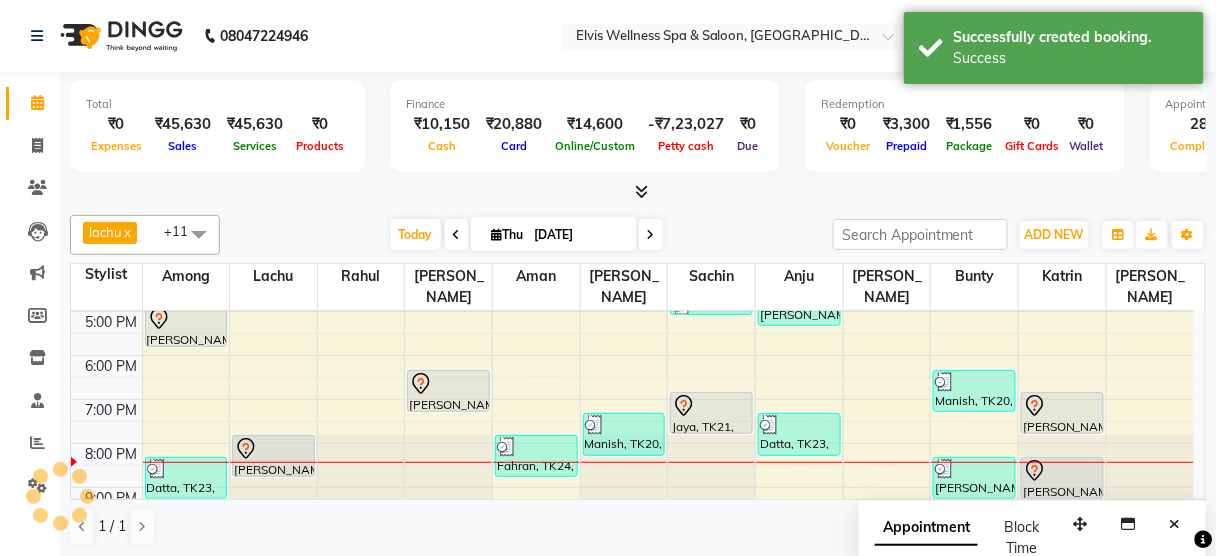 scroll, scrollTop: 0, scrollLeft: 0, axis: both 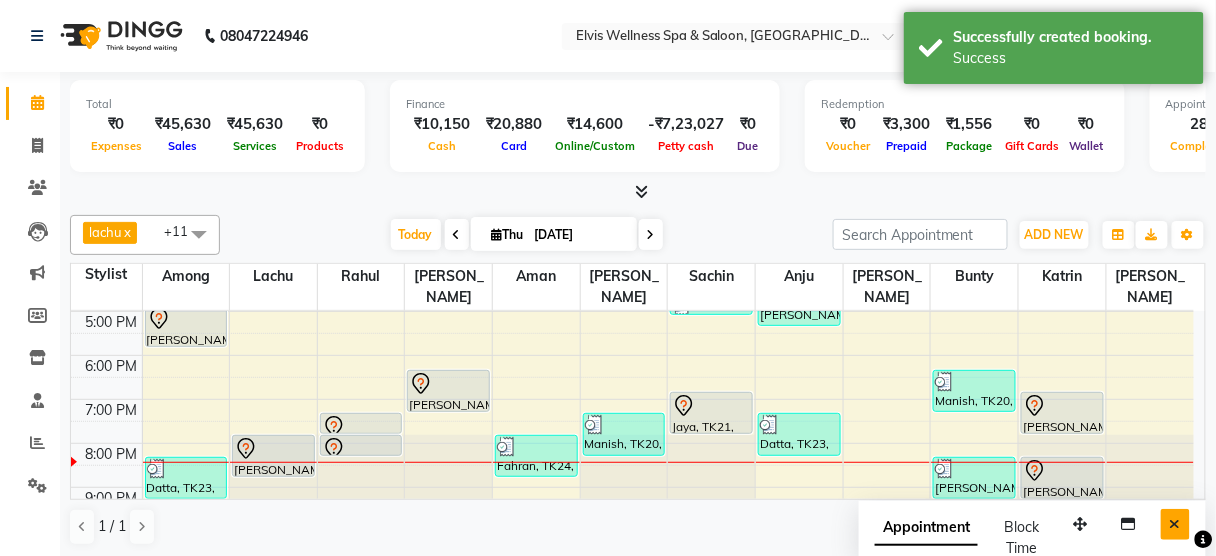 click at bounding box center (1175, 524) 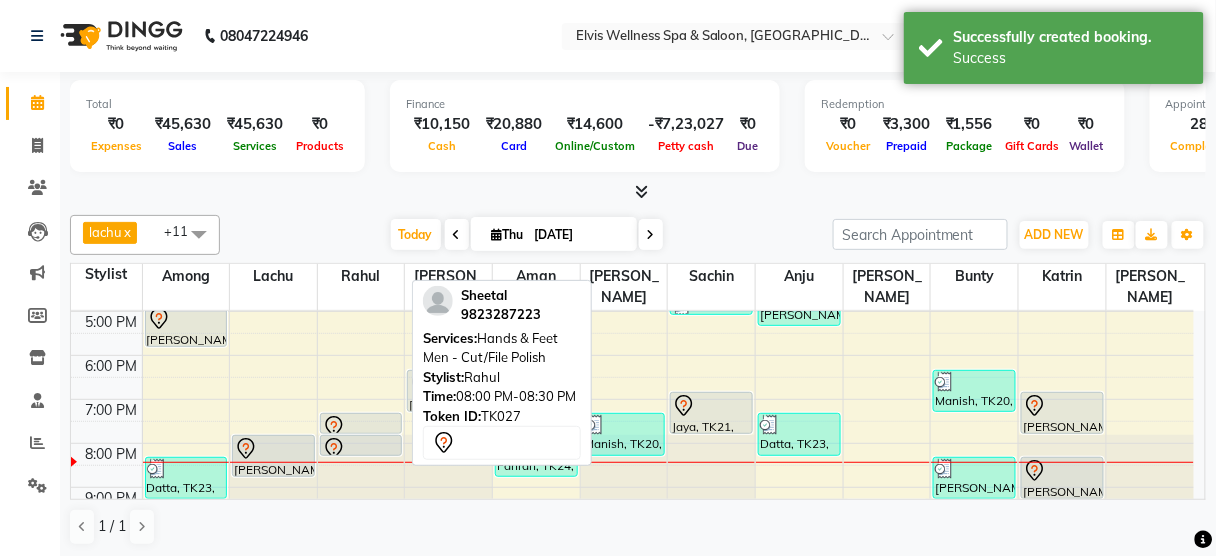 click at bounding box center [361, 455] 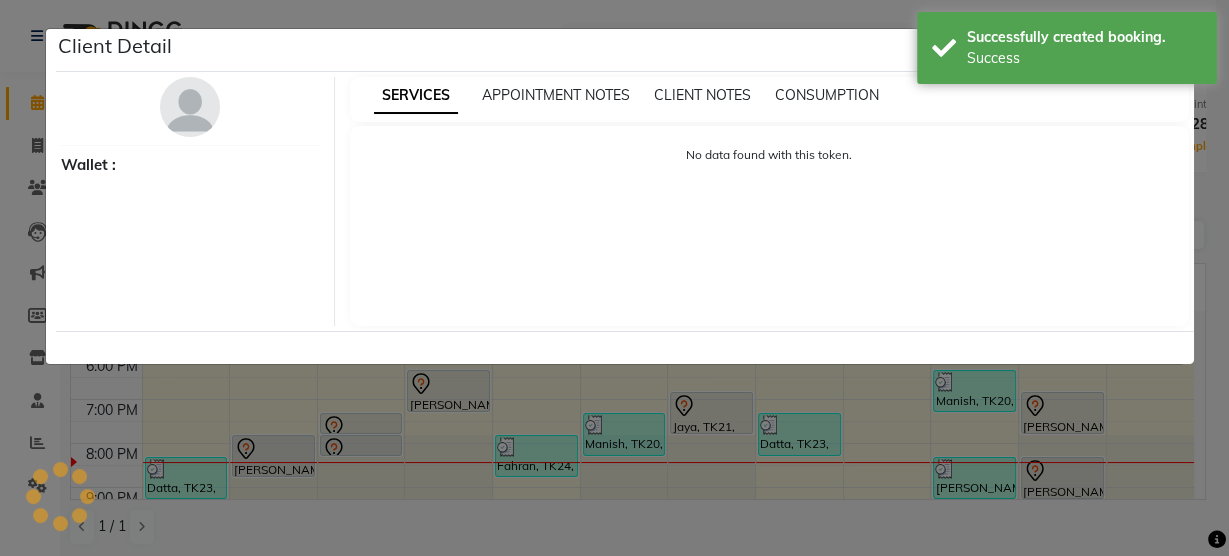 select on "7" 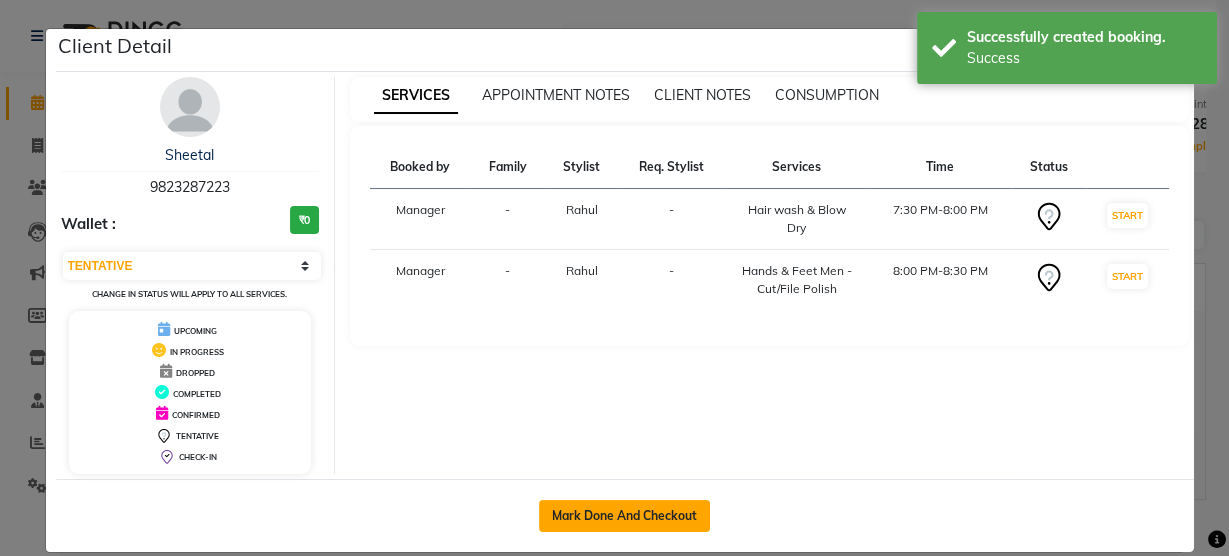 click on "Mark Done And Checkout" 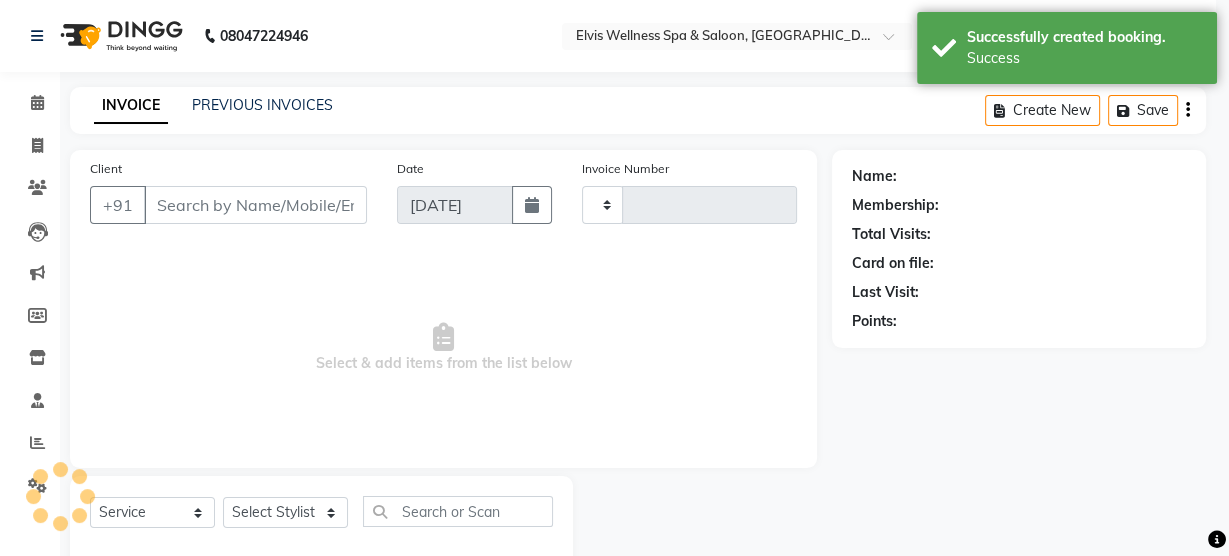 type on "1933" 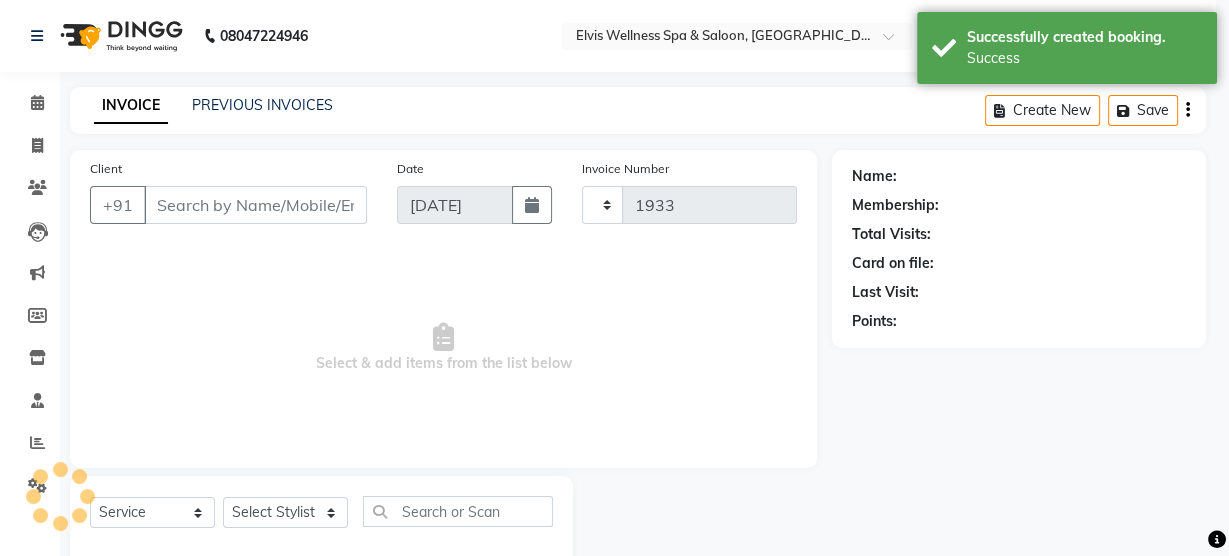 select on "5733" 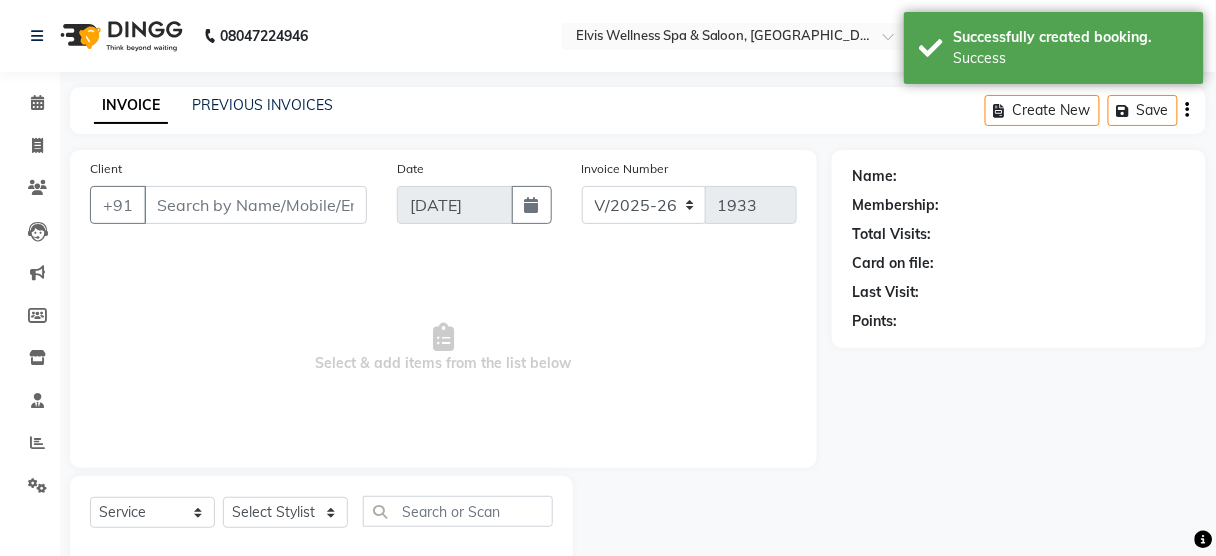type on "9823287223" 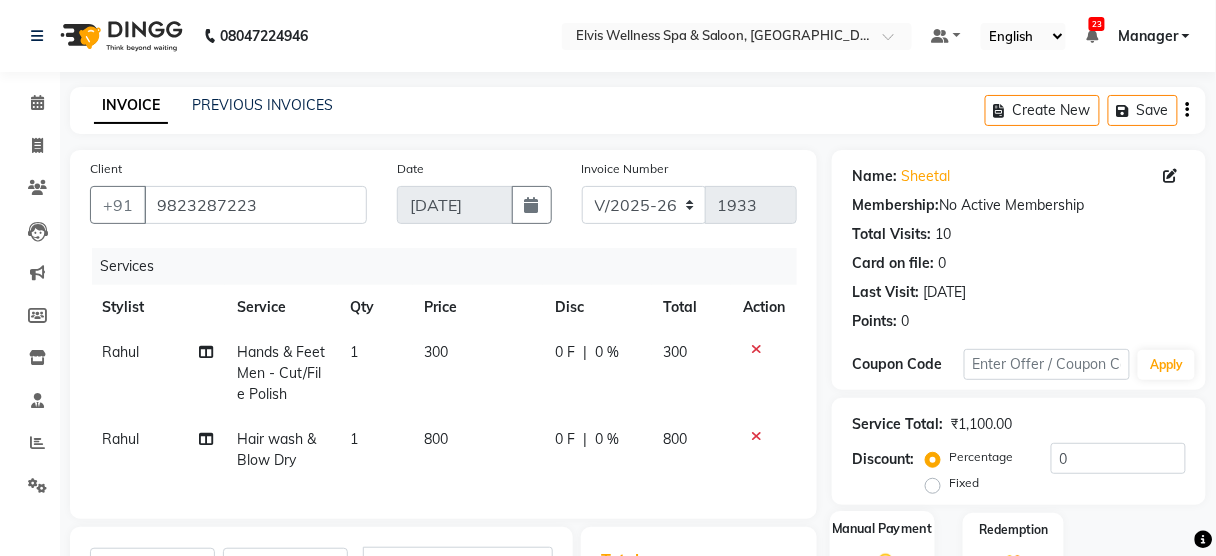 scroll, scrollTop: 179, scrollLeft: 0, axis: vertical 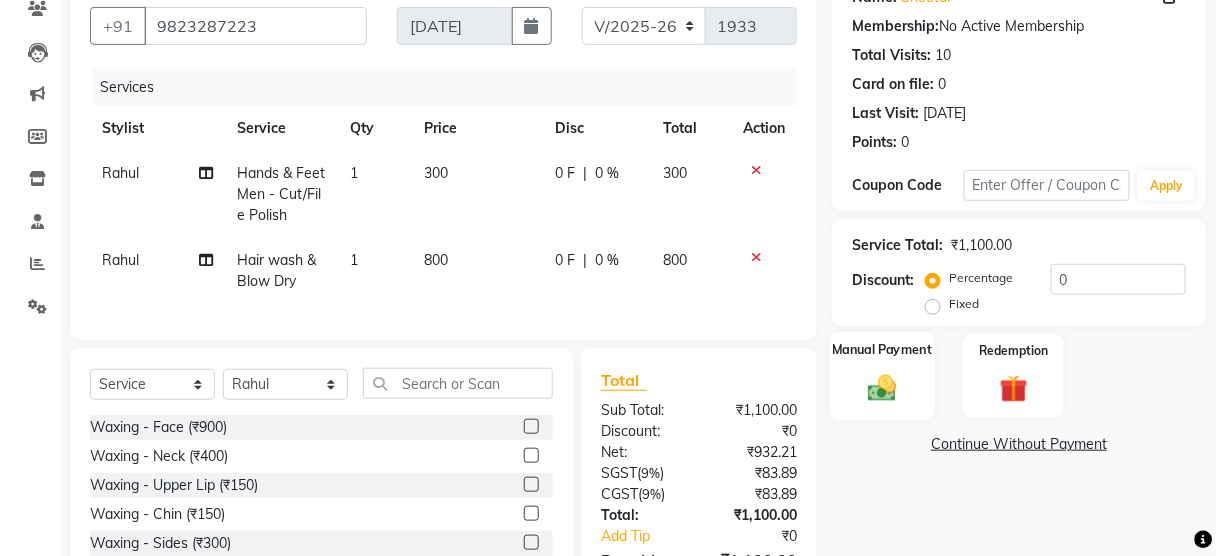 click on "Manual Payment" 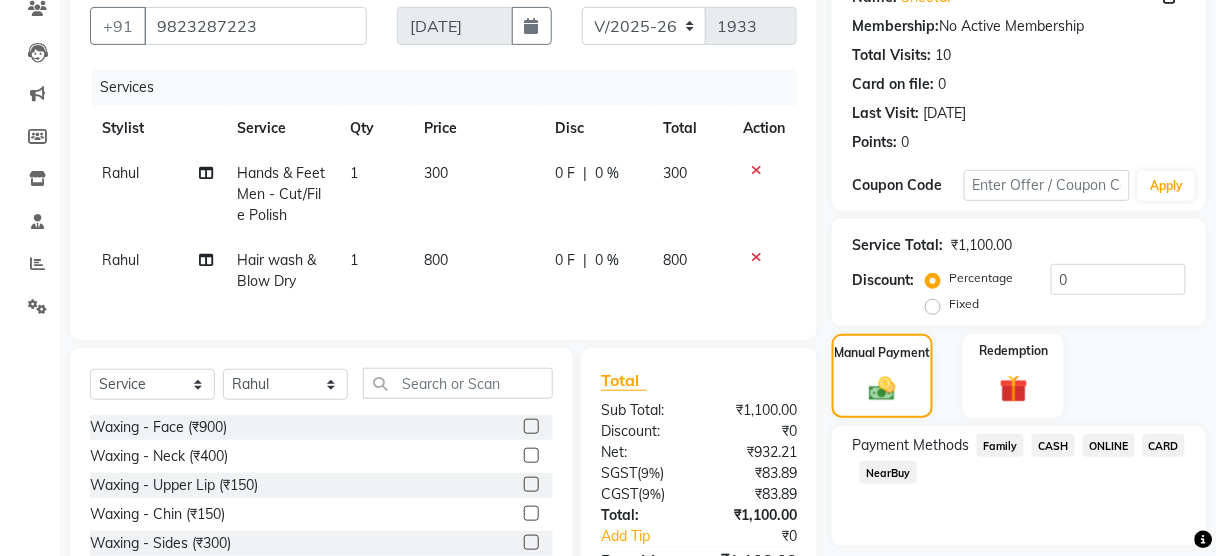 click on "CASH" 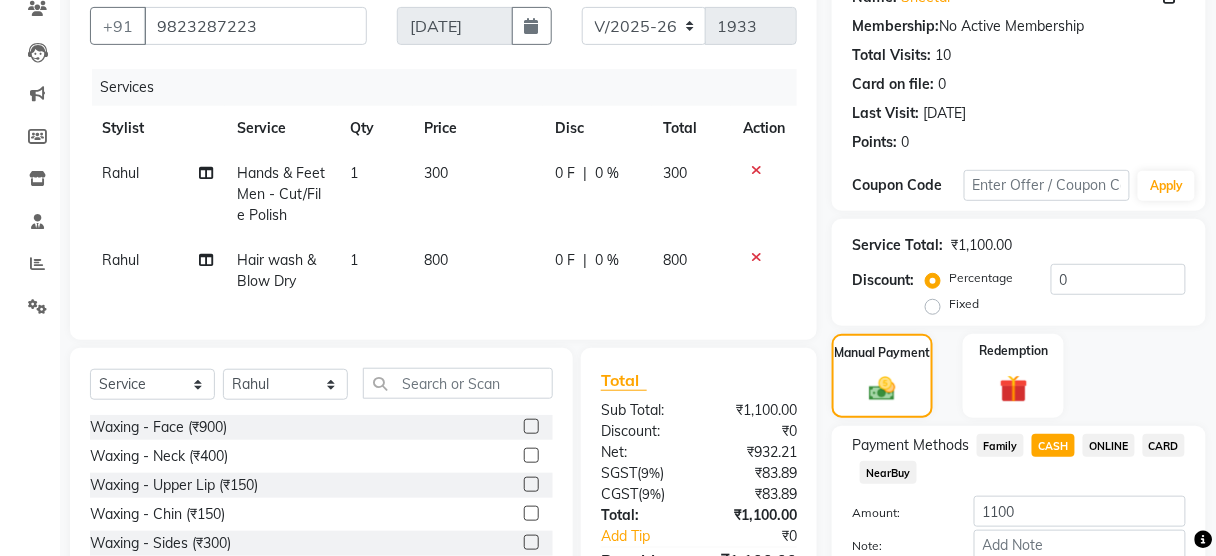 scroll, scrollTop: 307, scrollLeft: 0, axis: vertical 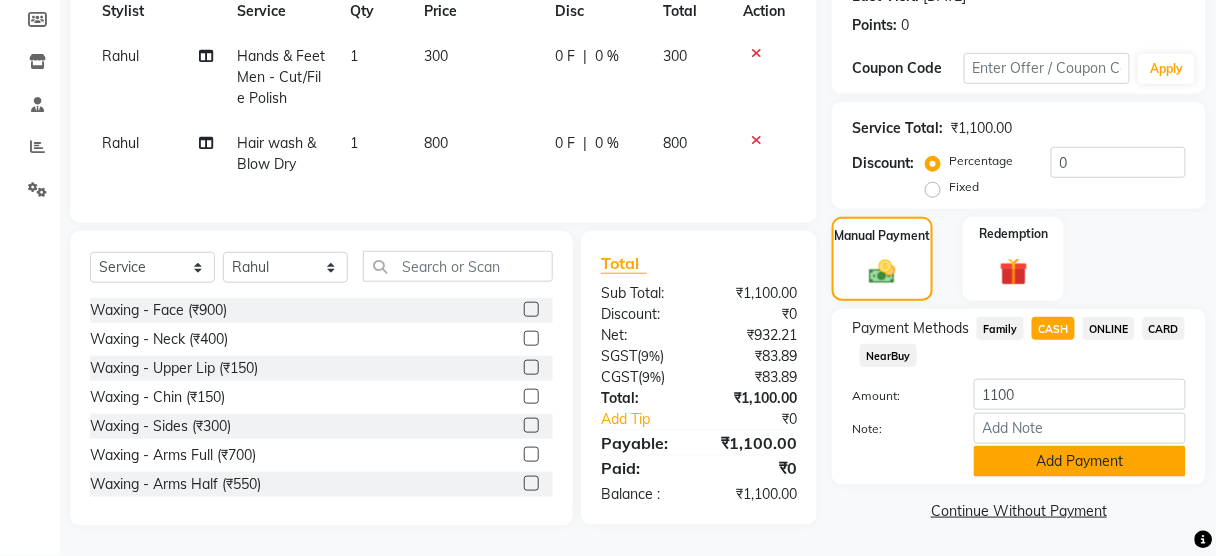 click on "Add Payment" 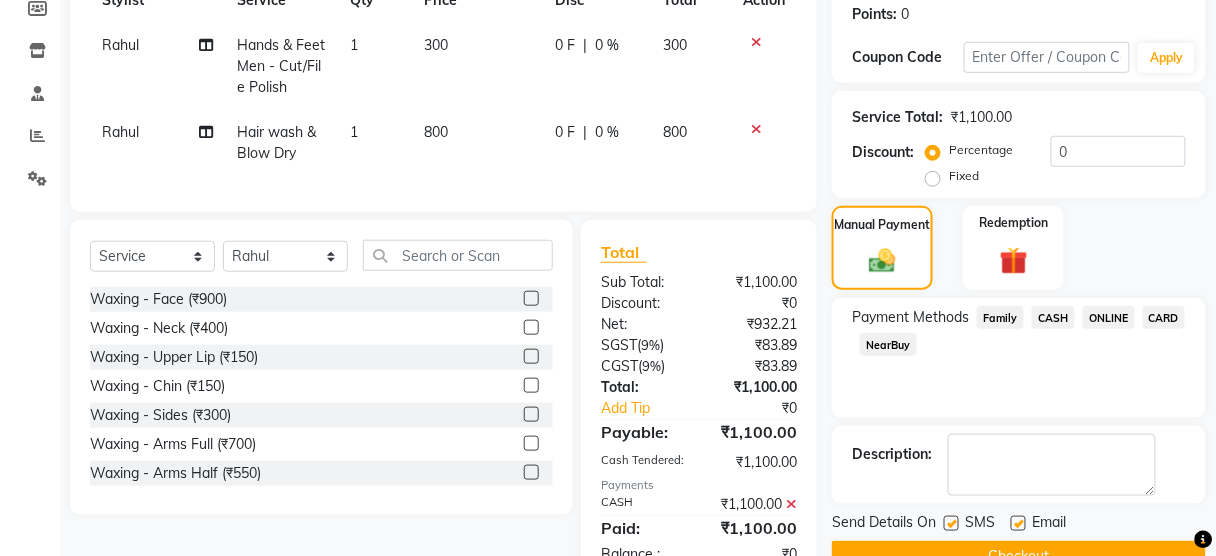 click 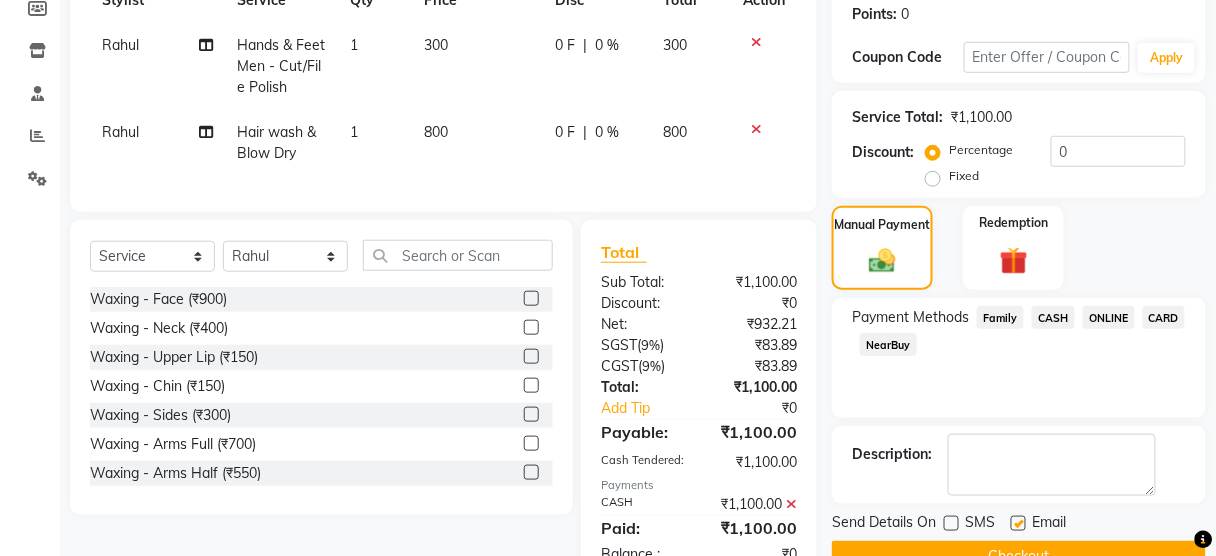 click on "Checkout" 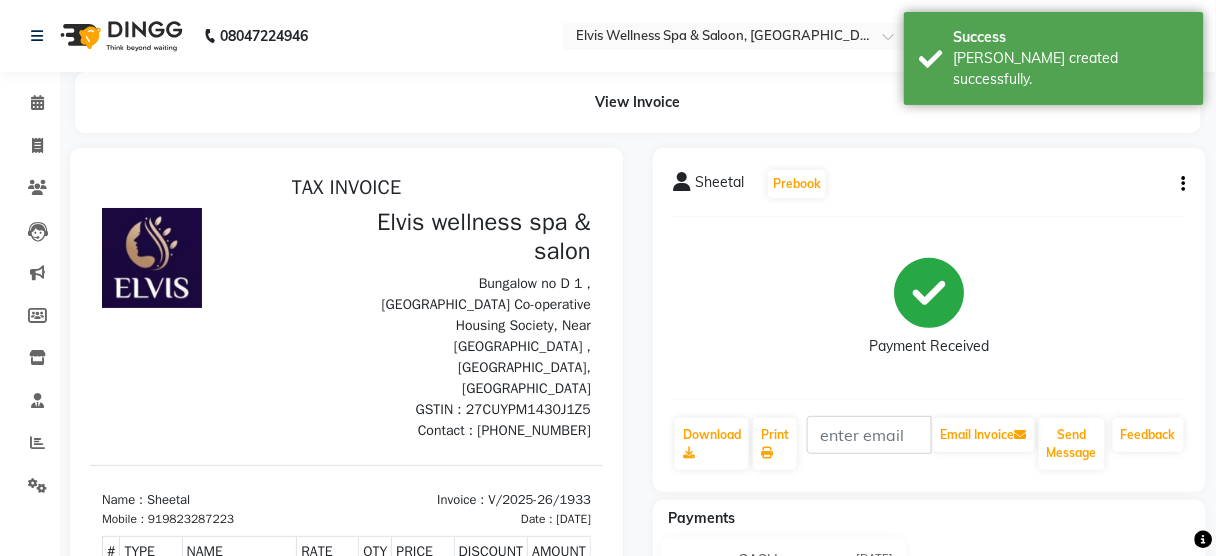 scroll, scrollTop: 0, scrollLeft: 0, axis: both 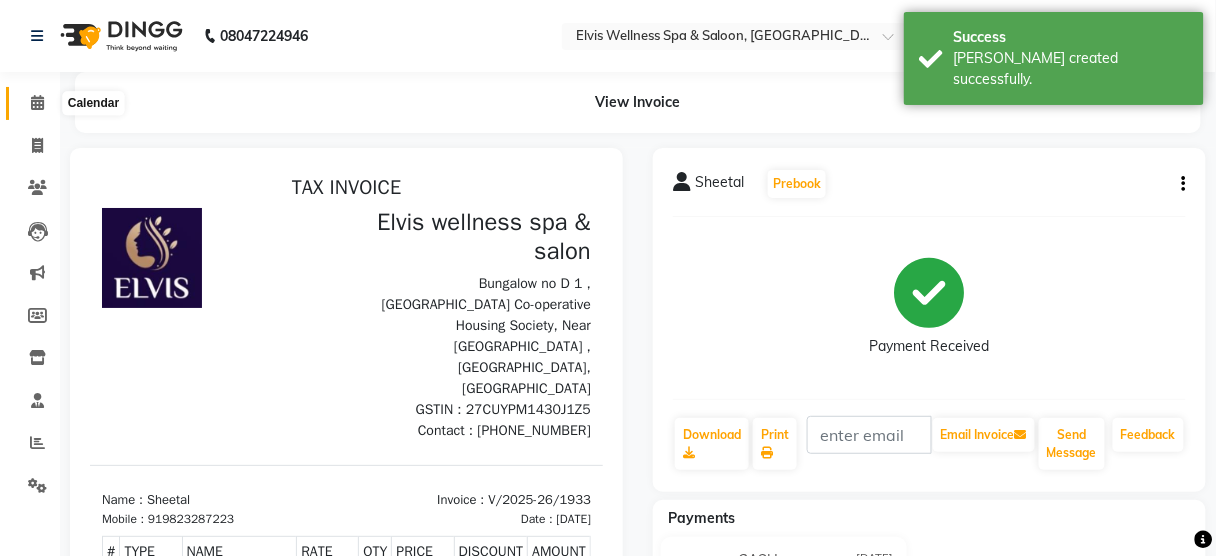 click 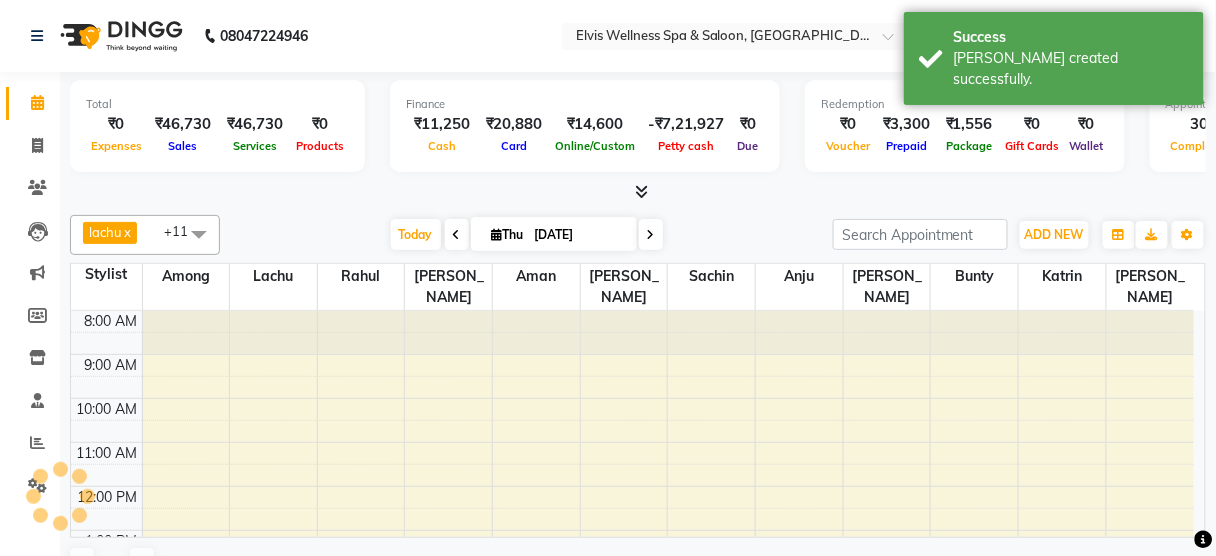 scroll, scrollTop: 0, scrollLeft: 0, axis: both 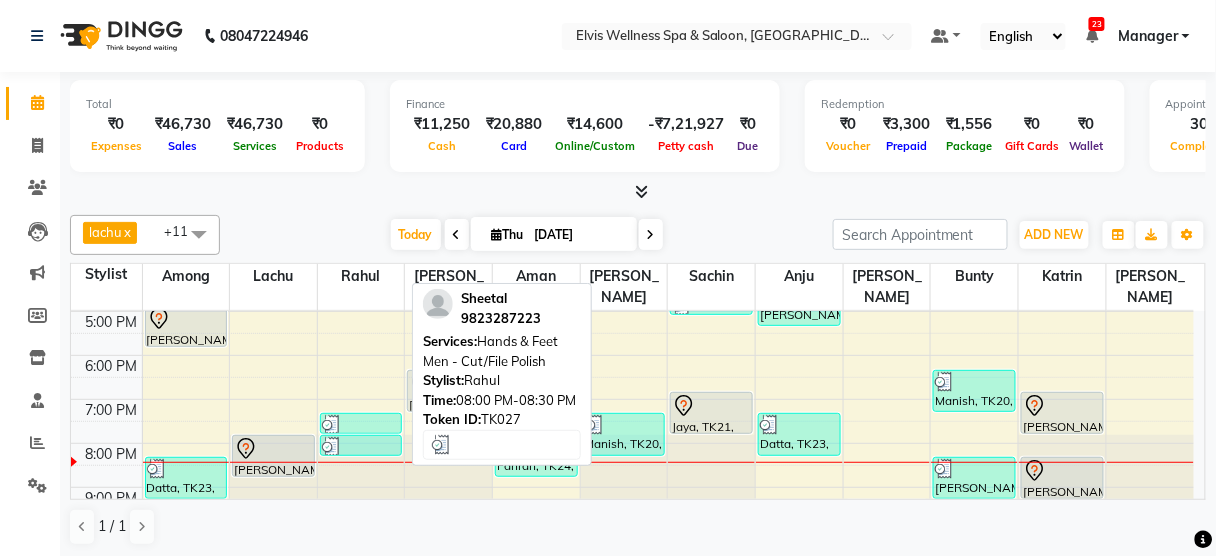 click at bounding box center [361, 447] 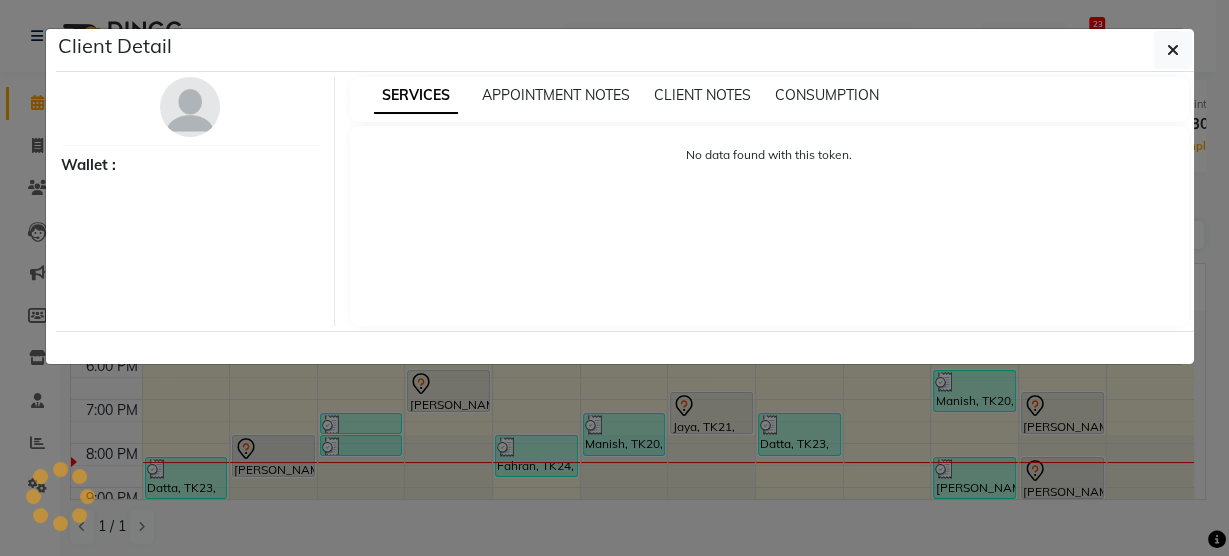 select on "3" 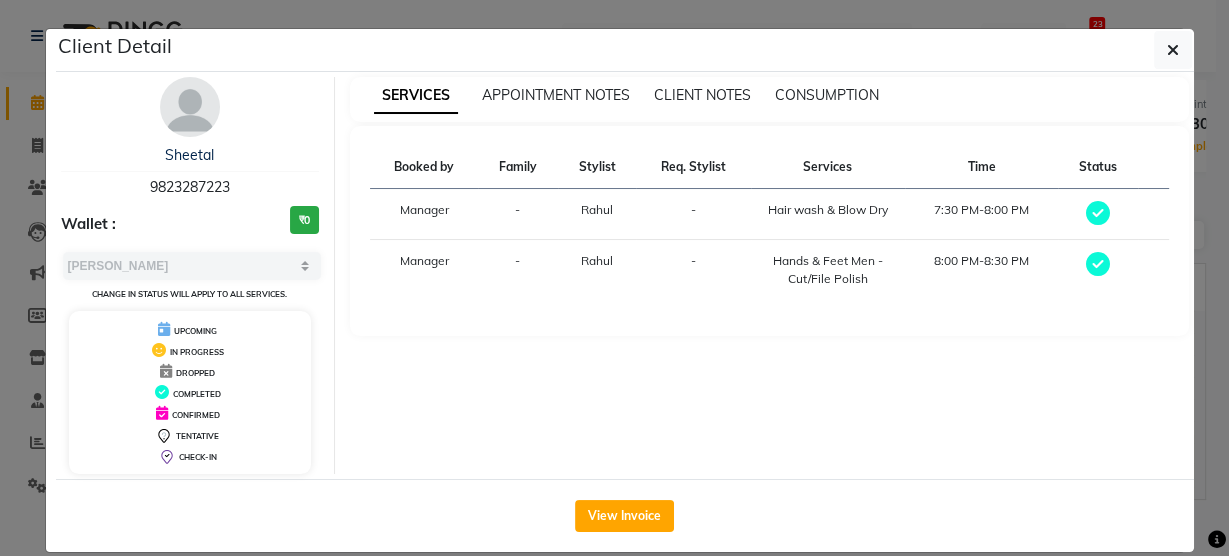 click on "Sheetal    9823287223" at bounding box center (190, 171) 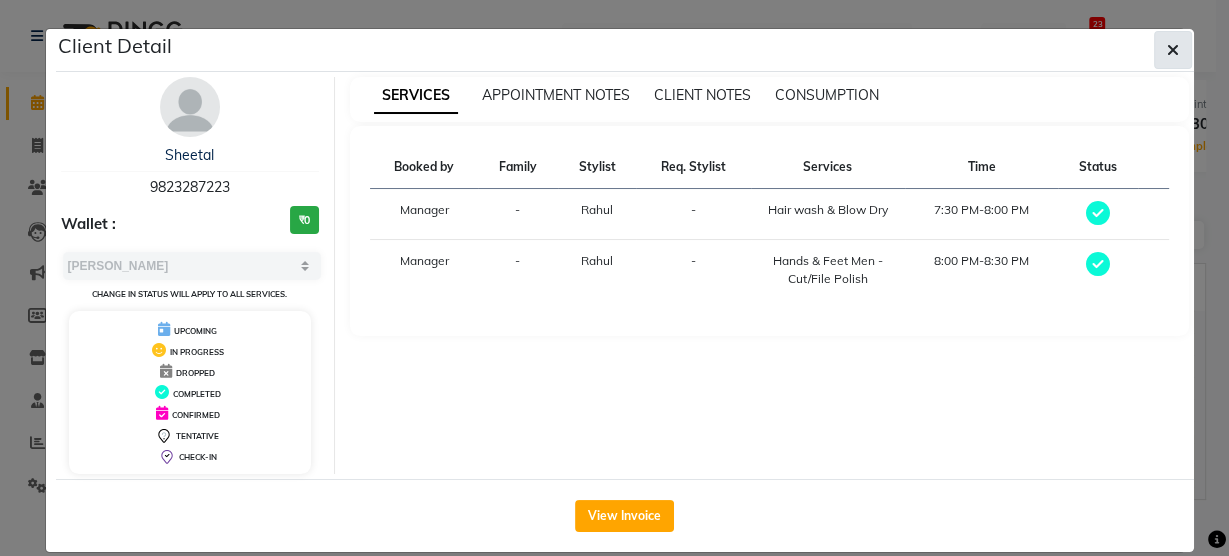 click 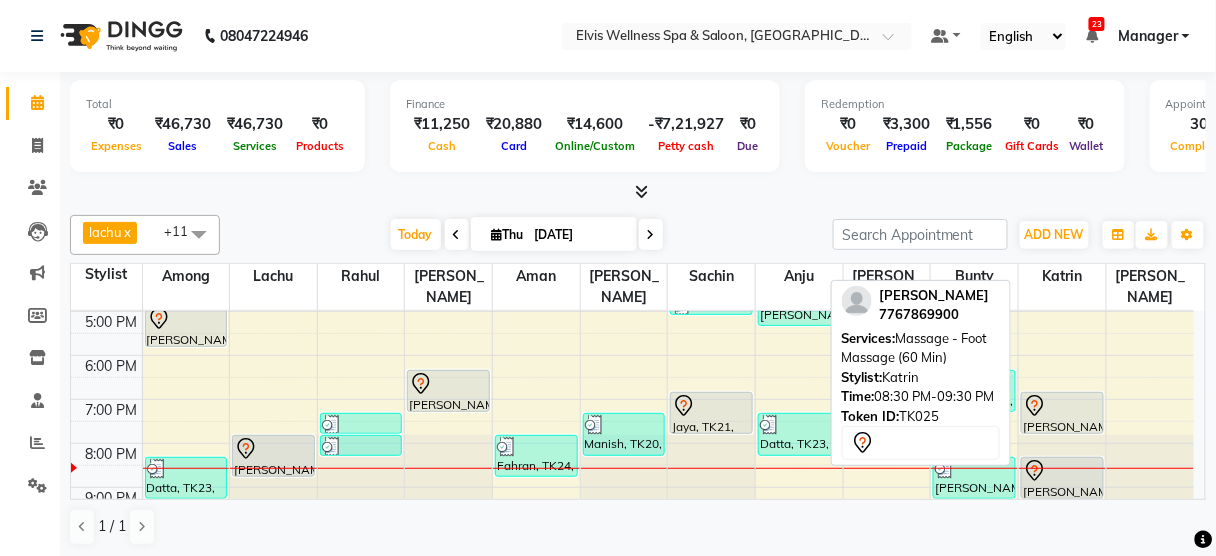 click on "[PERSON_NAME], TK25, 08:30 PM-09:30 PM, Massage - Foot Massage (60 Min)" at bounding box center (1062, 478) 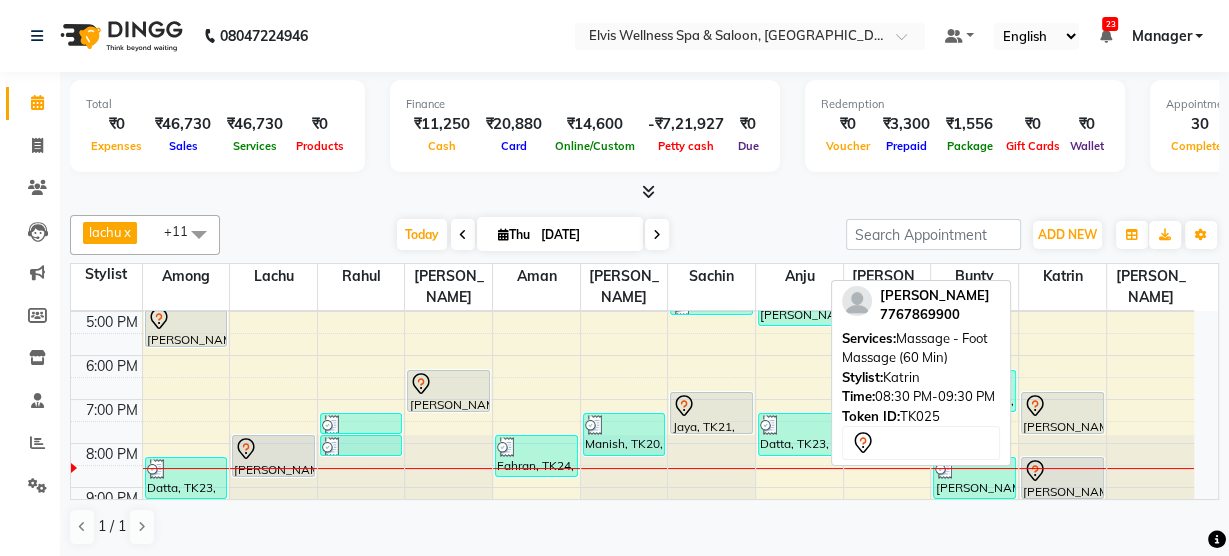 select on "7" 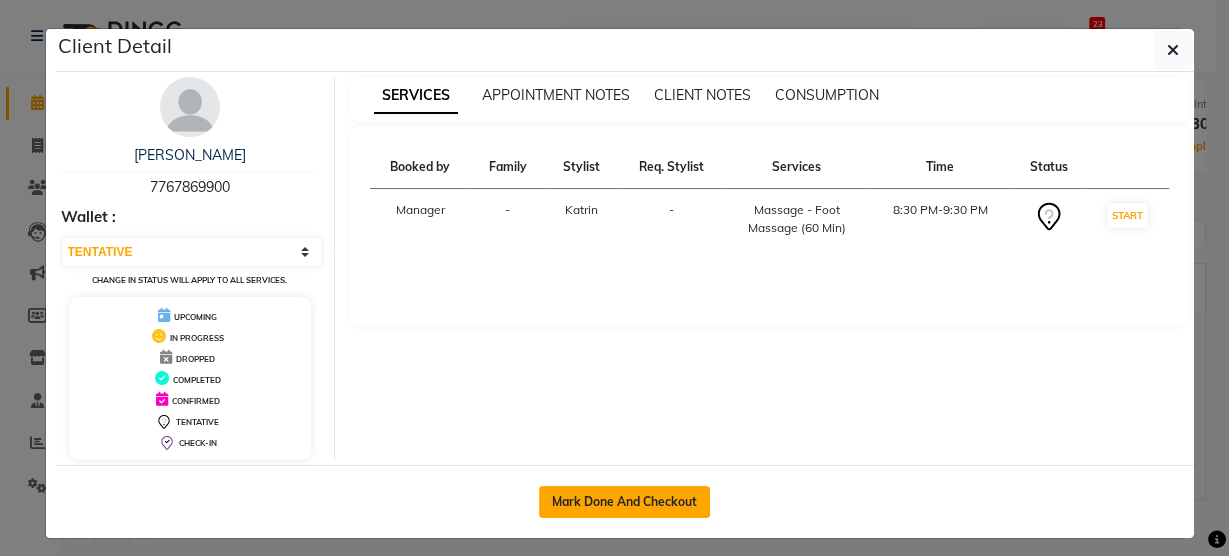 click on "Mark Done And Checkout" 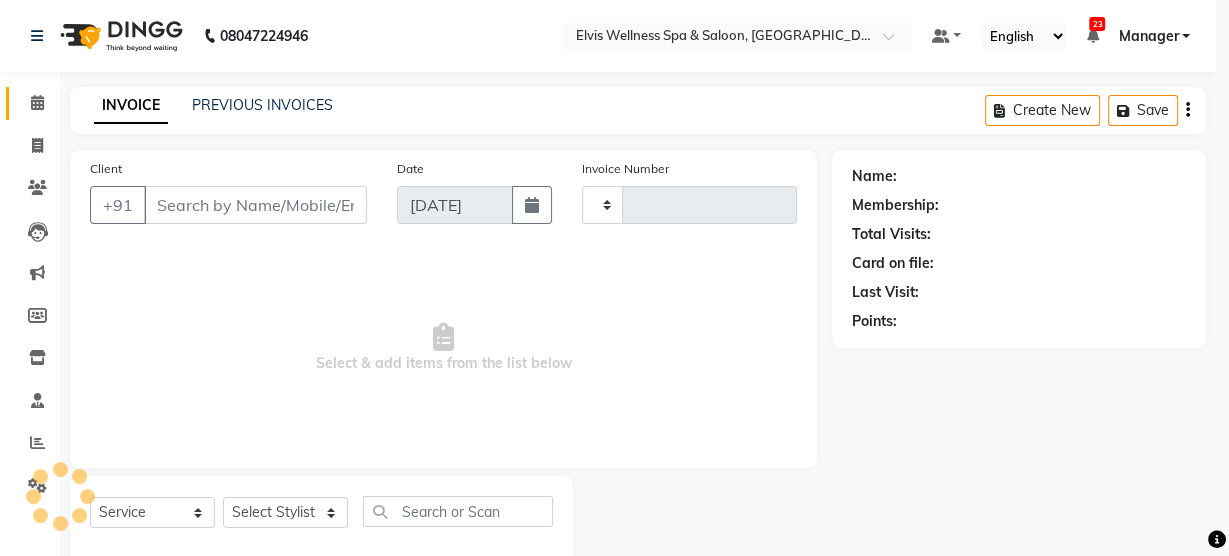 type on "1934" 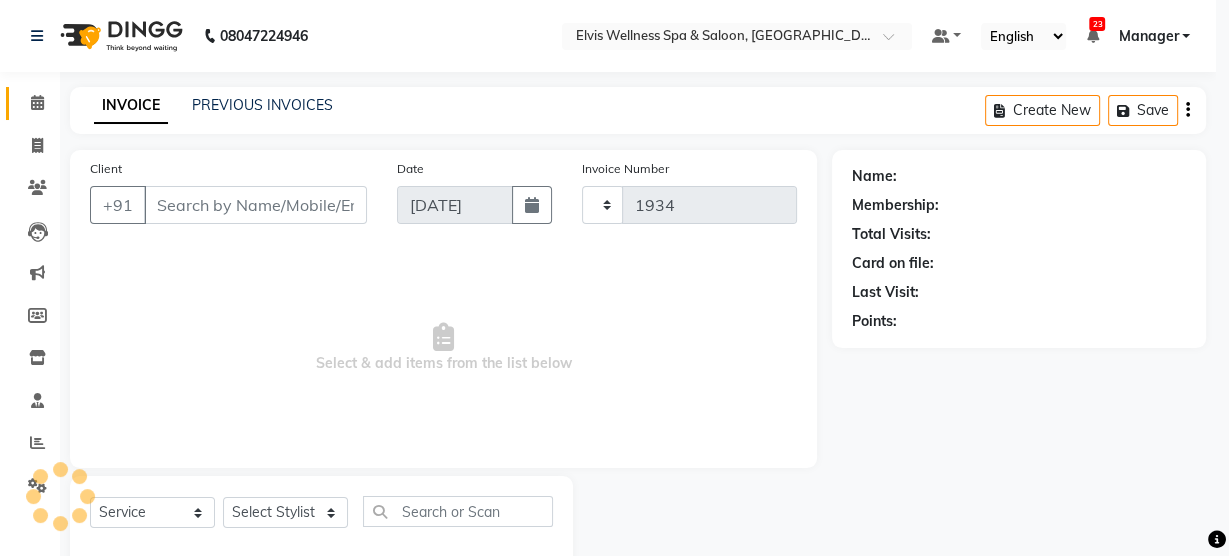select on "5733" 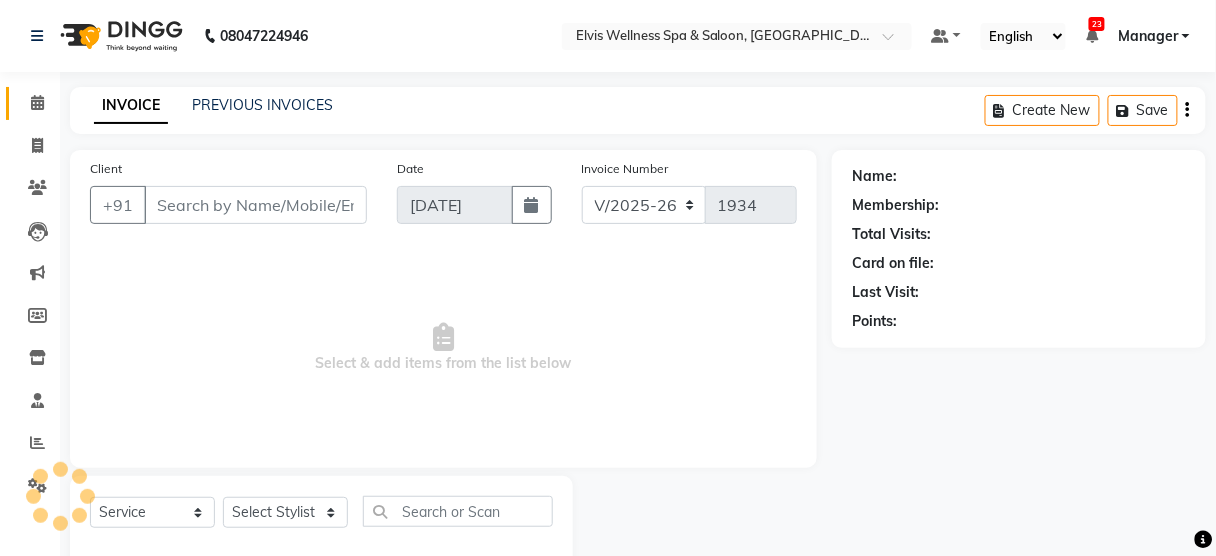 type on "7767869900" 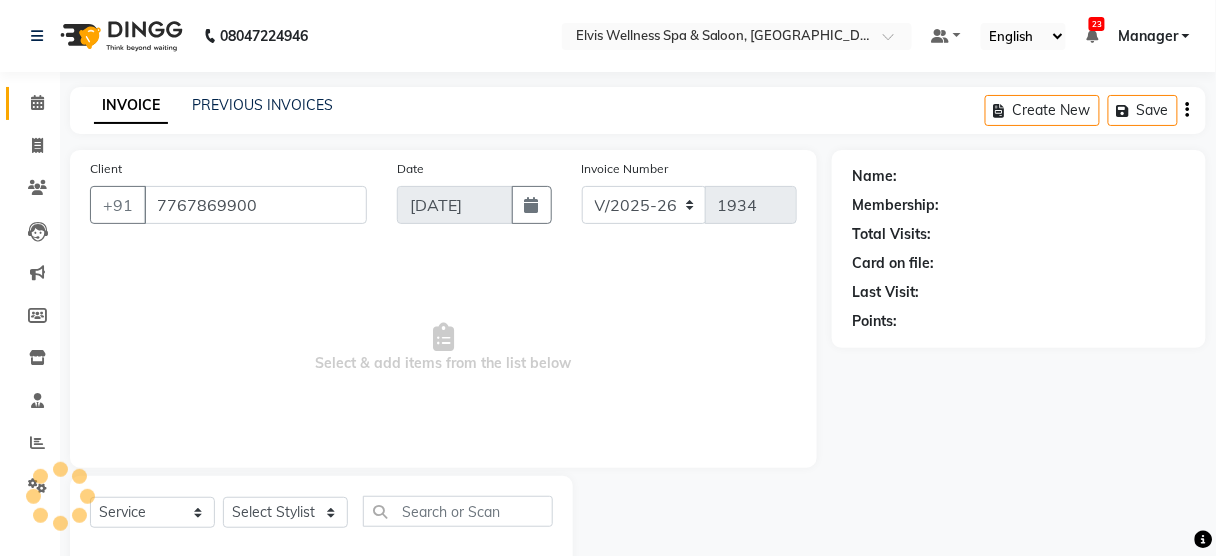 select on "67713" 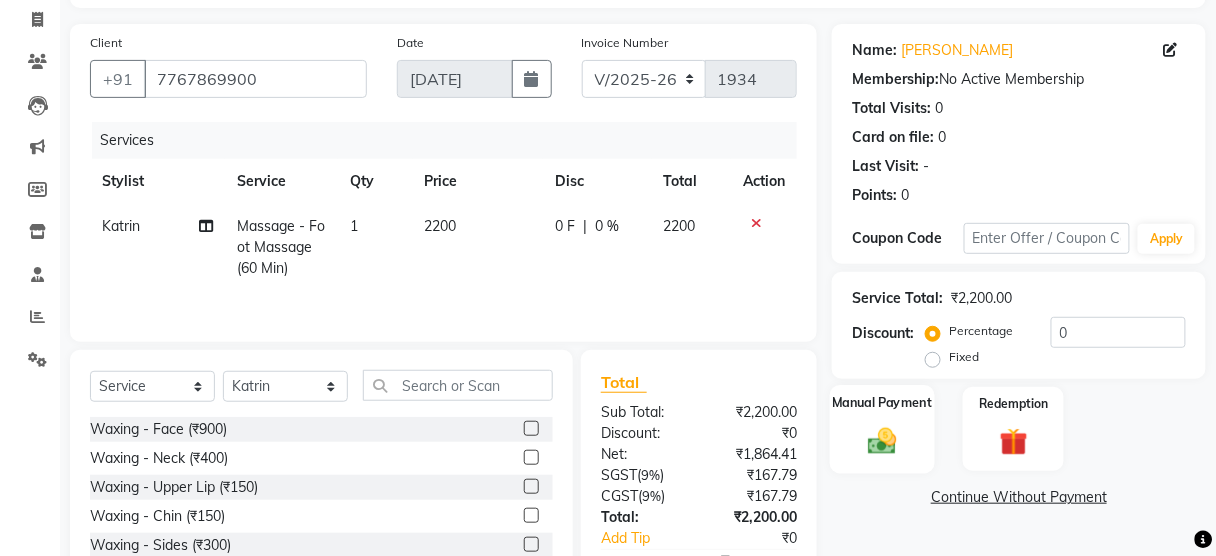 scroll, scrollTop: 115, scrollLeft: 0, axis: vertical 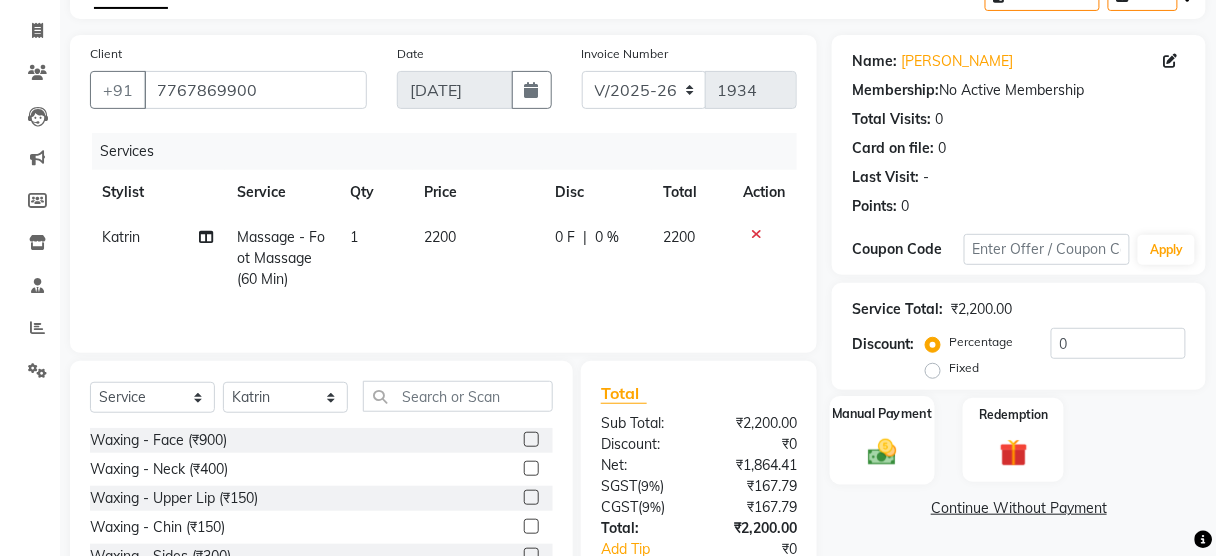 click 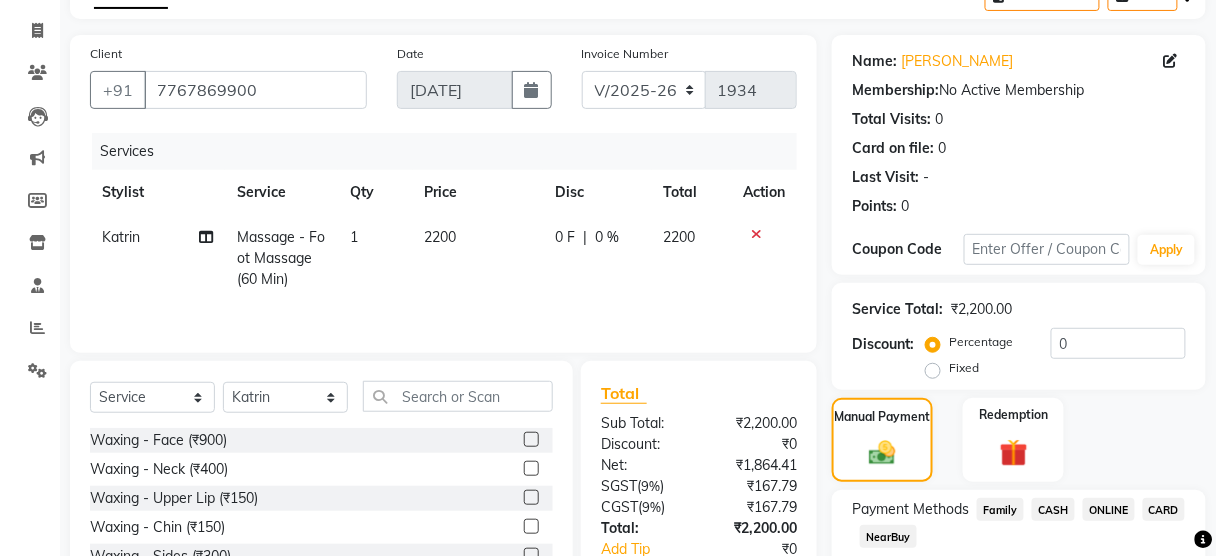 click on "CASH" 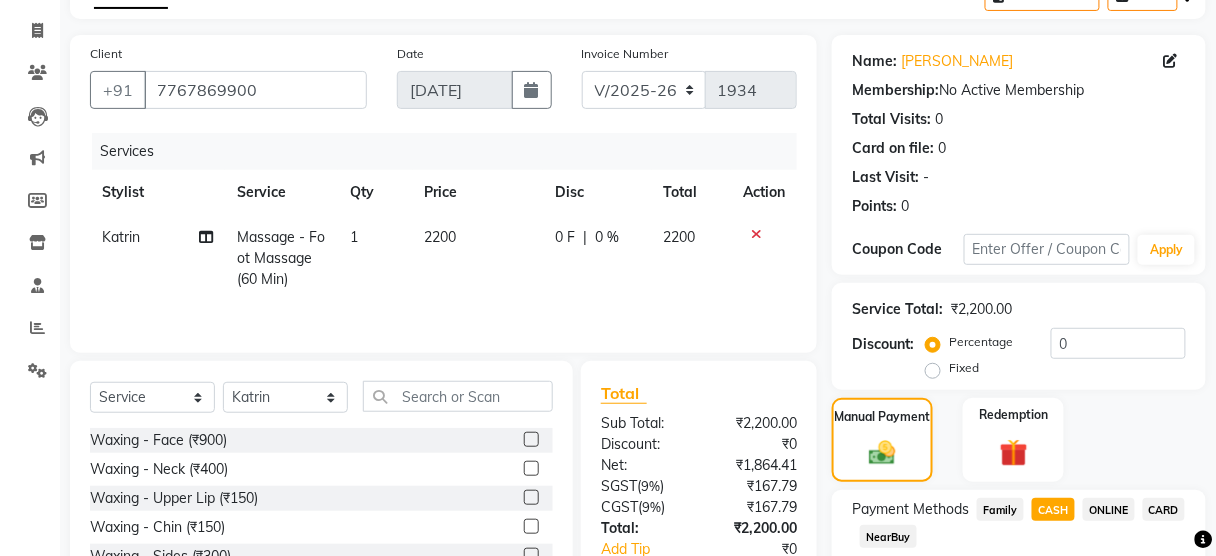 scroll, scrollTop: 248, scrollLeft: 0, axis: vertical 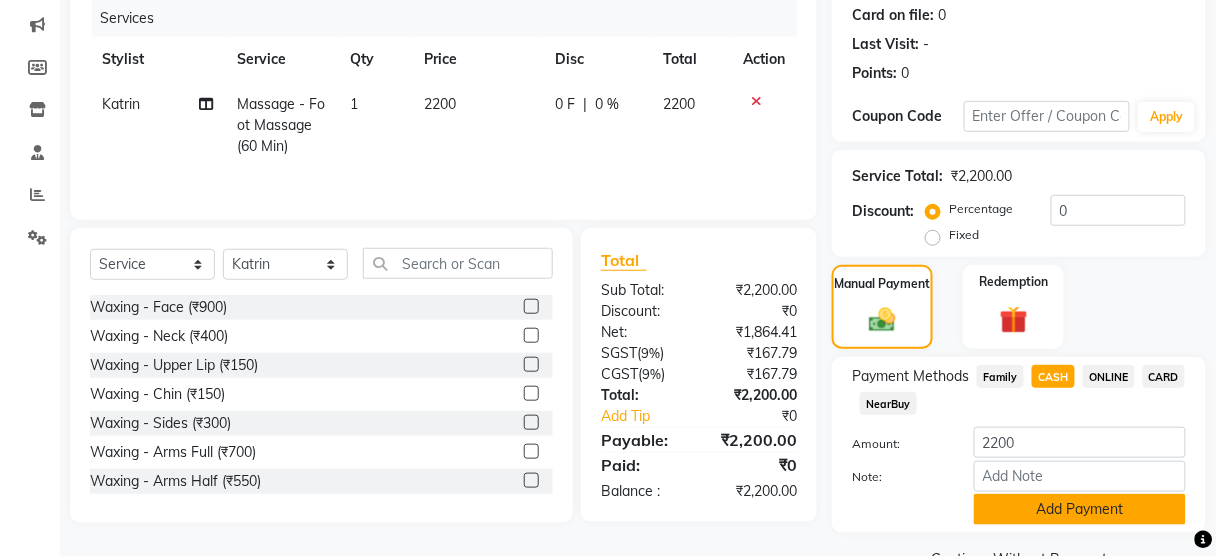 click on "Add Payment" 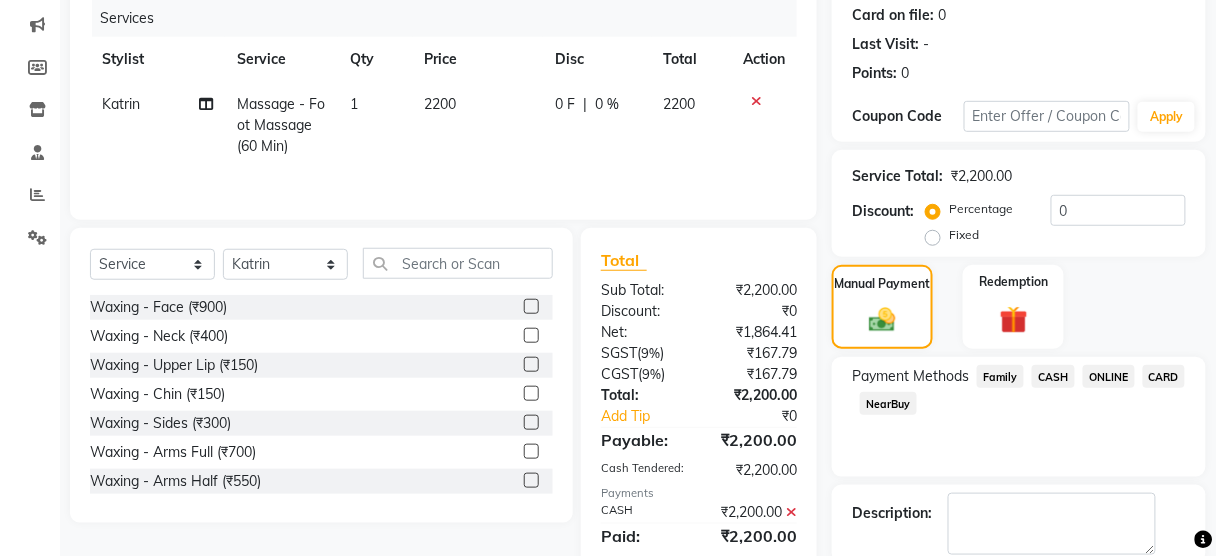 scroll, scrollTop: 351, scrollLeft: 0, axis: vertical 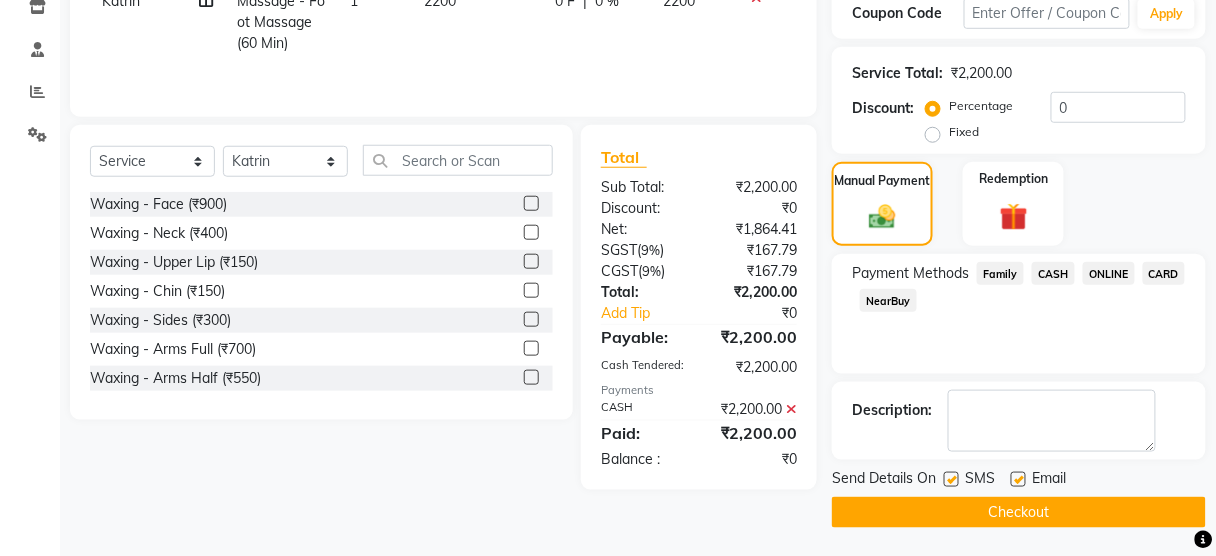 click 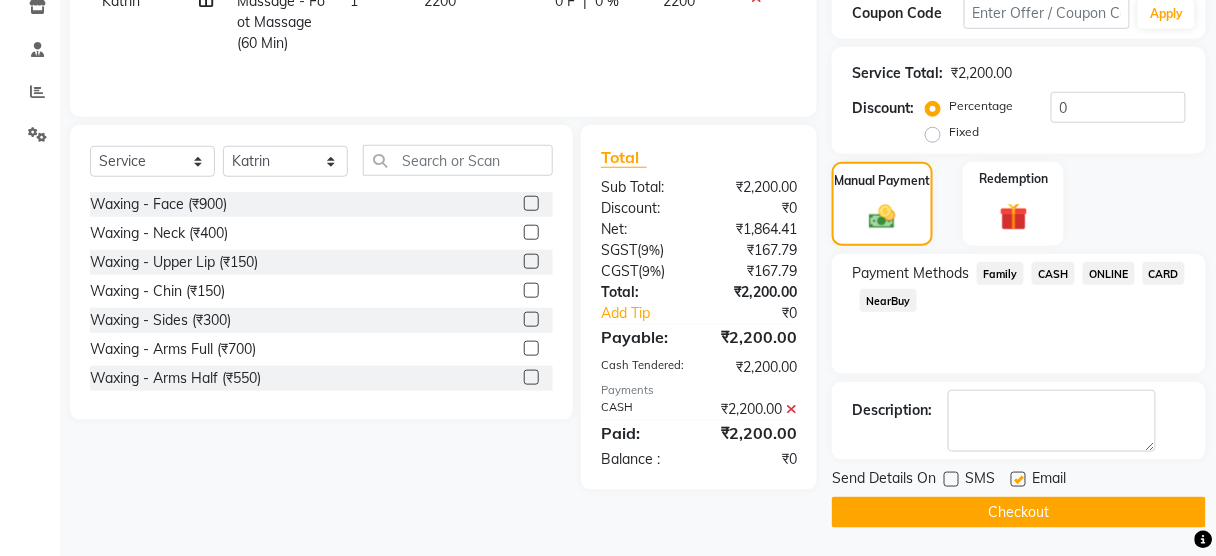 click on "Checkout" 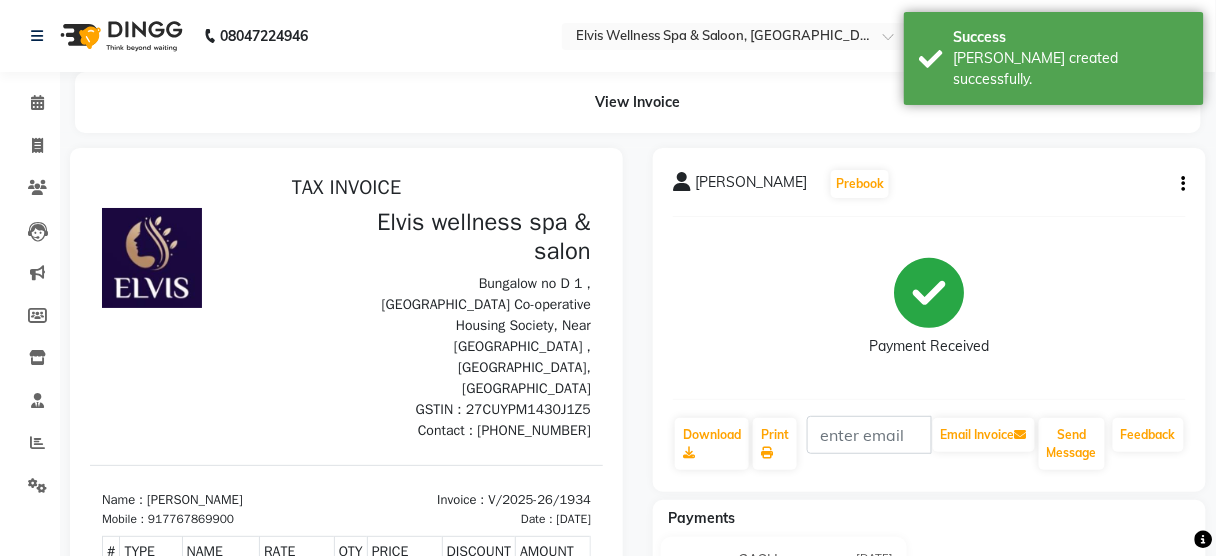 scroll, scrollTop: 0, scrollLeft: 0, axis: both 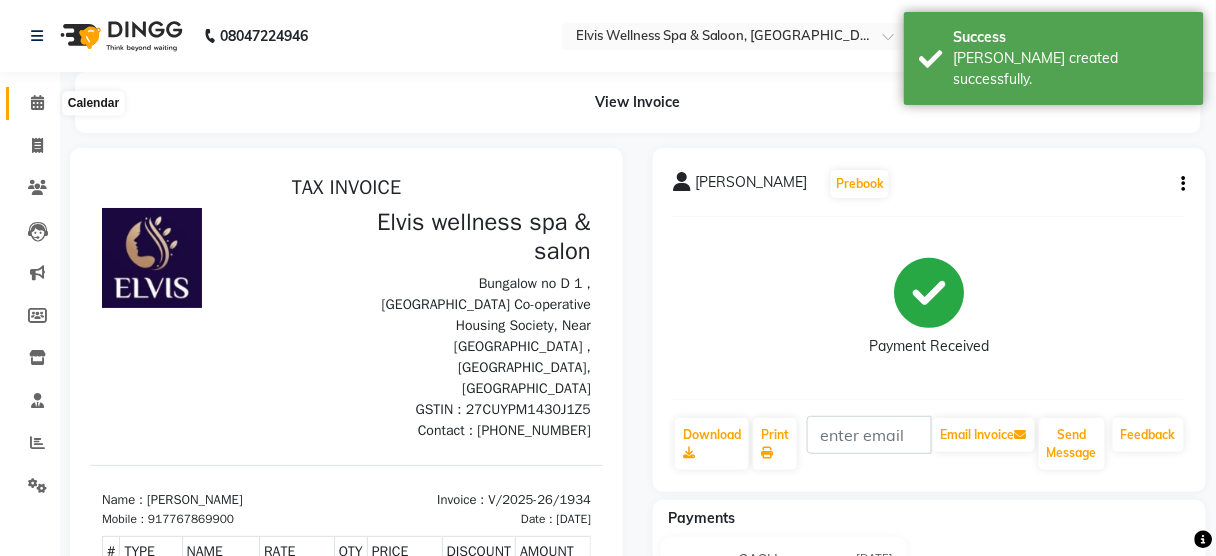 click 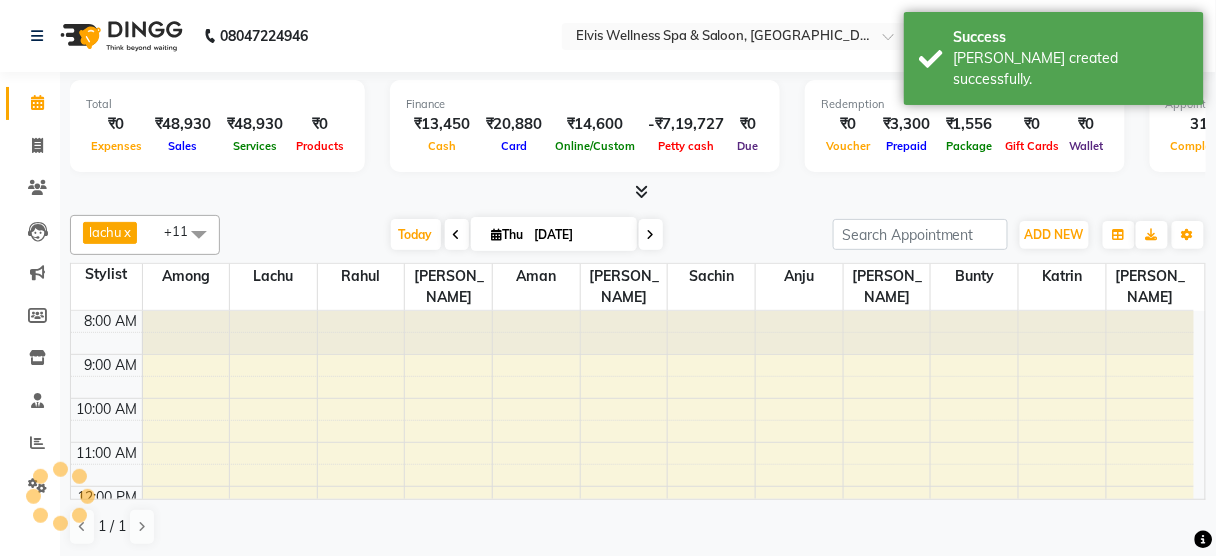 scroll, scrollTop: 0, scrollLeft: 0, axis: both 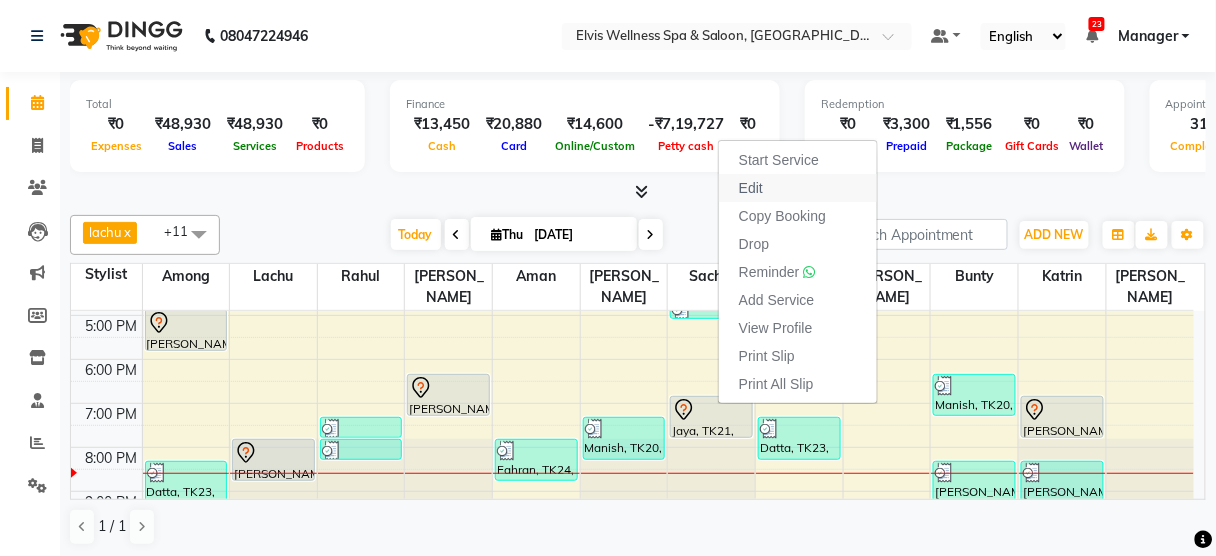 click on "Edit" at bounding box center [751, 188] 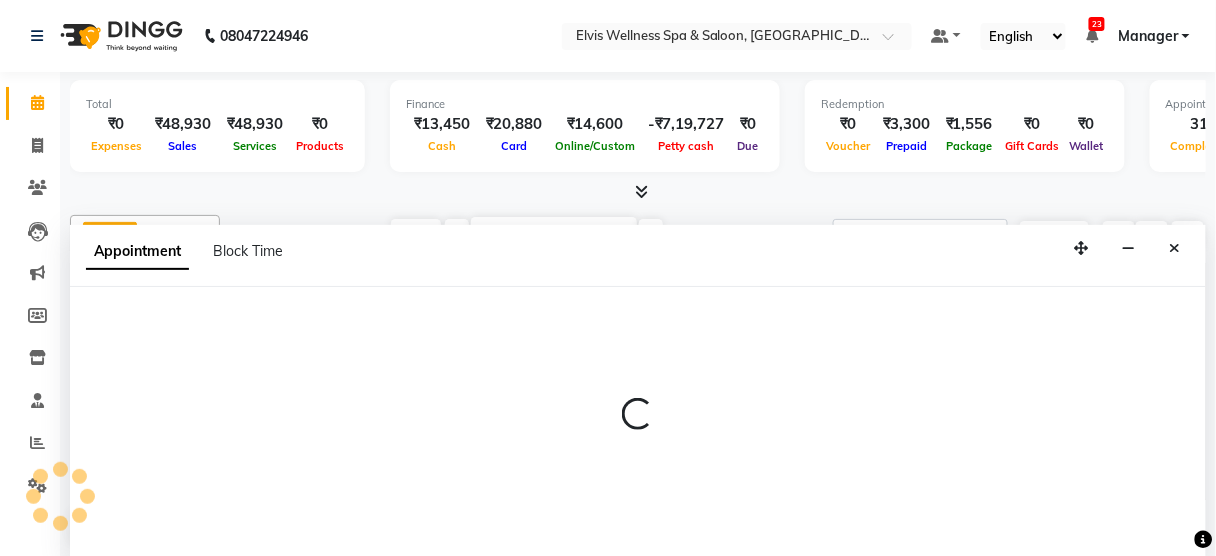 select on "tentative" 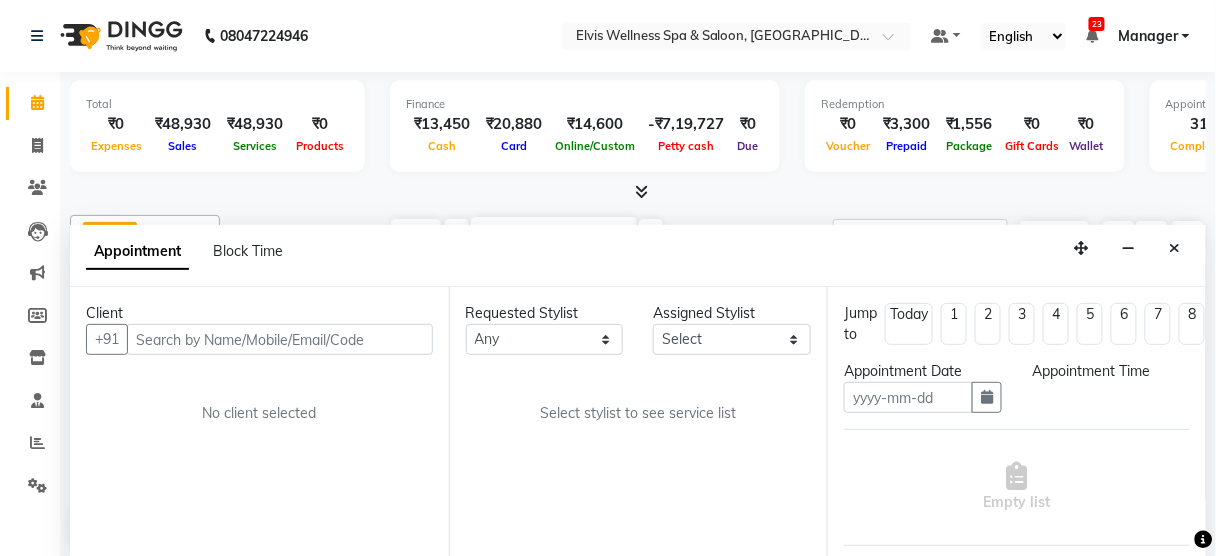 type on "[DATE]" 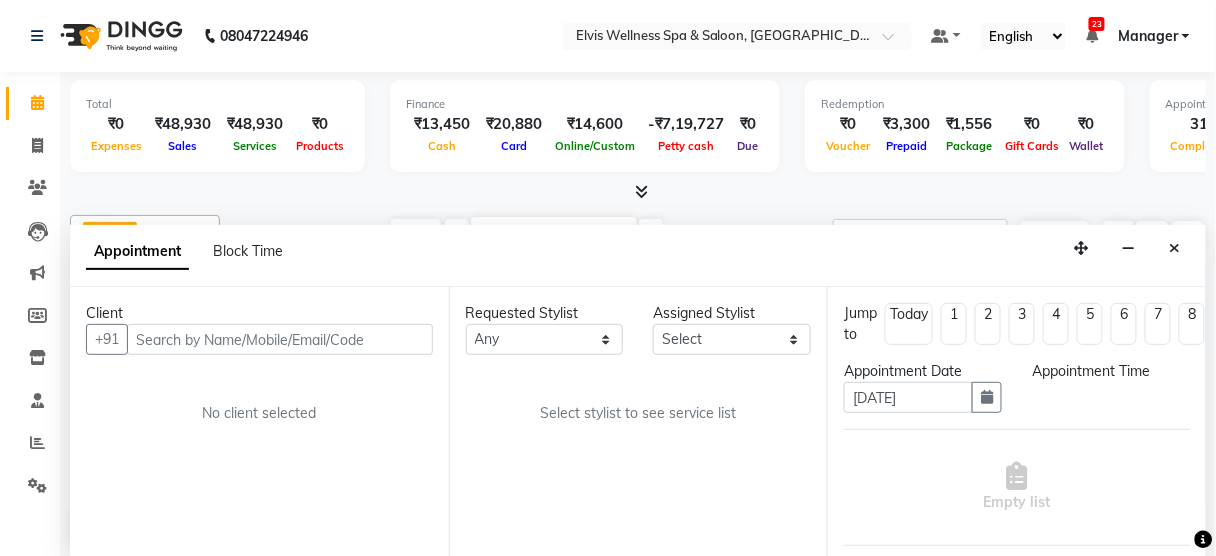 select on "1140" 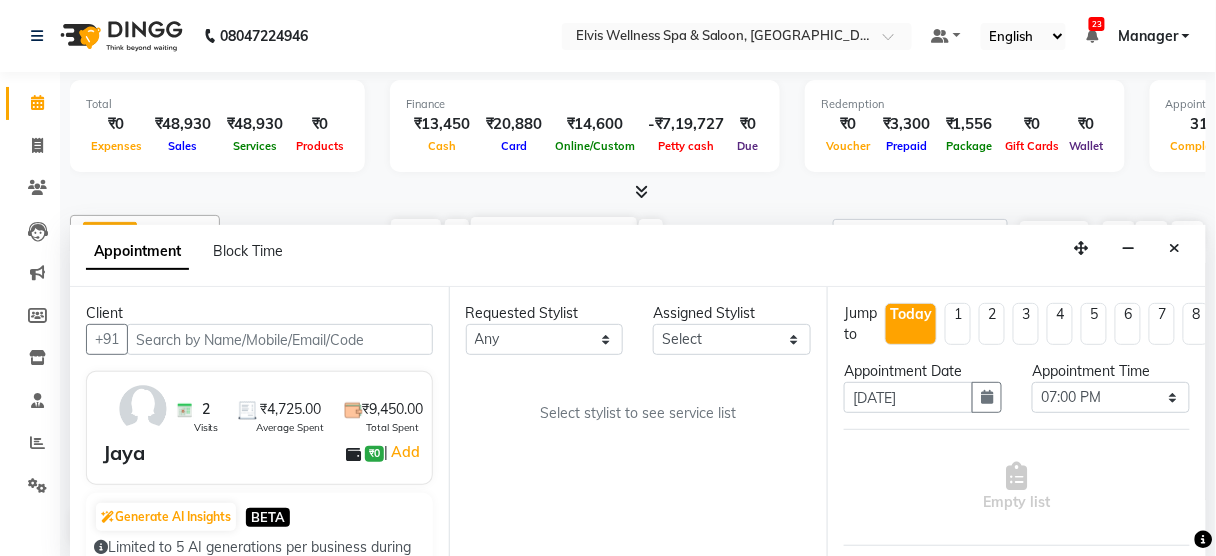 scroll, scrollTop: 0, scrollLeft: 0, axis: both 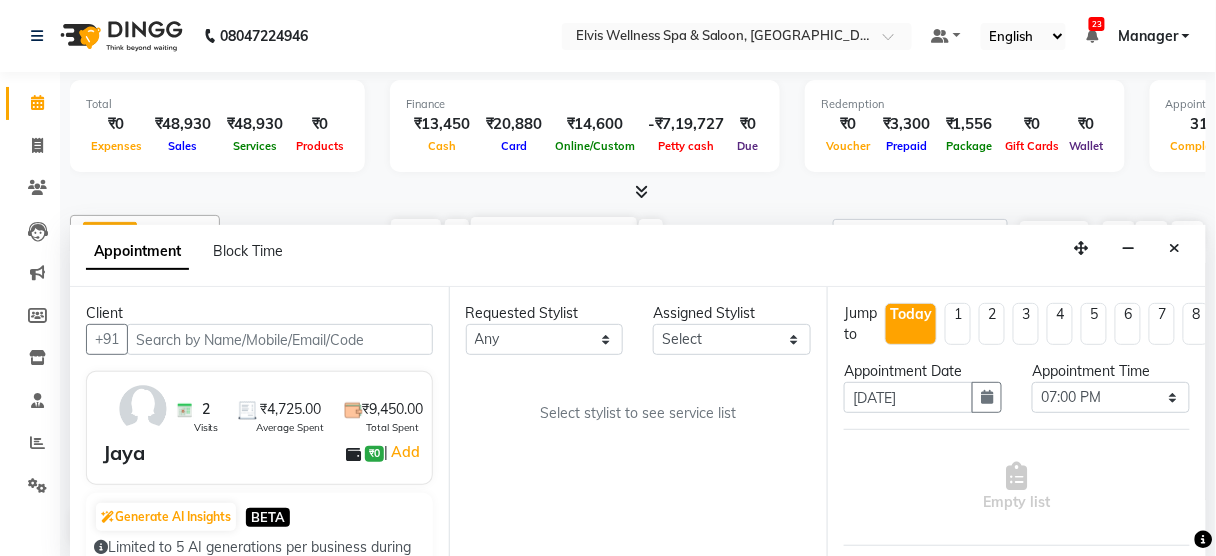 select on "48152" 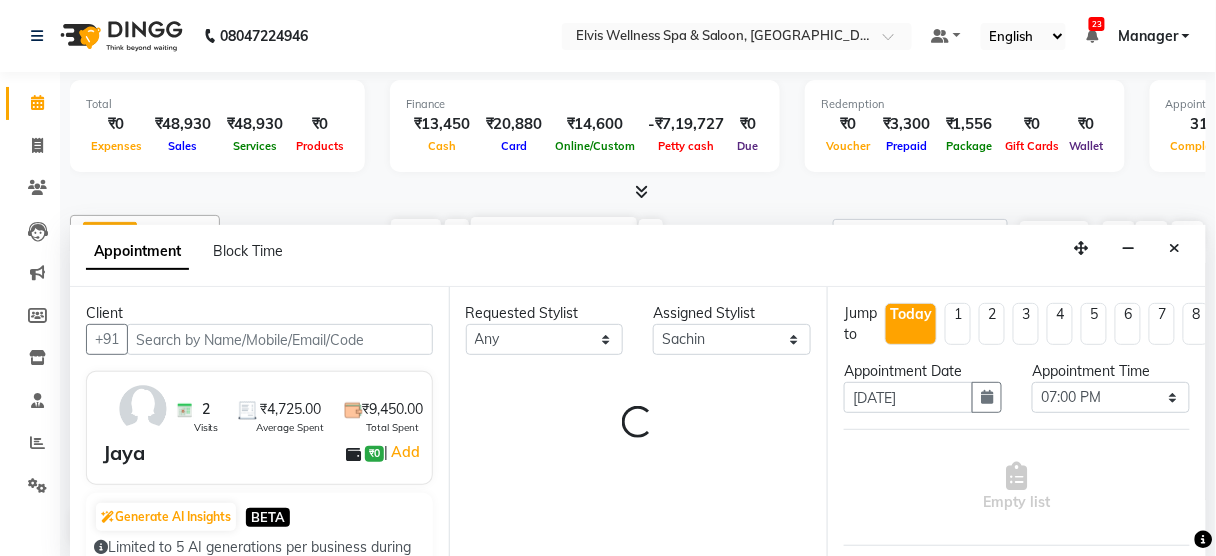 scroll, scrollTop: 395, scrollLeft: 0, axis: vertical 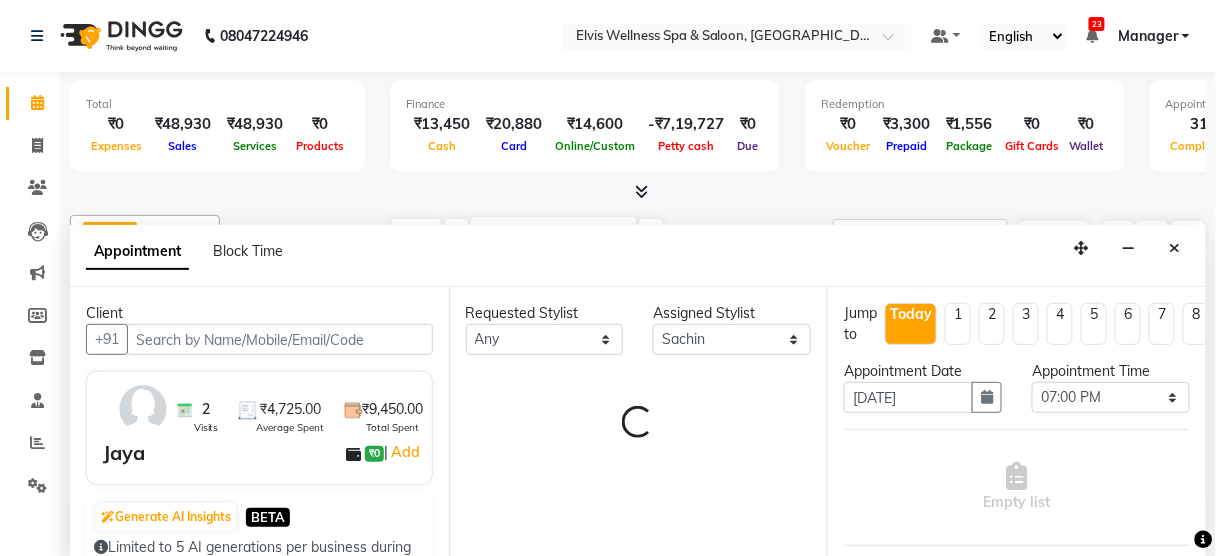 select on "2736" 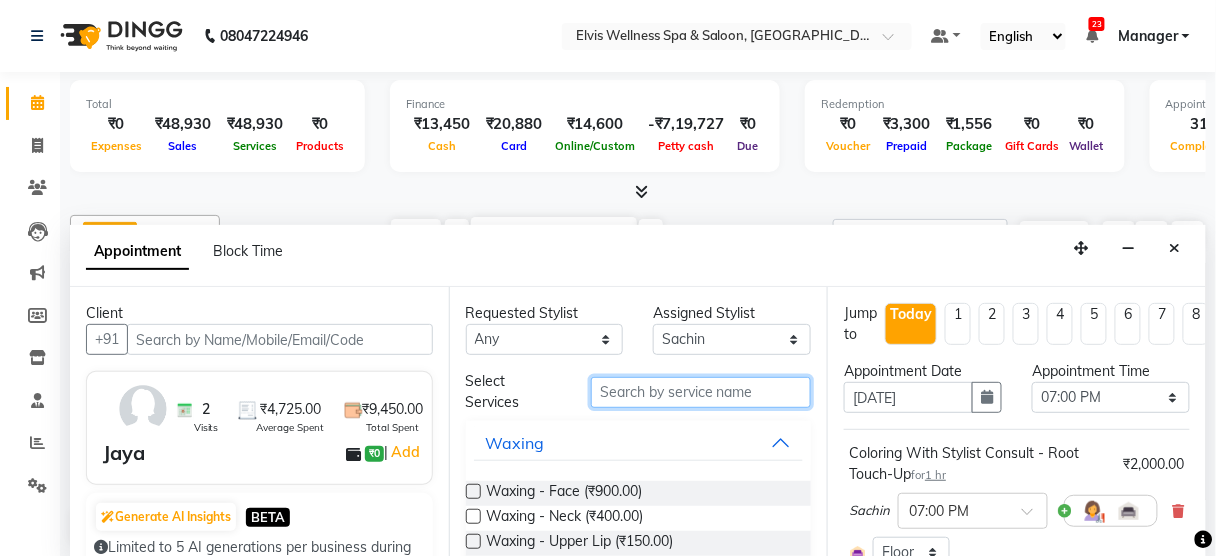 click at bounding box center (701, 392) 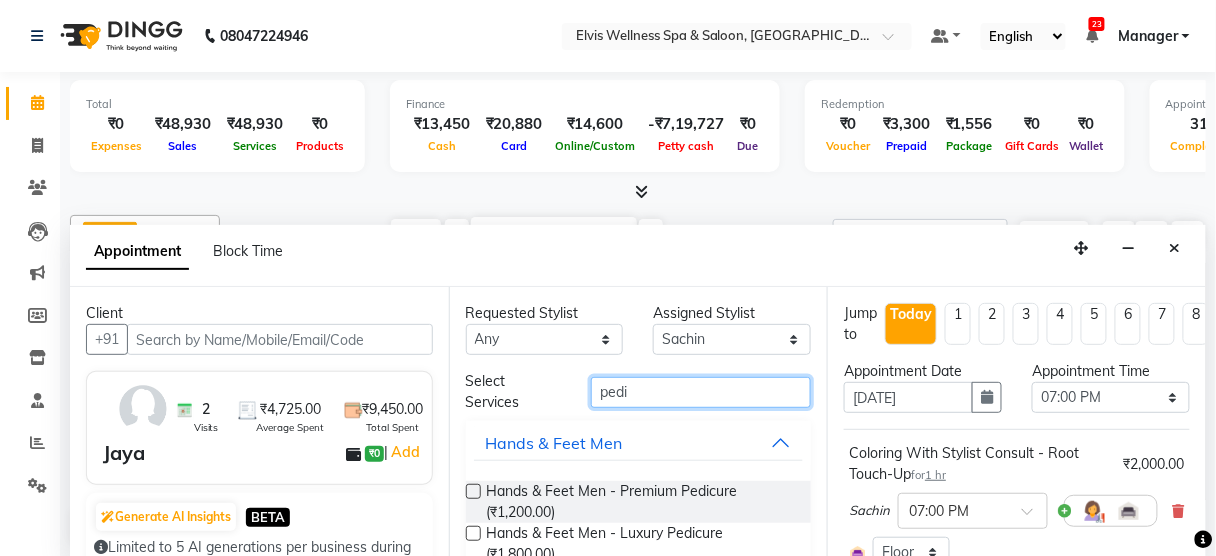 type on "pedi" 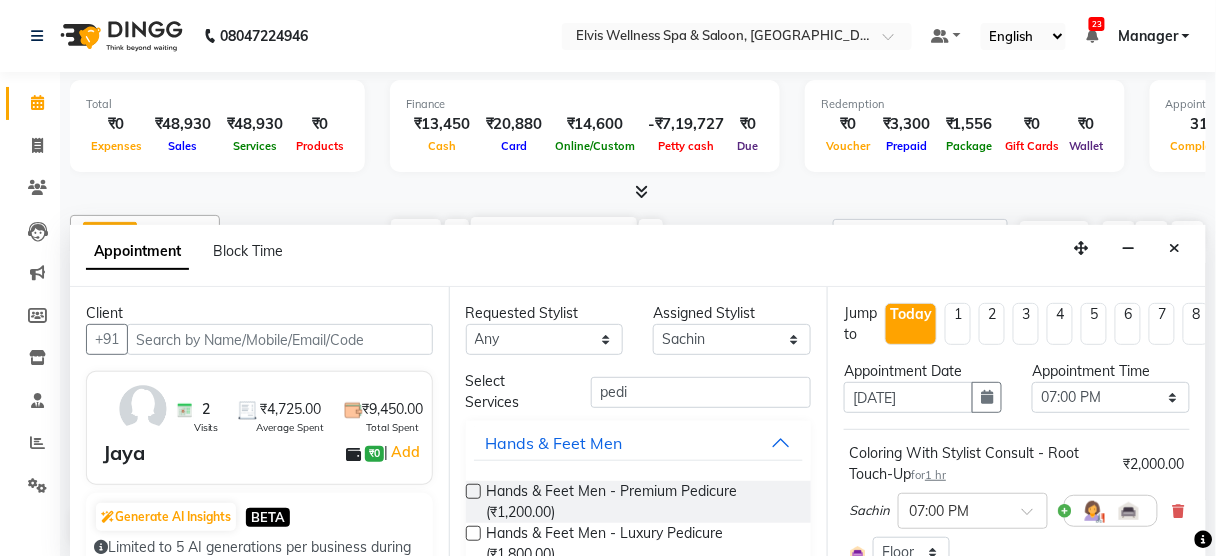 click at bounding box center (473, 491) 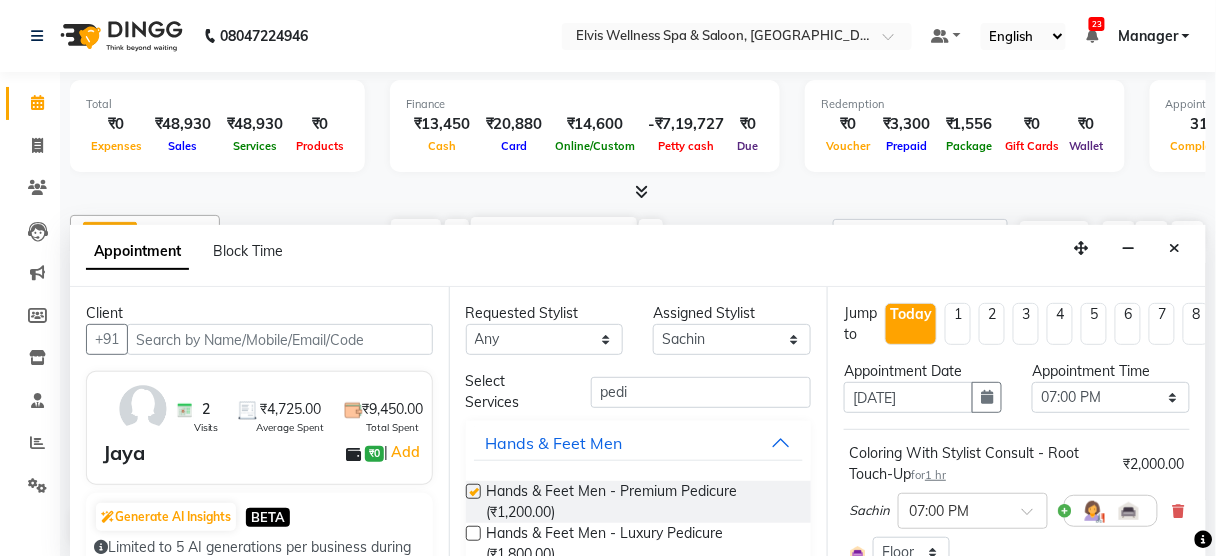checkbox on "false" 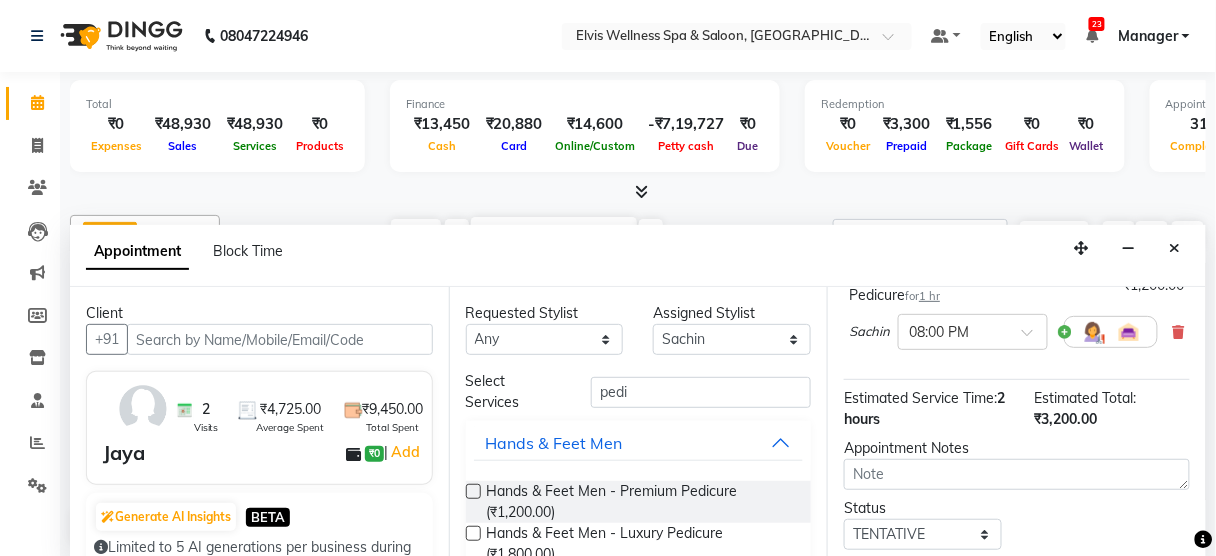 scroll, scrollTop: 392, scrollLeft: 0, axis: vertical 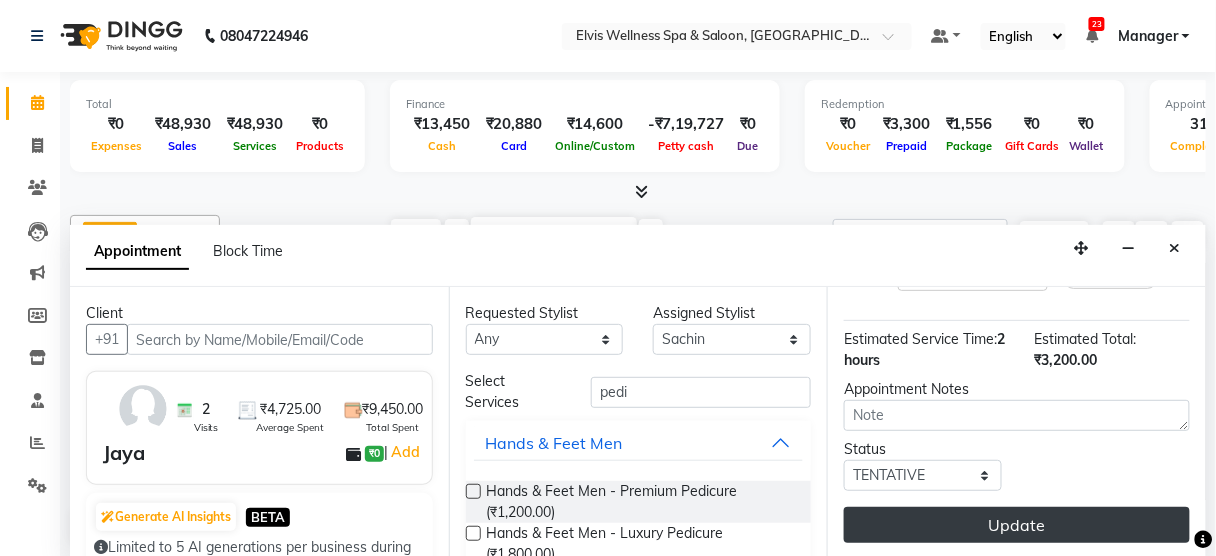 click on "Update" at bounding box center (1017, 525) 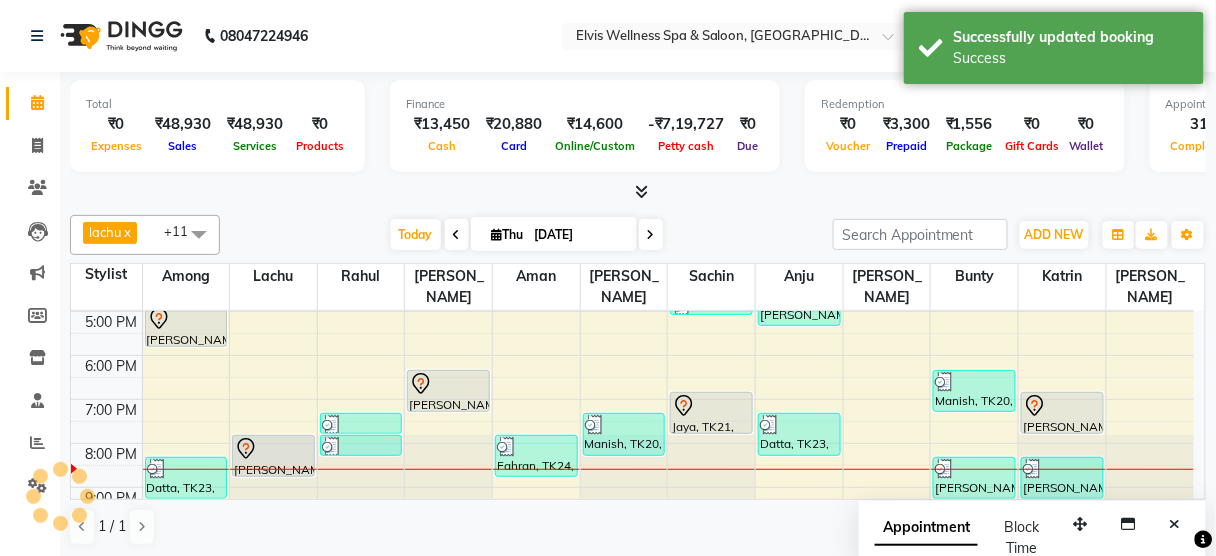 scroll, scrollTop: 0, scrollLeft: 0, axis: both 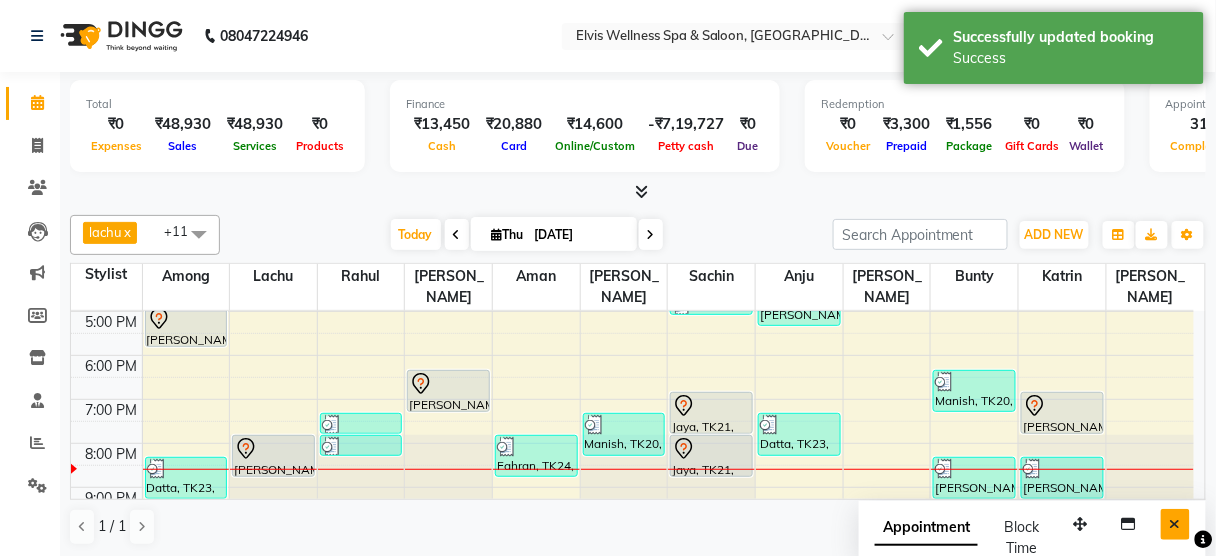 click at bounding box center (1175, 524) 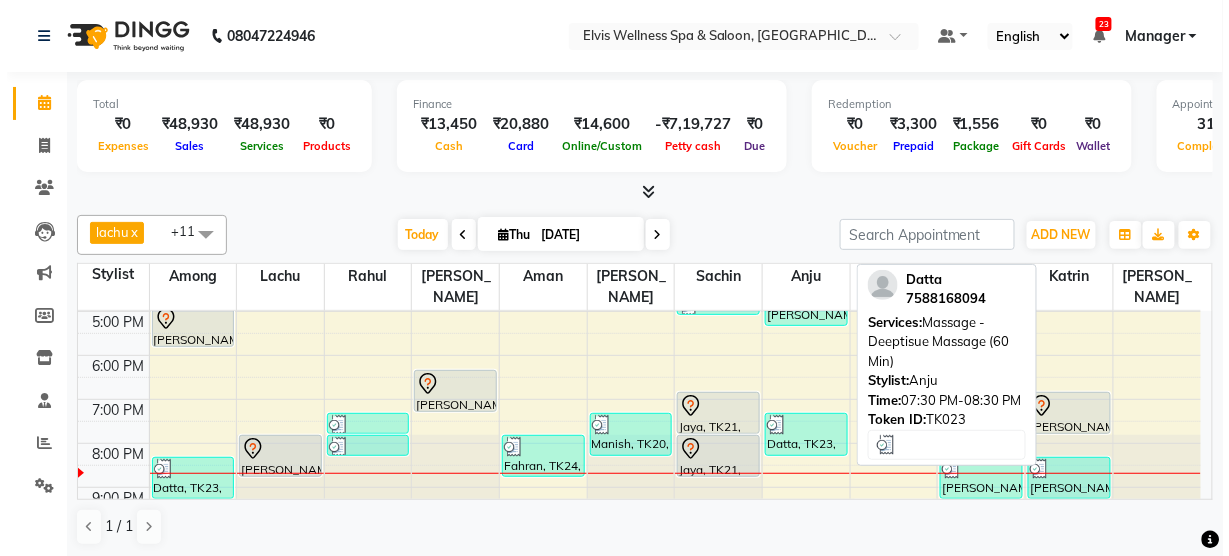 scroll, scrollTop: 0, scrollLeft: 0, axis: both 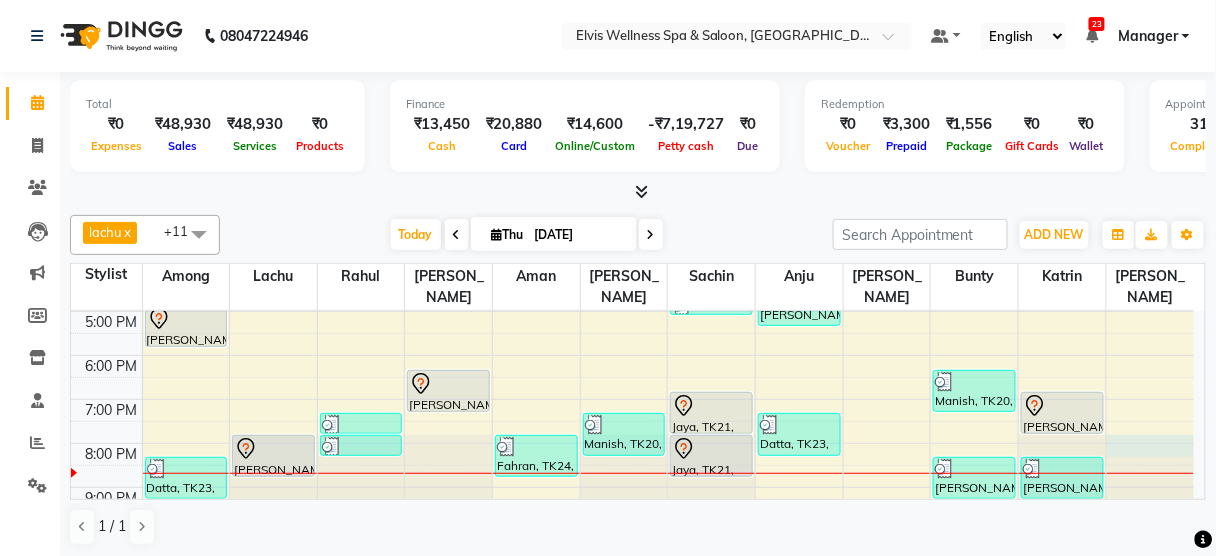 click at bounding box center (1150, -84) 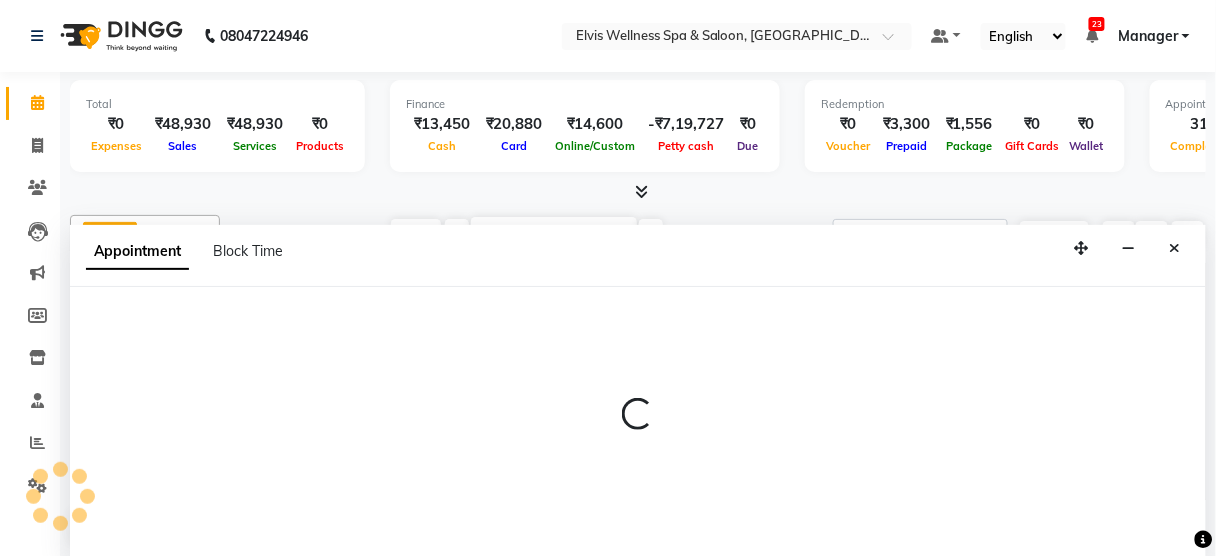 select on "75902" 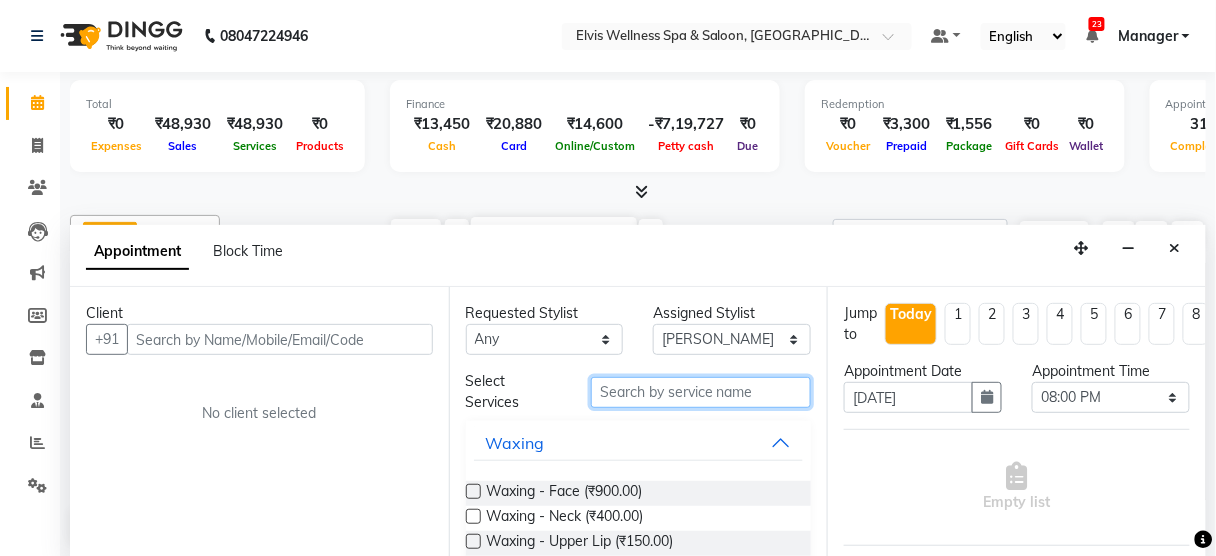 click at bounding box center [701, 392] 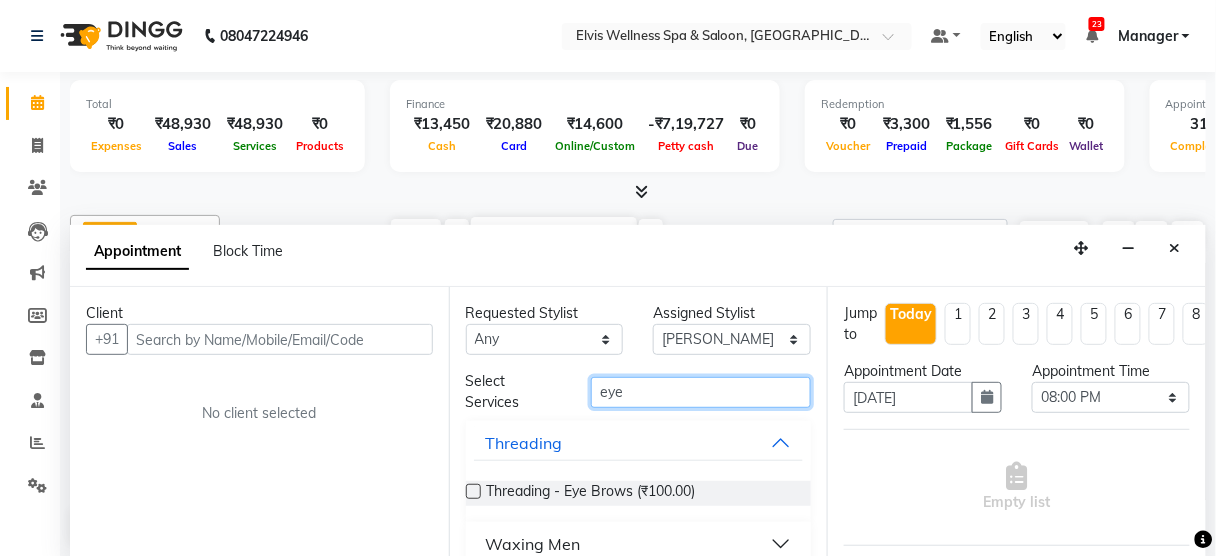 type on "eye" 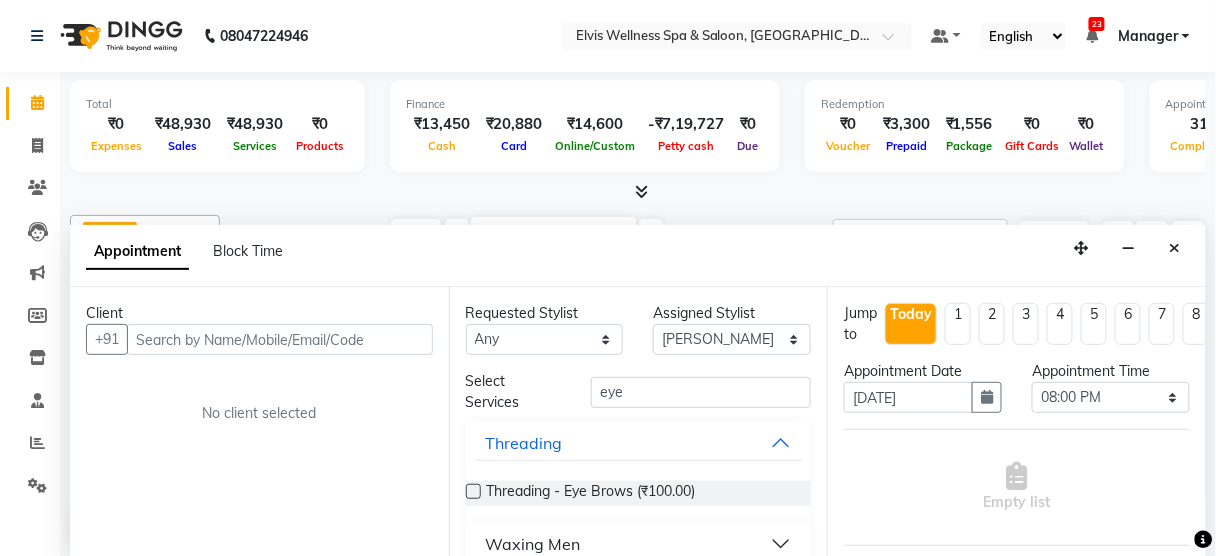 click at bounding box center [473, 491] 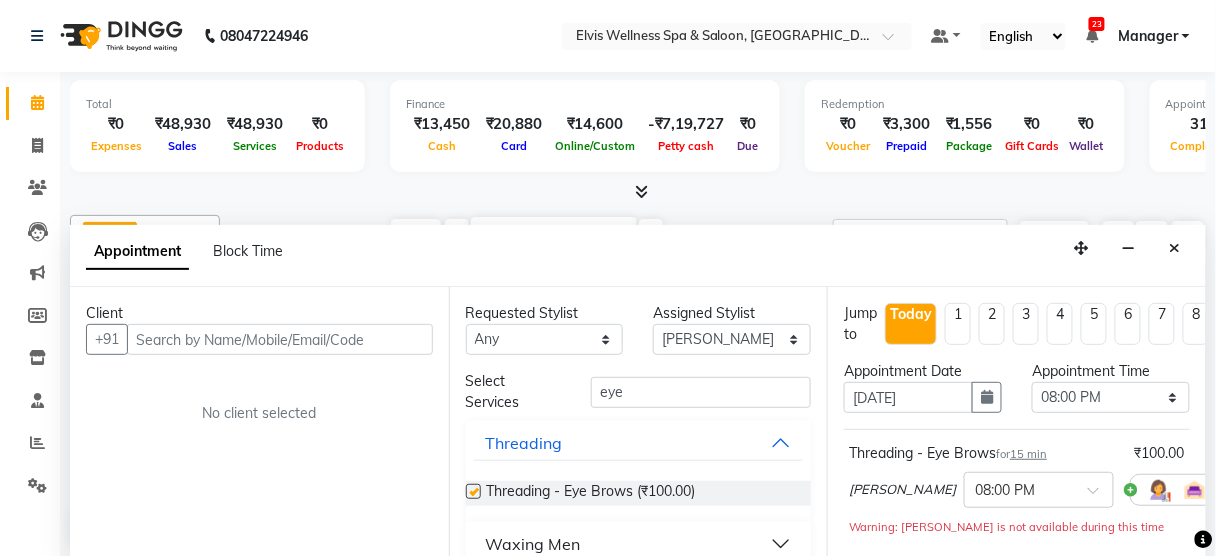 checkbox on "false" 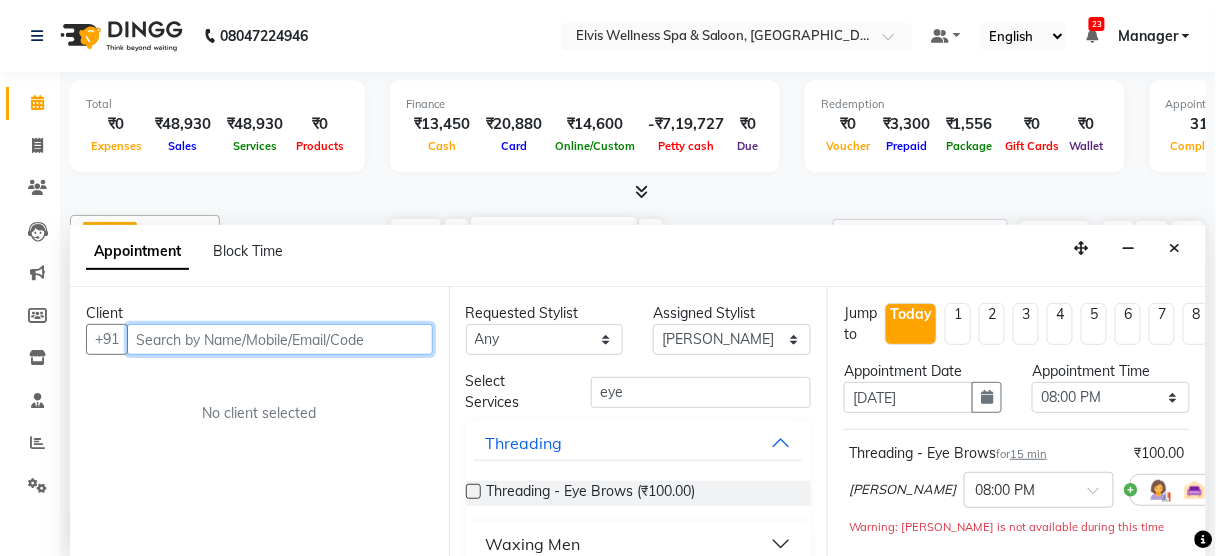 click at bounding box center (280, 339) 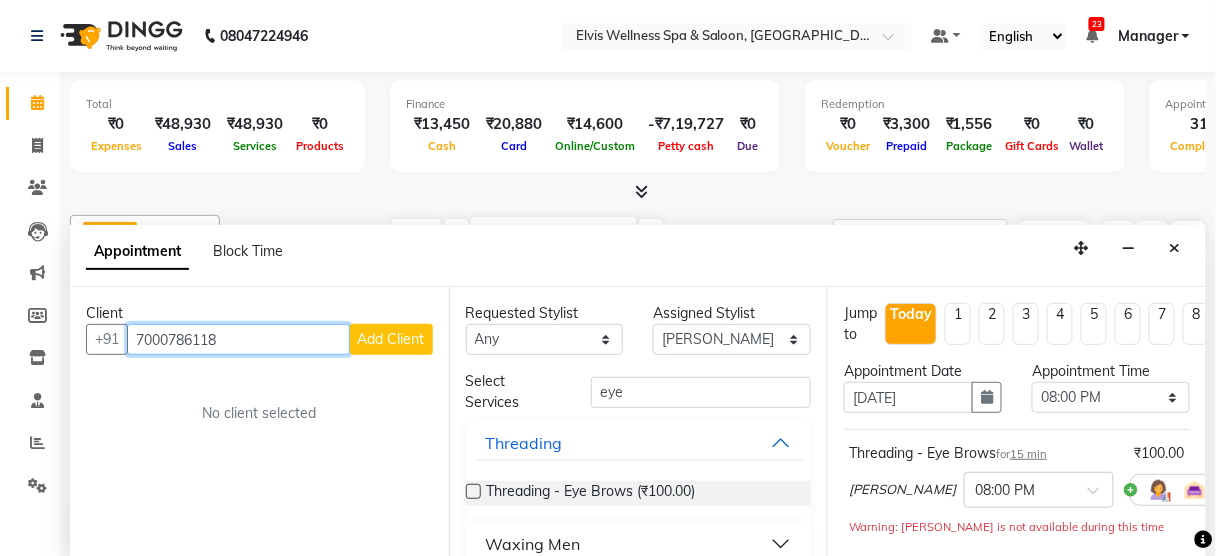 type on "7000786118" 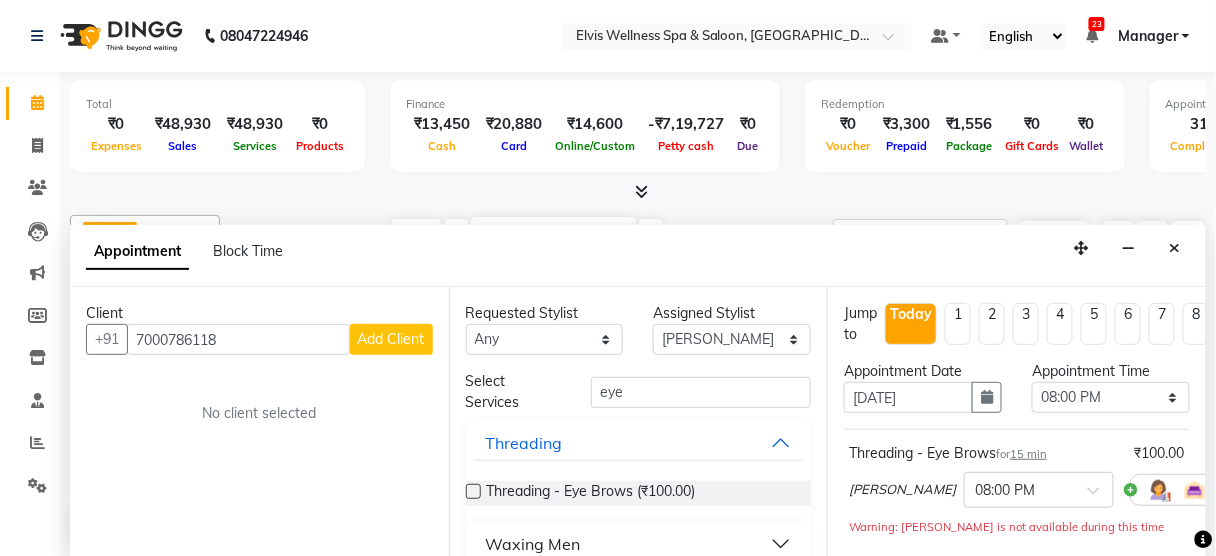 click on "Add Client" at bounding box center [391, 339] 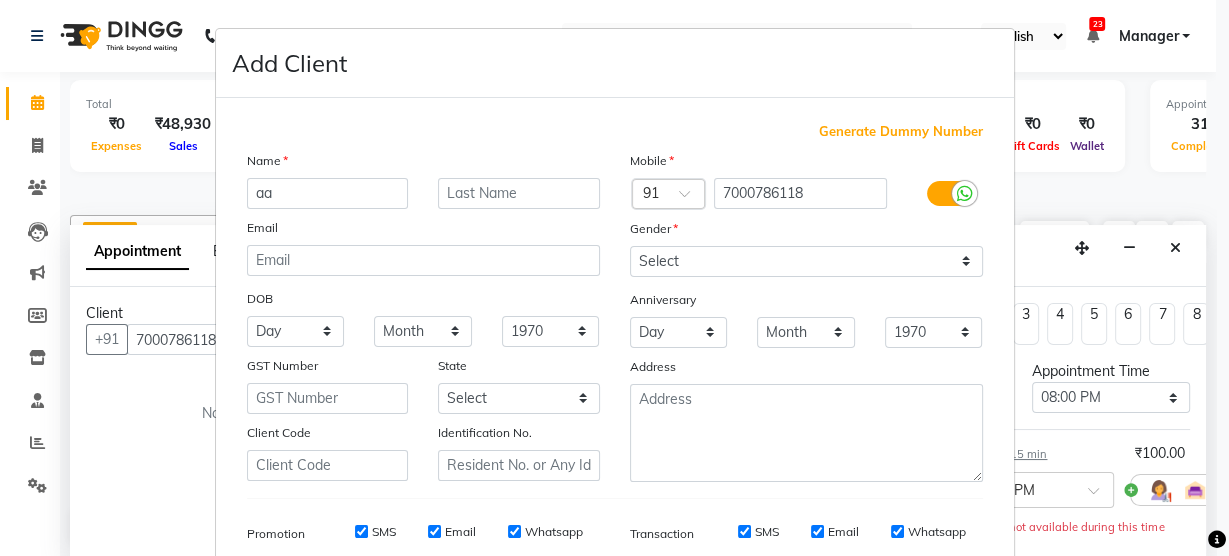 type on "a" 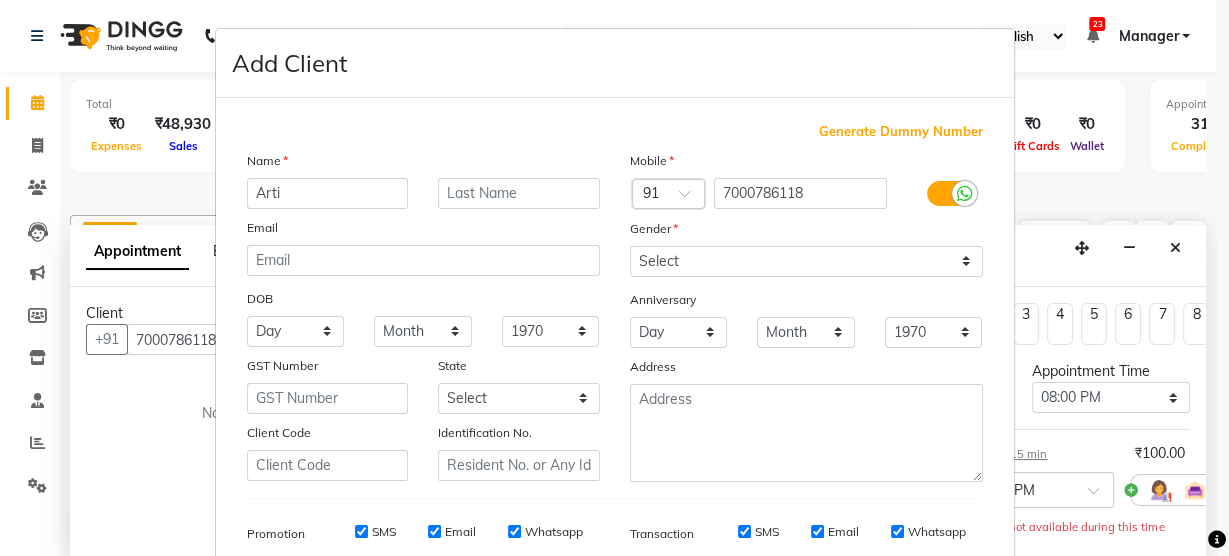 type on "Arti" 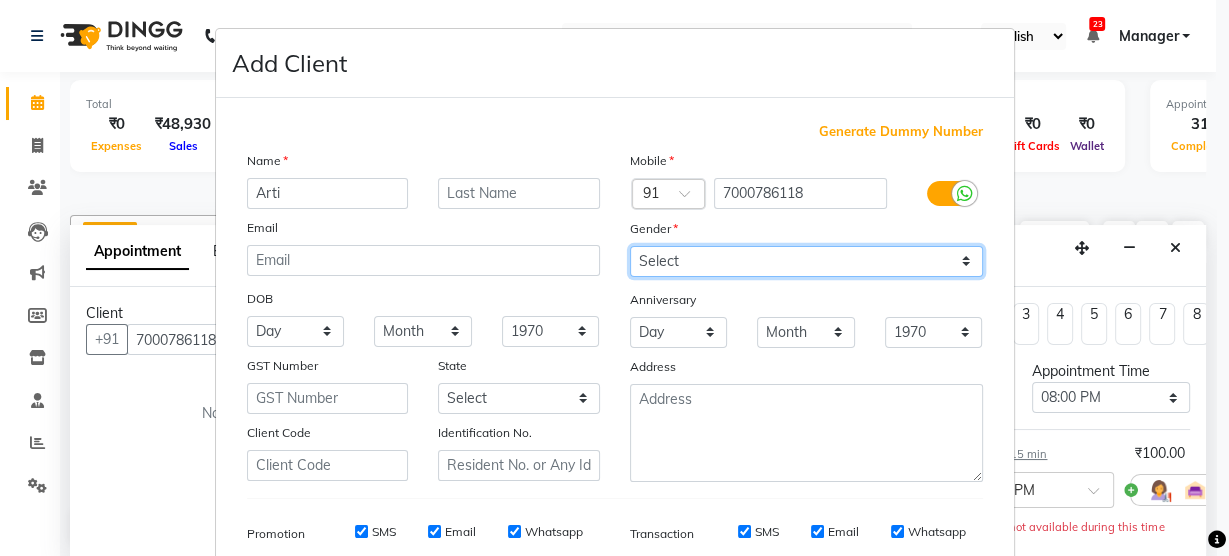 click on "Select Male Female Other Prefer Not To Say" at bounding box center [806, 261] 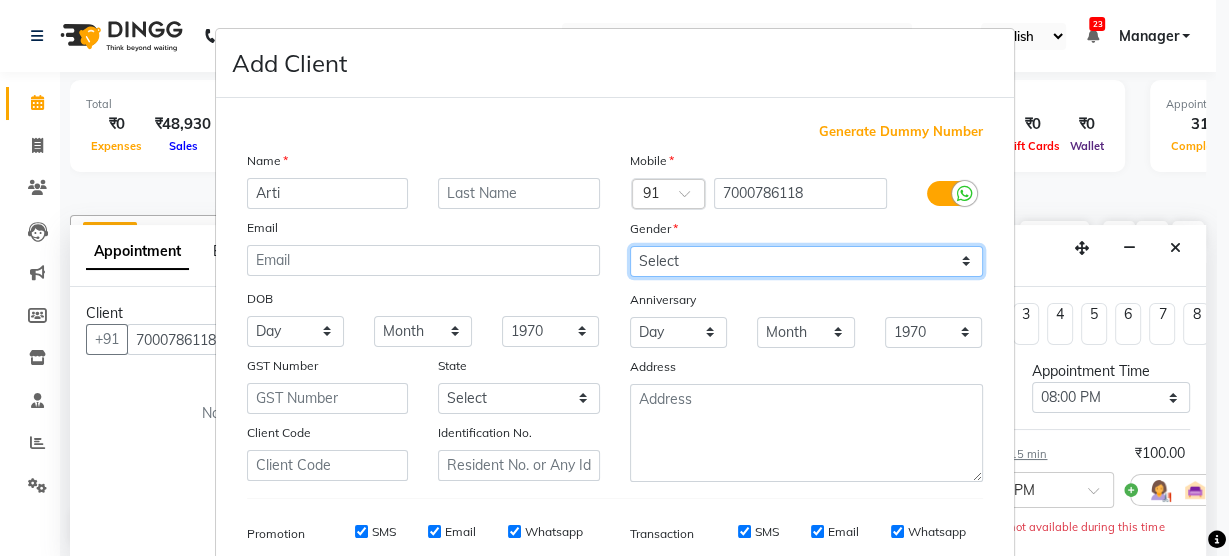 select on "female" 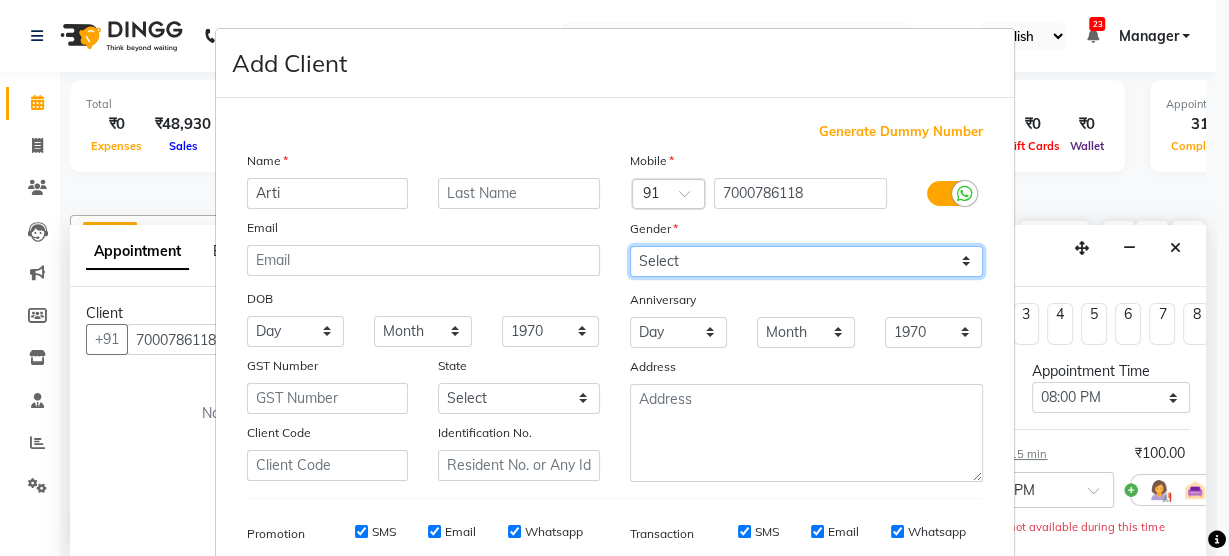 click on "Select Male Female Other Prefer Not To Say" at bounding box center (806, 261) 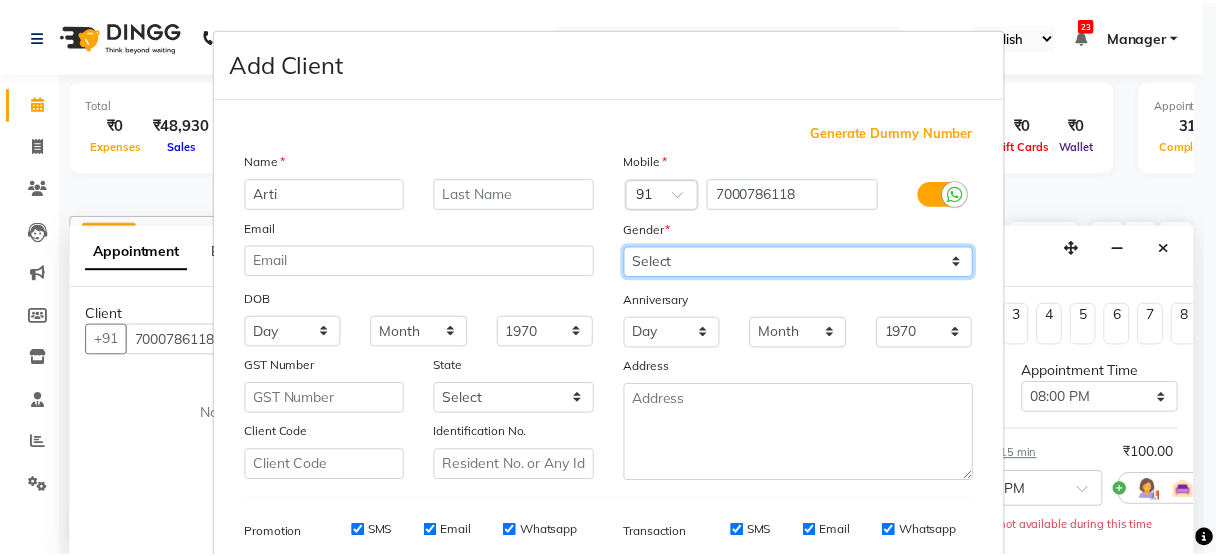 scroll, scrollTop: 288, scrollLeft: 0, axis: vertical 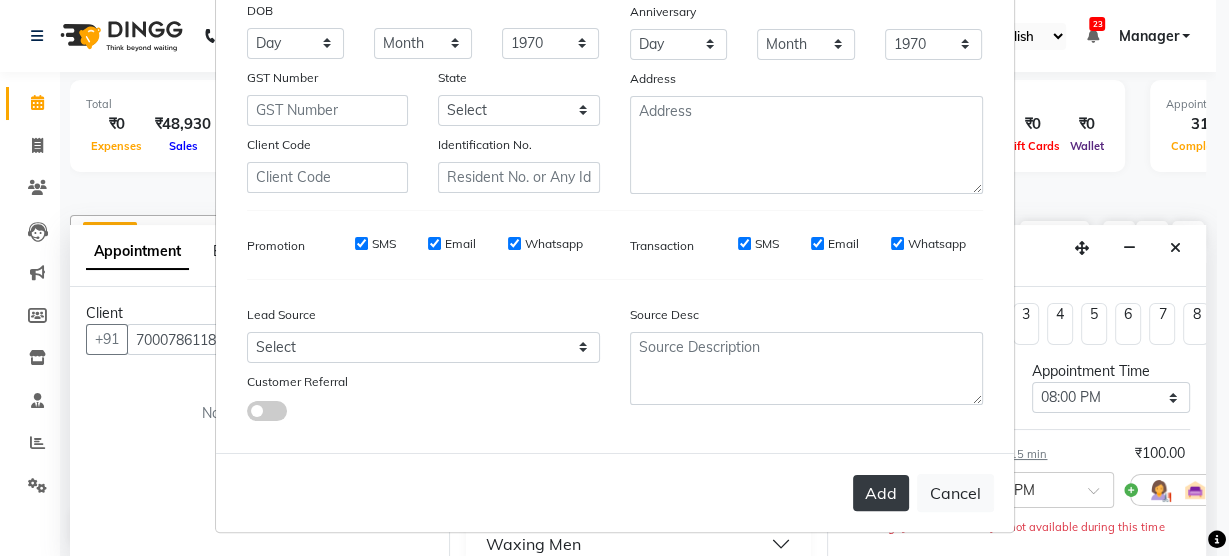 click on "Add" at bounding box center [881, 493] 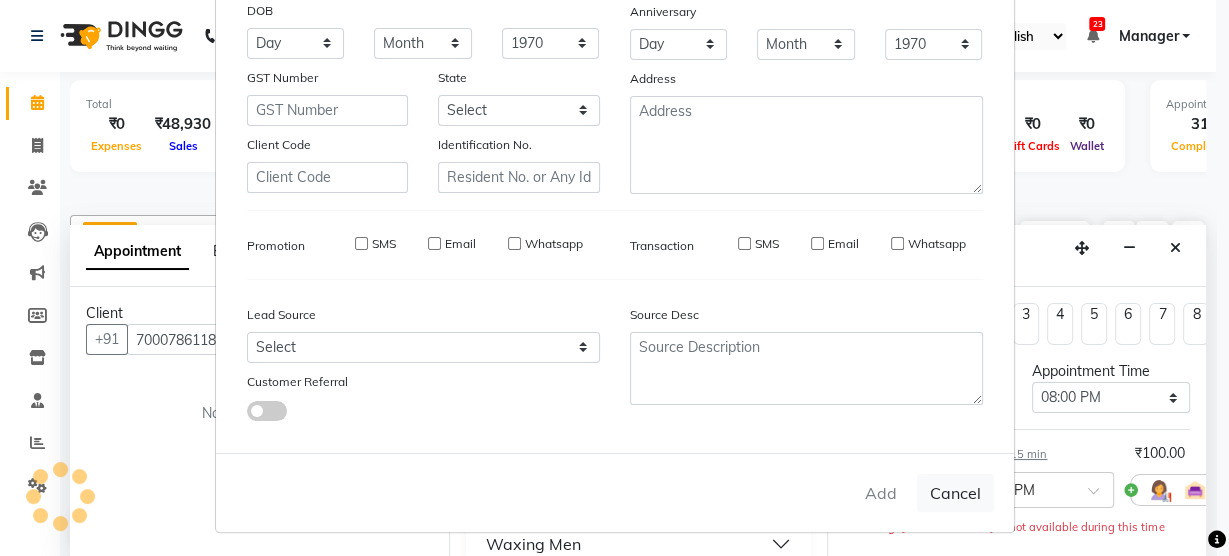 type 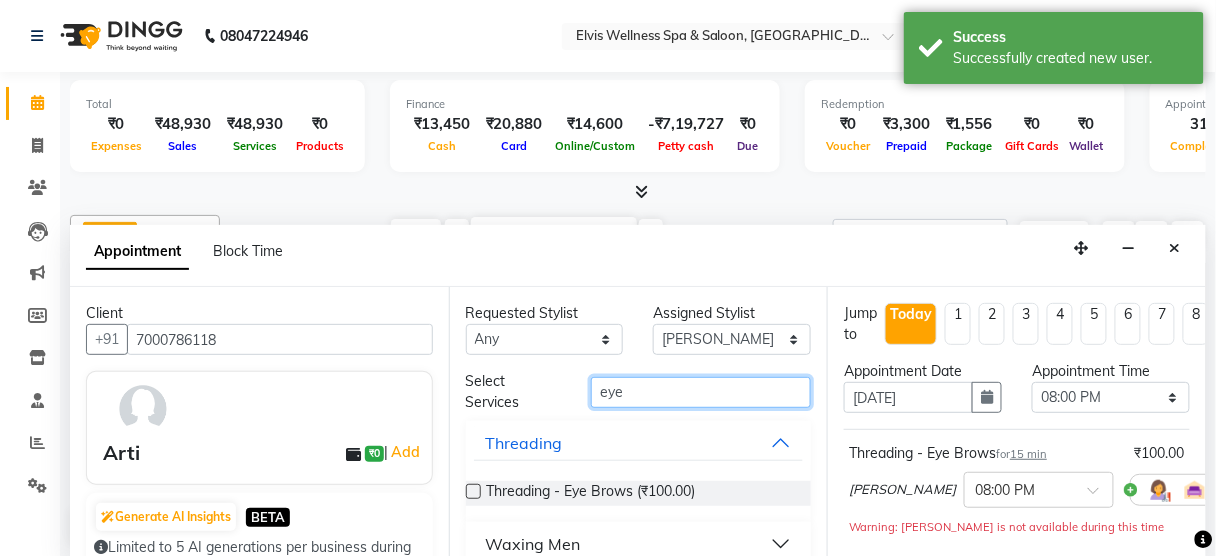click on "eye" at bounding box center [701, 392] 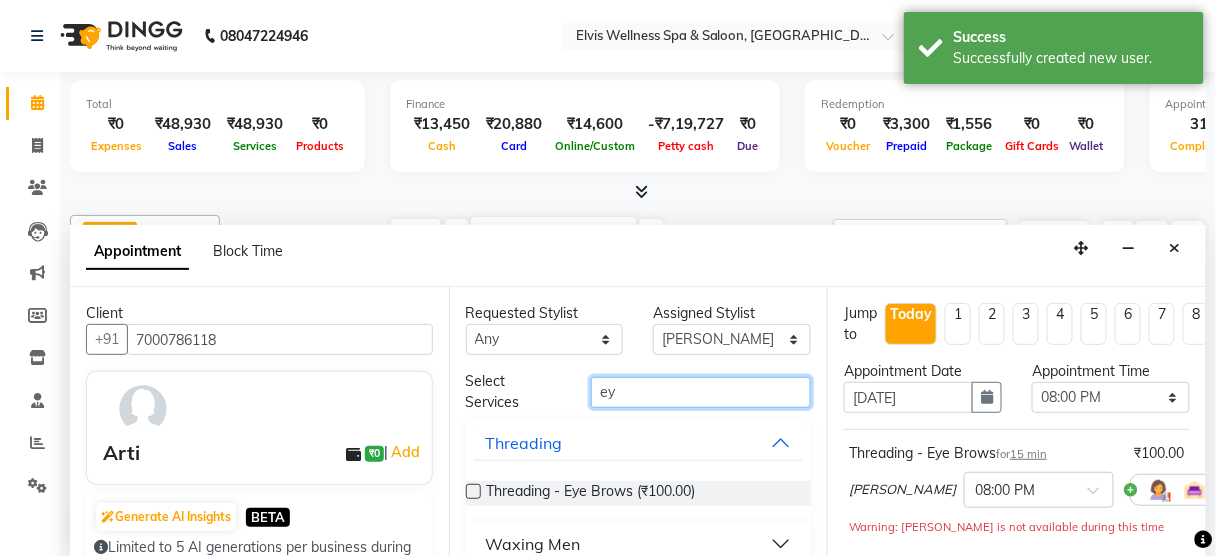type on "e" 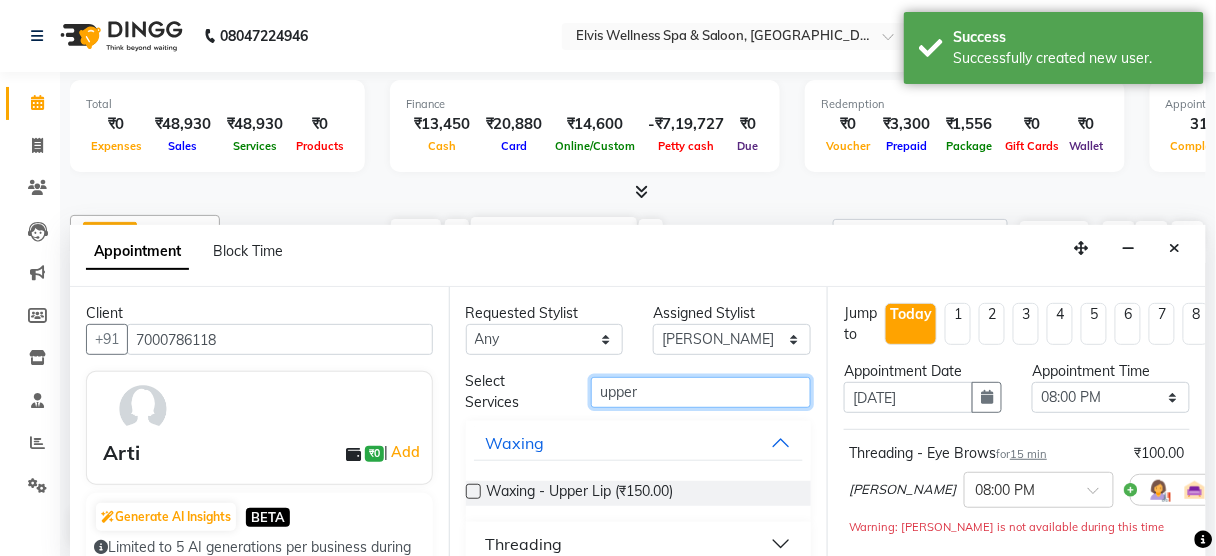 type on "upper" 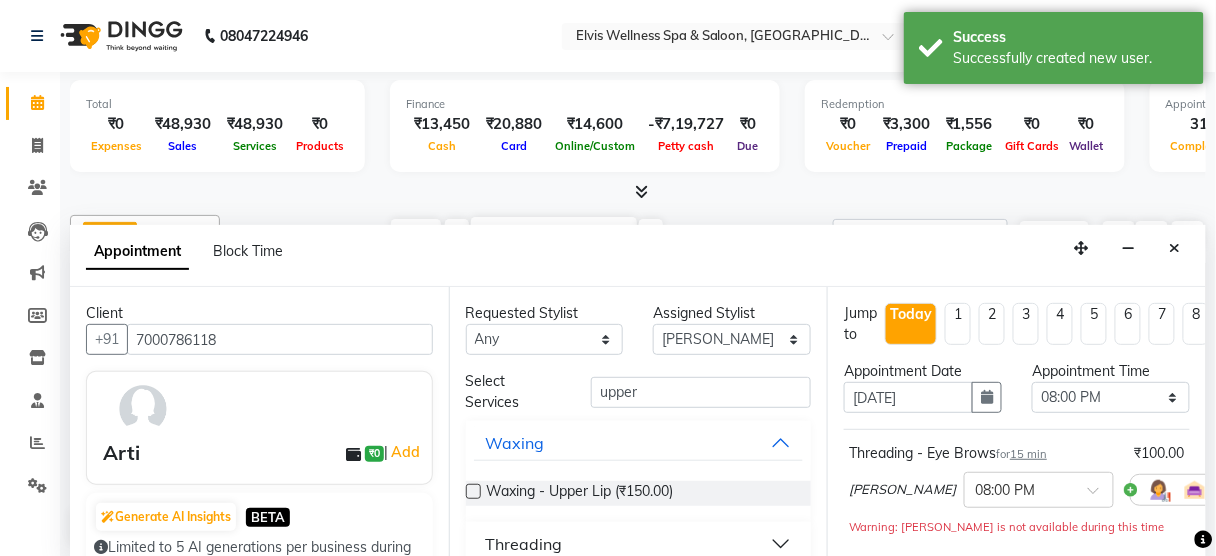 click at bounding box center (473, 491) 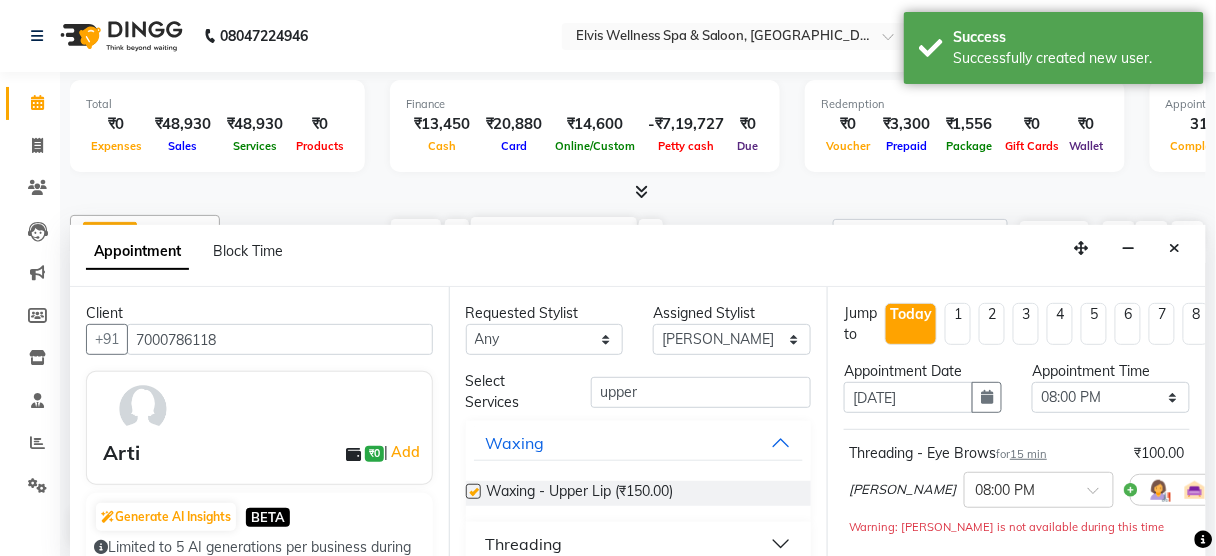 checkbox on "false" 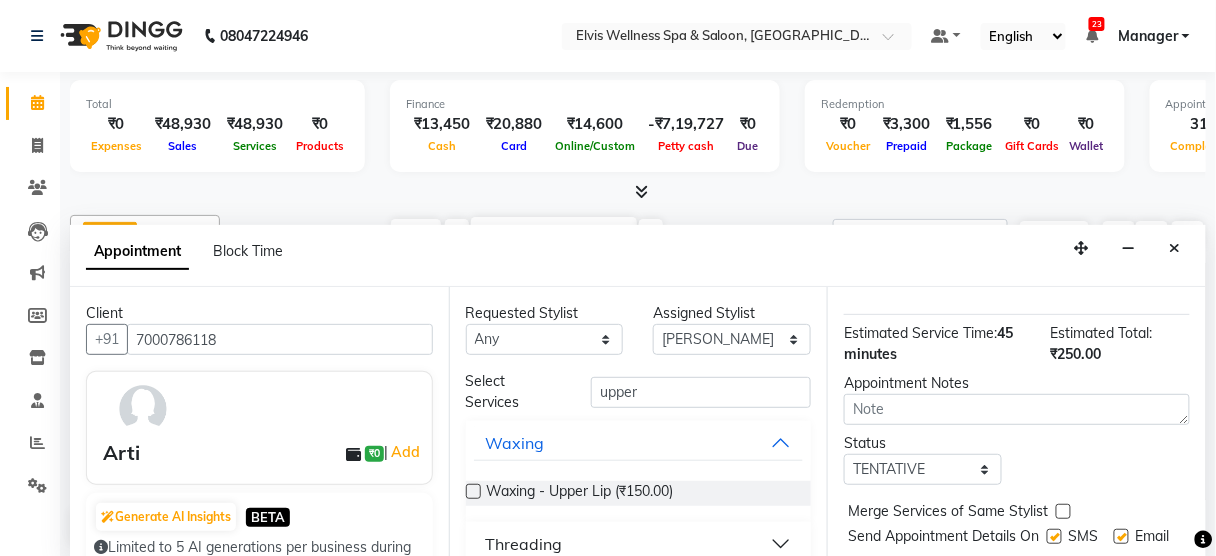 scroll, scrollTop: 415, scrollLeft: 19, axis: both 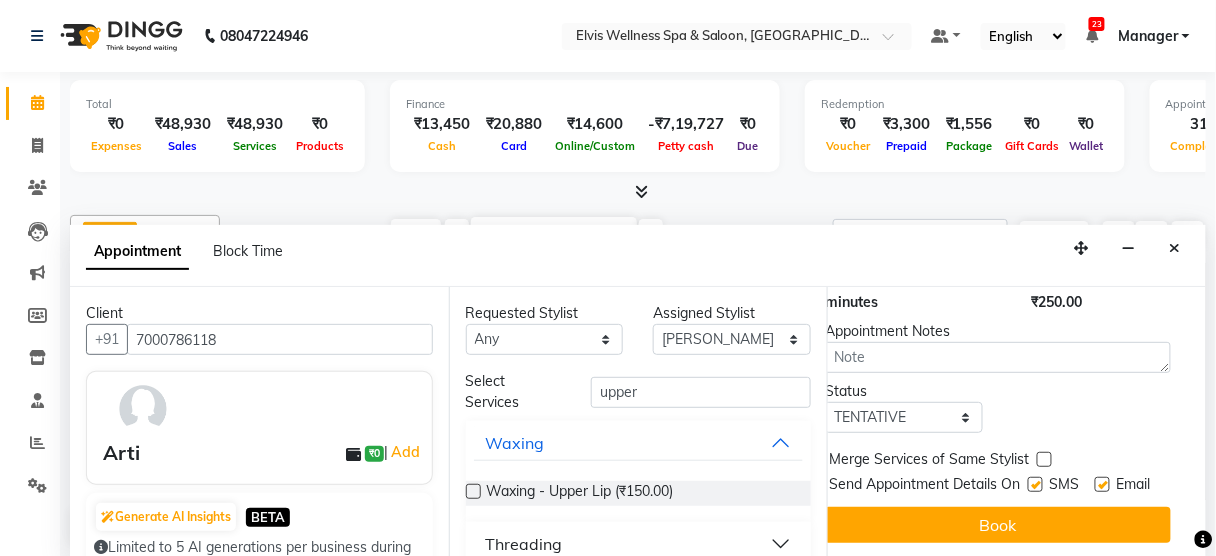 click at bounding box center [1035, 484] 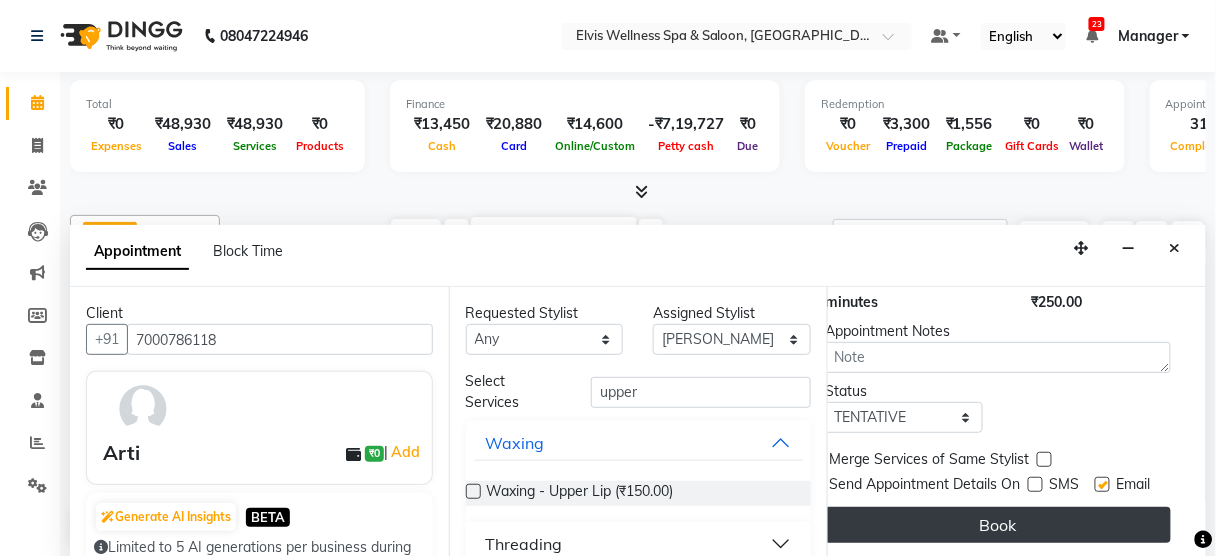 click on "Book" at bounding box center [998, 525] 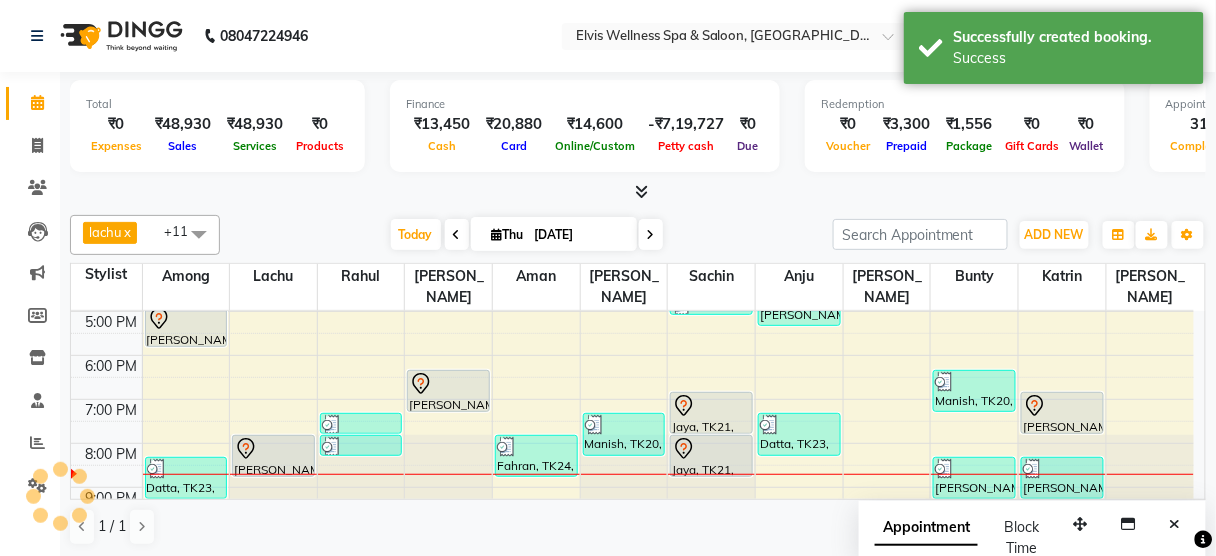 scroll, scrollTop: 0, scrollLeft: 0, axis: both 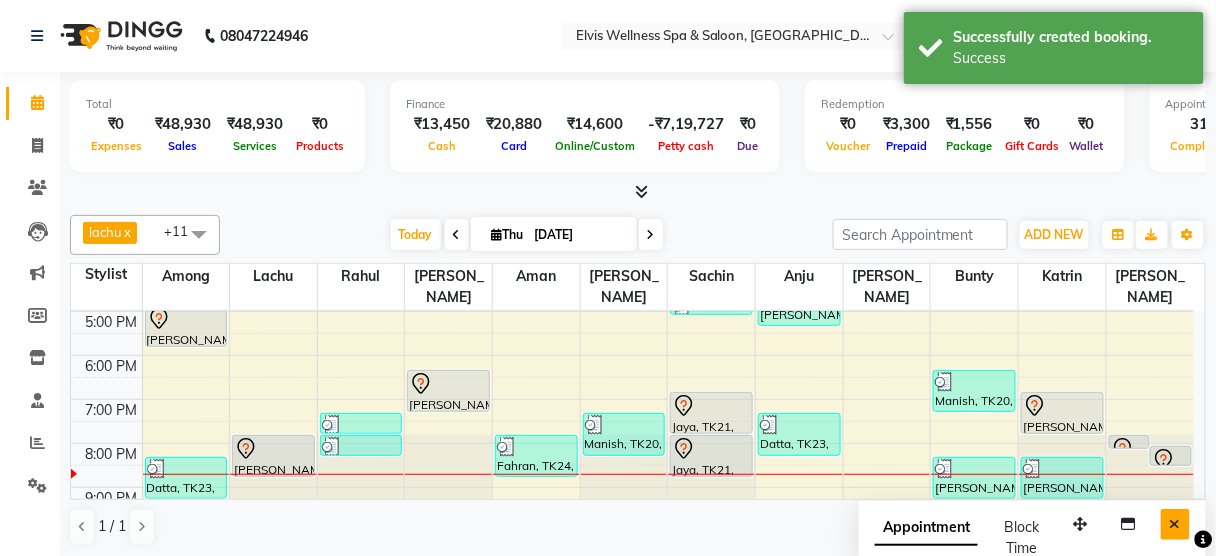click at bounding box center (1175, 524) 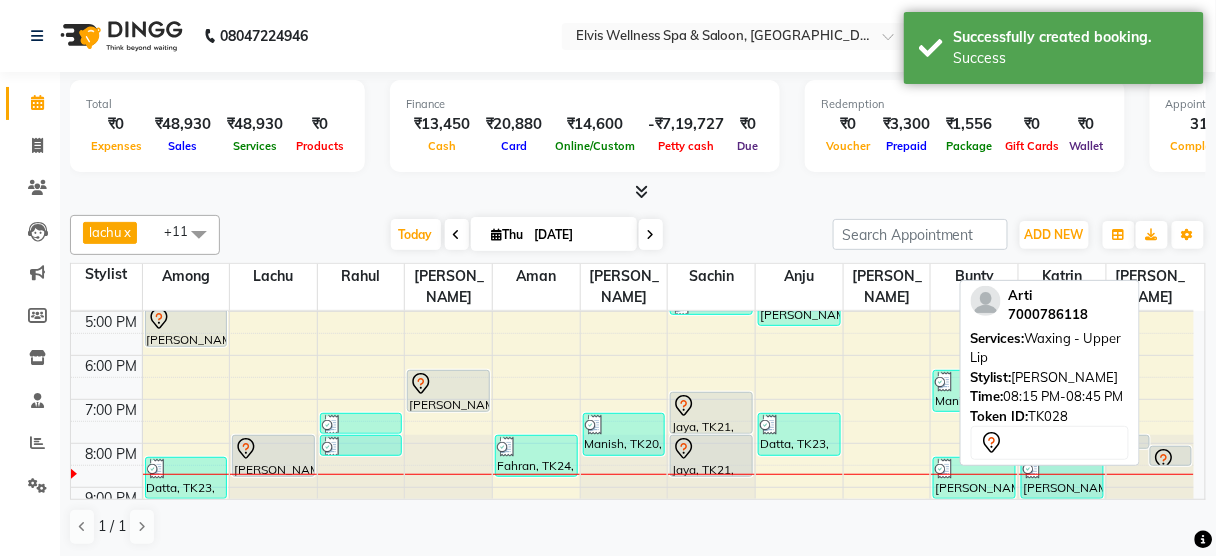 click at bounding box center [1171, 460] 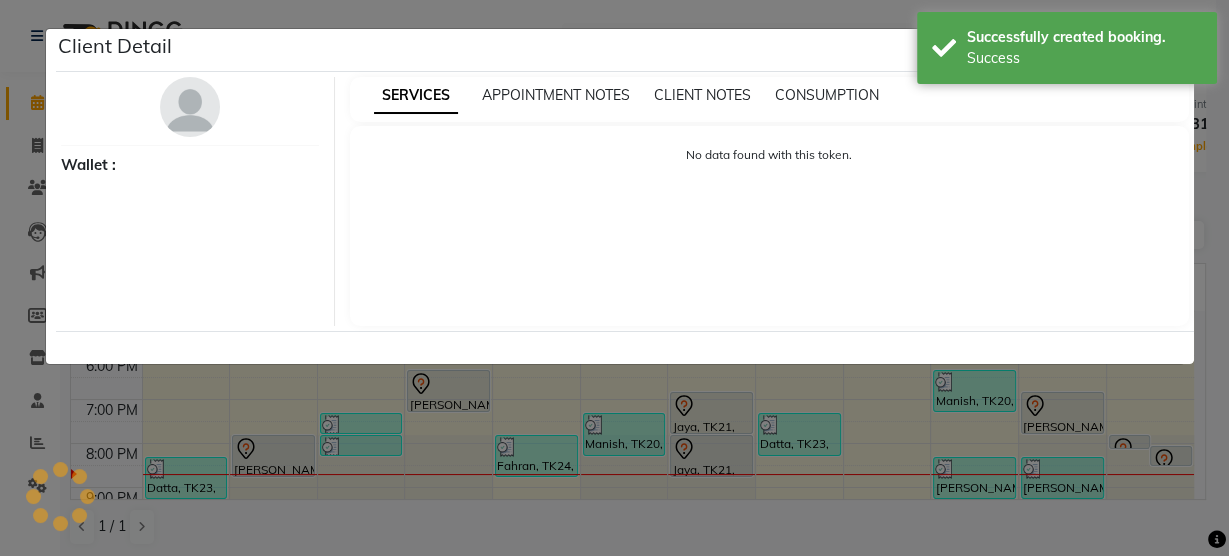select on "7" 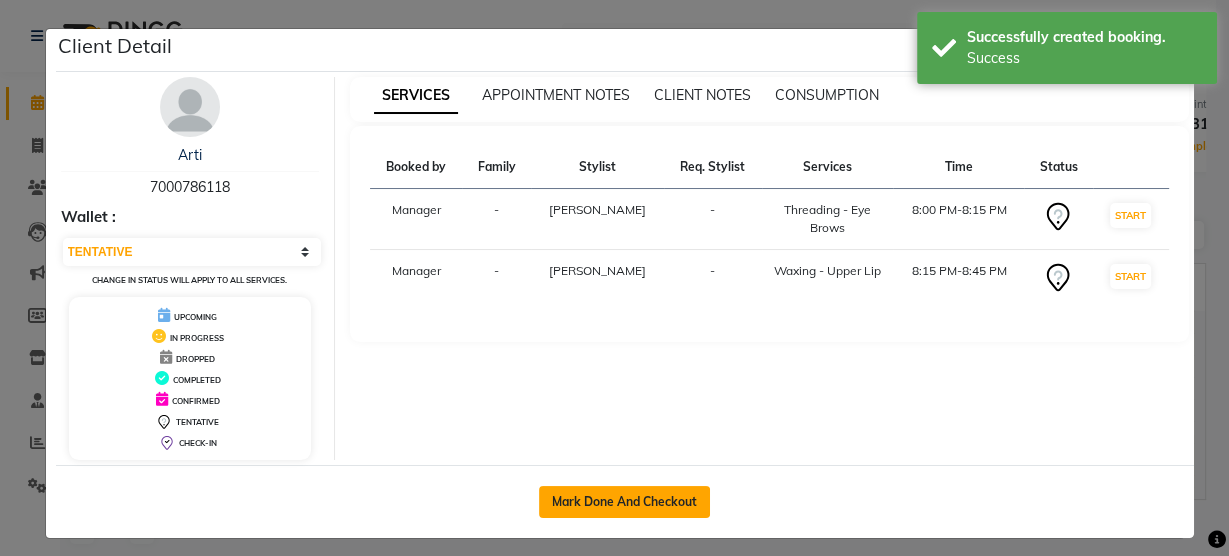 click on "Mark Done And Checkout" 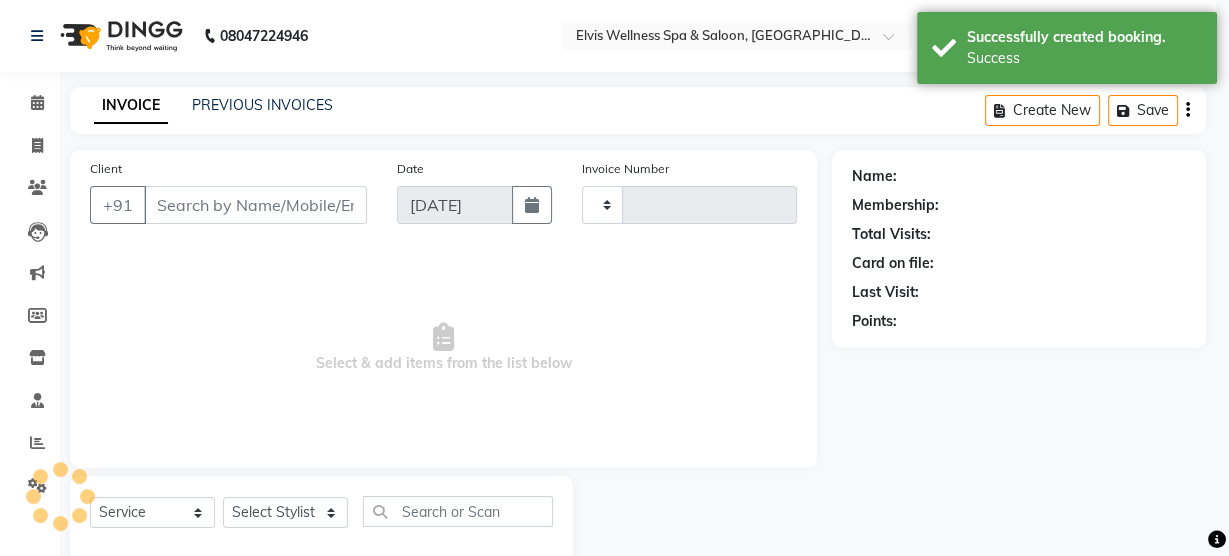 type on "1935" 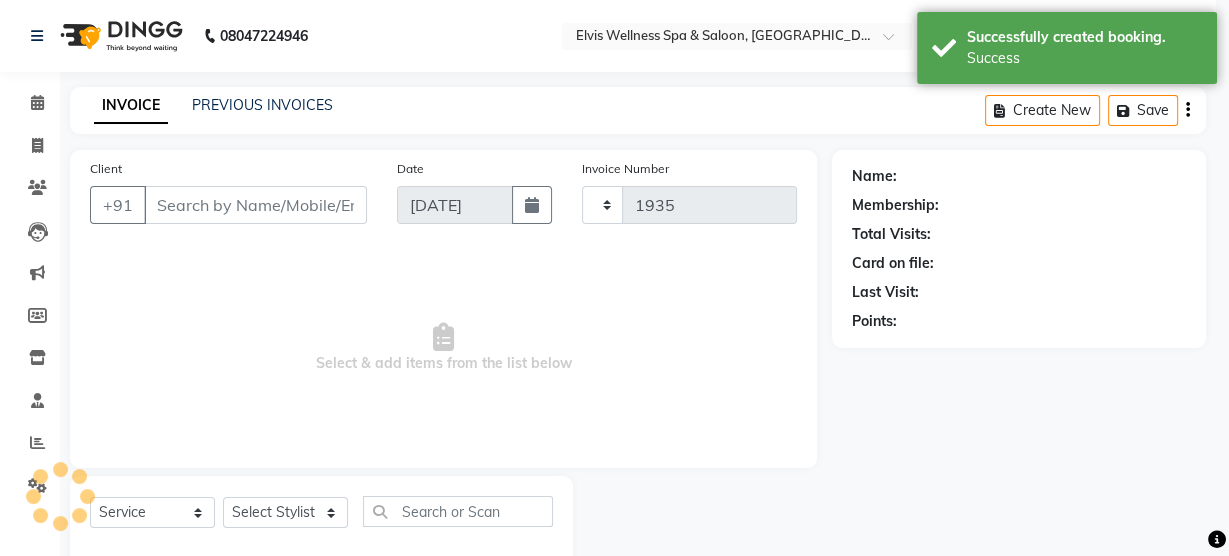 select on "5733" 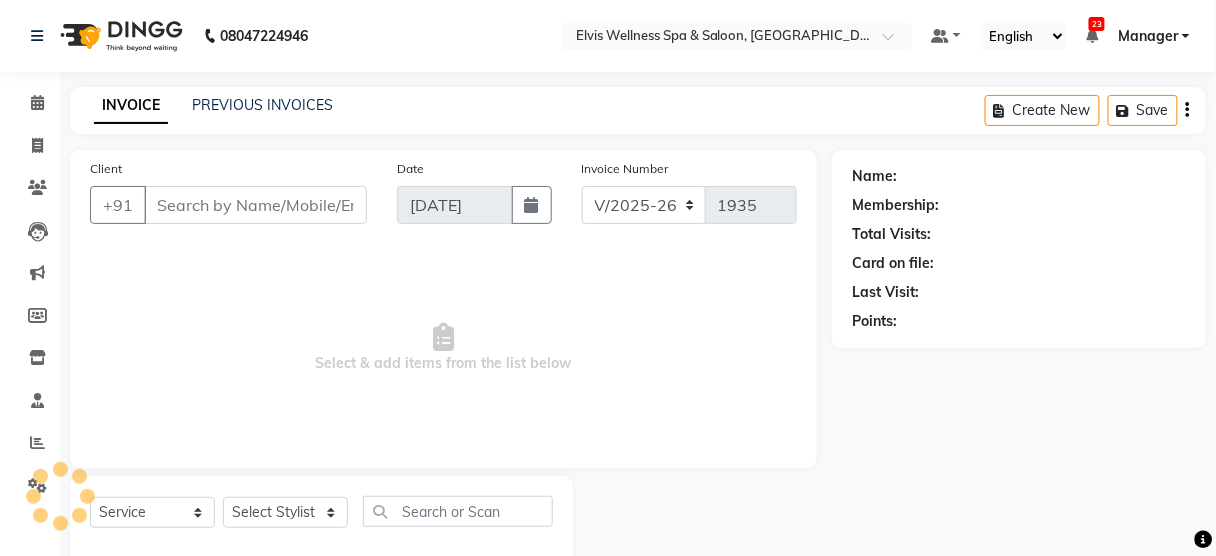 type on "7000786118" 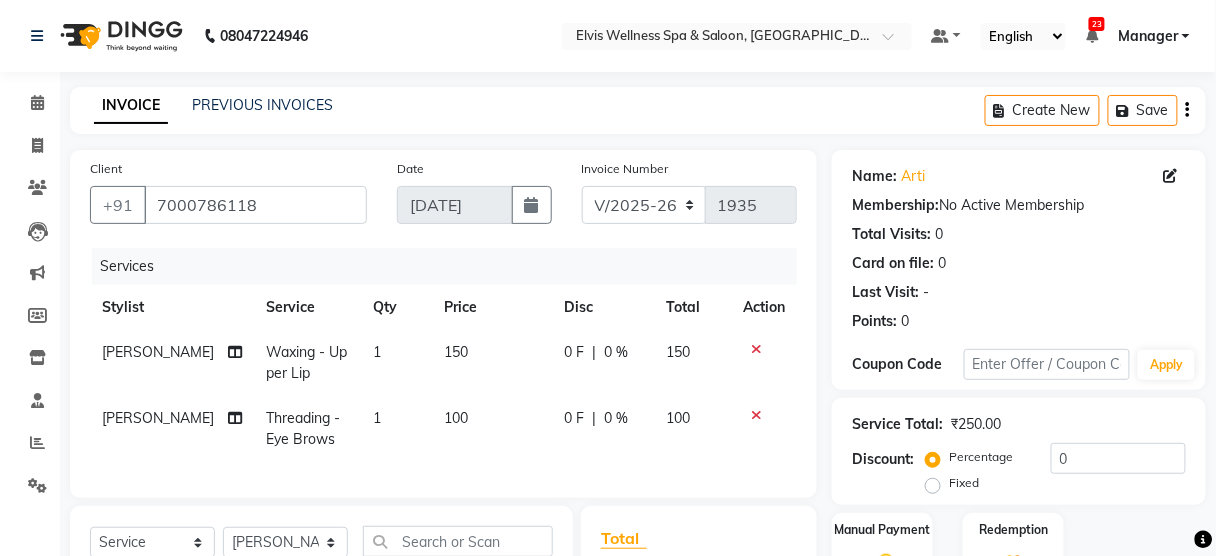 scroll, scrollTop: 286, scrollLeft: 0, axis: vertical 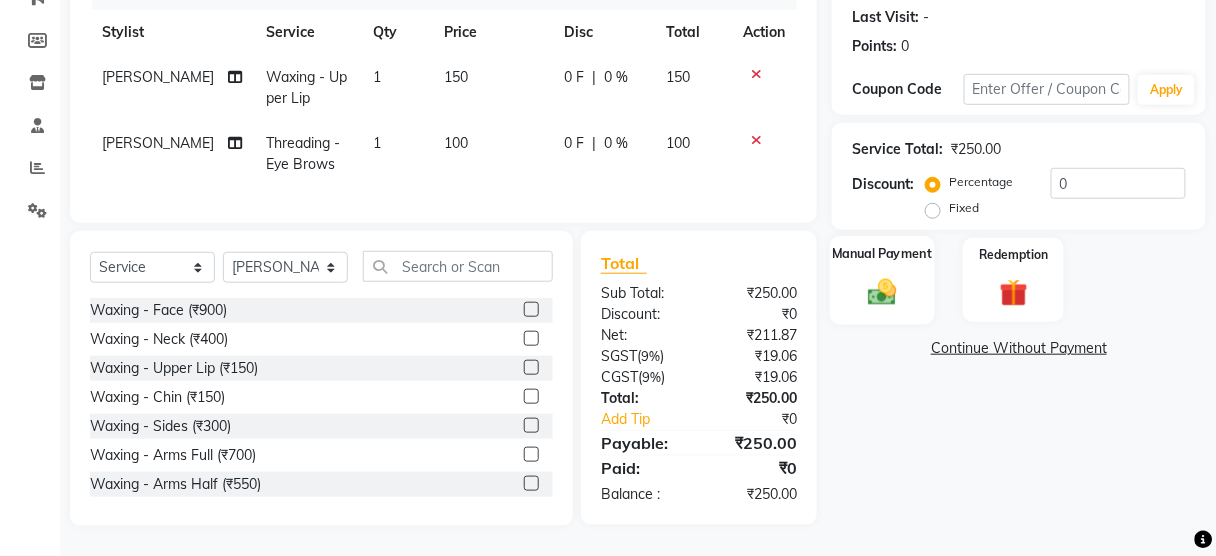 click 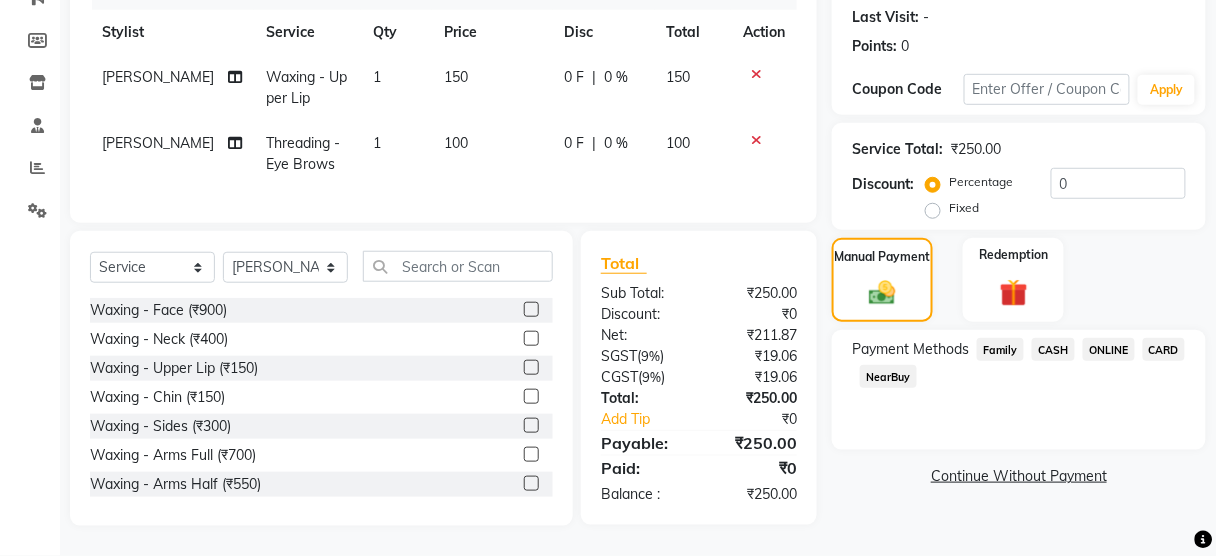 click on "CASH" 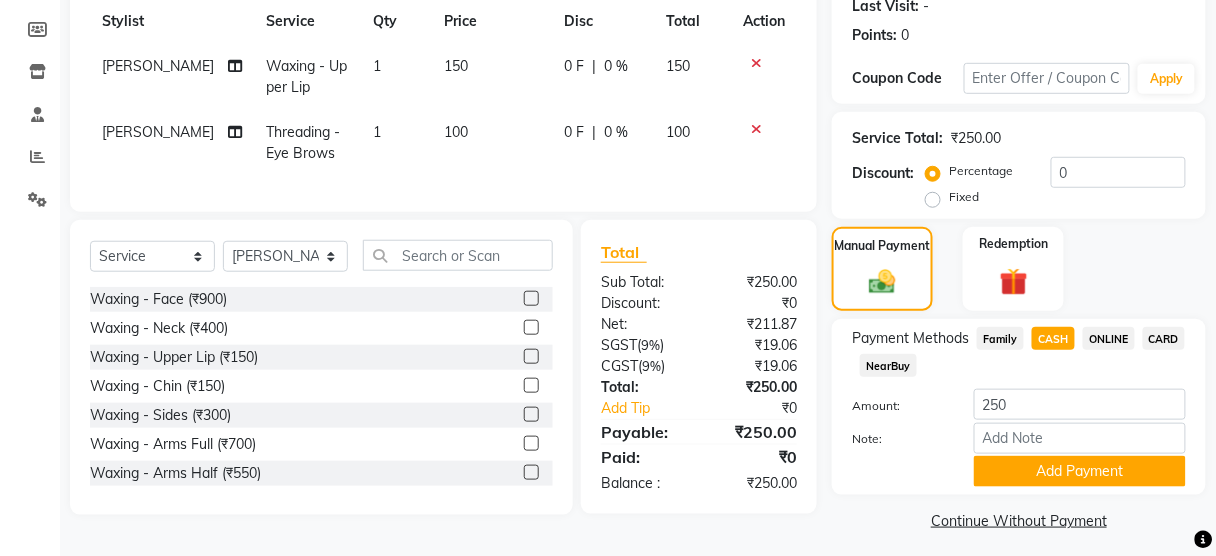 scroll, scrollTop: 295, scrollLeft: 0, axis: vertical 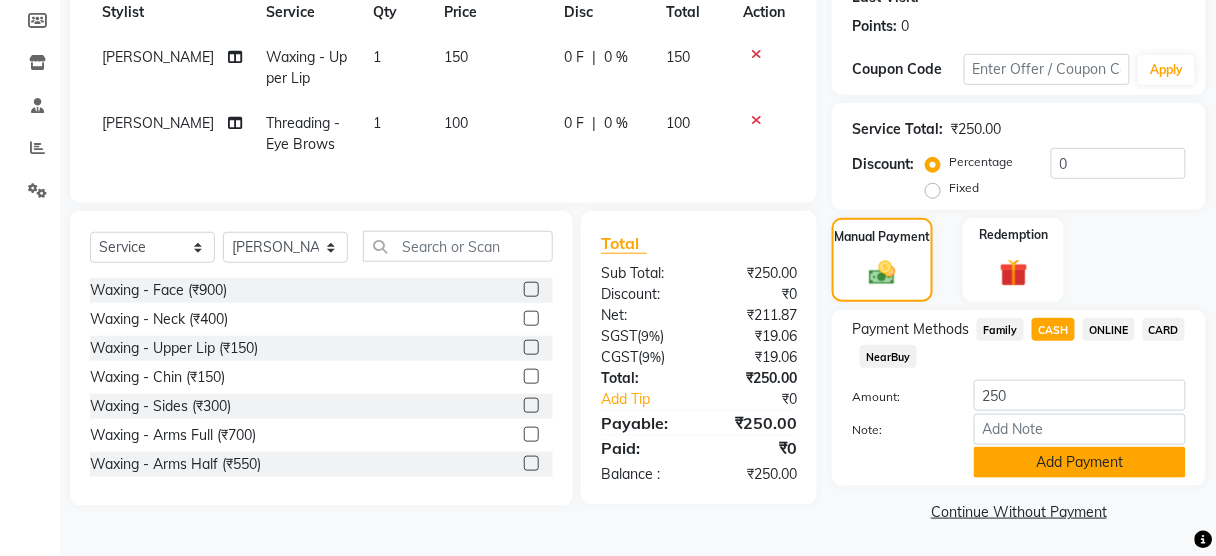 click on "Add Payment" 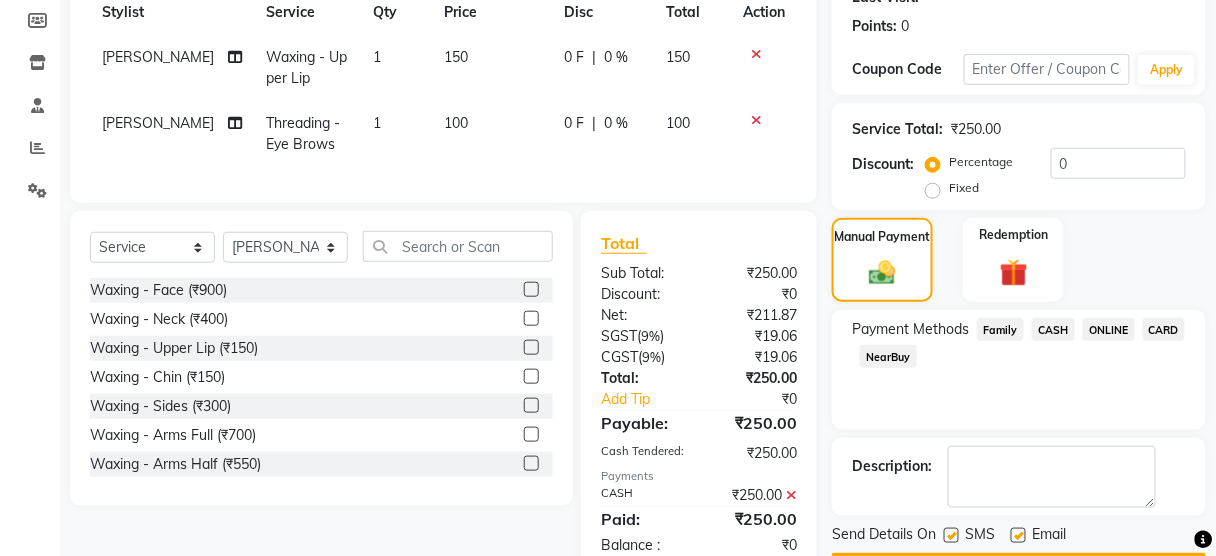 scroll, scrollTop: 355, scrollLeft: 0, axis: vertical 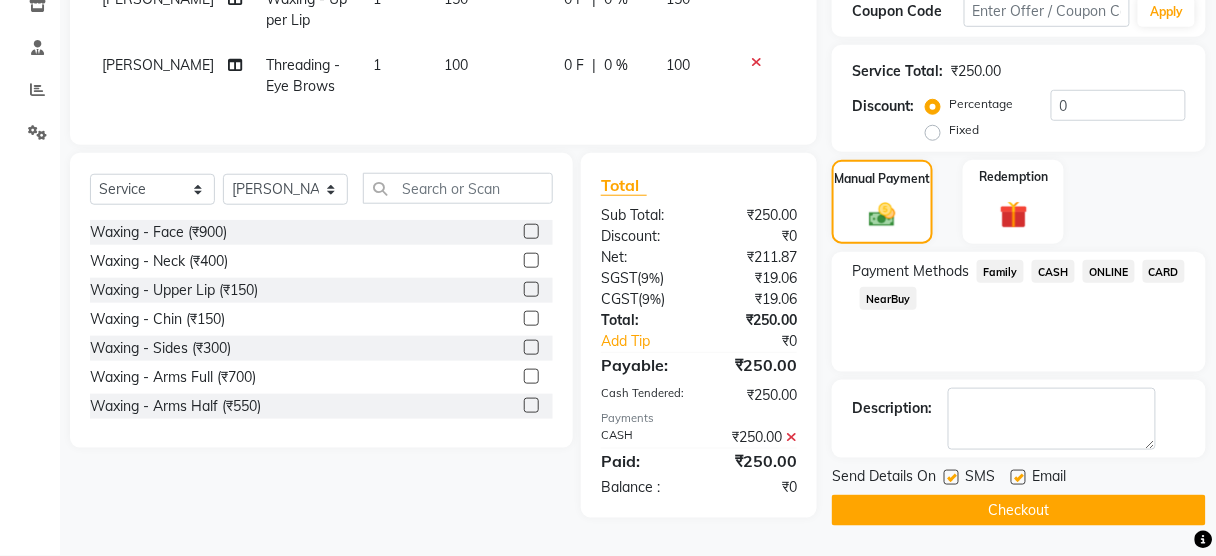 click 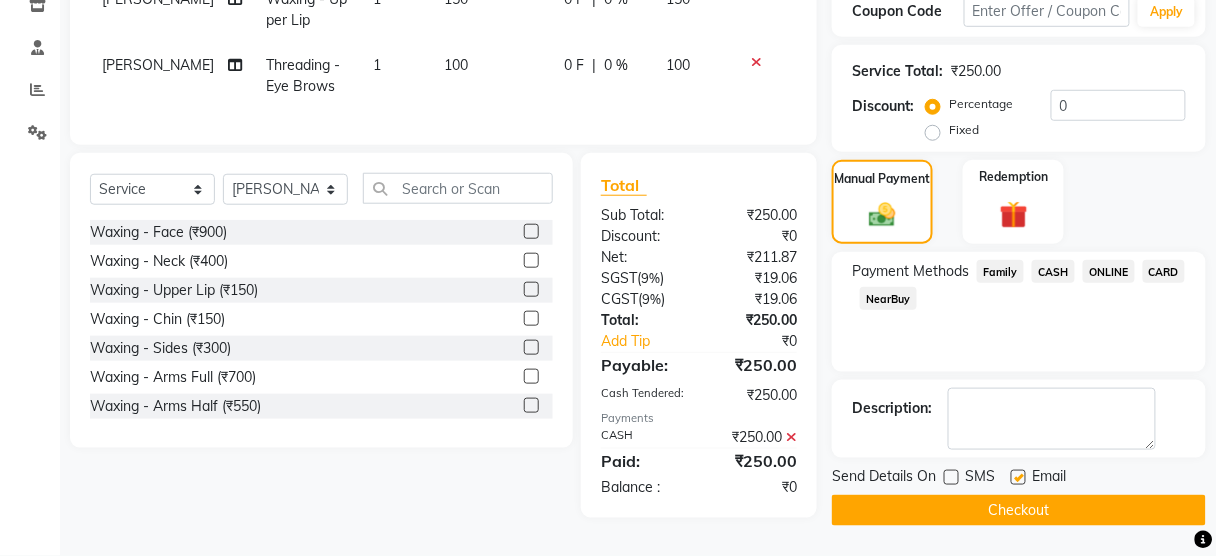 click 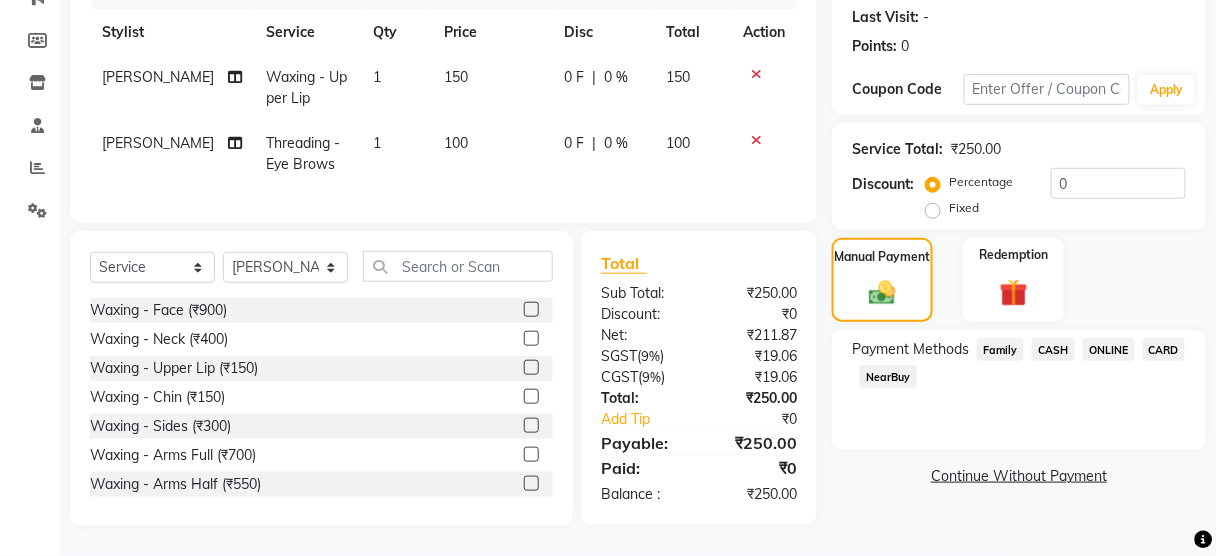 click on "ONLINE" 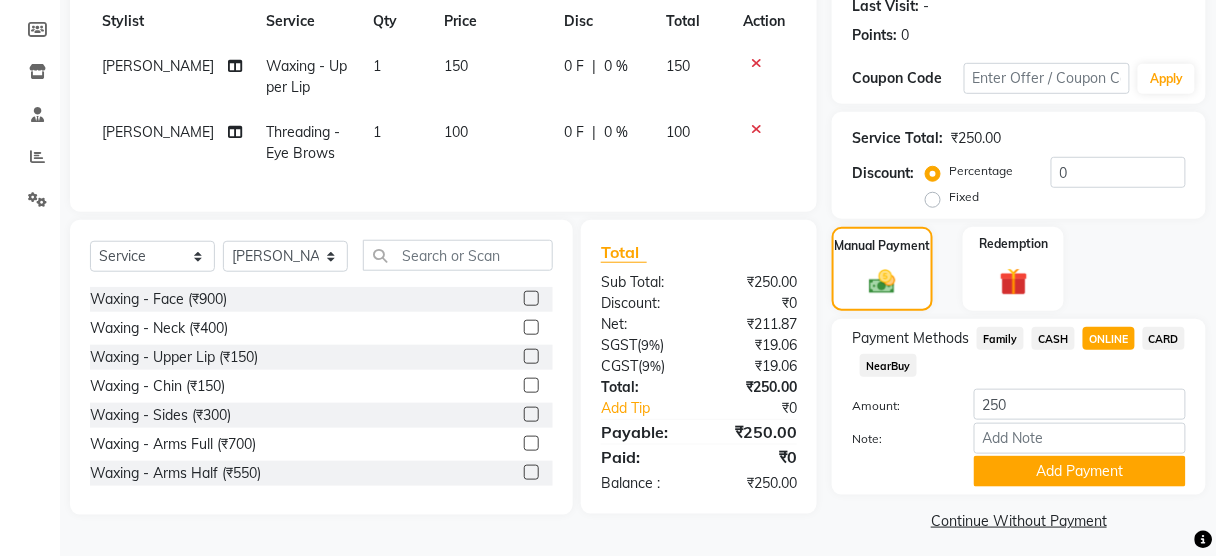 scroll, scrollTop: 295, scrollLeft: 0, axis: vertical 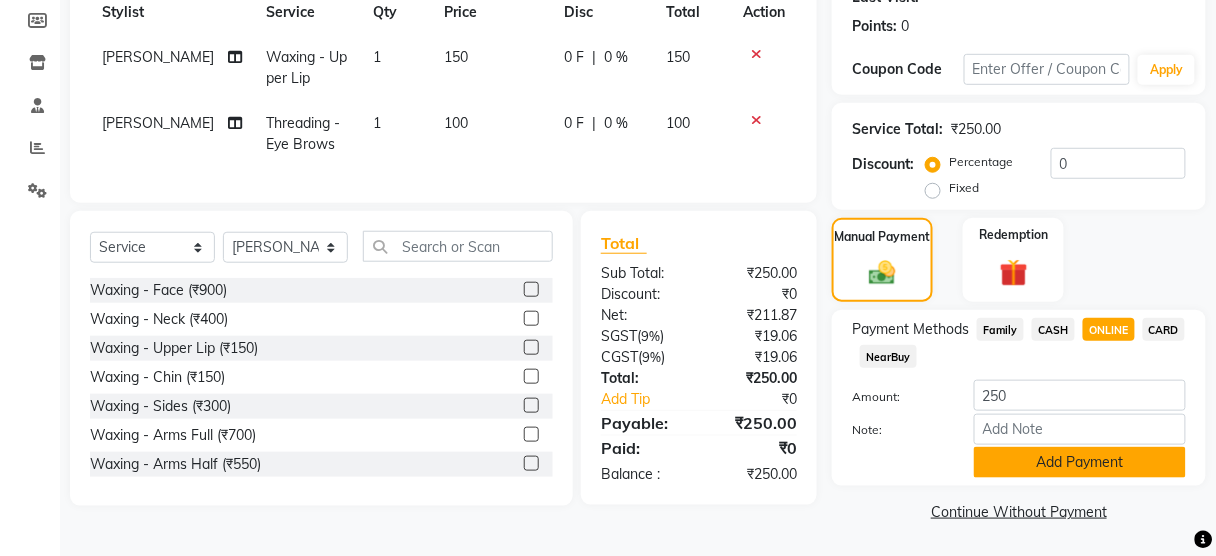 click on "Add Payment" 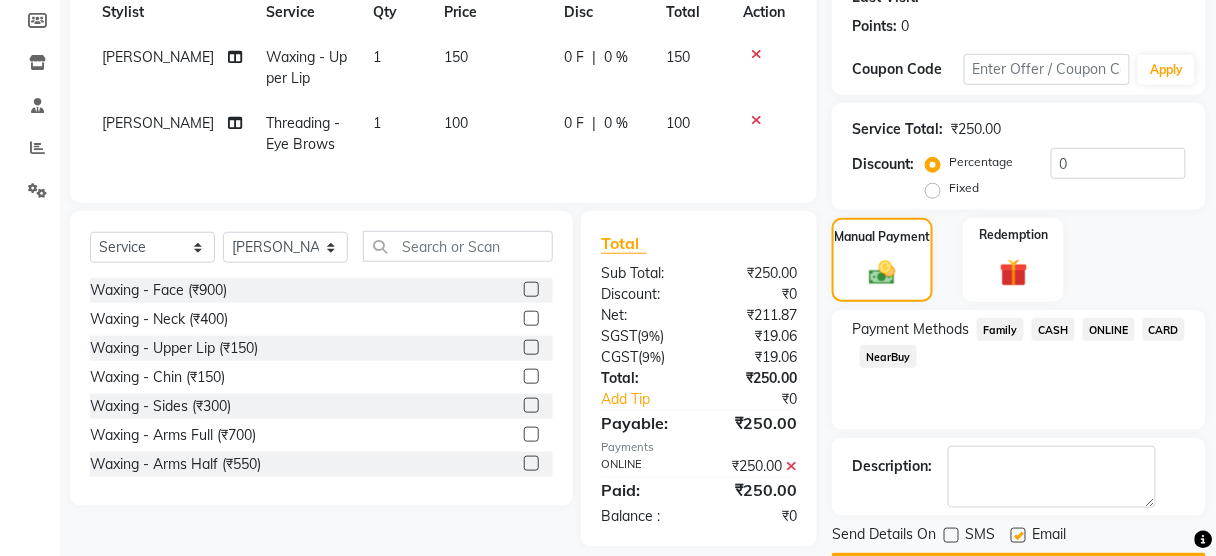 scroll, scrollTop: 351, scrollLeft: 0, axis: vertical 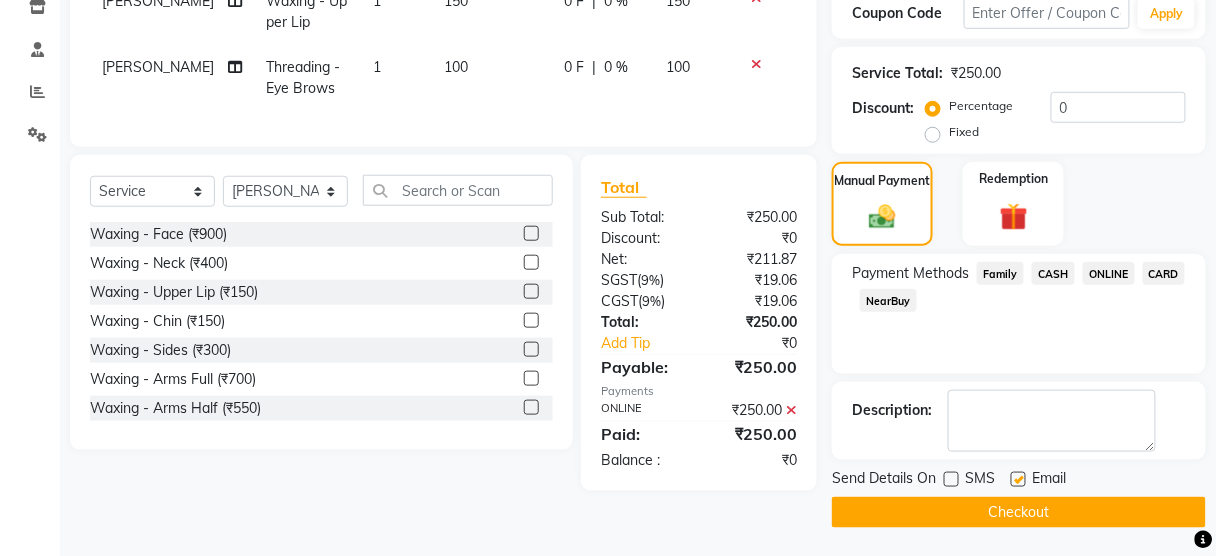 click on "Checkout" 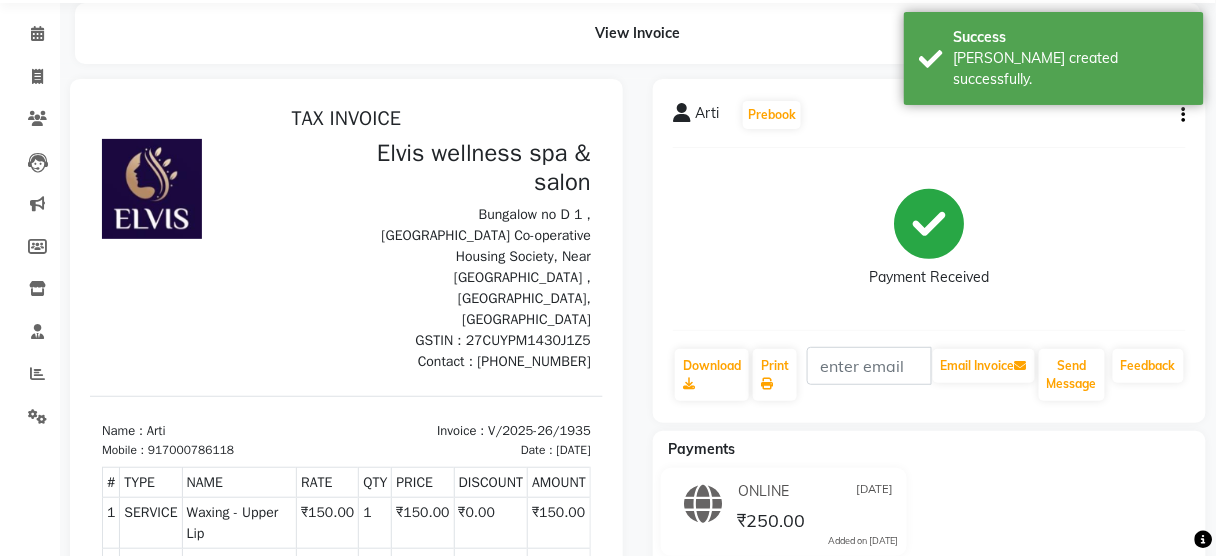 scroll, scrollTop: 0, scrollLeft: 0, axis: both 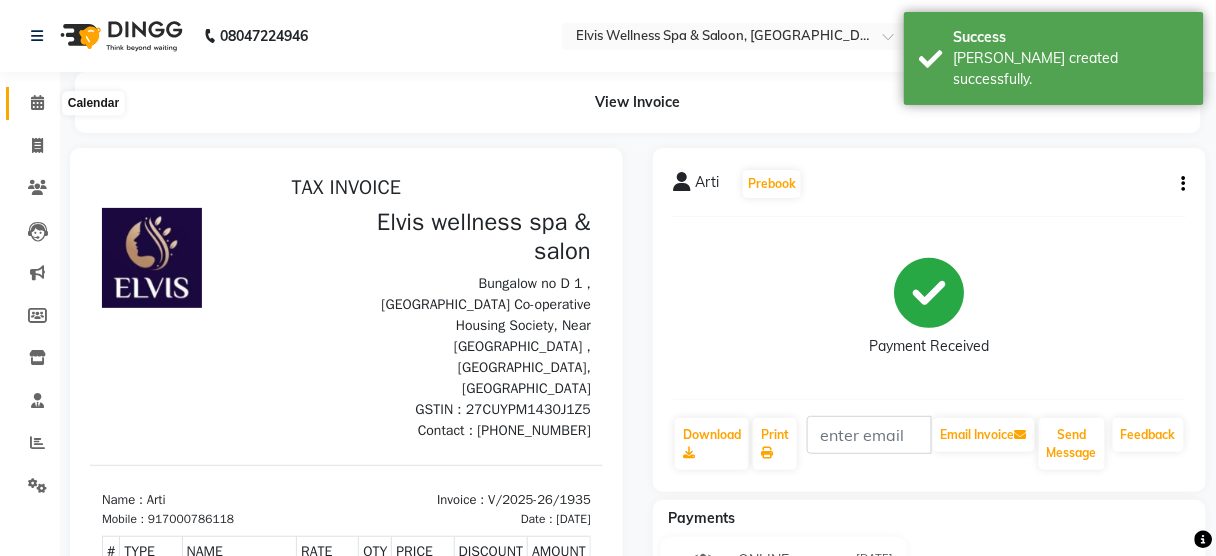click 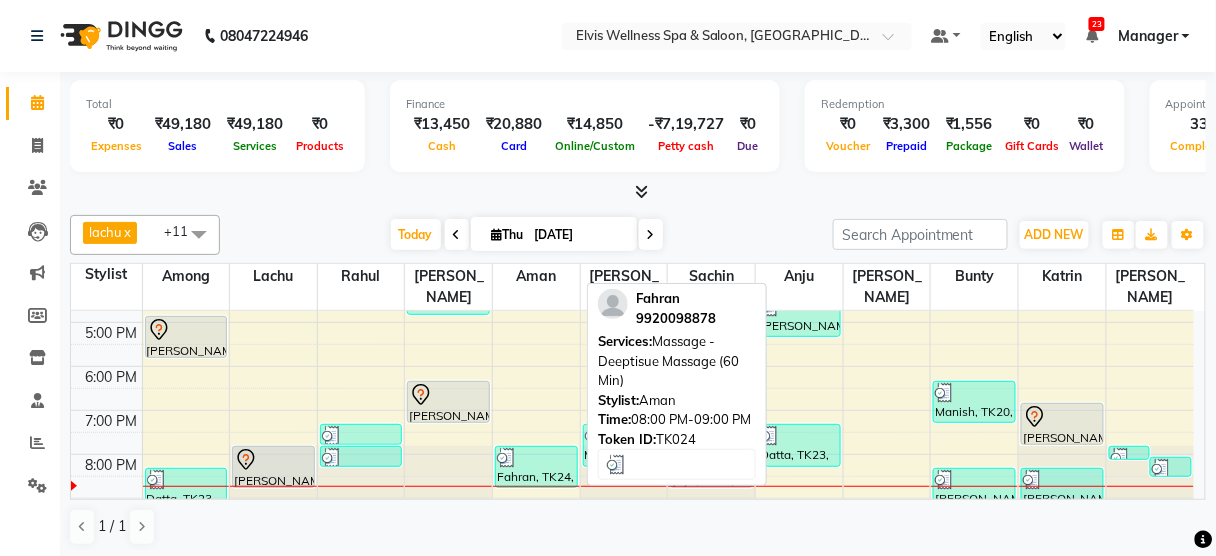 scroll, scrollTop: 395, scrollLeft: 0, axis: vertical 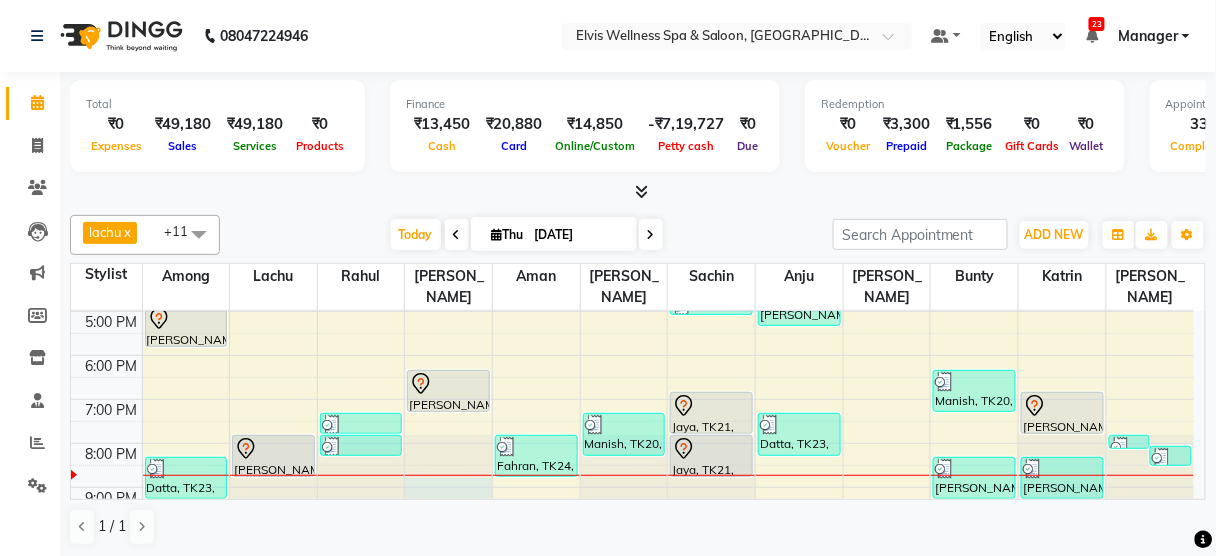 click at bounding box center (448, -84) 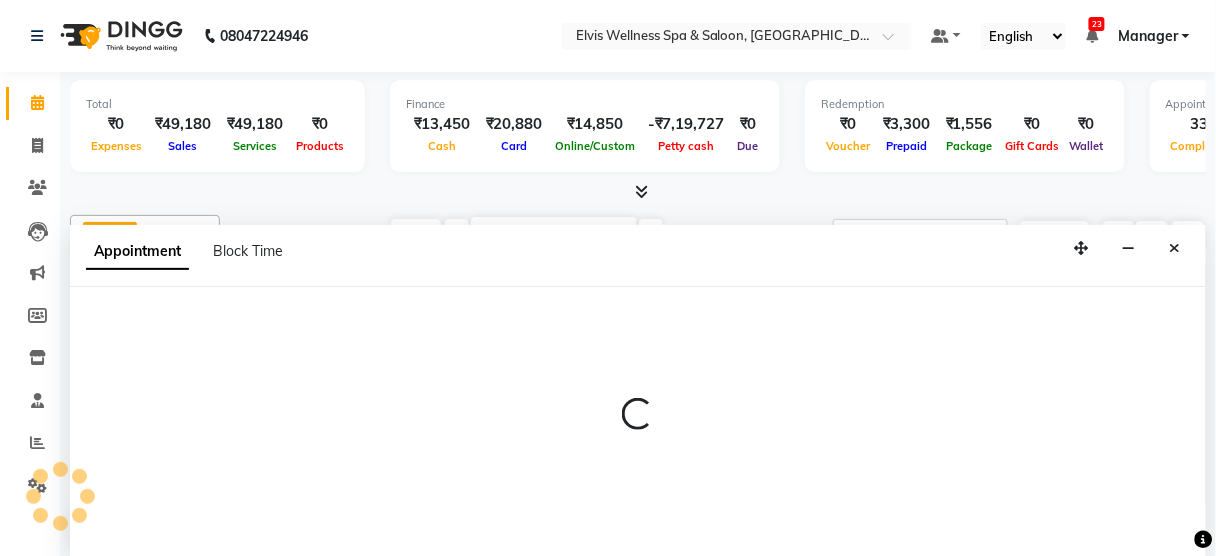 select on "45633" 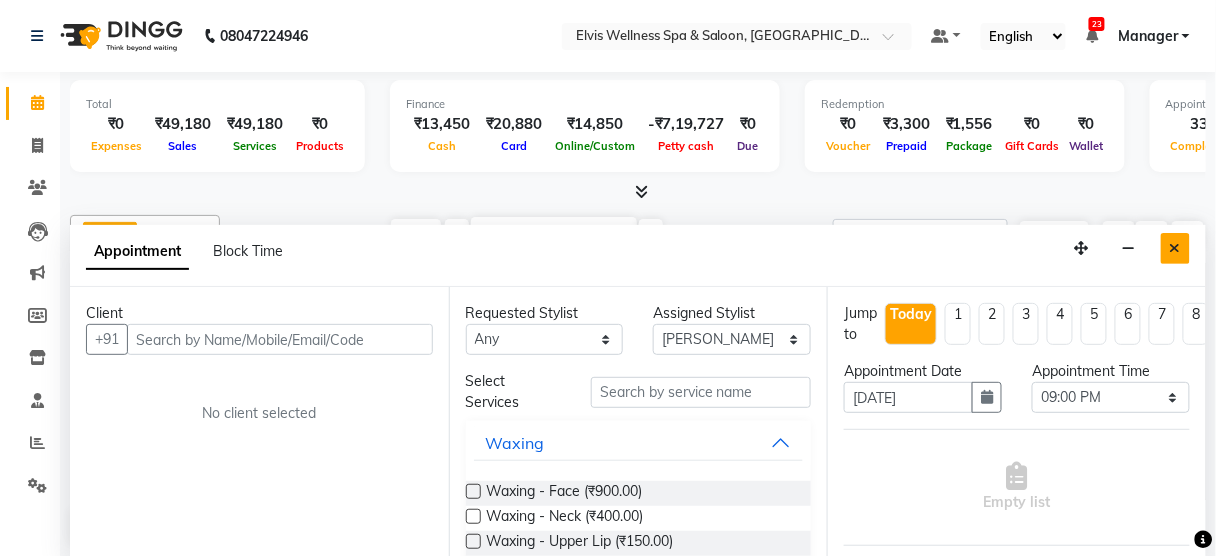 click at bounding box center (1175, 248) 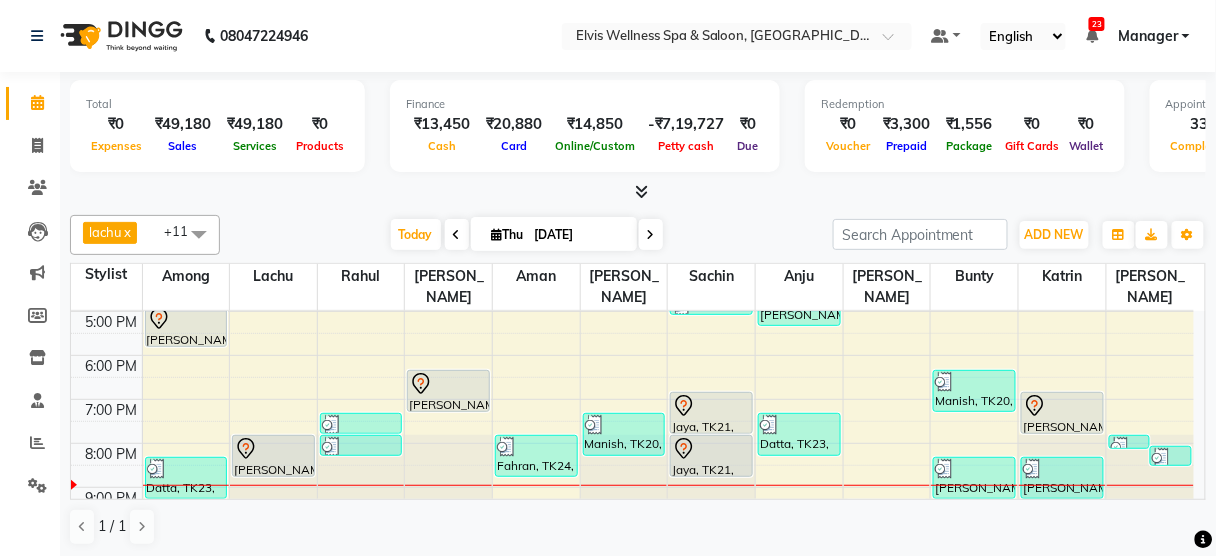 scroll, scrollTop: 0, scrollLeft: 0, axis: both 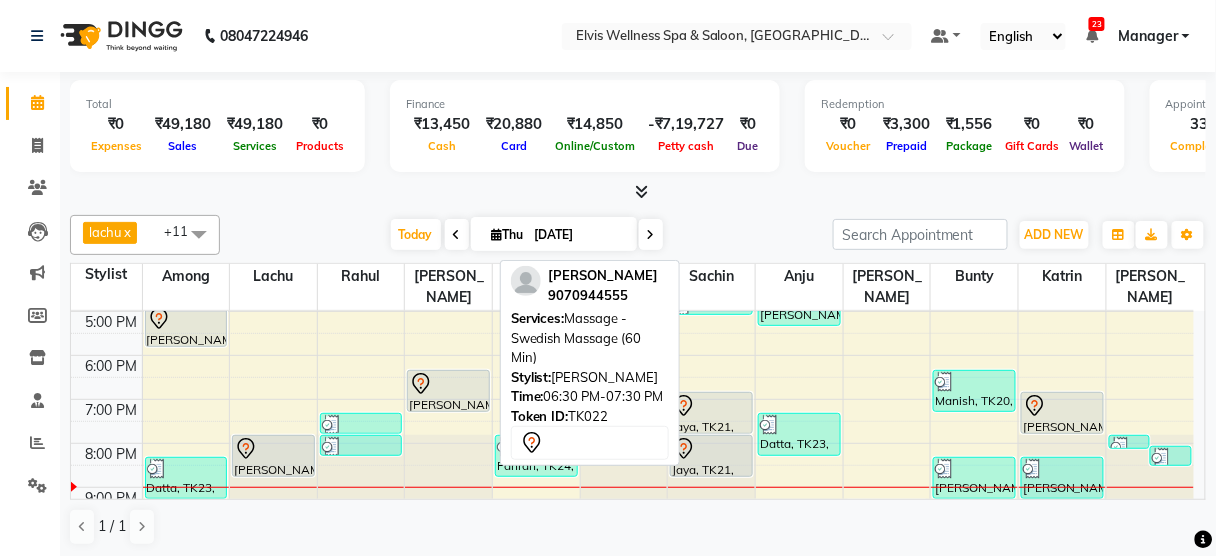 click at bounding box center (448, 384) 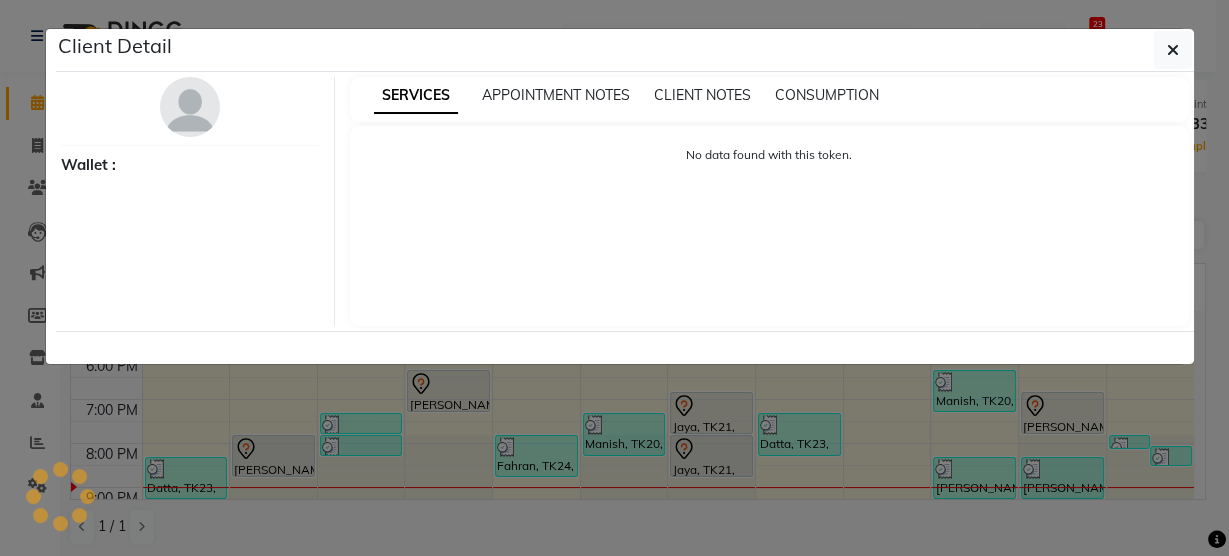 select on "7" 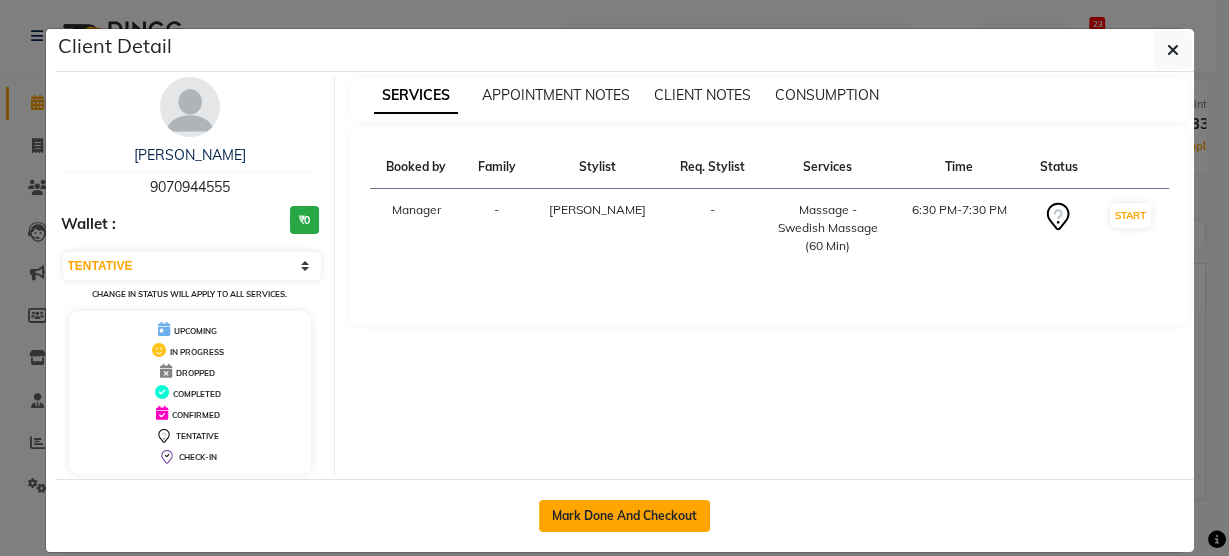 click on "Mark Done And Checkout" 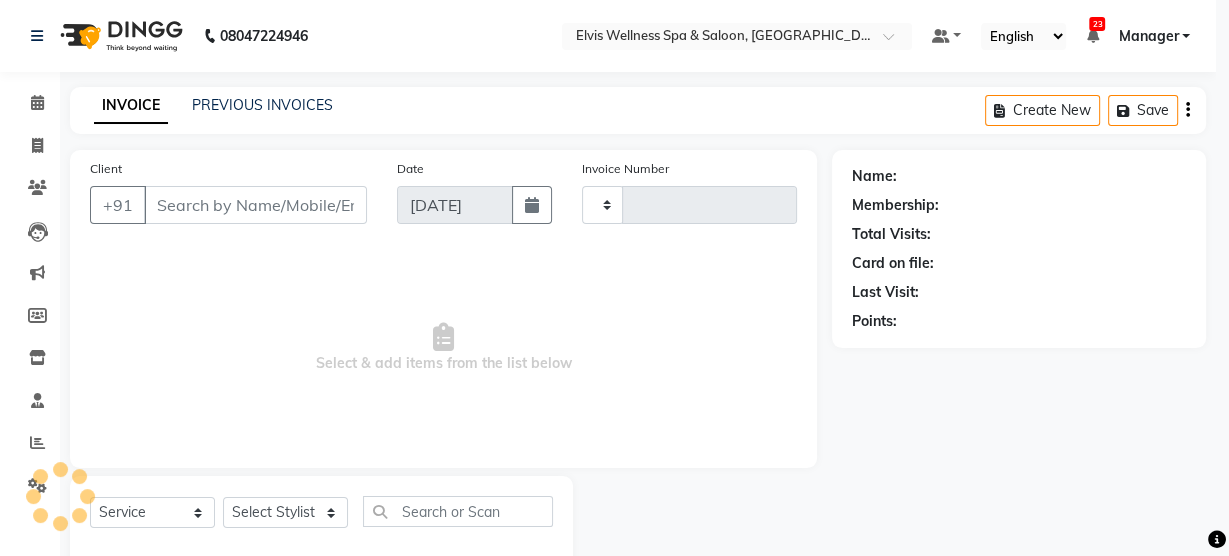 type on "1936" 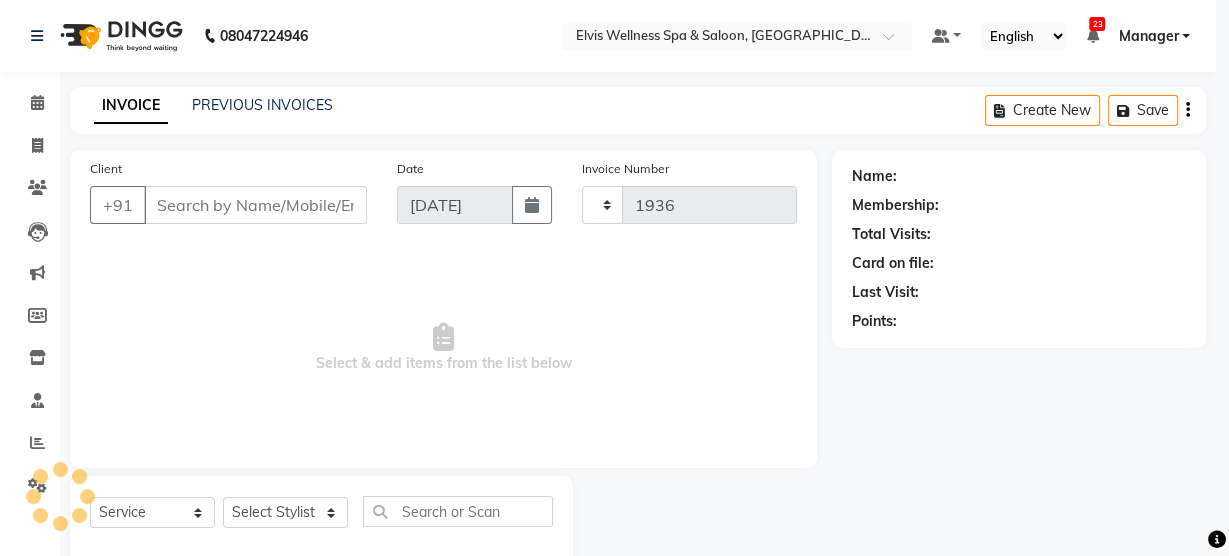 select on "3" 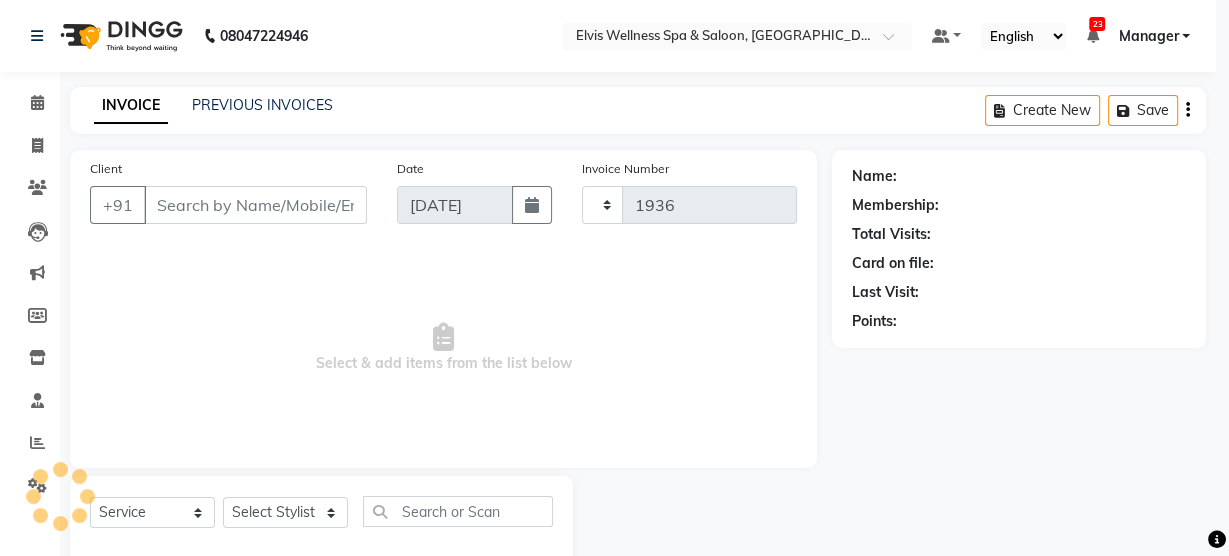 select on "5733" 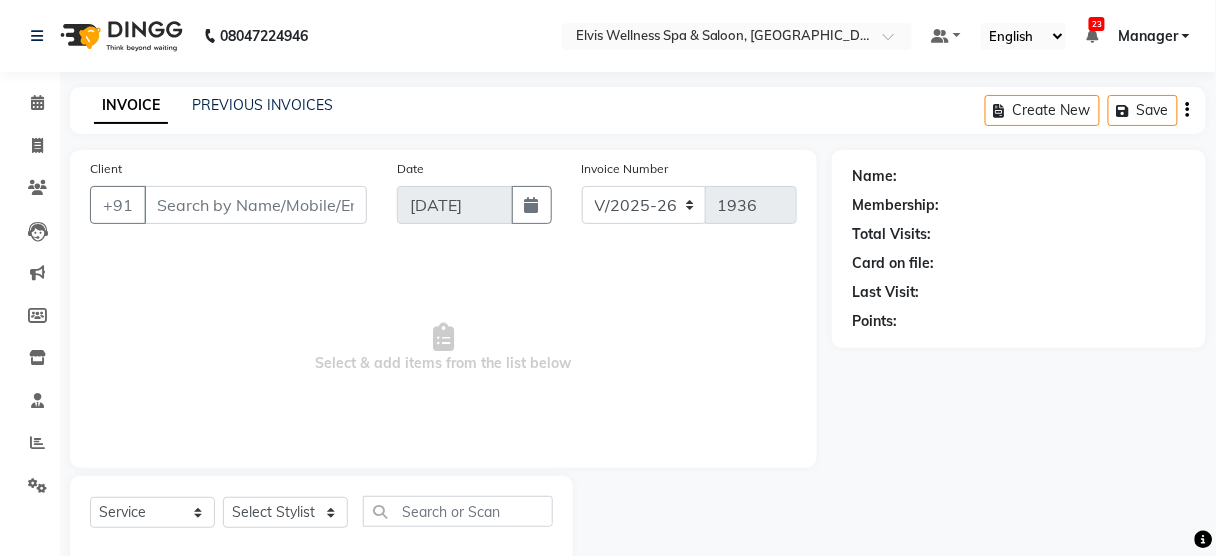 type on "9070944555" 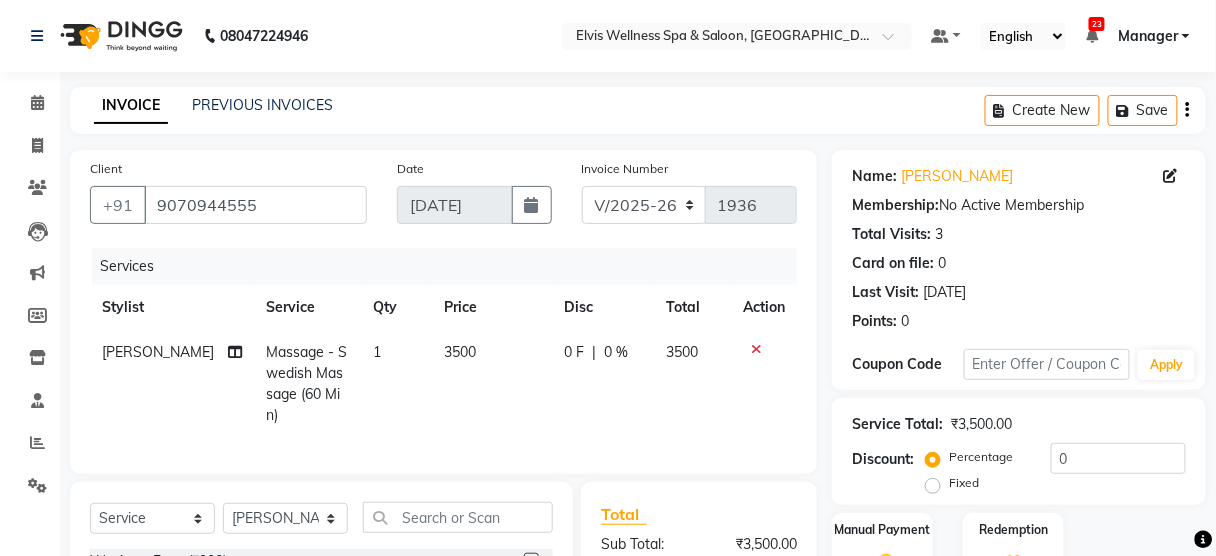 click on "Fixed" 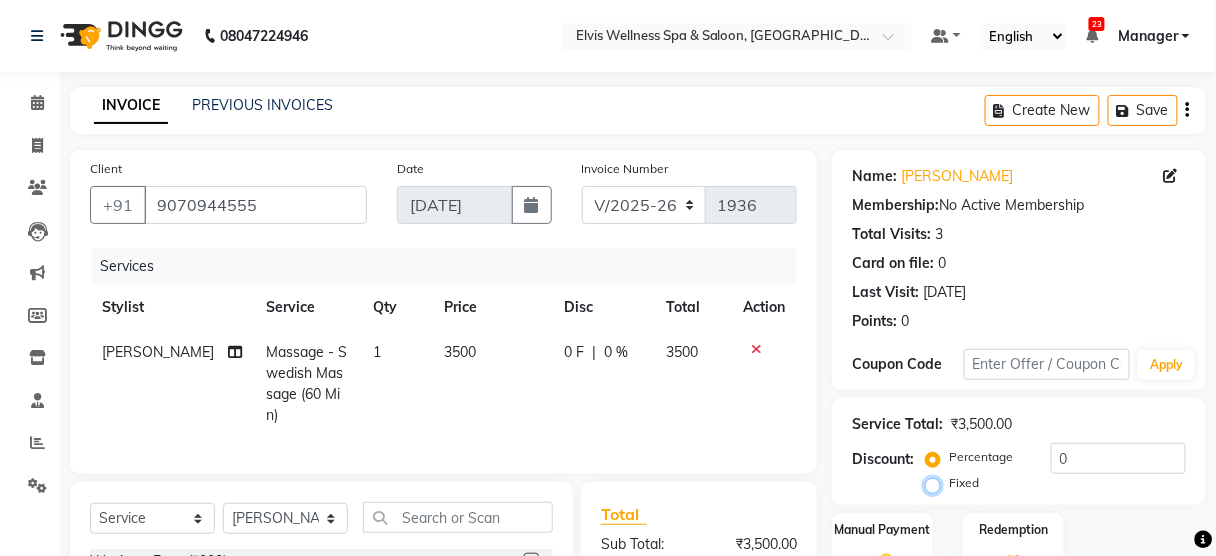 click on "Fixed" at bounding box center (937, 483) 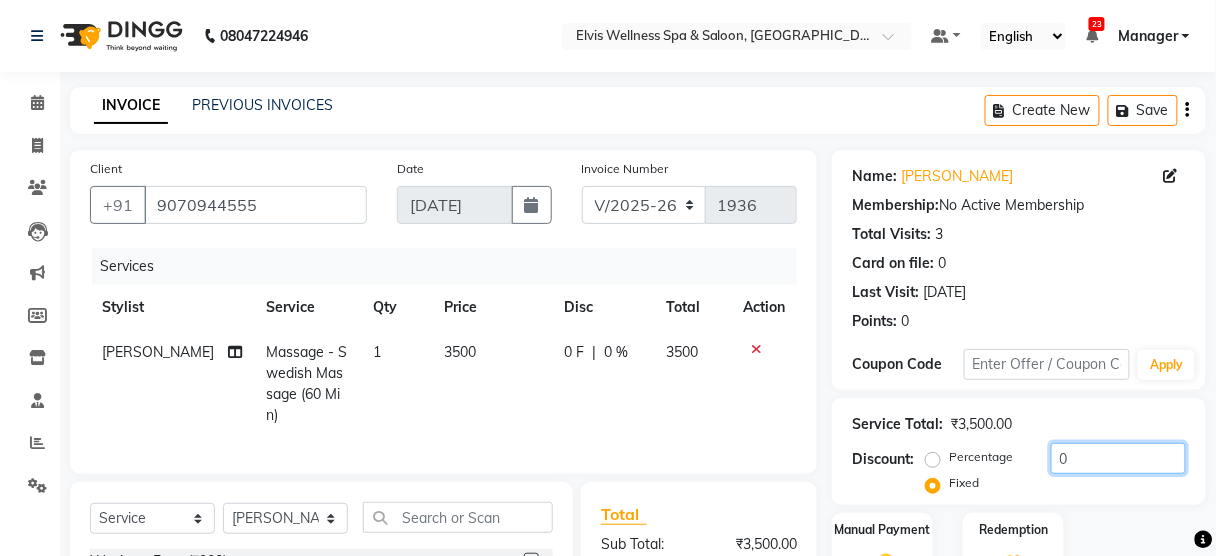 click on "0" 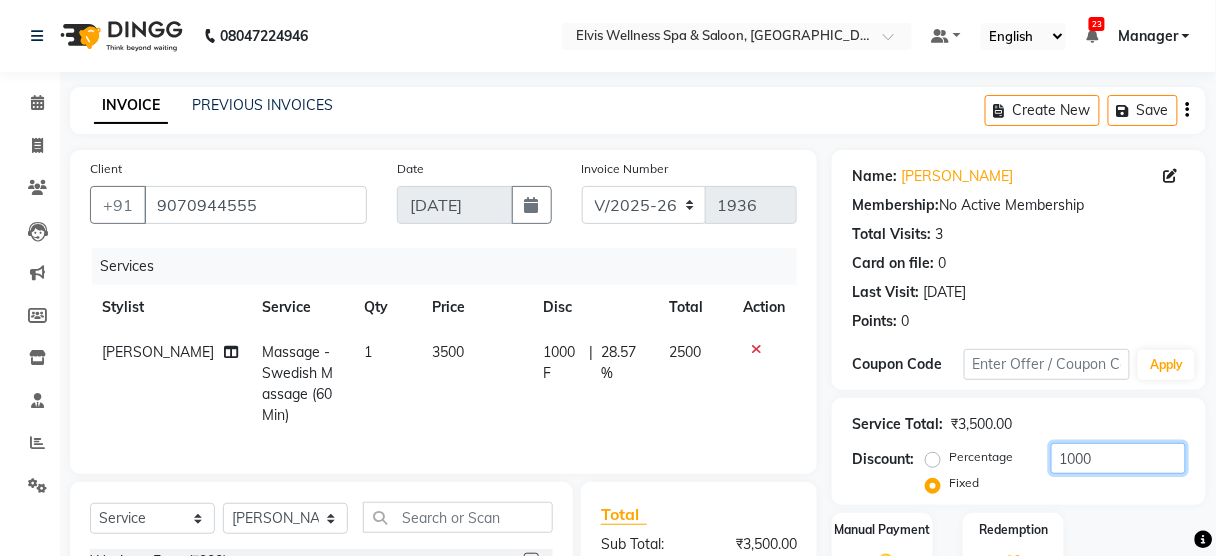 scroll, scrollTop: 243, scrollLeft: 0, axis: vertical 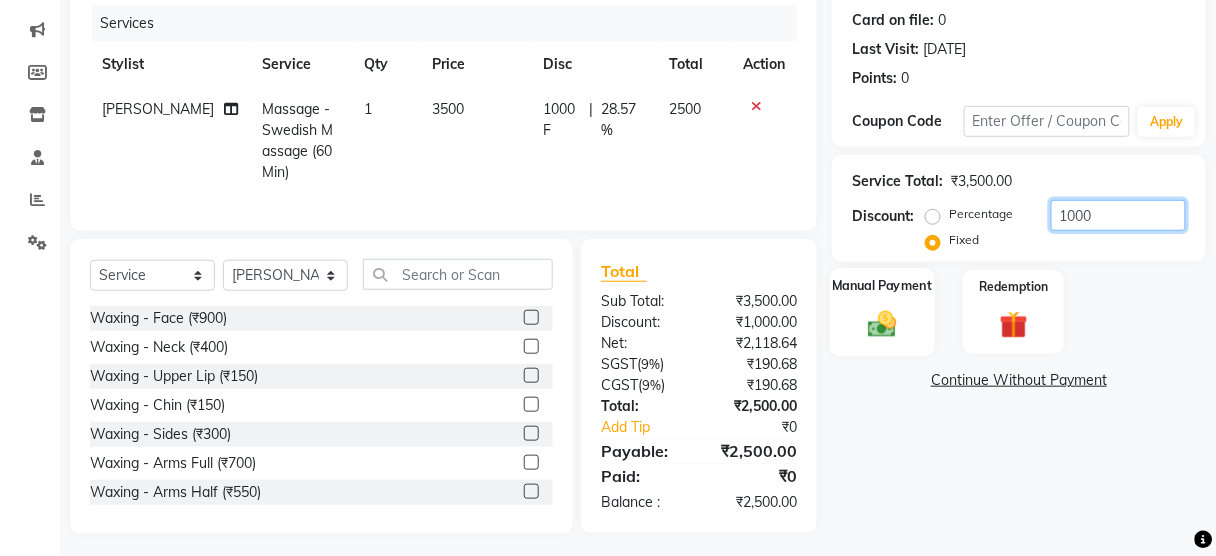 type on "1000" 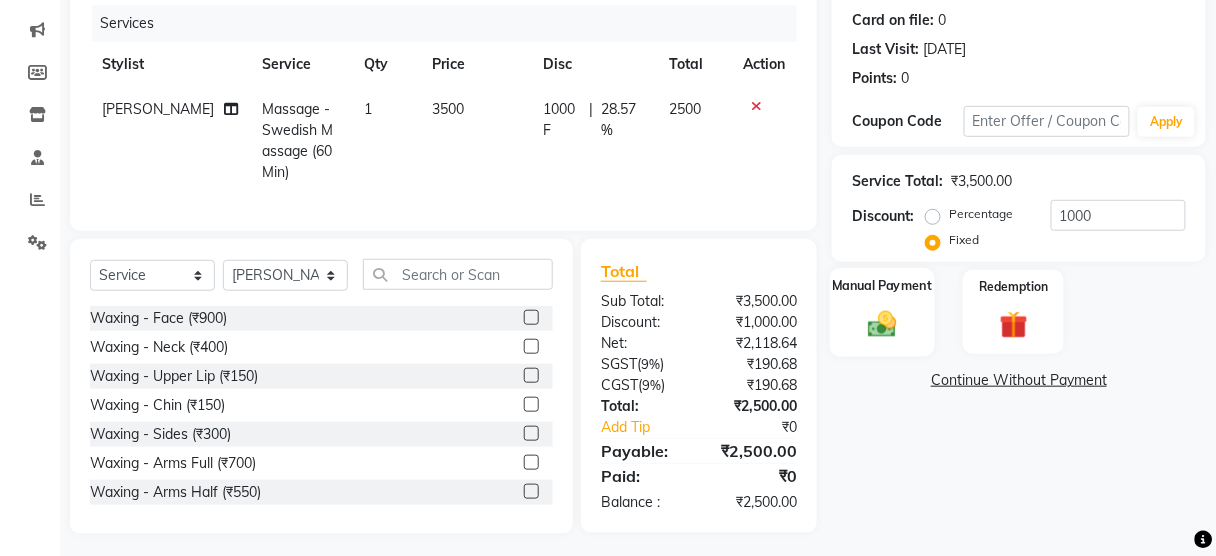 click on "Manual Payment" 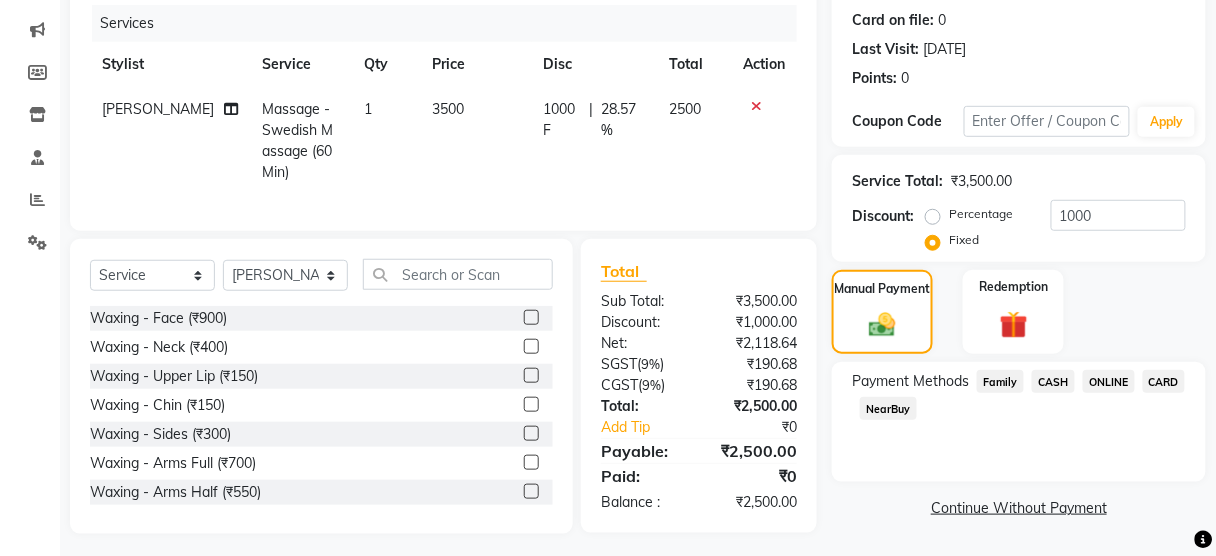 click on "CASH" 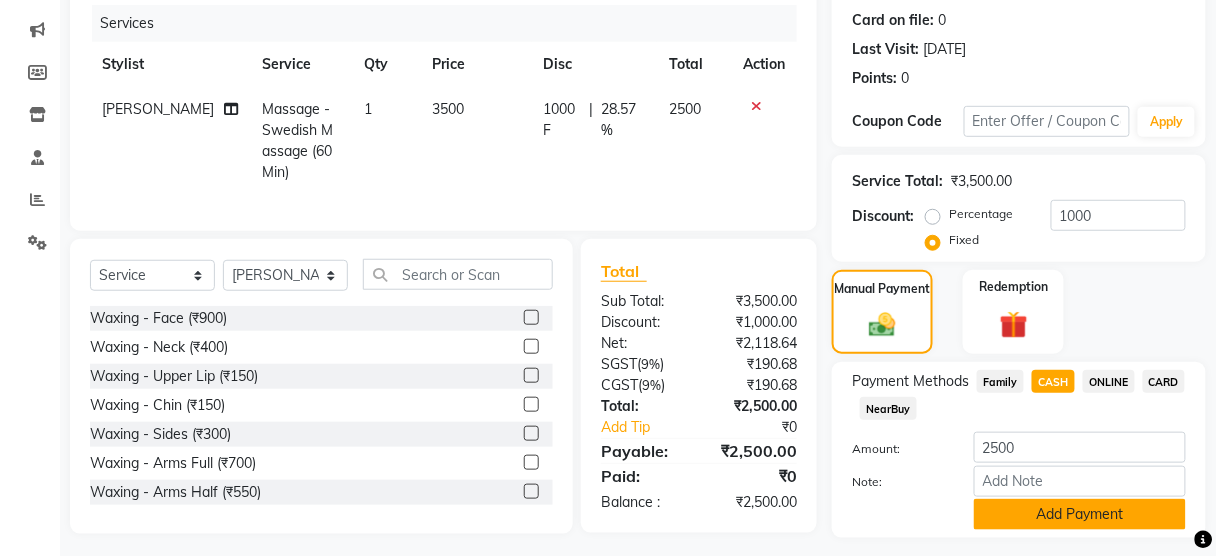 click on "Add Payment" 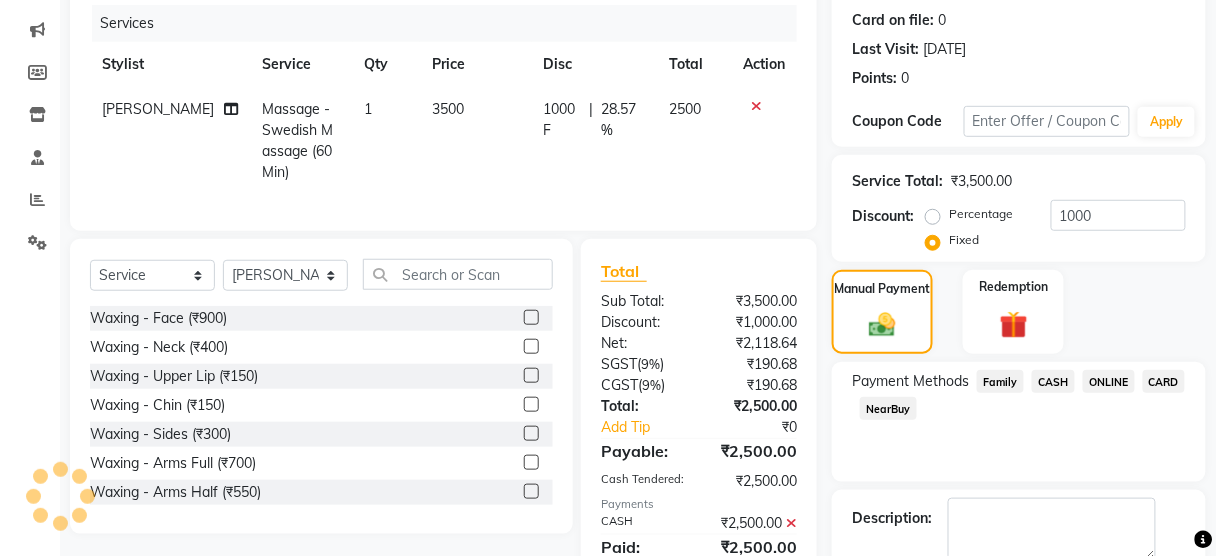scroll, scrollTop: 351, scrollLeft: 0, axis: vertical 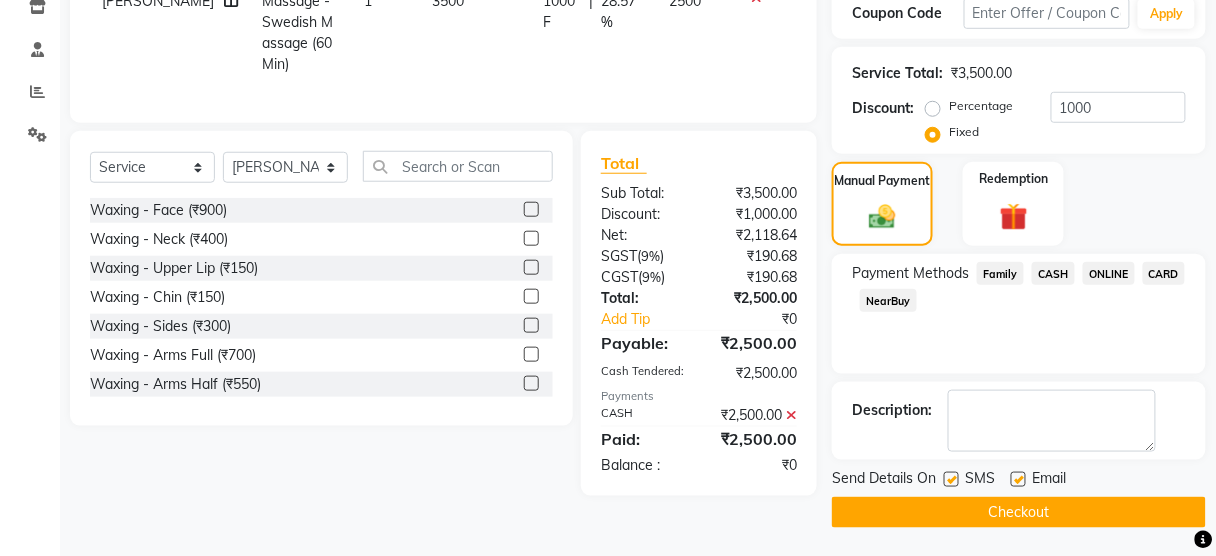 click 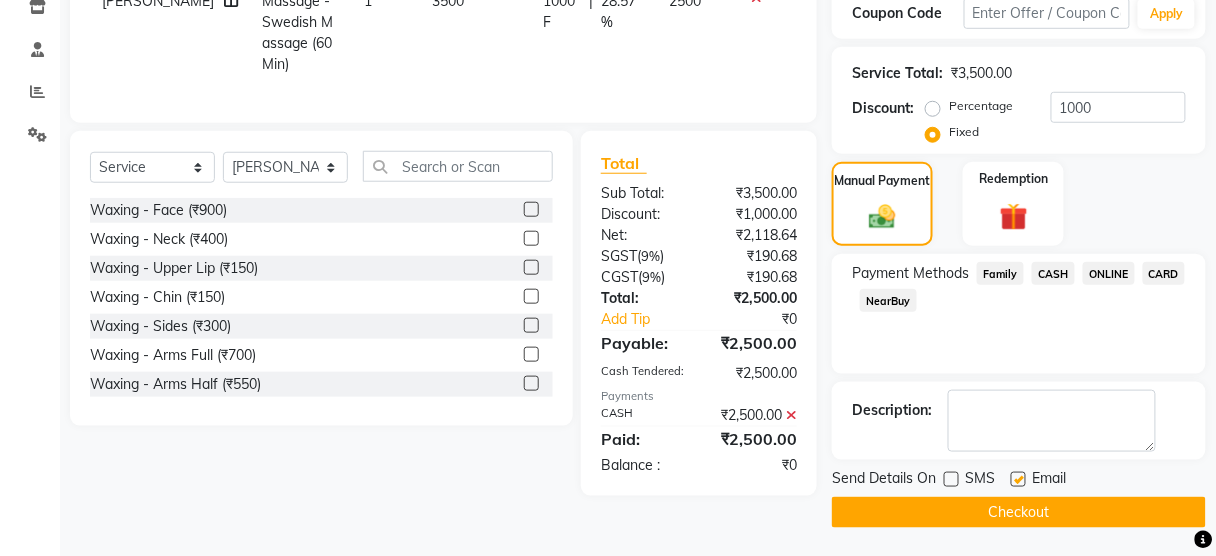 click on "Checkout" 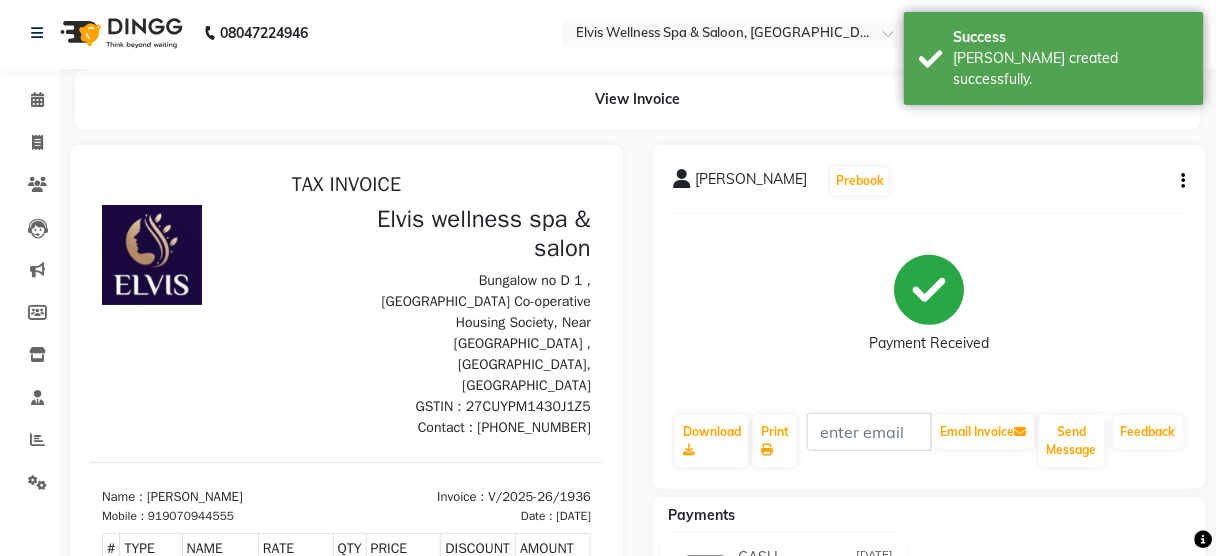 scroll, scrollTop: 0, scrollLeft: 0, axis: both 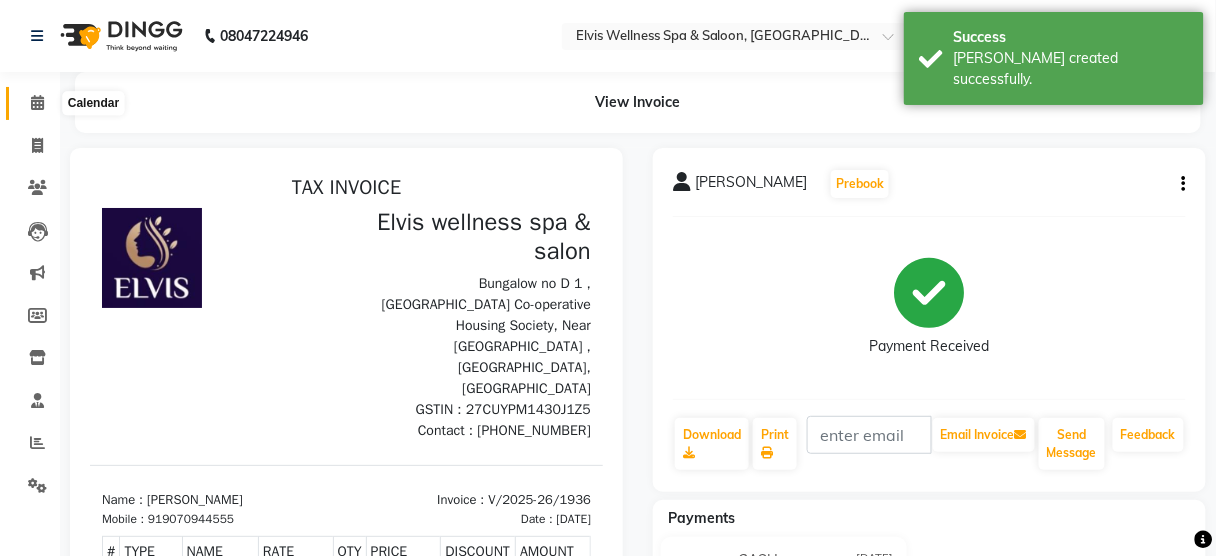 click 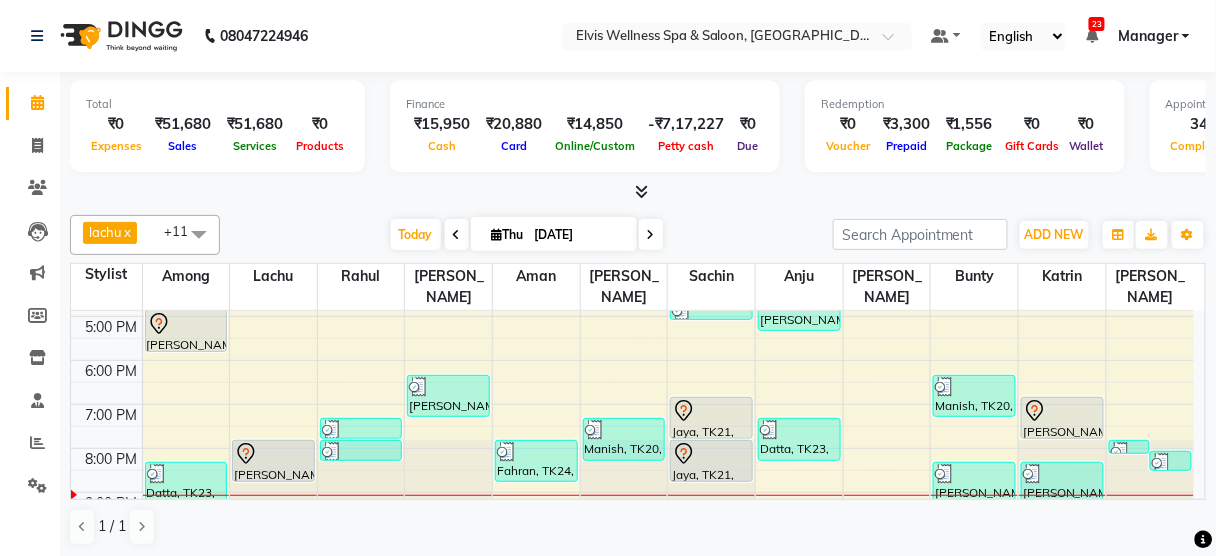 scroll, scrollTop: 395, scrollLeft: 0, axis: vertical 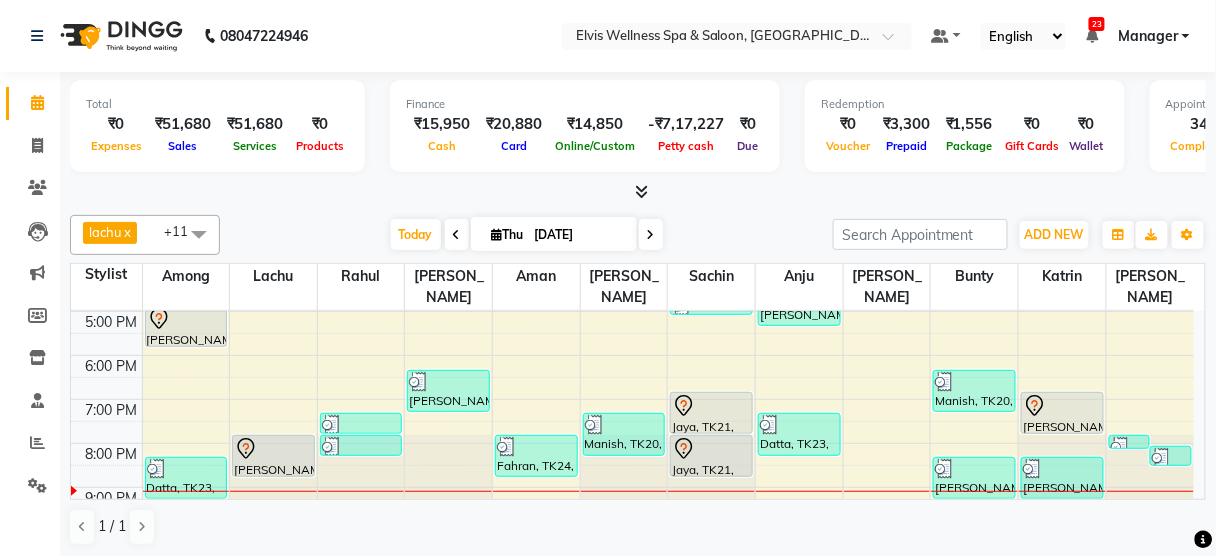 click at bounding box center [642, 191] 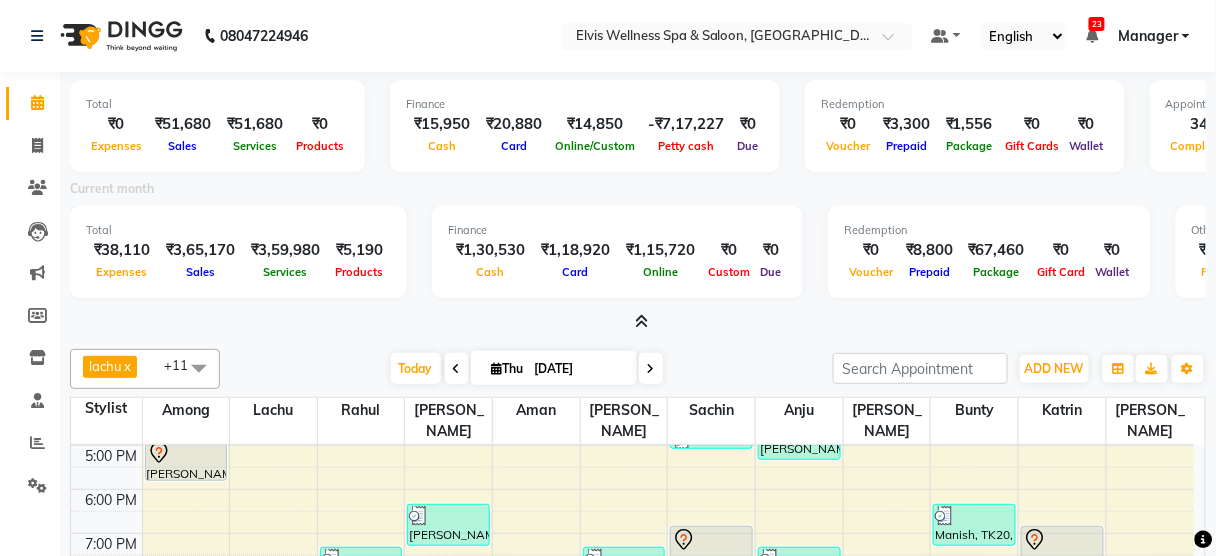 click at bounding box center (642, 321) 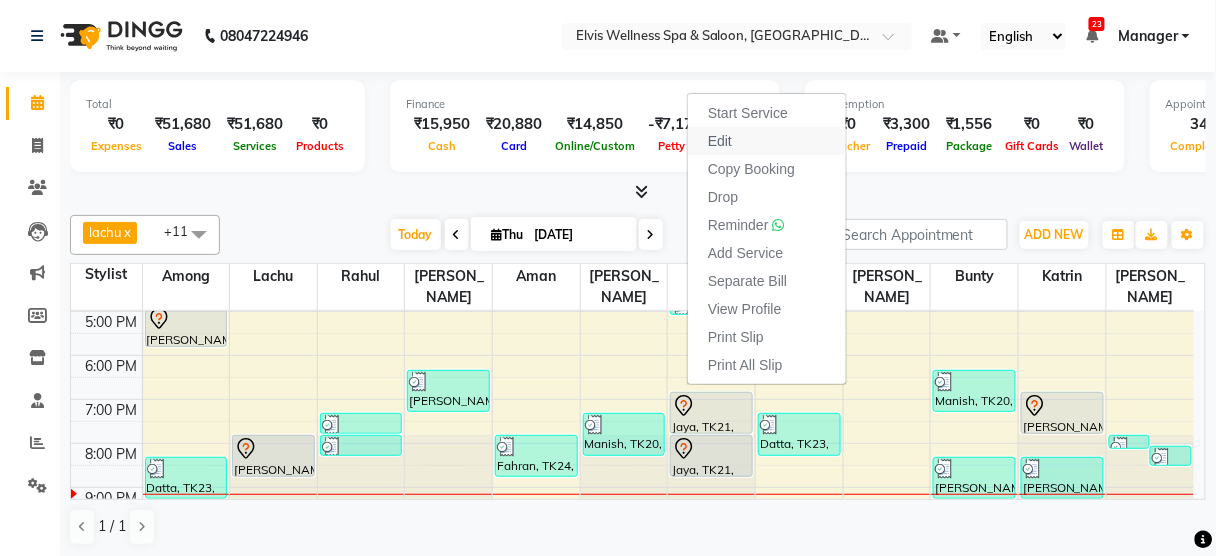 click on "Edit" at bounding box center [767, 141] 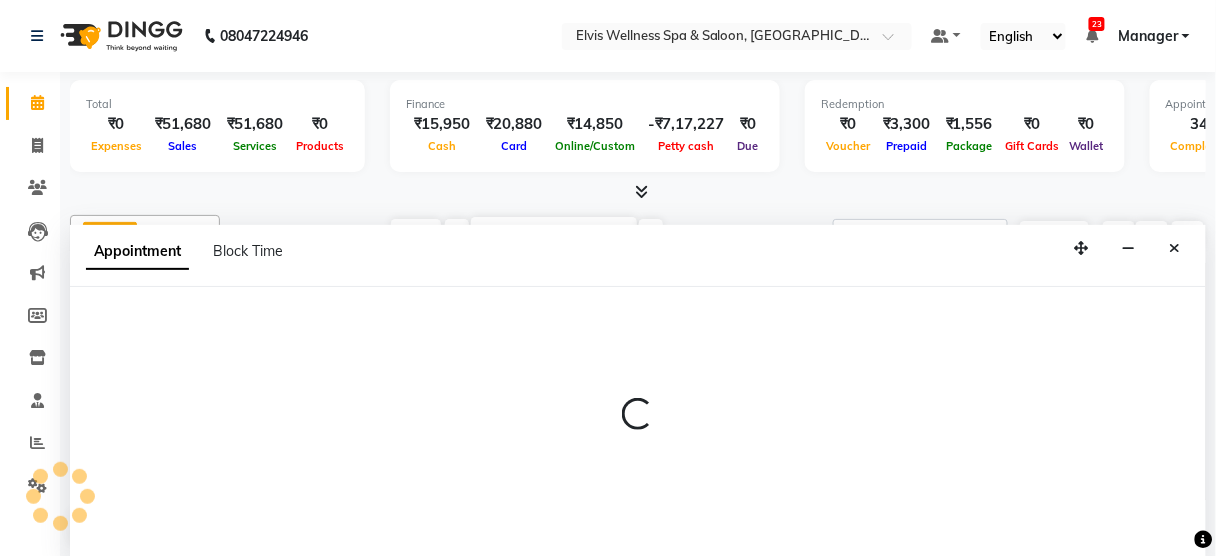 scroll, scrollTop: 0, scrollLeft: 0, axis: both 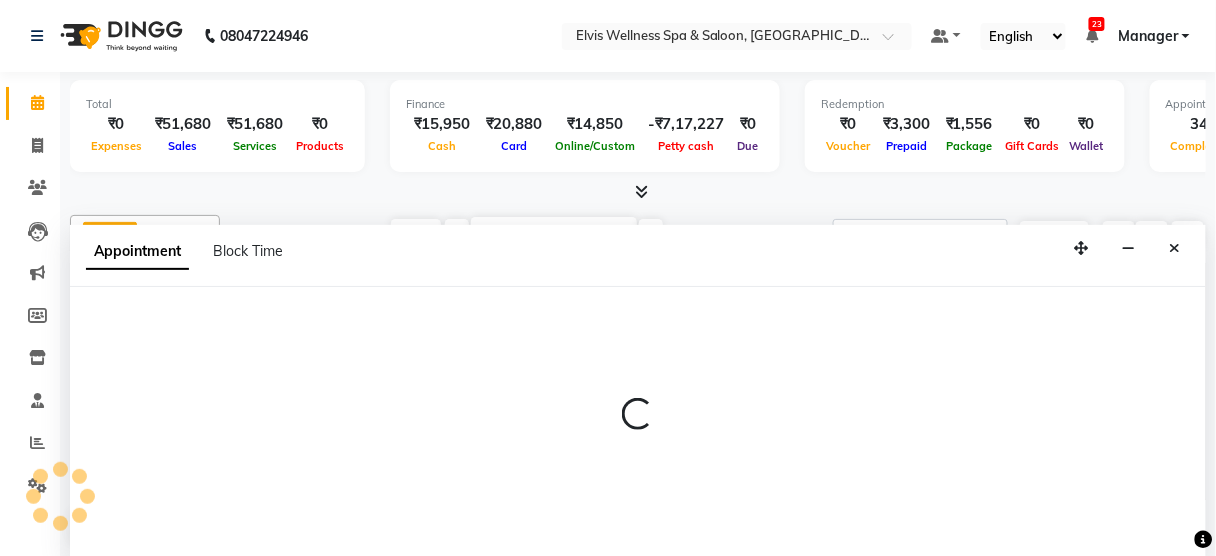 select on "tentative" 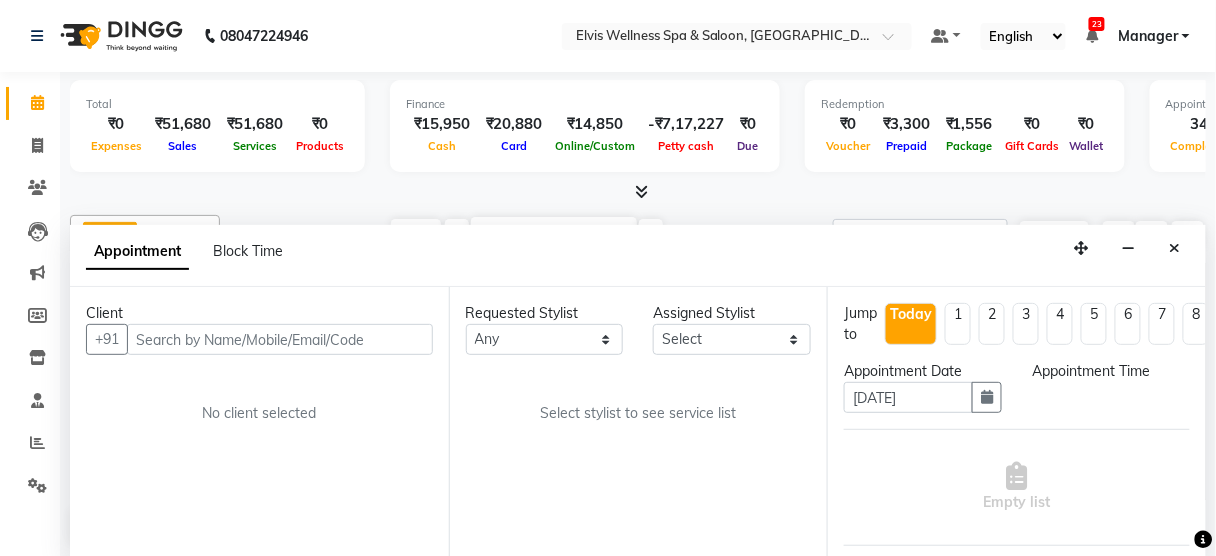 scroll, scrollTop: 395, scrollLeft: 0, axis: vertical 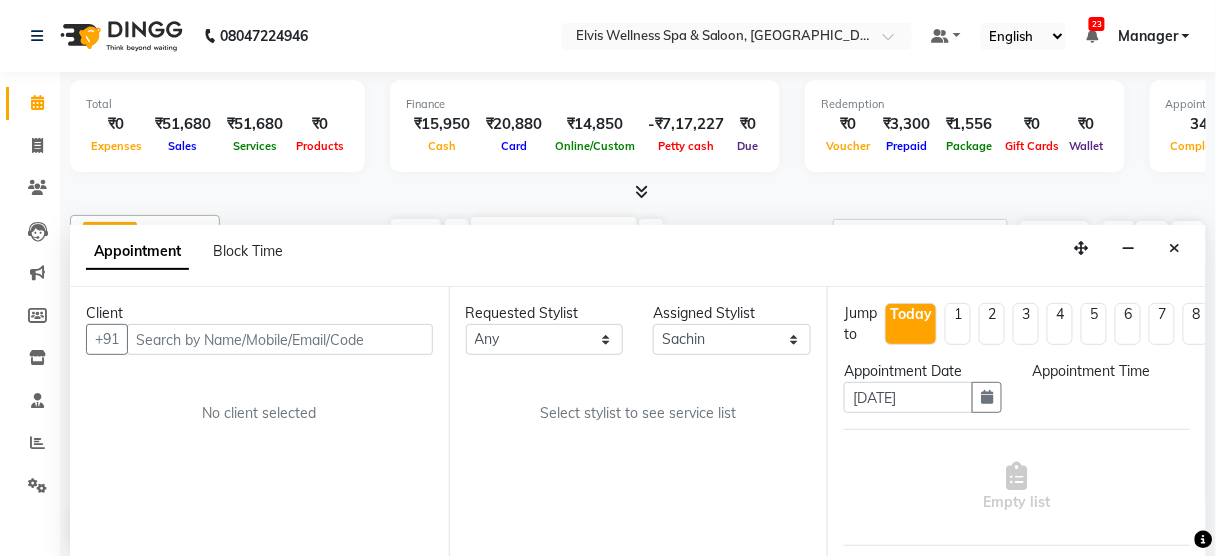select on "1140" 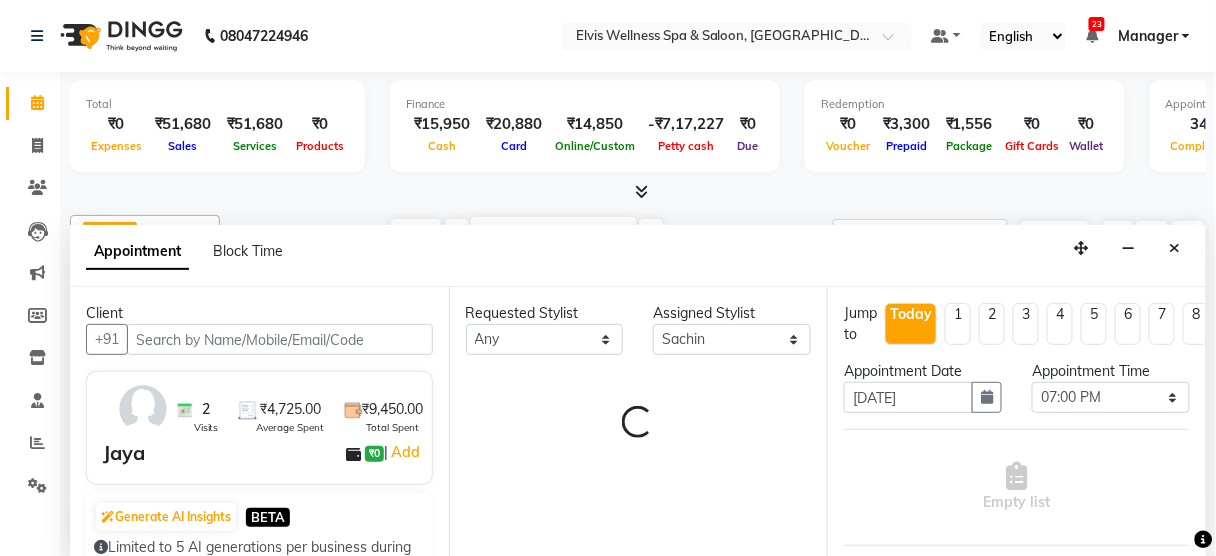 select on "2736" 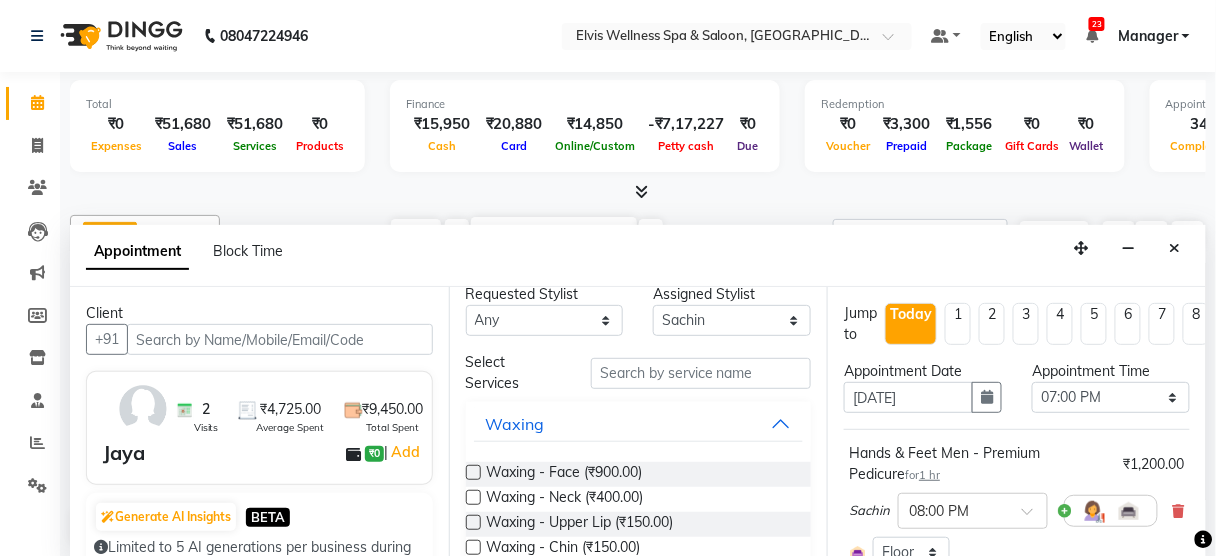 scroll, scrollTop: 21, scrollLeft: 0, axis: vertical 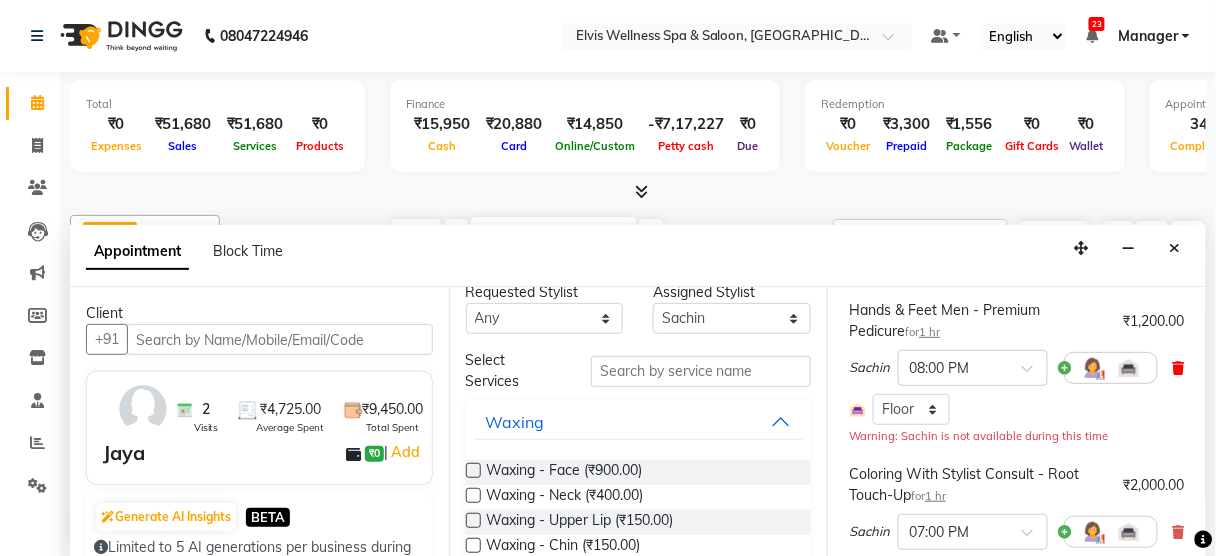 click at bounding box center (1179, 368) 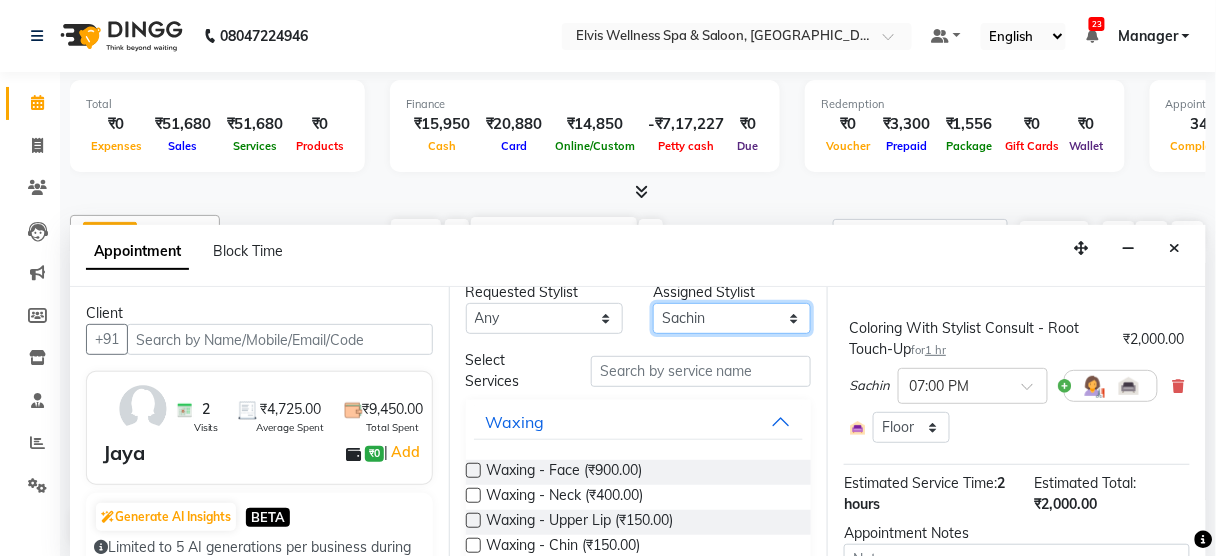 click on "Select Aien Aman among Anju Anna baner staff Bepeto Bunty Chaitali Eunice Jay Katrin Khumpo kothrud staff KP staff Kundan lachu Lelen Lucy Manager Marvin Masoni mimin Ming nancy Noang Rahul RAMBO Reena Sachin sarla Savitri slita Sumitra Thon Viman nagar staff yanchen" at bounding box center [732, 318] 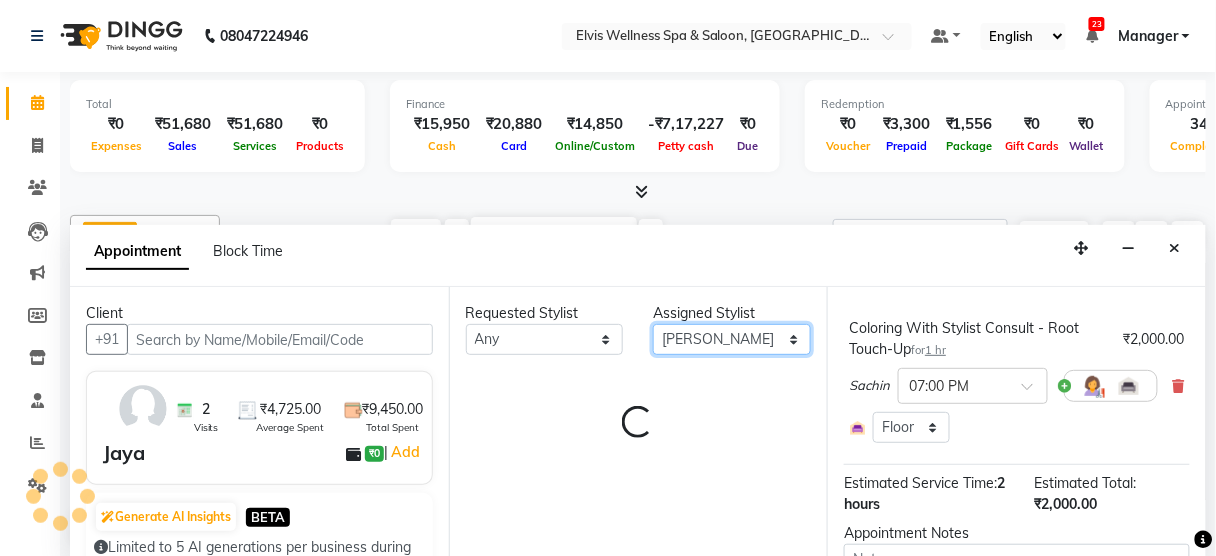 scroll, scrollTop: 0, scrollLeft: 0, axis: both 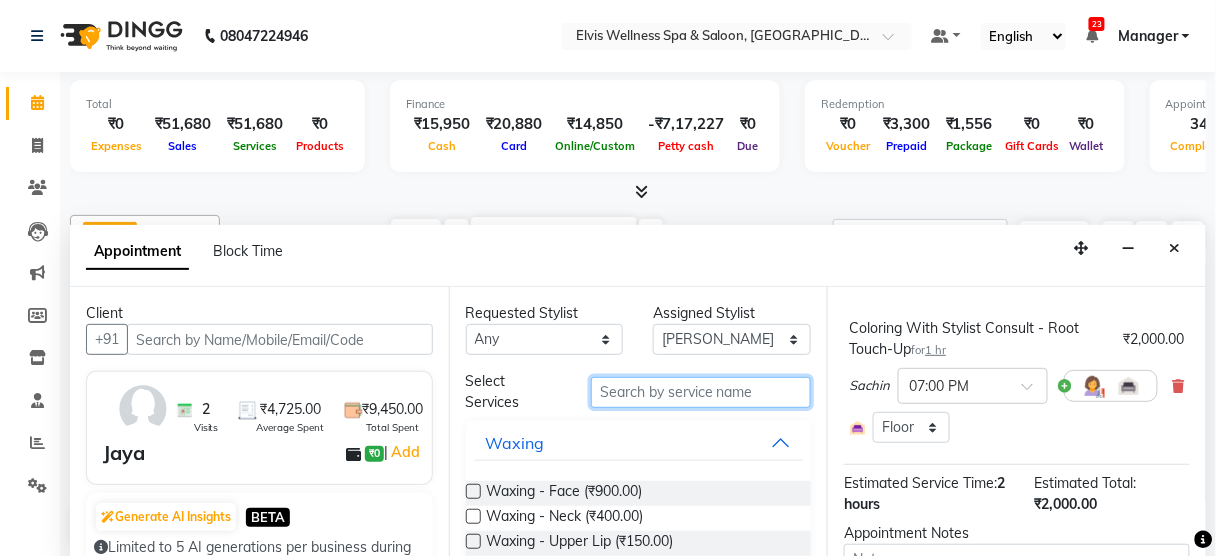 click at bounding box center (701, 392) 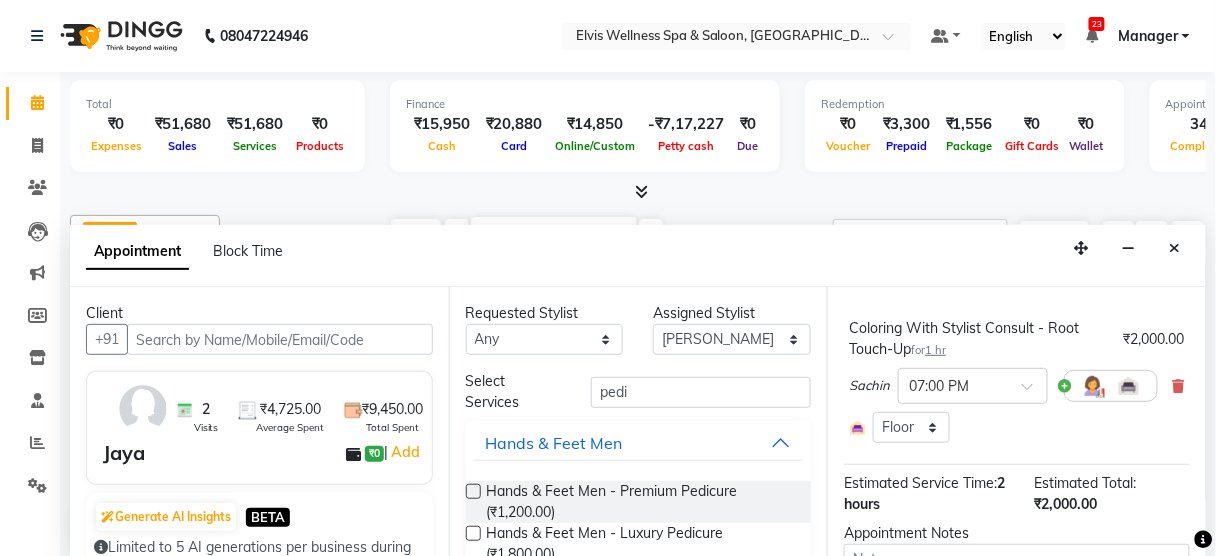 click at bounding box center (473, 491) 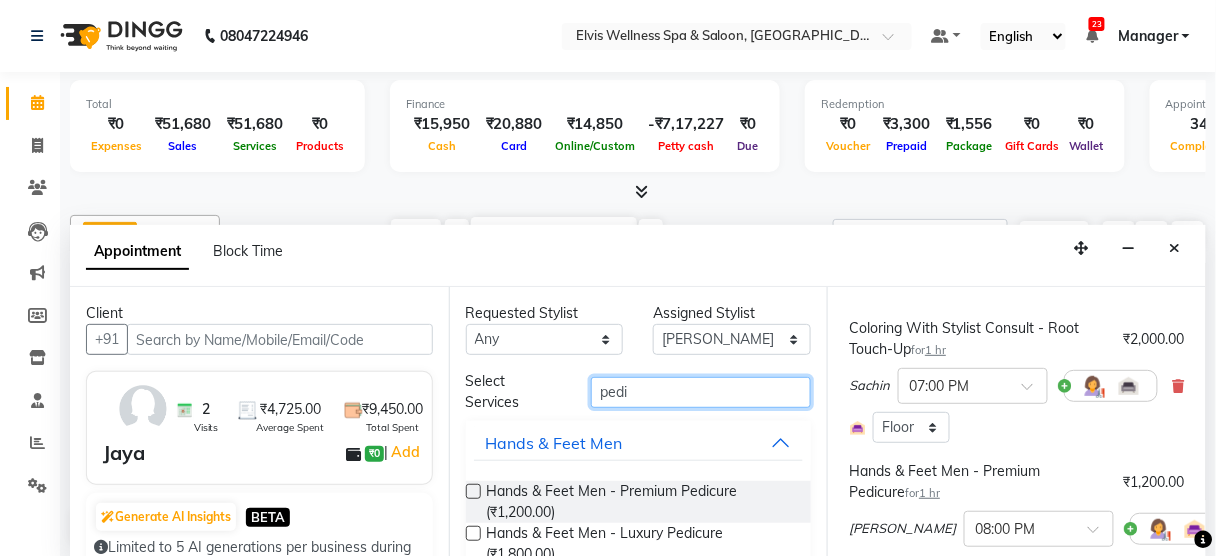click on "pedi" at bounding box center [701, 392] 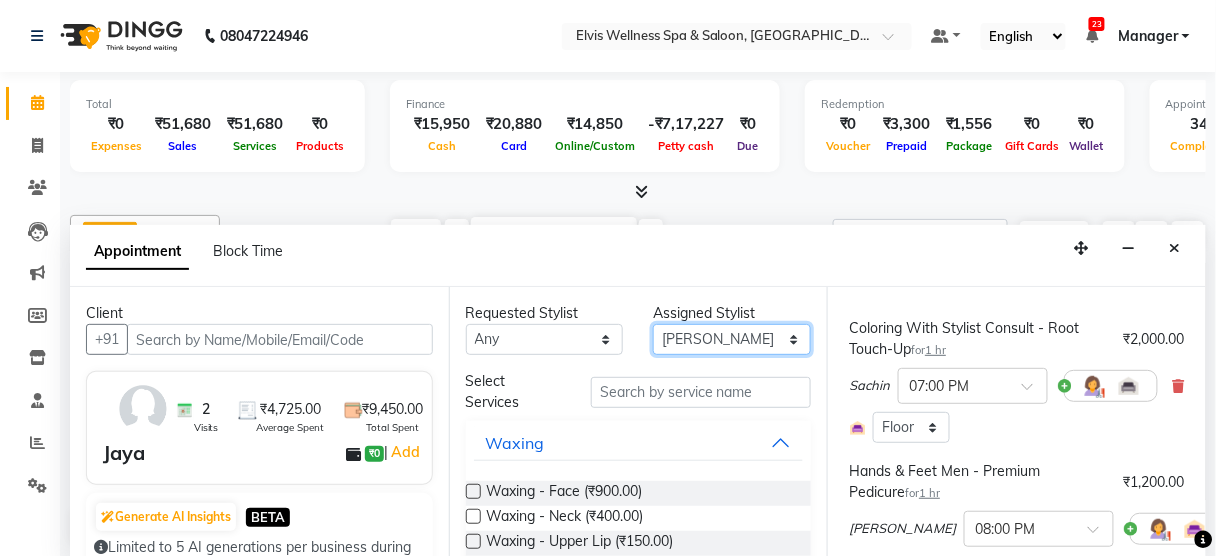 click on "Select Aien Aman among Anju Anna baner staff Bepeto Bunty Chaitali Eunice Jay Katrin Khumpo kothrud staff KP staff Kundan lachu Lelen Lucy Manager Marvin Masoni mimin Ming nancy Noang Rahul RAMBO Reena Sachin sarla Savitri slita Sumitra Thon Viman nagar staff yanchen" at bounding box center [732, 339] 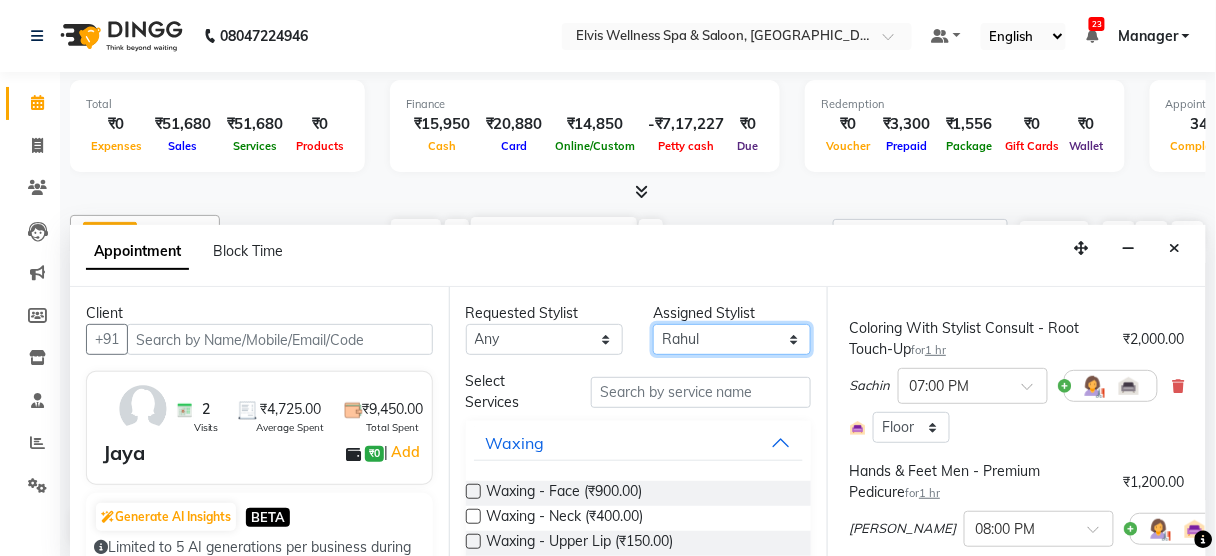 click on "Select Aien Aman among Anju Anna baner staff Bepeto Bunty Chaitali Eunice Jay Katrin Khumpo kothrud staff KP staff Kundan lachu Lelen Lucy Manager Marvin Masoni mimin Ming nancy Noang Rahul RAMBO Reena Sachin sarla Savitri slita Sumitra Thon Viman nagar staff yanchen" at bounding box center (732, 339) 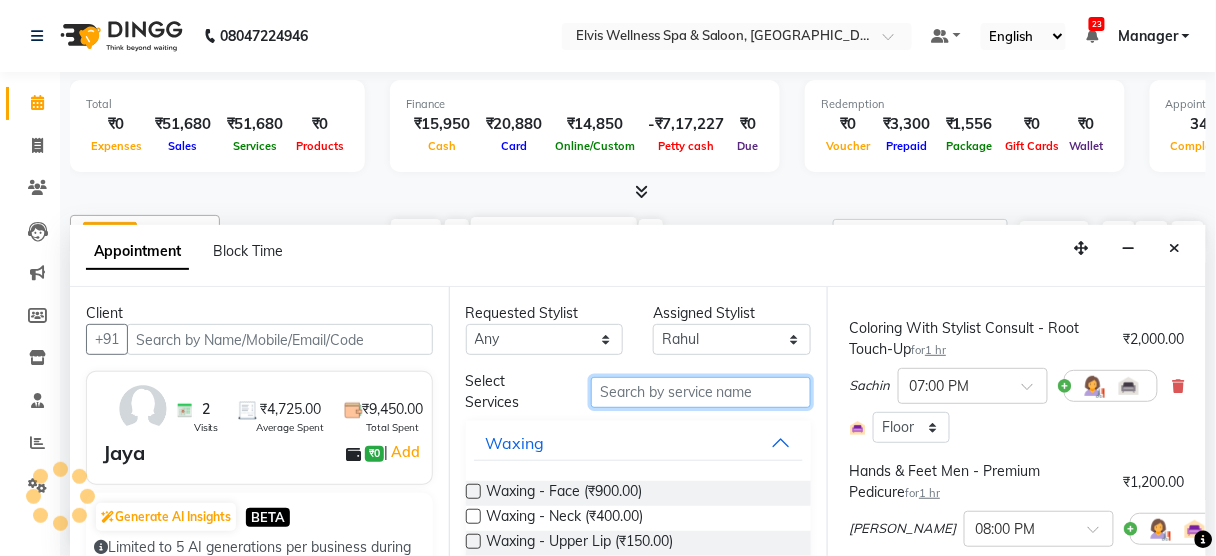 click at bounding box center [701, 392] 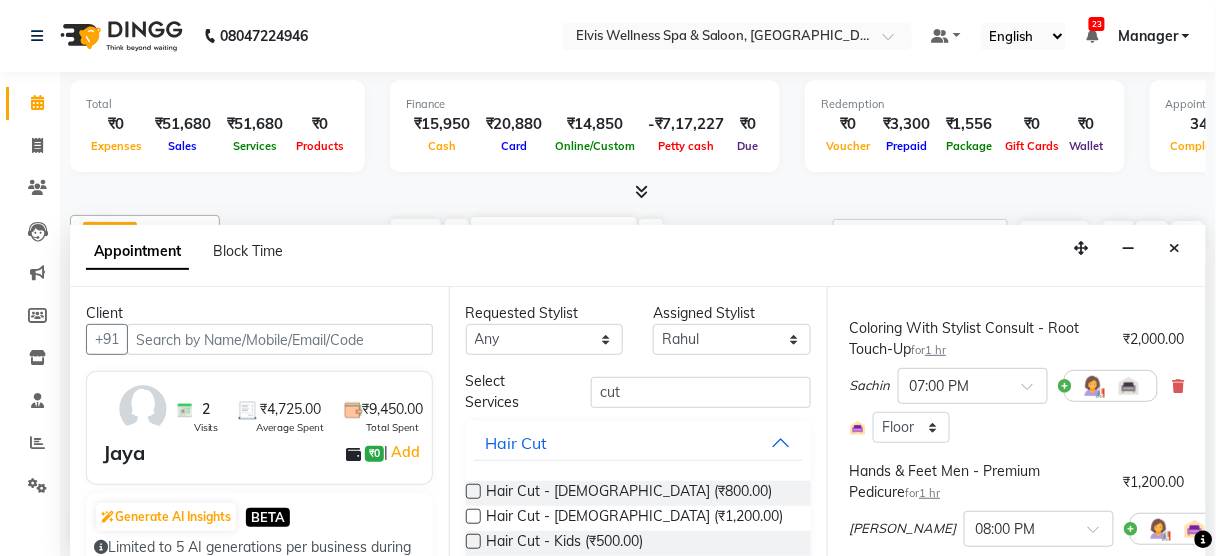 click at bounding box center (473, 491) 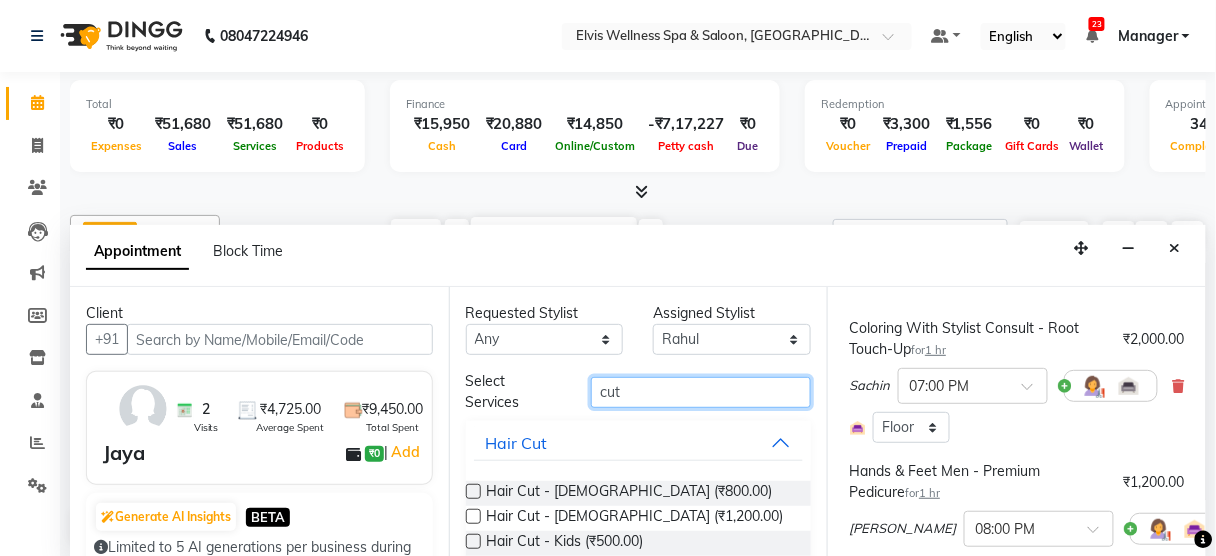 click on "cut" at bounding box center [701, 392] 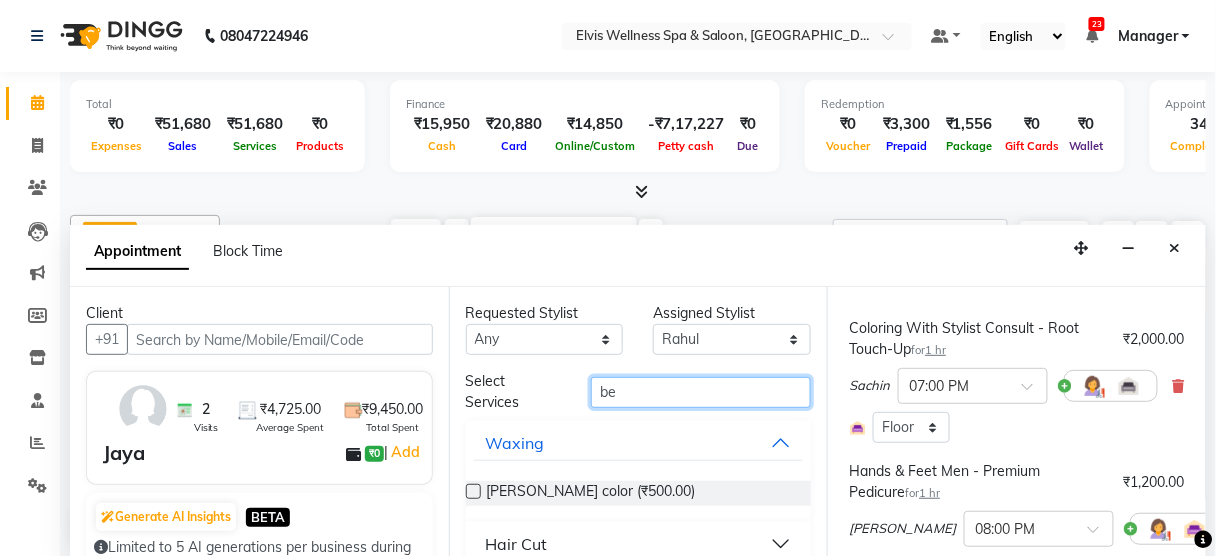 scroll, scrollTop: 23, scrollLeft: 0, axis: vertical 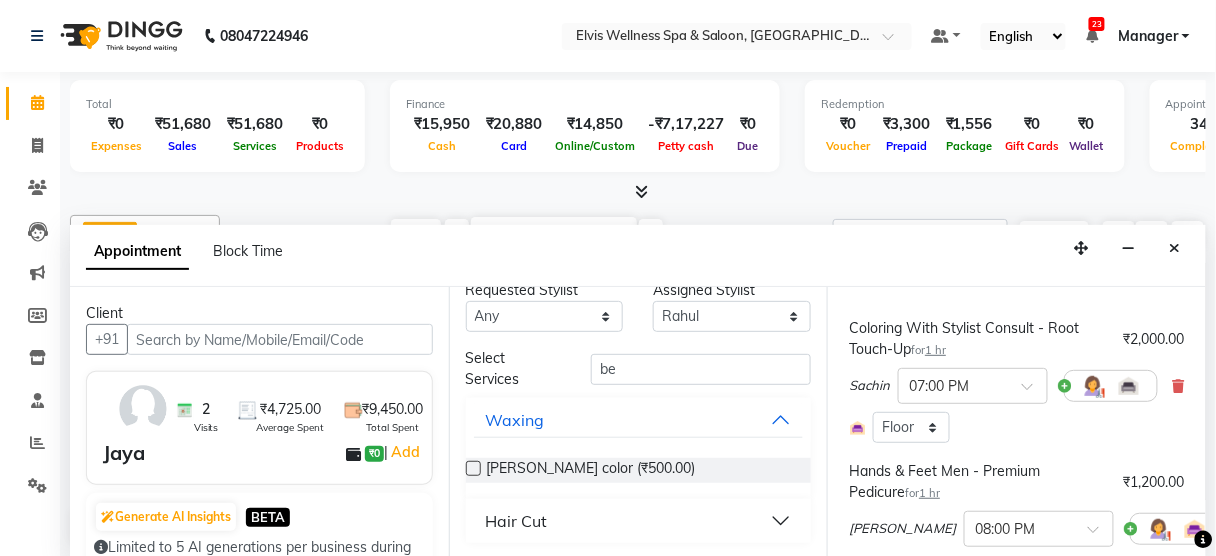 click on "Hair Cut" at bounding box center (639, 521) 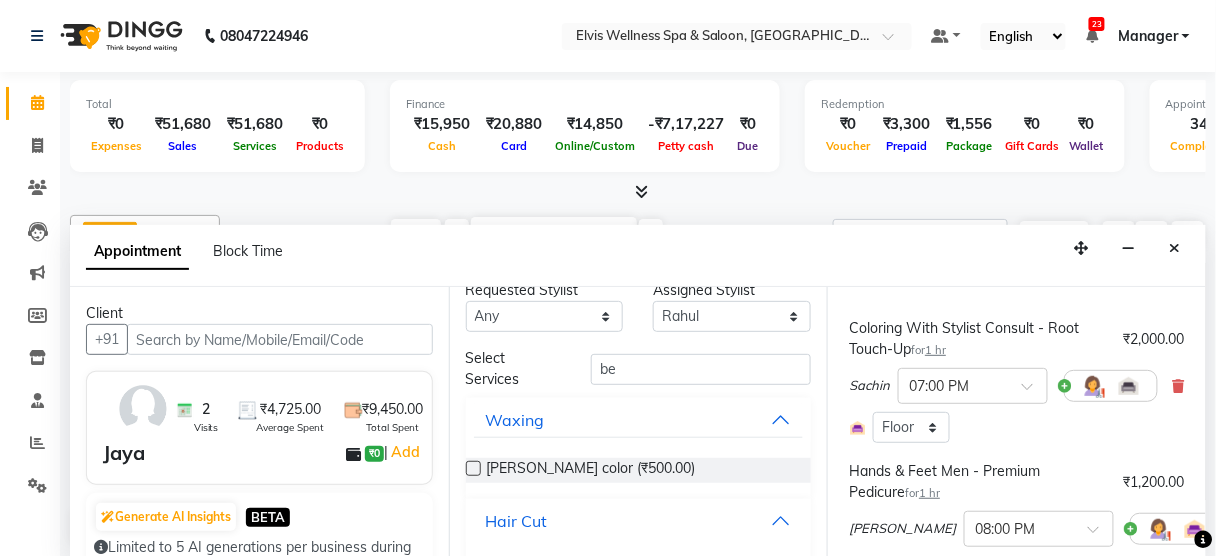 scroll, scrollTop: 80, scrollLeft: 0, axis: vertical 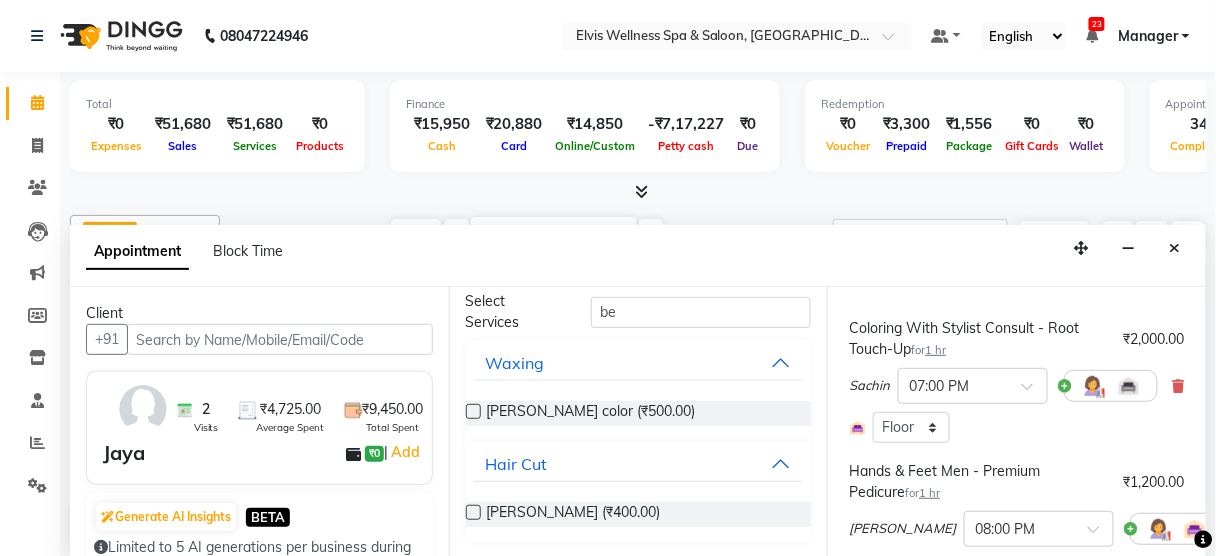 click at bounding box center (473, 512) 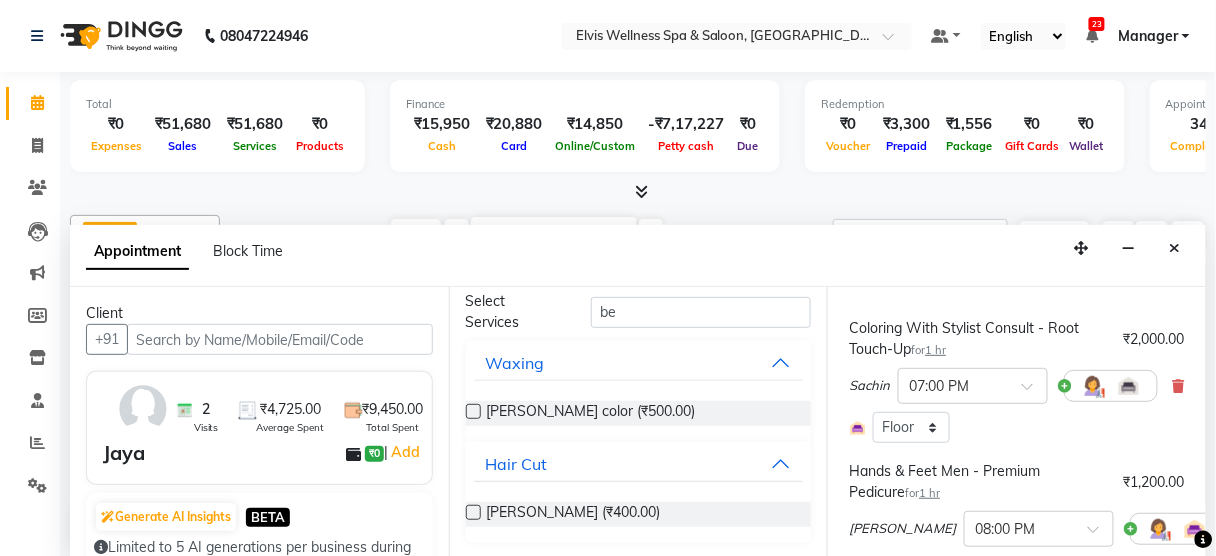 scroll, scrollTop: 0, scrollLeft: 0, axis: both 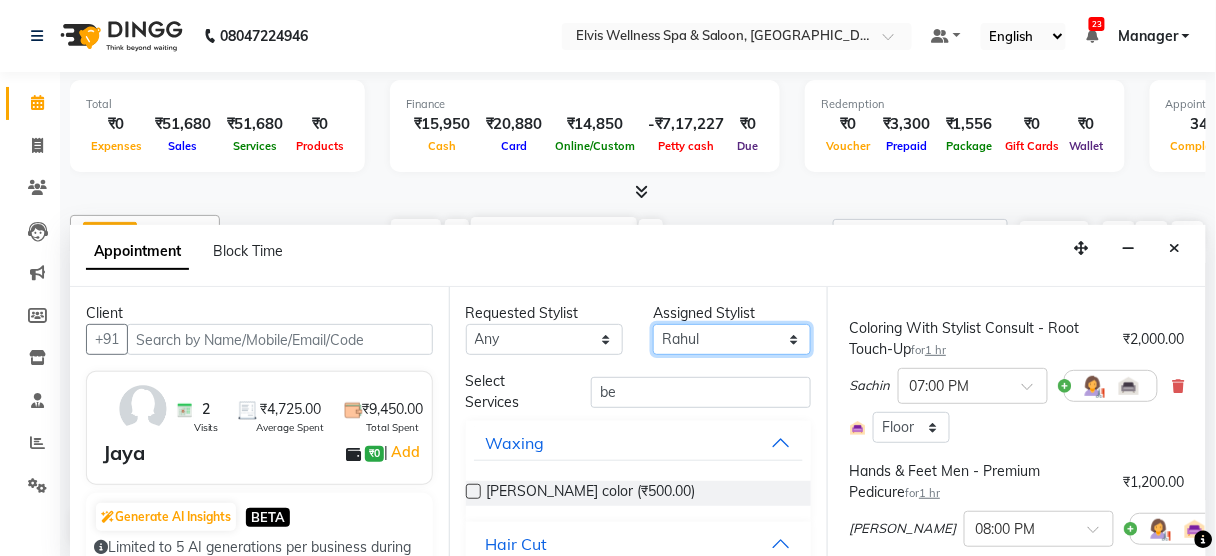 click on "Select Aien Aman among Anju Anna baner staff Bepeto Bunty Chaitali Eunice Jay Katrin Khumpo kothrud staff KP staff Kundan lachu Lelen Lucy Manager Marvin Masoni mimin Ming nancy Noang Rahul RAMBO Reena Sachin sarla Savitri slita Sumitra Thon Viman nagar staff yanchen" at bounding box center [732, 339] 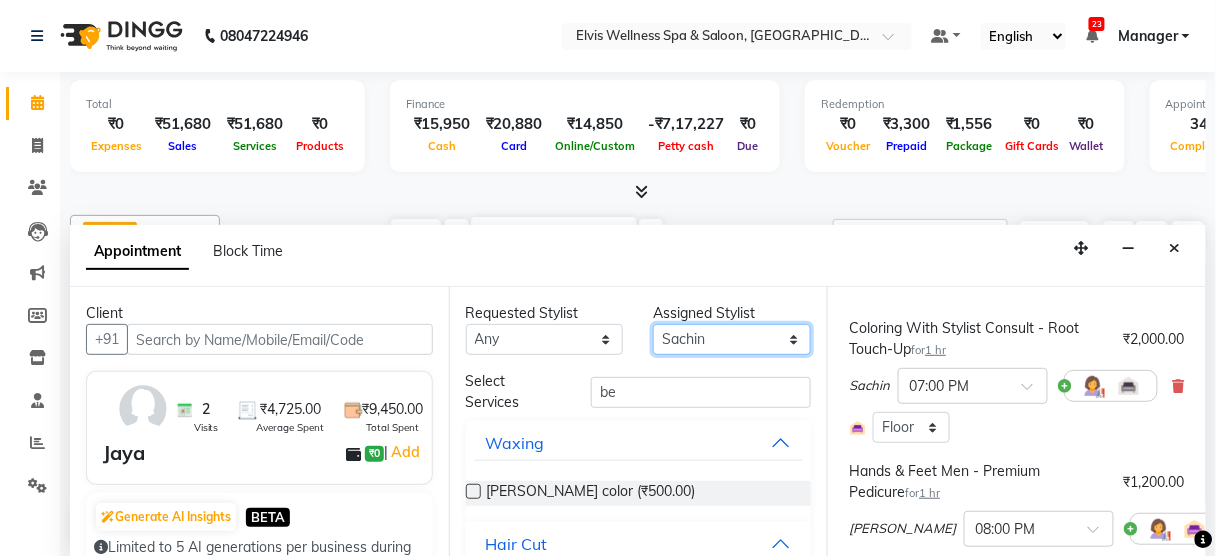 click on "Select Aien Aman among Anju Anna baner staff Bepeto Bunty Chaitali Eunice Jay Katrin Khumpo kothrud staff KP staff Kundan lachu Lelen Lucy Manager Marvin Masoni mimin Ming nancy Noang Rahul RAMBO Reena Sachin sarla Savitri slita Sumitra Thon Viman nagar staff yanchen" at bounding box center [732, 339] 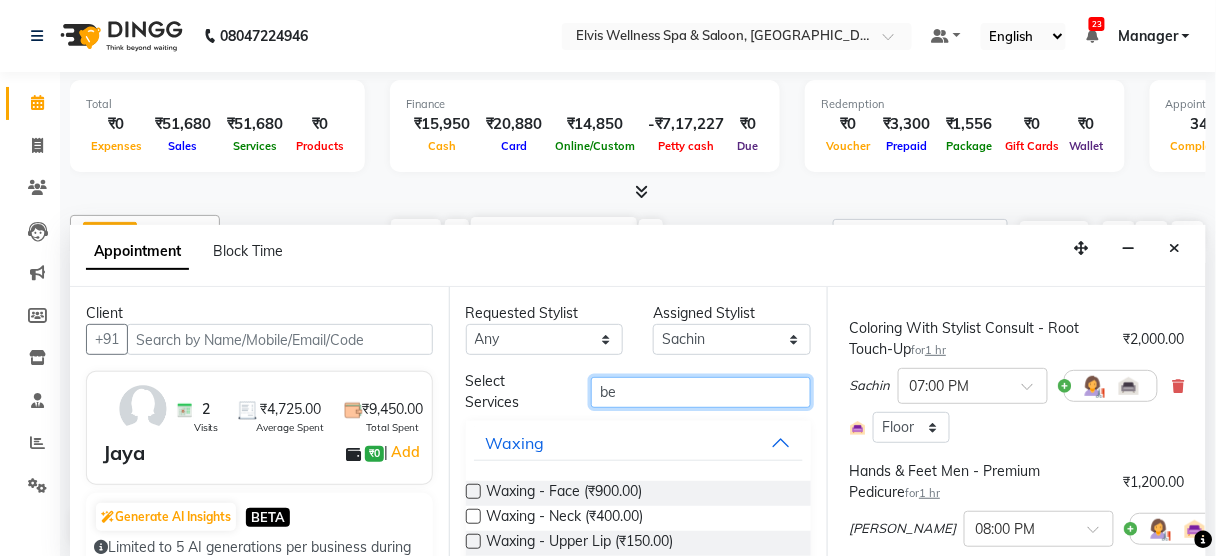 click on "be" at bounding box center (701, 392) 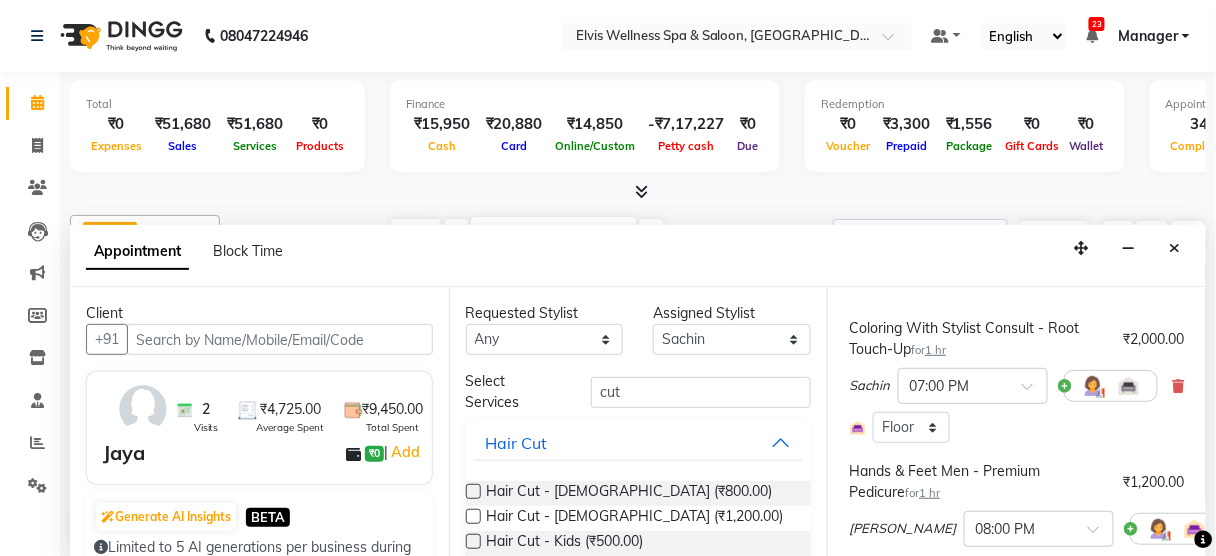 click at bounding box center (473, 491) 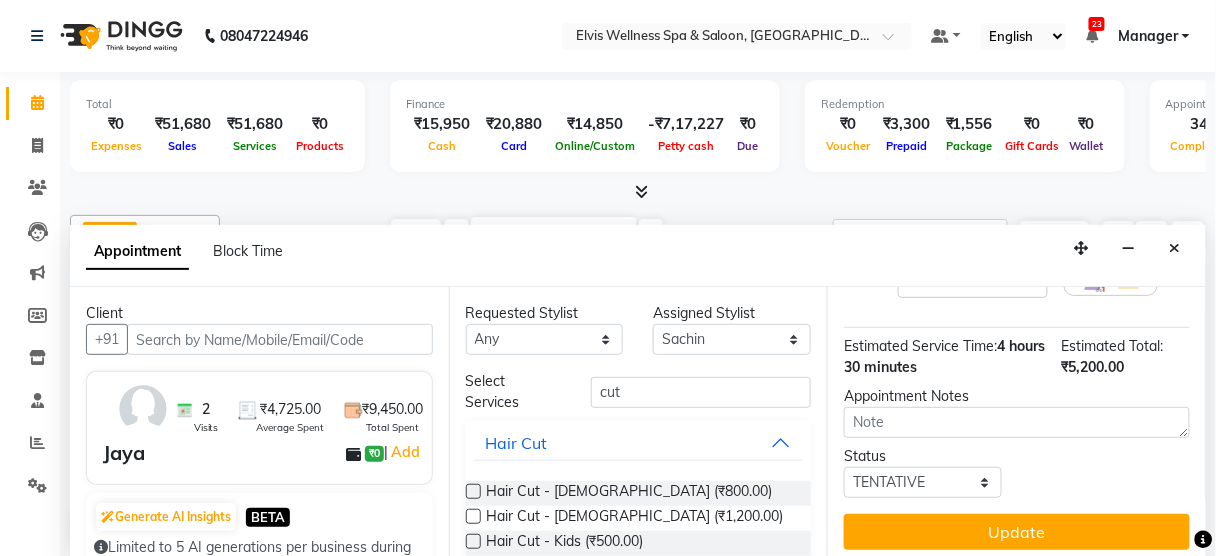 scroll, scrollTop: 683, scrollLeft: 0, axis: vertical 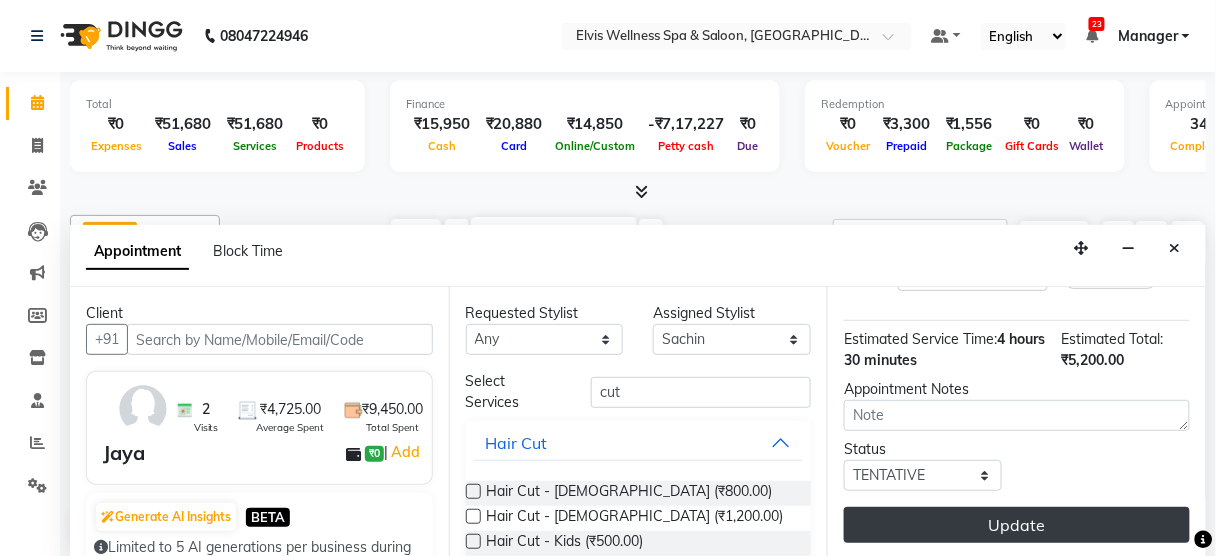 click on "Update" at bounding box center (1017, 525) 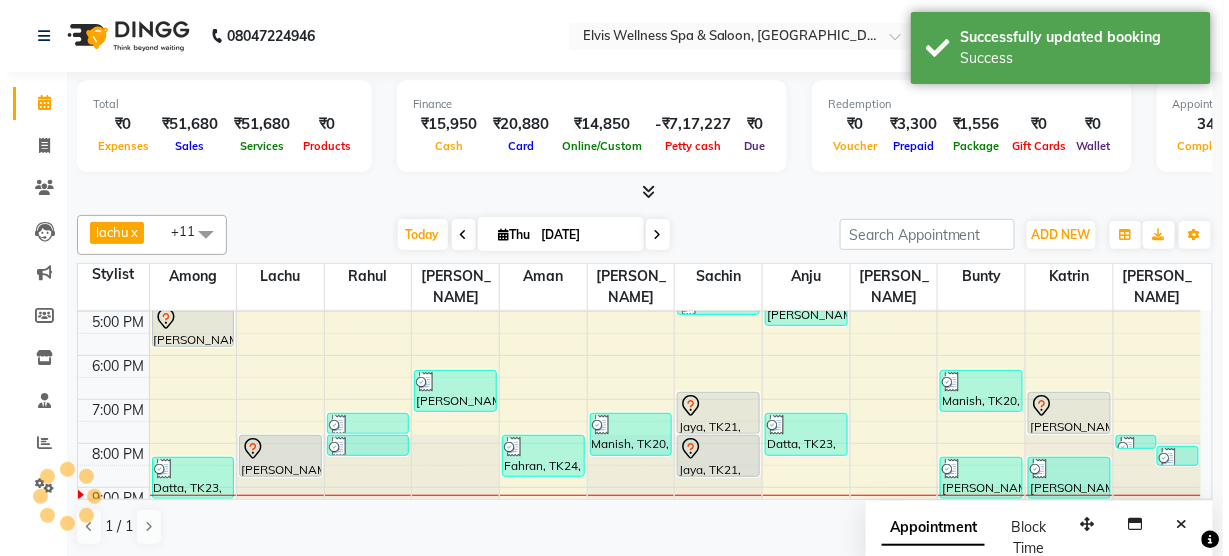 scroll, scrollTop: 0, scrollLeft: 0, axis: both 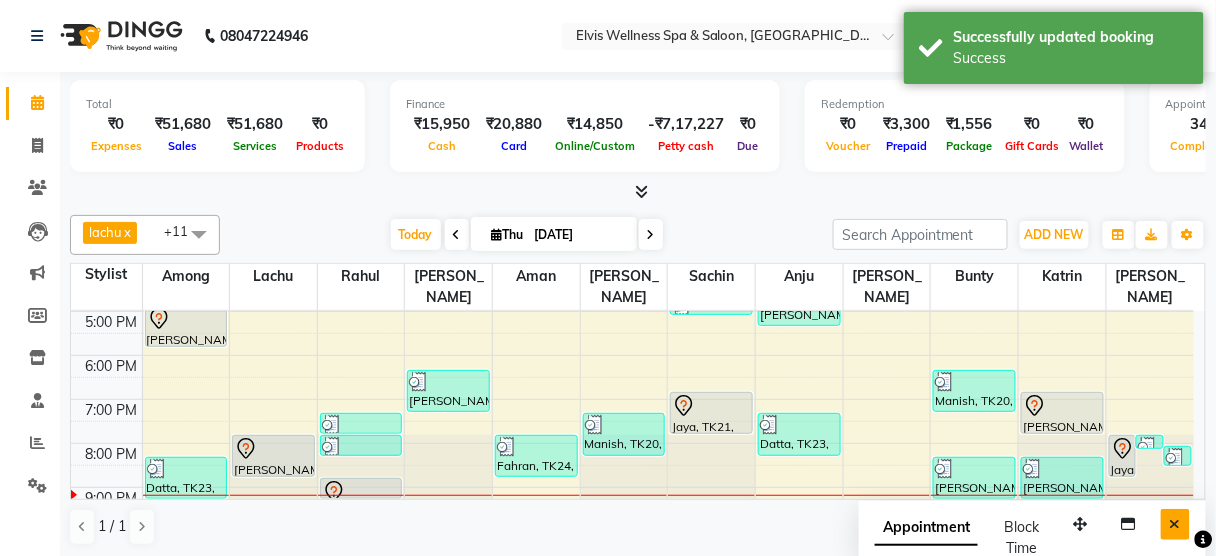 click at bounding box center [1175, 524] 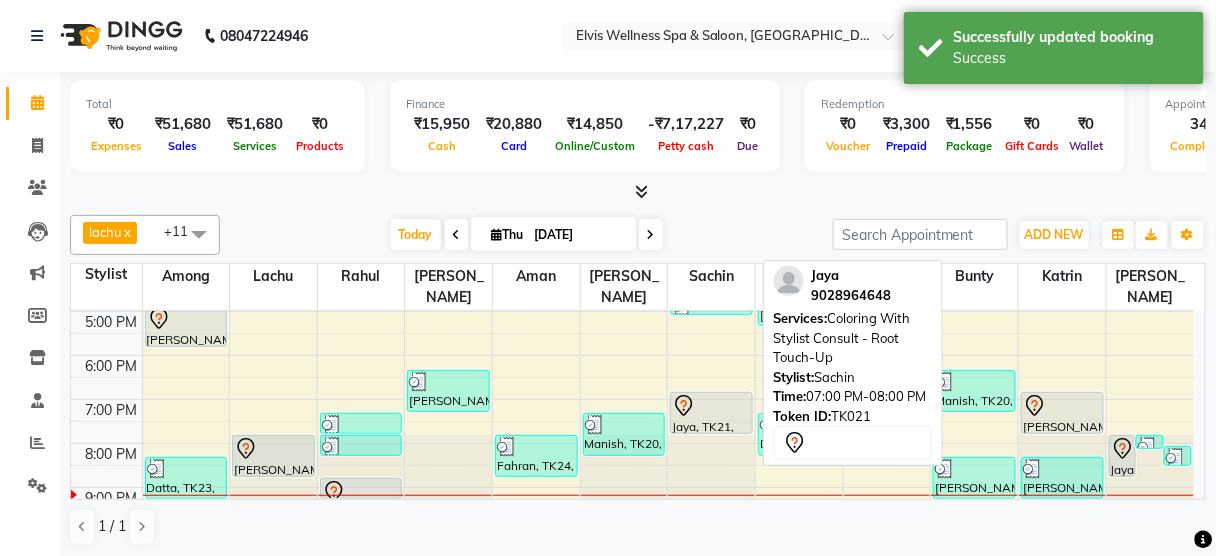 click on "Jaya, TK21, 07:00 PM-08:00 PM, Coloring With Stylist Consult - Root Touch-Up" at bounding box center [711, 413] 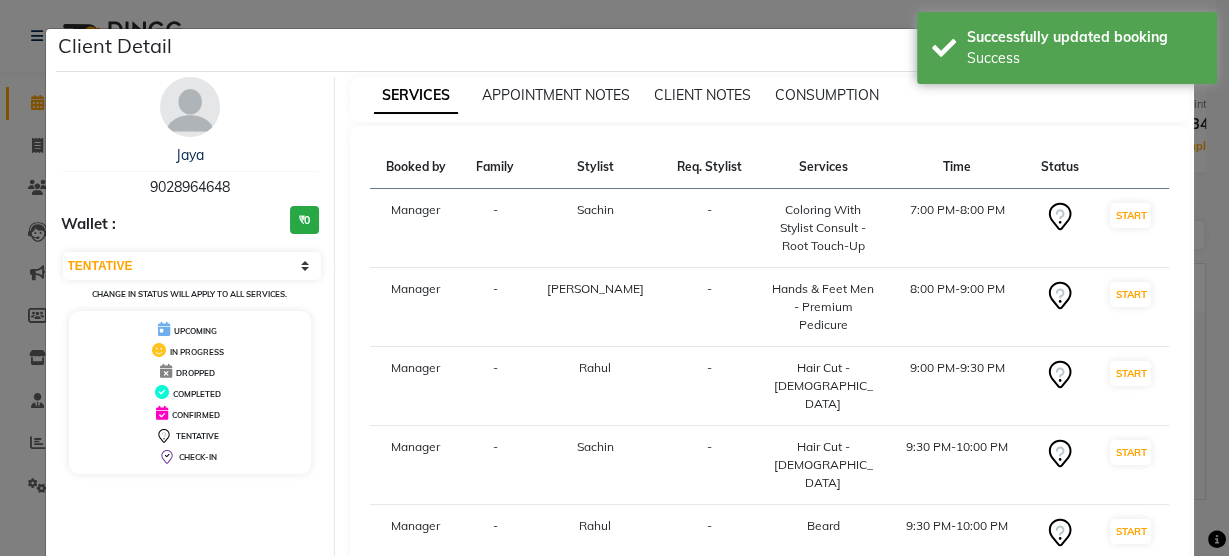 scroll, scrollTop: 81, scrollLeft: 0, axis: vertical 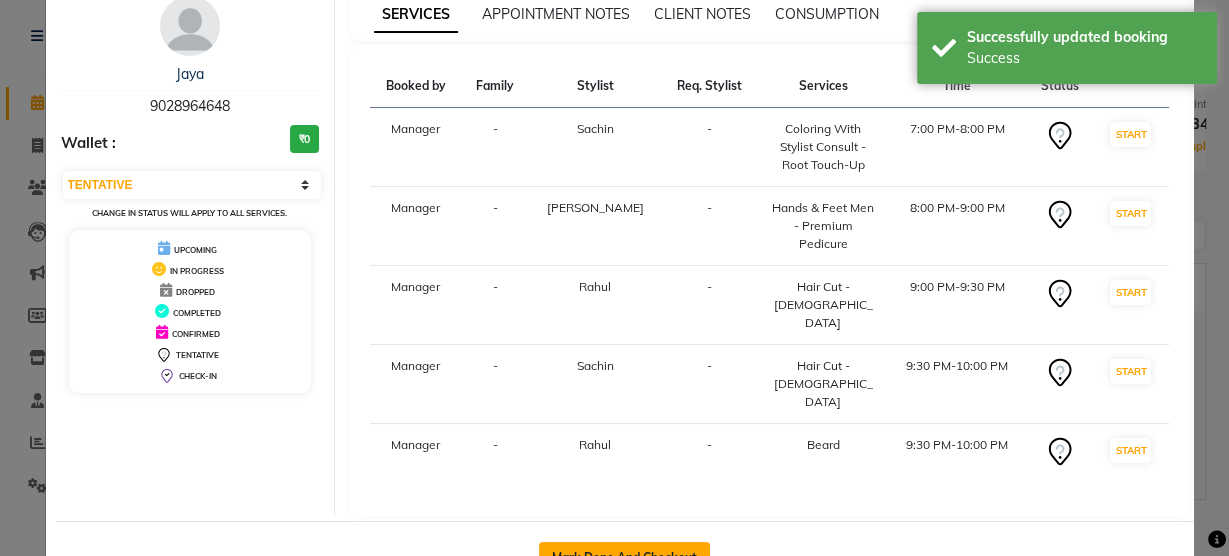 click on "Mark Done And Checkout" 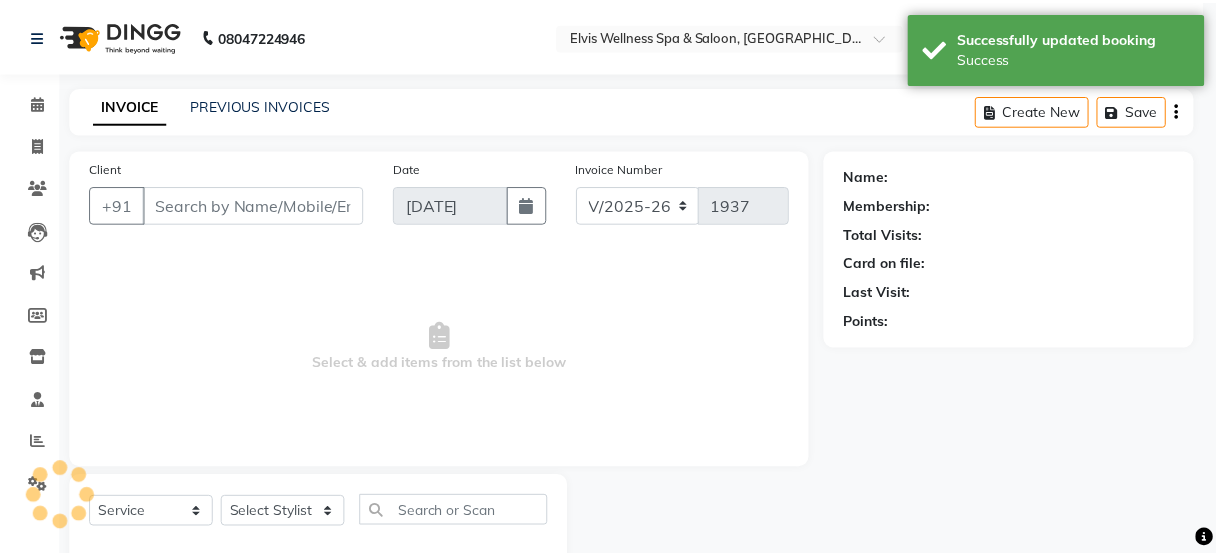 scroll, scrollTop: 0, scrollLeft: 0, axis: both 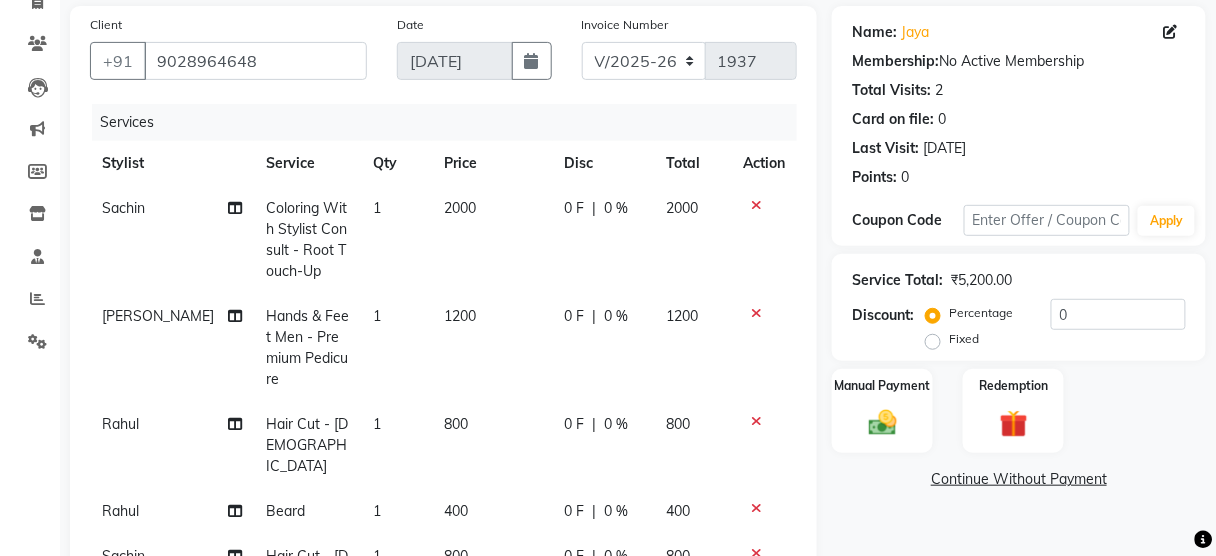 click on "2000" 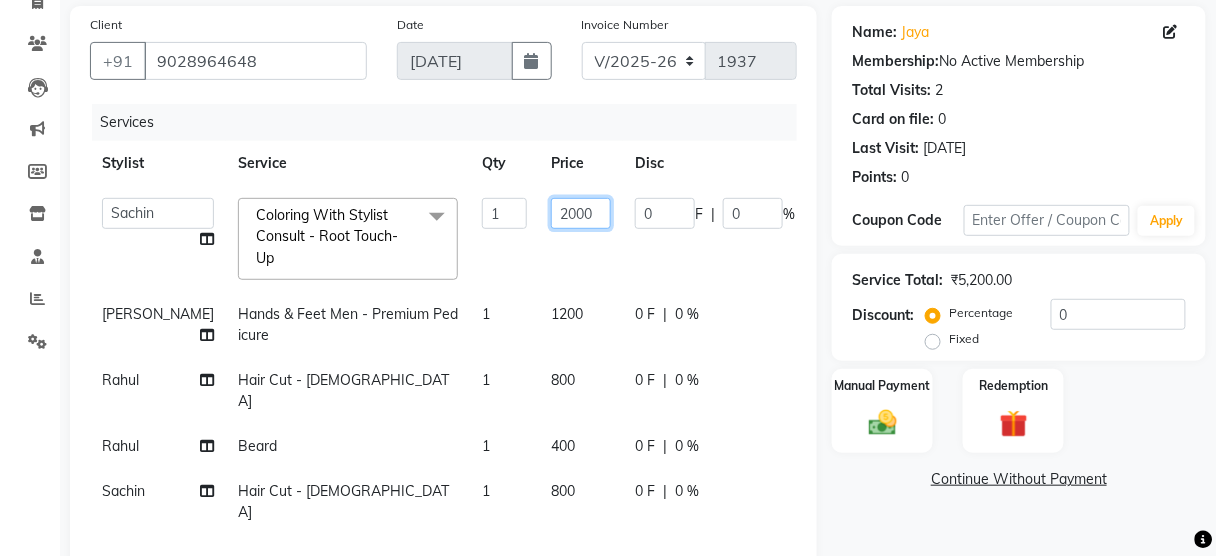click on "2000" 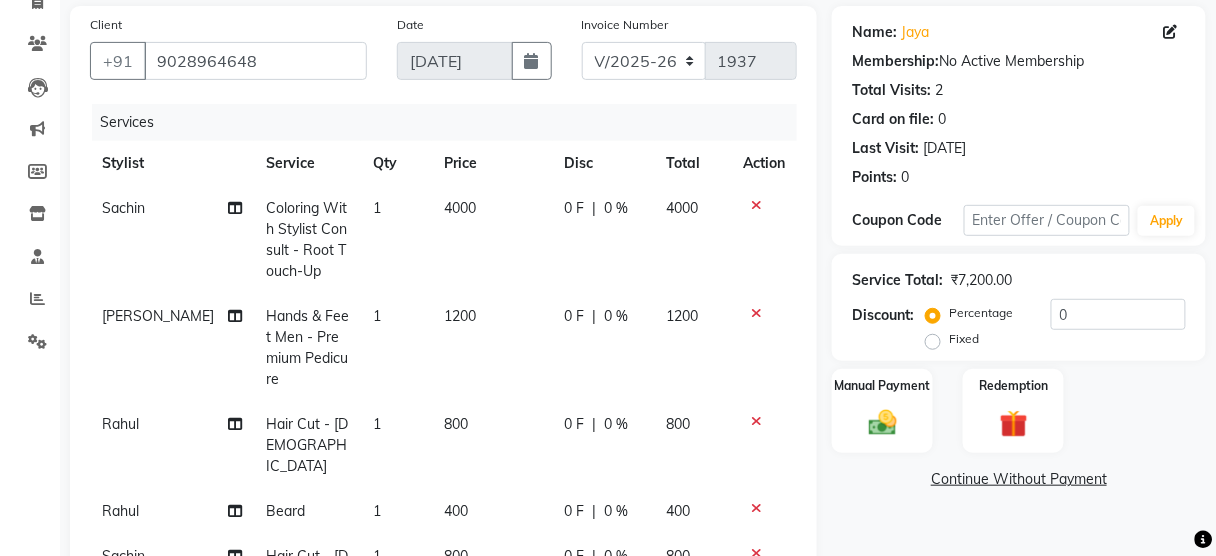 click on "Name: Jaya  Membership:  No Active Membership  Total Visits:  2 Card on file:  0 Last Visit:   12-04-2025 Points:   0" 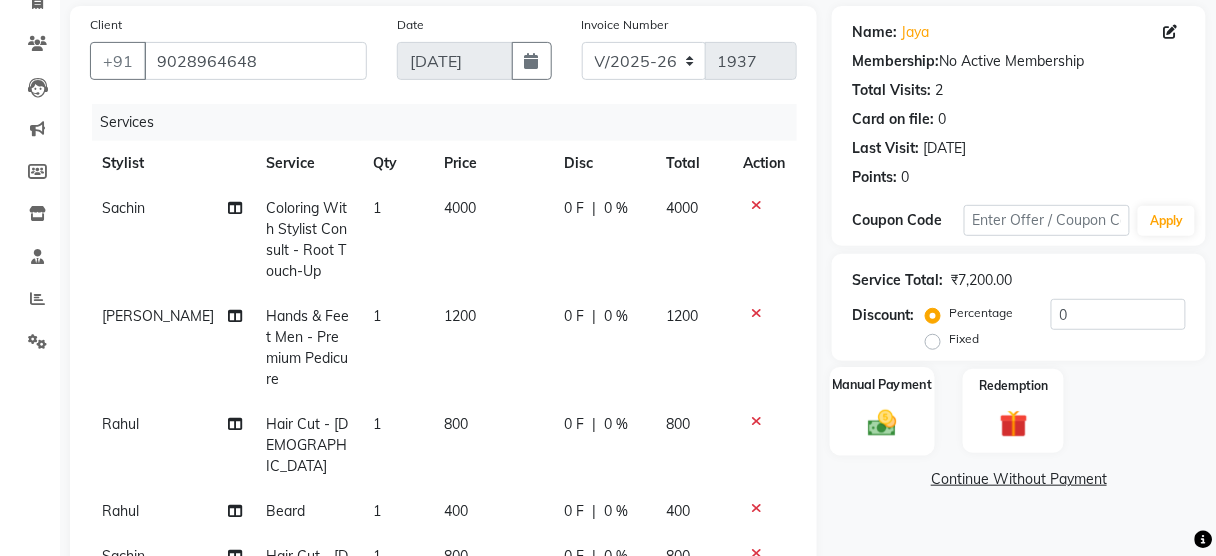 click 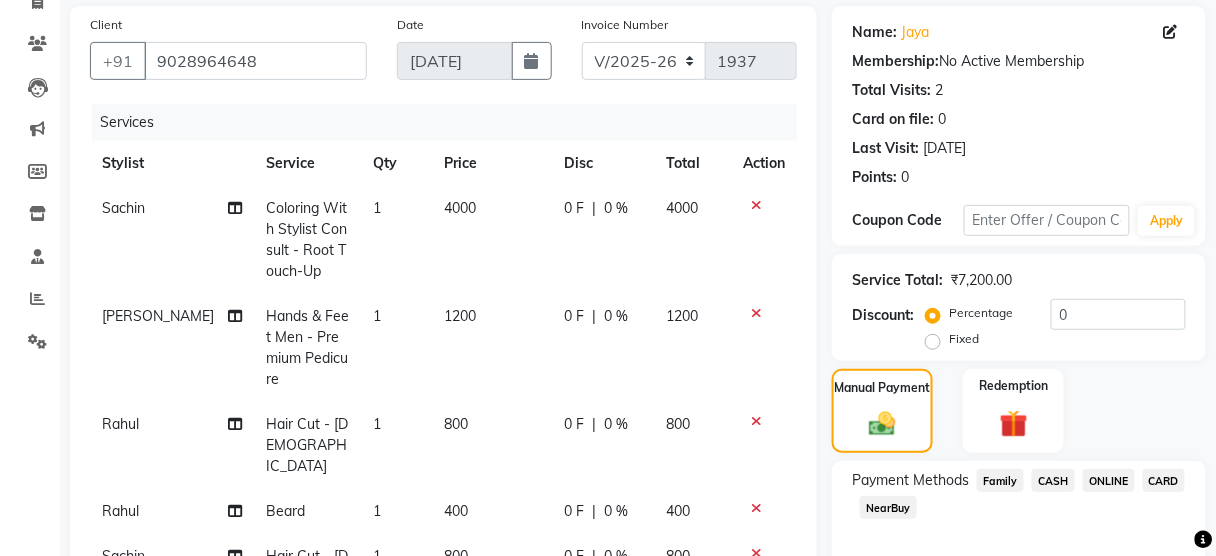 scroll, scrollTop: 325, scrollLeft: 0, axis: vertical 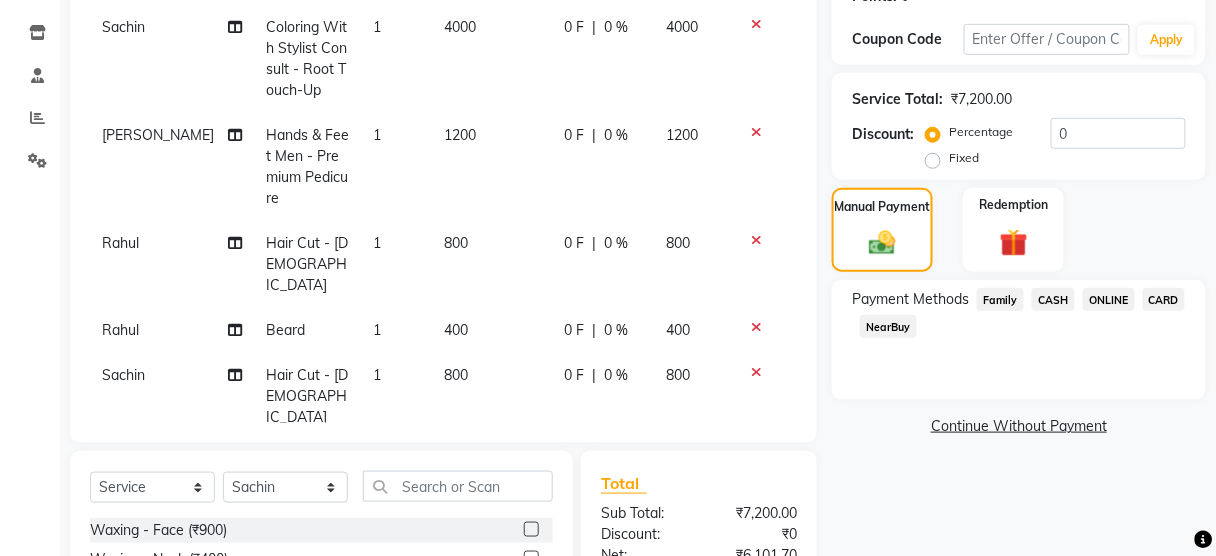 click on "ONLINE" 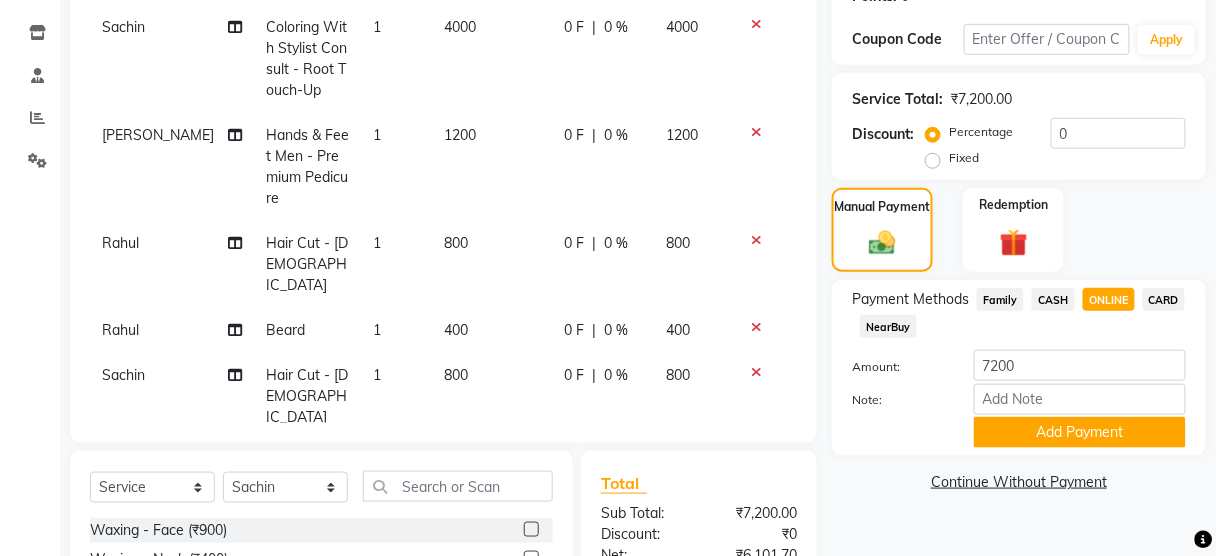 click on "Fixed" 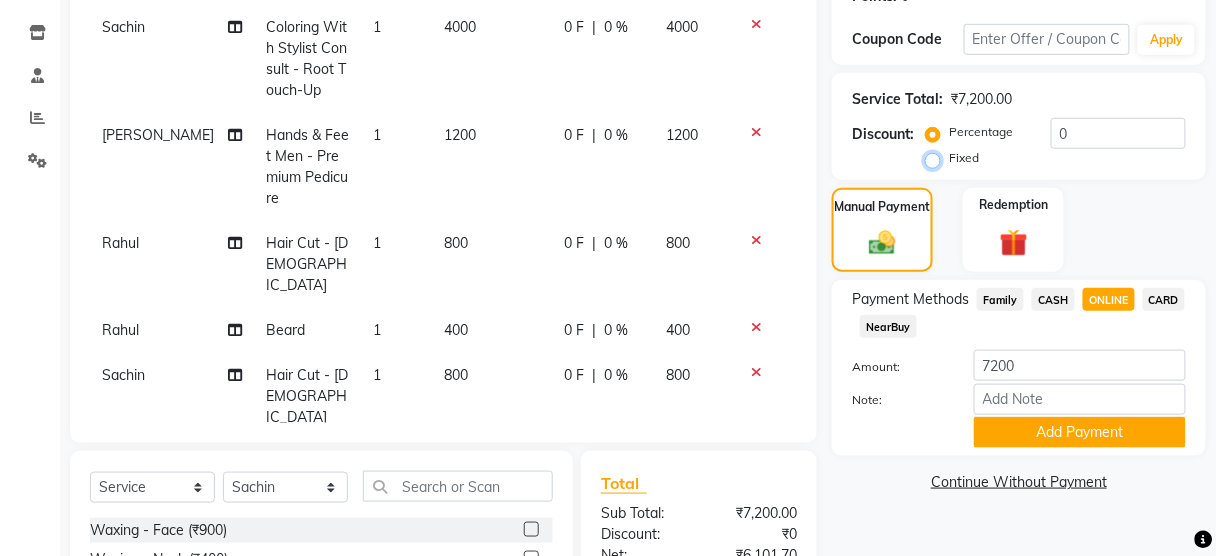 click on "Fixed" at bounding box center [937, 158] 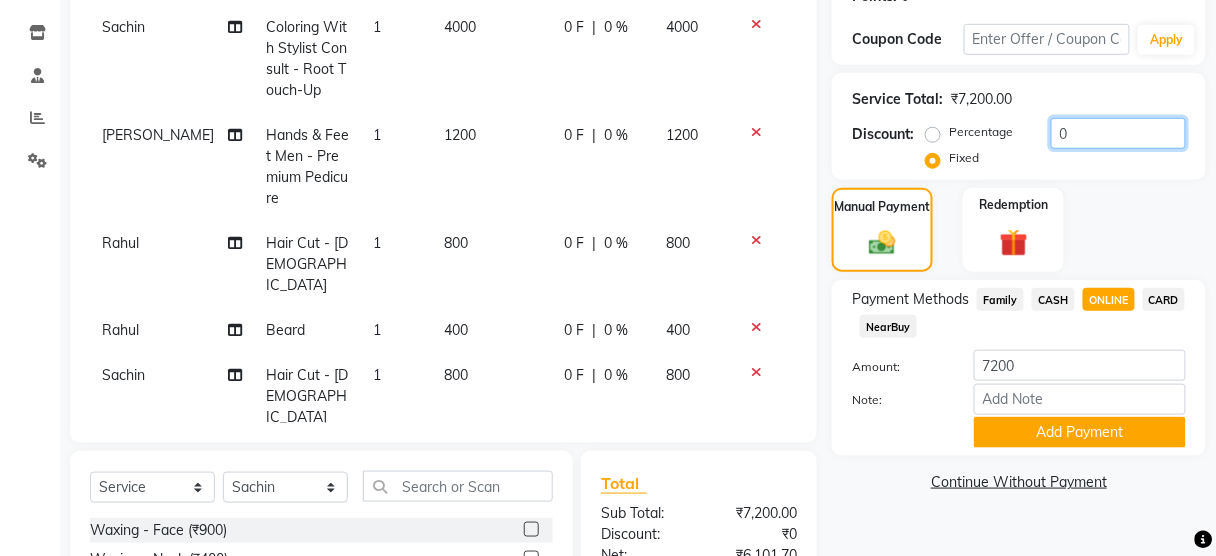 click on "0" 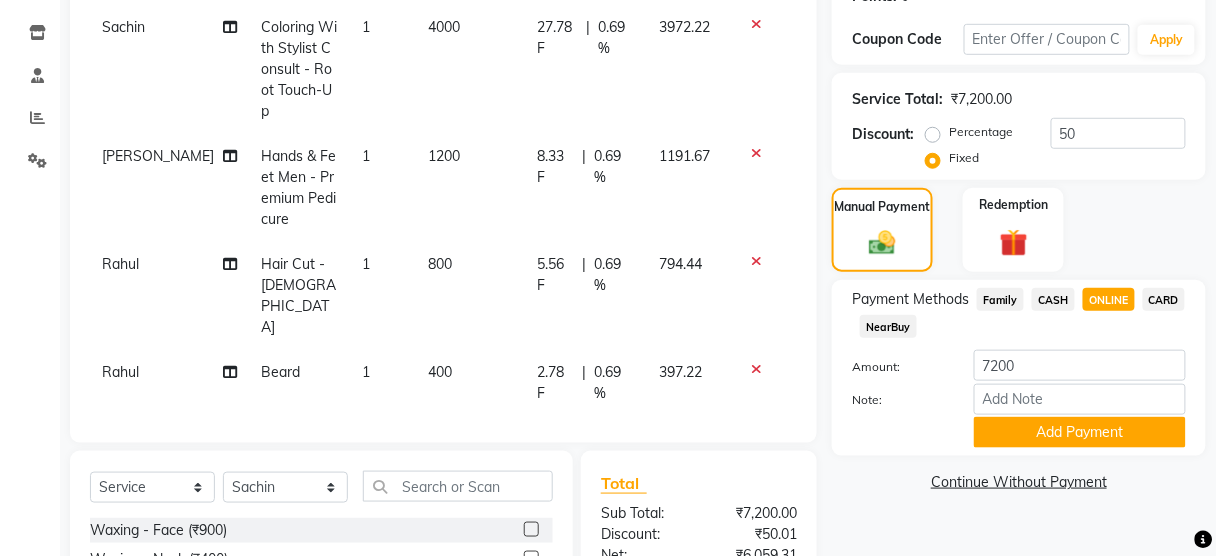 click on "Manual Payment Redemption" 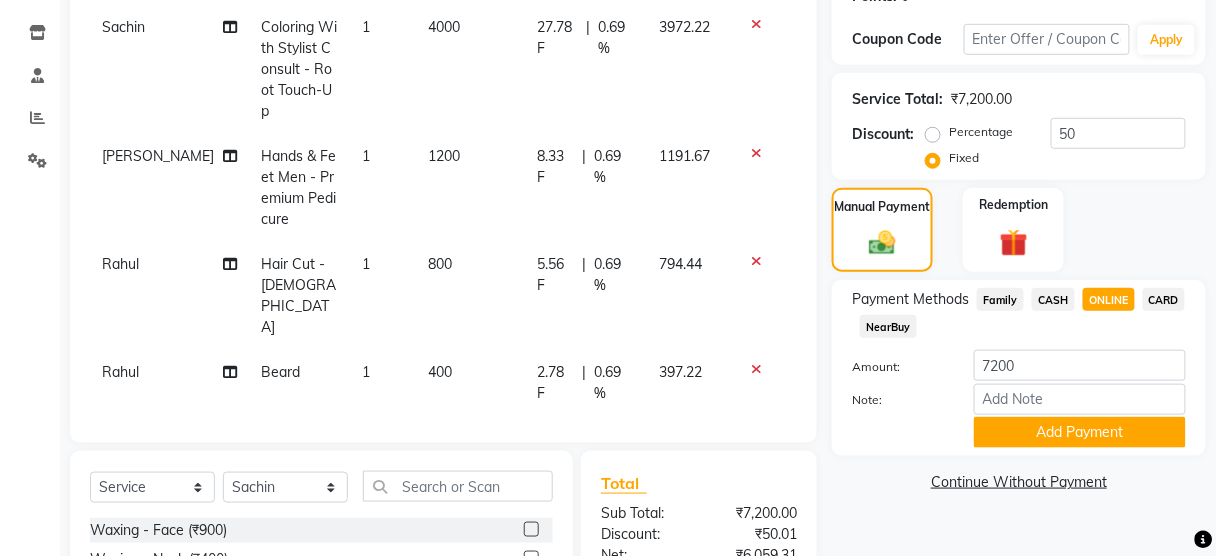 scroll, scrollTop: 544, scrollLeft: 0, axis: vertical 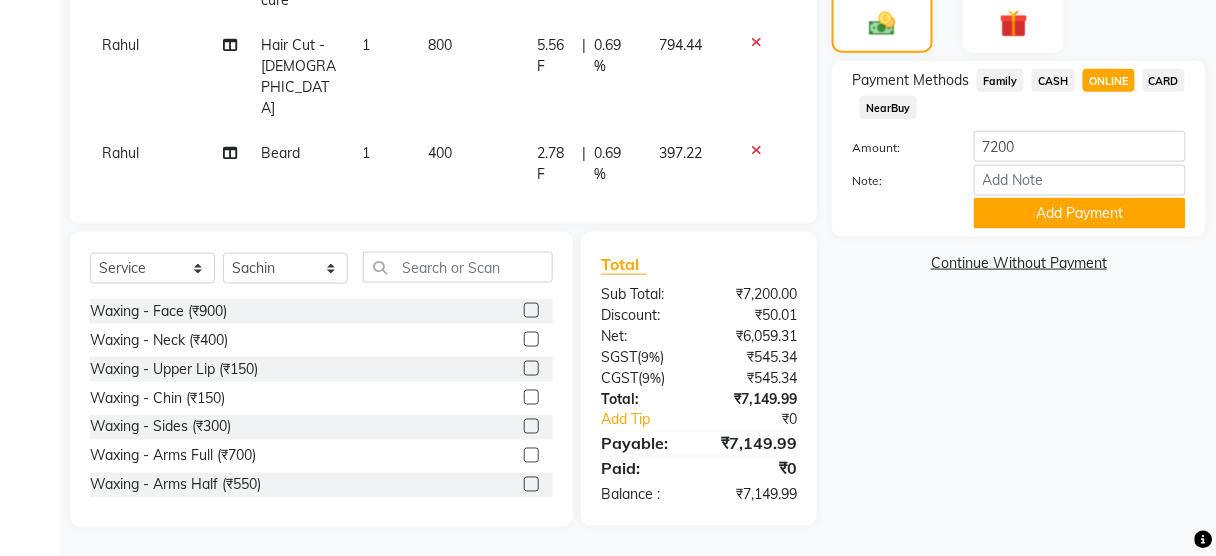 click on "Name: Jaya  Membership:  No Active Membership  Total Visits:  2 Card on file:  0 Last Visit:   12-04-2025 Points:   0  Coupon Code Apply Service Total:  ₹7,200.00  Discount:  Percentage   Fixed  50 Manual Payment Redemption Payment Methods  Family   CASH   ONLINE   CARD   NearBuy  Amount: 7200 Note: Add Payment  Continue Without Payment" 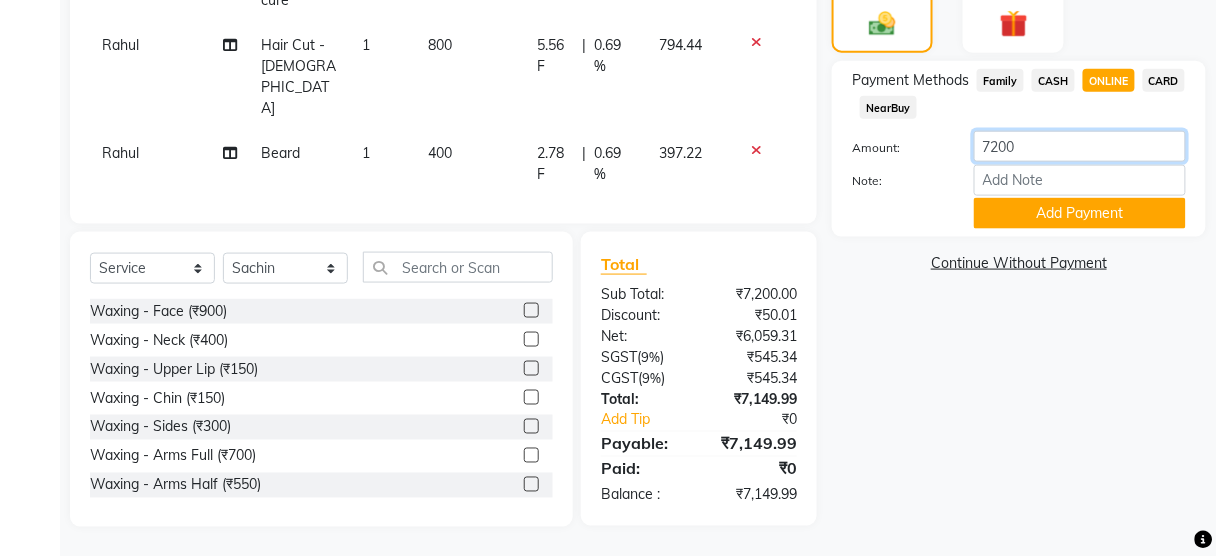 click on "7200" 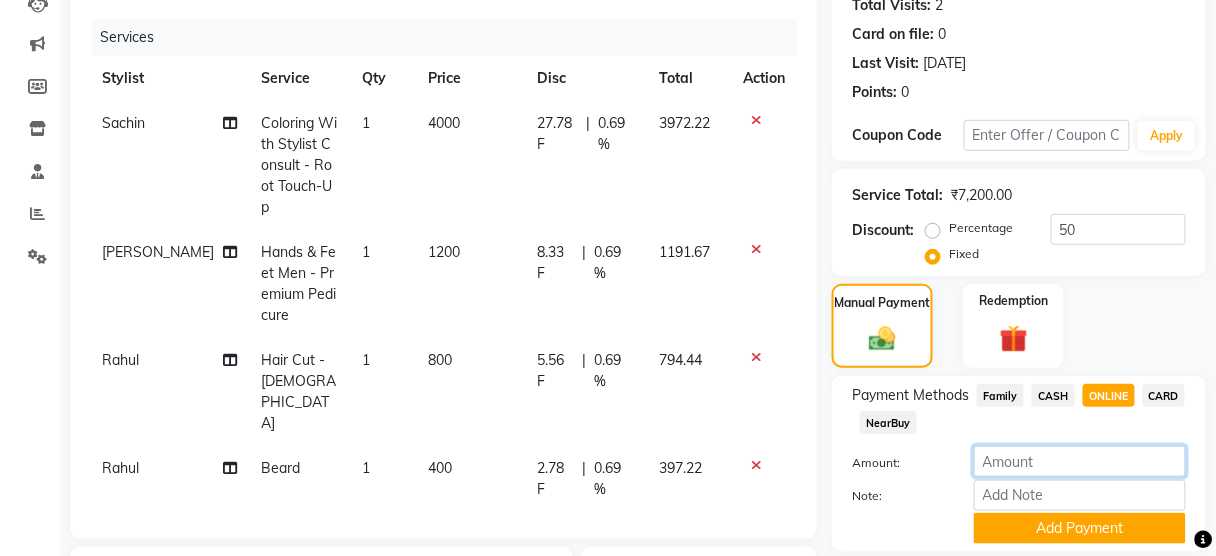 scroll, scrollTop: 229, scrollLeft: 0, axis: vertical 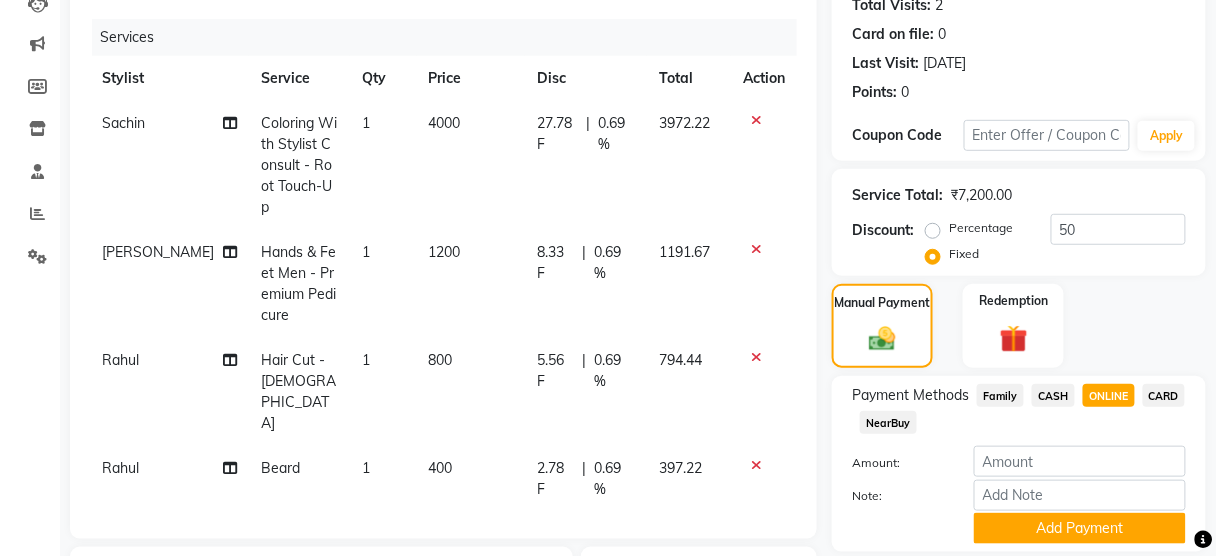 click on "Percentage" 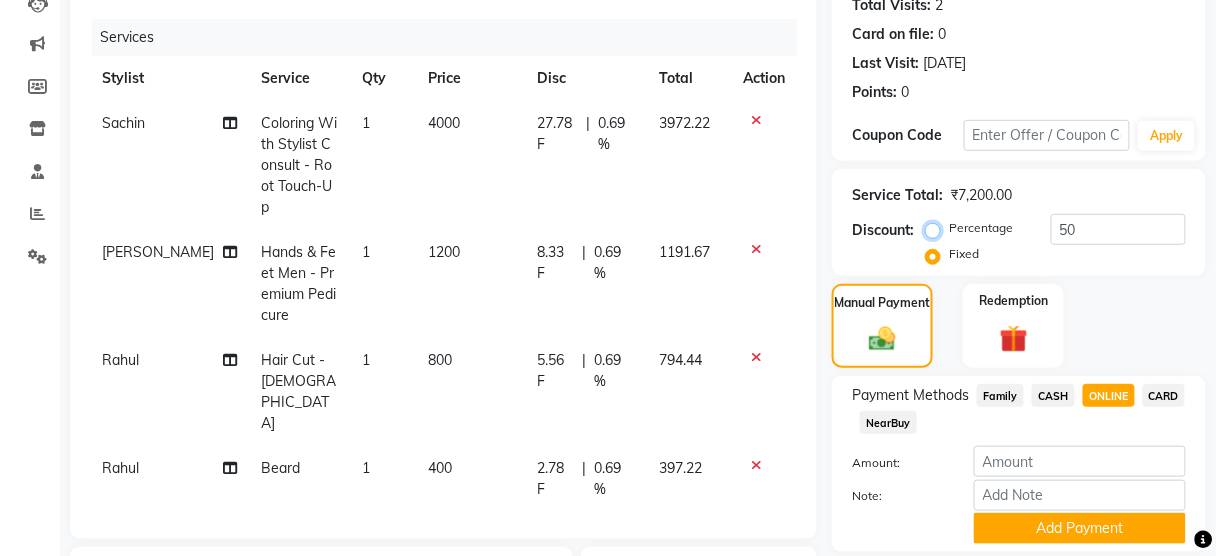 click on "Percentage" at bounding box center [937, 228] 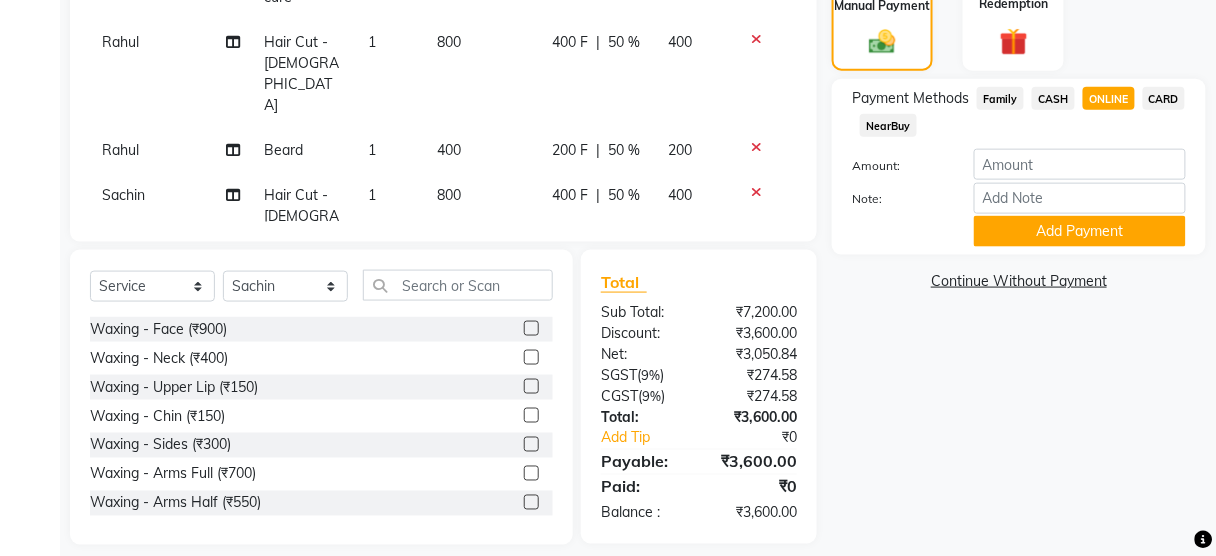 scroll, scrollTop: 379, scrollLeft: 0, axis: vertical 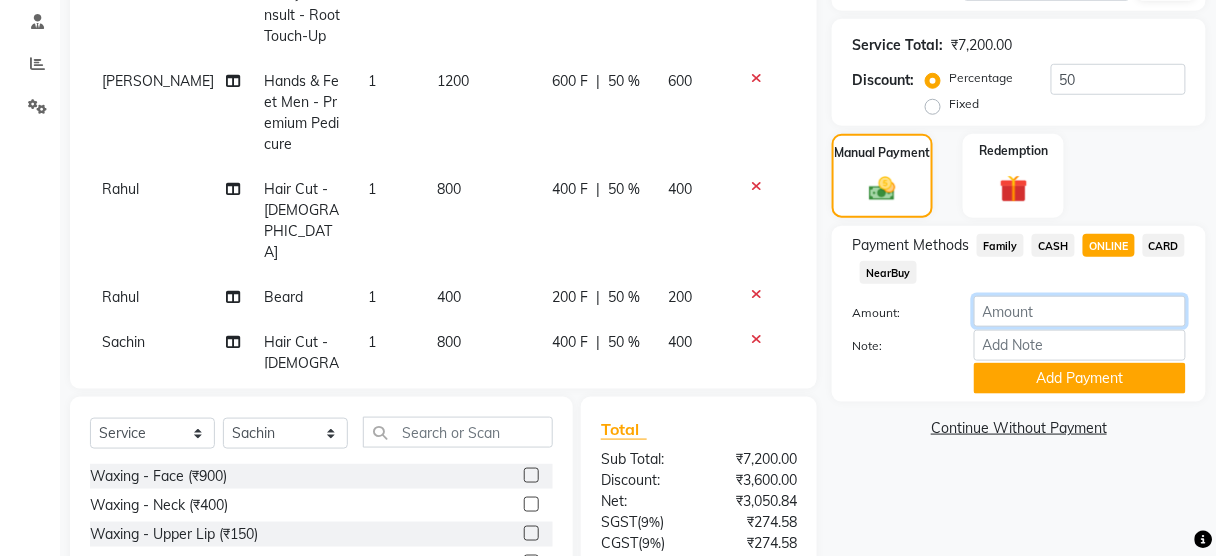 click 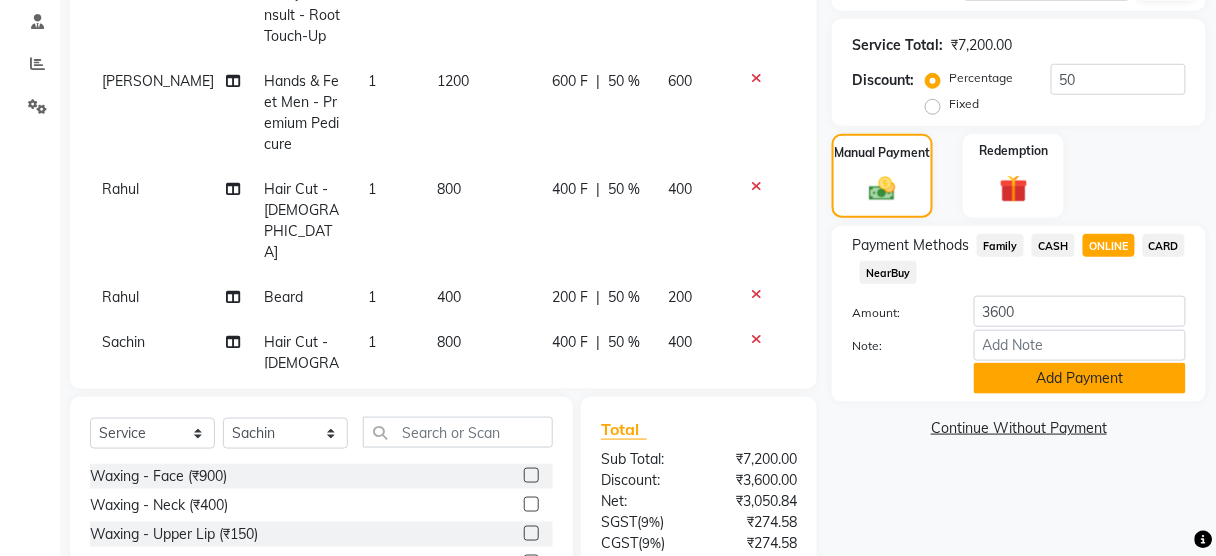 click on "Add Payment" 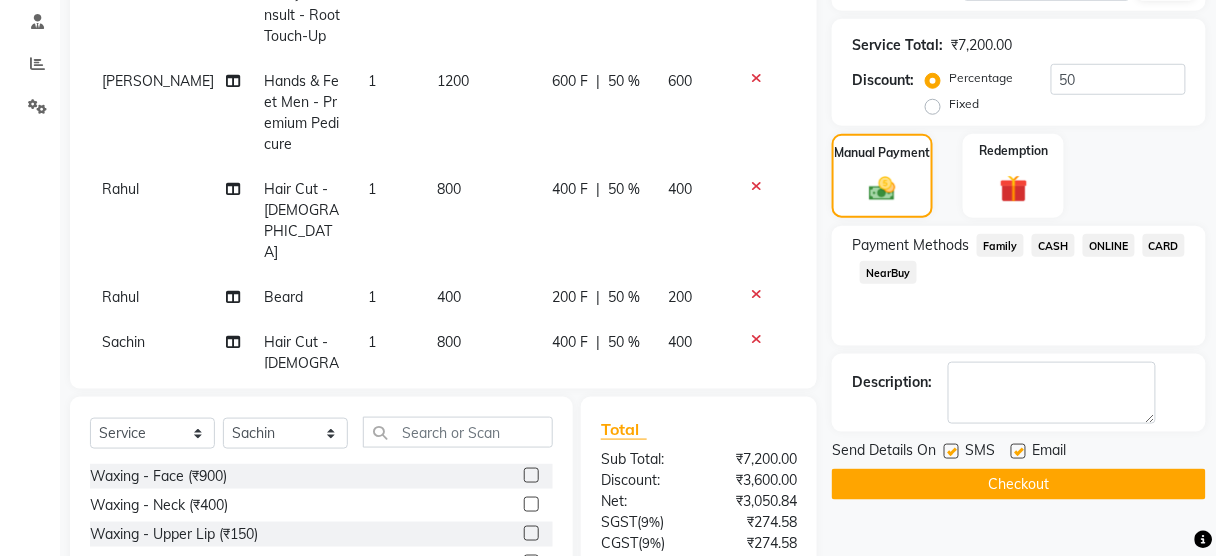 scroll, scrollTop: 587, scrollLeft: 0, axis: vertical 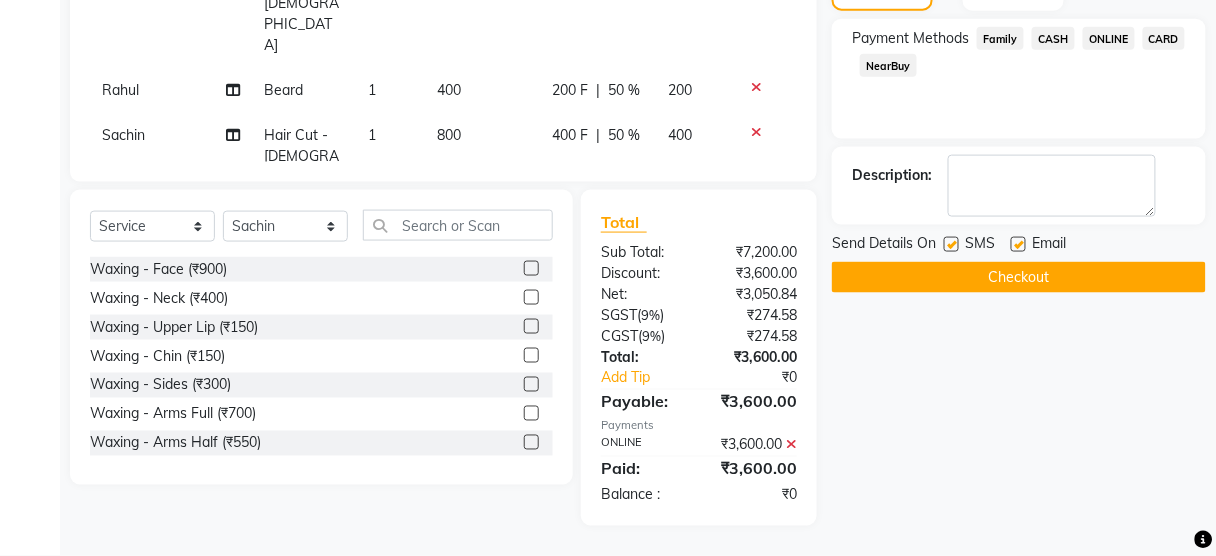 click 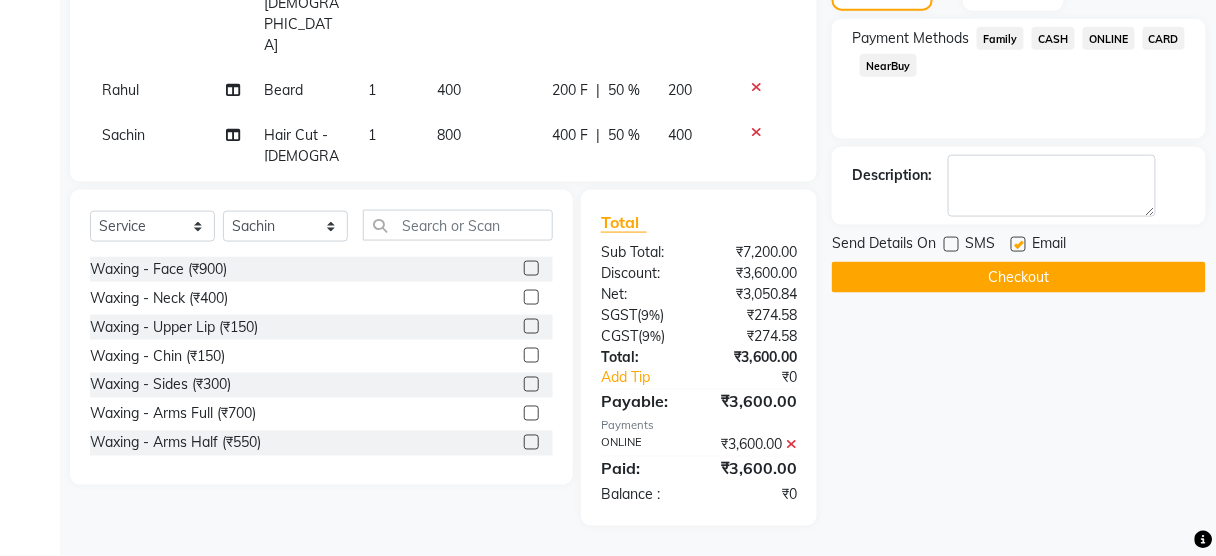 click on "Checkout" 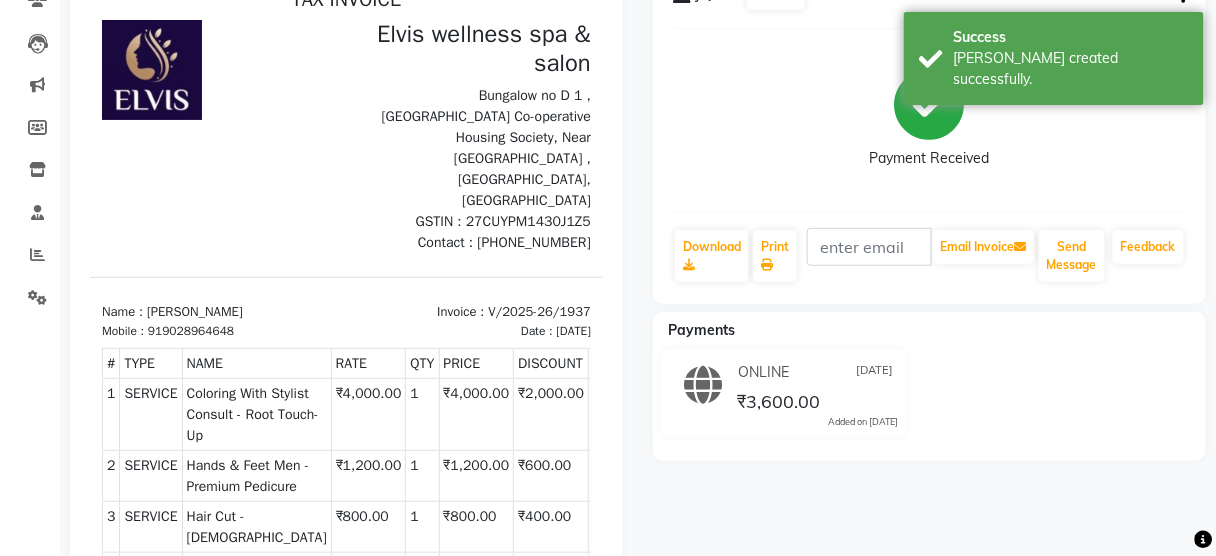 scroll, scrollTop: 0, scrollLeft: 0, axis: both 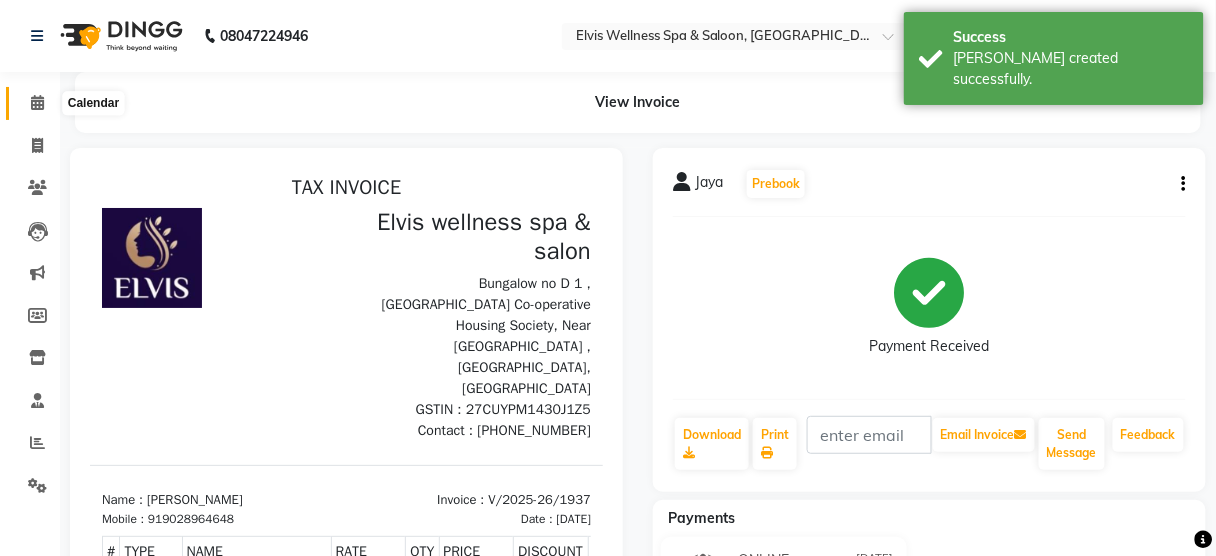 click 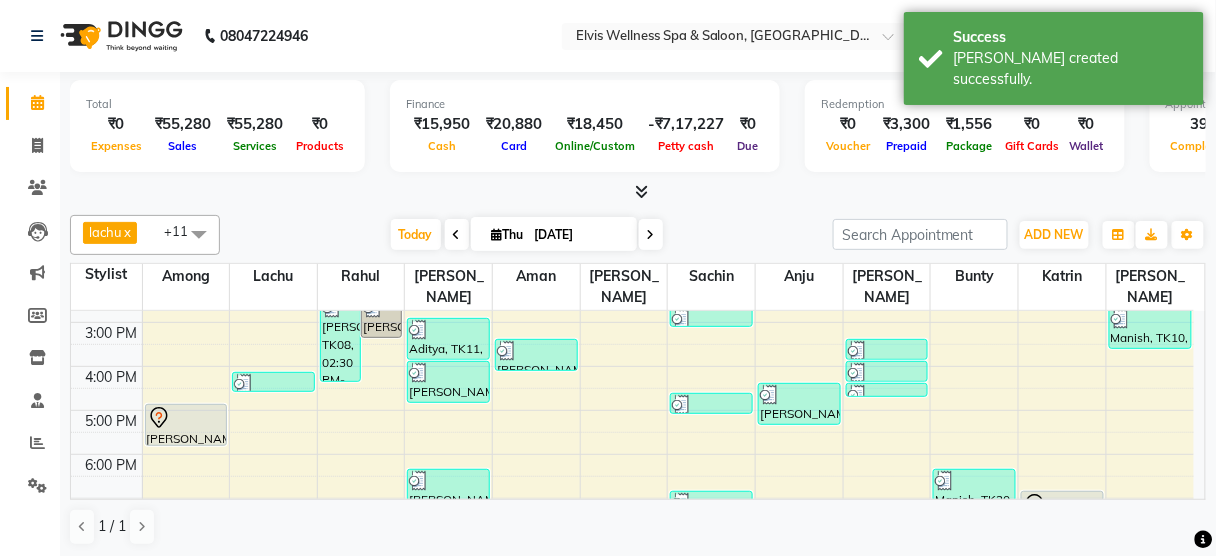 scroll, scrollTop: 395, scrollLeft: 0, axis: vertical 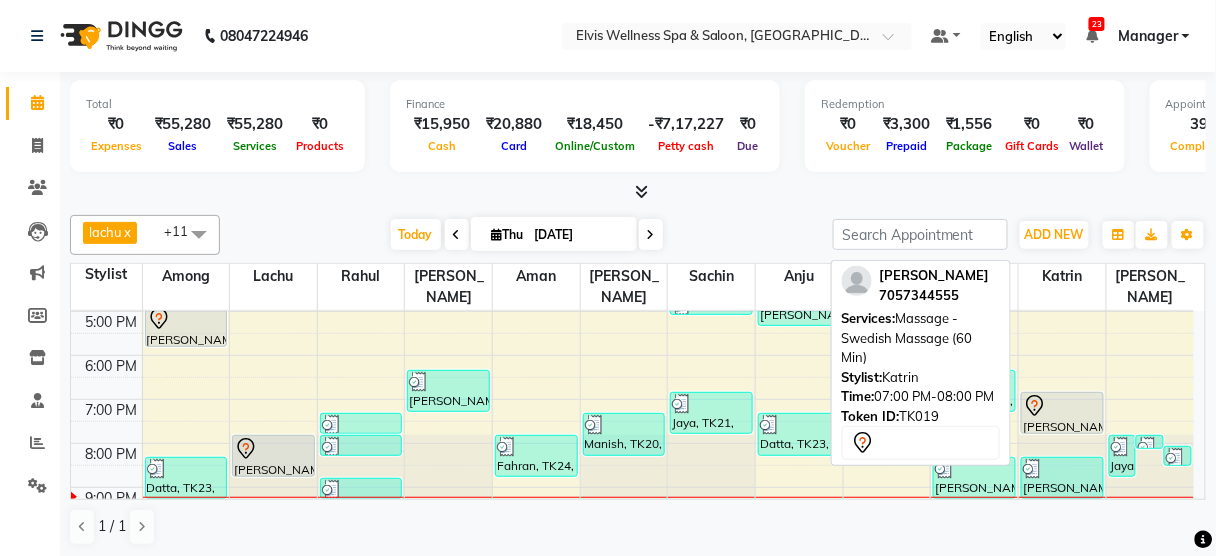 click 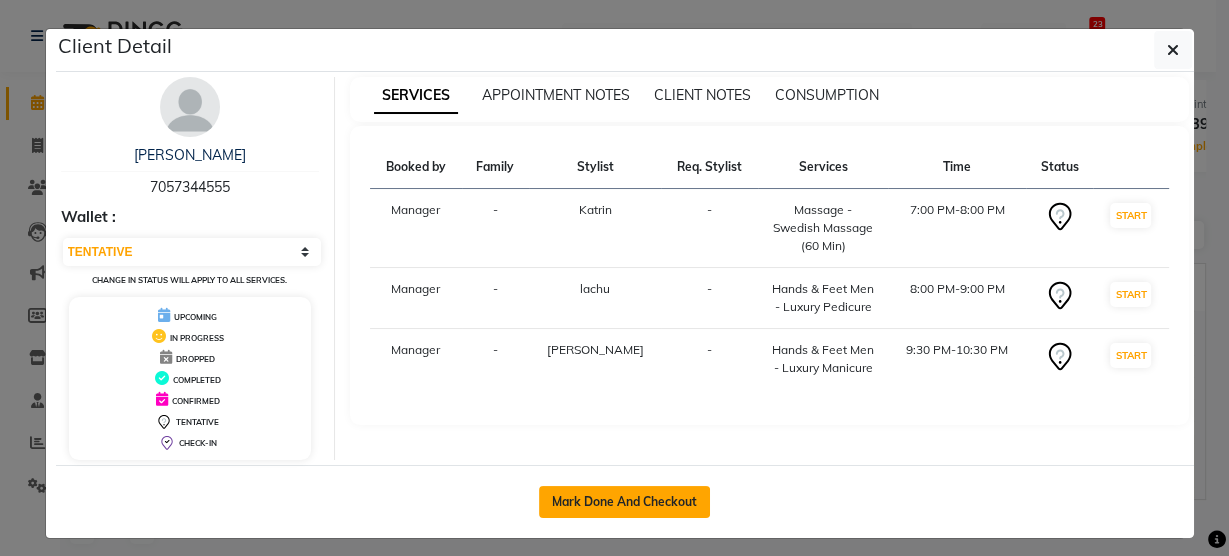 click on "Mark Done And Checkout" 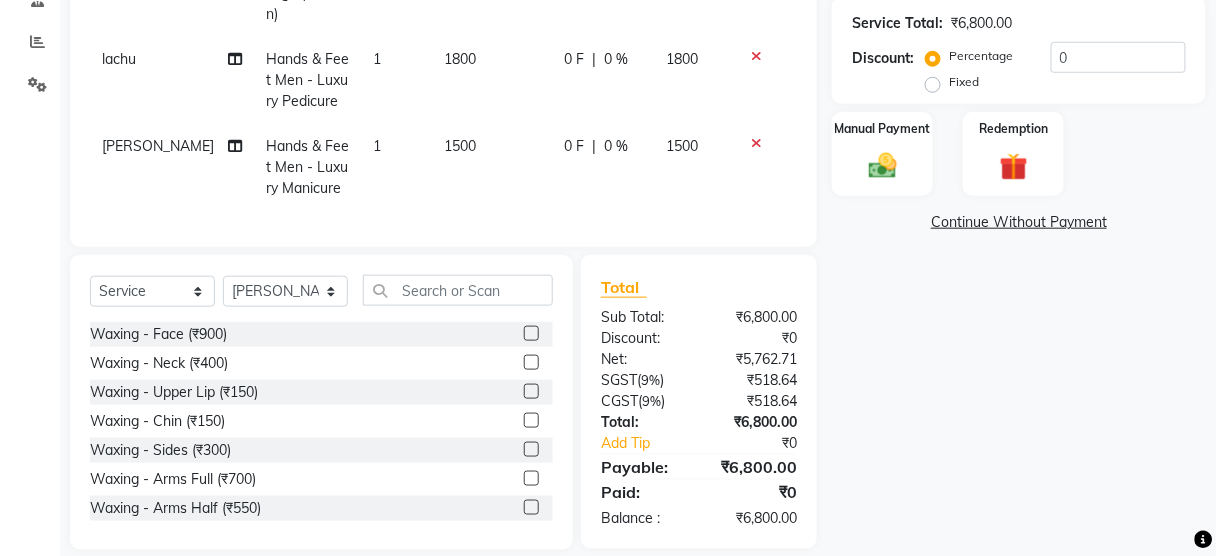 scroll, scrollTop: 403, scrollLeft: 0, axis: vertical 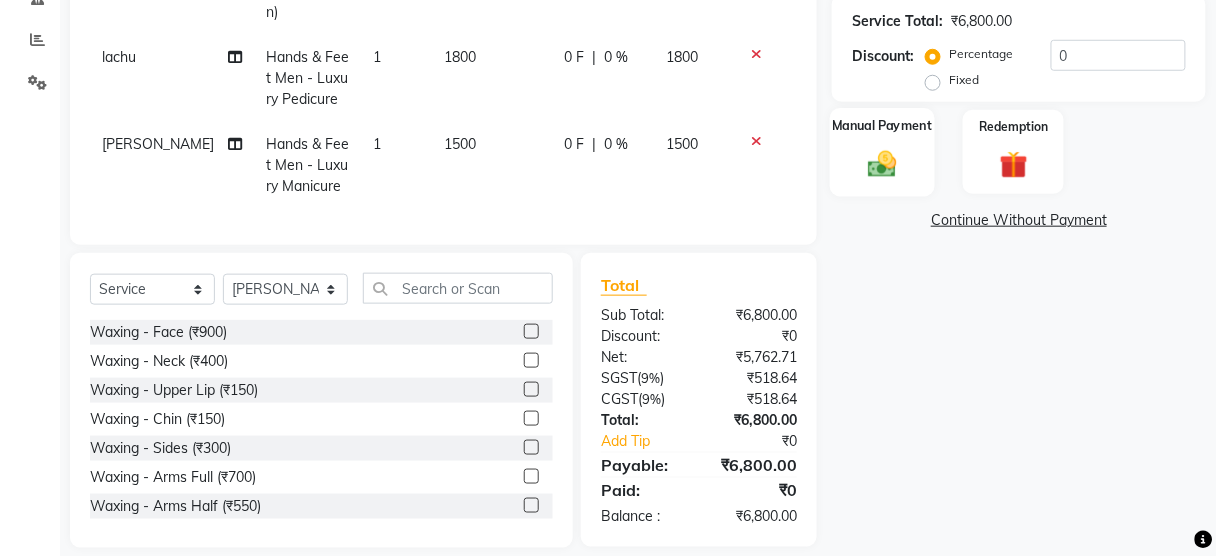 click 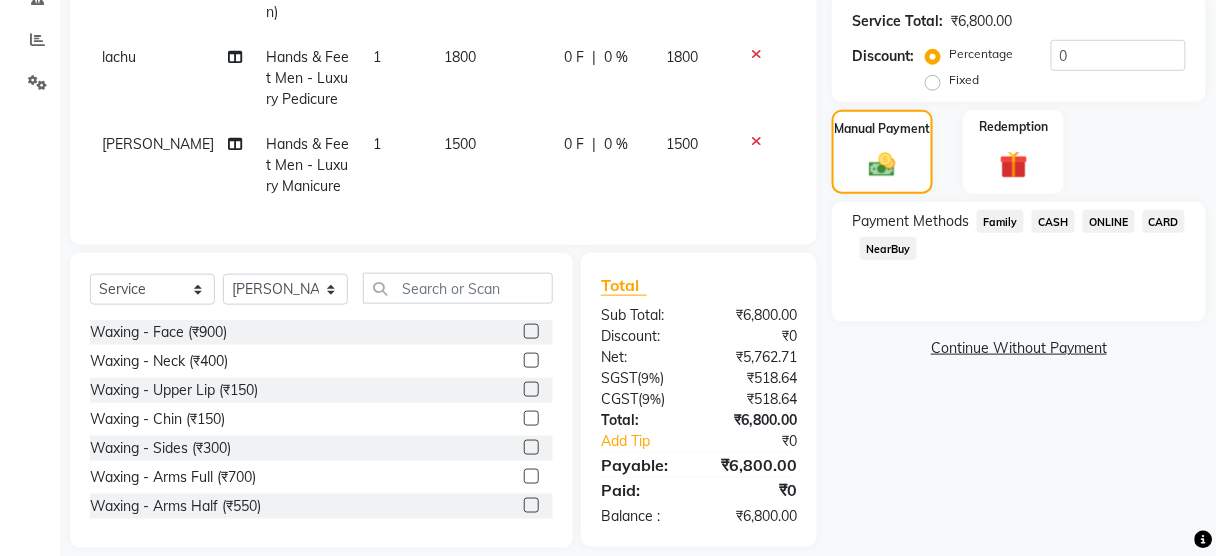 click on "ONLINE" 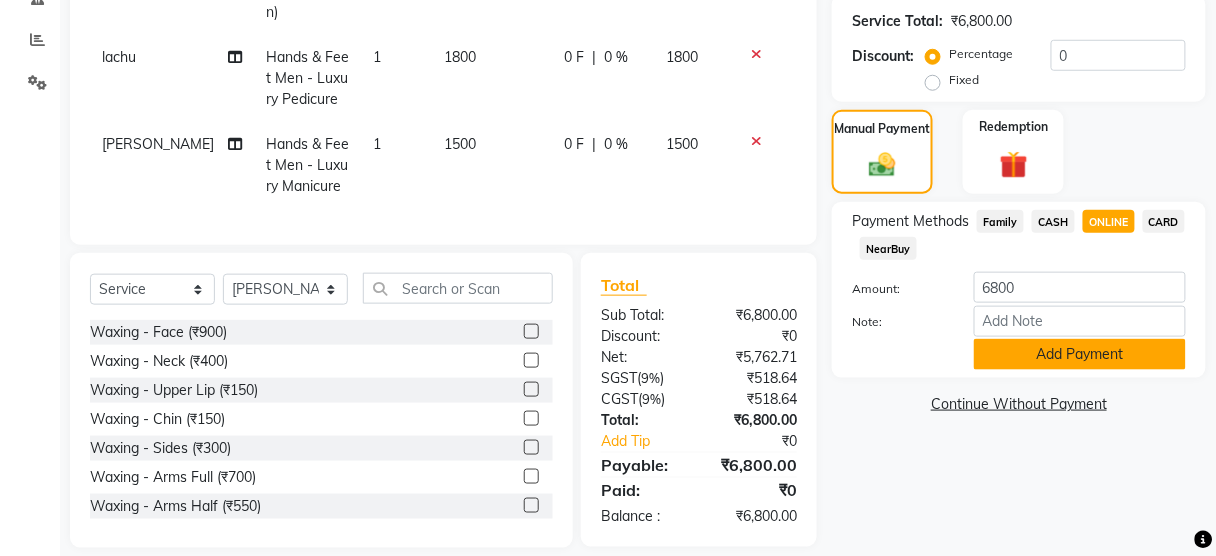 click on "Add Payment" 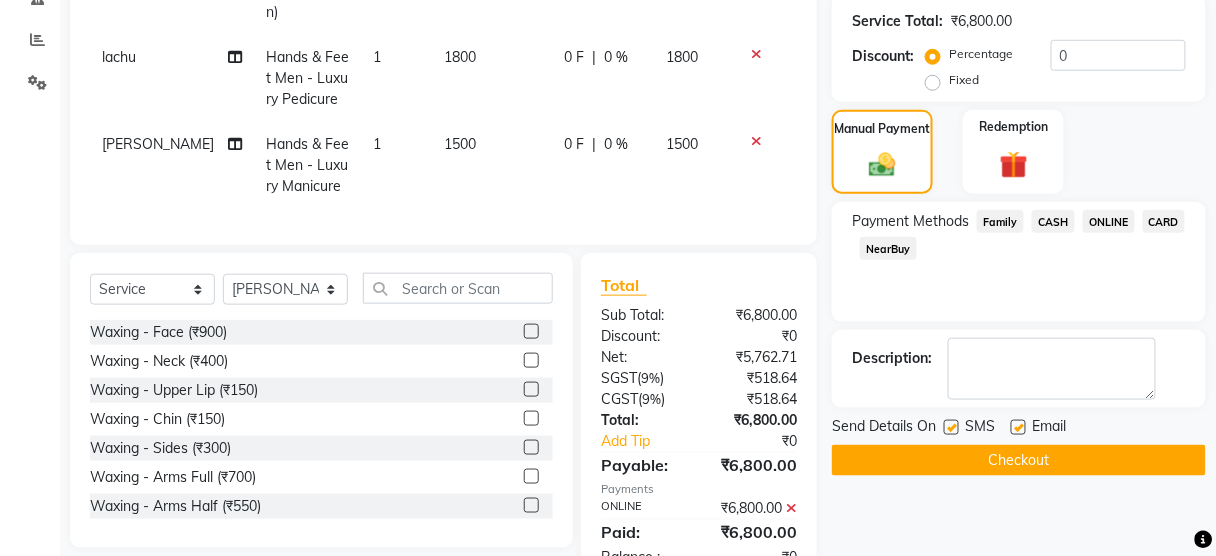 scroll, scrollTop: 476, scrollLeft: 0, axis: vertical 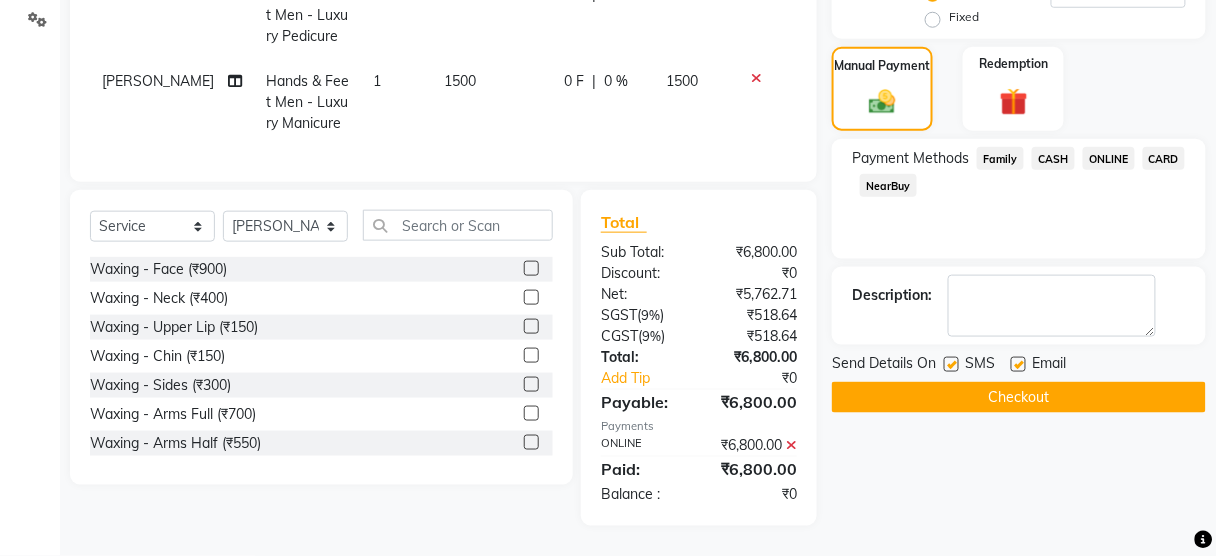 click 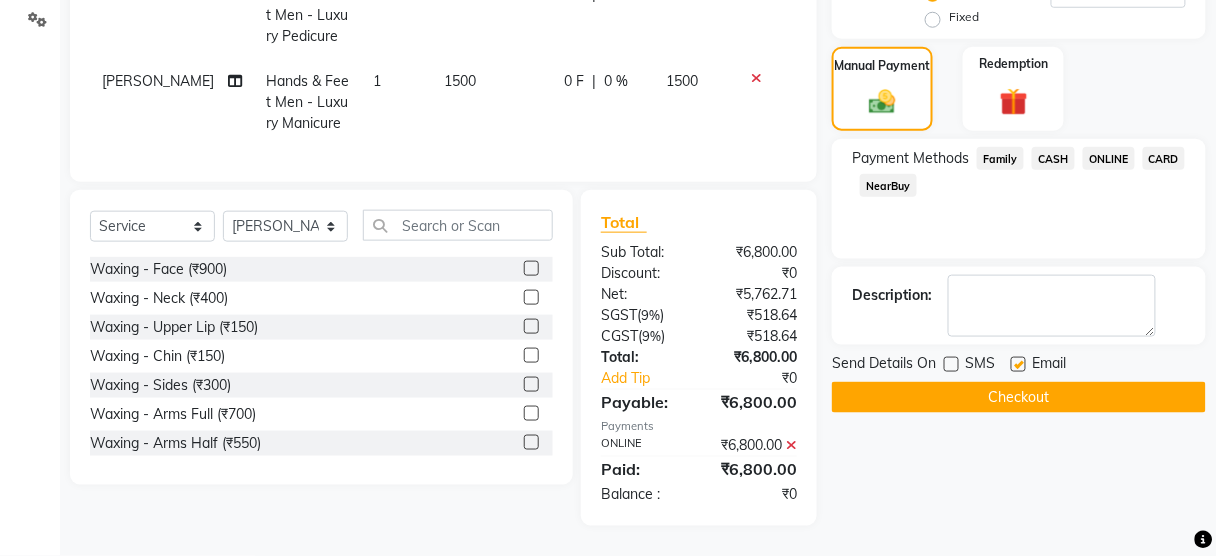 click on "Checkout" 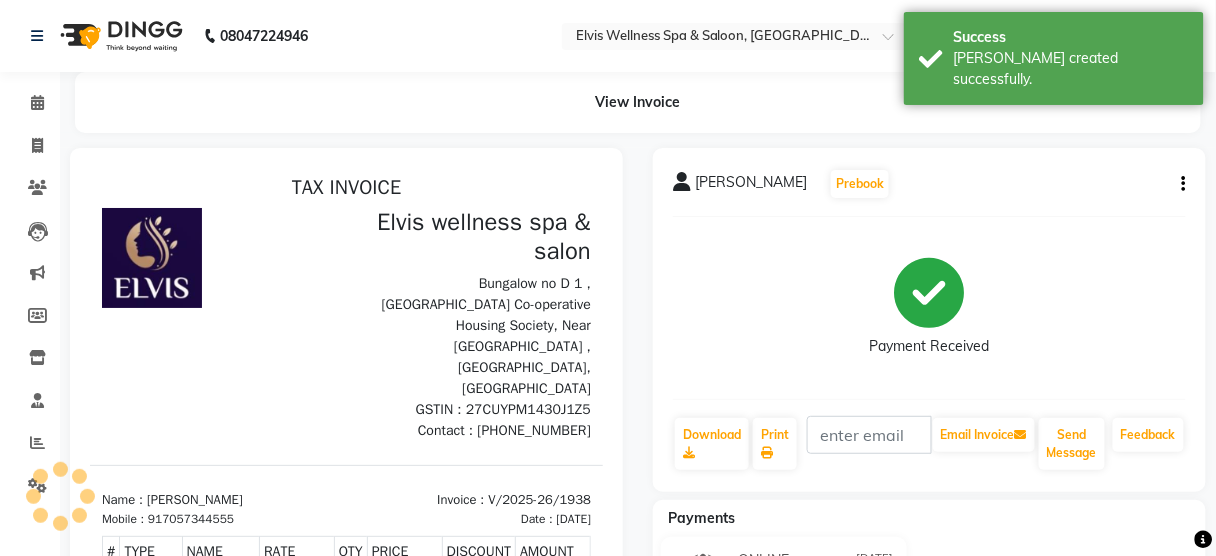 scroll, scrollTop: 0, scrollLeft: 0, axis: both 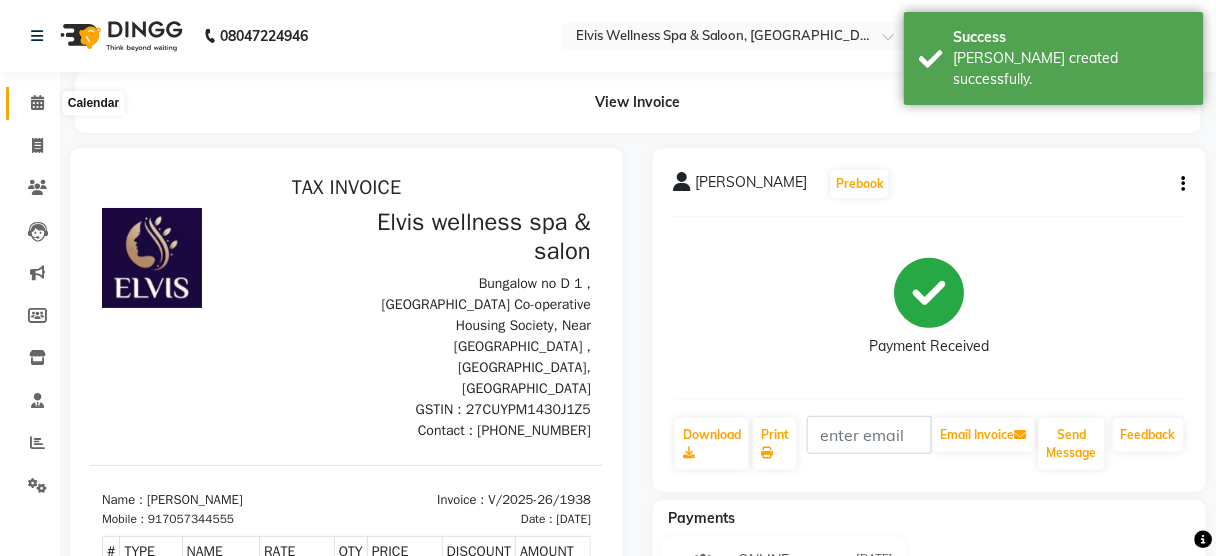 click 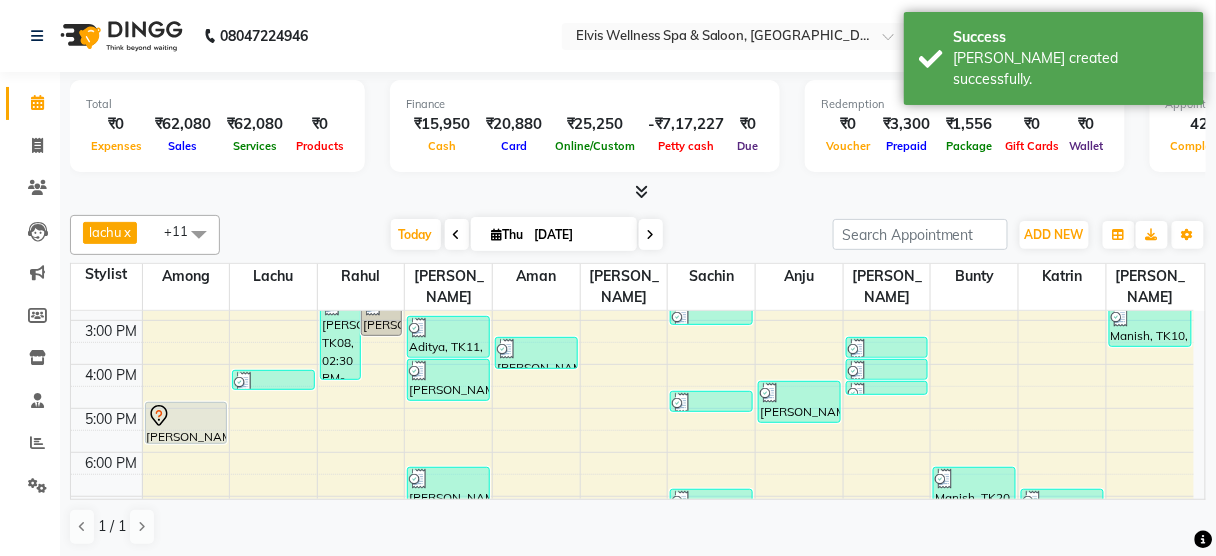 scroll, scrollTop: 301, scrollLeft: 0, axis: vertical 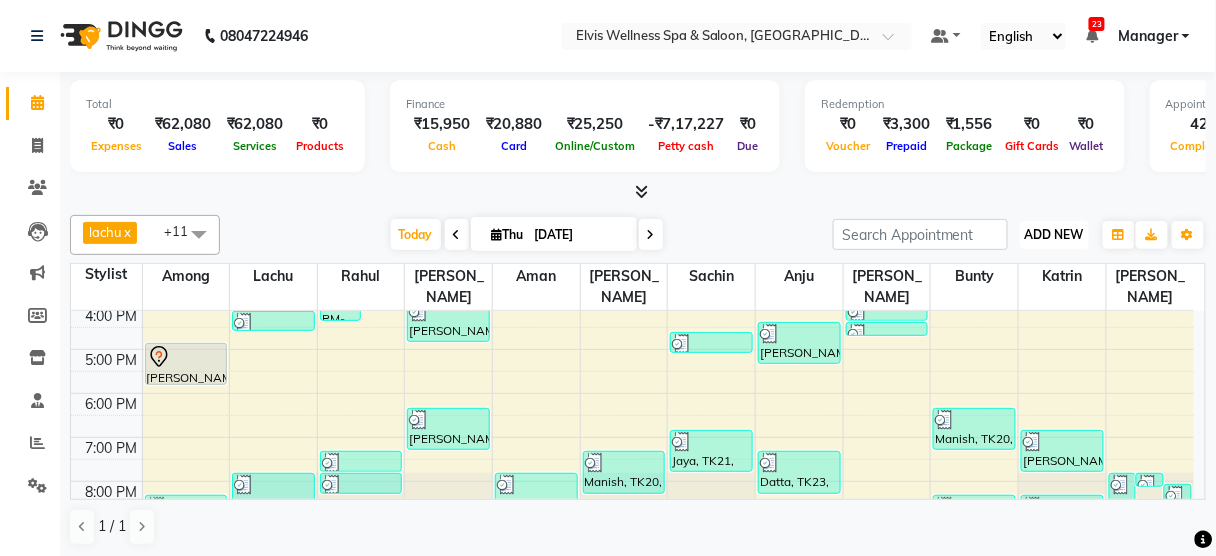 click on "ADD NEW" at bounding box center [1054, 234] 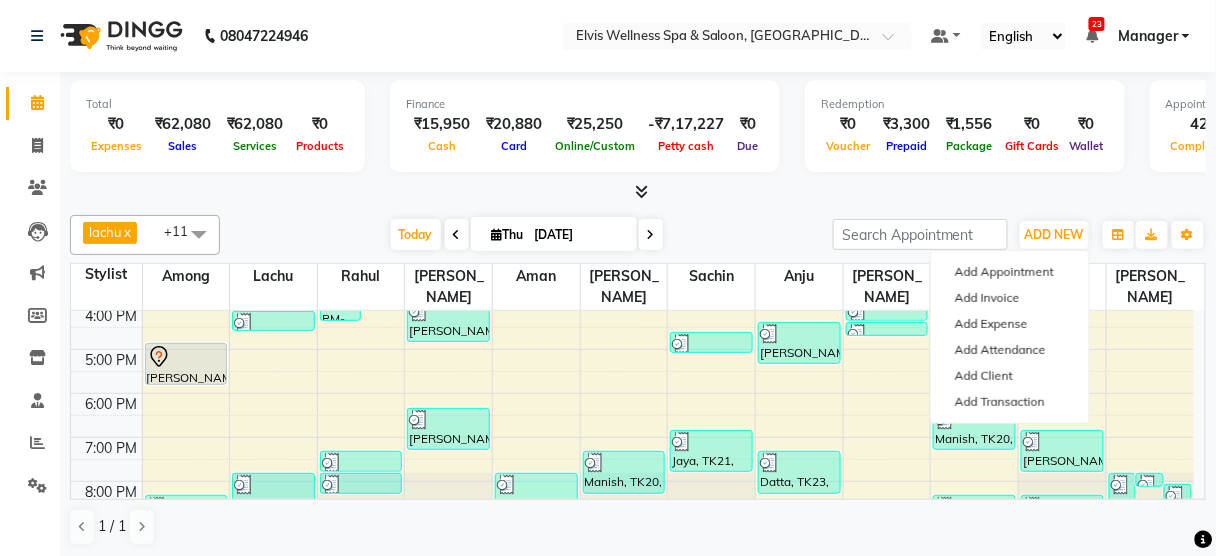 click at bounding box center [638, 192] 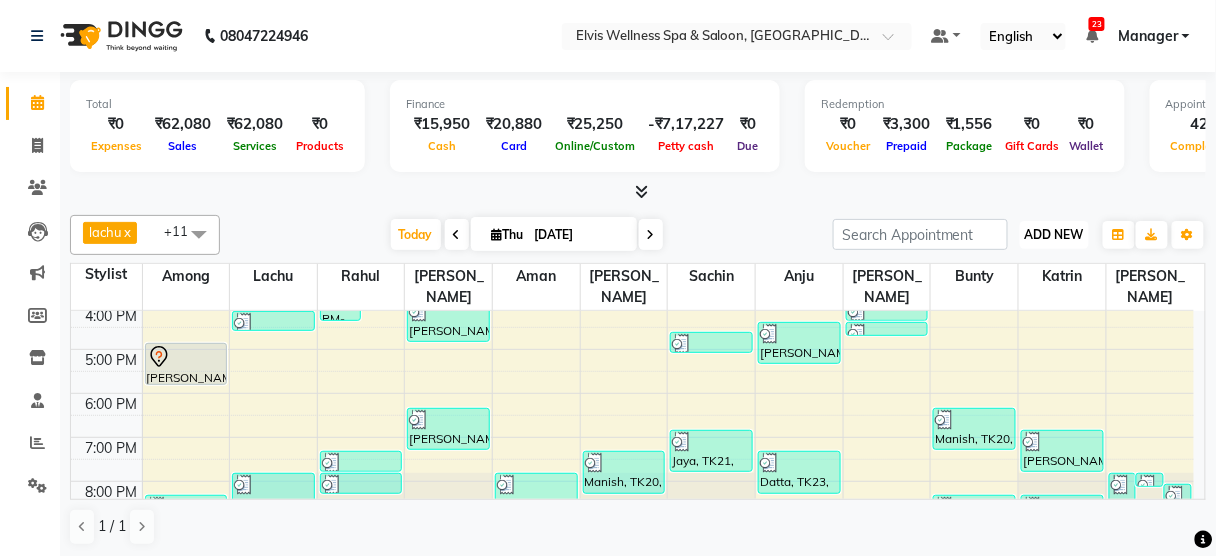 click on "ADD NEW" at bounding box center (1054, 234) 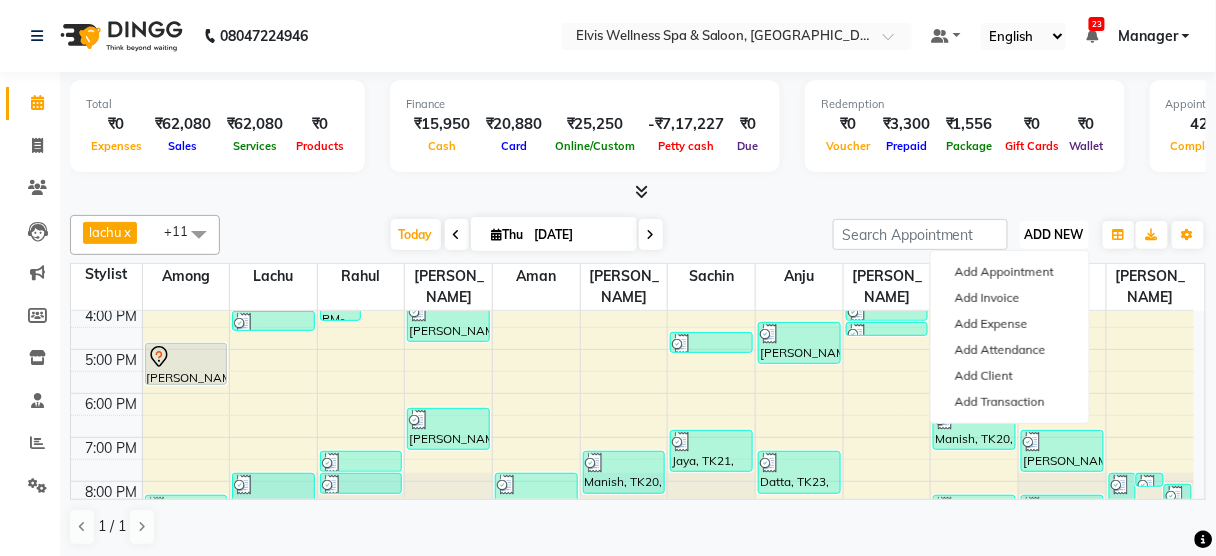 type 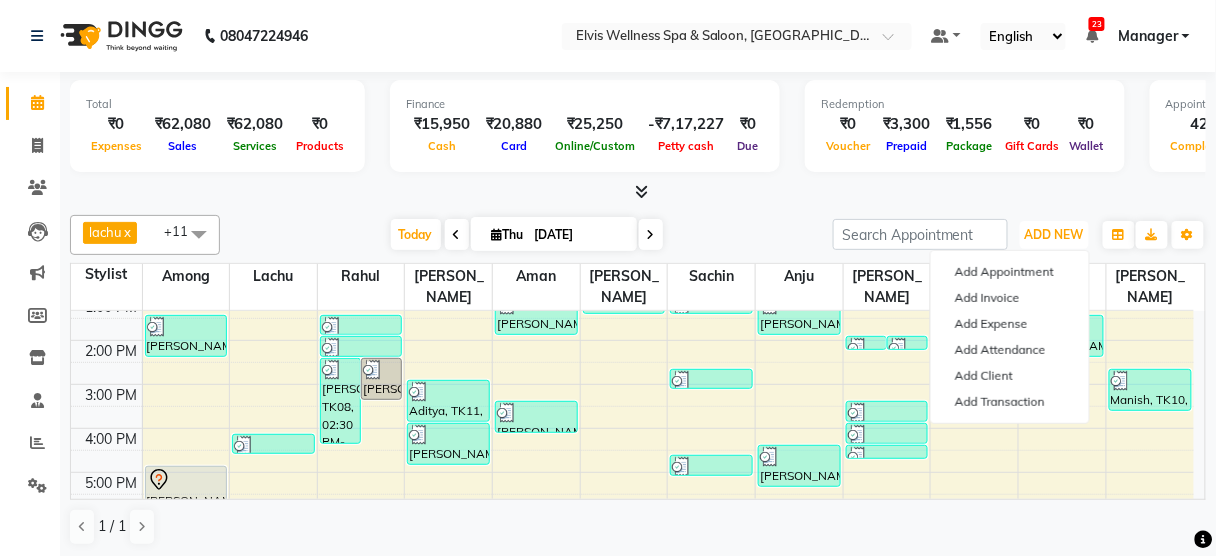 scroll, scrollTop: 234, scrollLeft: 0, axis: vertical 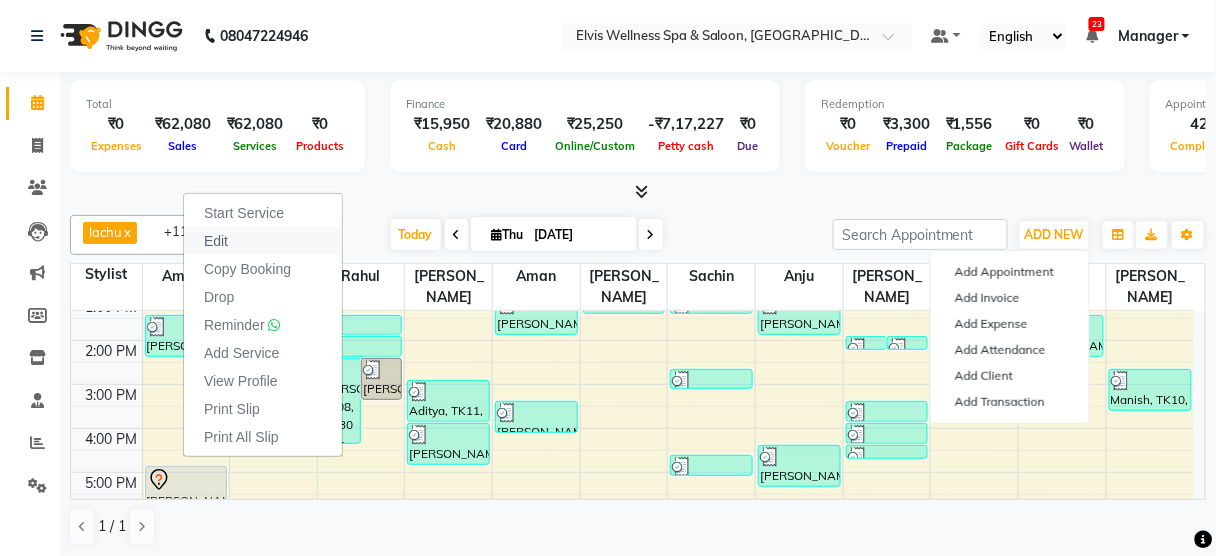 click on "Edit" at bounding box center [263, 241] 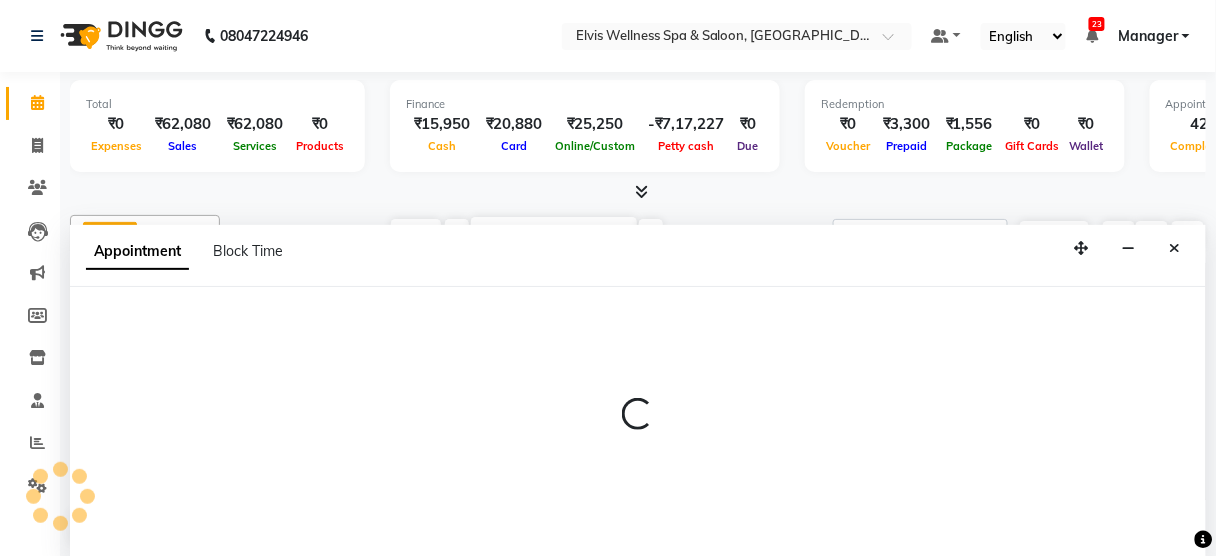 scroll, scrollTop: 0, scrollLeft: 0, axis: both 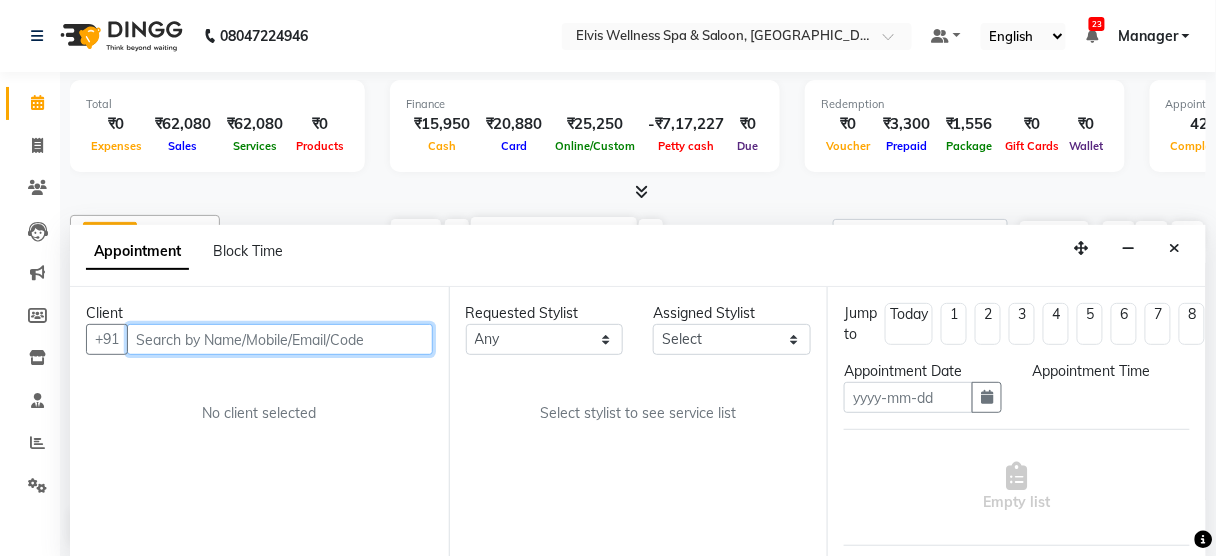 type on "[DATE]" 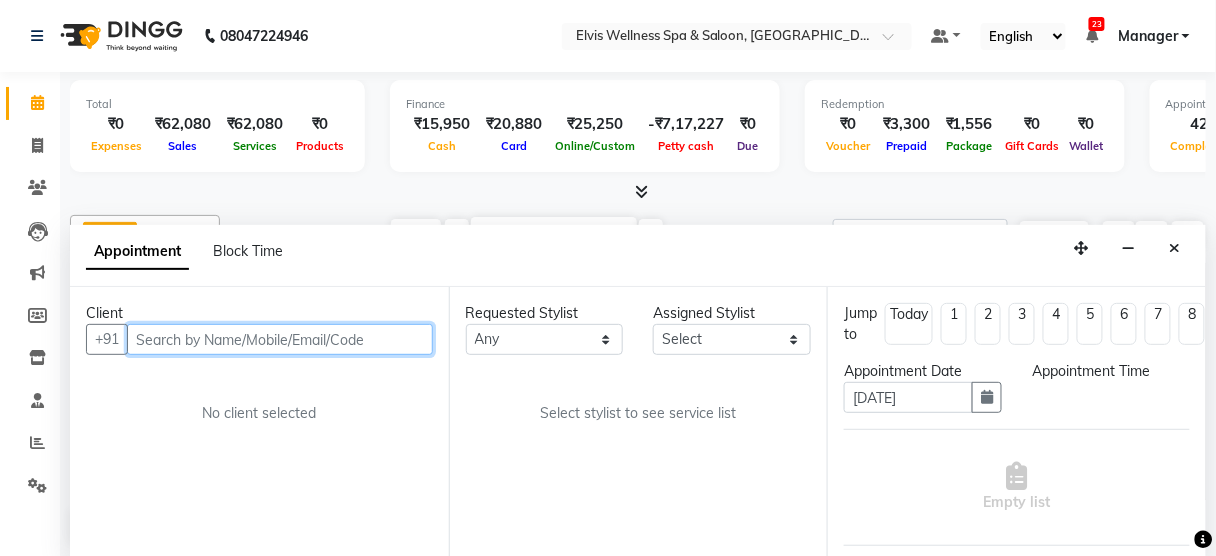 select on "1020" 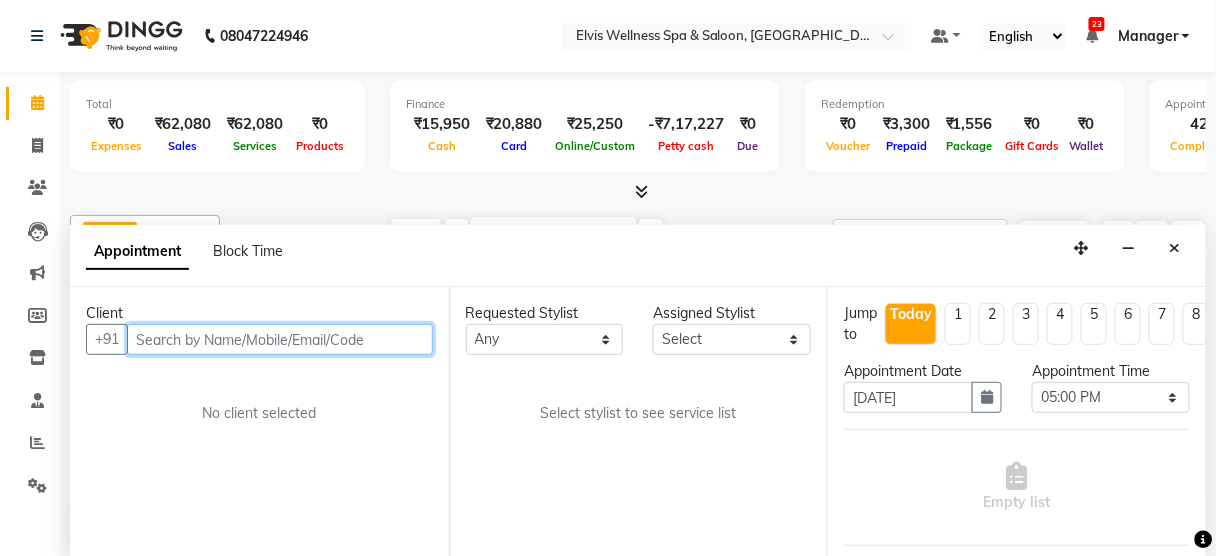 scroll, scrollTop: 395, scrollLeft: 0, axis: vertical 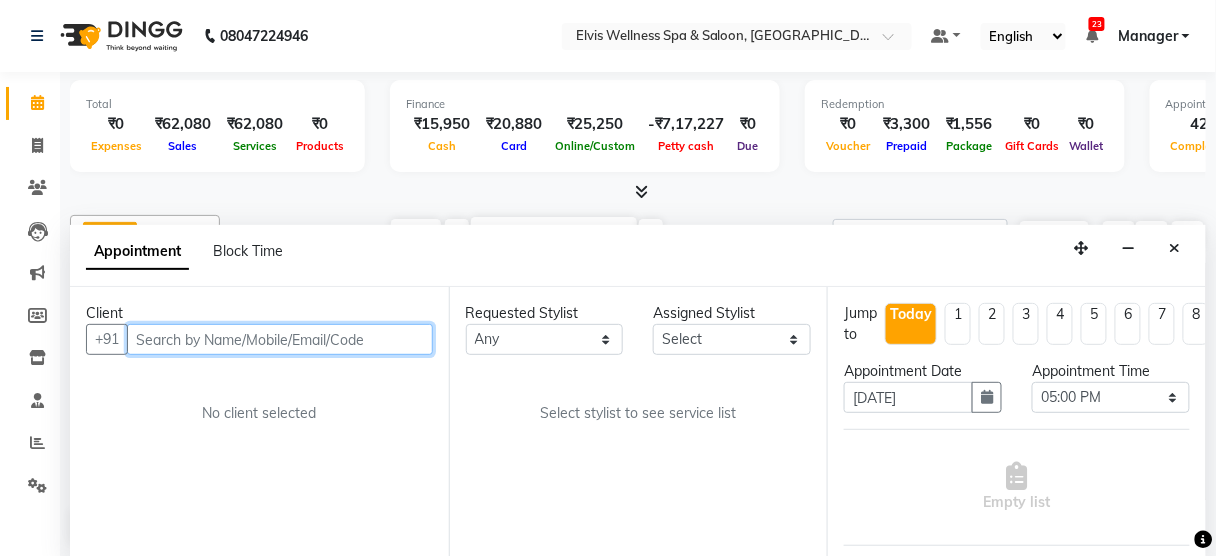 select on "39957" 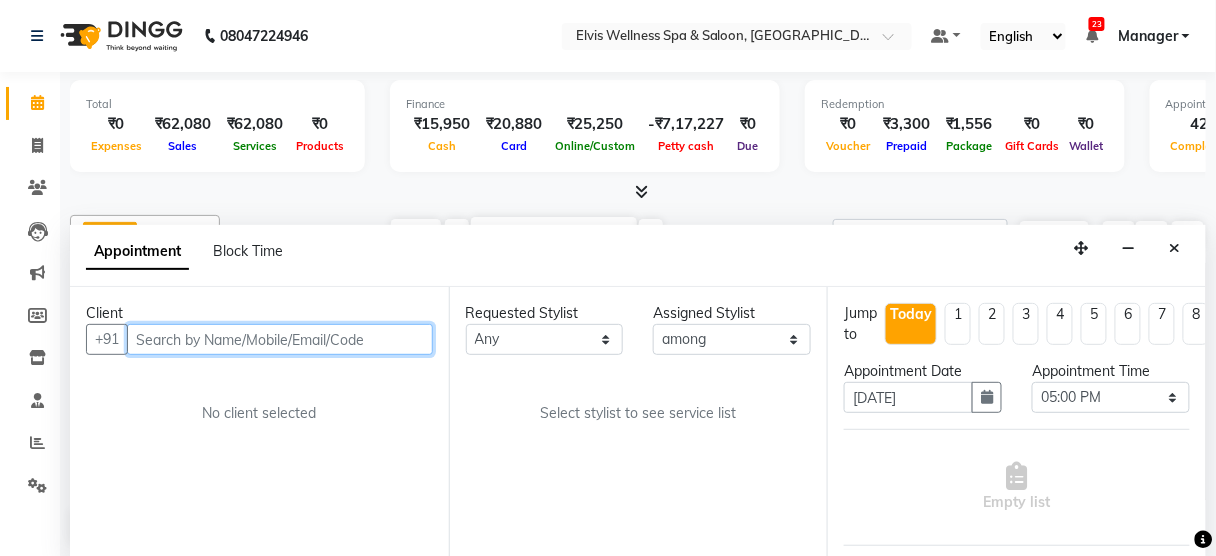 select on "2736" 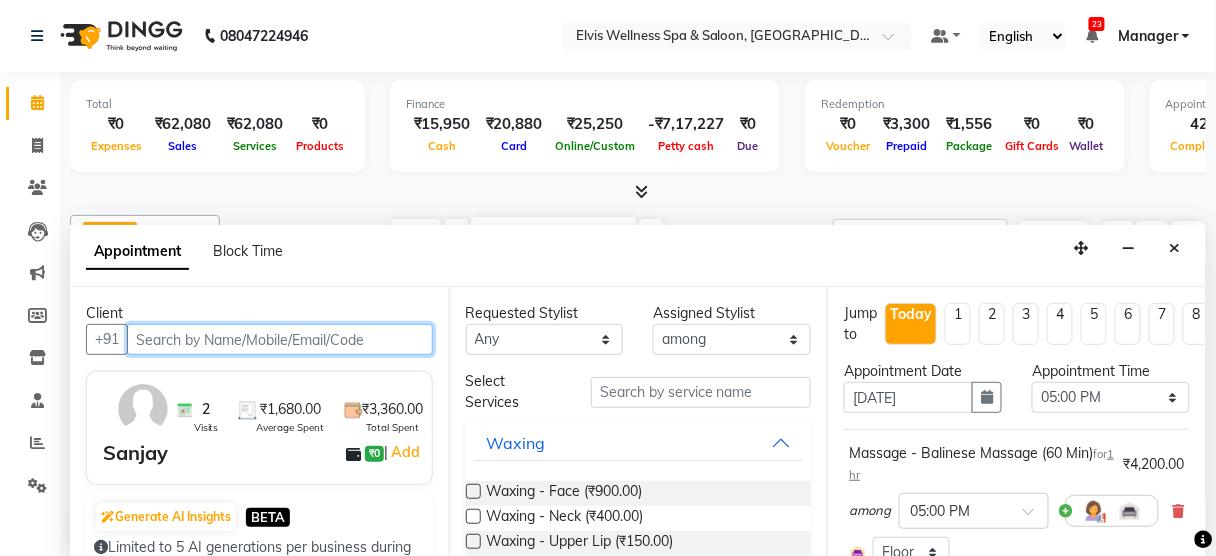 click at bounding box center (280, 339) 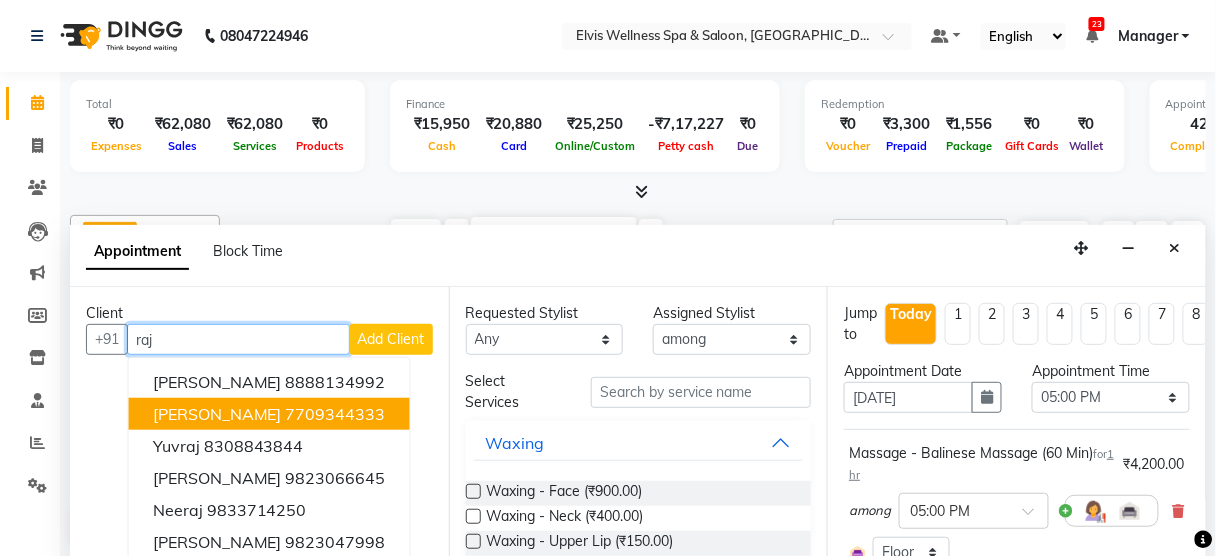 click on "7709344333" at bounding box center [336, 414] 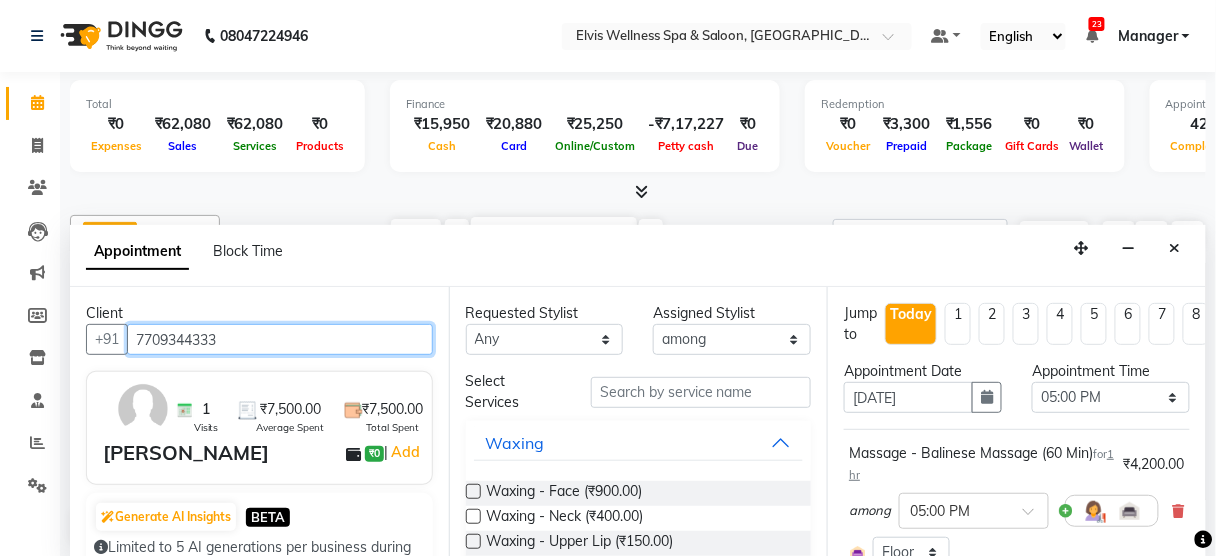 drag, startPoint x: 275, startPoint y: 326, endPoint x: 0, endPoint y: 383, distance: 280.84515 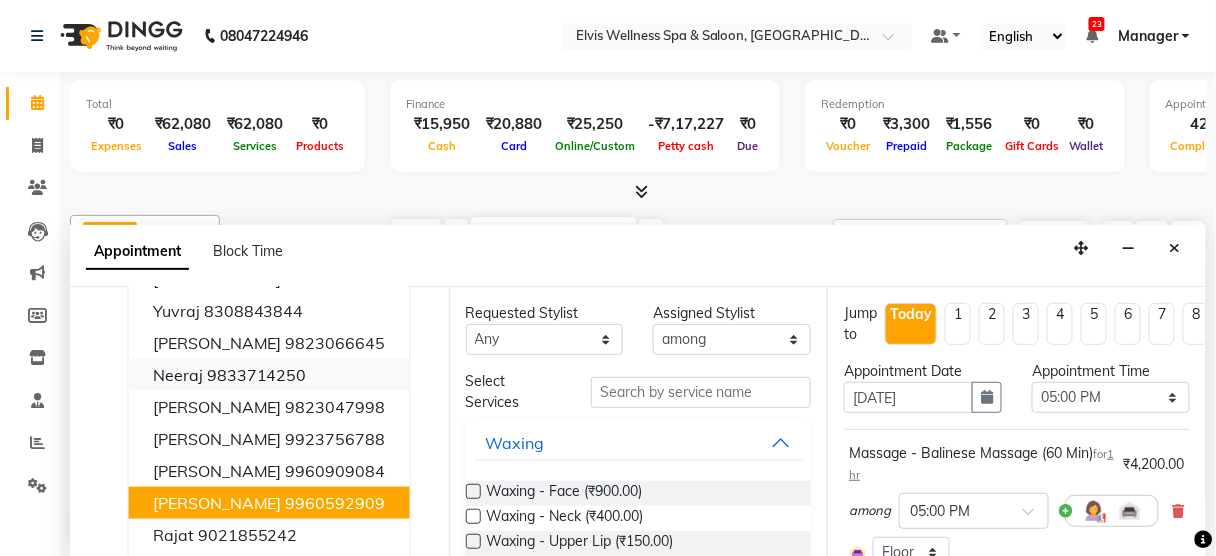 scroll, scrollTop: 0, scrollLeft: 0, axis: both 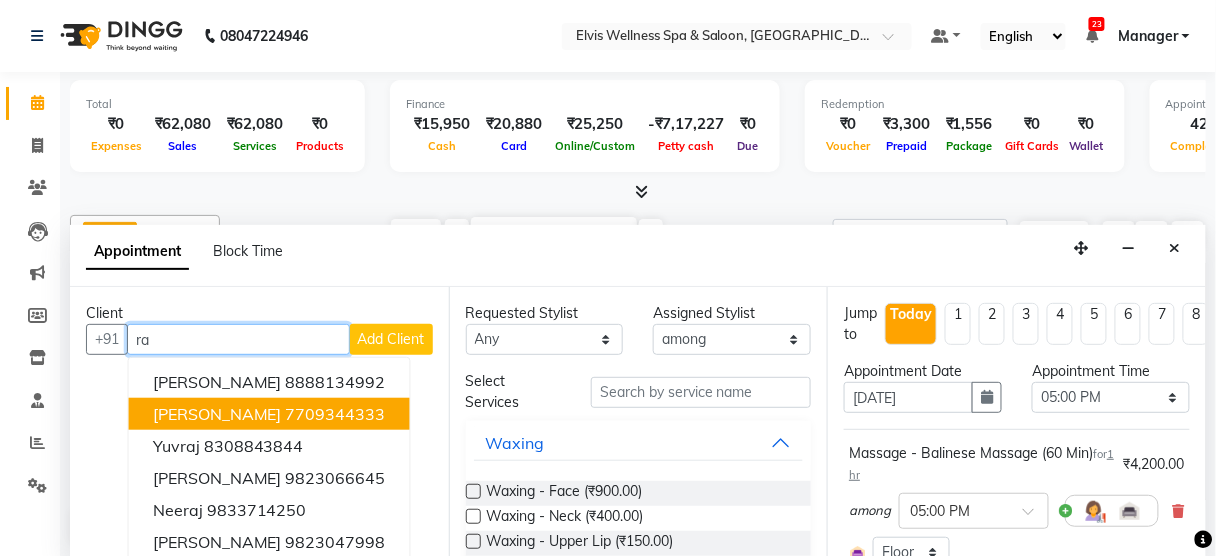 type on "r" 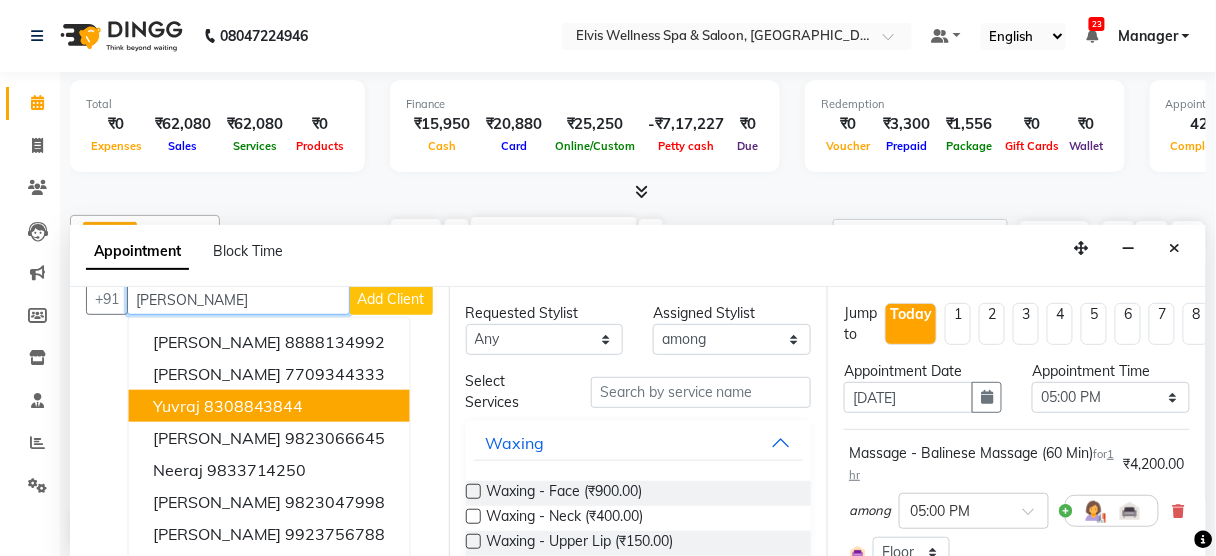 scroll, scrollTop: 51, scrollLeft: 0, axis: vertical 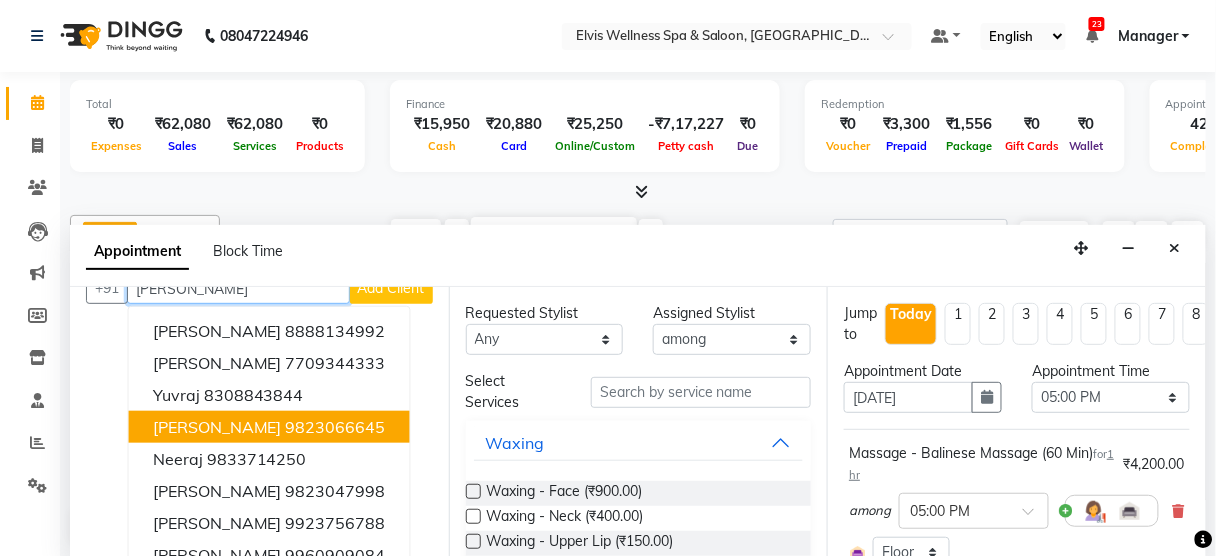 click on "9823066645" at bounding box center (336, 427) 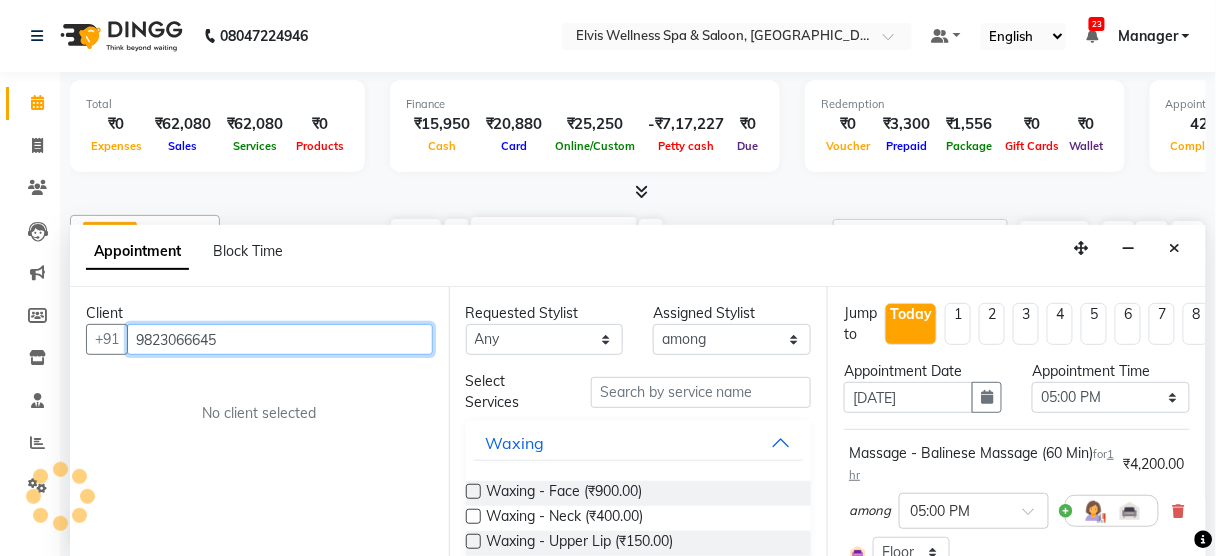 scroll, scrollTop: 0, scrollLeft: 0, axis: both 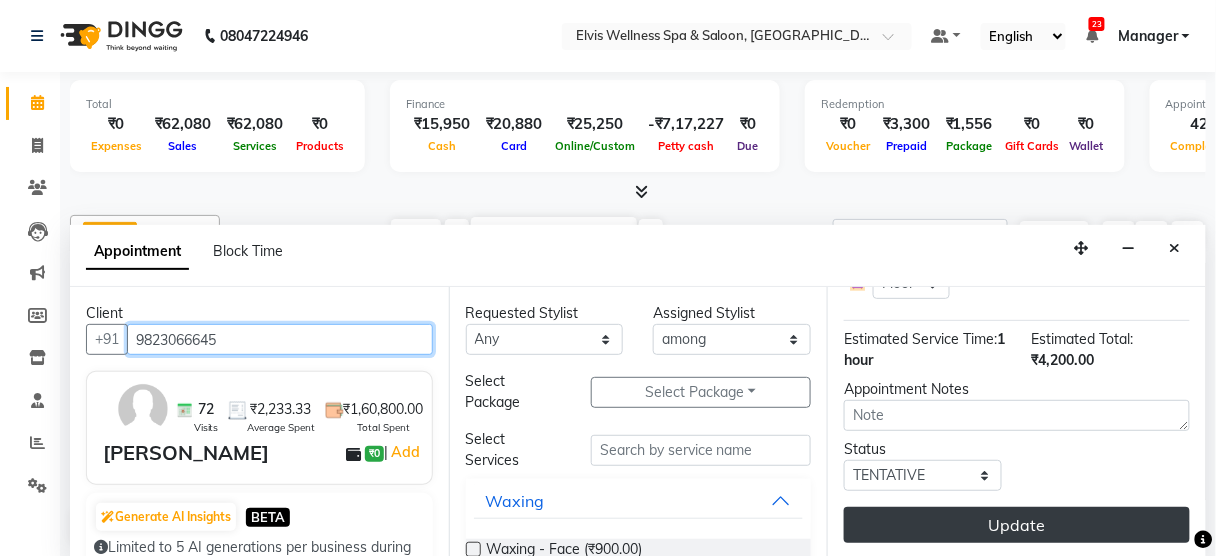 type on "9823066645" 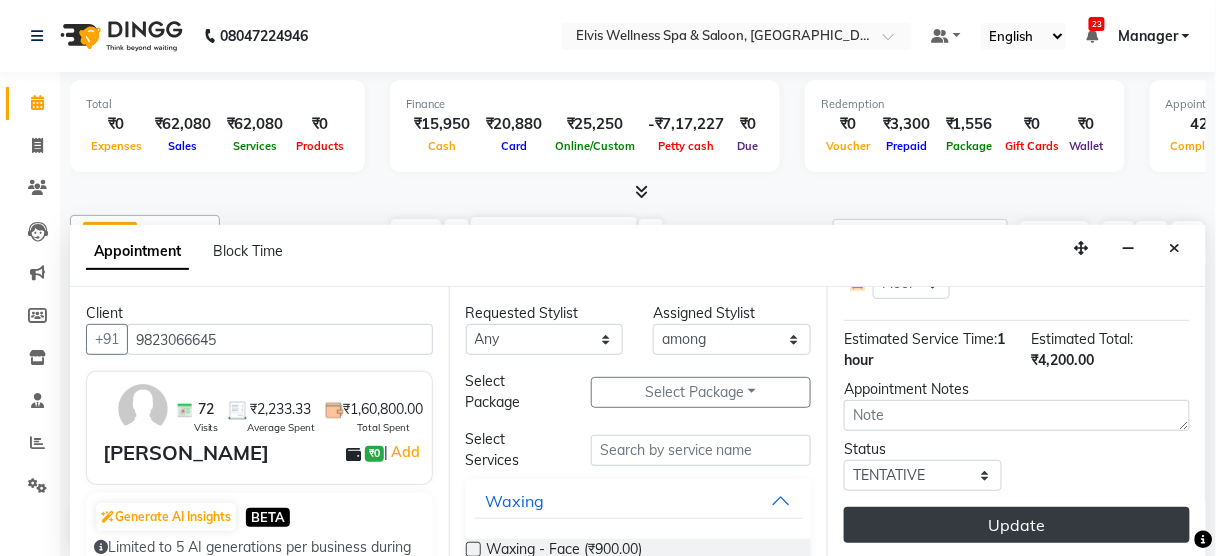 click on "Update" at bounding box center (1017, 525) 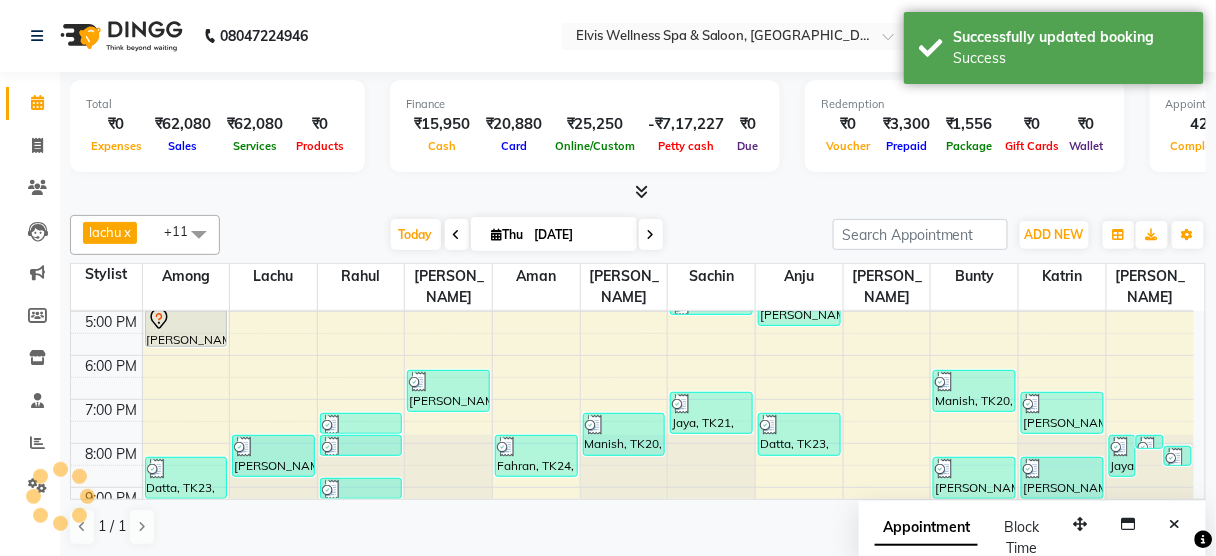 scroll, scrollTop: 0, scrollLeft: 0, axis: both 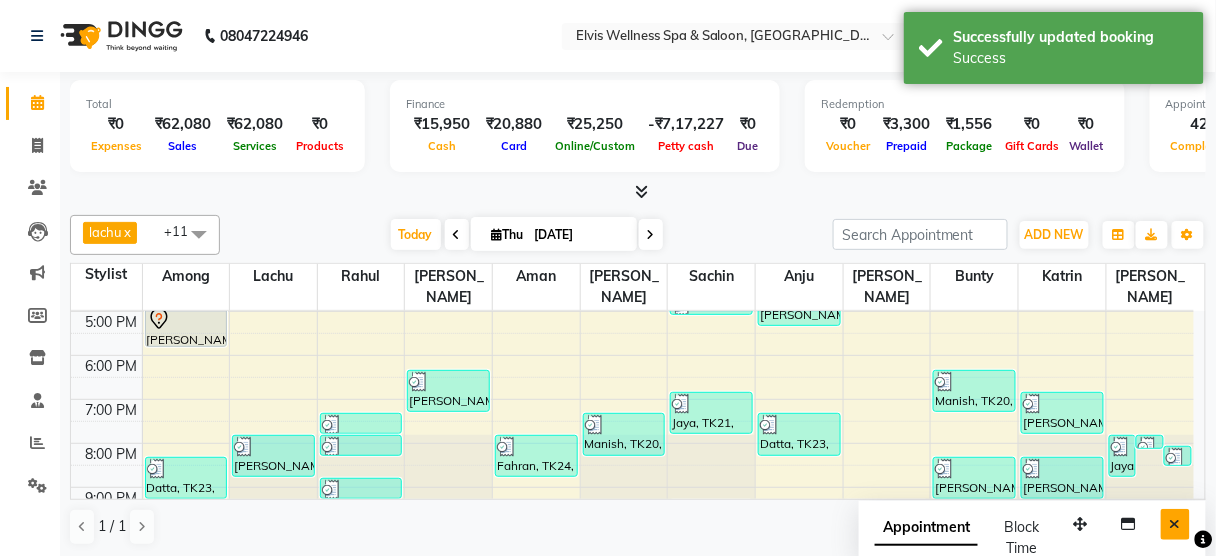 click at bounding box center (1175, 524) 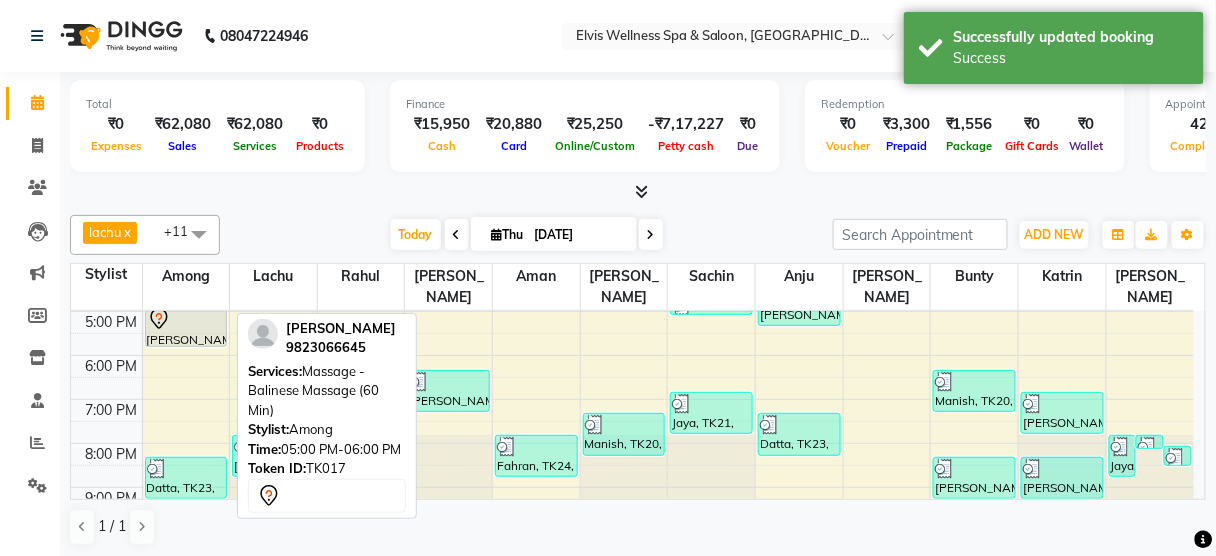click on "[PERSON_NAME], TK17, 05:00 PM-06:00 PM, Massage - Balinese Massage (60 Min)" at bounding box center (186, 326) 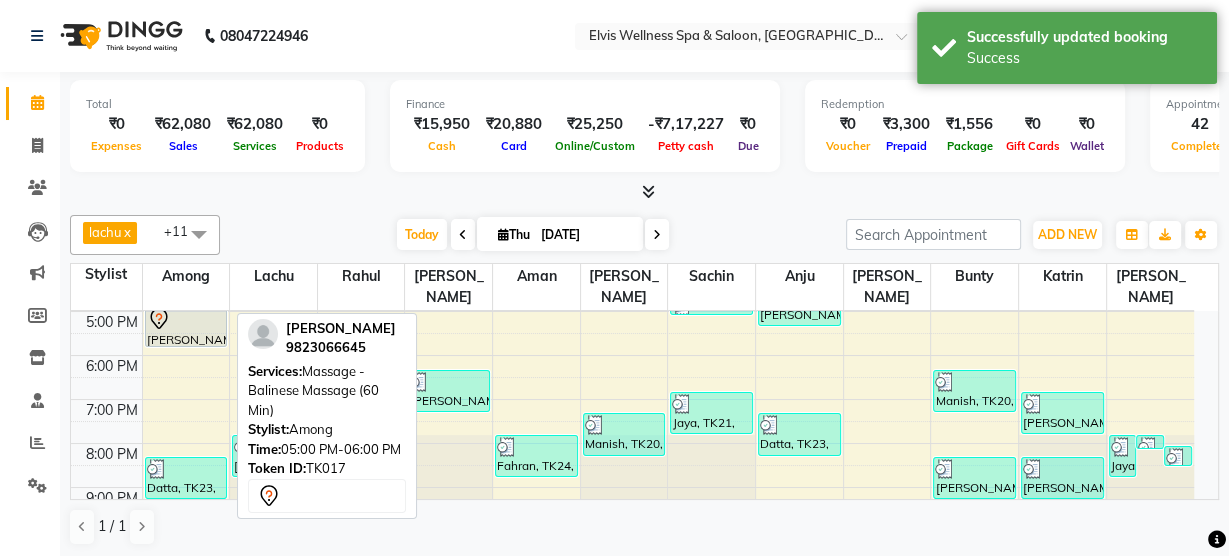 select on "7" 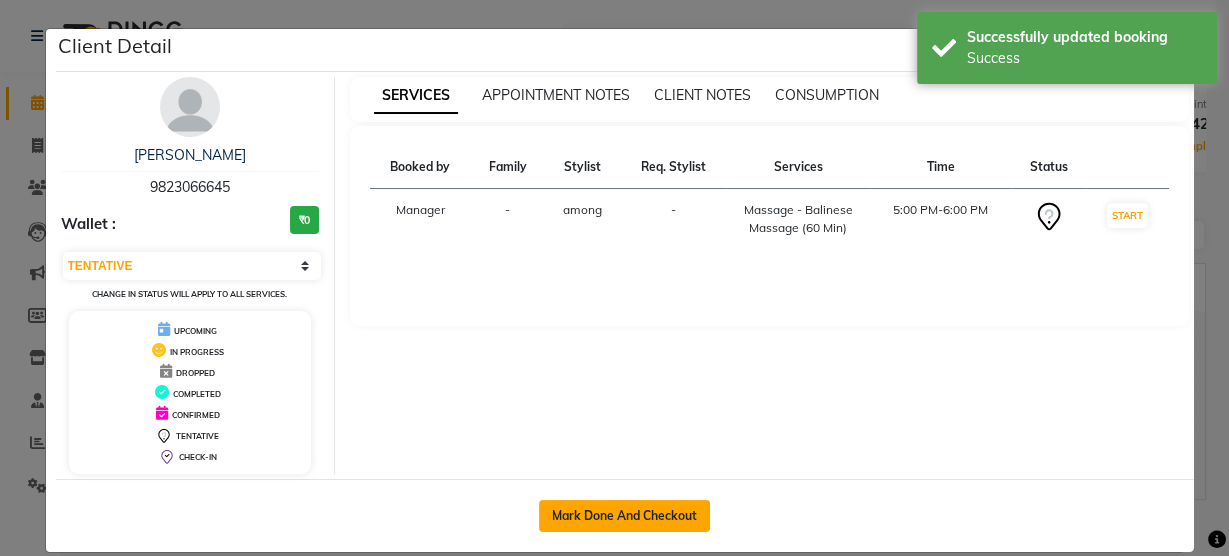 click on "Mark Done And Checkout" 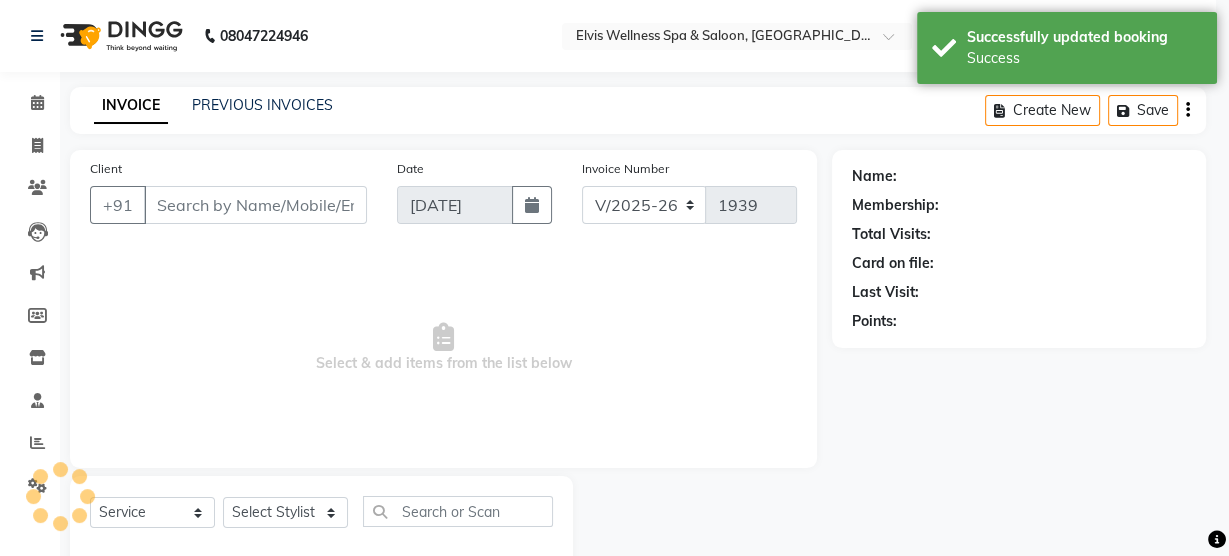 select on "3" 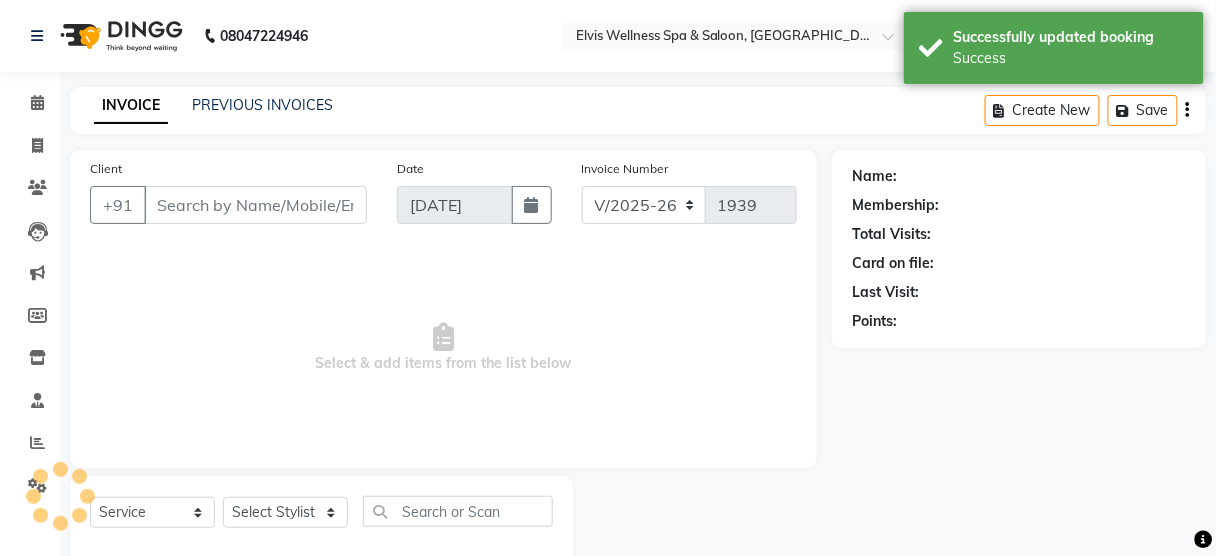 scroll, scrollTop: 44, scrollLeft: 0, axis: vertical 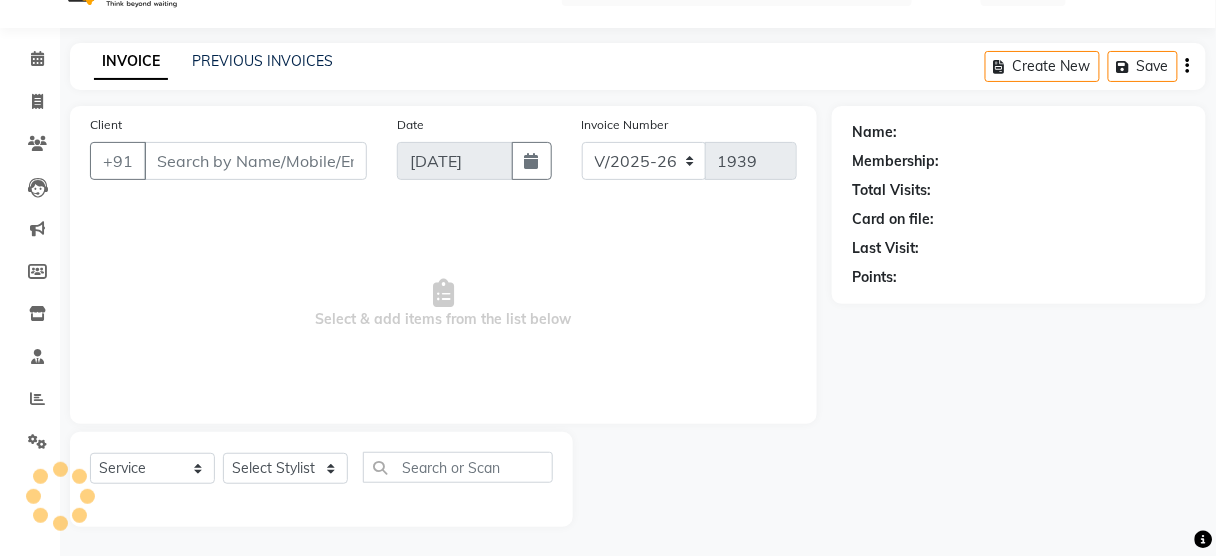 type on "9823066645" 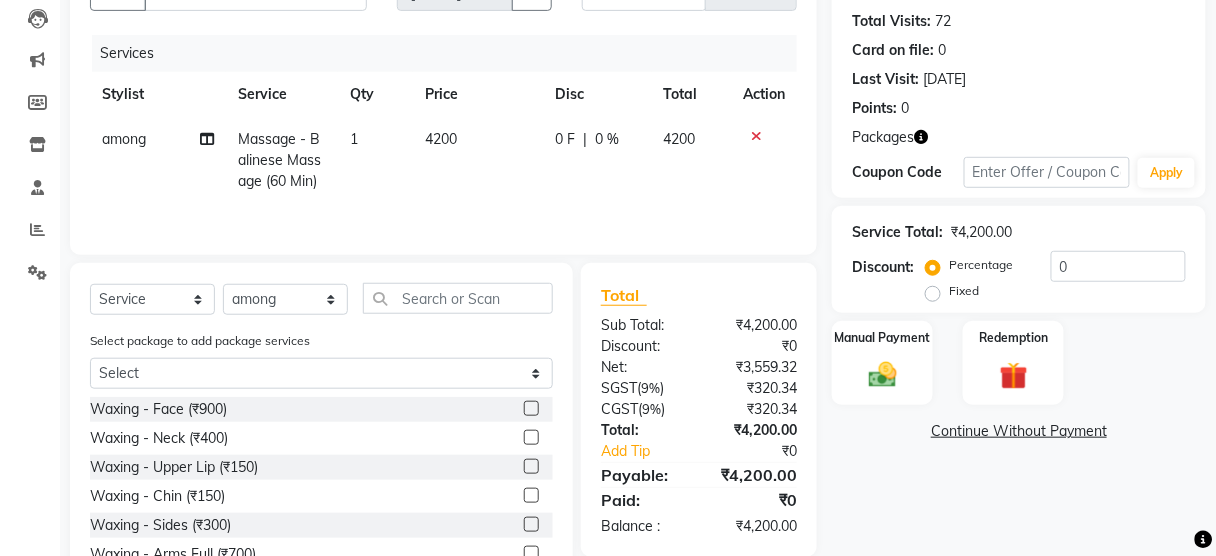 scroll, scrollTop: 311, scrollLeft: 0, axis: vertical 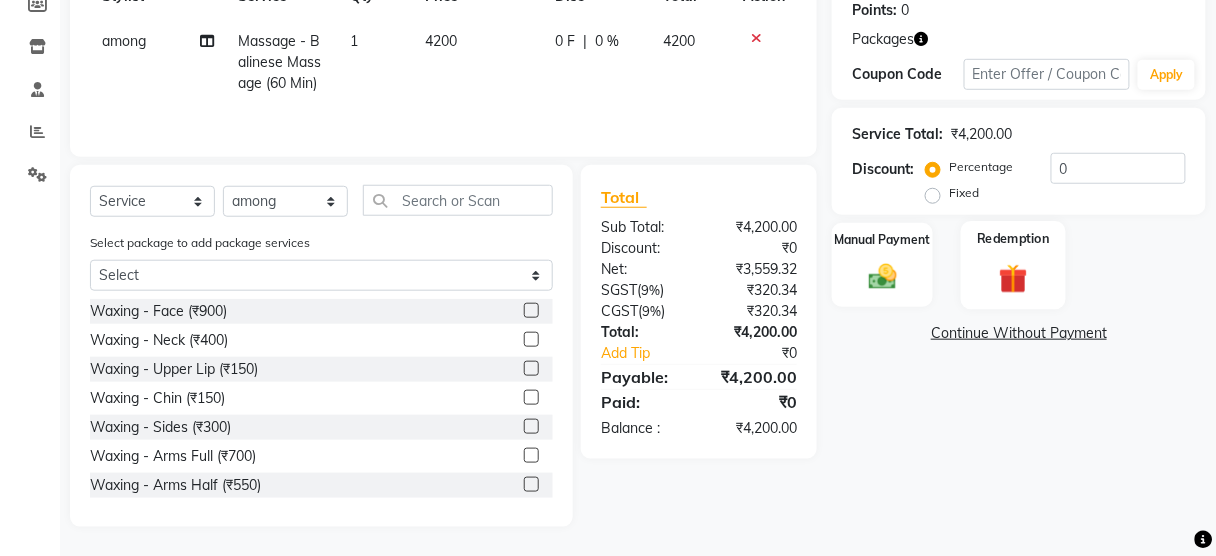 click 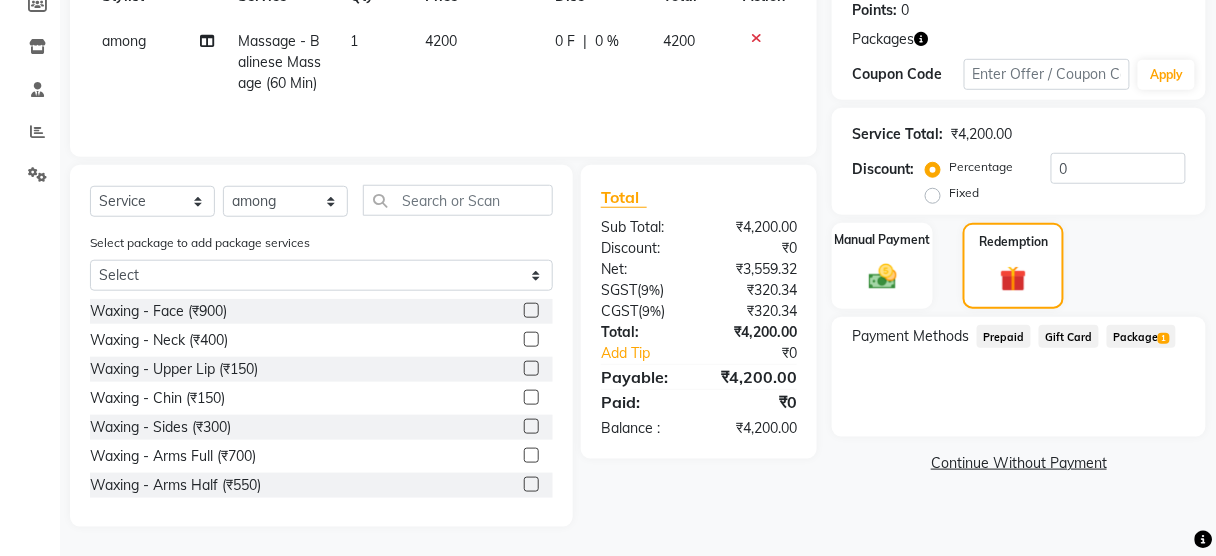 click on "Package  1" 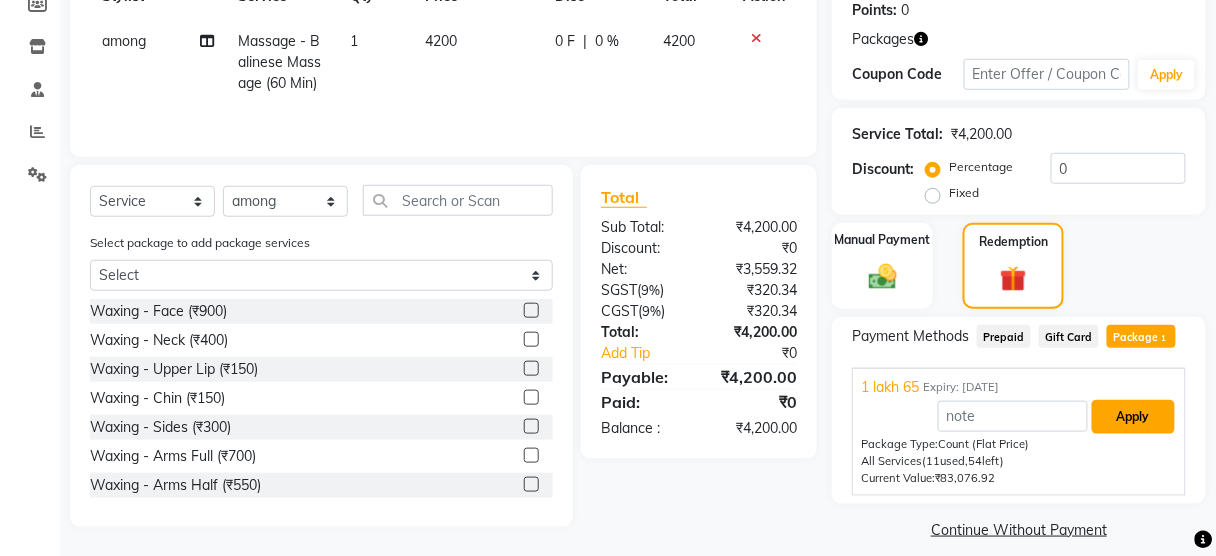 click on "Apply" at bounding box center [1133, 417] 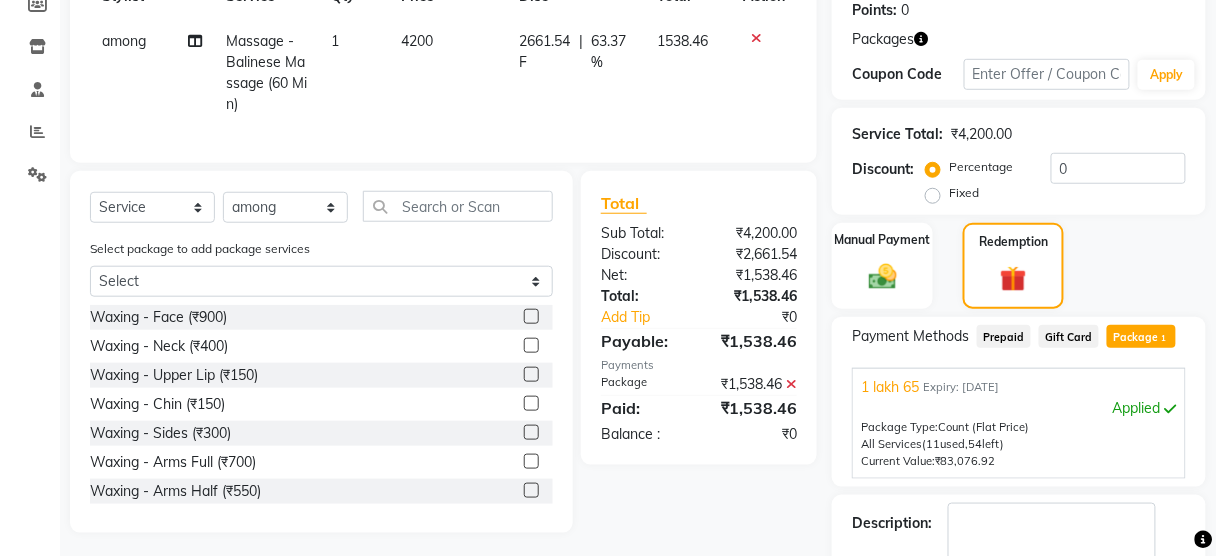 scroll, scrollTop: 423, scrollLeft: 0, axis: vertical 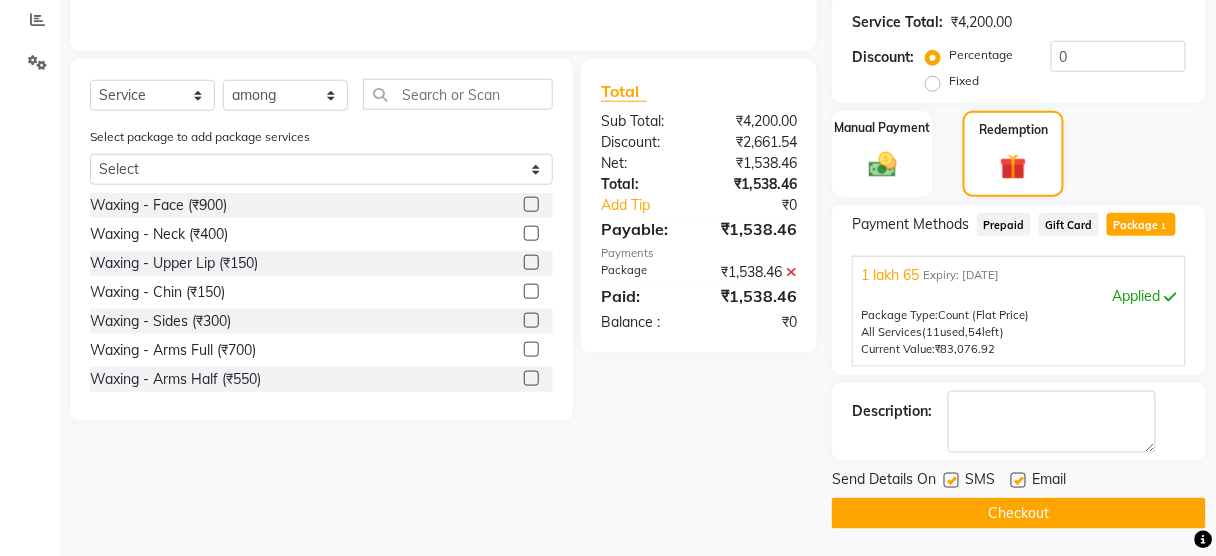 click 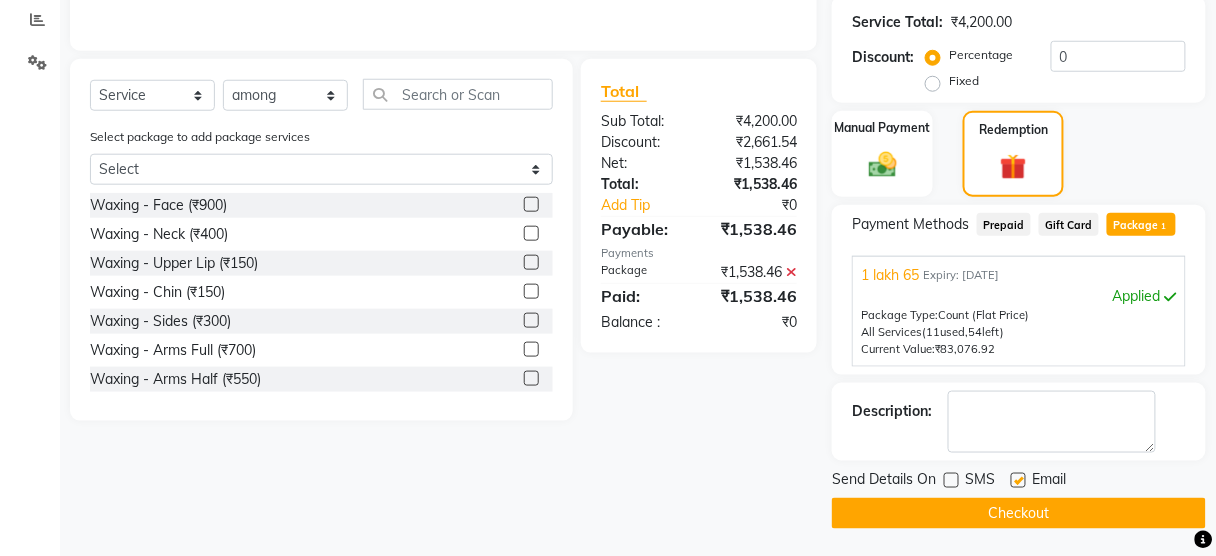 click on "Checkout" 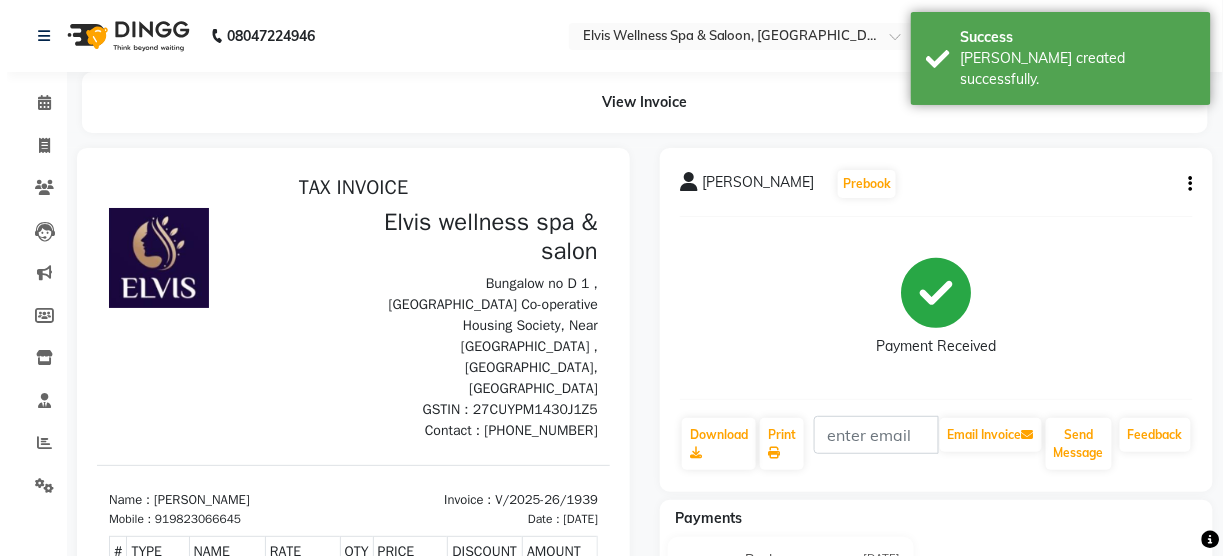 scroll, scrollTop: 0, scrollLeft: 0, axis: both 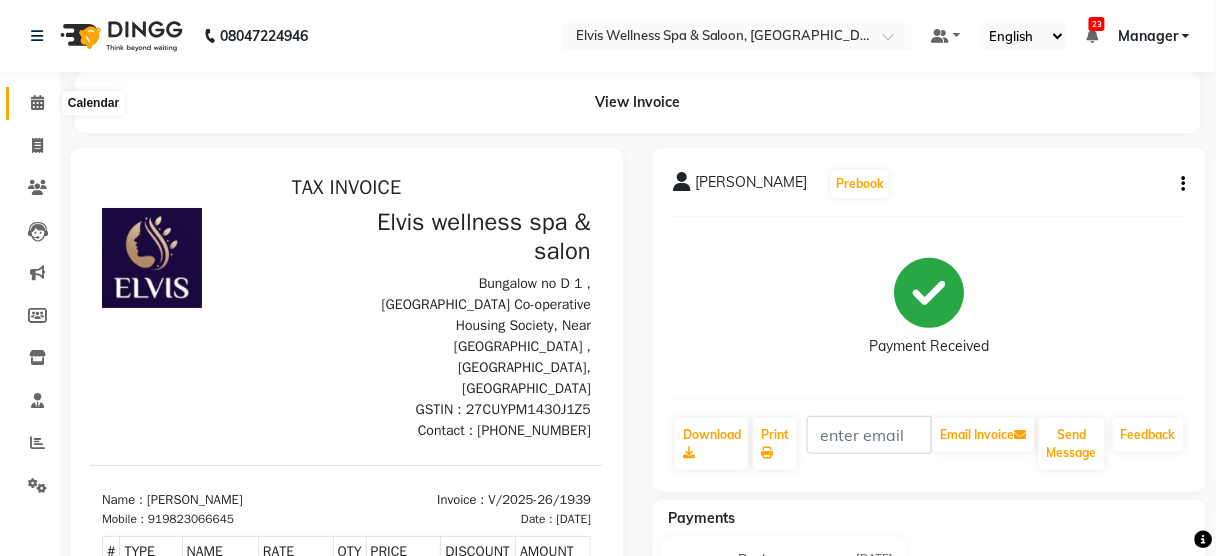 click 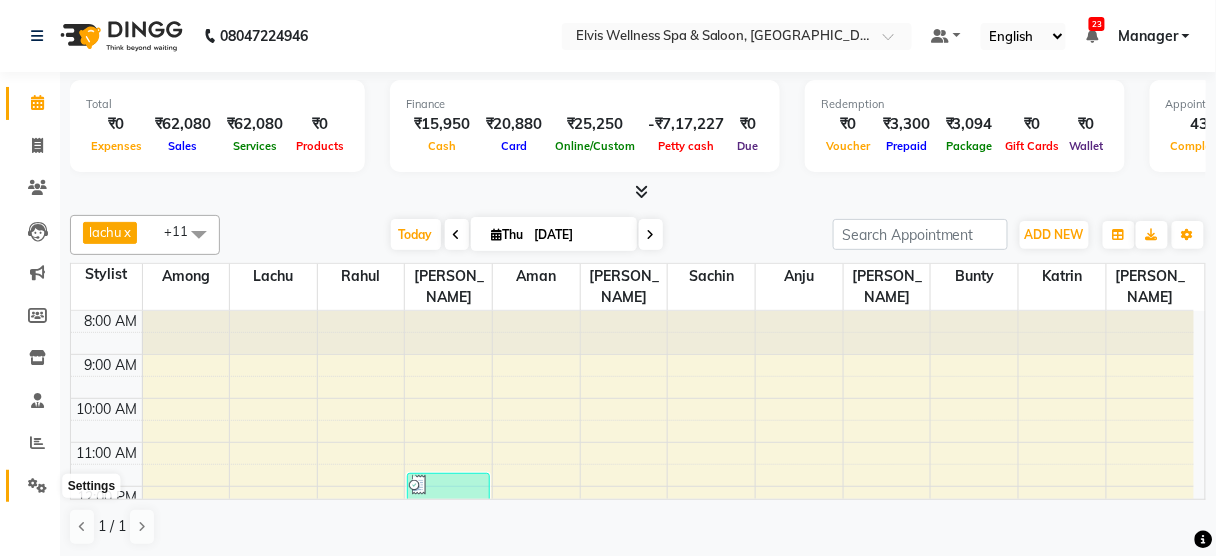 click 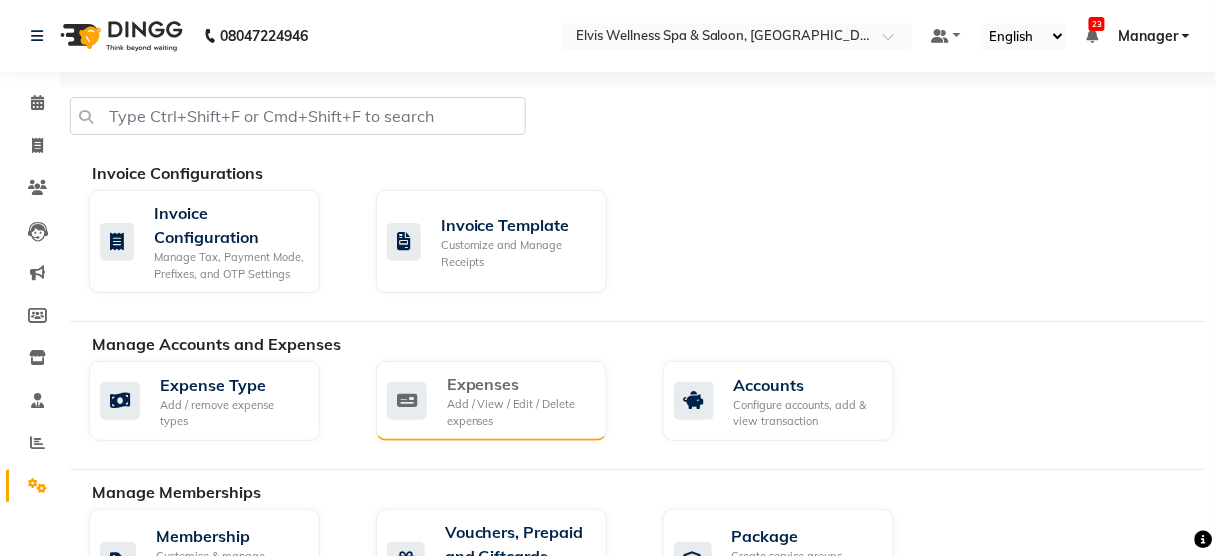 click on "Expenses" 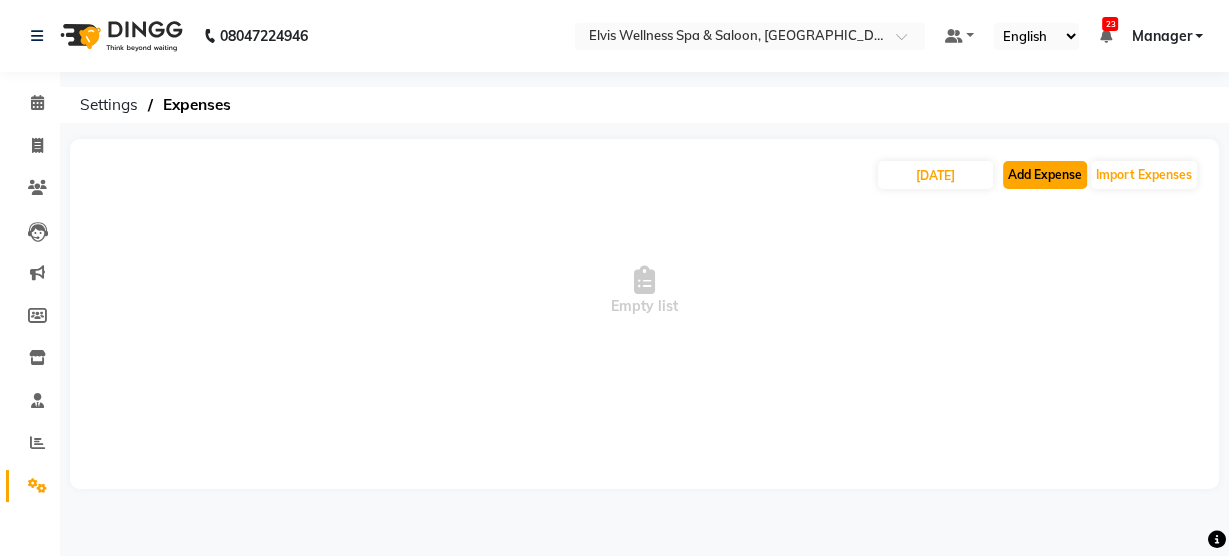 click on "Add Expense" 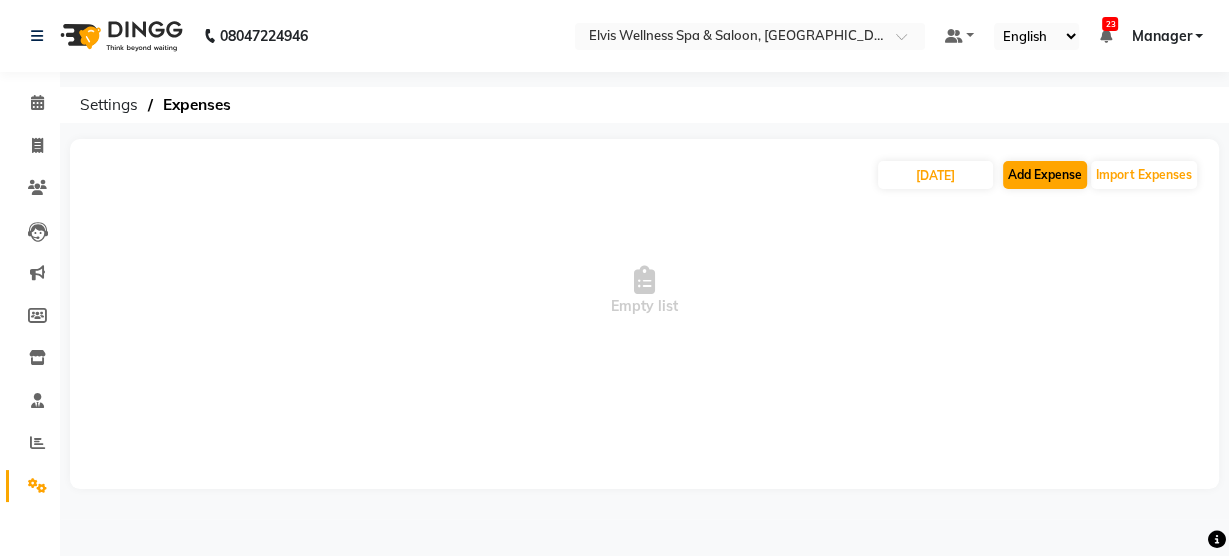 select on "1" 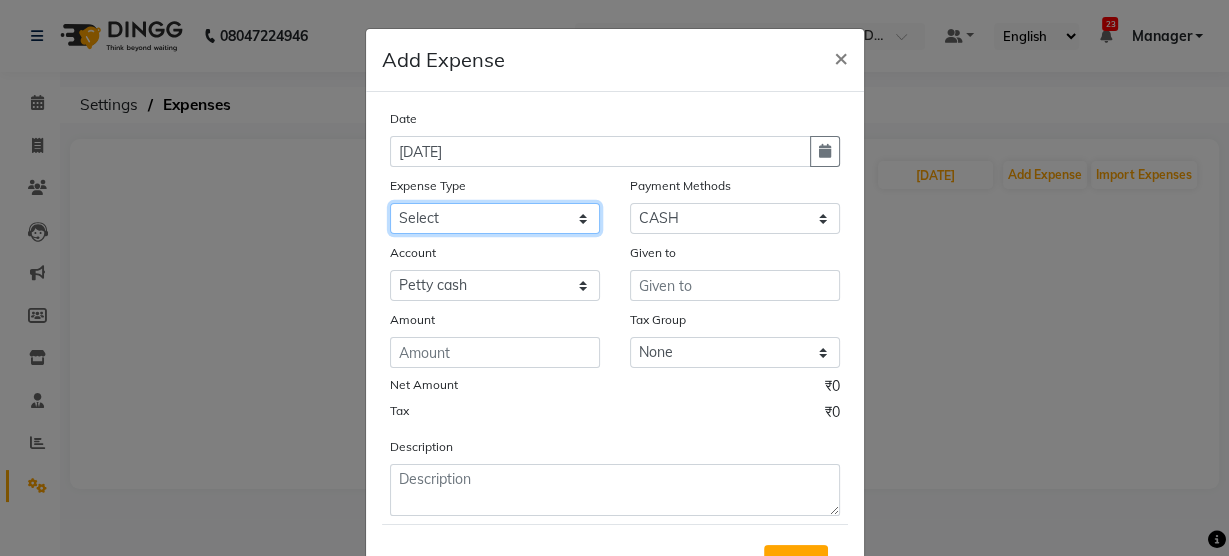 click on "Select Advance Salary [PERSON_NAME] Carpainter Amma Bungalow Rent Cash Deposited to bank Cash Given to Owner Client Snacks Clinical charges Diffuser Dmart Electricity Equipment Expense Flowers for Decoration Fuel Garbage [PERSON_NAME] Uncle HK 100 food daily Laundry Maintenance Marketing [PERSON_NAME] Electrician Miscellaneous Mobile Recharge Other [PERSON_NAME] POTLI Product Rent Room Freshner Salary Salary in cash Salon Bike Petrol [PERSON_NAME] plumber Staff Incentive Staff Snacks Statitionery Tea & Refreshment TIPS Travelling Water" 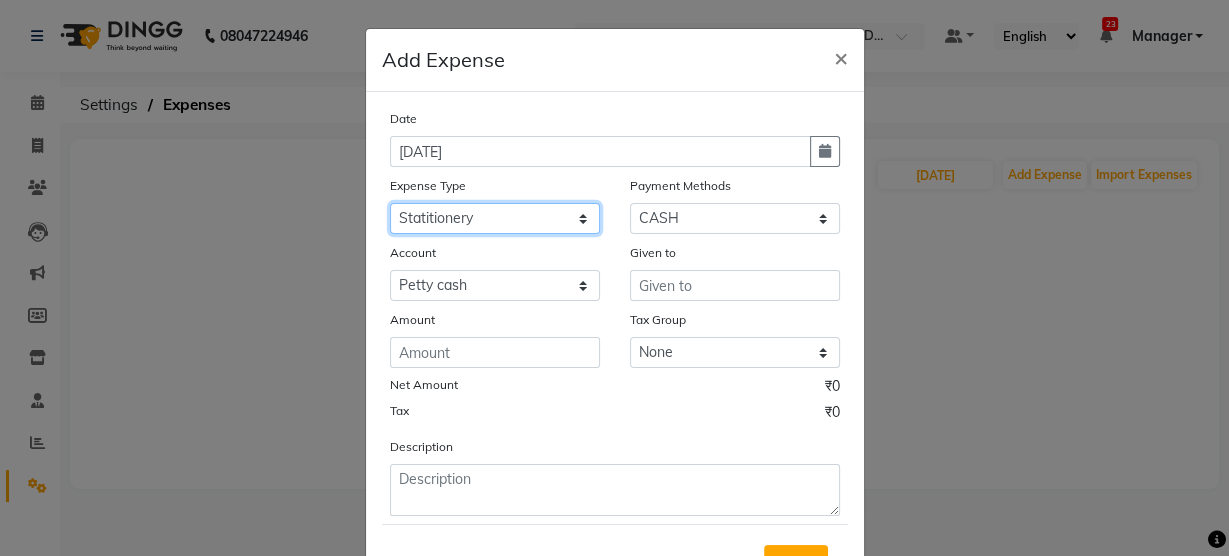 click on "Select Advance Salary [PERSON_NAME] Carpainter Amma Bungalow Rent Cash Deposited to bank Cash Given to Owner Client Snacks Clinical charges Diffuser Dmart Electricity Equipment Expense Flowers for Decoration Fuel Garbage [PERSON_NAME] Uncle HK 100 food daily Laundry Maintenance Marketing [PERSON_NAME] Electrician Miscellaneous Mobile Recharge Other [PERSON_NAME] POTLI Product Rent Room Freshner Salary Salary in cash Salon Bike Petrol [PERSON_NAME] plumber Staff Incentive Staff Snacks Statitionery Tea & Refreshment TIPS Travelling Water" 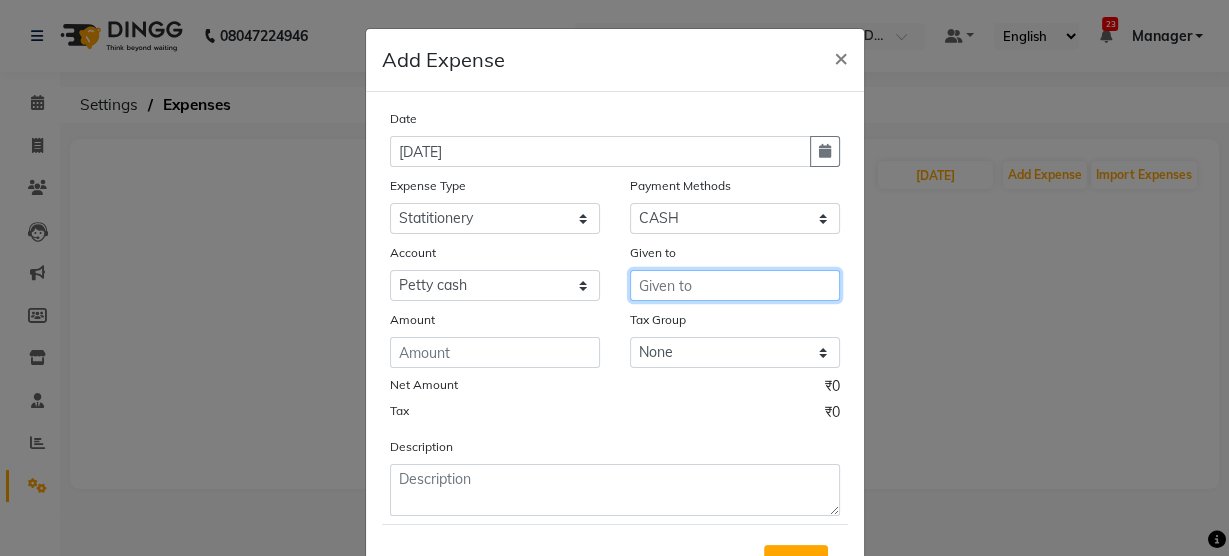 click at bounding box center (735, 285) 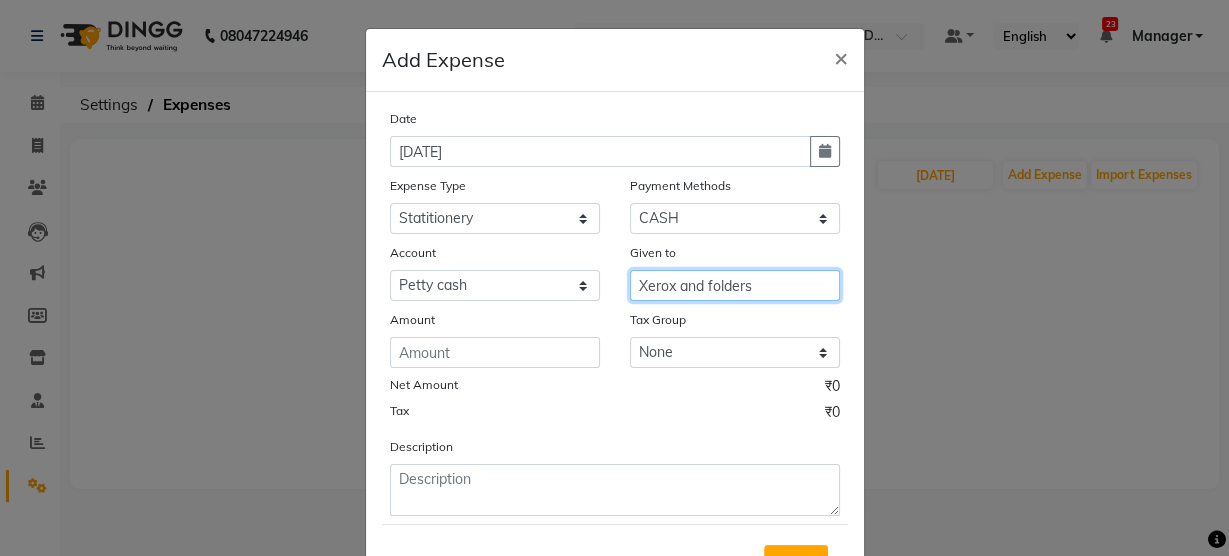 type on "Xerox and folders" 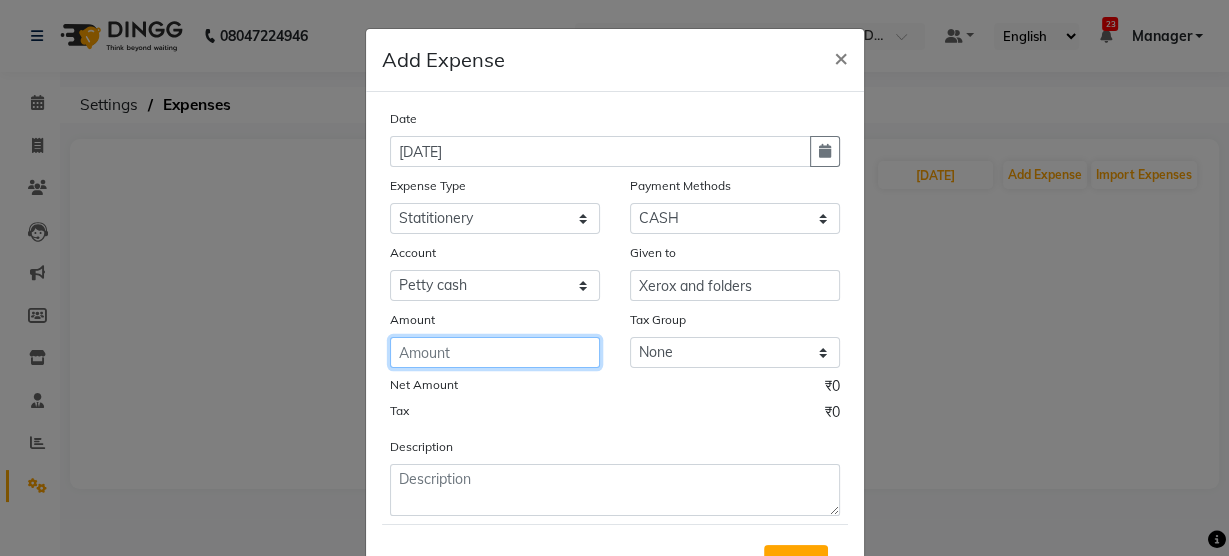 click 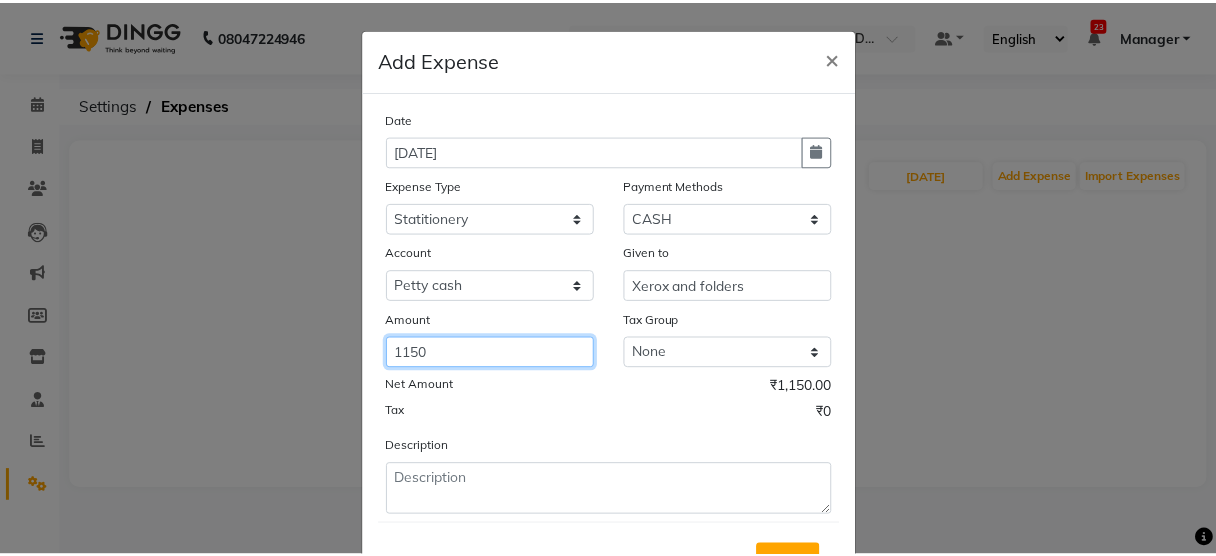 scroll, scrollTop: 88, scrollLeft: 0, axis: vertical 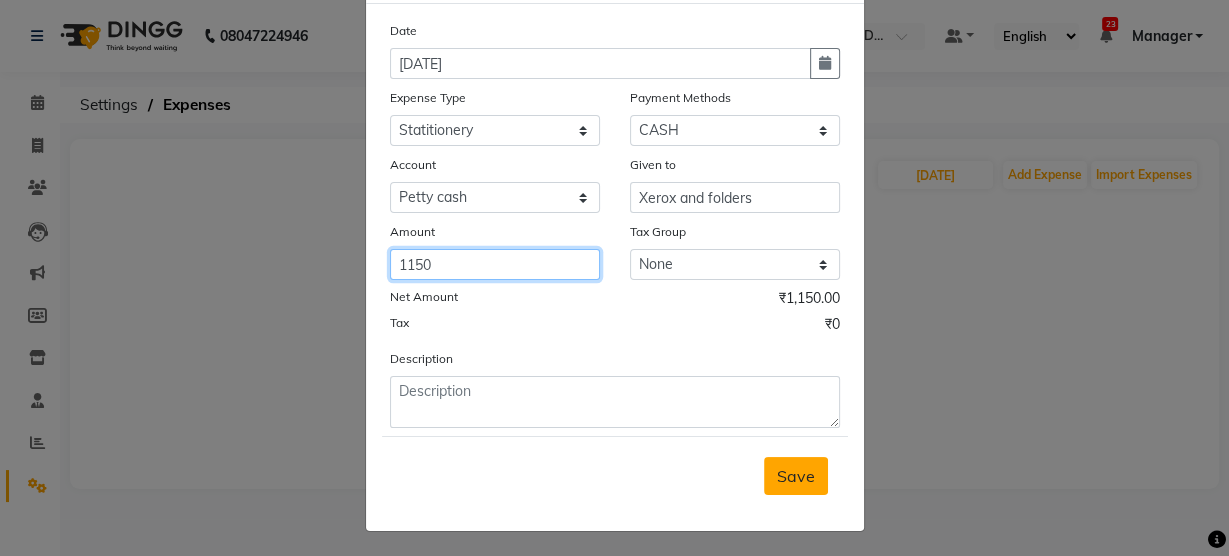 type on "1150" 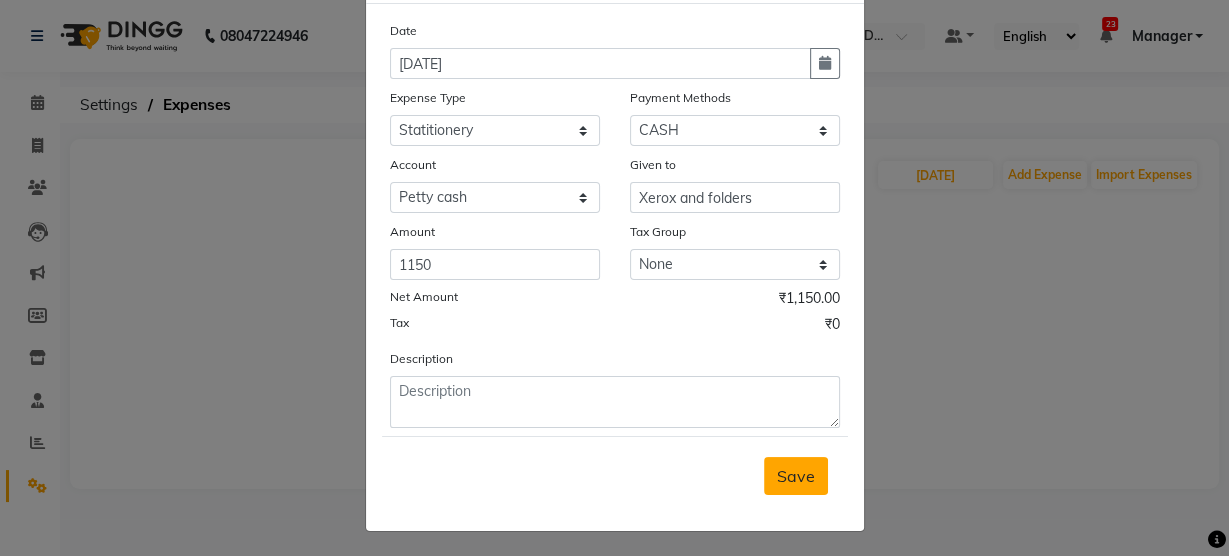 click on "Save" at bounding box center [796, 476] 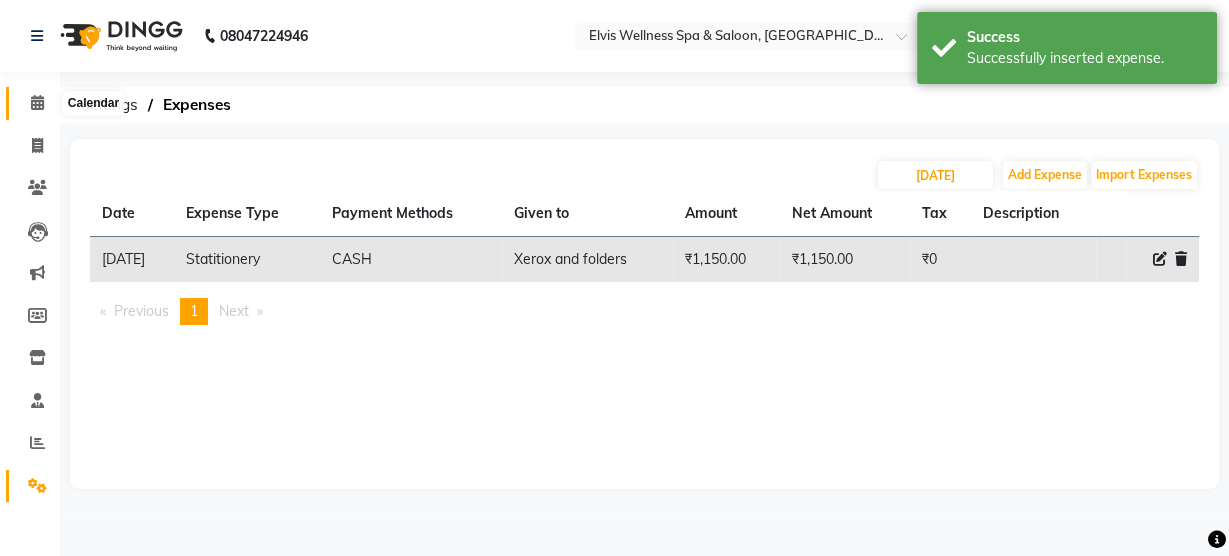 click 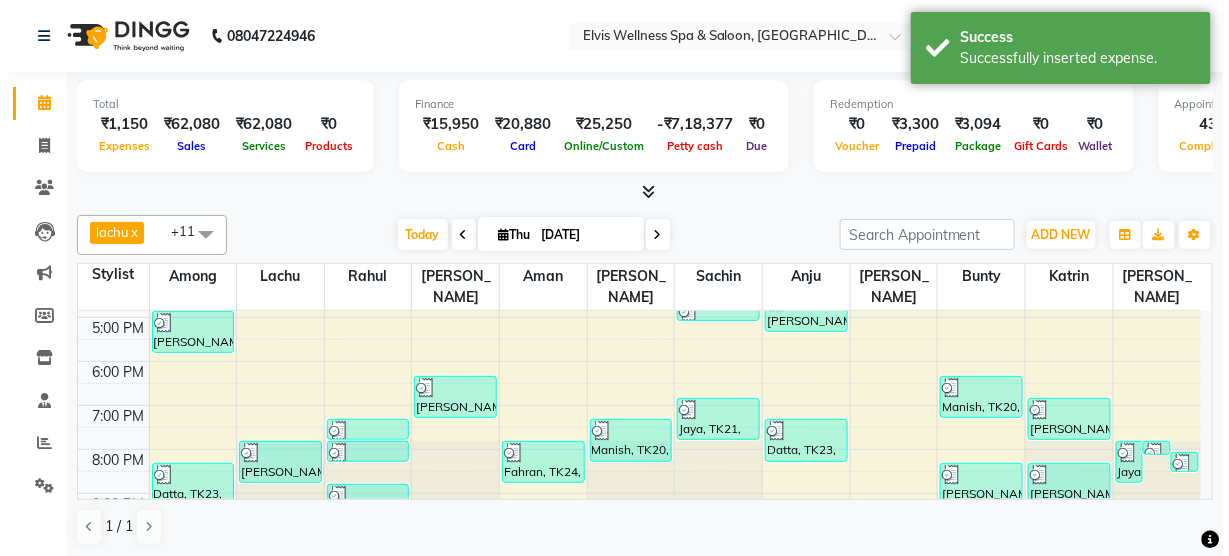 scroll, scrollTop: 389, scrollLeft: 0, axis: vertical 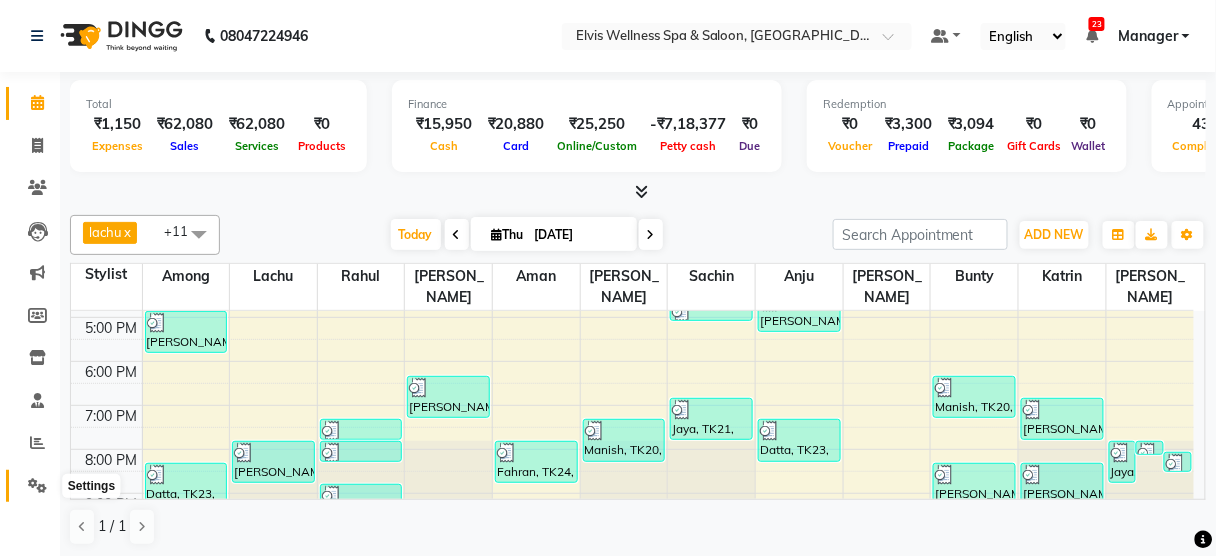 click 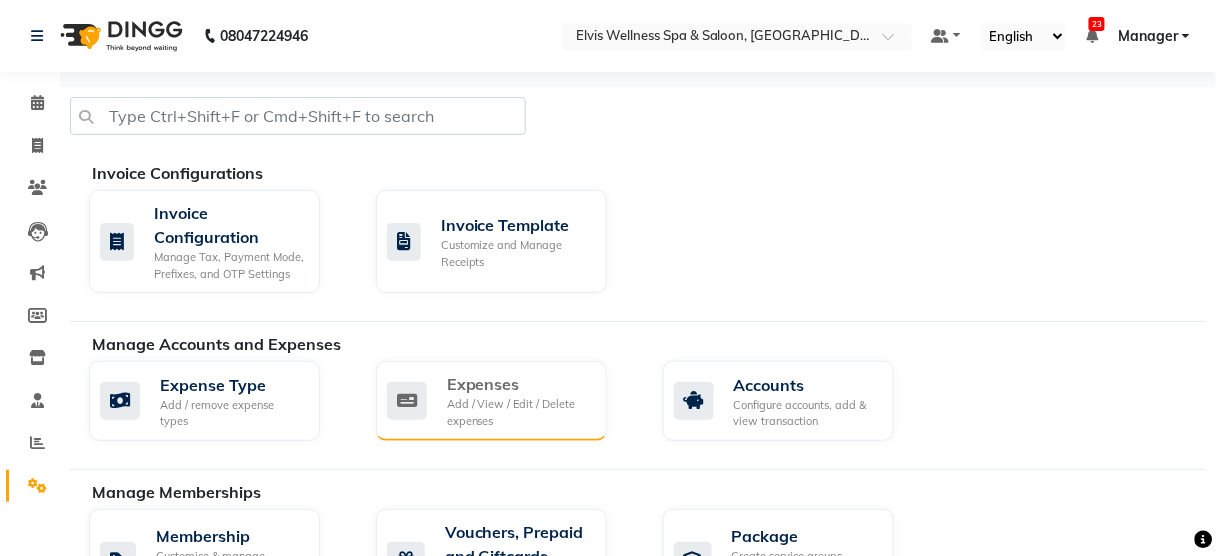 click on "Expenses" 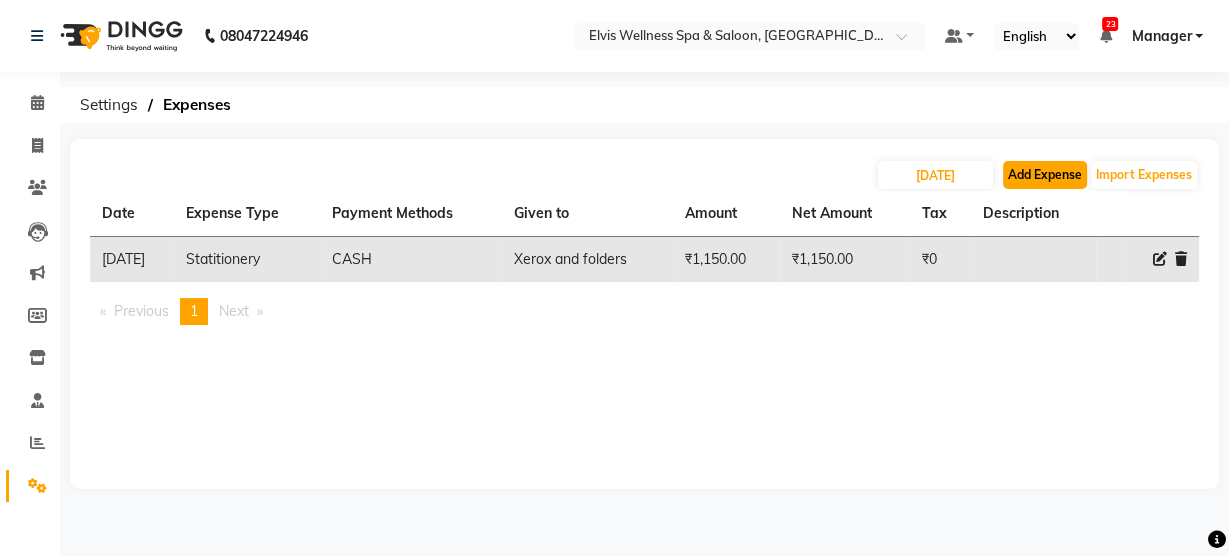 click on "Add Expense" 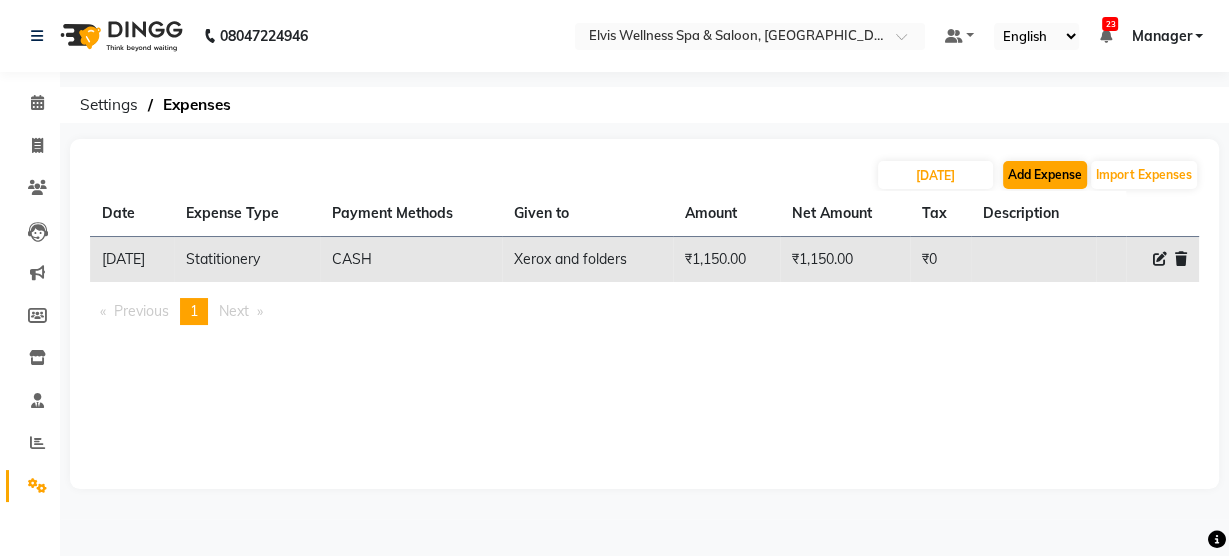 select on "1" 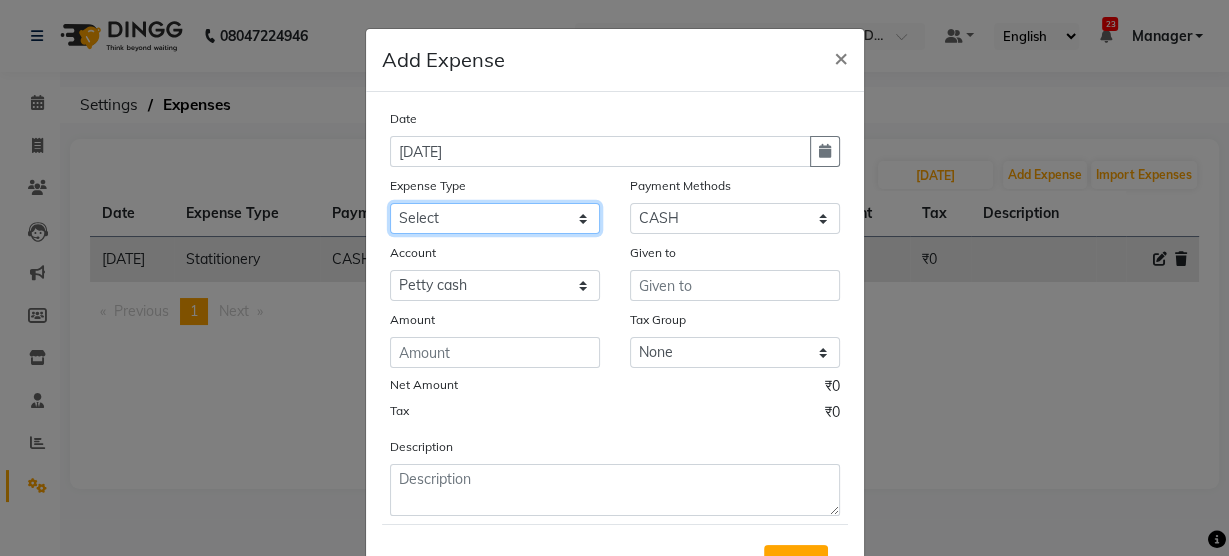 click on "Select Advance Salary [PERSON_NAME] Carpainter Amma Bungalow Rent Cash Deposited to bank Cash Given to Owner Client Snacks Clinical charges Diffuser Dmart Electricity Equipment Expense Flowers for Decoration Fuel Garbage [PERSON_NAME] Uncle HK 100 food daily Laundry Maintenance Marketing [PERSON_NAME] Electrician Miscellaneous Mobile Recharge Other [PERSON_NAME] POTLI Product Rent Room Freshner Salary Salary in cash Salon Bike Petrol [PERSON_NAME] plumber Staff Incentive Staff Snacks Statitionery Tea & Refreshment TIPS Travelling Water" 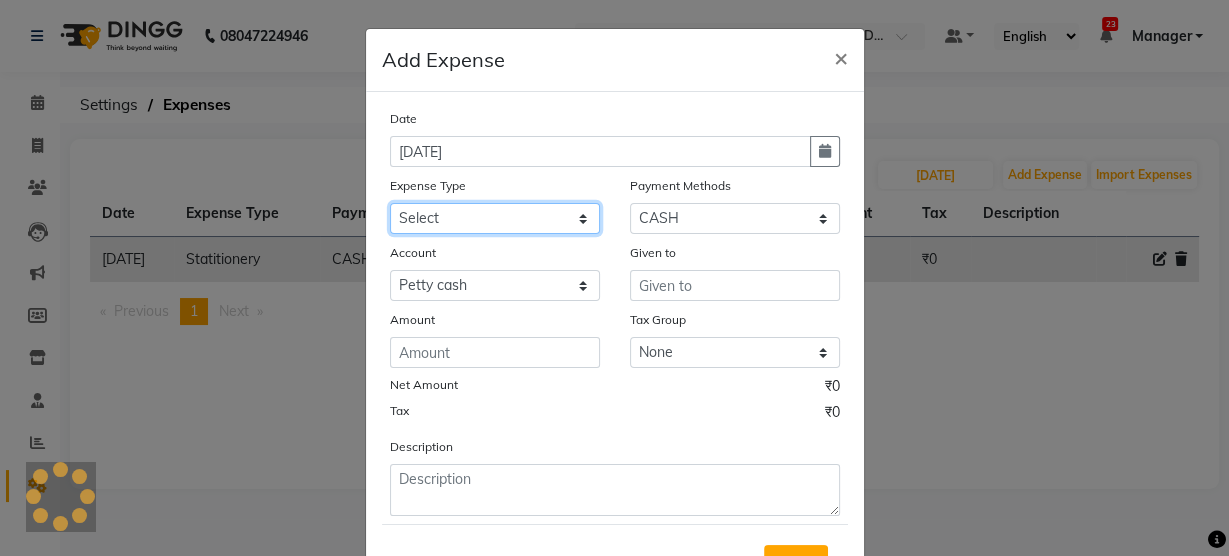select on "14034" 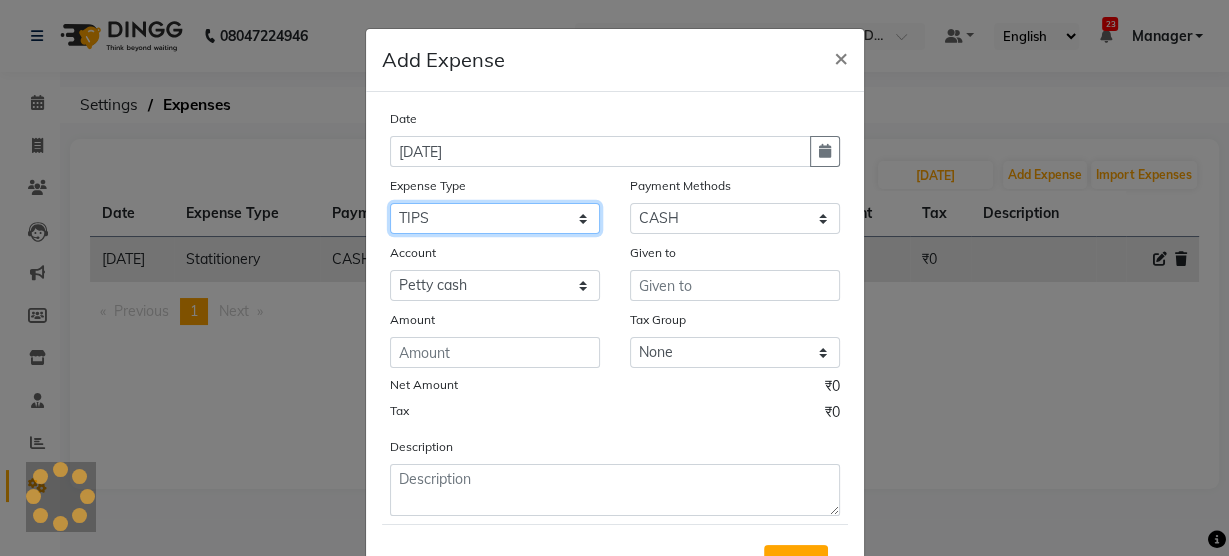 click on "Select Advance Salary [PERSON_NAME] Carpainter Amma Bungalow Rent Cash Deposited to bank Cash Given to Owner Client Snacks Clinical charges Diffuser Dmart Electricity Equipment Expense Flowers for Decoration Fuel Garbage [PERSON_NAME] Uncle HK 100 food daily Laundry Maintenance Marketing [PERSON_NAME] Electrician Miscellaneous Mobile Recharge Other [PERSON_NAME] POTLI Product Rent Room Freshner Salary Salary in cash Salon Bike Petrol [PERSON_NAME] plumber Staff Incentive Staff Snacks Statitionery Tea & Refreshment TIPS Travelling Water" 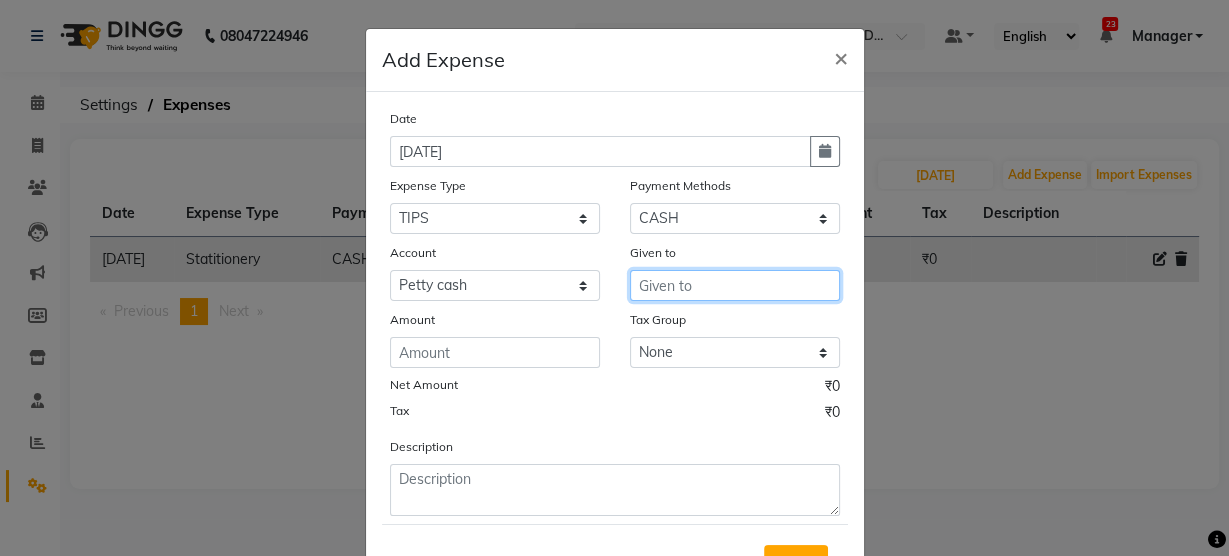 click at bounding box center (735, 285) 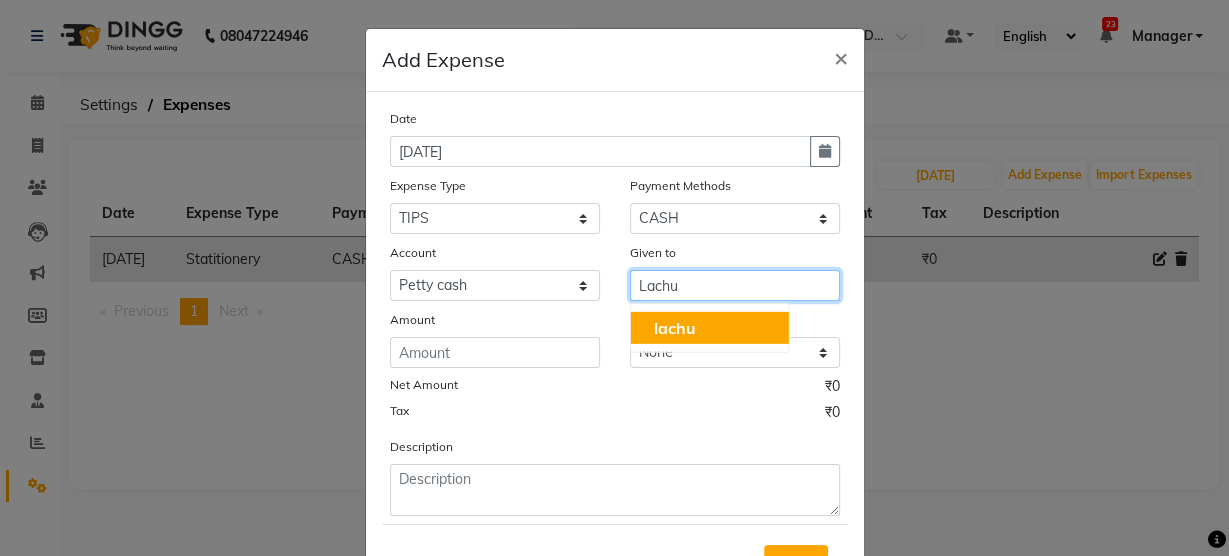 type on "Lachu" 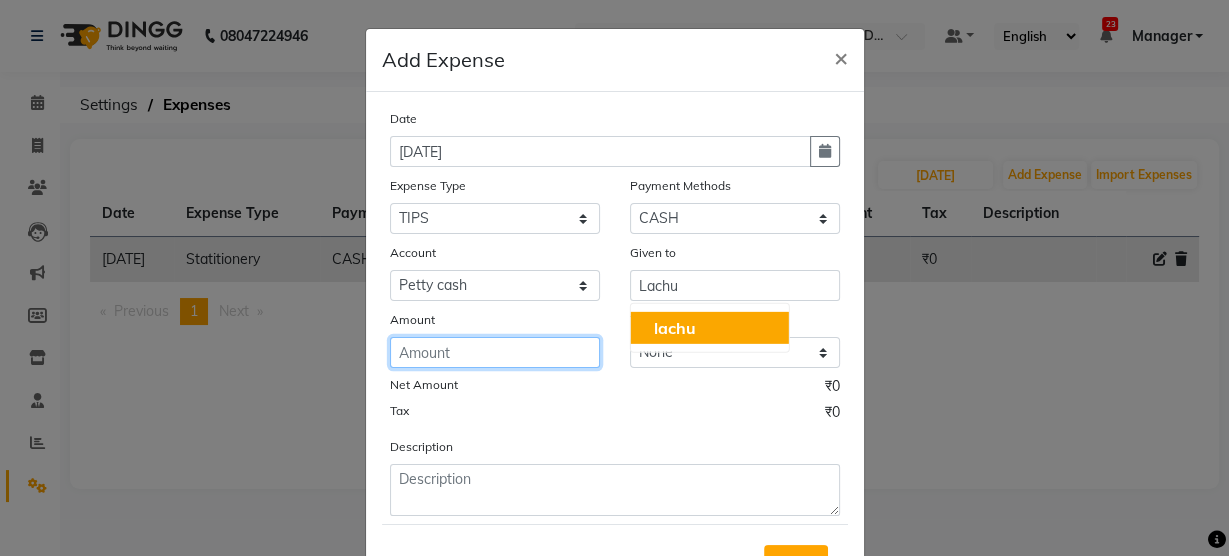 click 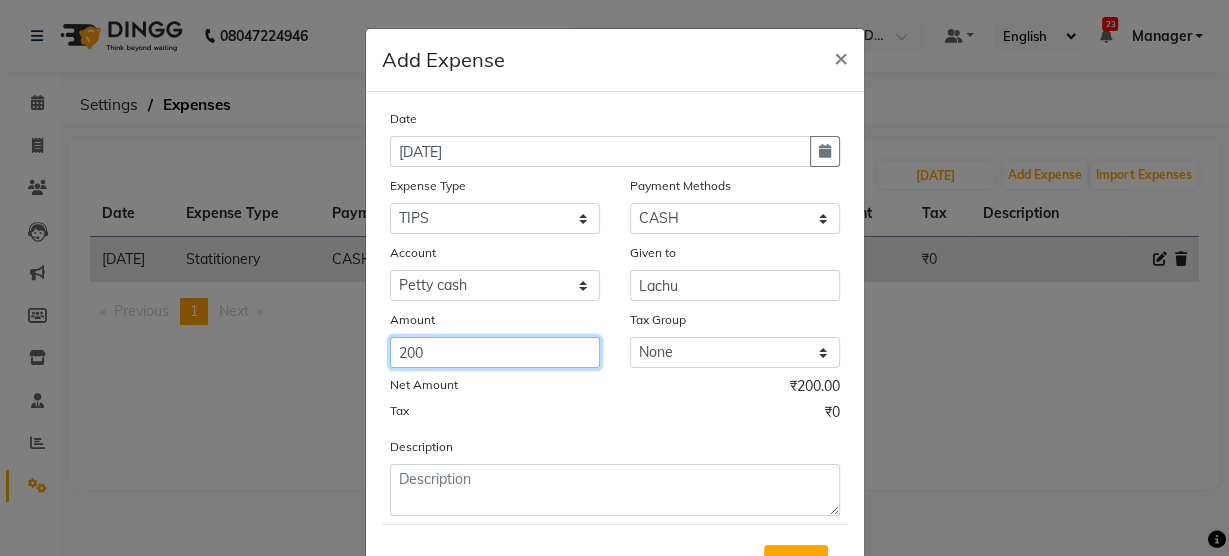 type on "200" 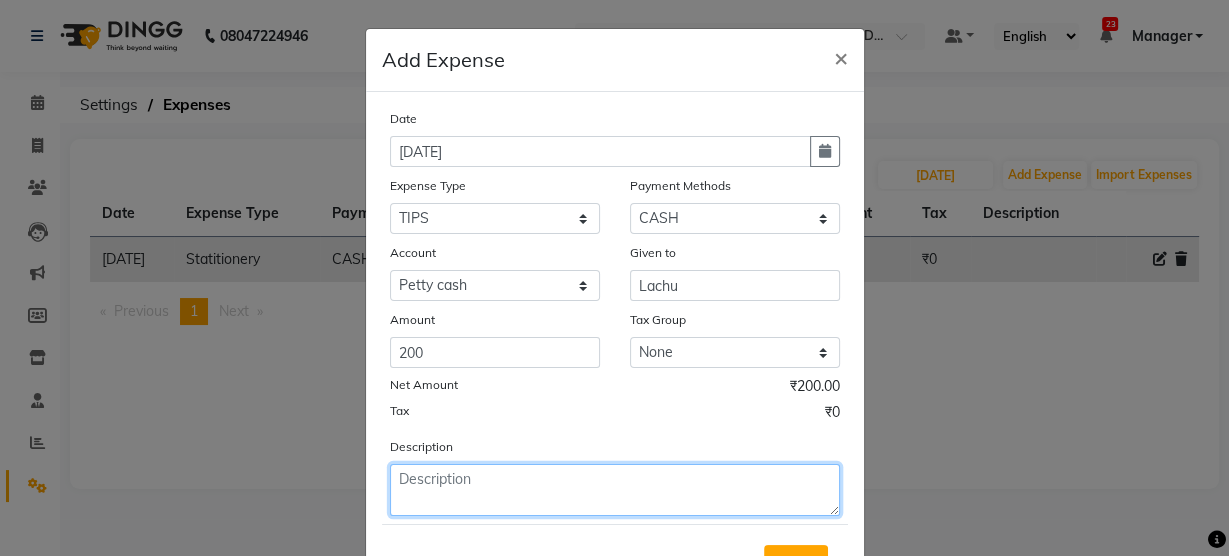click 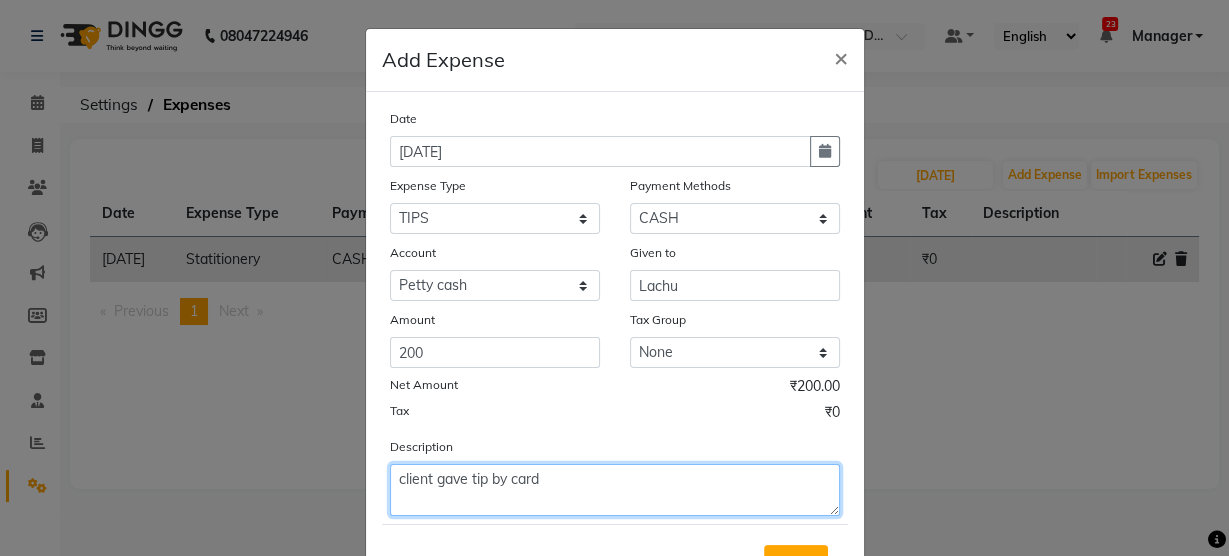 scroll, scrollTop: 88, scrollLeft: 0, axis: vertical 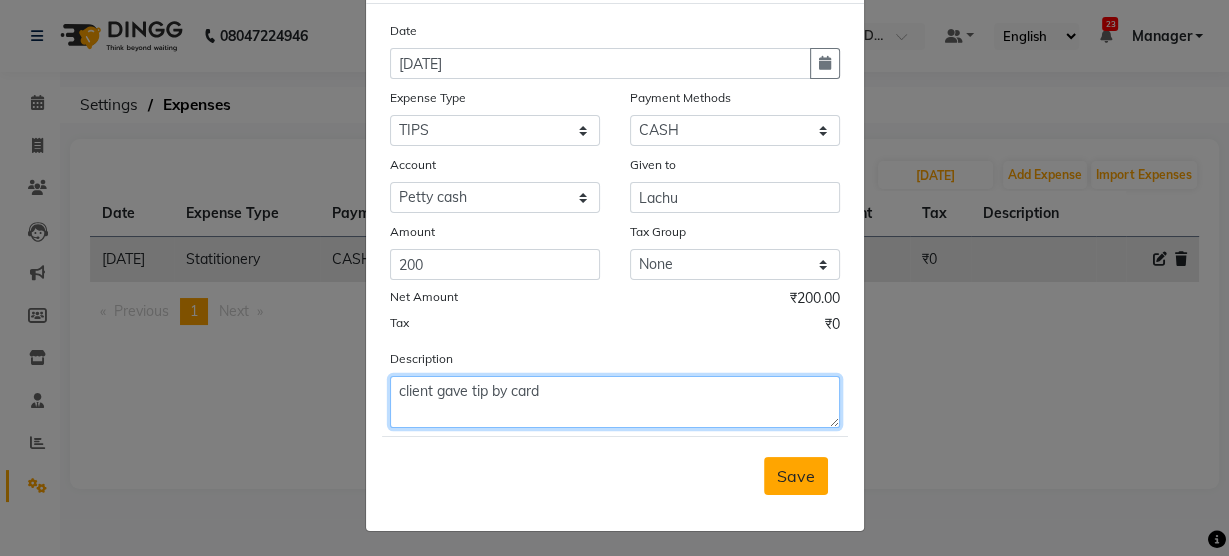 type on "client gave tip by card" 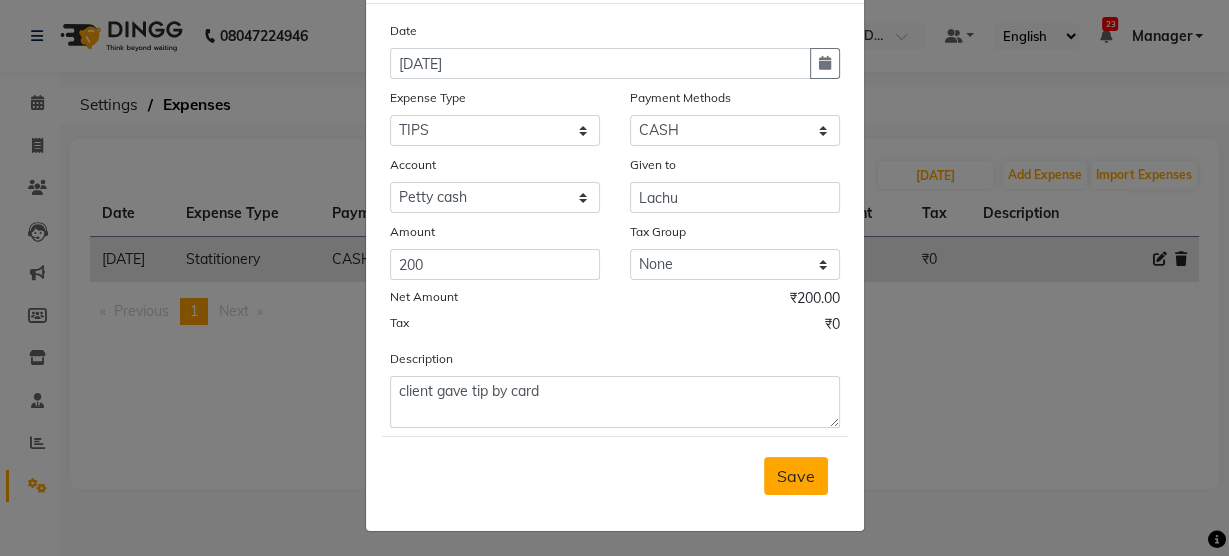 click on "Save" at bounding box center [796, 476] 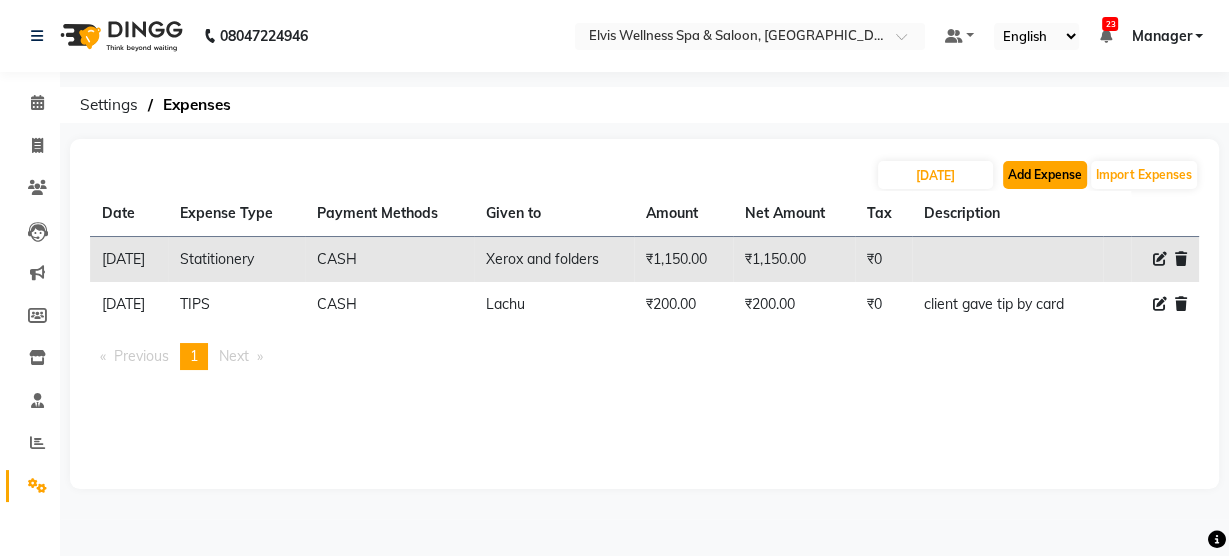 click on "Add Expense" 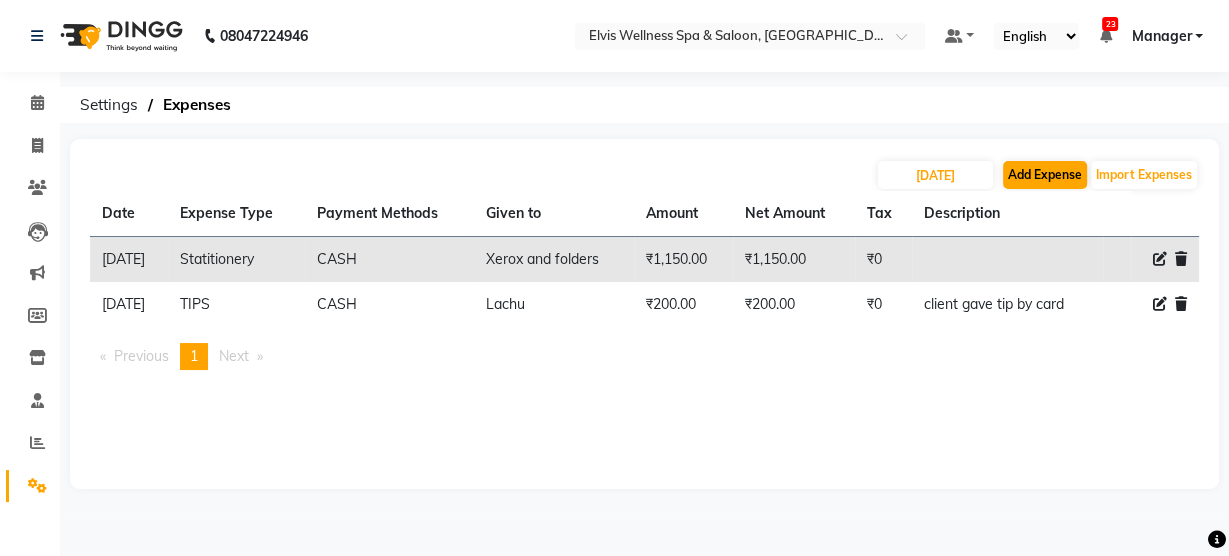 select on "1" 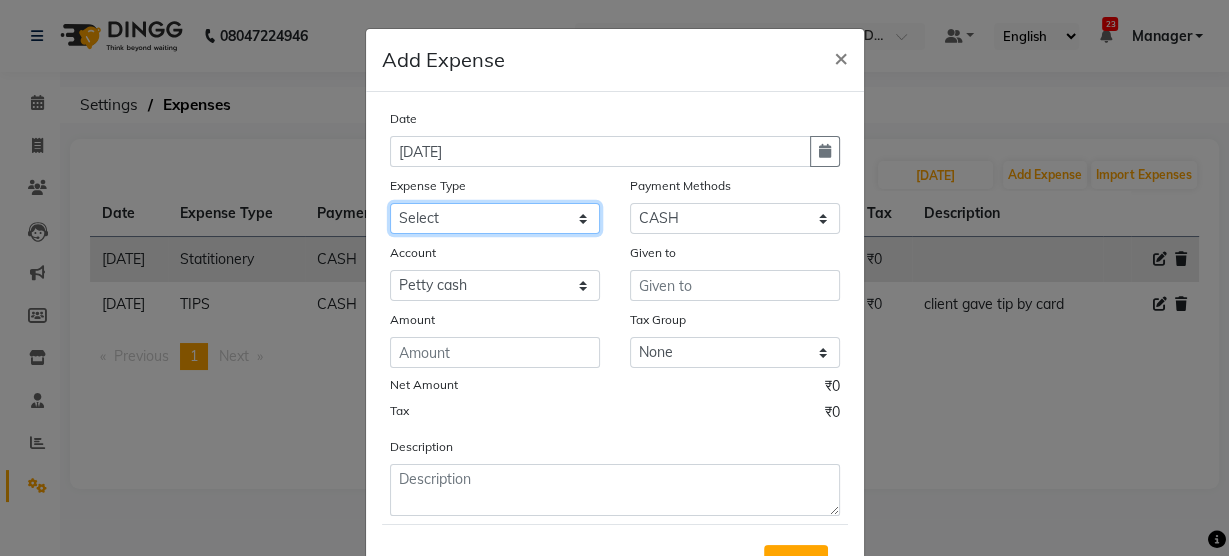 click on "Select Advance Salary [PERSON_NAME] Carpainter Amma Bungalow Rent Cash Deposited to bank Cash Given to Owner Client Snacks Clinical charges Diffuser Dmart Electricity Equipment Expense Flowers for Decoration Fuel Garbage [PERSON_NAME] Uncle HK 100 food daily Laundry Maintenance Marketing [PERSON_NAME] Electrician Miscellaneous Mobile Recharge Other [PERSON_NAME] POTLI Product Rent Room Freshner Salary Salary in cash Salon Bike Petrol [PERSON_NAME] plumber Staff Incentive Staff Snacks Statitionery Tea & Refreshment TIPS Travelling Water" 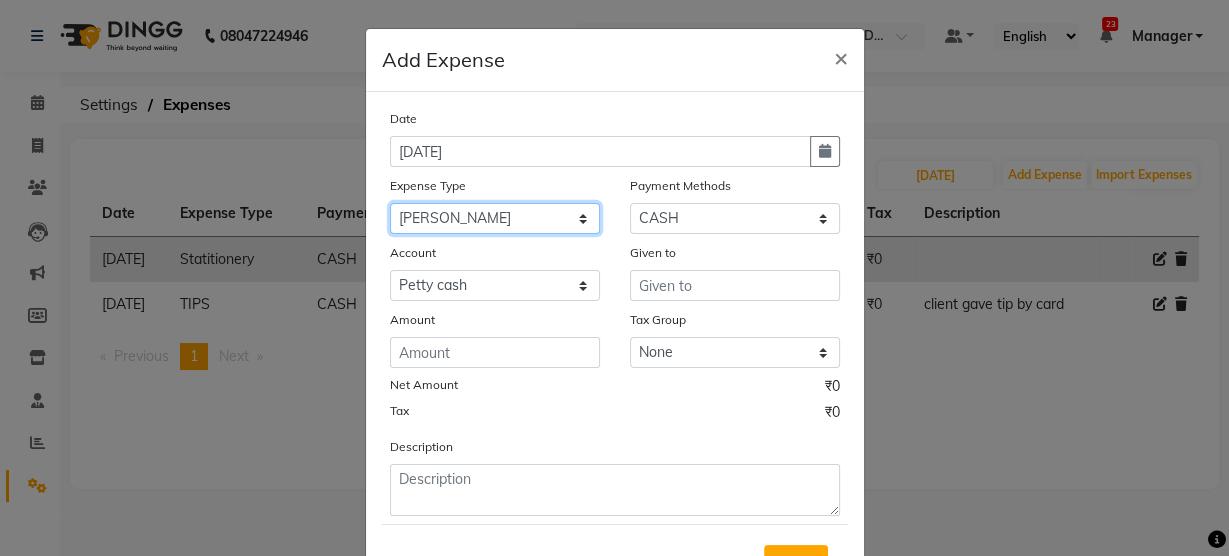 click on "Select Advance Salary [PERSON_NAME] Carpainter Amma Bungalow Rent Cash Deposited to bank Cash Given to Owner Client Snacks Clinical charges Diffuser Dmart Electricity Equipment Expense Flowers for Decoration Fuel Garbage [PERSON_NAME] Uncle HK 100 food daily Laundry Maintenance Marketing [PERSON_NAME] Electrician Miscellaneous Mobile Recharge Other [PERSON_NAME] POTLI Product Rent Room Freshner Salary Salary in cash Salon Bike Petrol [PERSON_NAME] plumber Staff Incentive Staff Snacks Statitionery Tea & Refreshment TIPS Travelling Water" 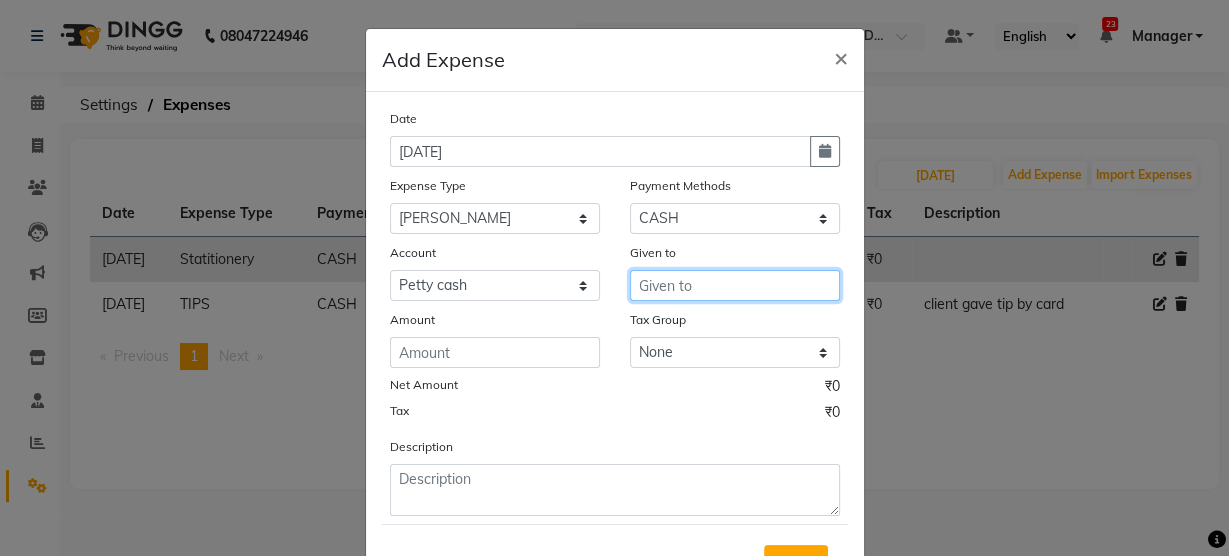 click at bounding box center [735, 285] 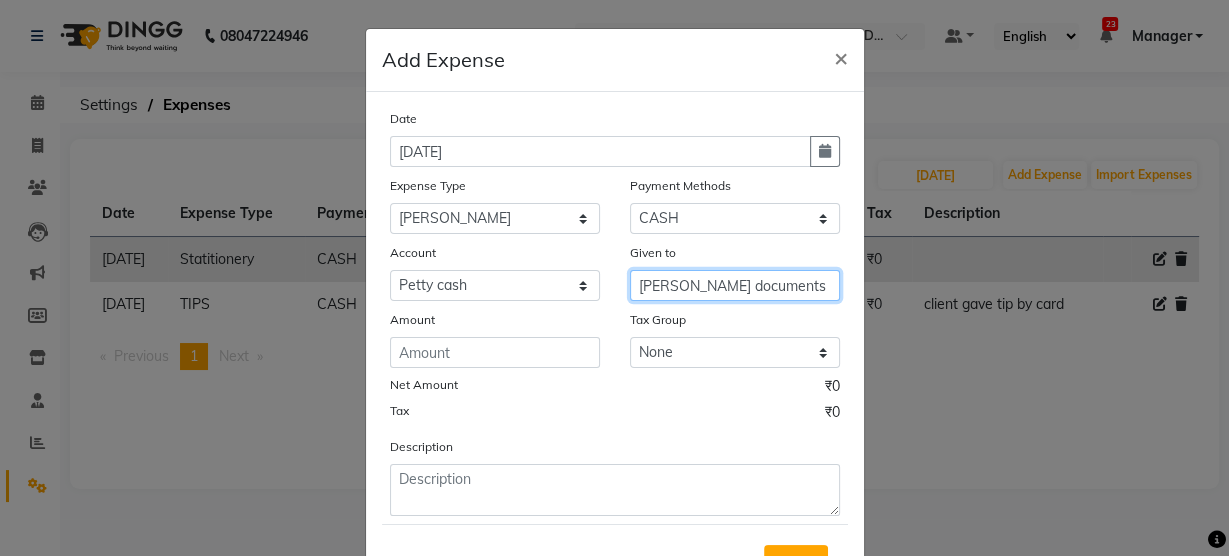 type on "[PERSON_NAME] documents" 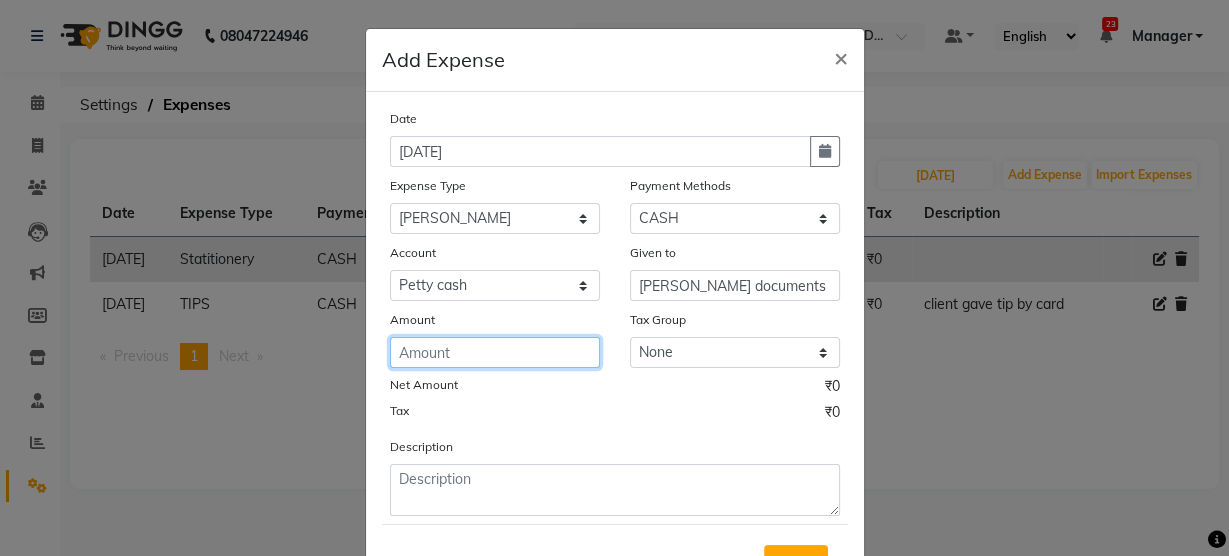 click 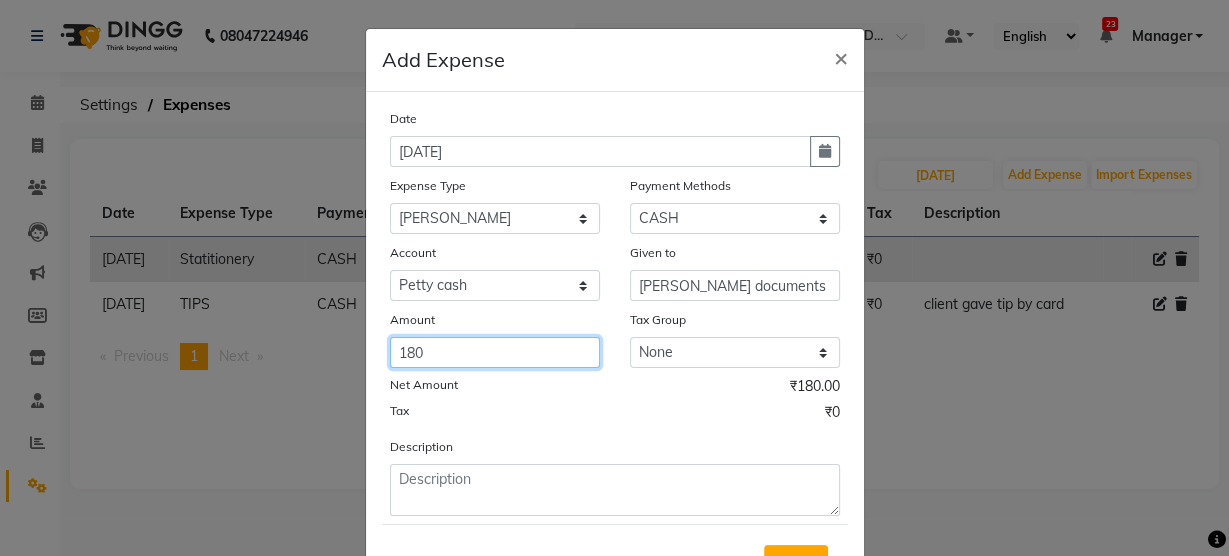 scroll, scrollTop: 88, scrollLeft: 0, axis: vertical 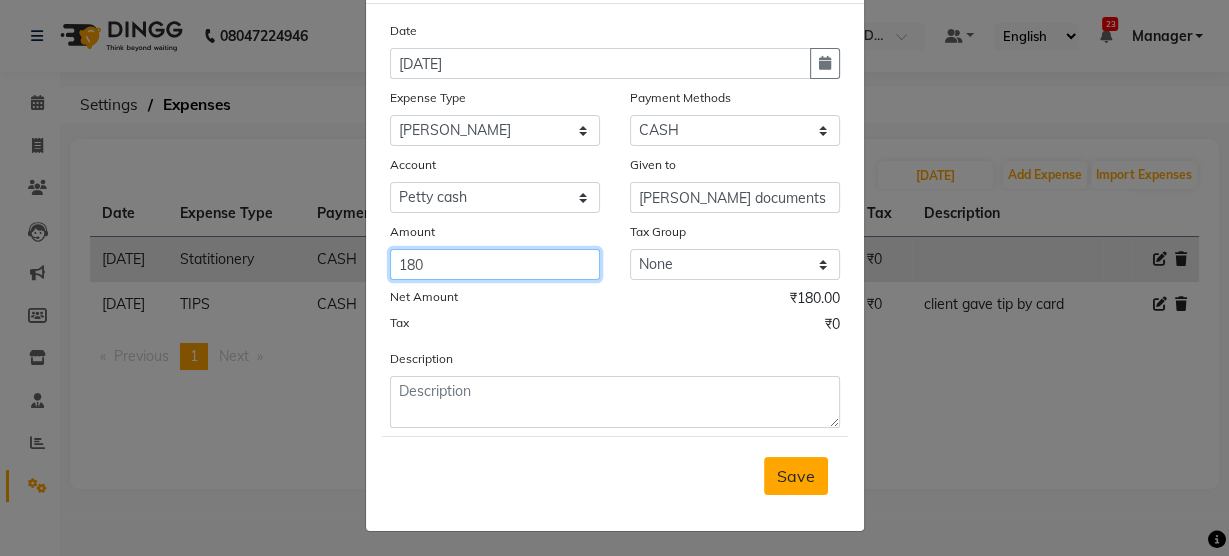 type on "180" 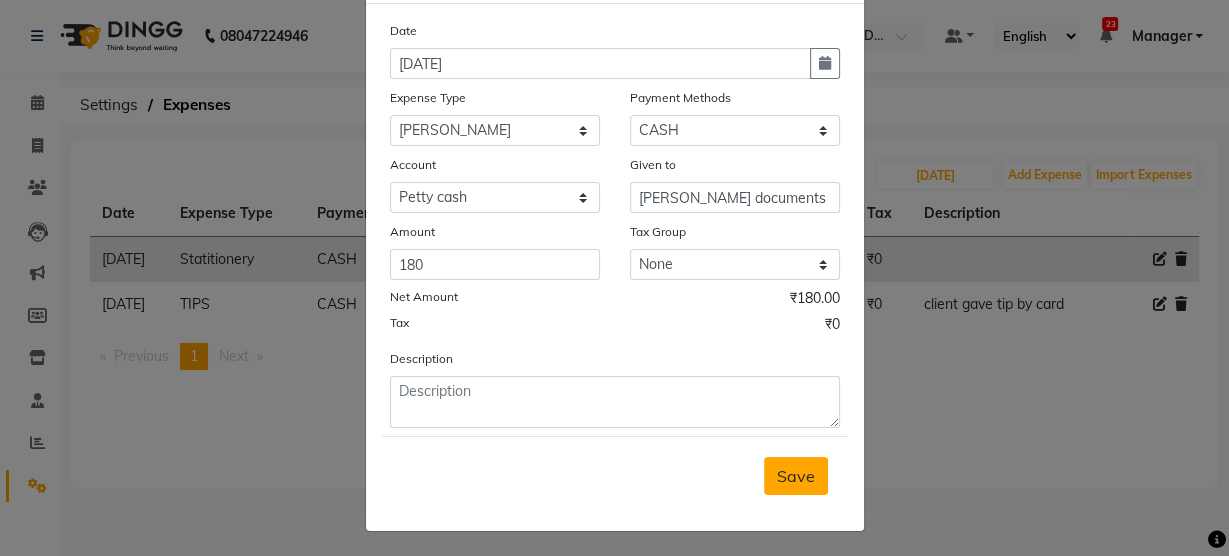 click on "Save" at bounding box center [796, 476] 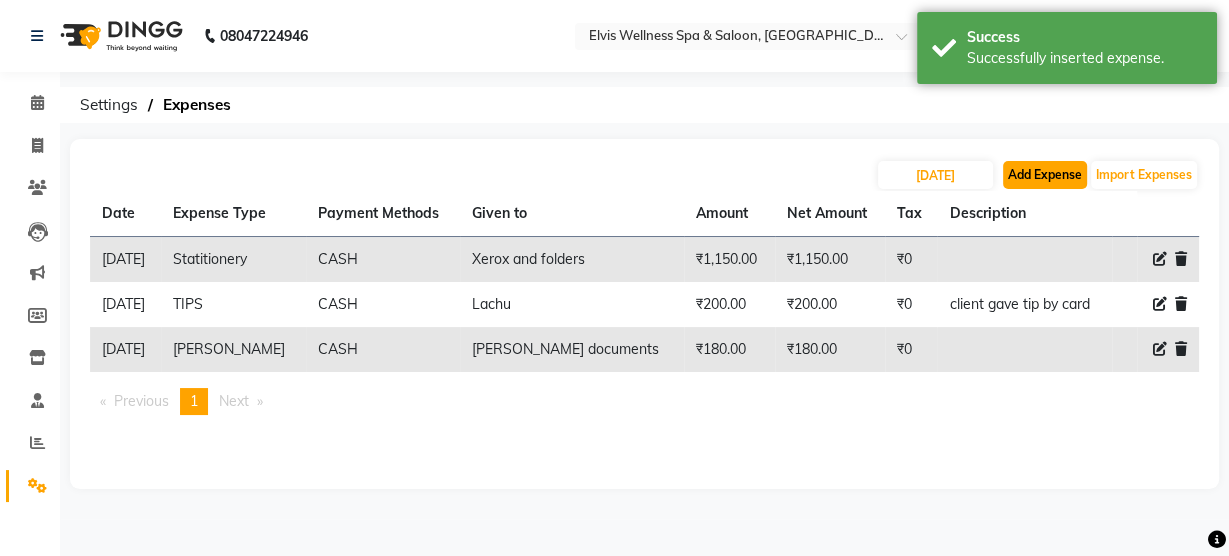 click on "Add Expense" 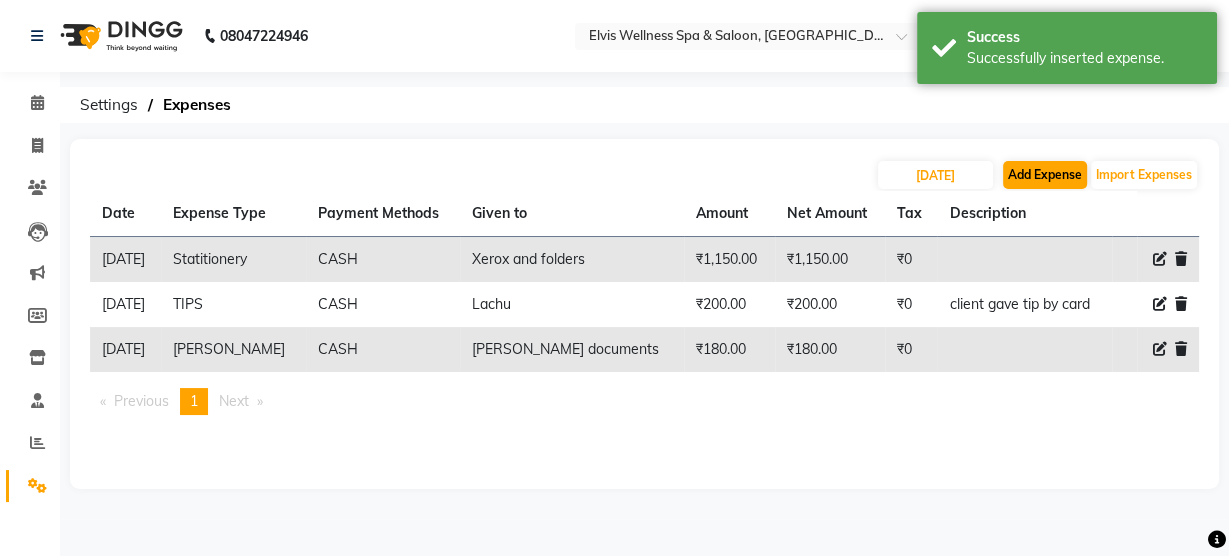 select on "1" 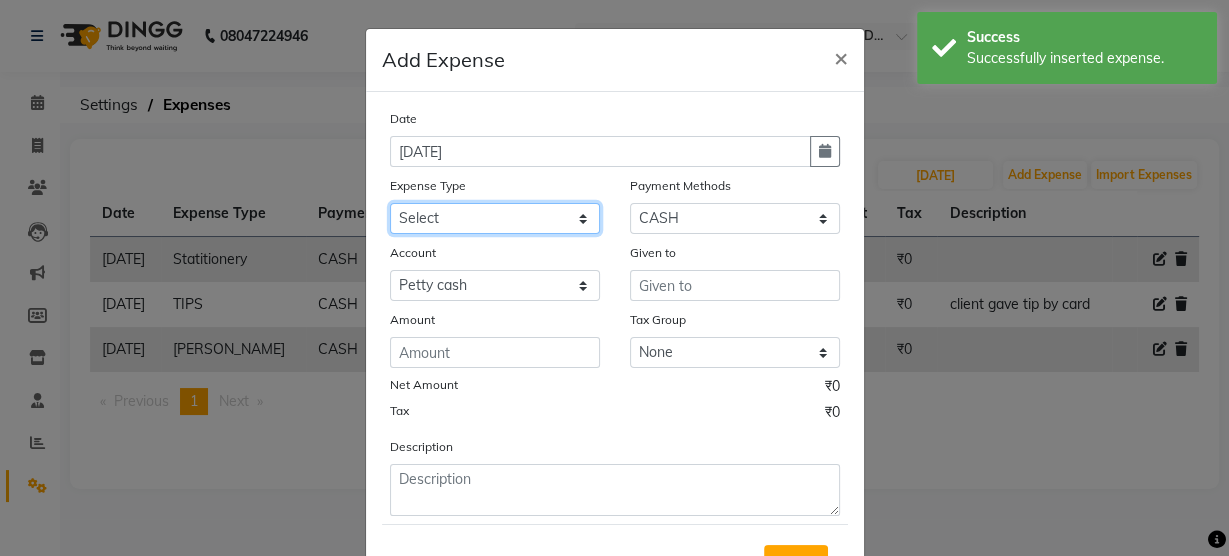 click on "Select Advance Salary [PERSON_NAME] Carpainter Amma Bungalow Rent Cash Deposited to bank Cash Given to Owner Client Snacks Clinical charges Diffuser Dmart Electricity Equipment Expense Flowers for Decoration Fuel Garbage [PERSON_NAME] Uncle HK 100 food daily Laundry Maintenance Marketing [PERSON_NAME] Electrician Miscellaneous Mobile Recharge Other [PERSON_NAME] POTLI Product Rent Room Freshner Salary Salary in cash Salon Bike Petrol [PERSON_NAME] plumber Staff Incentive Staff Snacks Statitionery Tea & Refreshment TIPS Travelling Water" 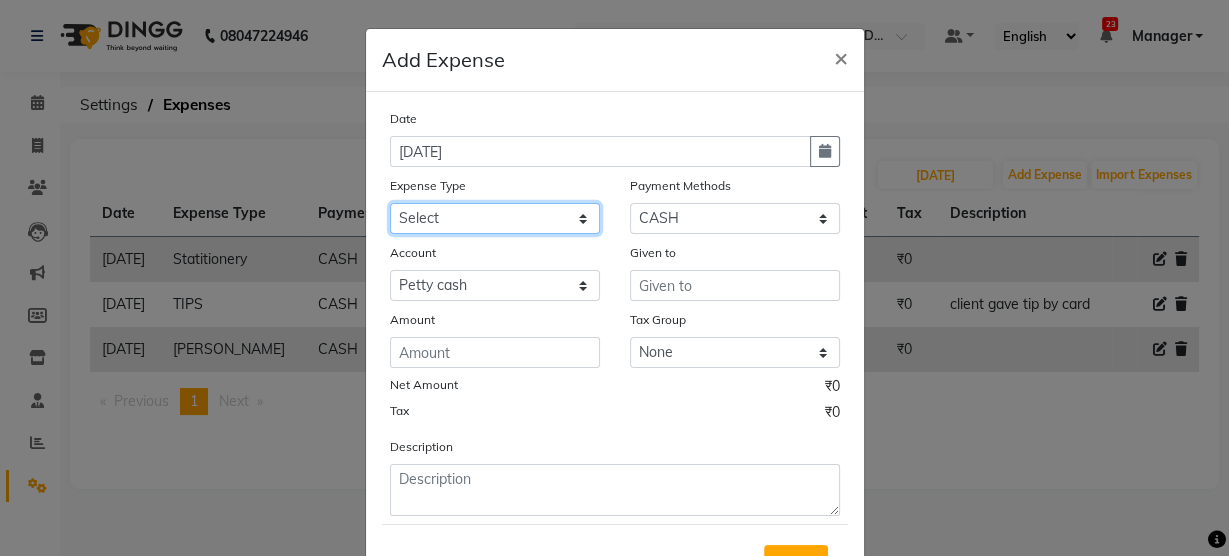 select on "13567" 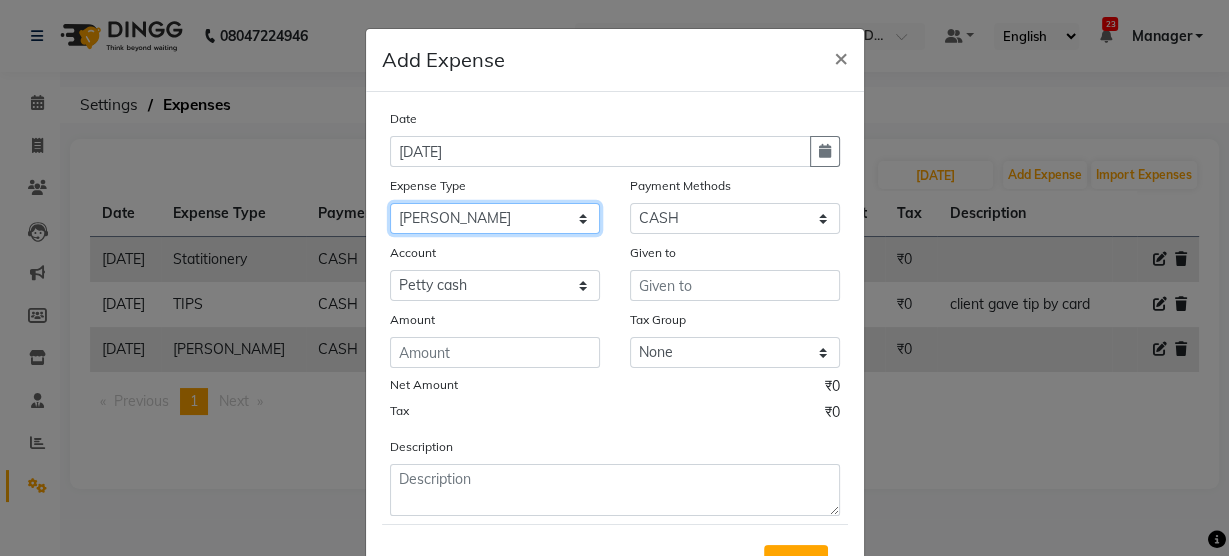 click on "Select Advance Salary [PERSON_NAME] Carpainter Amma Bungalow Rent Cash Deposited to bank Cash Given to Owner Client Snacks Clinical charges Diffuser Dmart Electricity Equipment Expense Flowers for Decoration Fuel Garbage [PERSON_NAME] Uncle HK 100 food daily Laundry Maintenance Marketing [PERSON_NAME] Electrician Miscellaneous Mobile Recharge Other [PERSON_NAME] POTLI Product Rent Room Freshner Salary Salary in cash Salon Bike Petrol [PERSON_NAME] plumber Staff Incentive Staff Snacks Statitionery Tea & Refreshment TIPS Travelling Water" 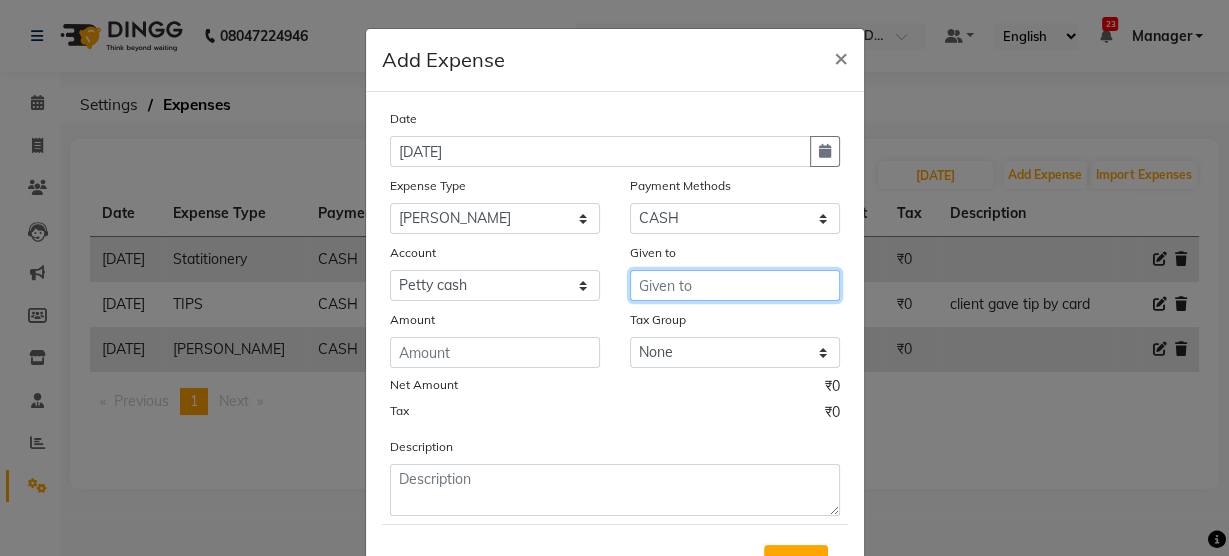 click at bounding box center [735, 285] 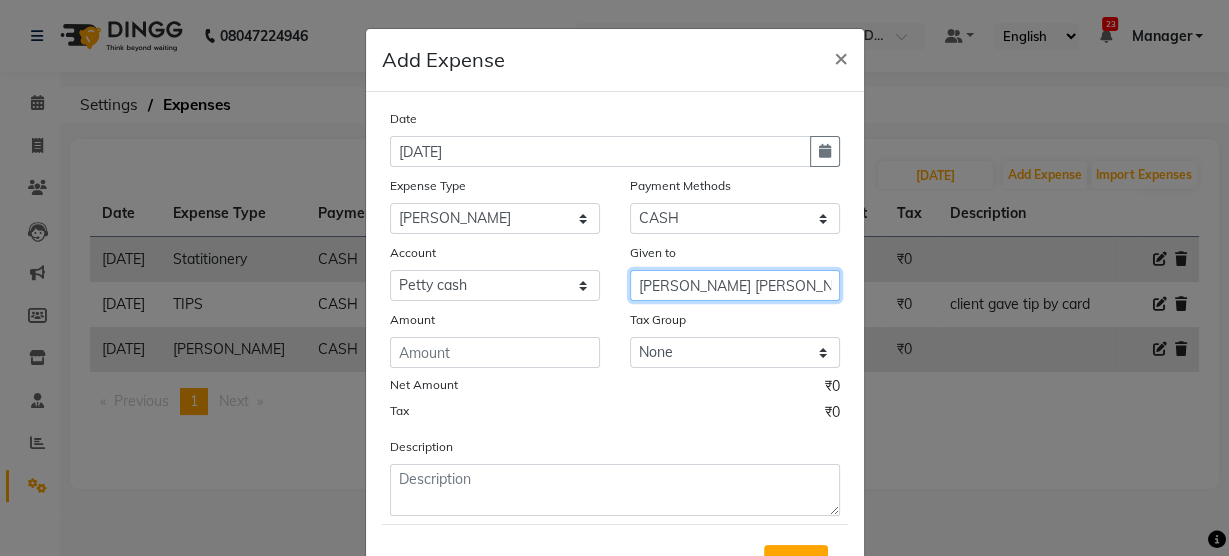type on "[PERSON_NAME] [PERSON_NAME]" 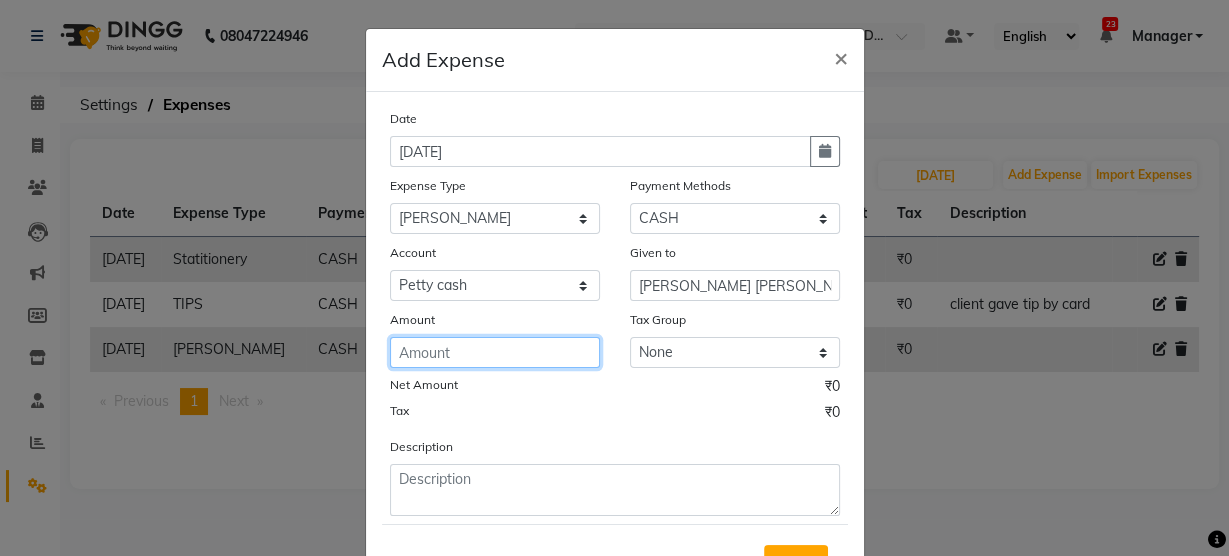 click 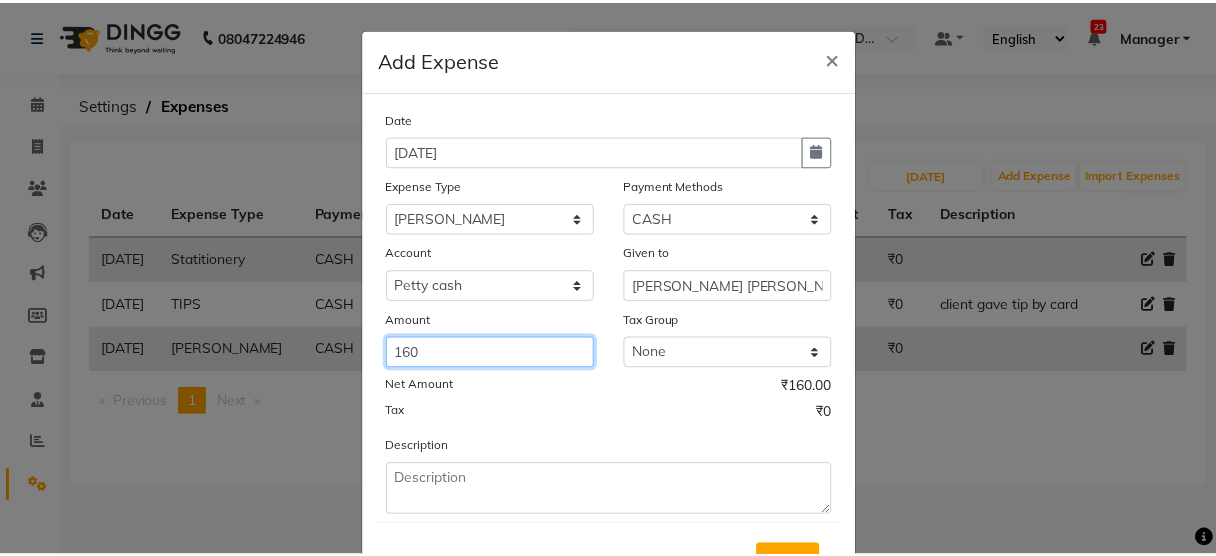 scroll, scrollTop: 88, scrollLeft: 0, axis: vertical 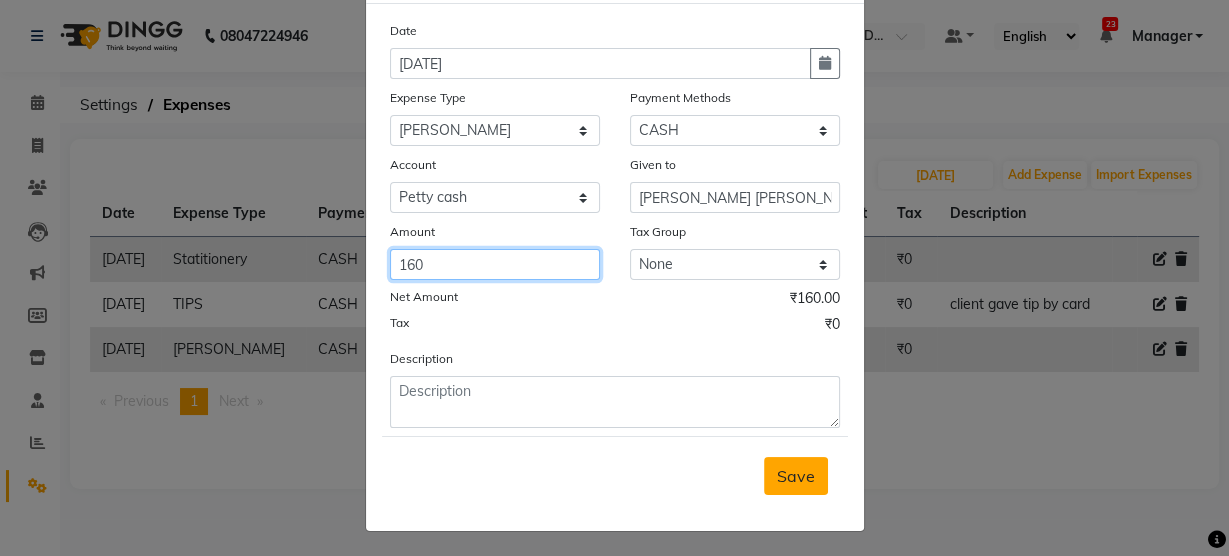 type on "160" 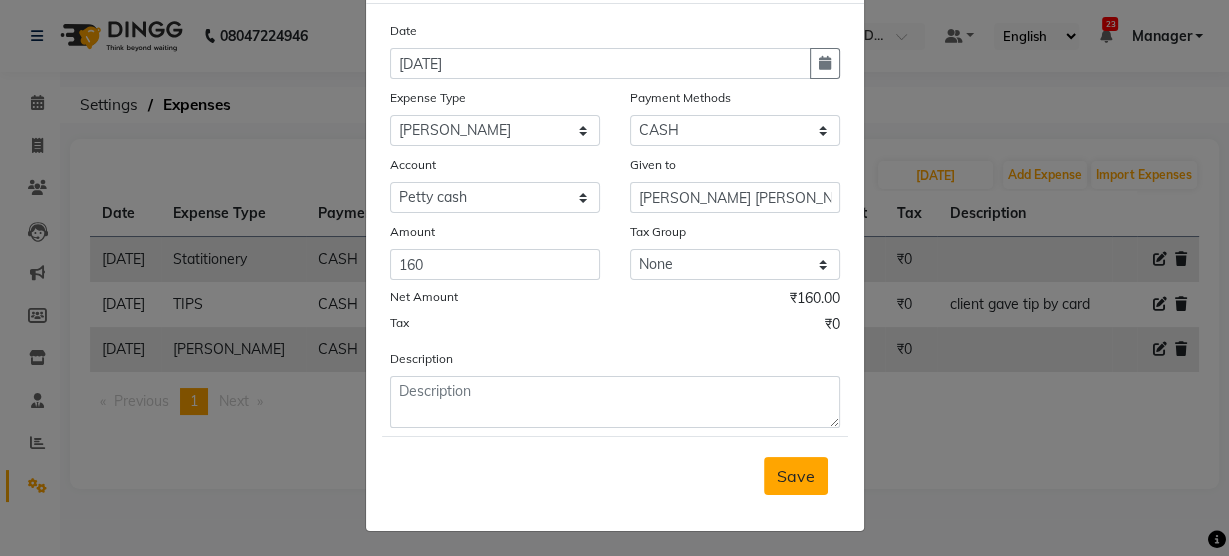 click on "Save" at bounding box center [796, 476] 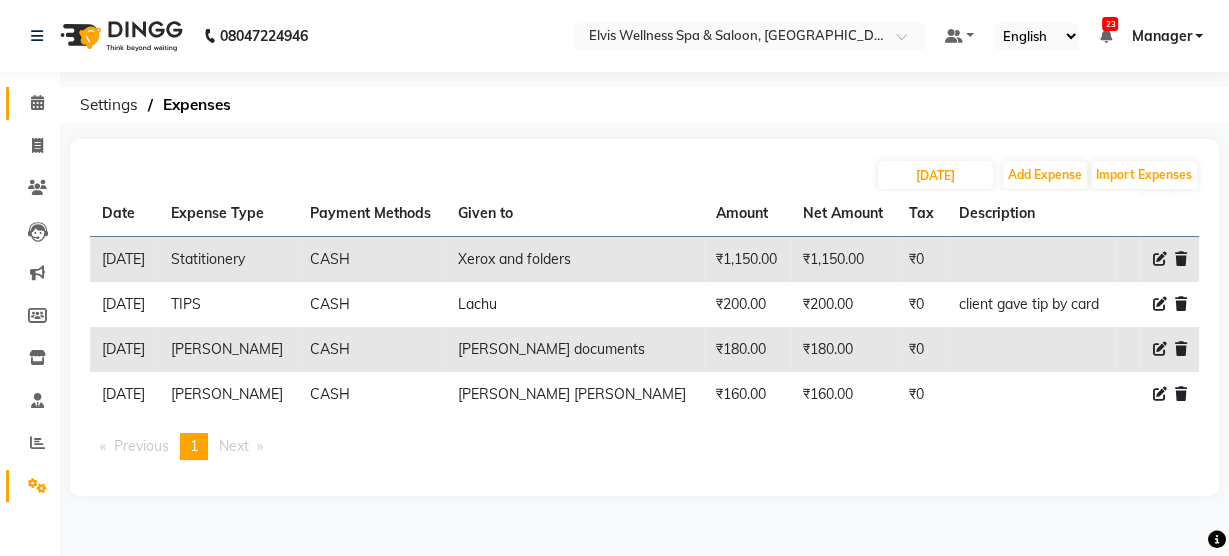 click on "Calendar" 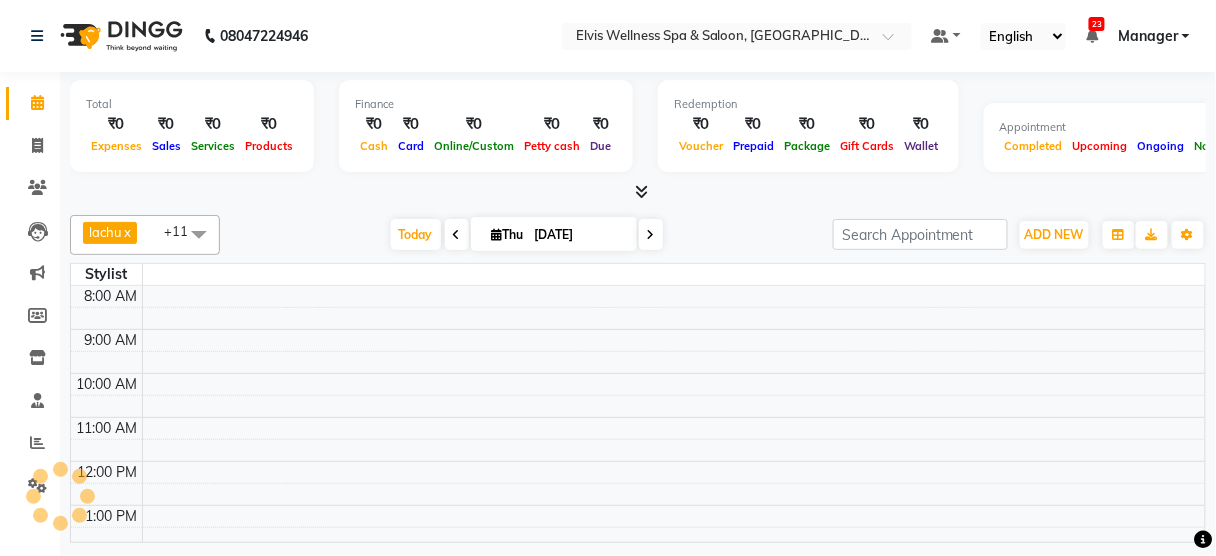 scroll, scrollTop: 0, scrollLeft: 0, axis: both 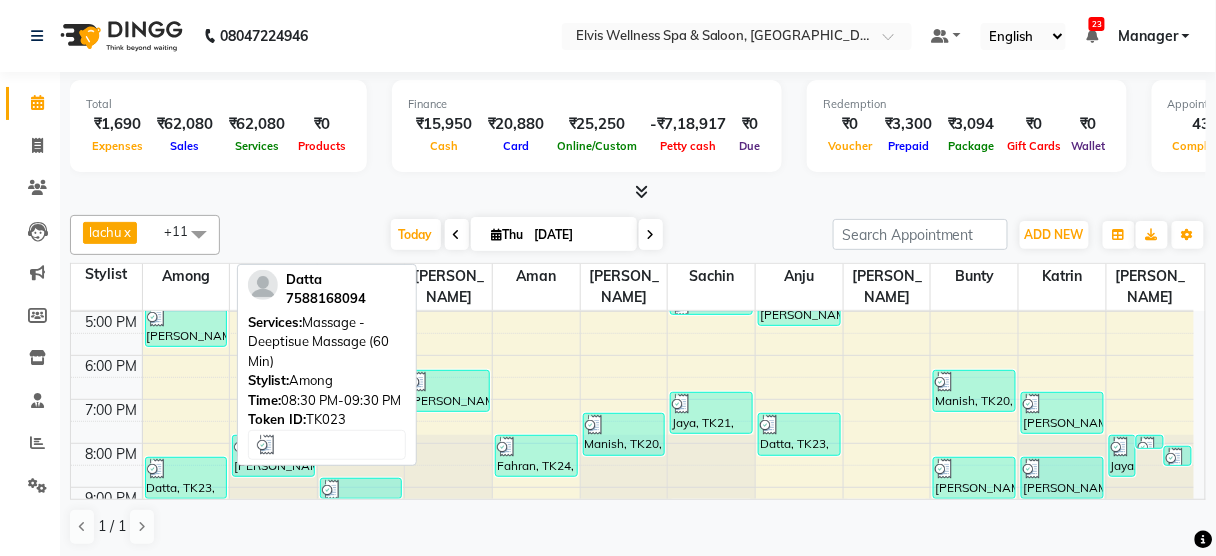 click at bounding box center [186, 469] 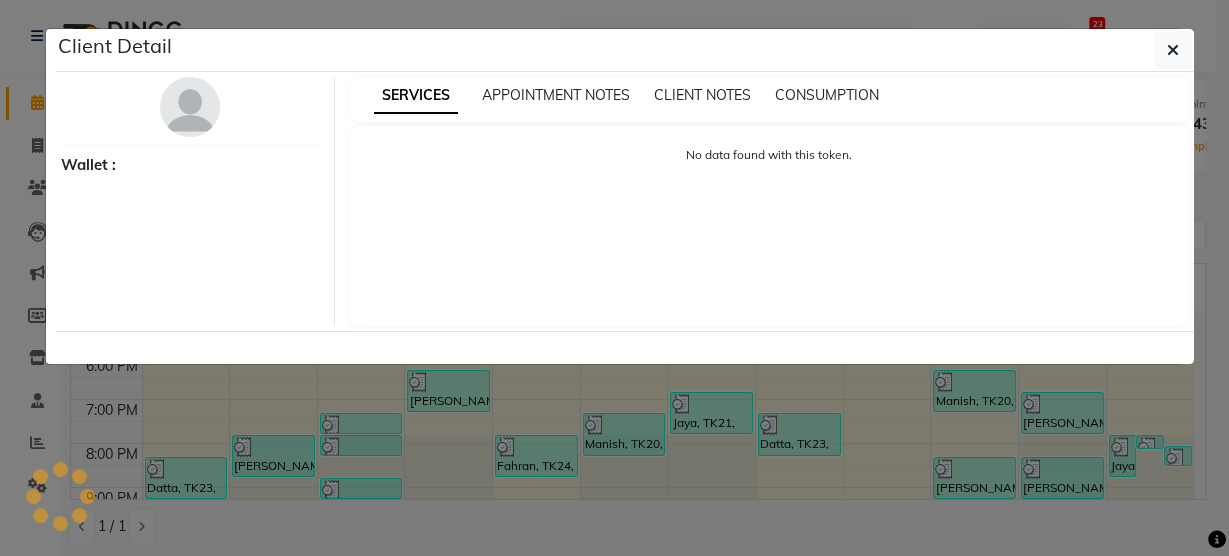 select on "3" 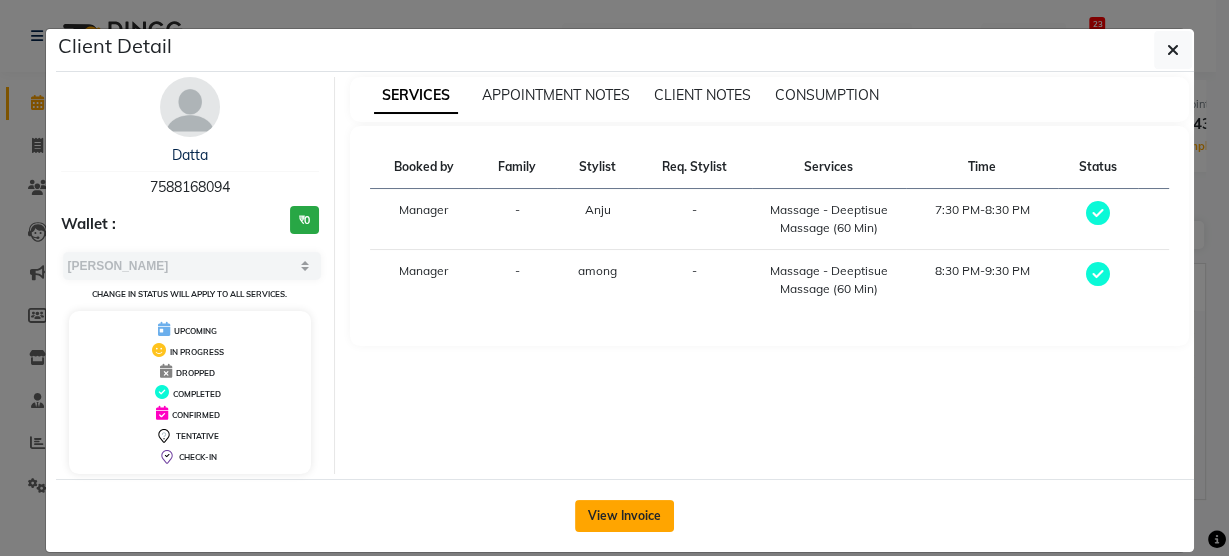 click on "View Invoice" 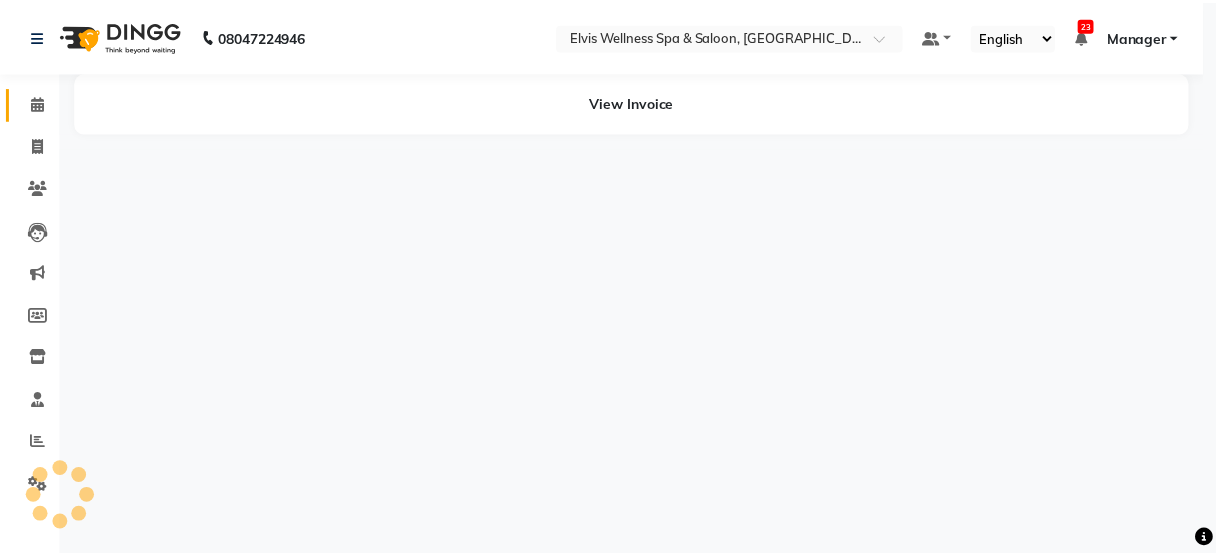 scroll, scrollTop: 21, scrollLeft: 0, axis: vertical 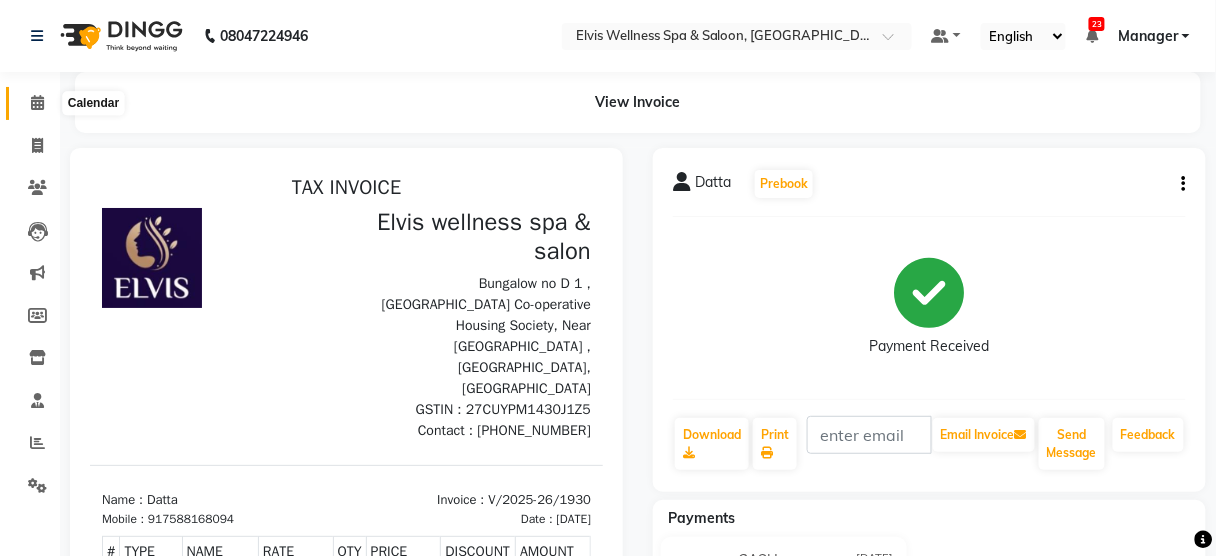 click 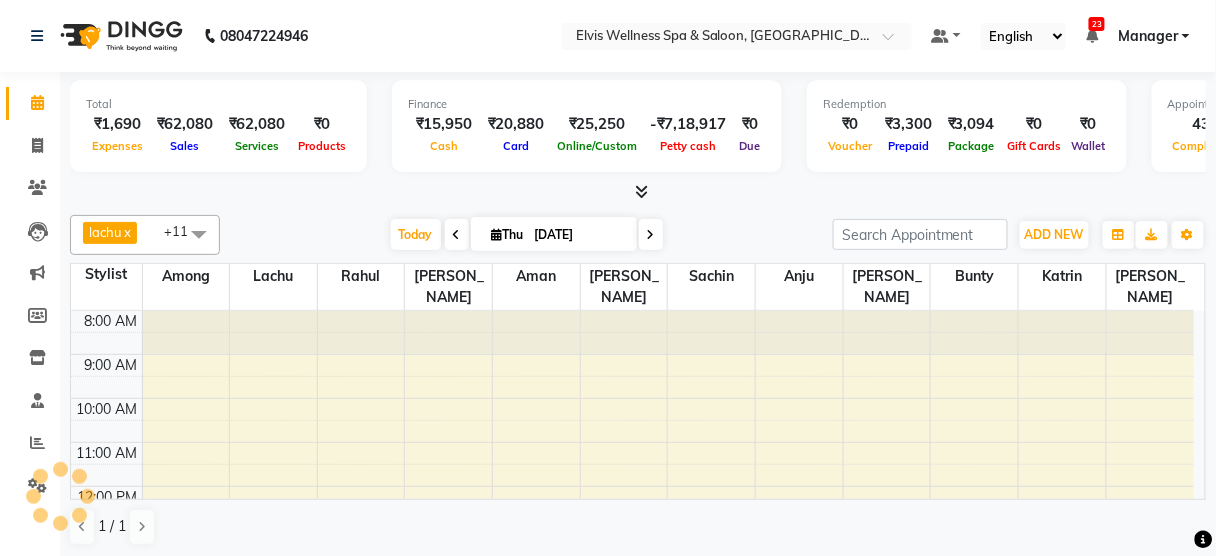 scroll, scrollTop: 0, scrollLeft: 0, axis: both 